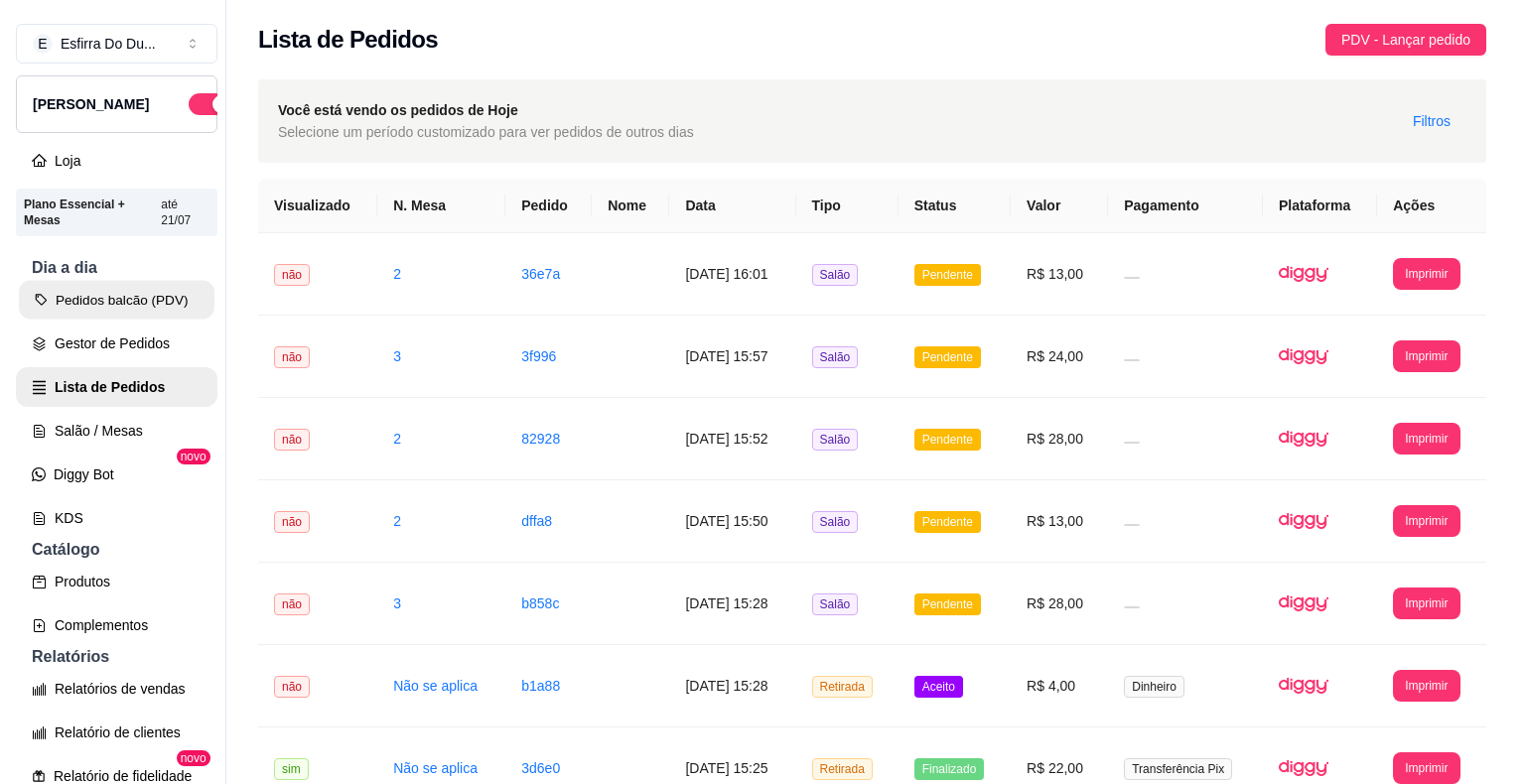 scroll, scrollTop: 0, scrollLeft: 0, axis: both 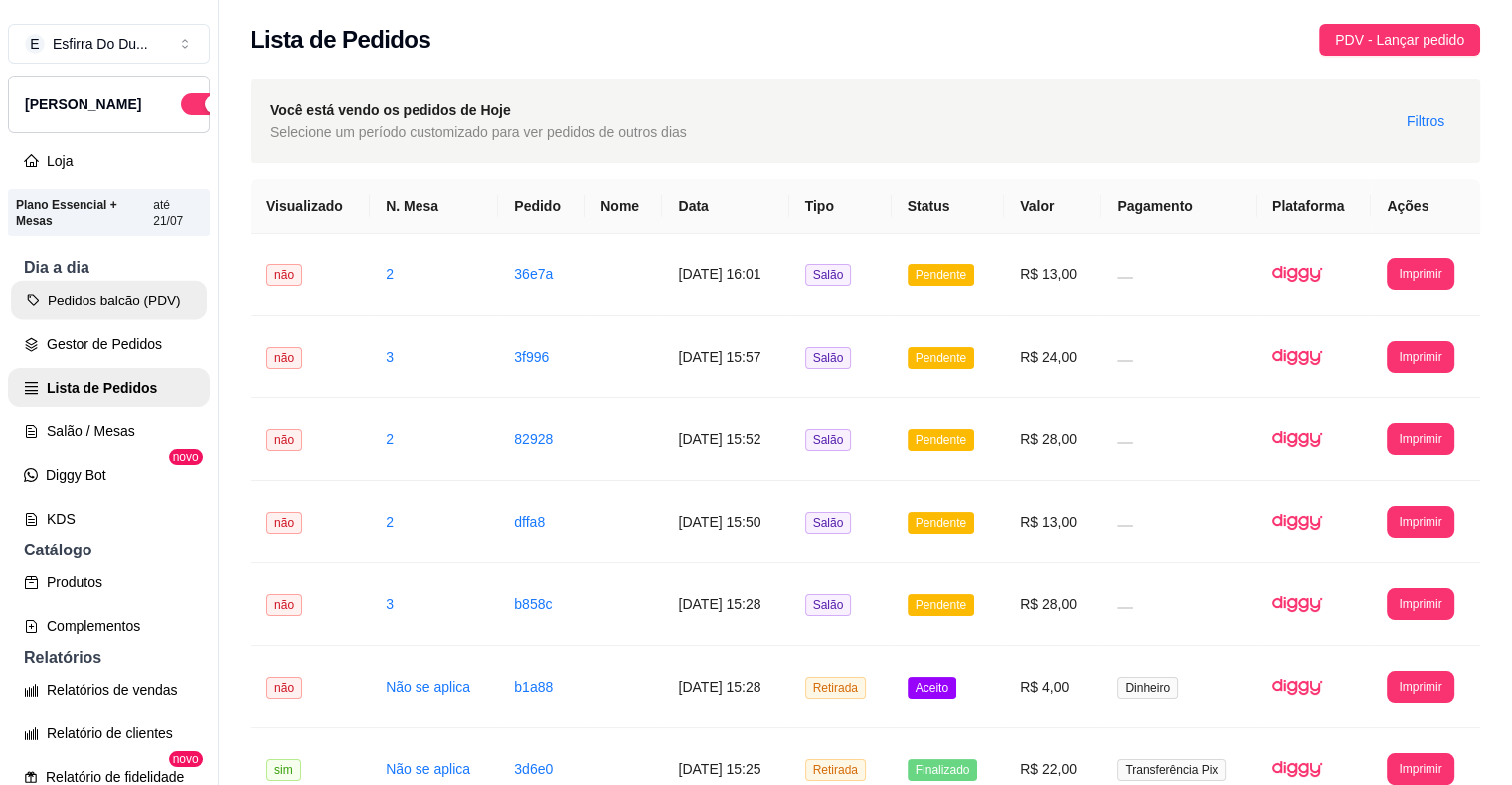 click on "Pedidos balcão (PDV)" at bounding box center (108, 300) 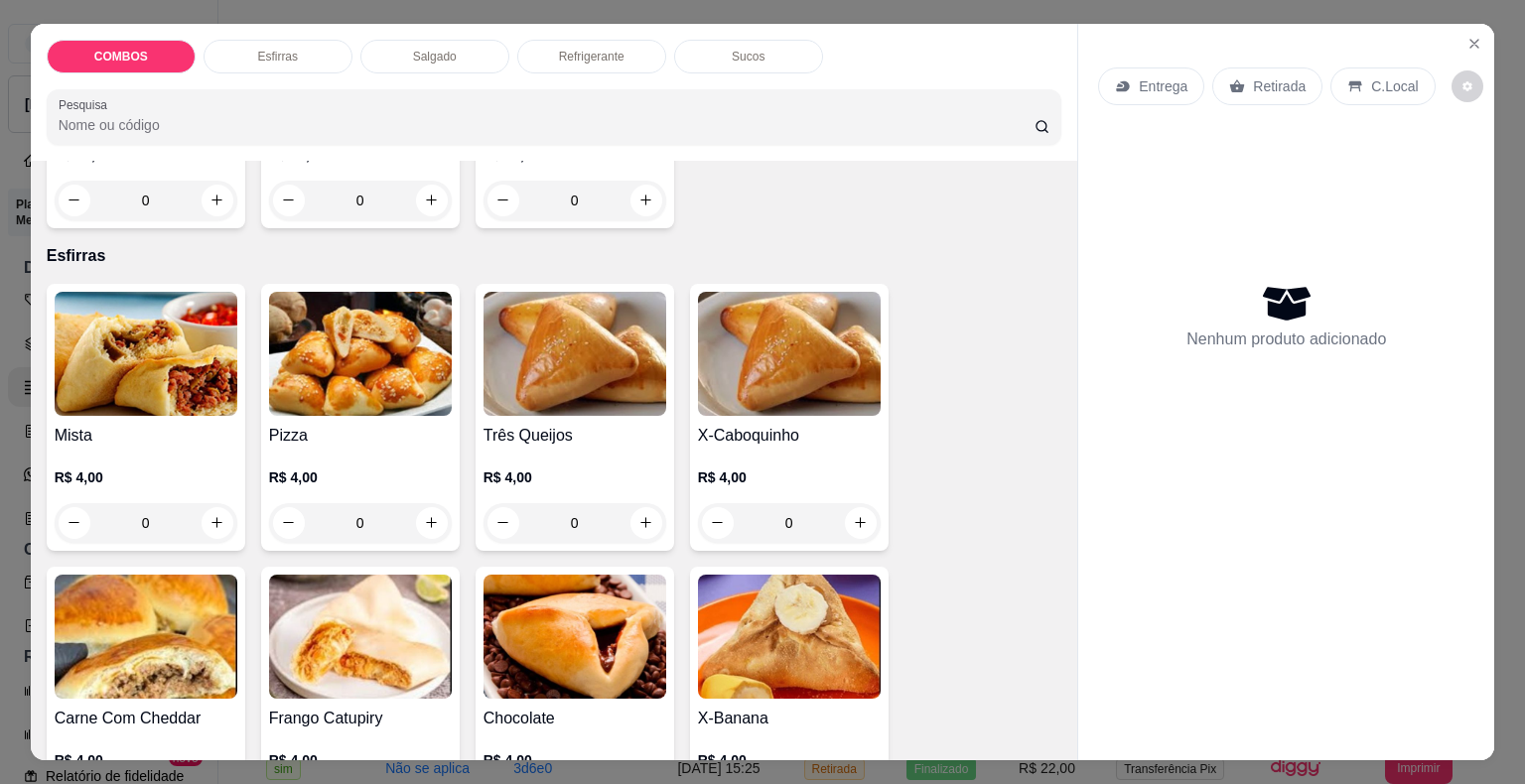 scroll, scrollTop: 397, scrollLeft: 0, axis: vertical 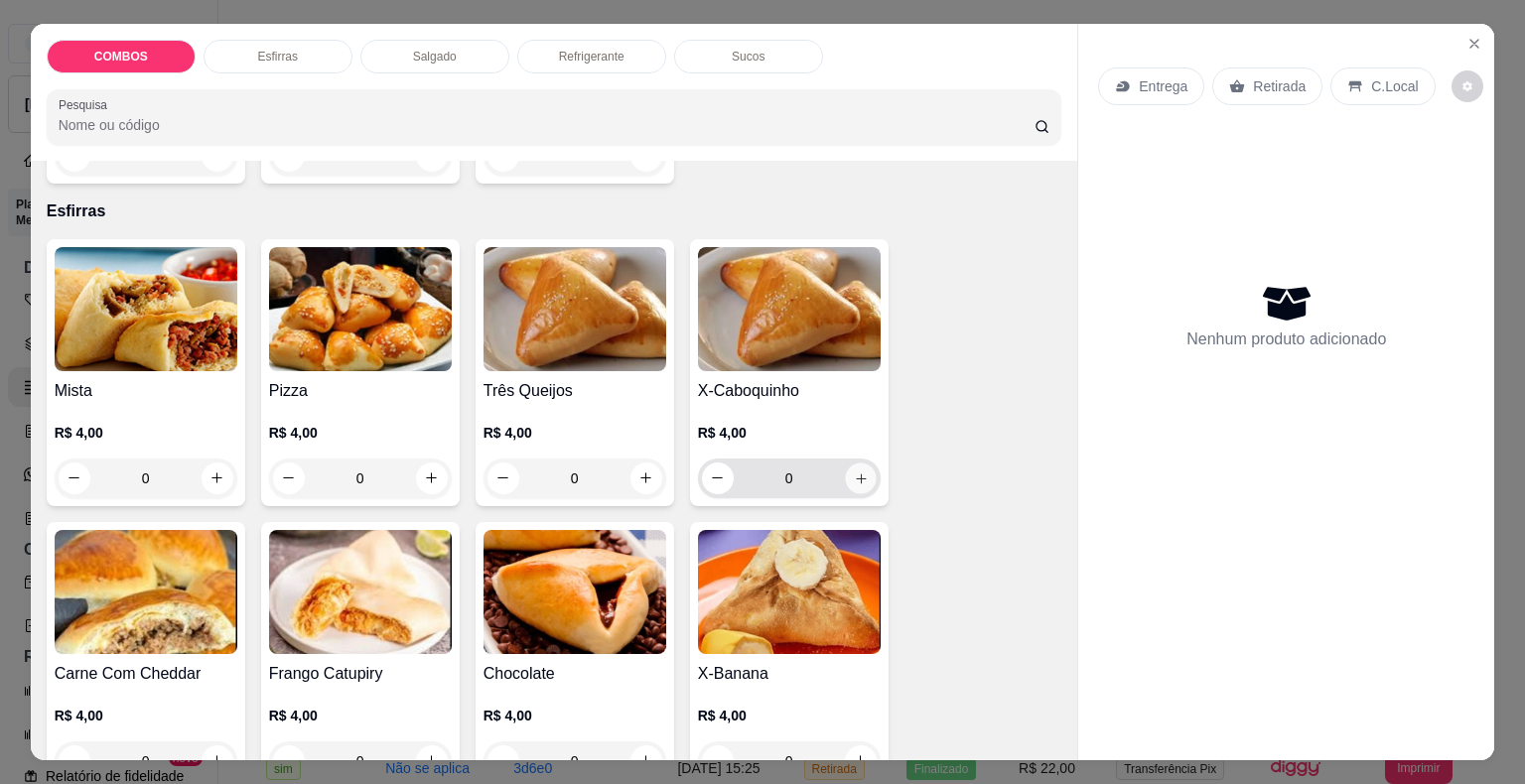 click at bounding box center [860, 477] 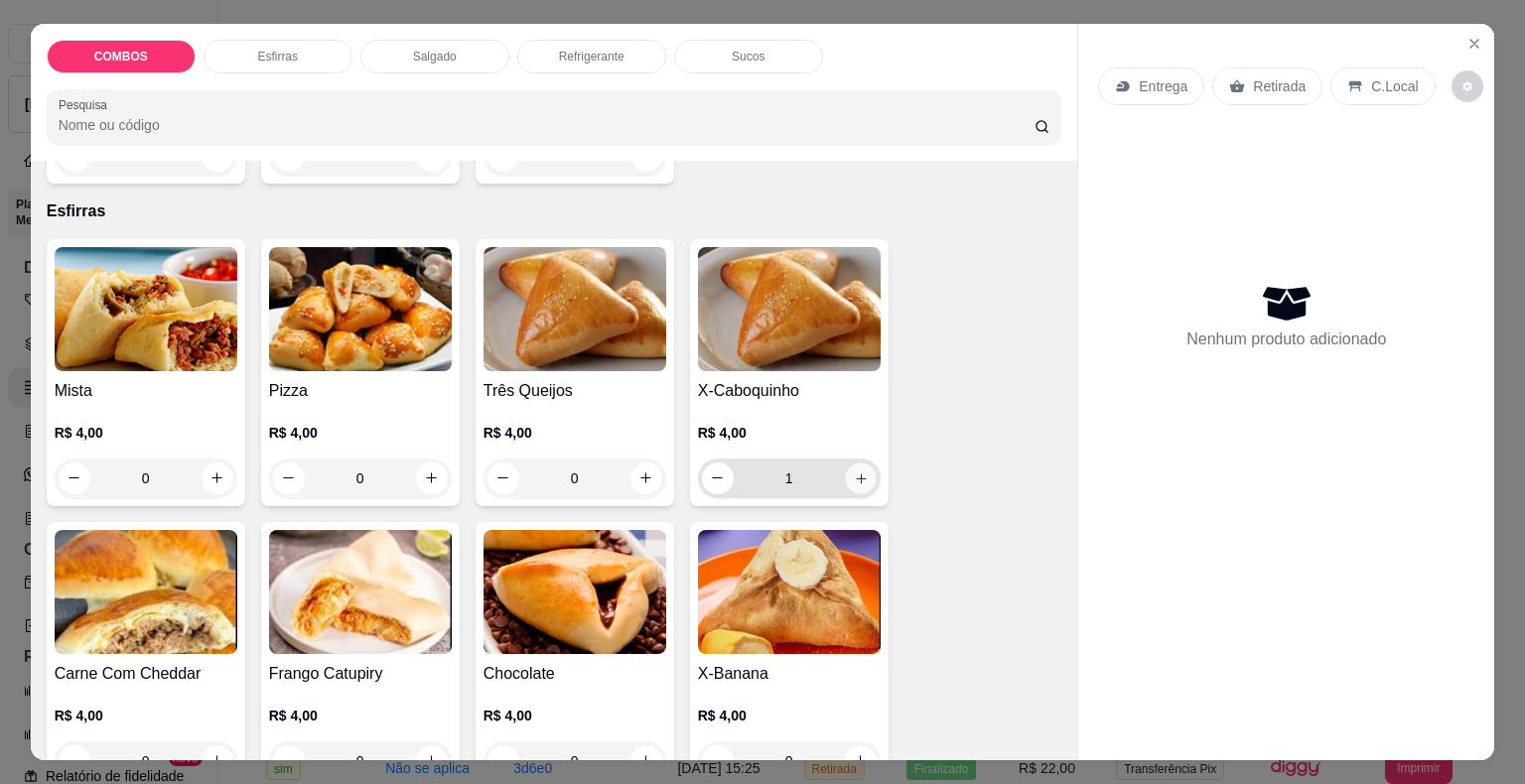 click at bounding box center (860, 477) 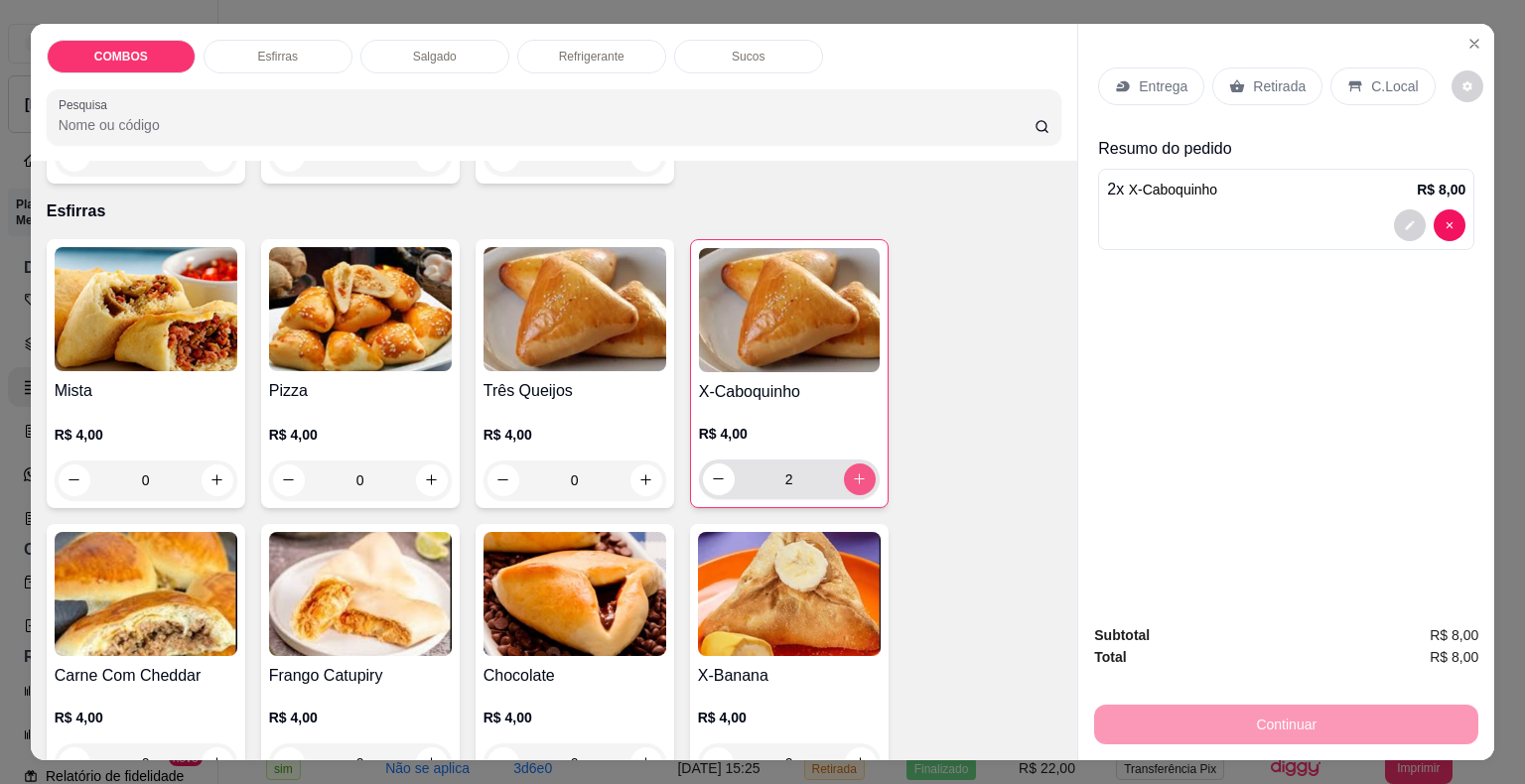 click at bounding box center (860, 479) 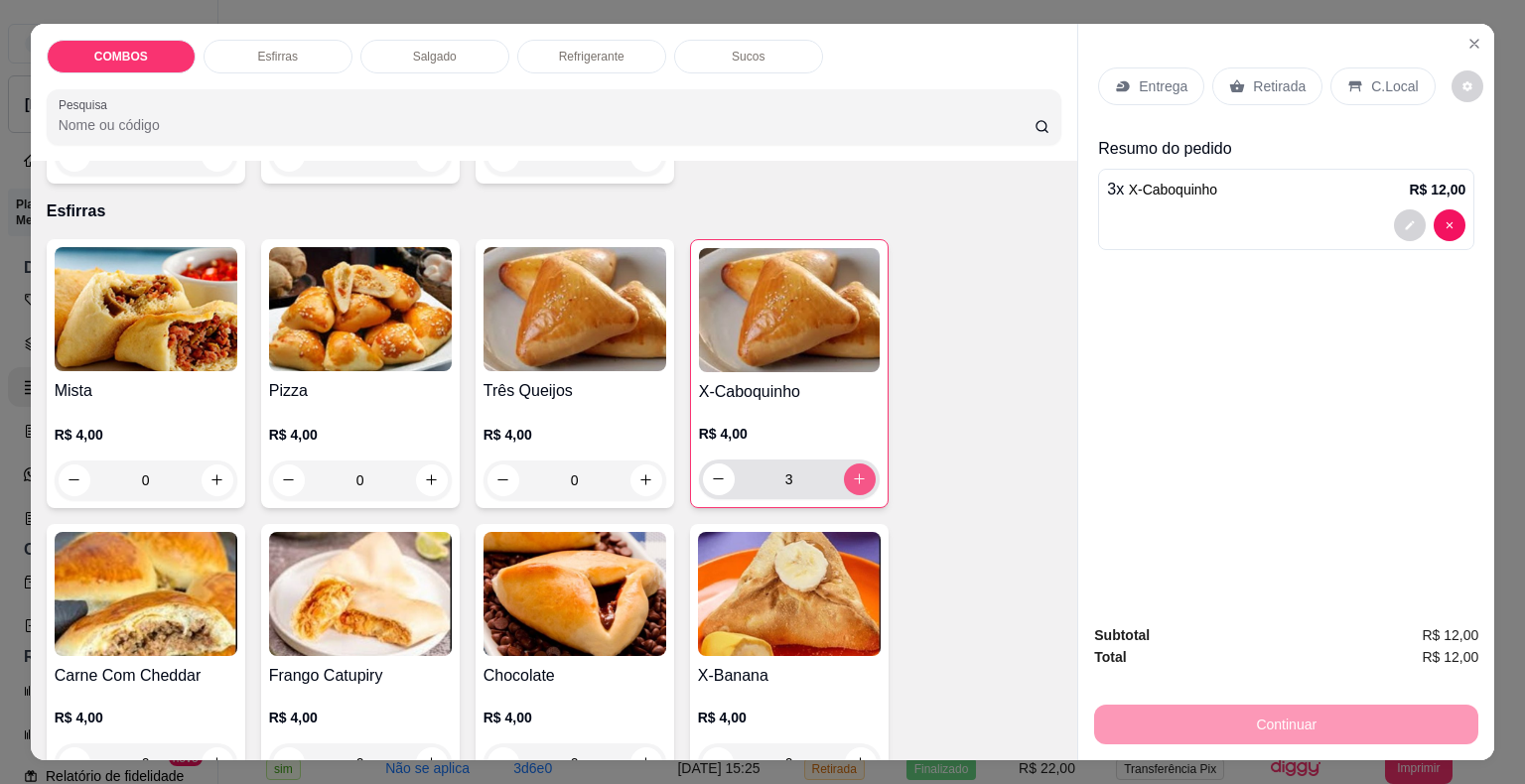 click at bounding box center [860, 479] 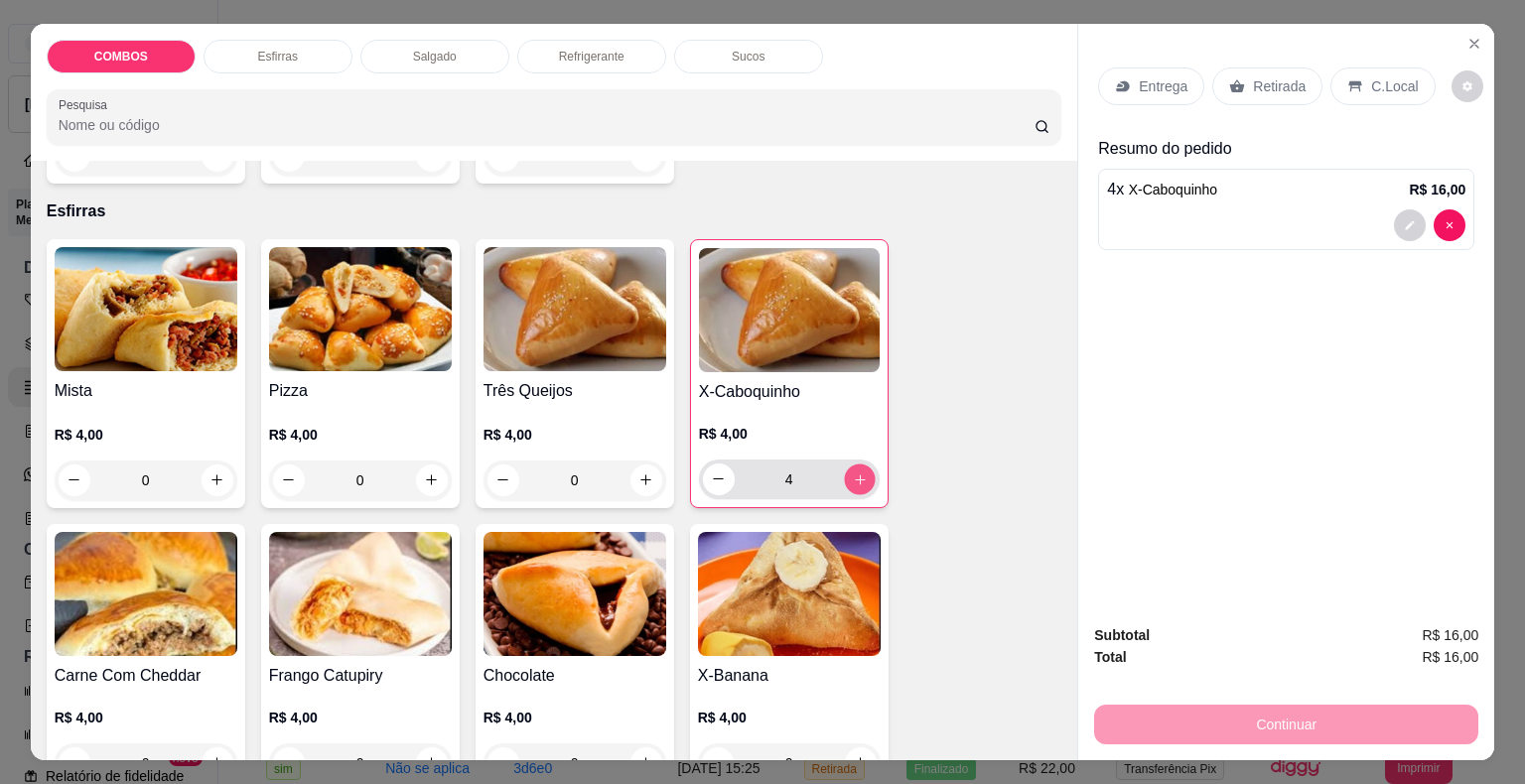 click at bounding box center (859, 478) 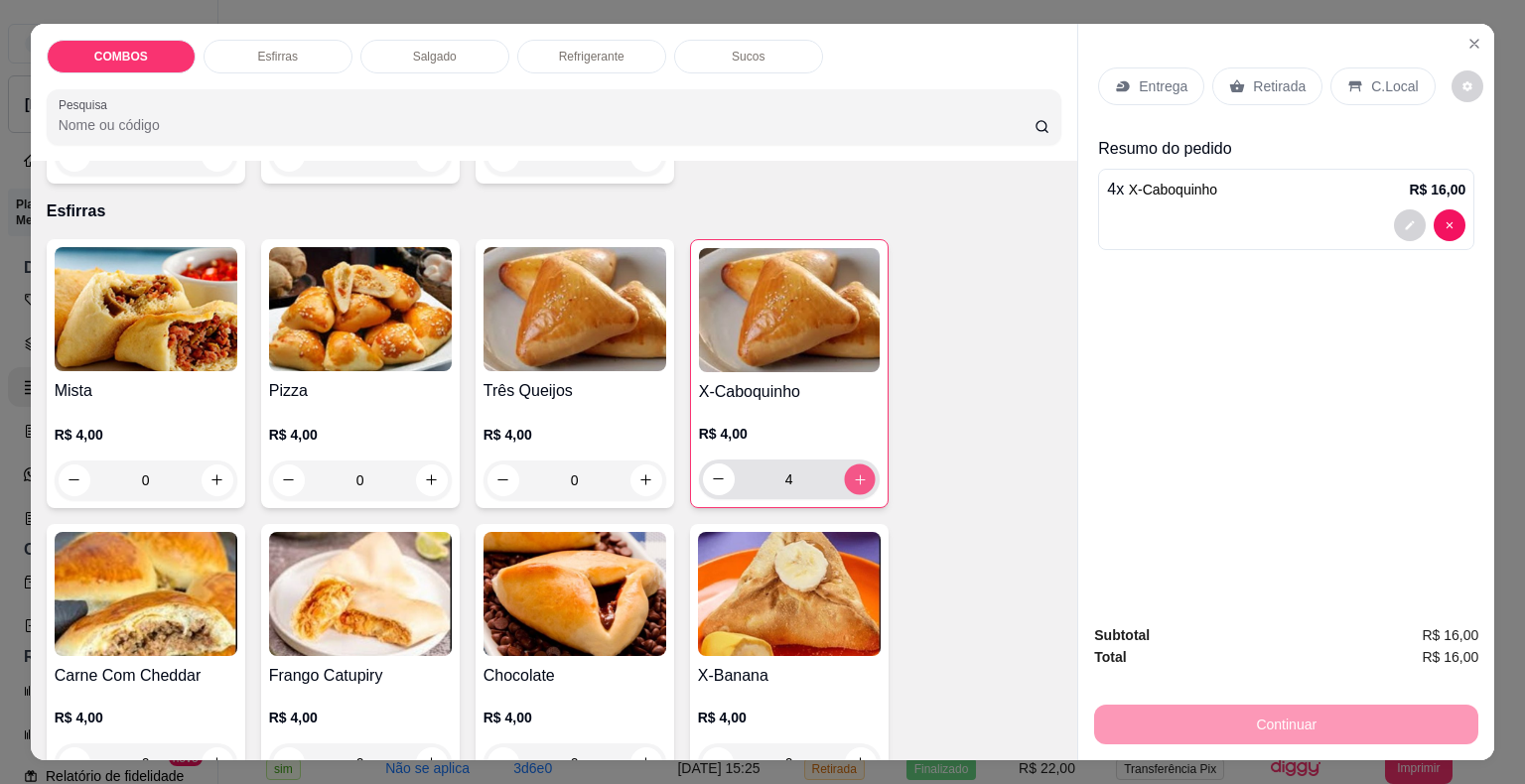 type on "5" 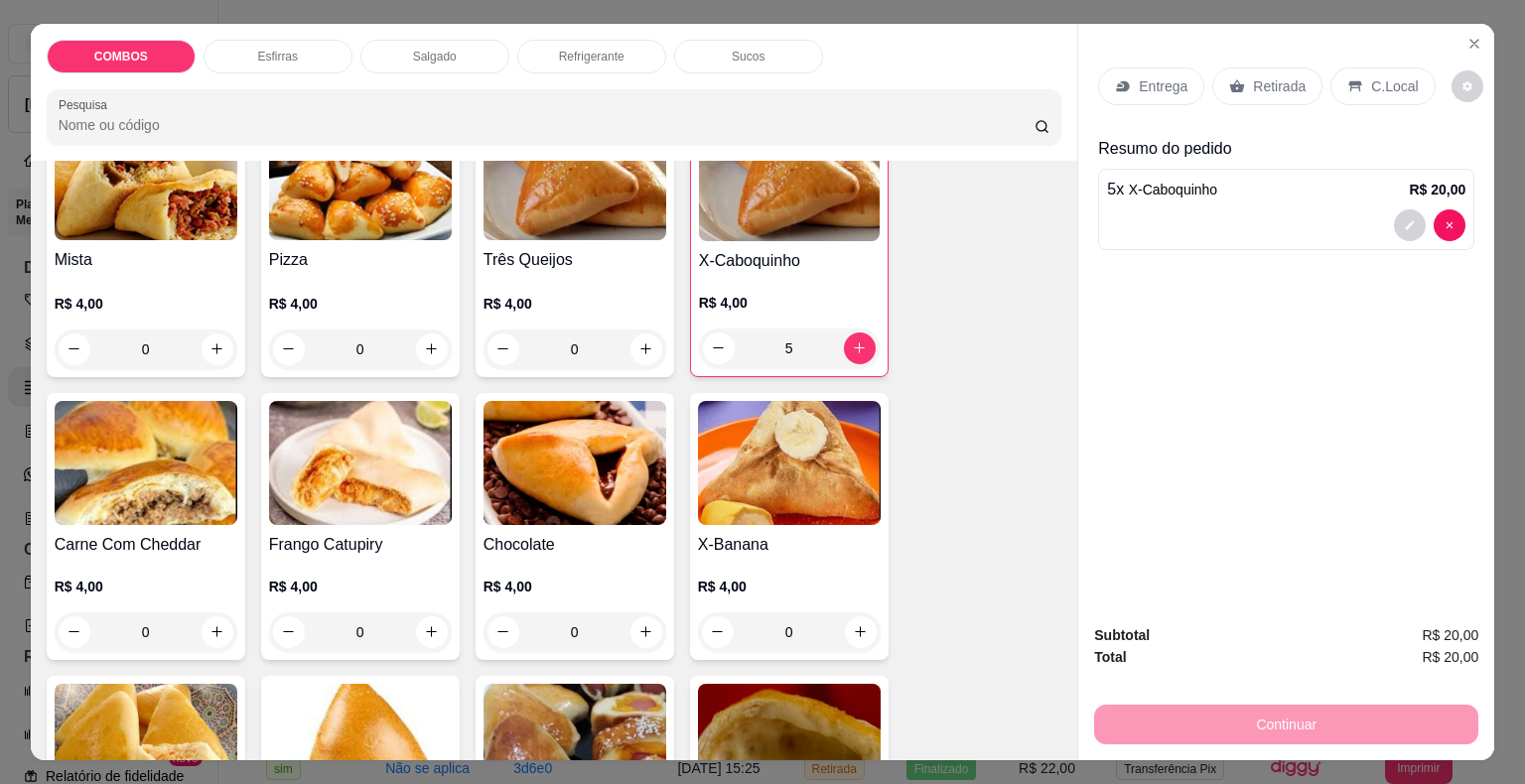 scroll, scrollTop: 496, scrollLeft: 0, axis: vertical 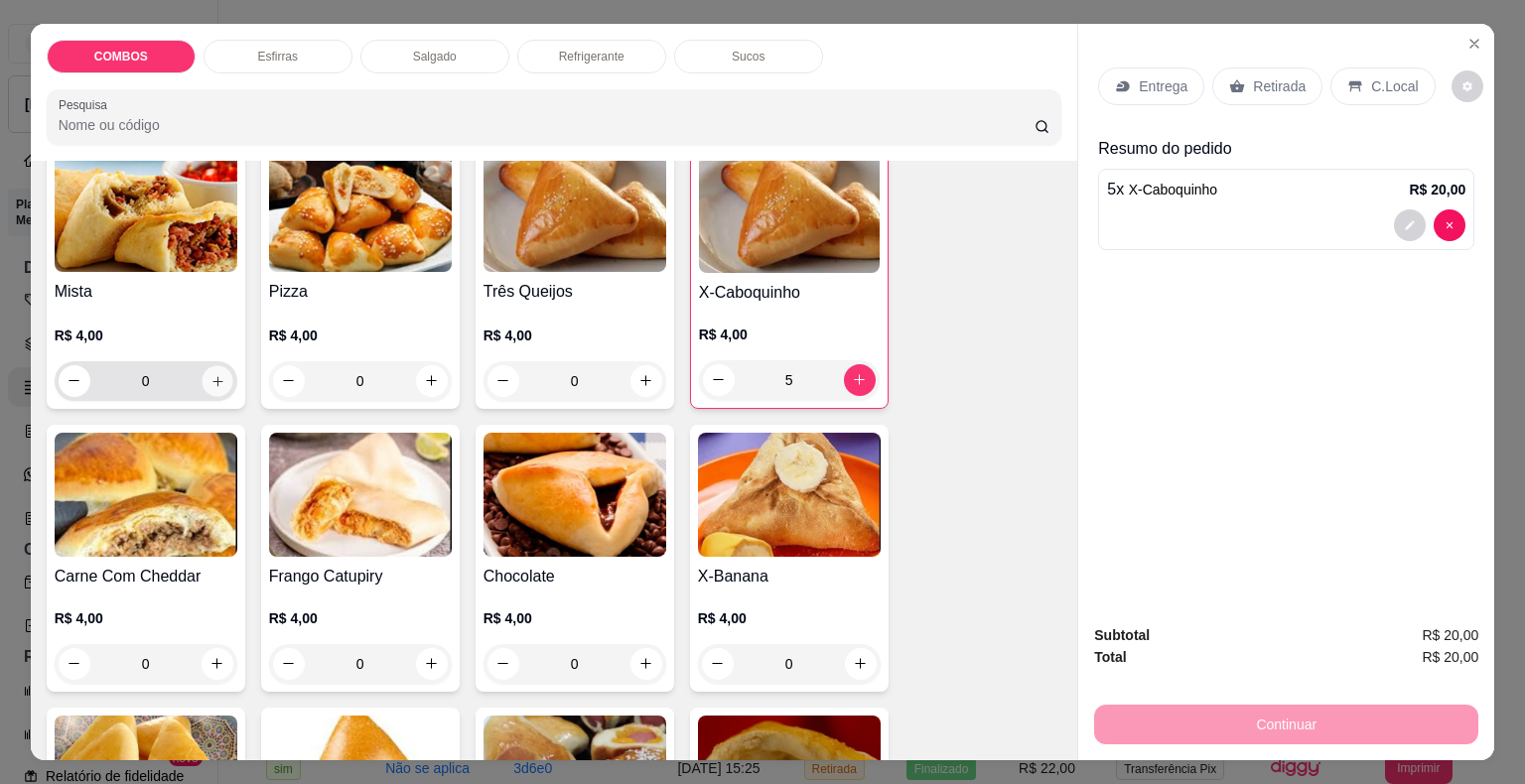 click 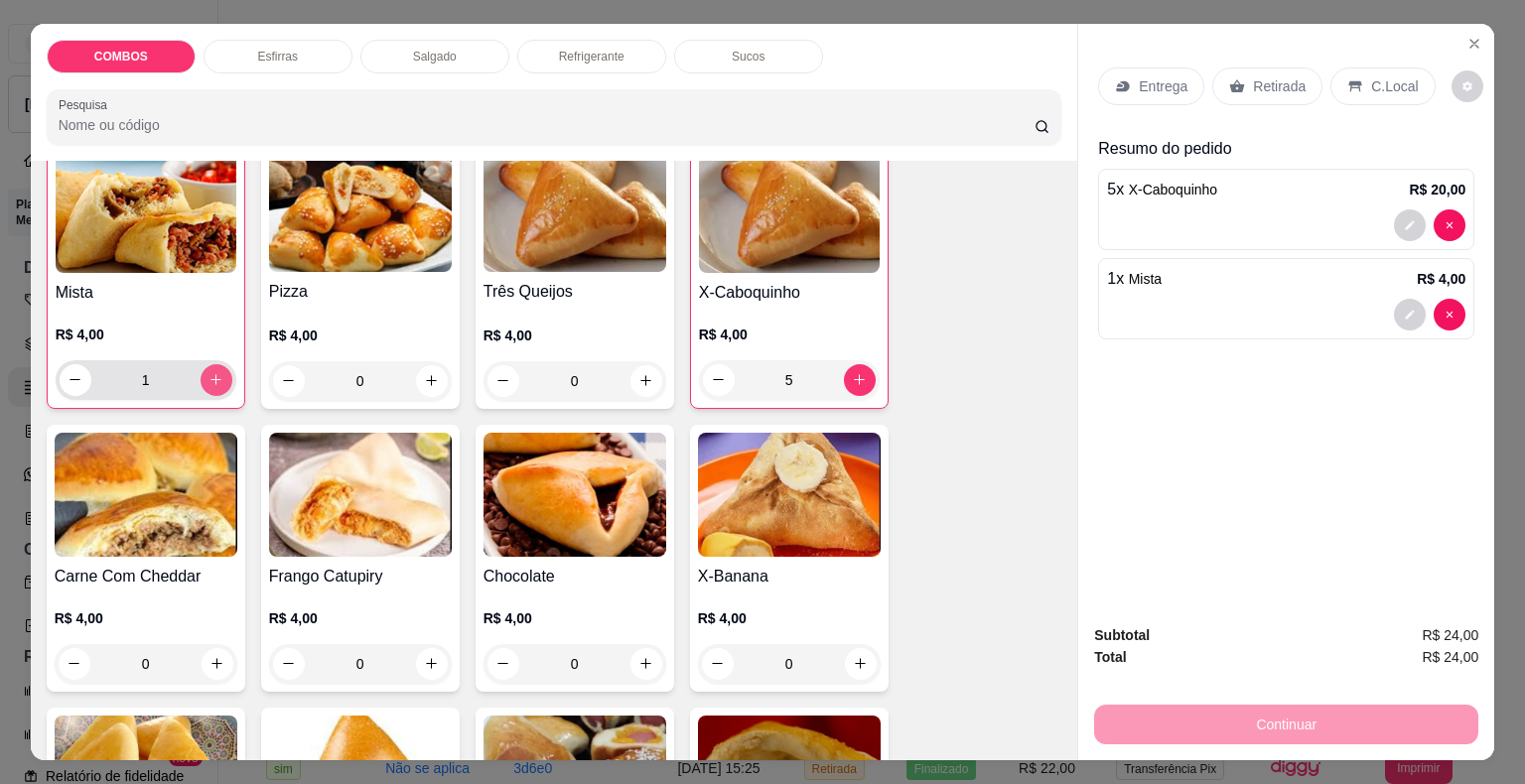 scroll, scrollTop: 496, scrollLeft: 0, axis: vertical 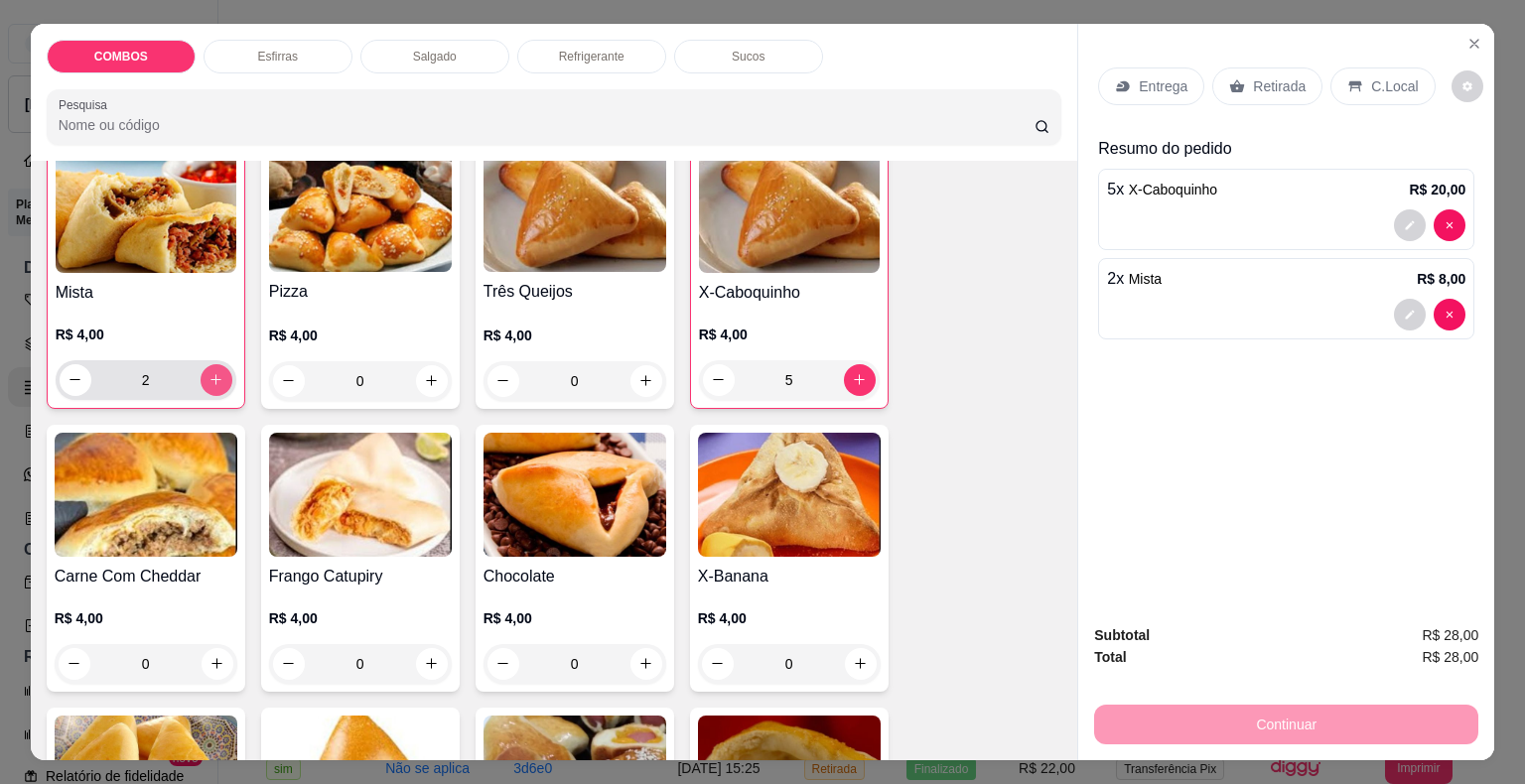 click 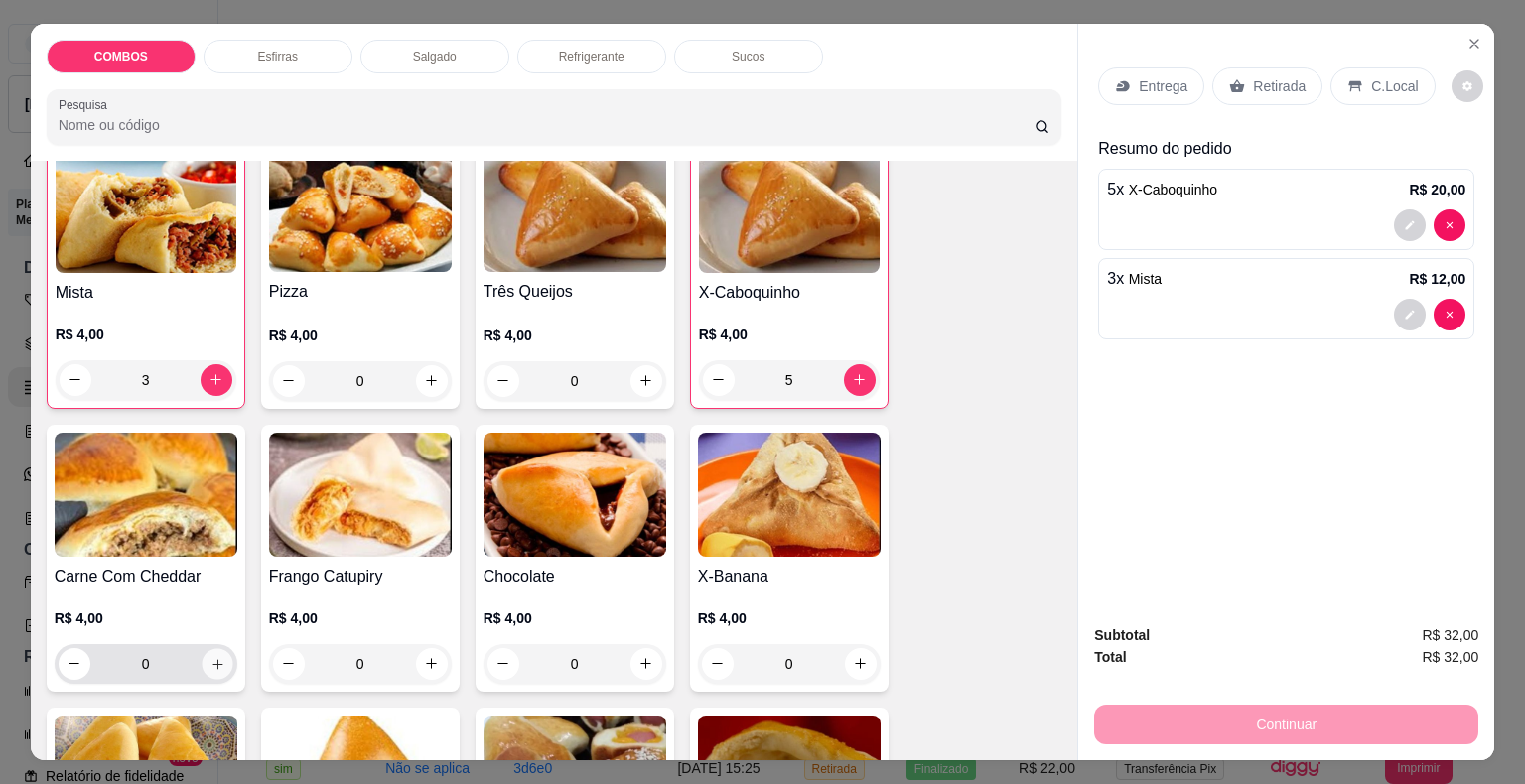 click at bounding box center (216, 663) 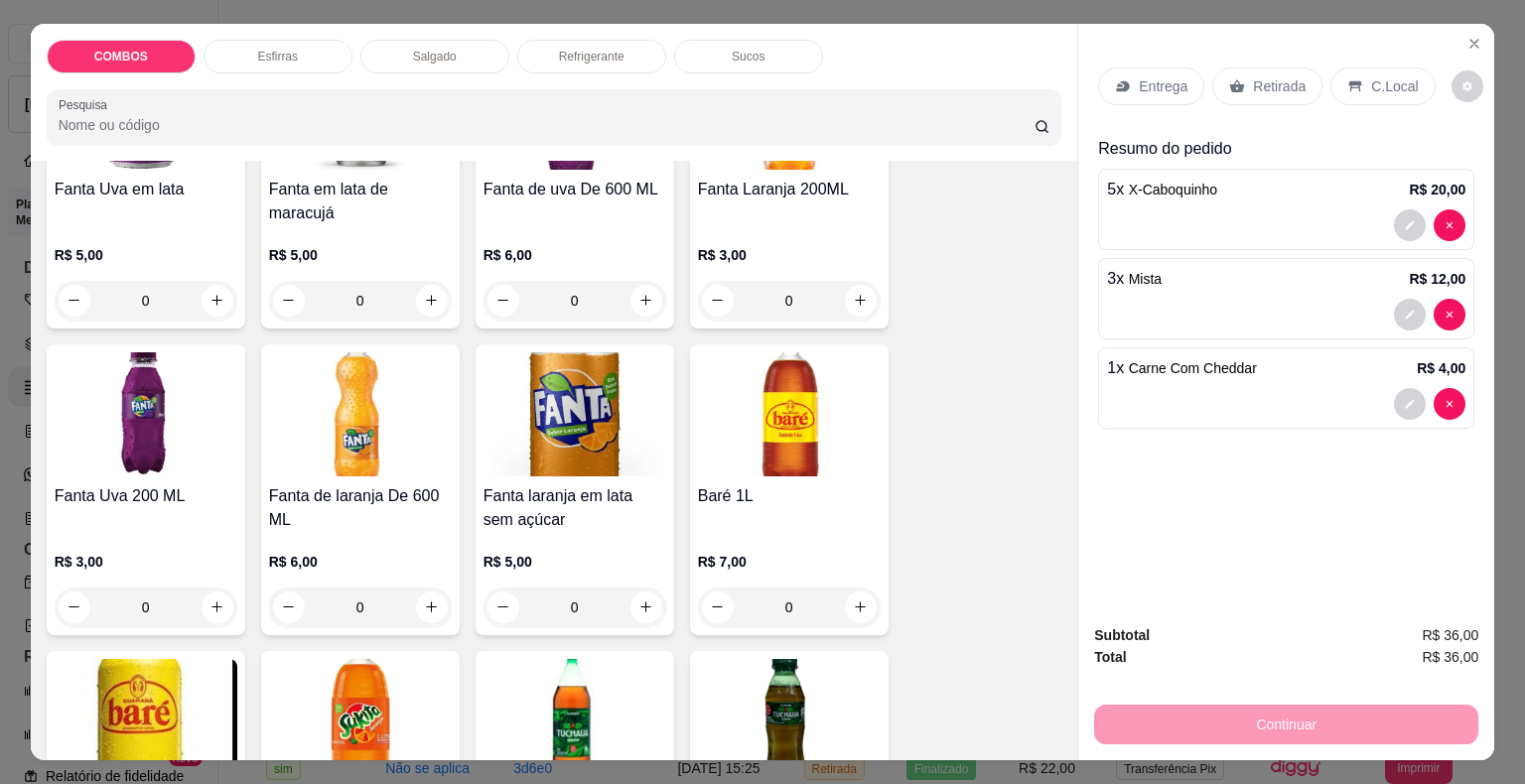 scroll, scrollTop: 3771, scrollLeft: 0, axis: vertical 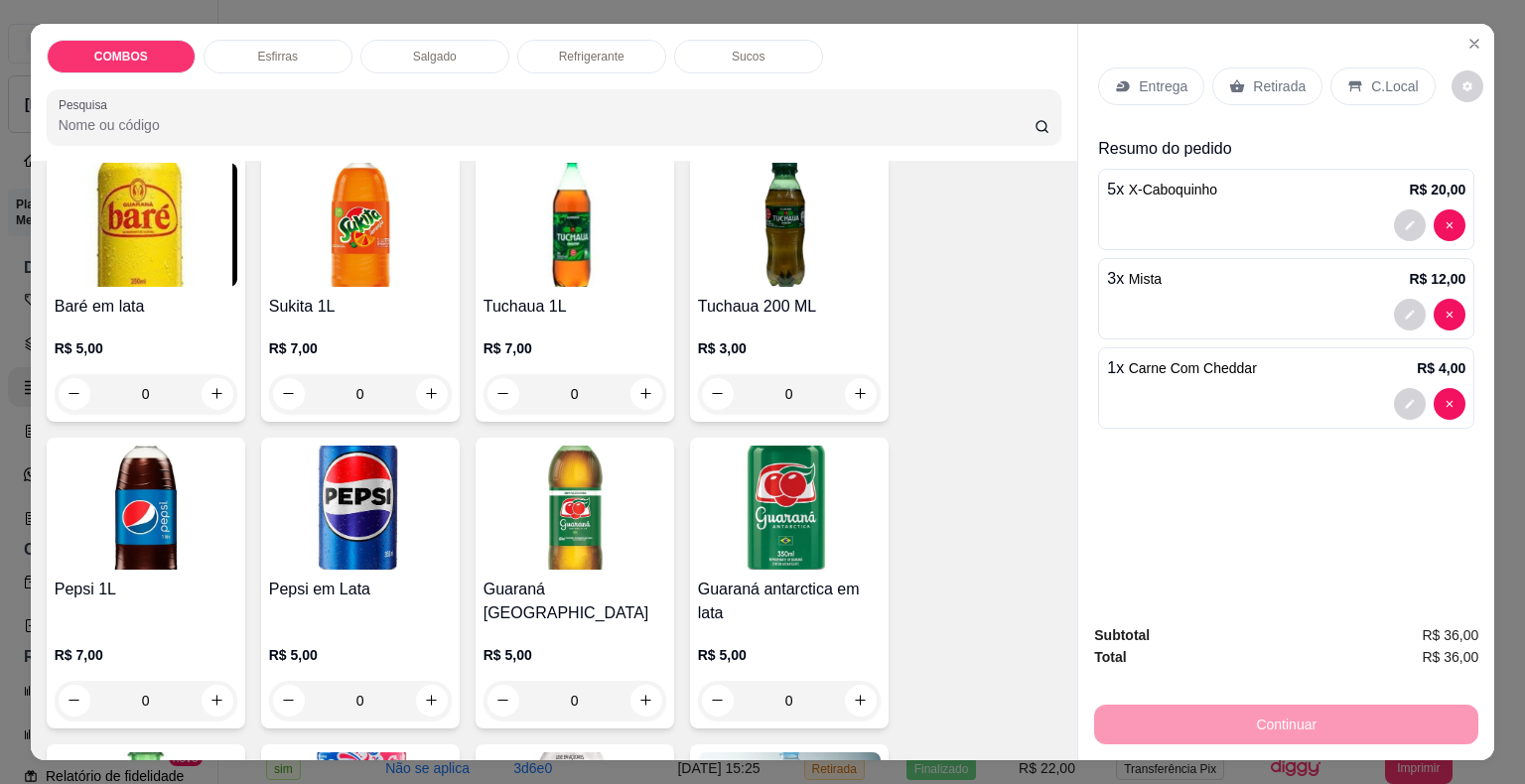 click on "Retirada" at bounding box center [1279, 86] 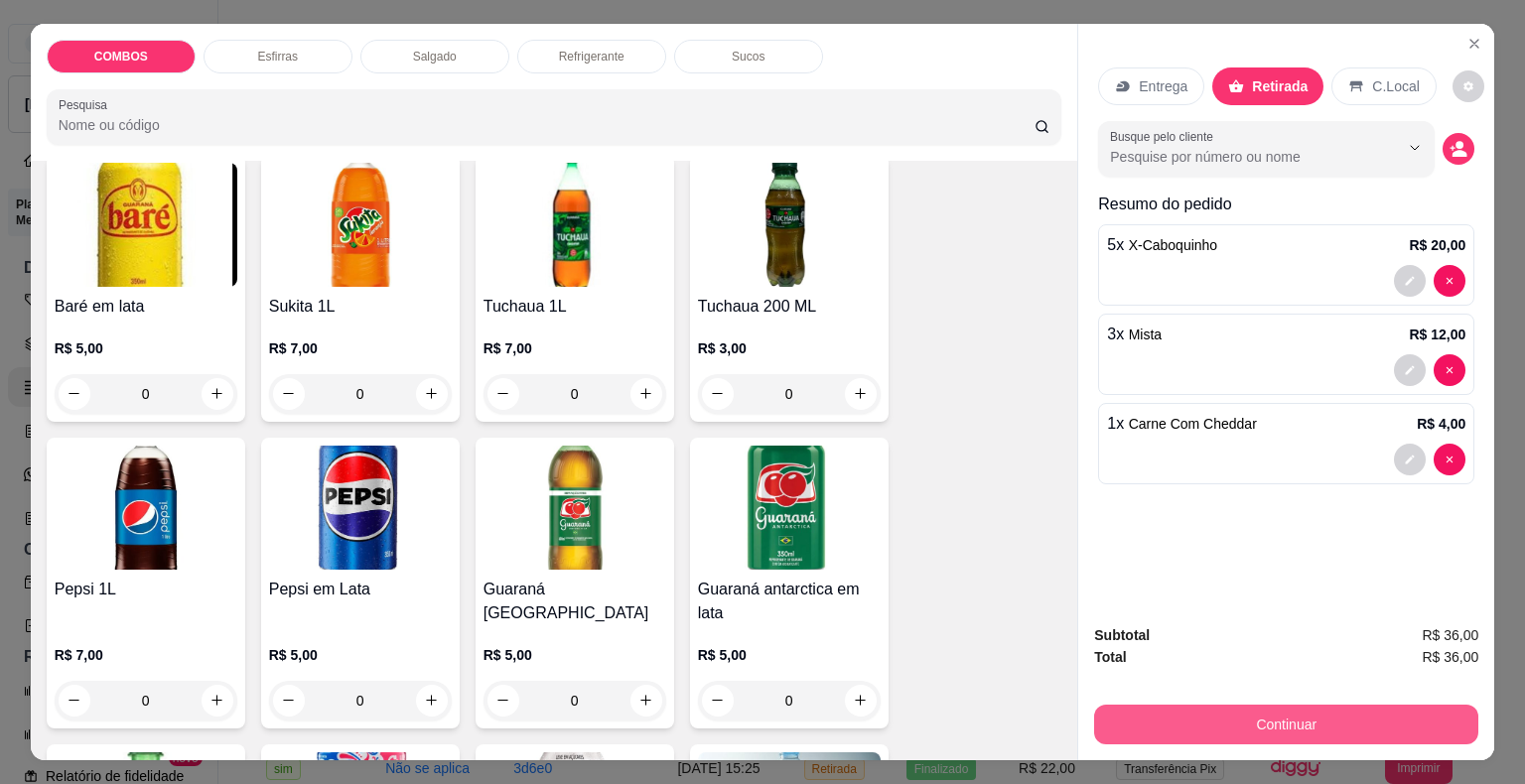 click on "Continuar" at bounding box center [1286, 724] 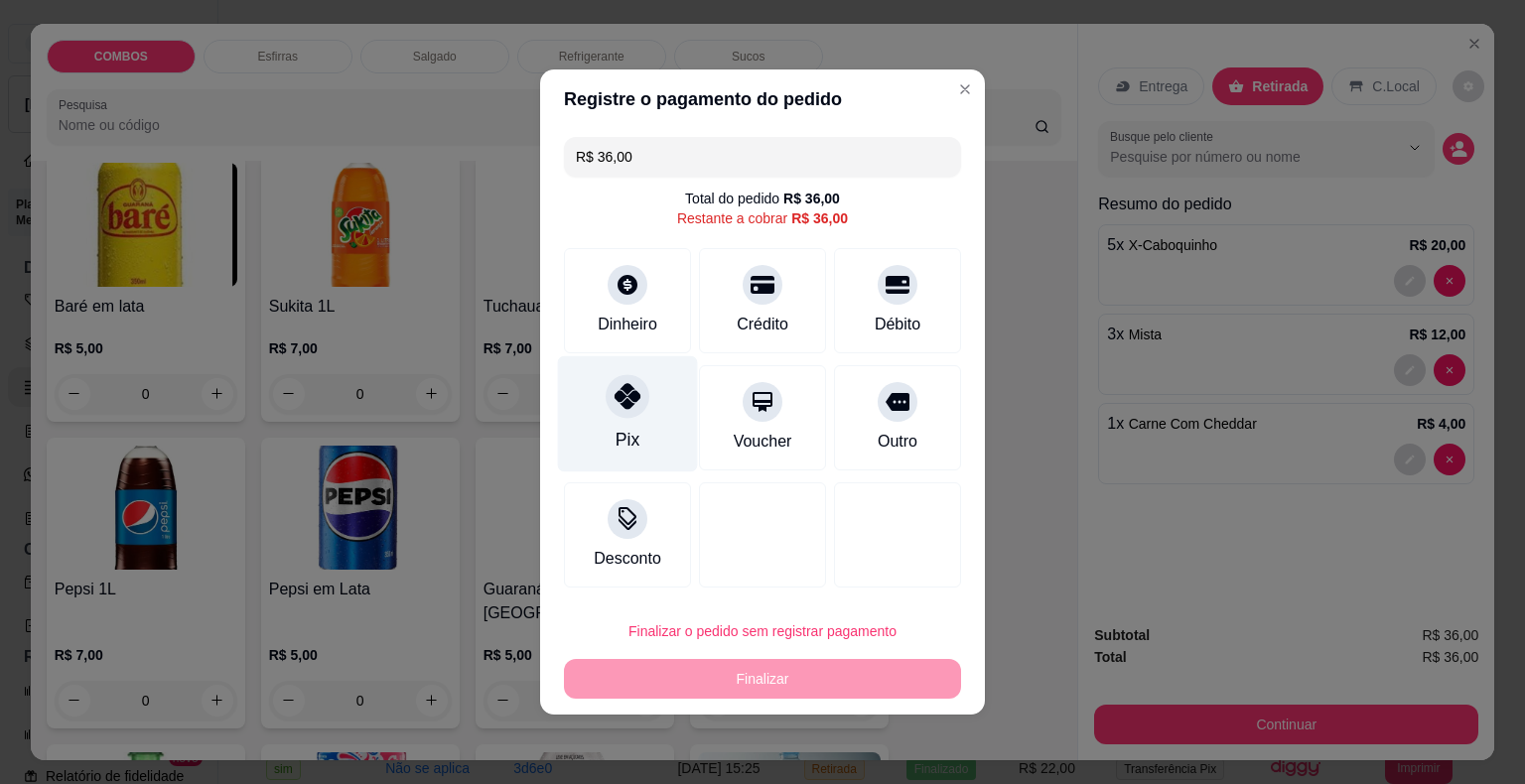 click on "Pix" at bounding box center (627, 440) 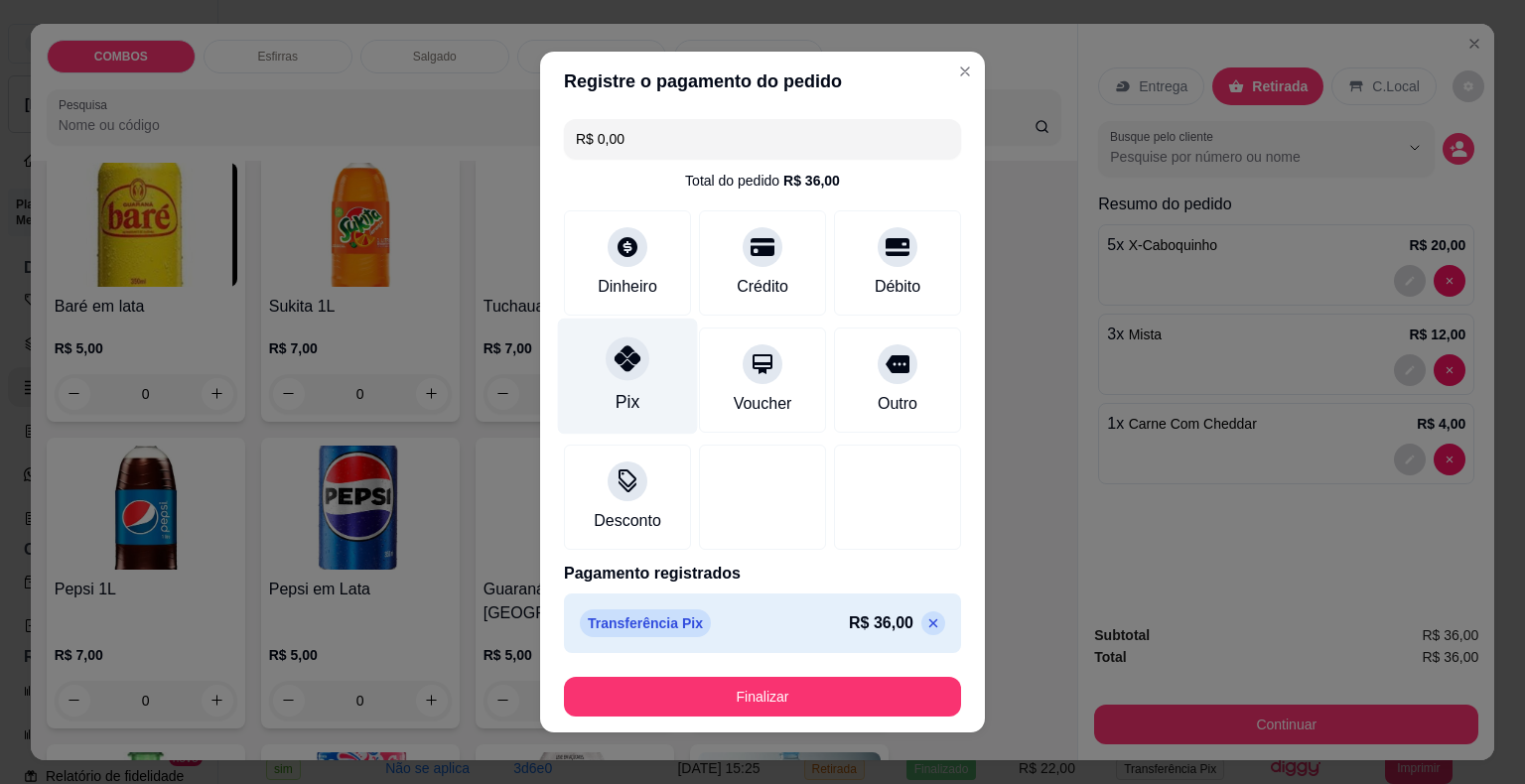click on "Pix" at bounding box center [627, 376] 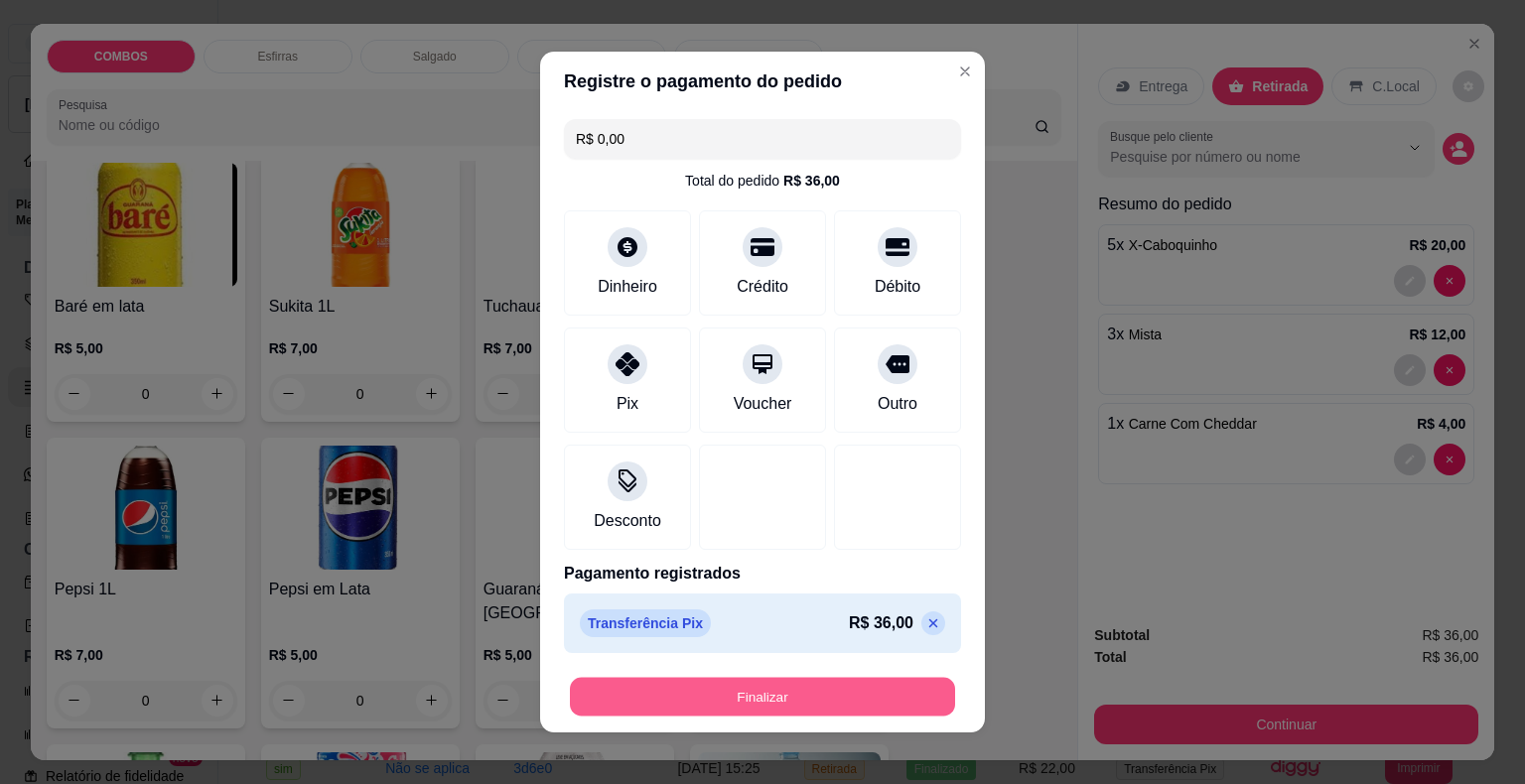 click on "Finalizar" at bounding box center (762, 697) 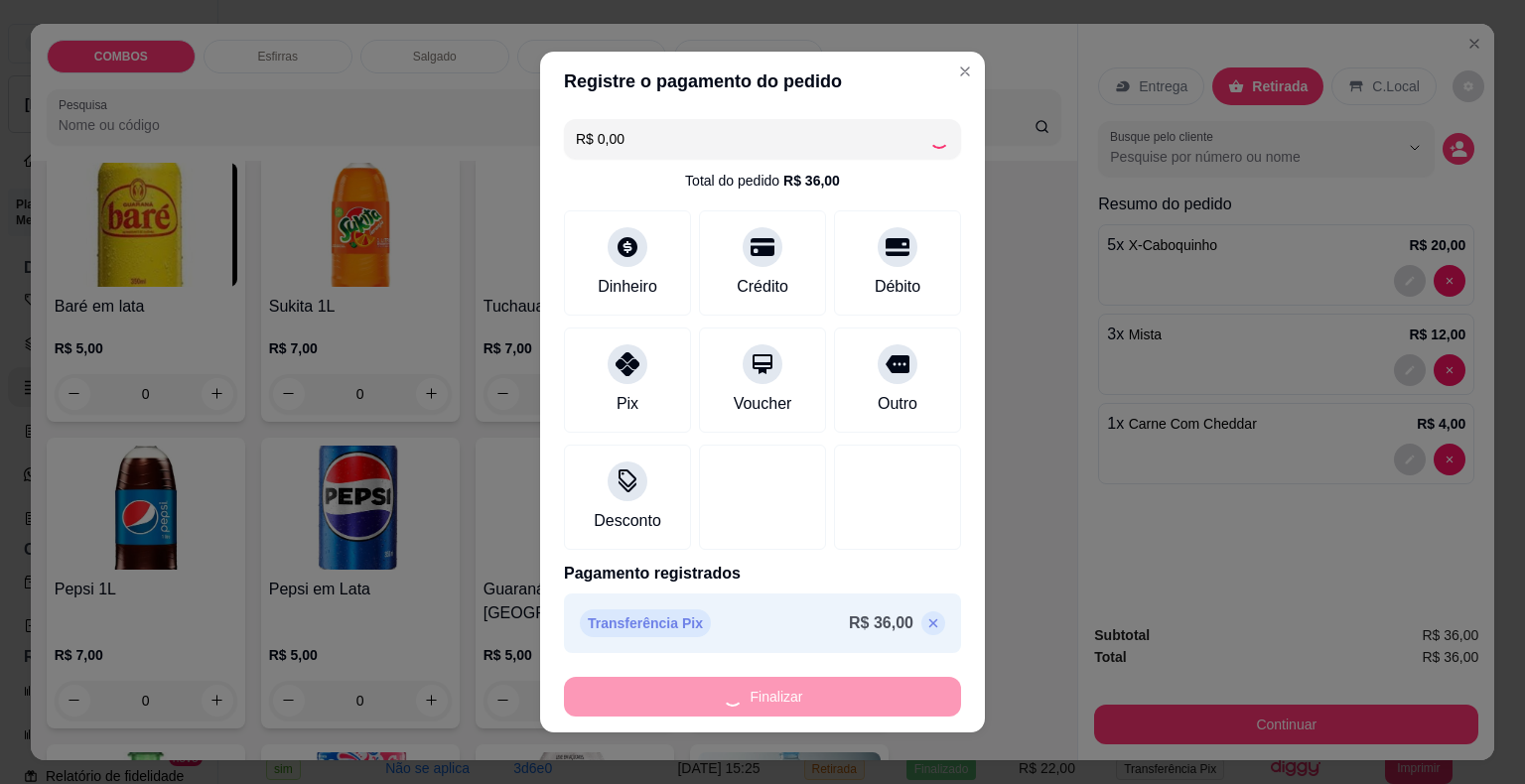 type on "0" 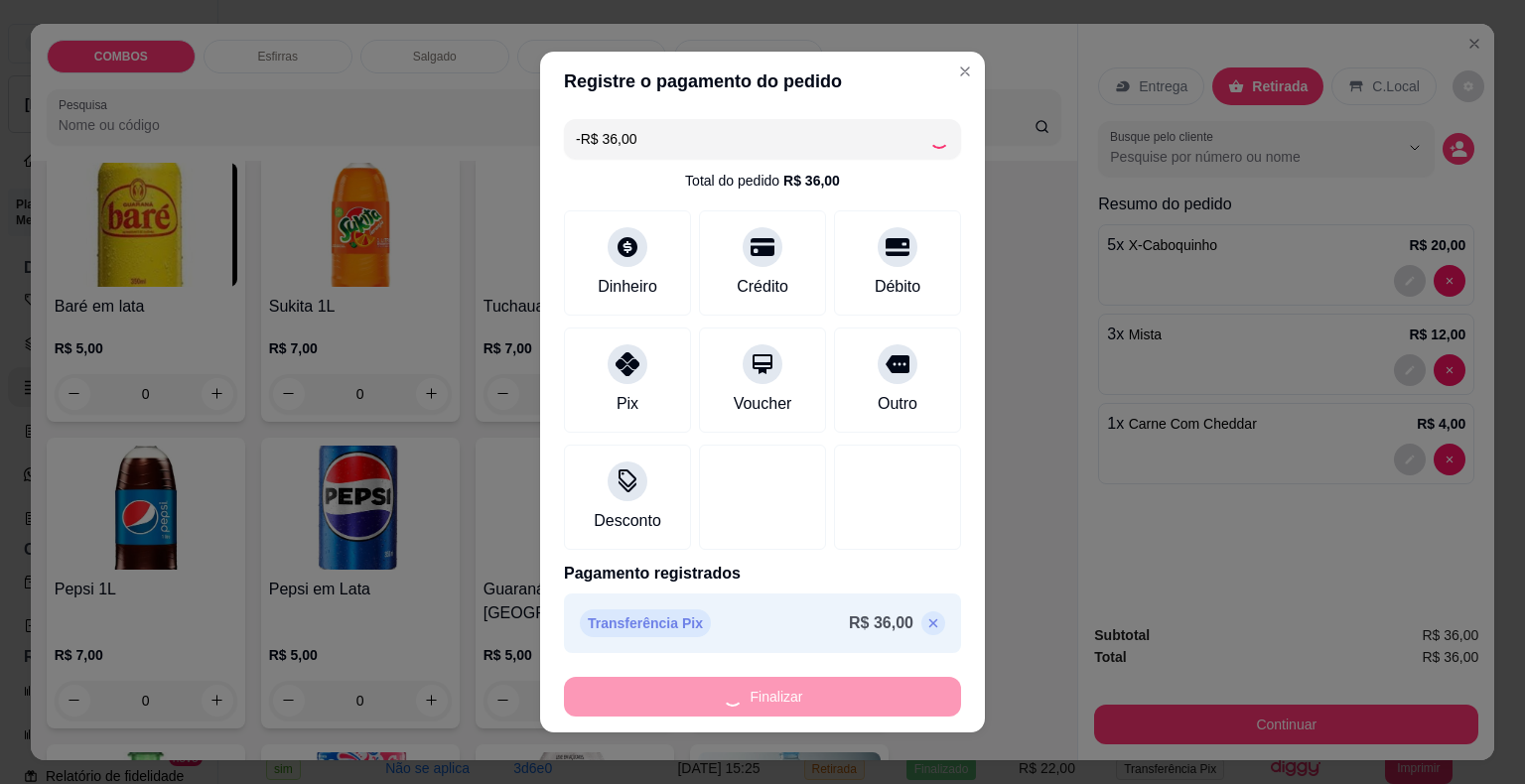 scroll, scrollTop: 3768, scrollLeft: 0, axis: vertical 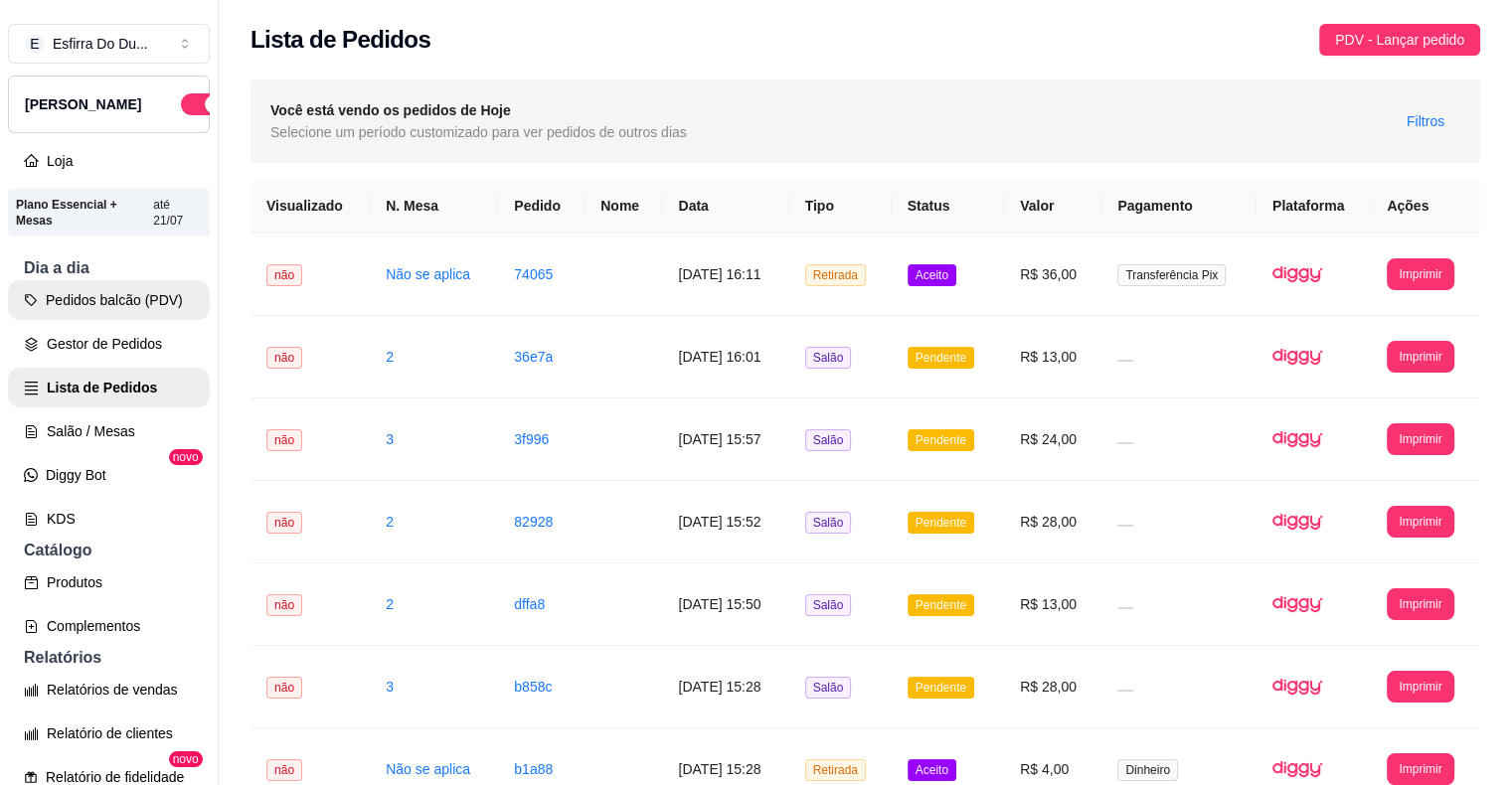 click on "Pedidos balcão (PDV)" at bounding box center (108, 300) 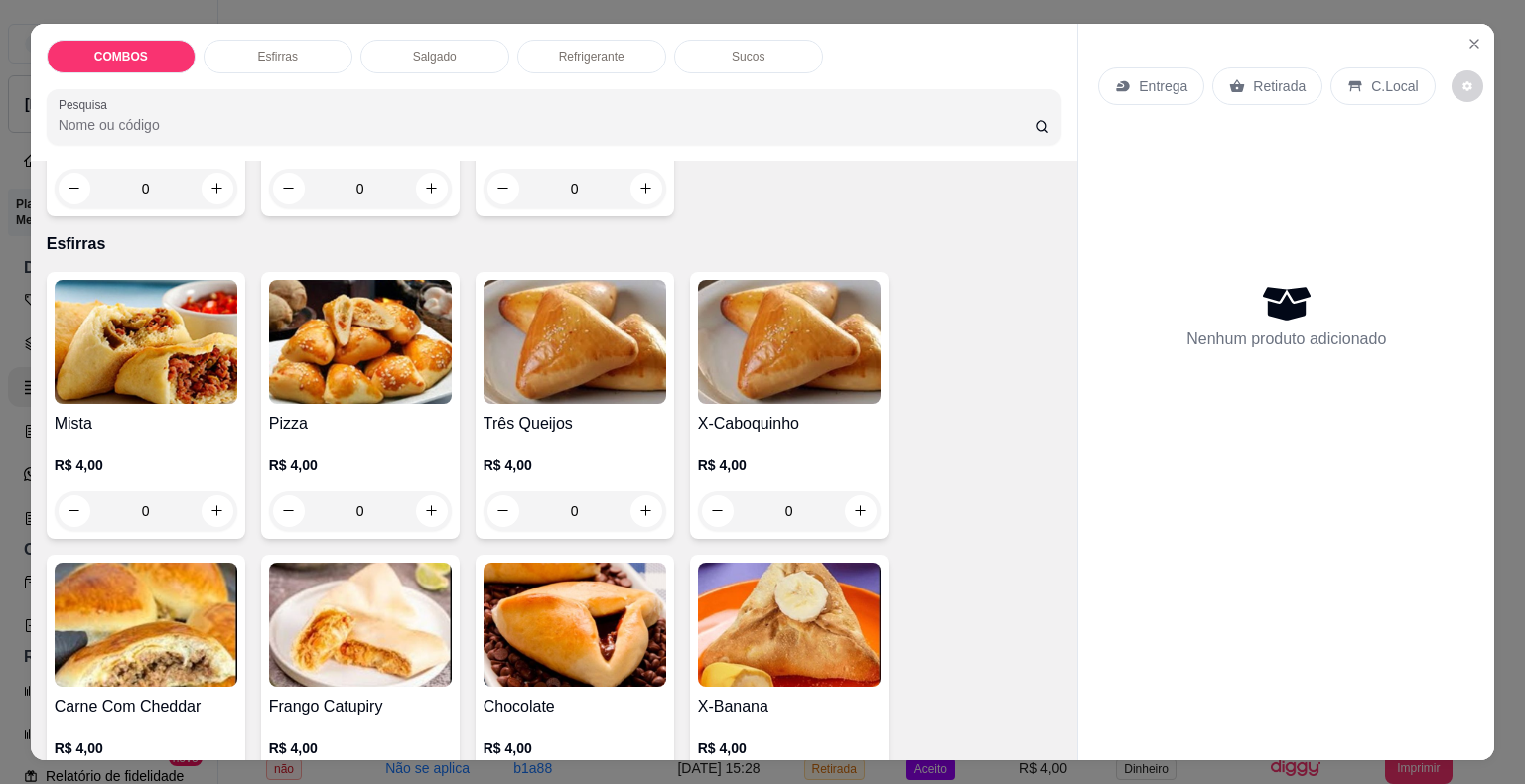 scroll, scrollTop: 397, scrollLeft: 0, axis: vertical 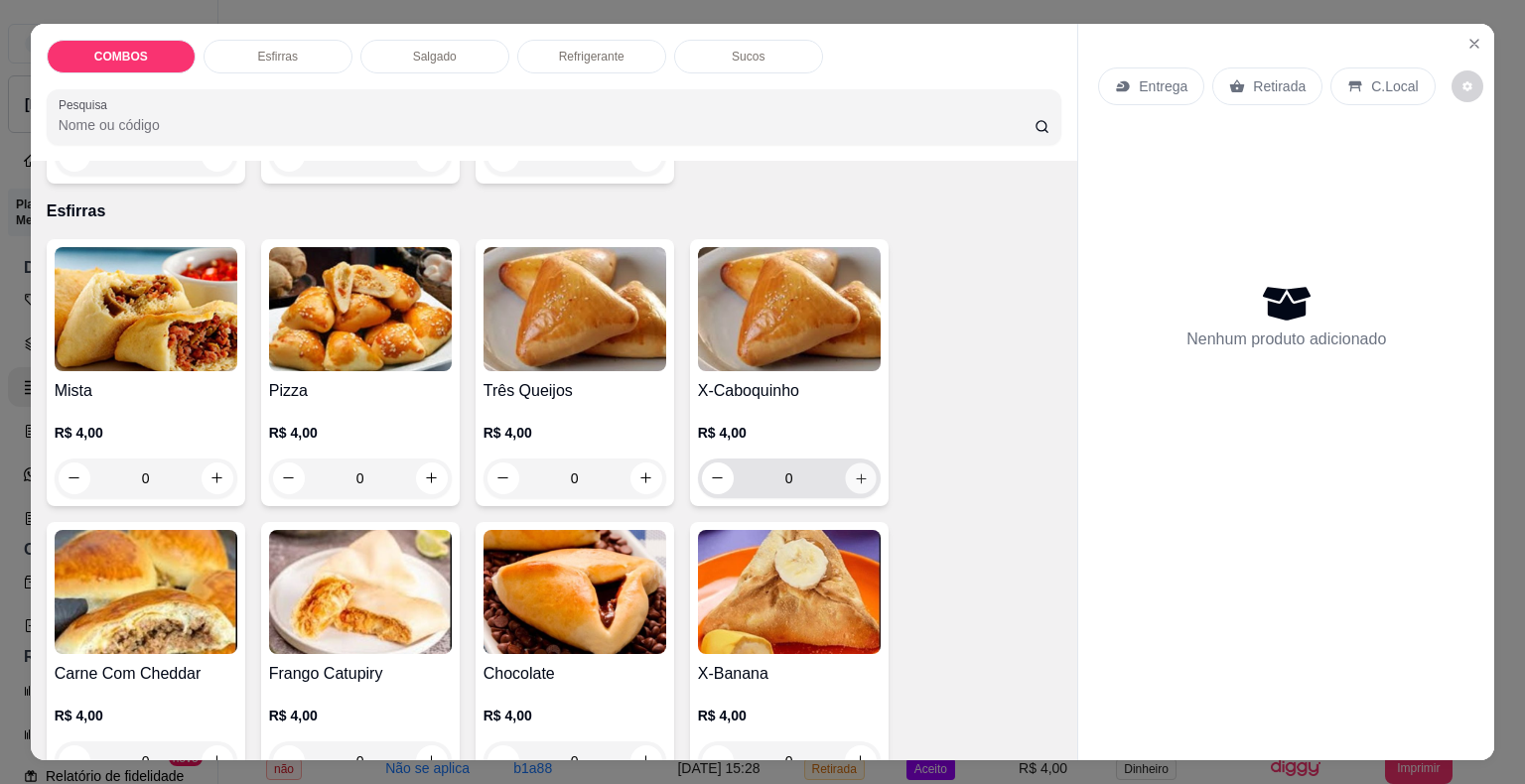 click at bounding box center (860, 477) 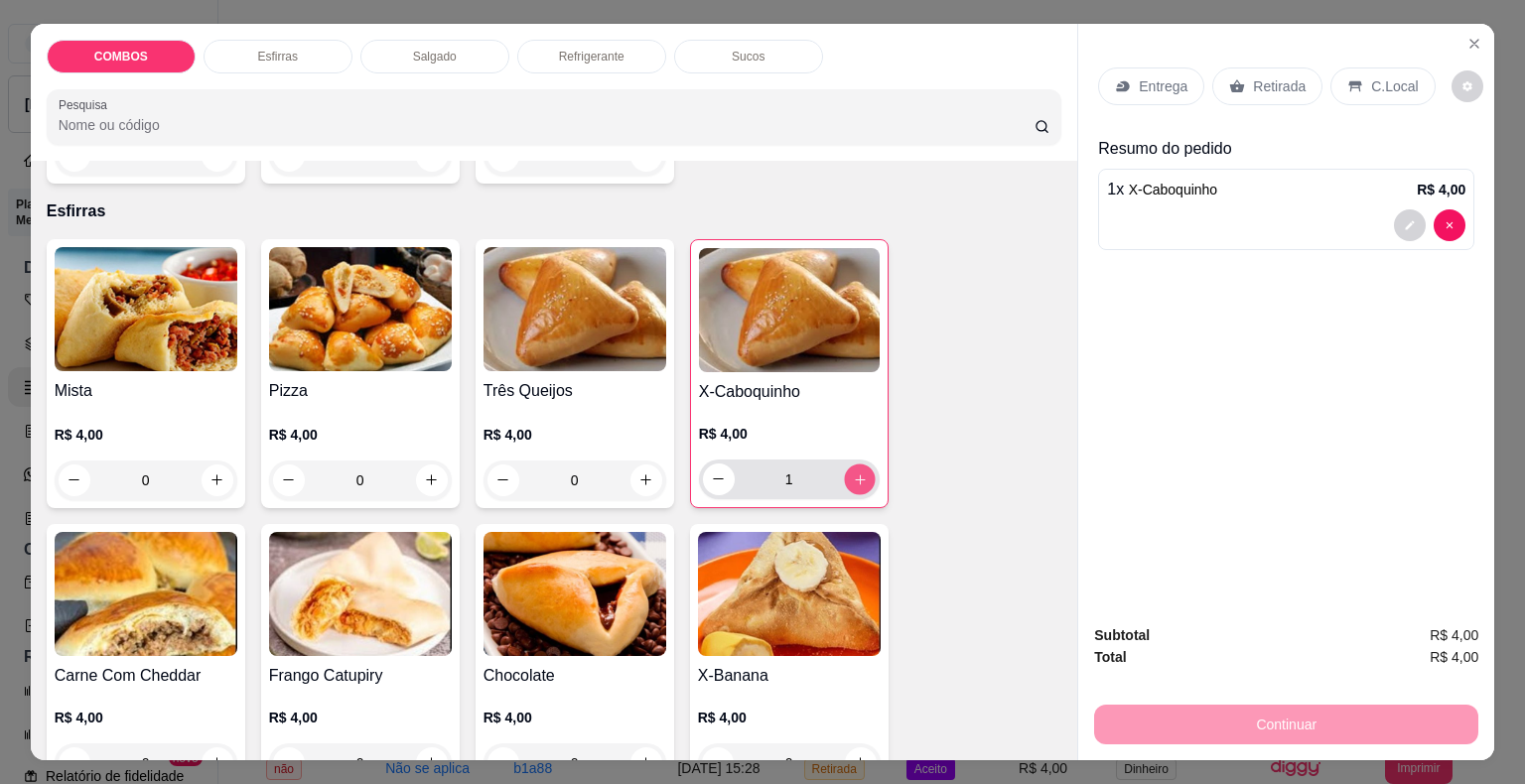 click at bounding box center (859, 478) 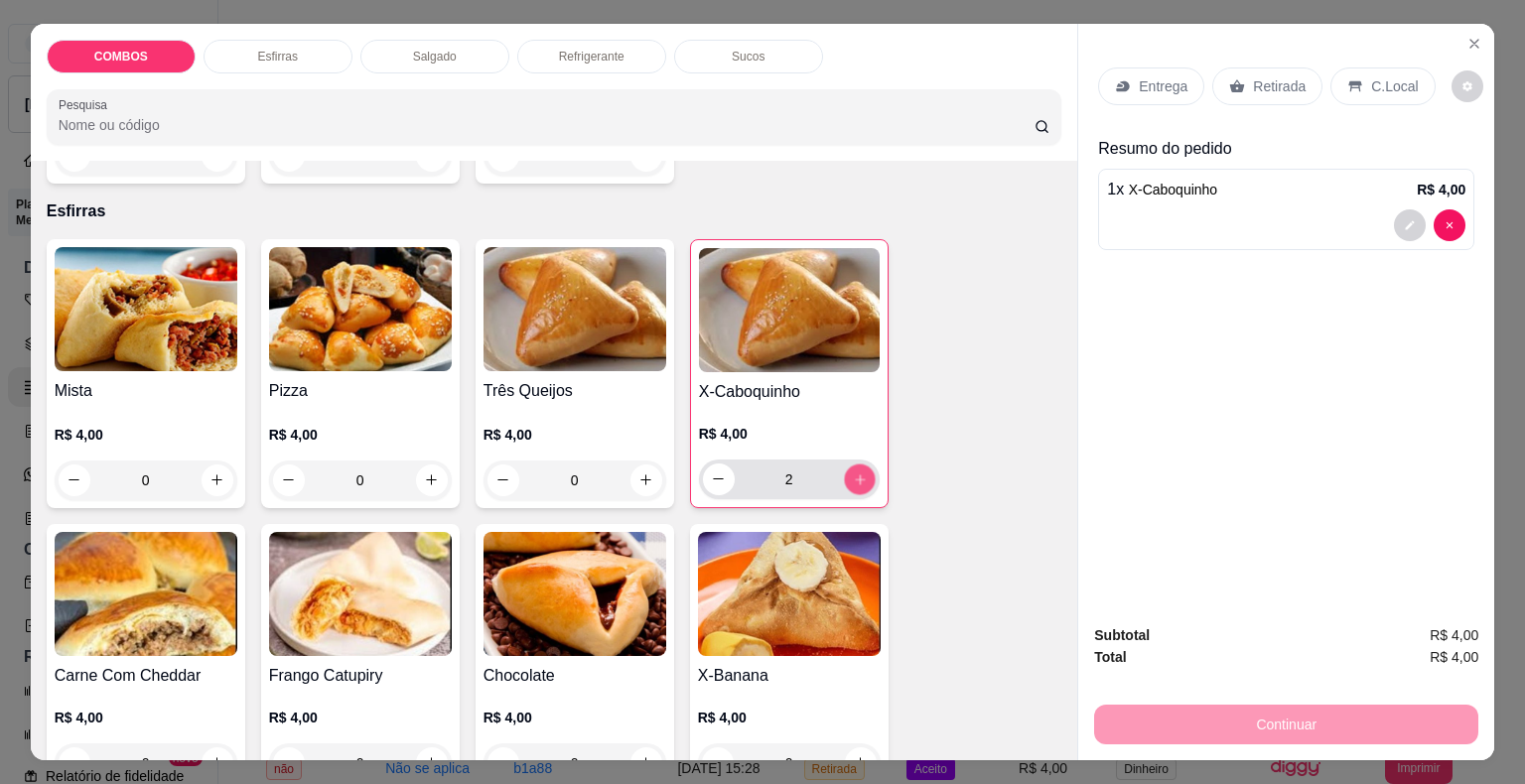 click at bounding box center (859, 478) 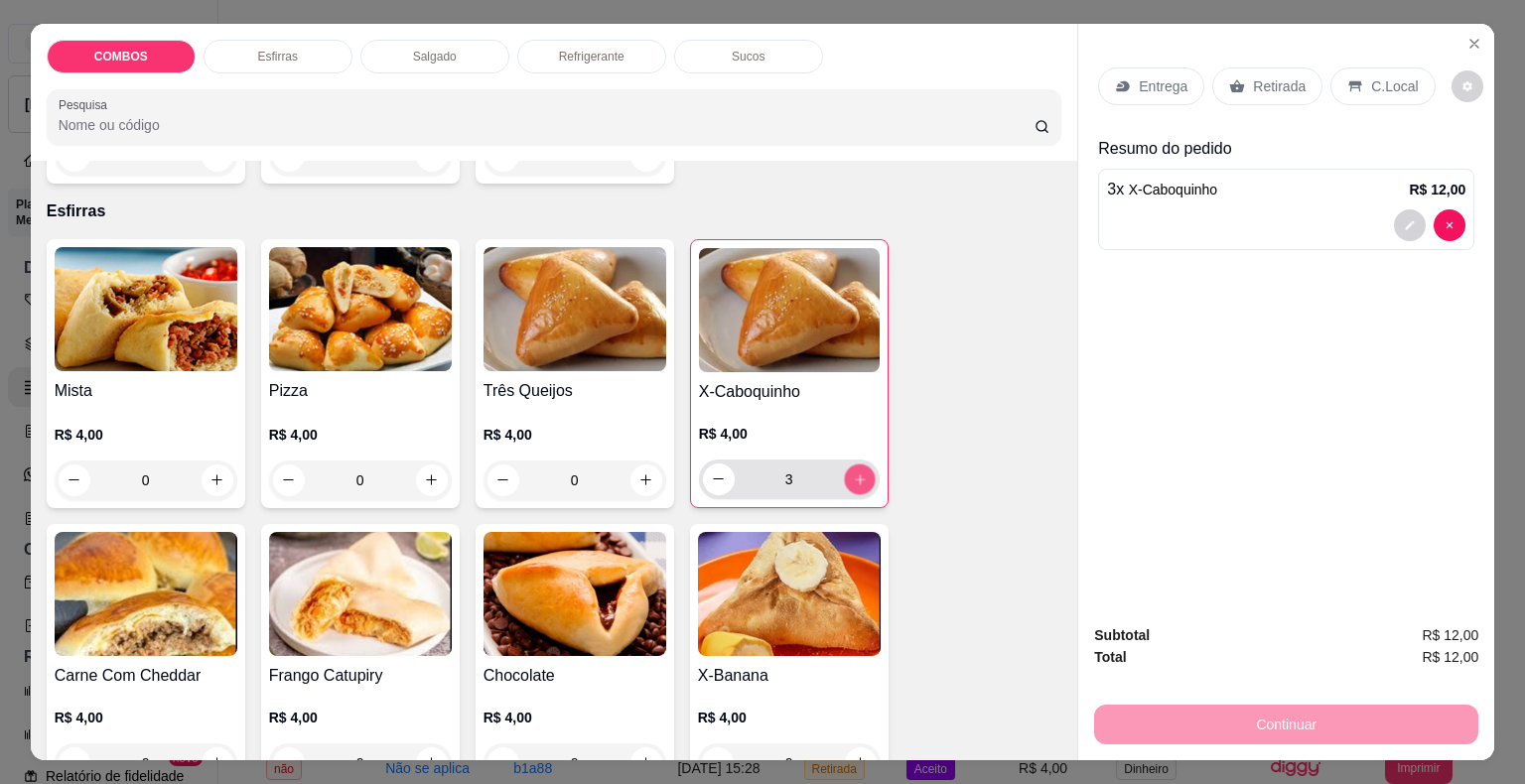click at bounding box center (859, 478) 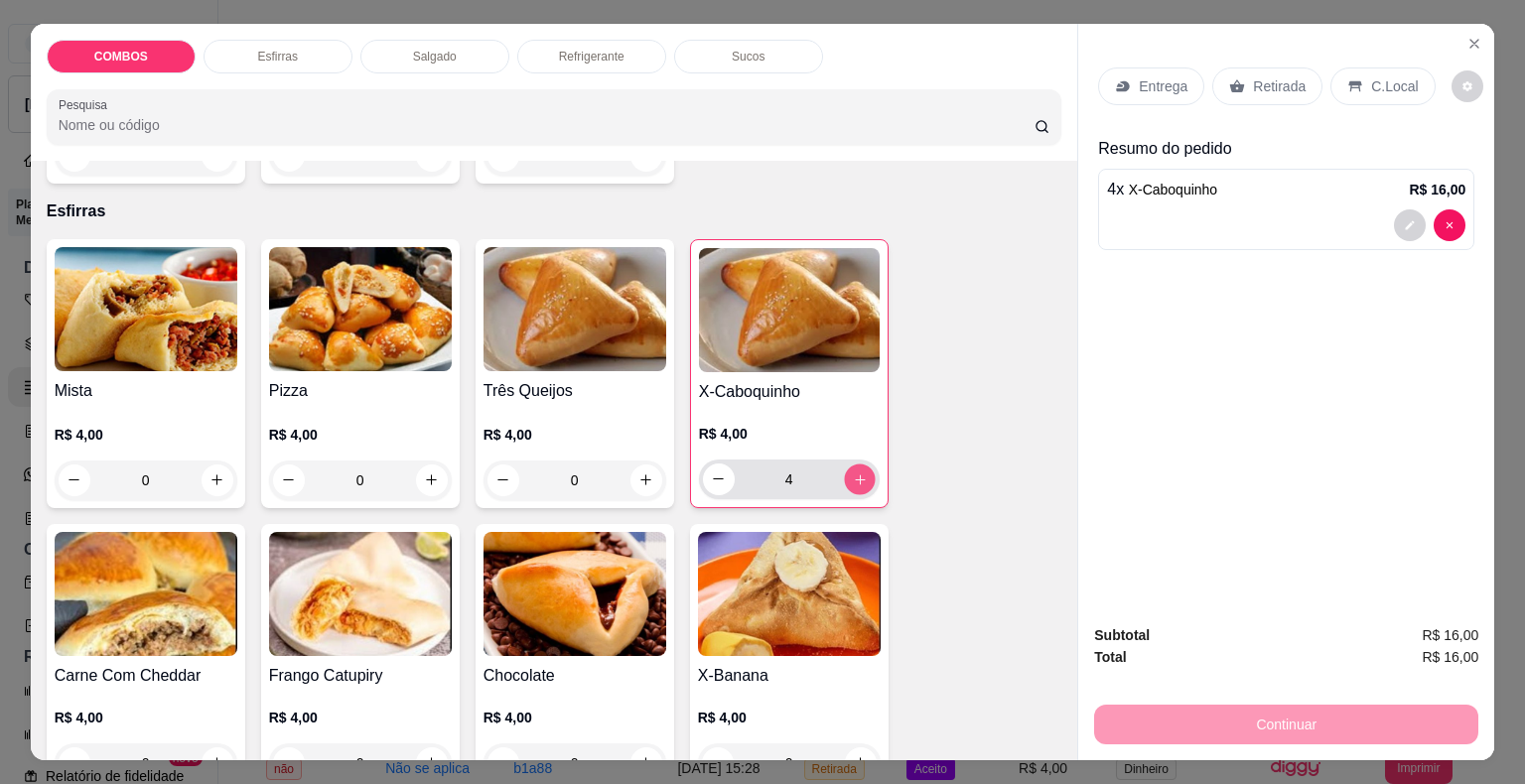 click at bounding box center [859, 478] 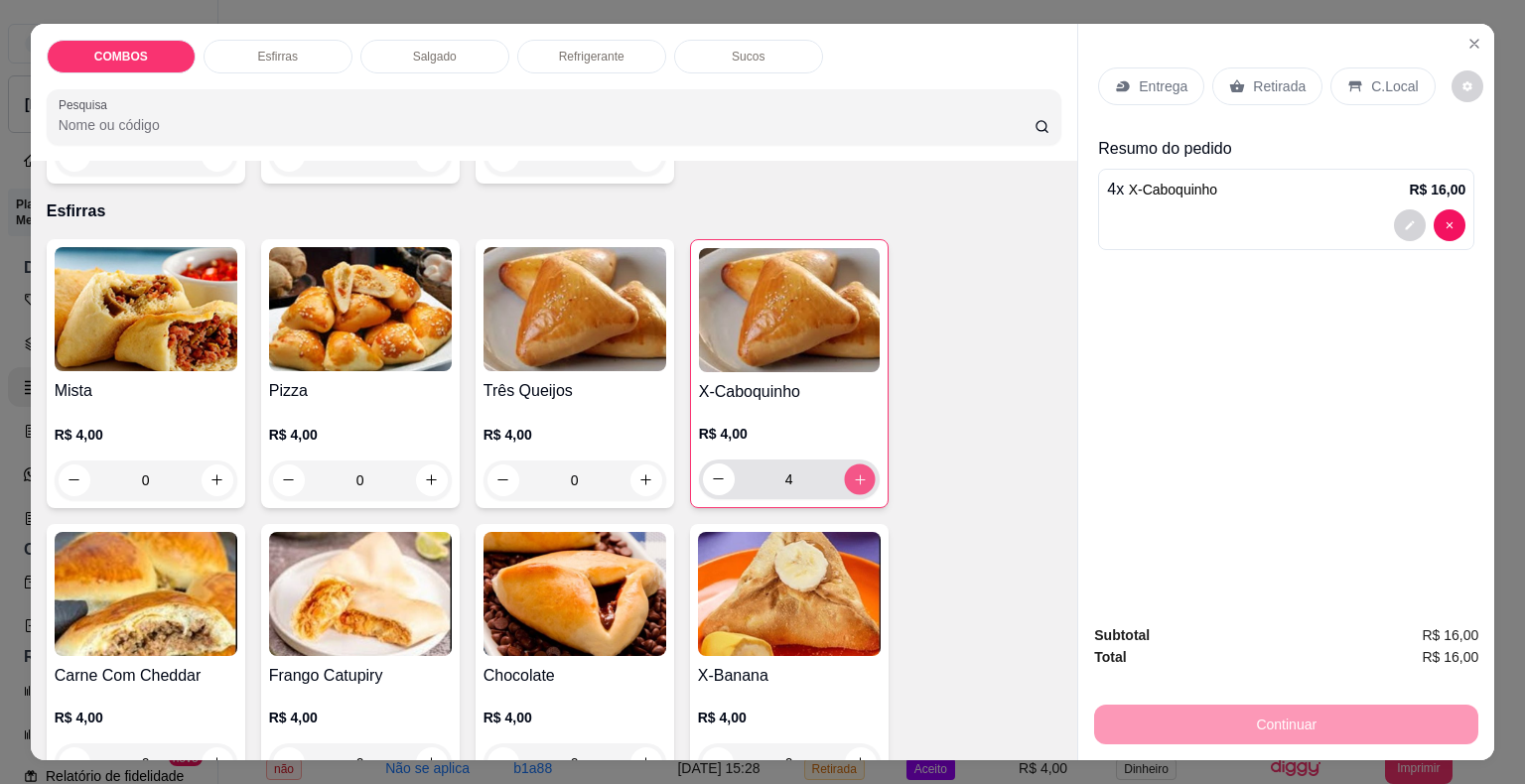 type on "5" 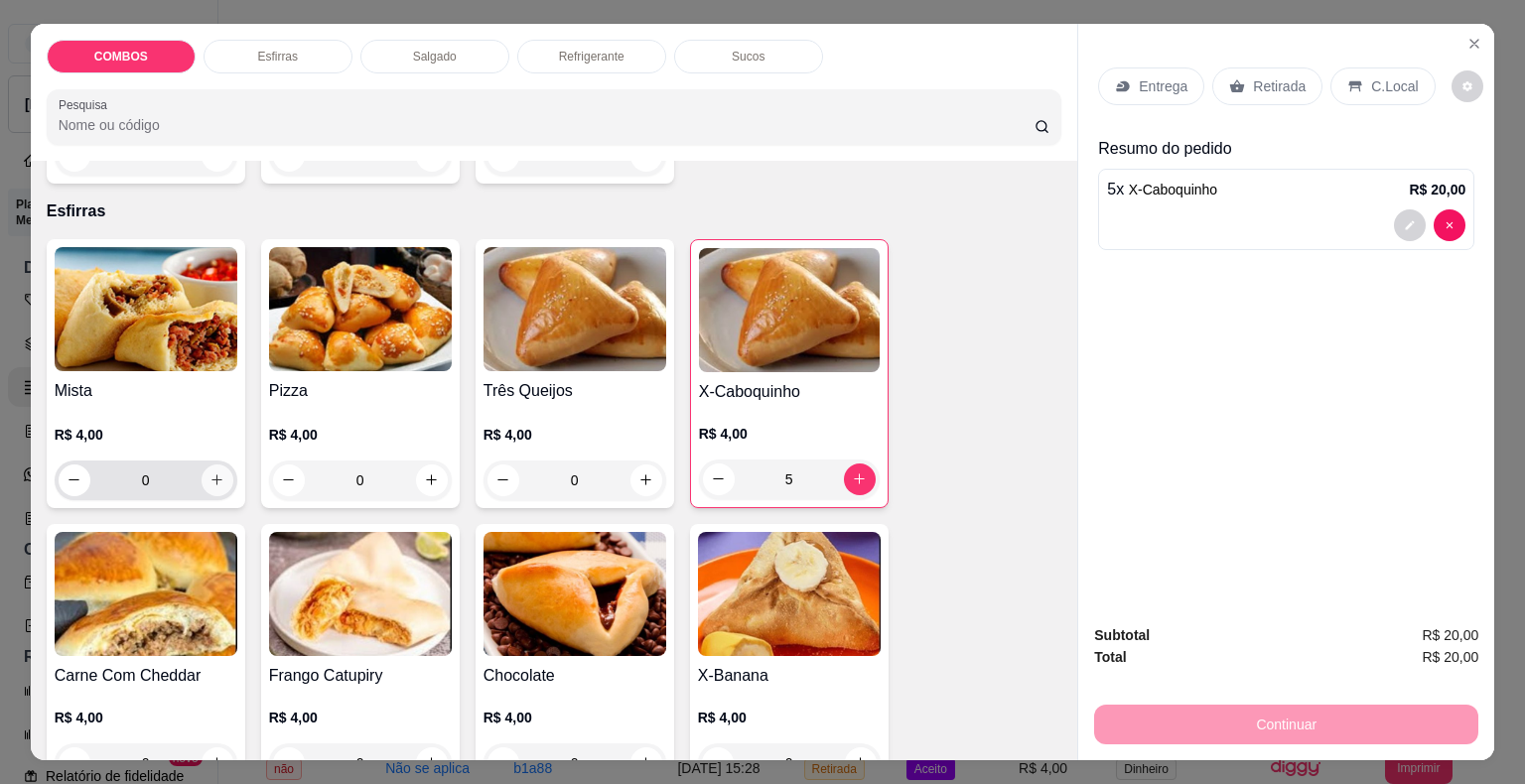 click at bounding box center (217, 480) 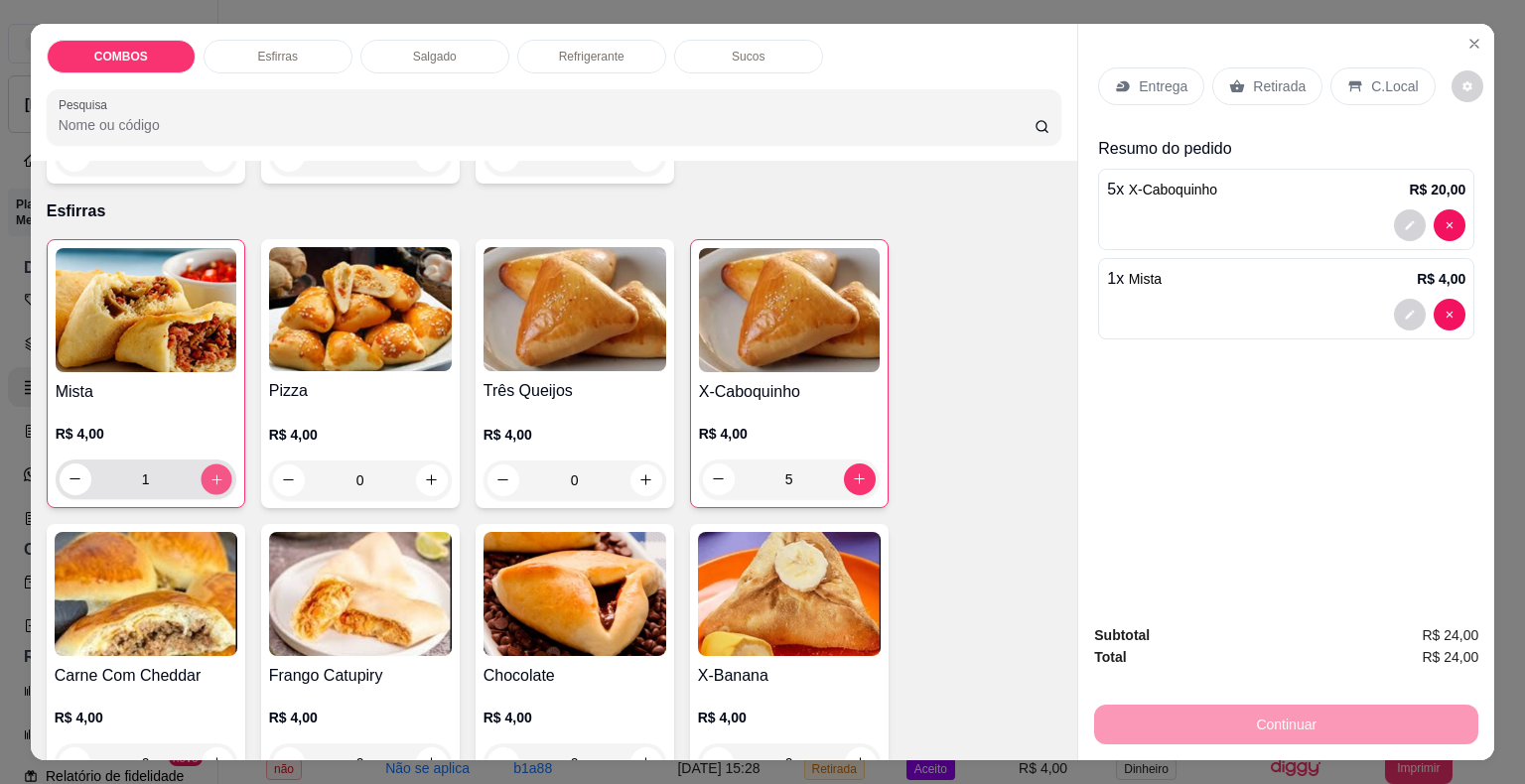 click at bounding box center (215, 478) 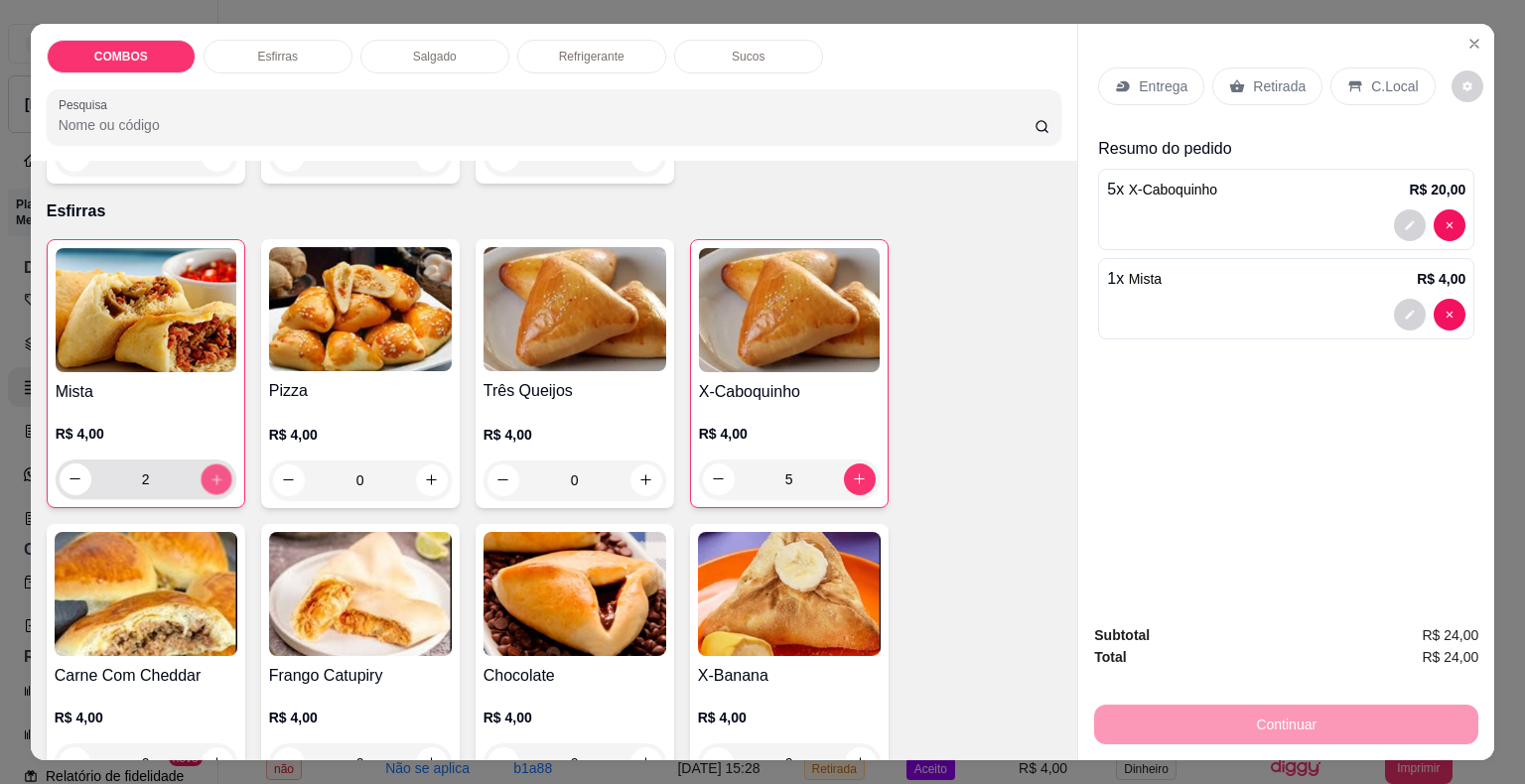 click at bounding box center [215, 478] 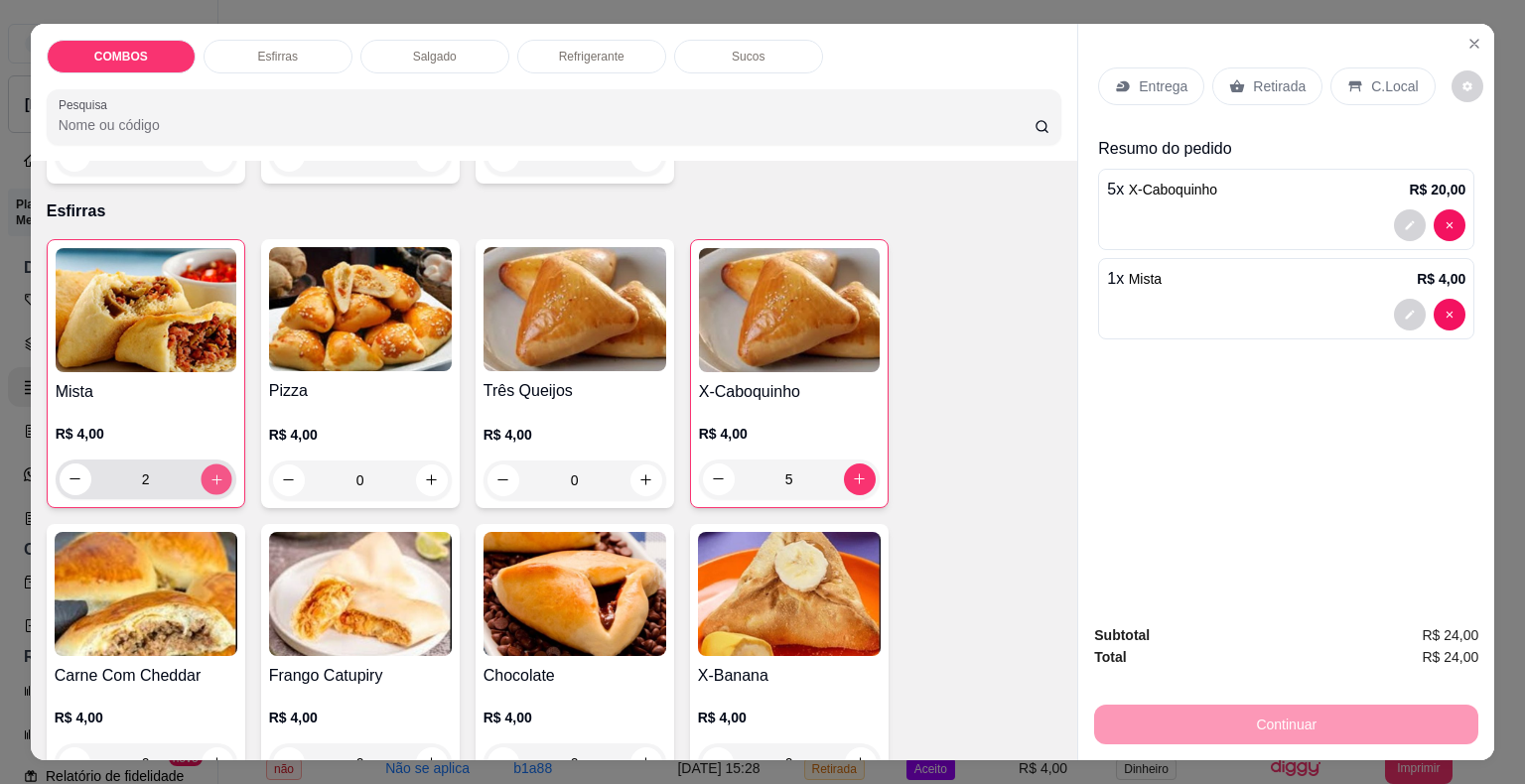 type on "3" 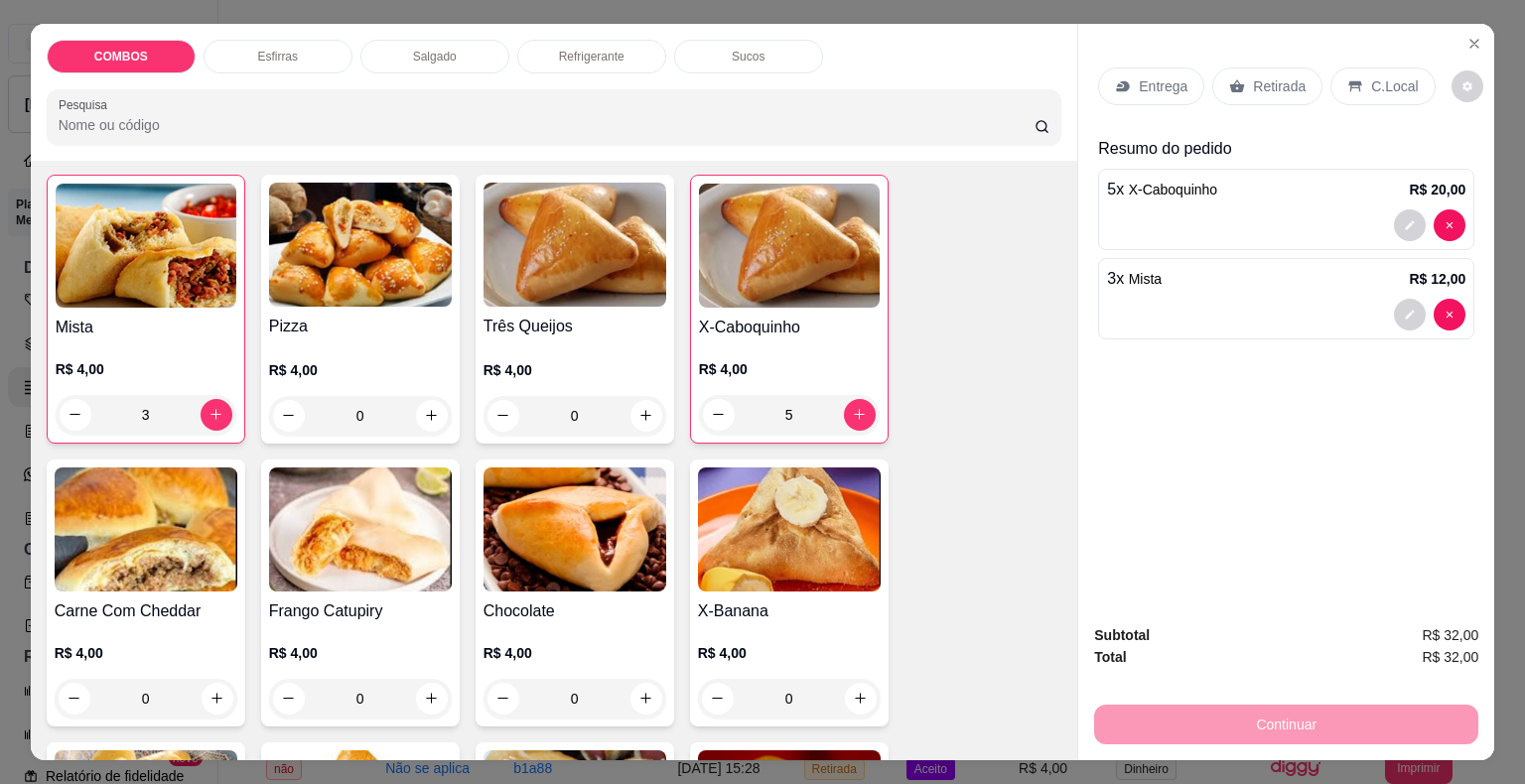 scroll, scrollTop: 496, scrollLeft: 0, axis: vertical 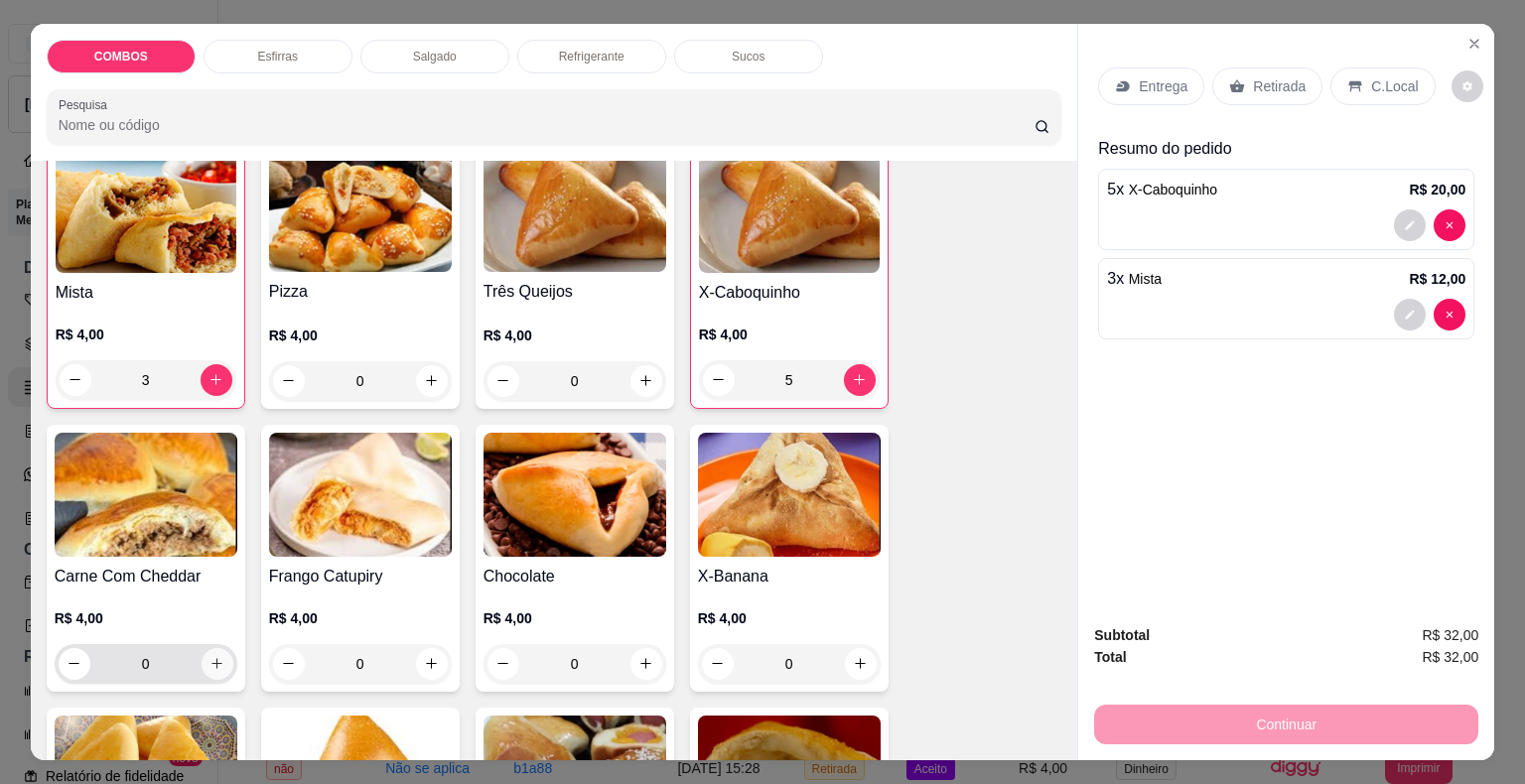 click at bounding box center [217, 664] 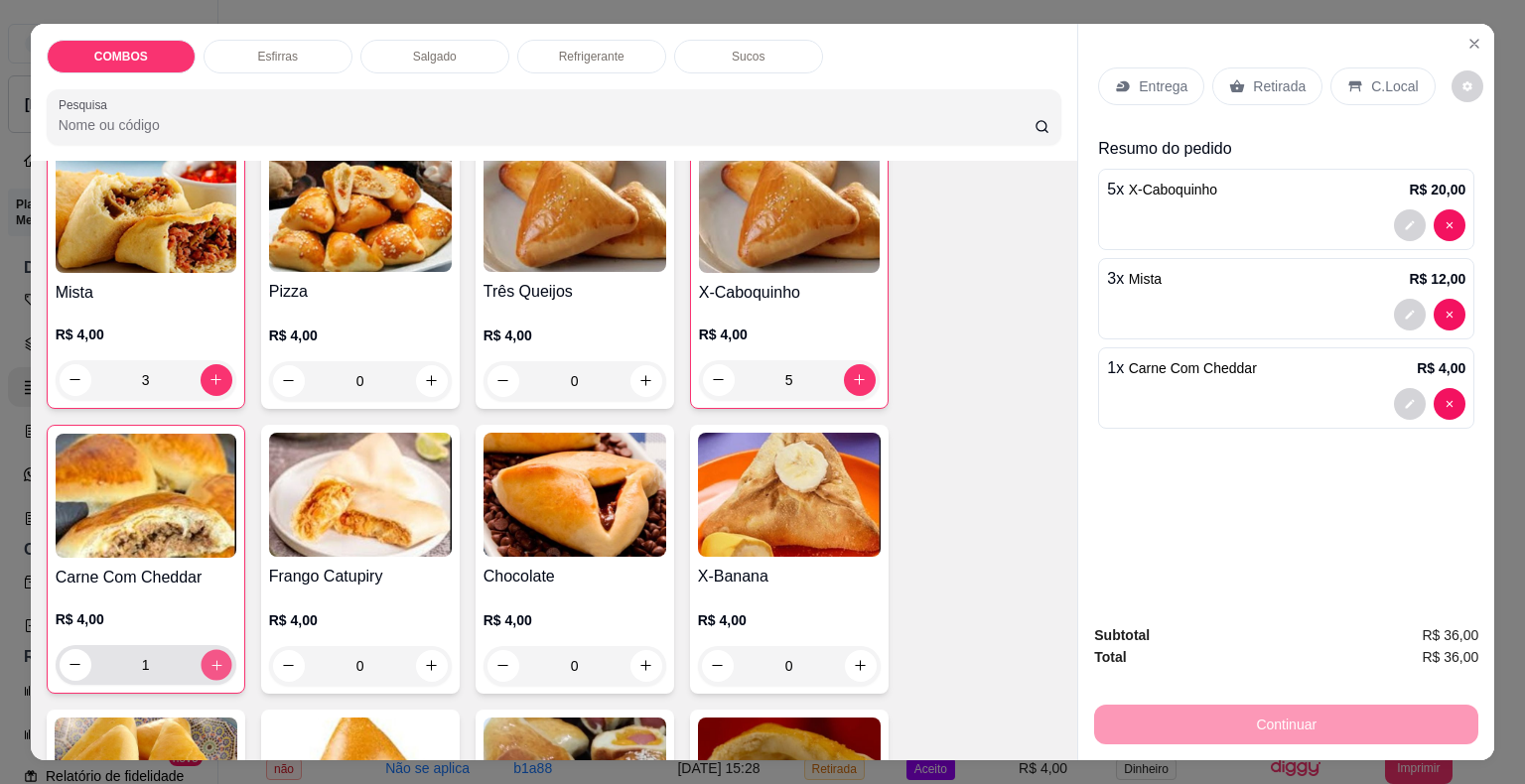 click at bounding box center [215, 664] 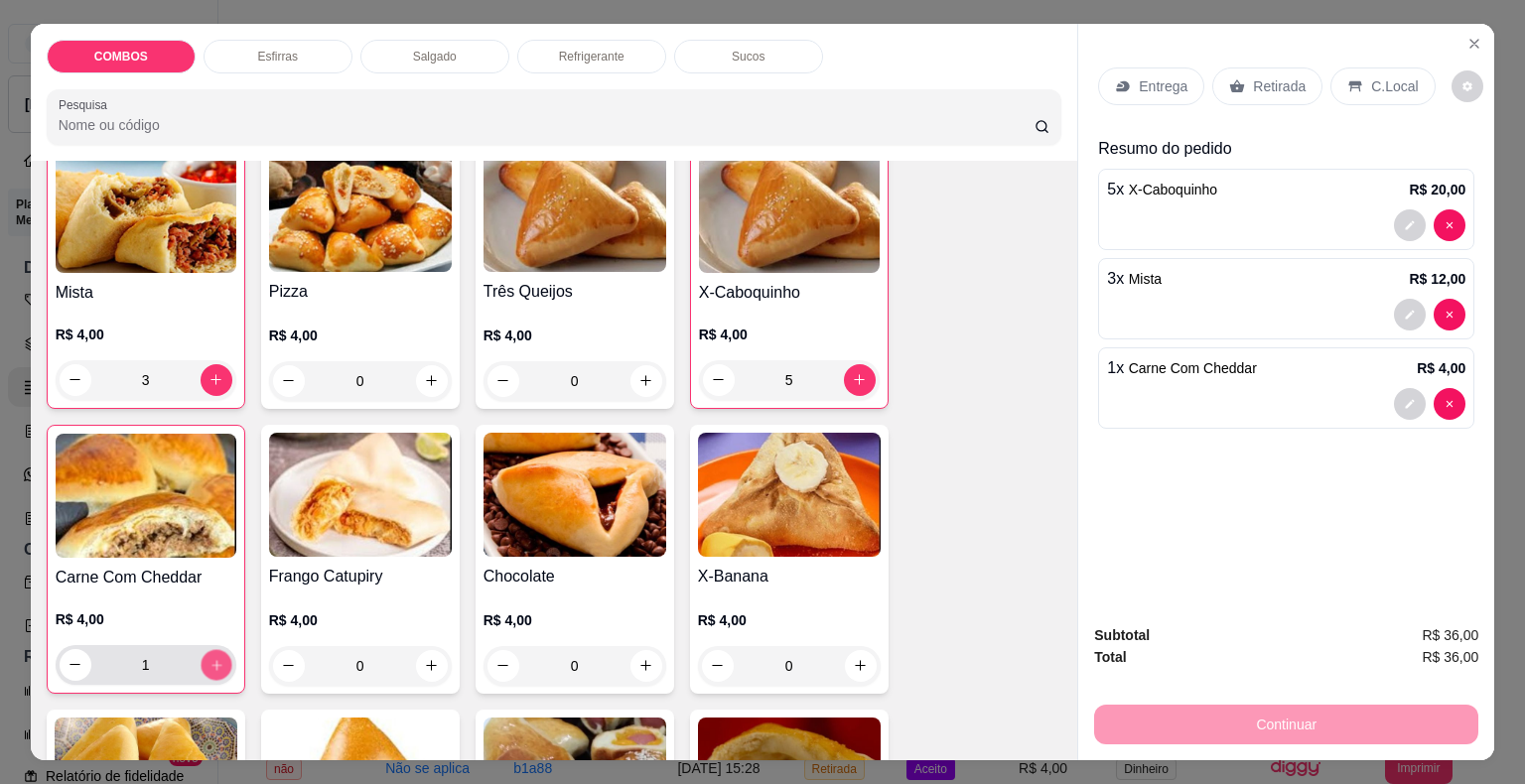 type on "2" 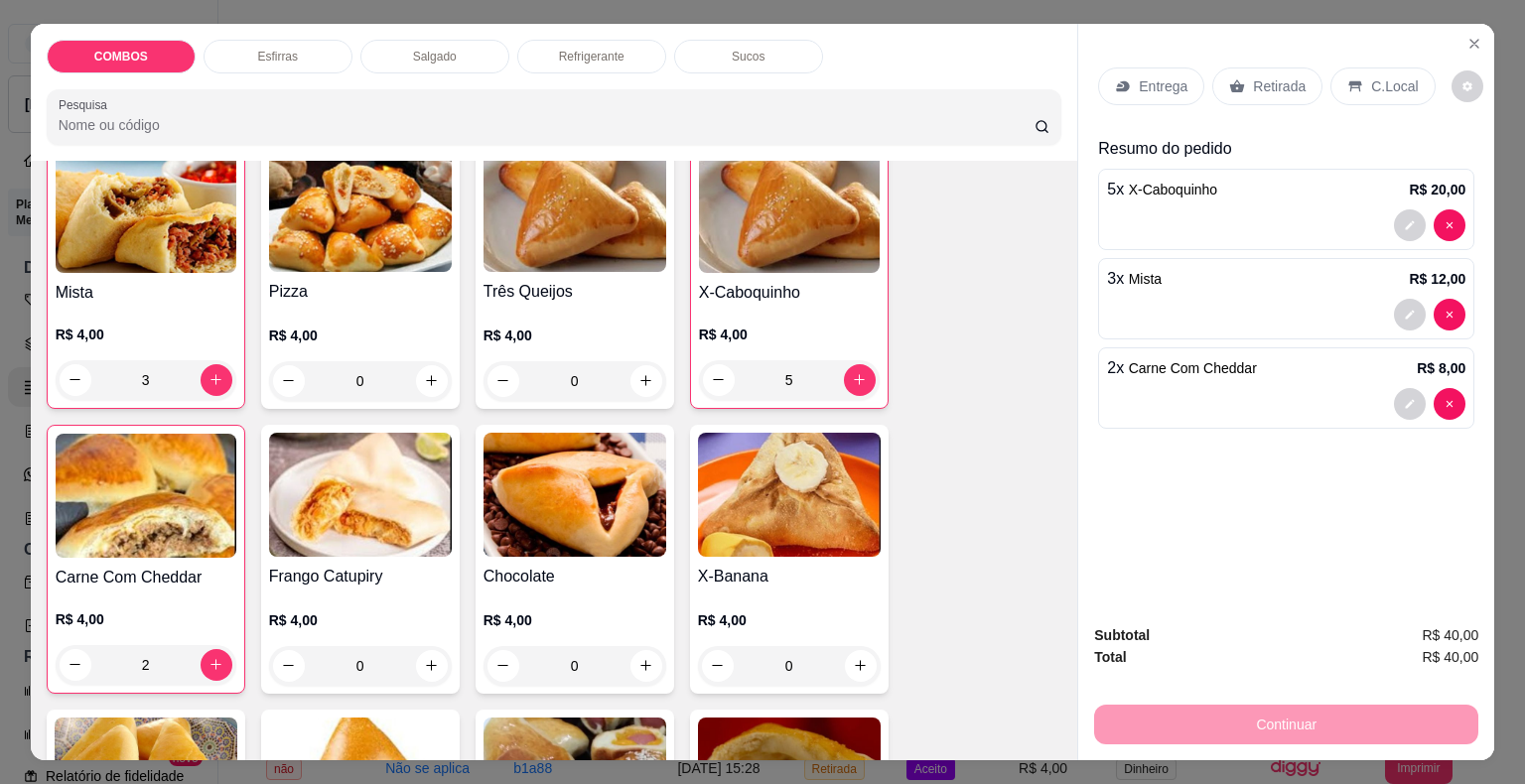 click on "Retirada" at bounding box center (1279, 86) 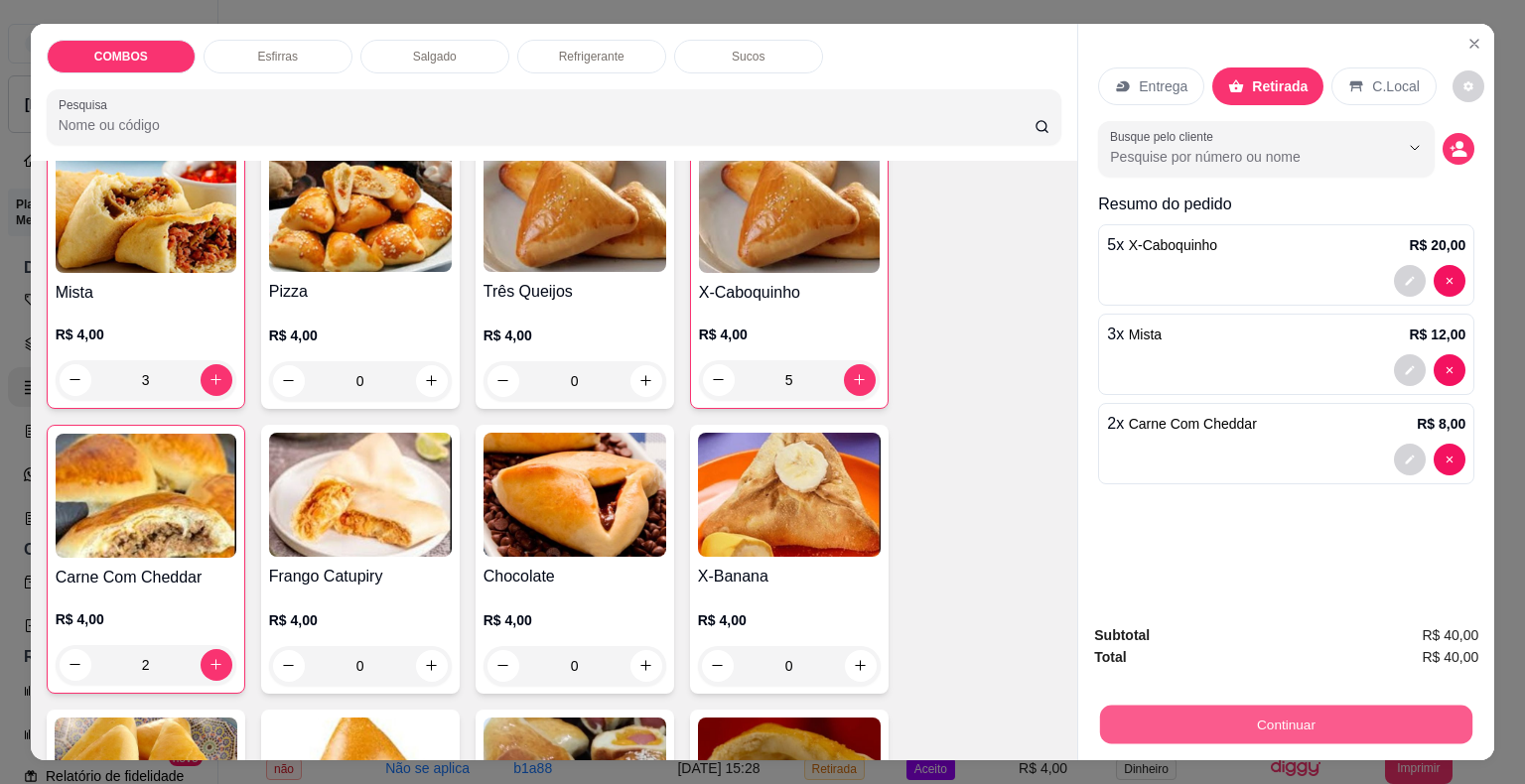 click on "Continuar" at bounding box center [1286, 724] 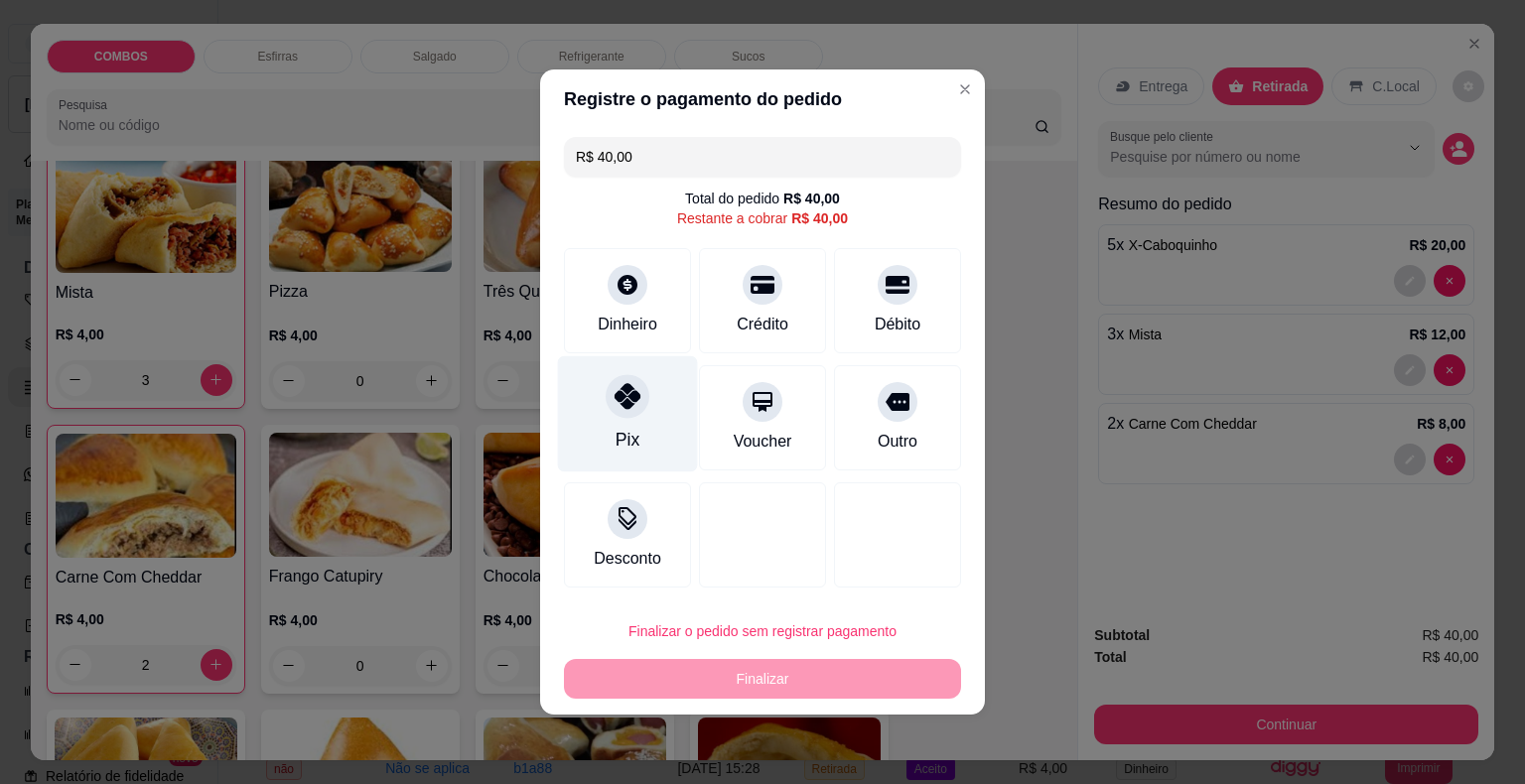 click on "Pix" at bounding box center (627, 414) 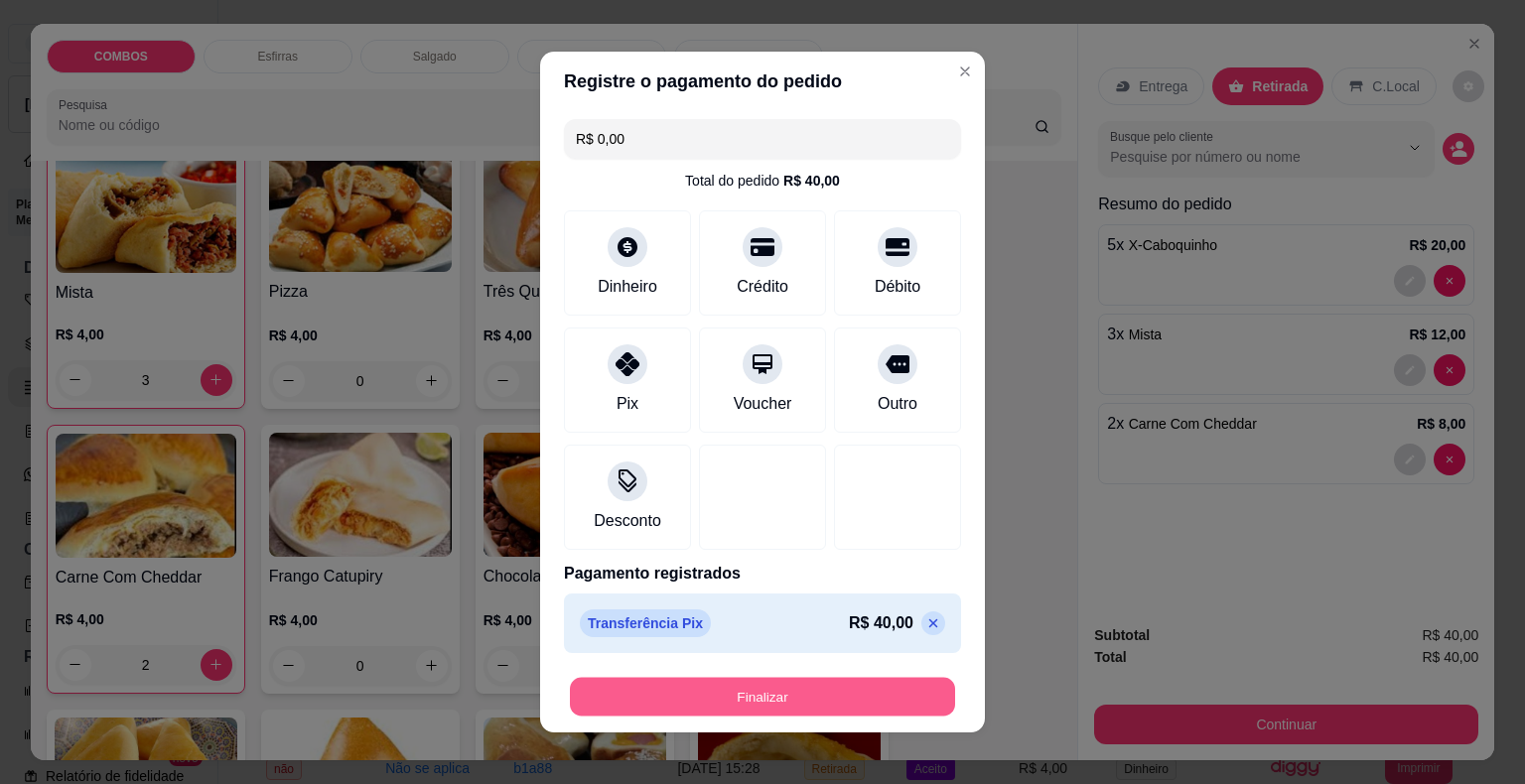 click on "Finalizar" at bounding box center (762, 697) 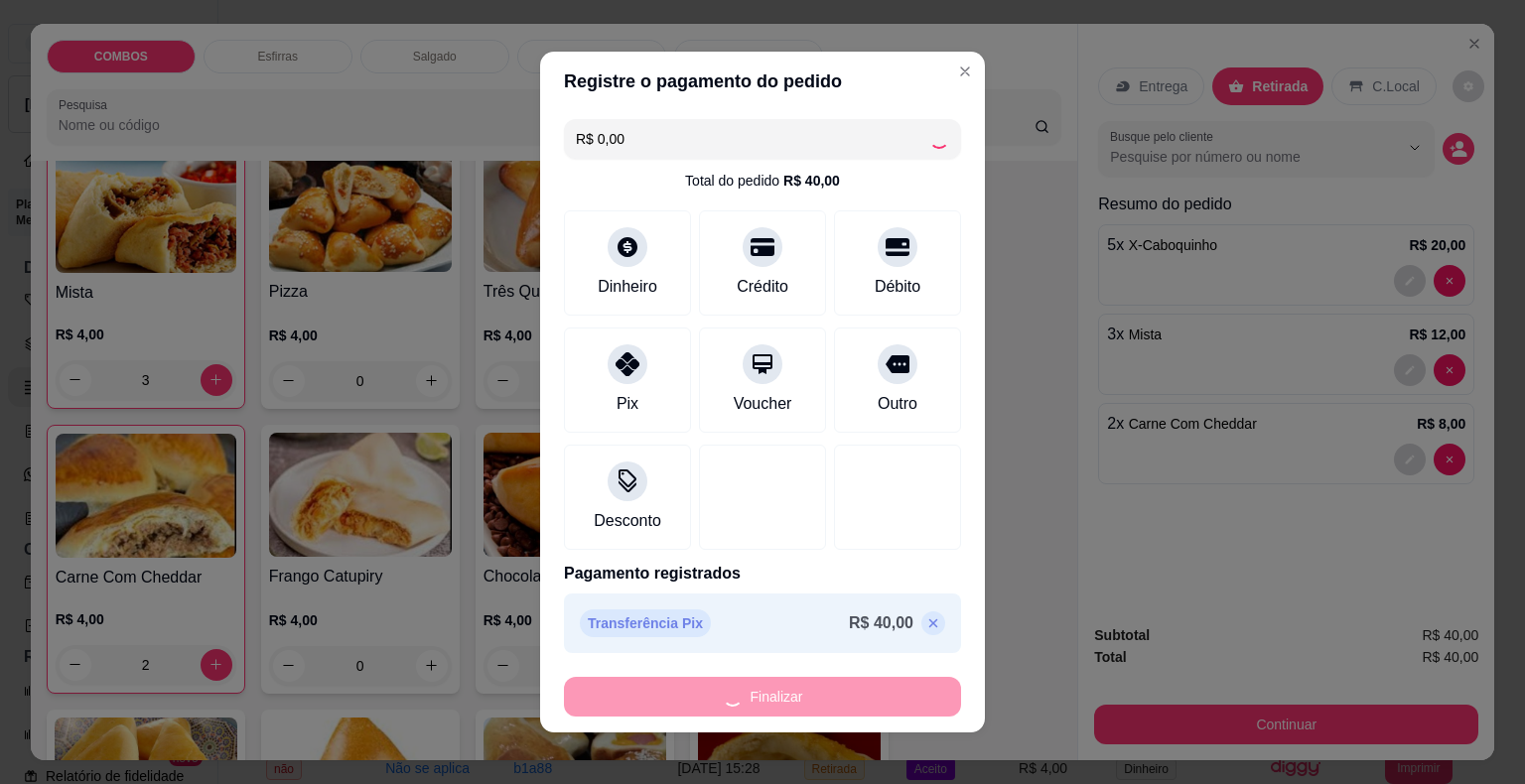 type on "0" 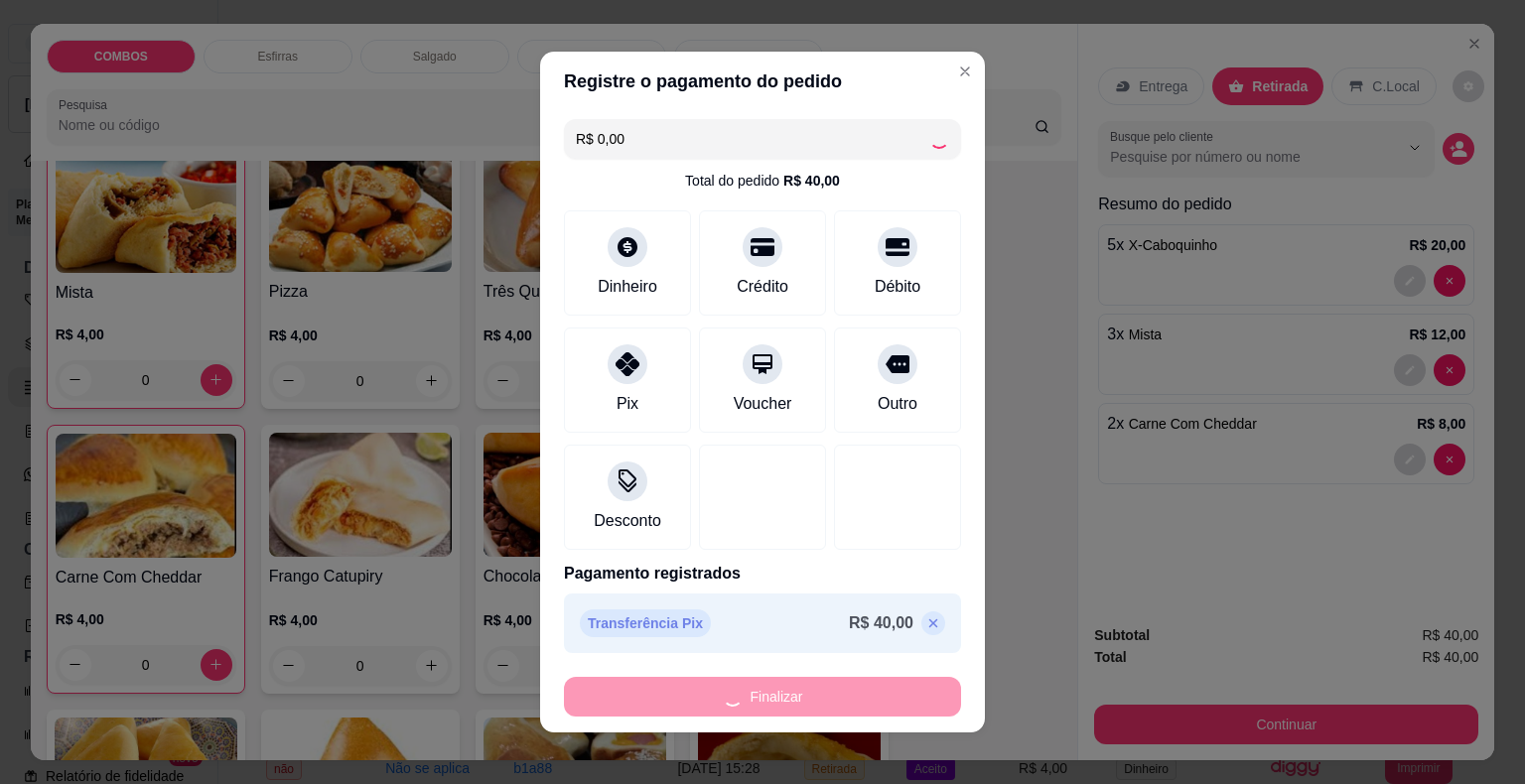 type on "-R$ 40,00" 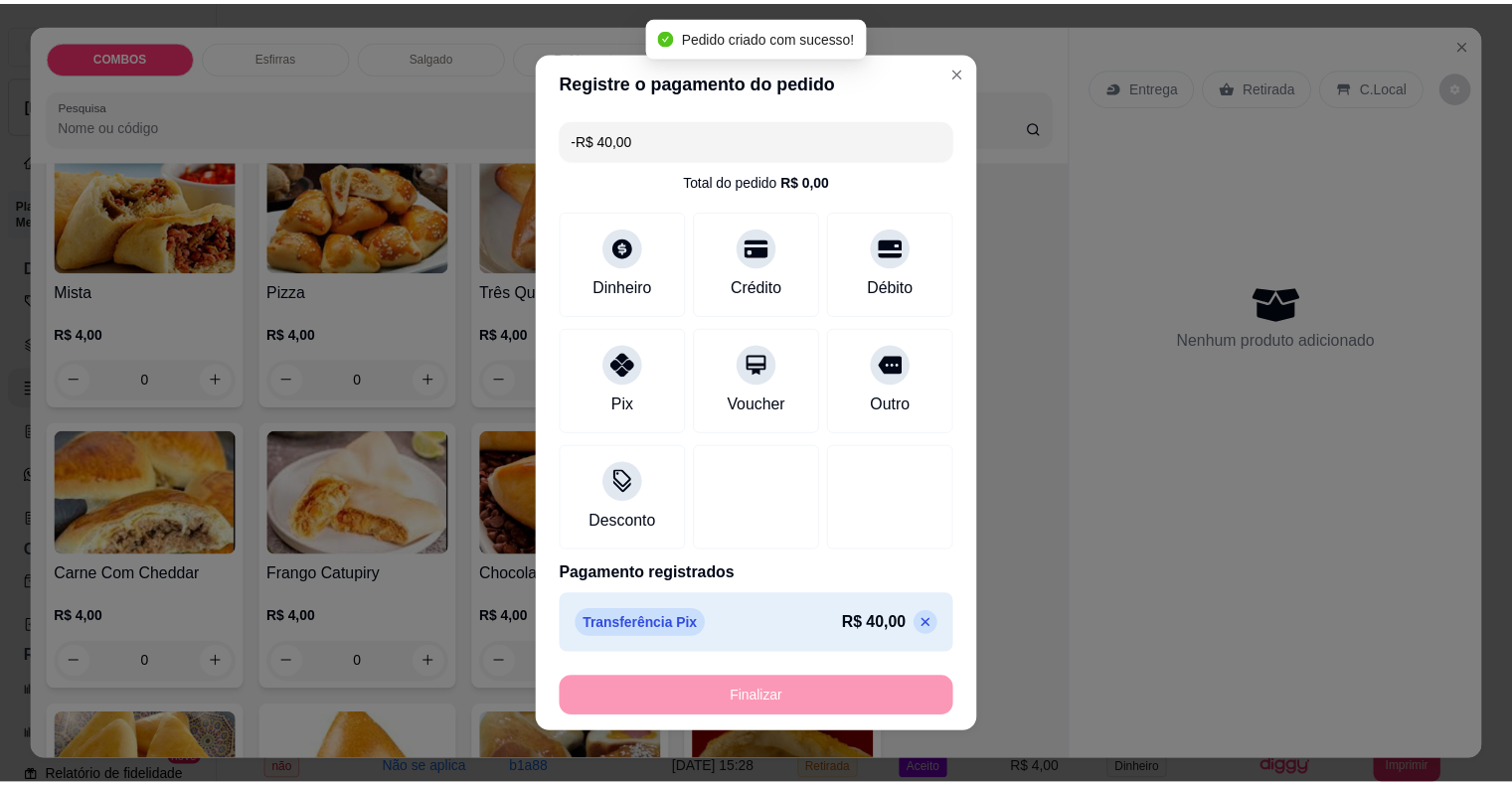 scroll, scrollTop: 496, scrollLeft: 0, axis: vertical 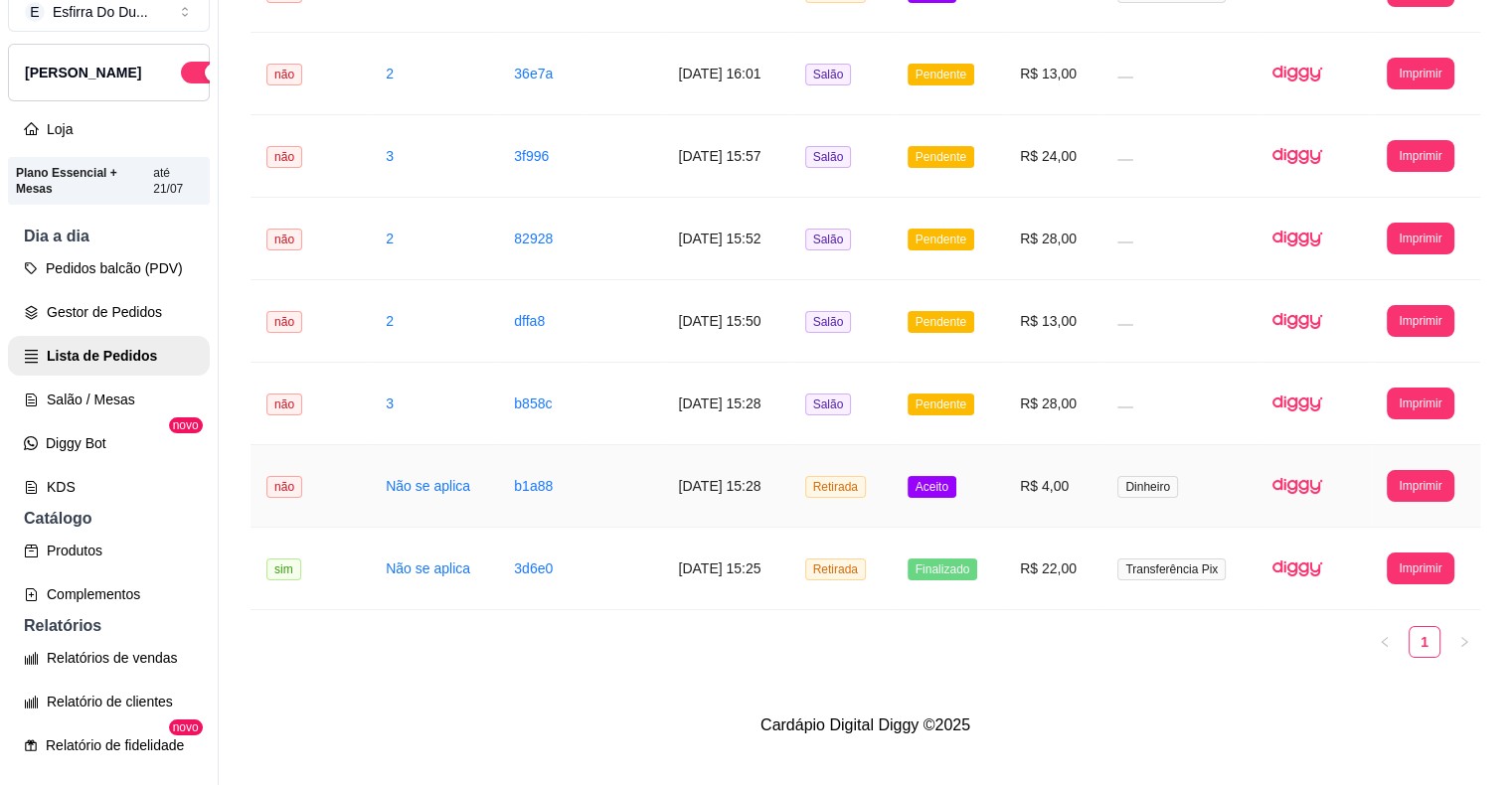 click on "Aceito" at bounding box center (931, 487) 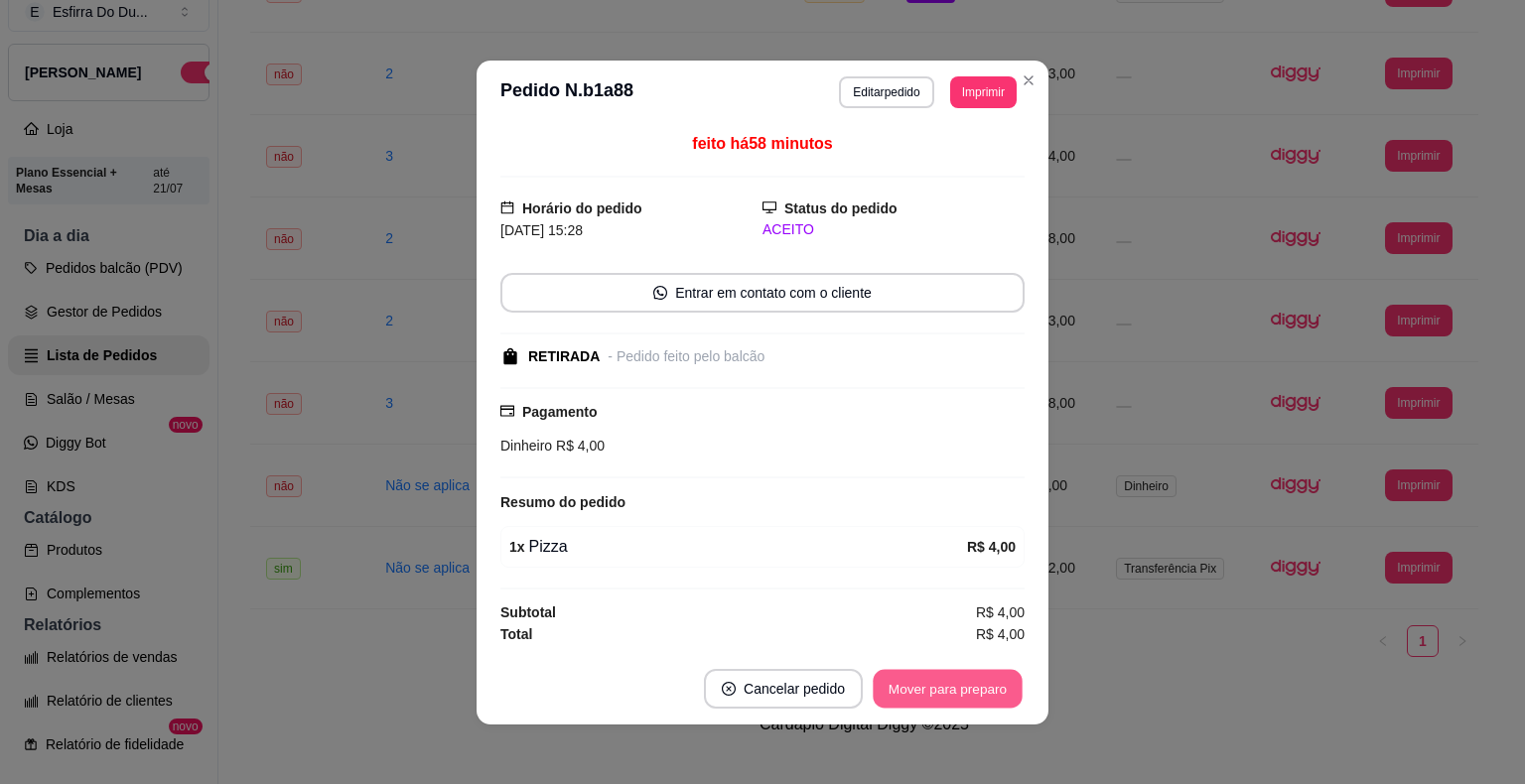 click on "Mover para preparo" at bounding box center [947, 688] 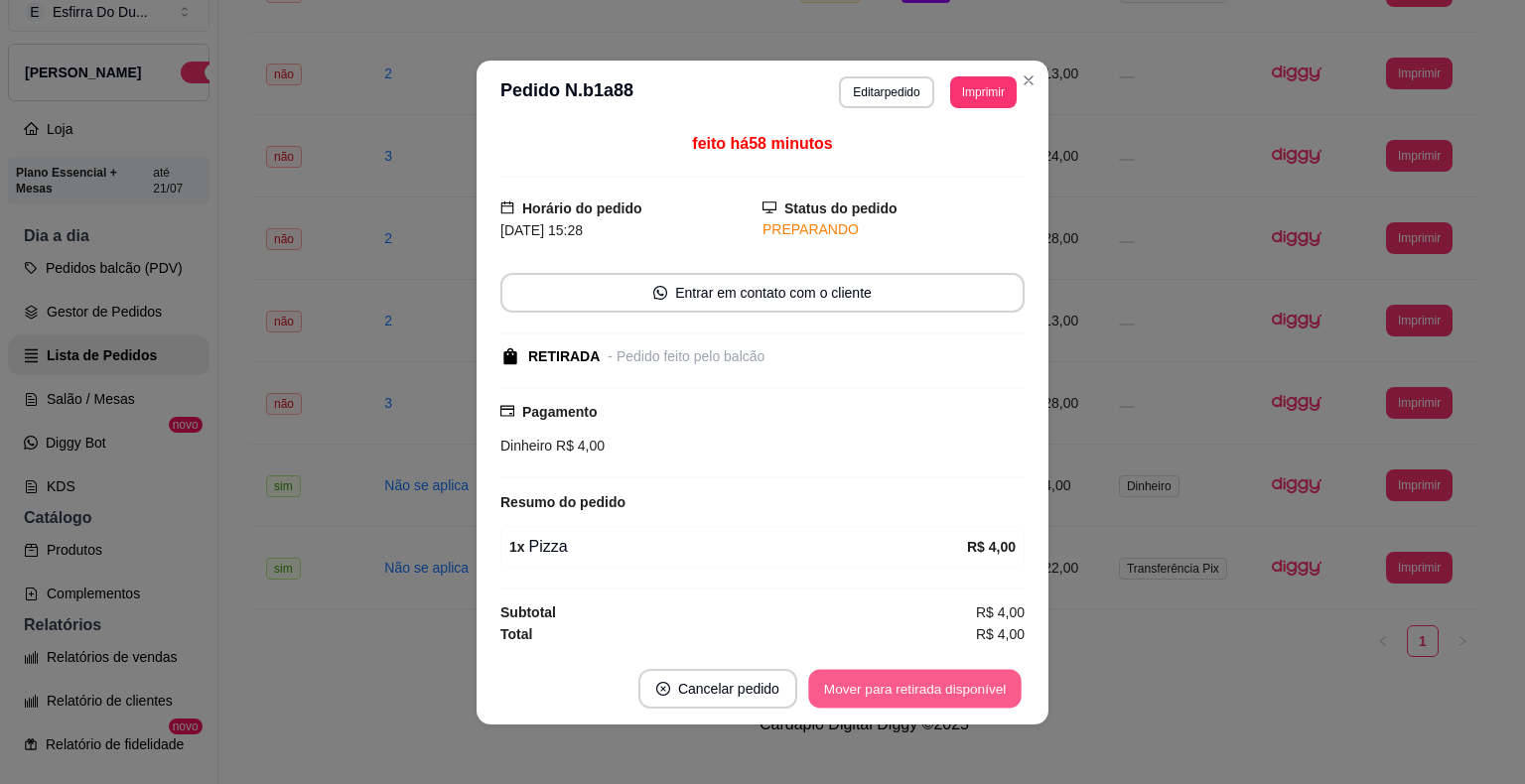 click on "Mover para retirada disponível" at bounding box center [914, 688] 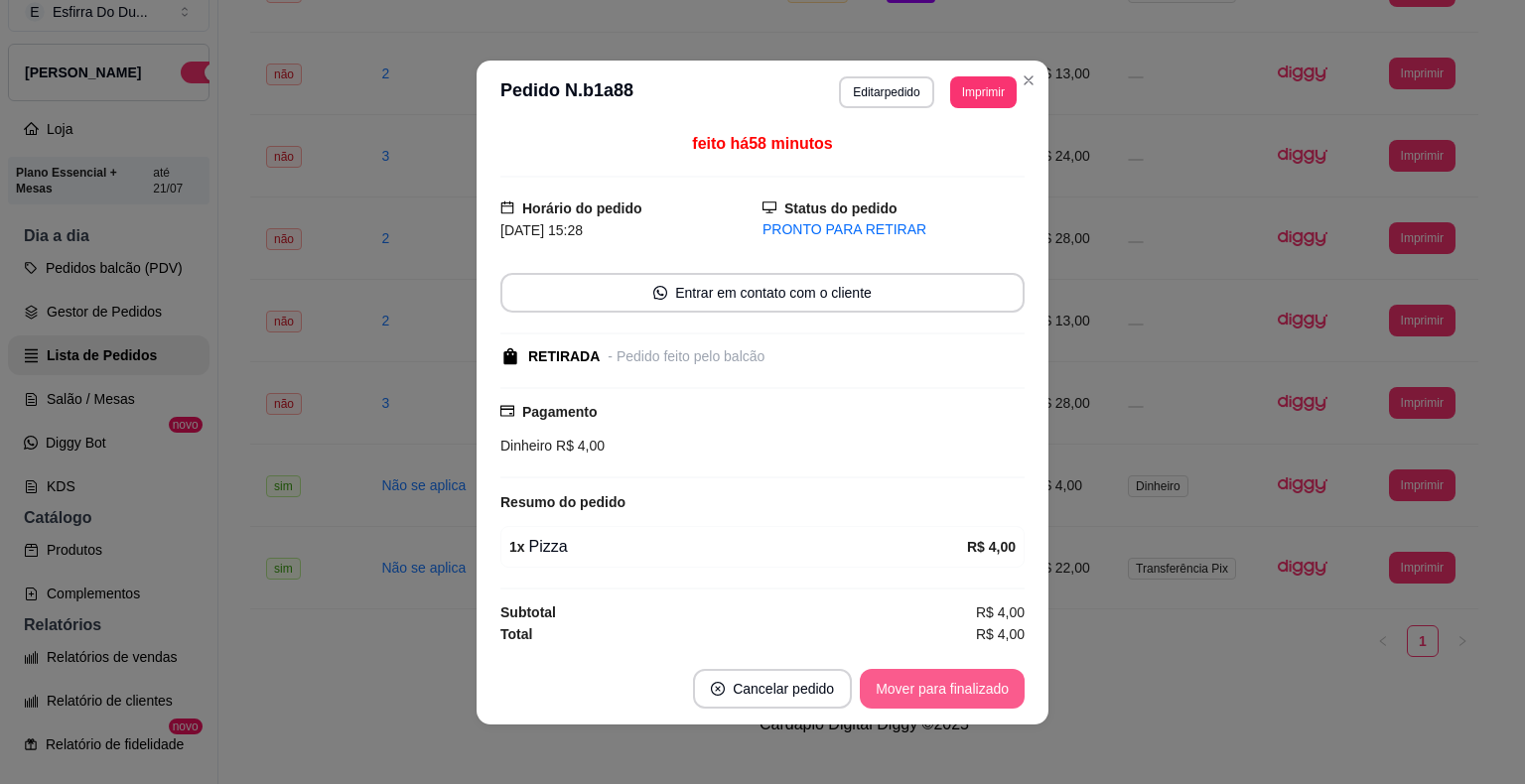 click on "Mover para finalizado" at bounding box center (942, 689) 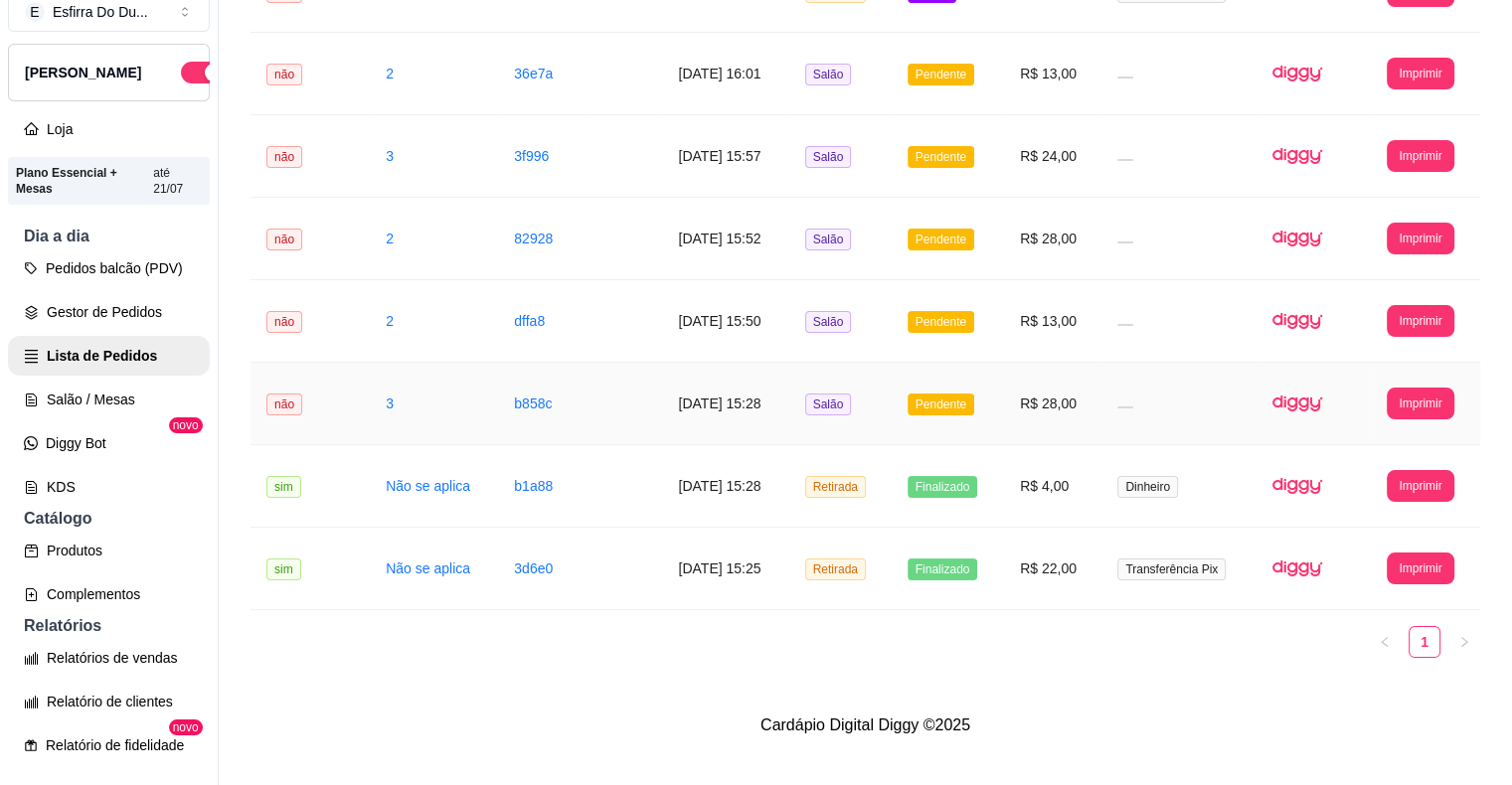 click on "Pendente" at bounding box center (940, 404) 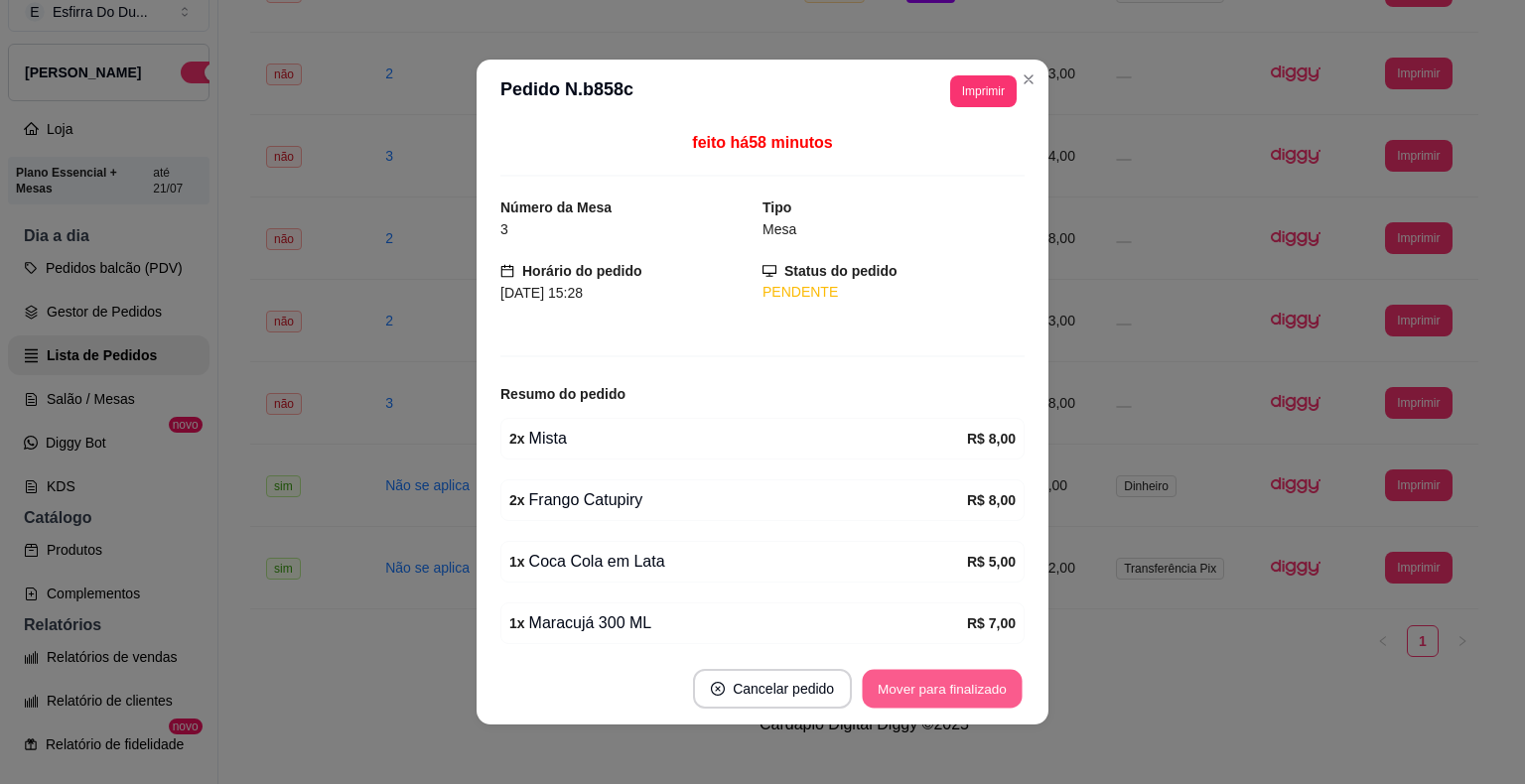 click on "Mover para finalizado" at bounding box center [942, 689] 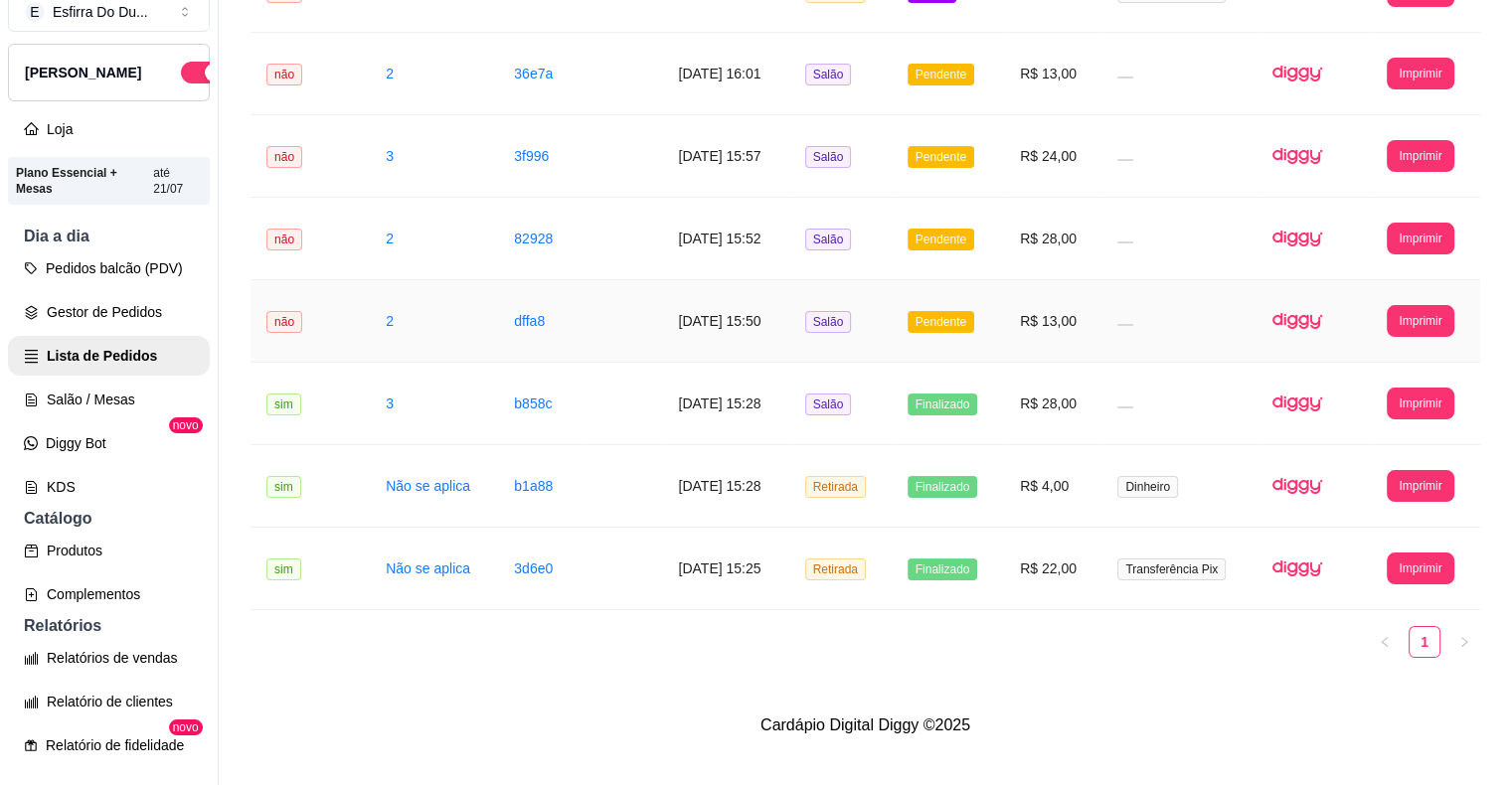 click on "Pendente" at bounding box center [940, 322] 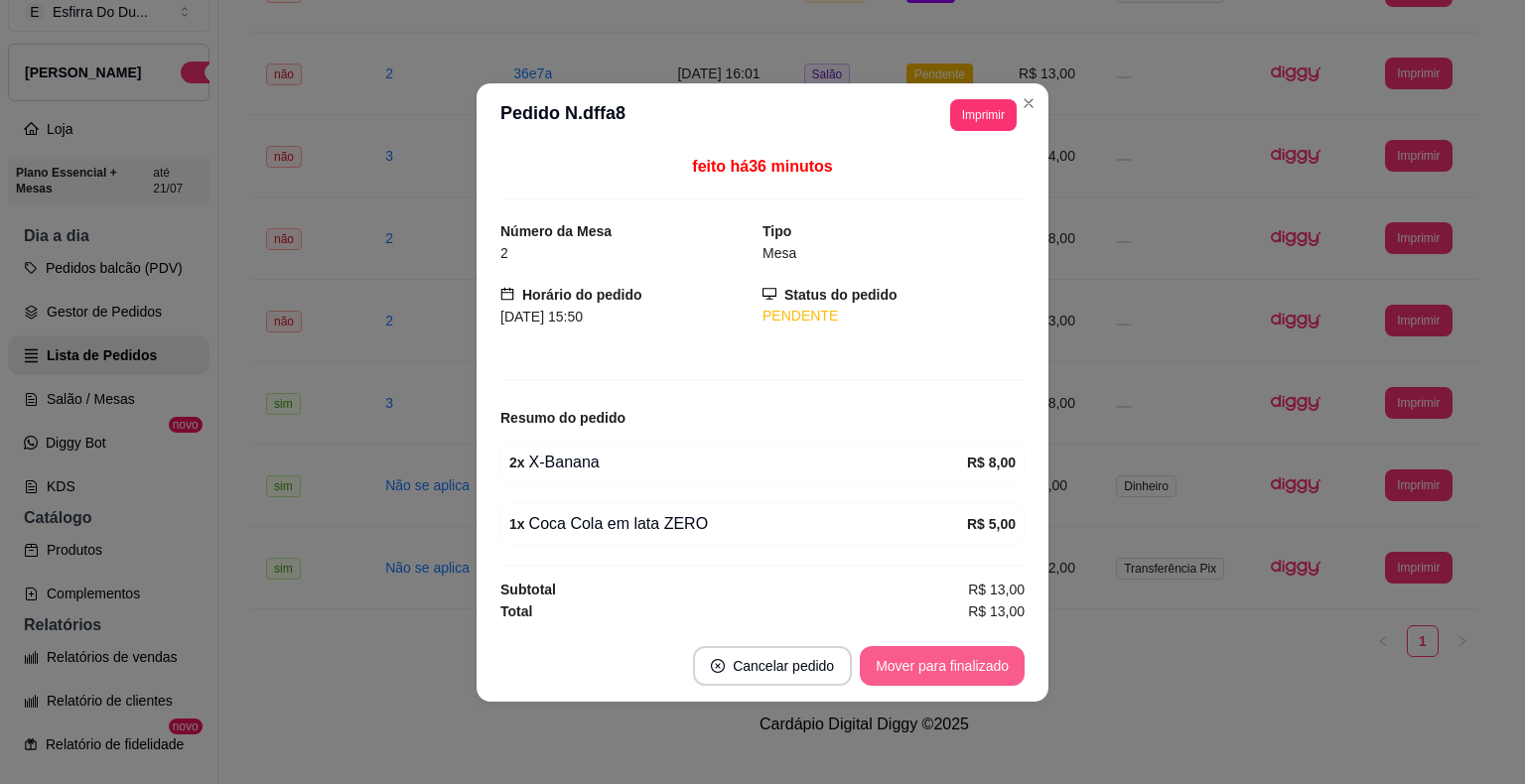 click on "Mover para finalizado" at bounding box center [942, 666] 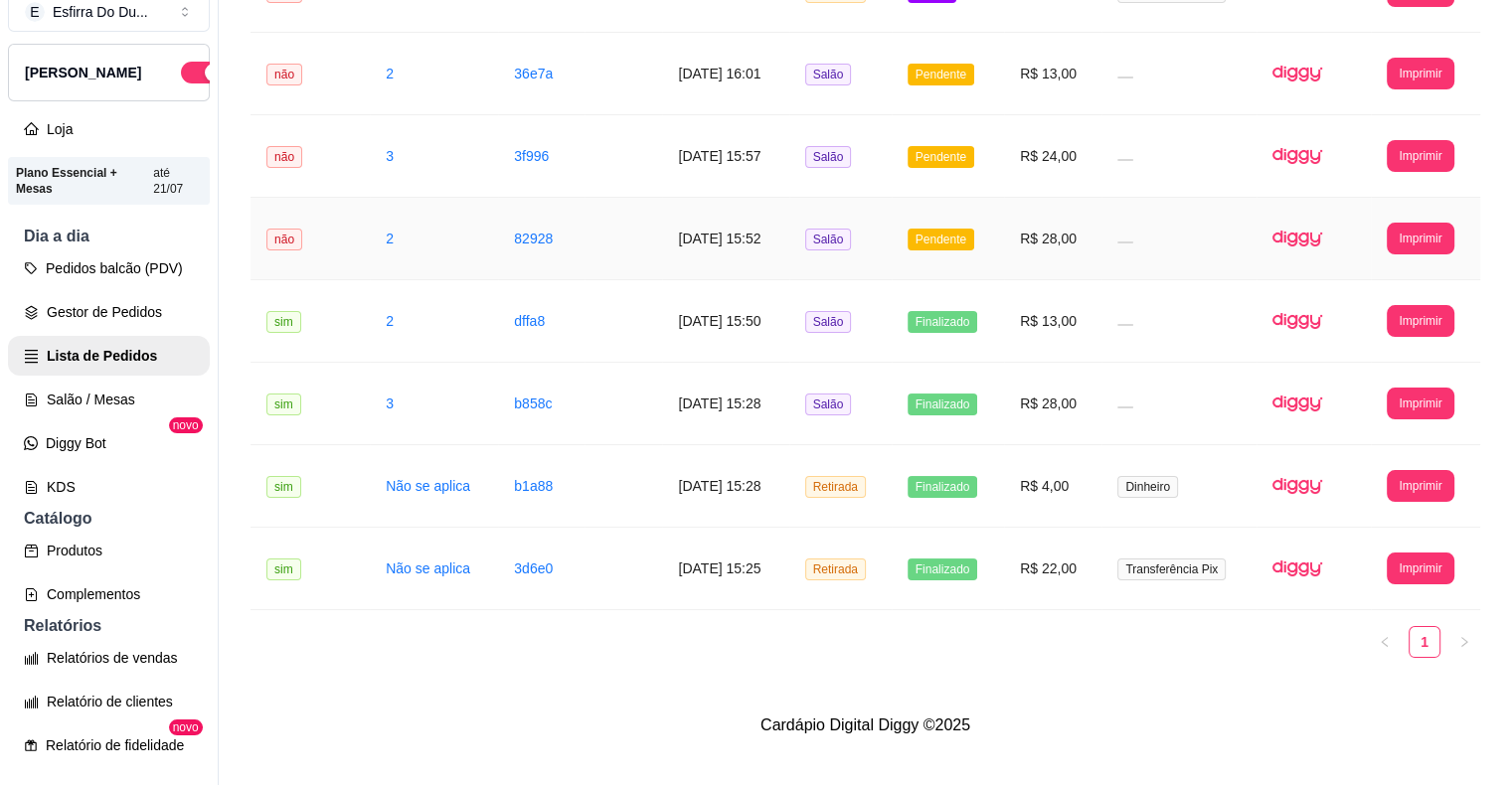 click on "Pendente" at bounding box center (940, 239) 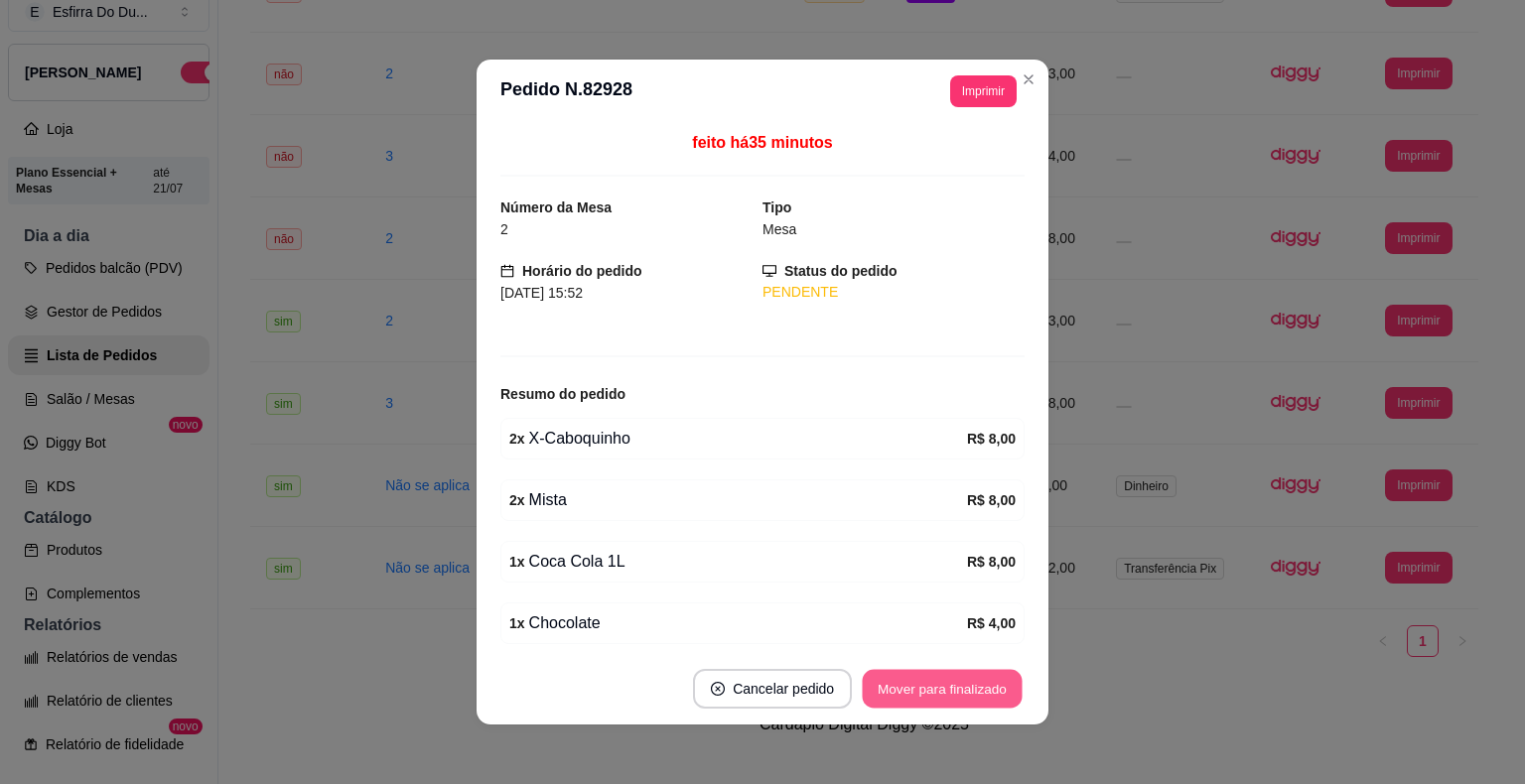 click on "Mover para finalizado" at bounding box center (942, 689) 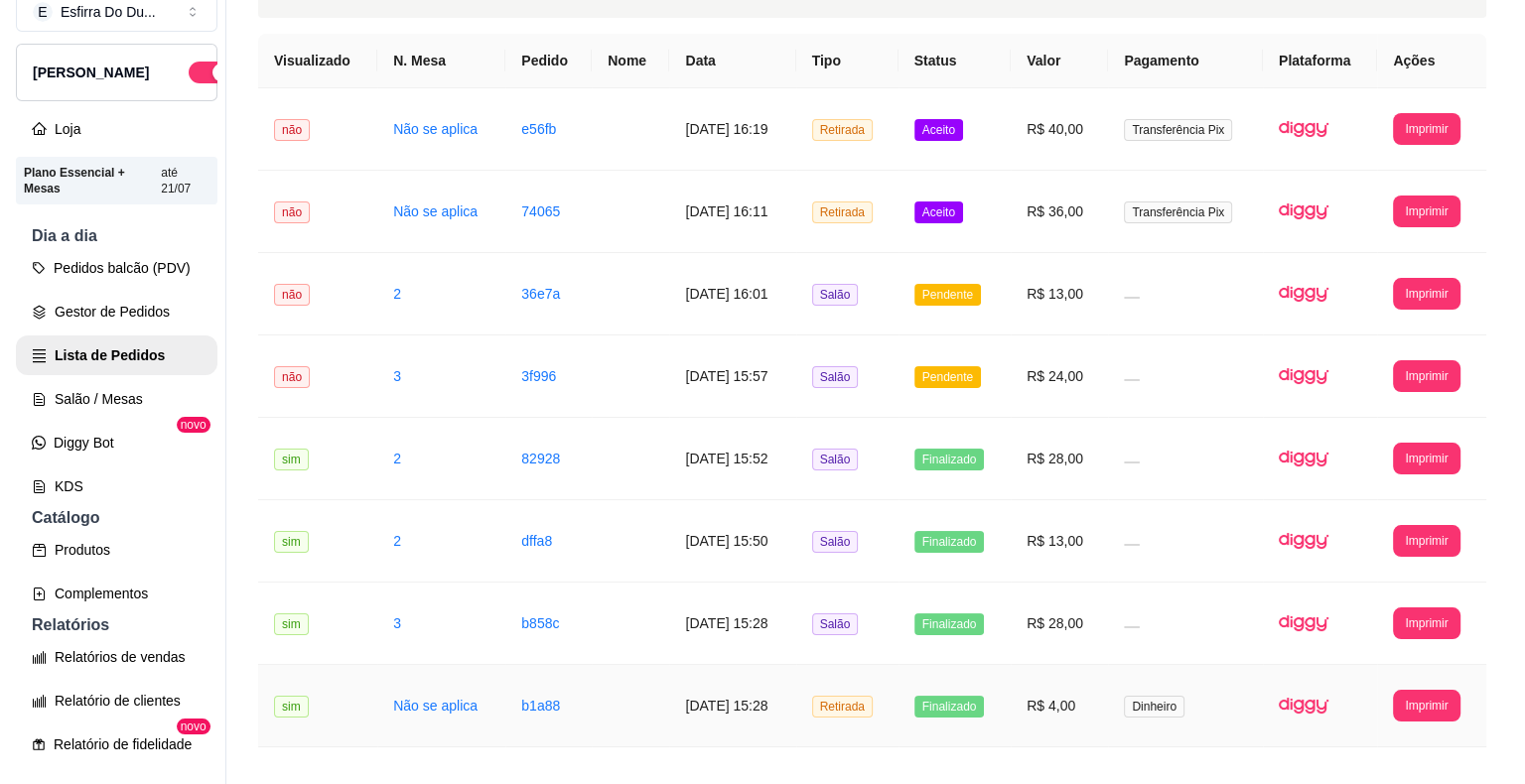 scroll, scrollTop: 48, scrollLeft: 0, axis: vertical 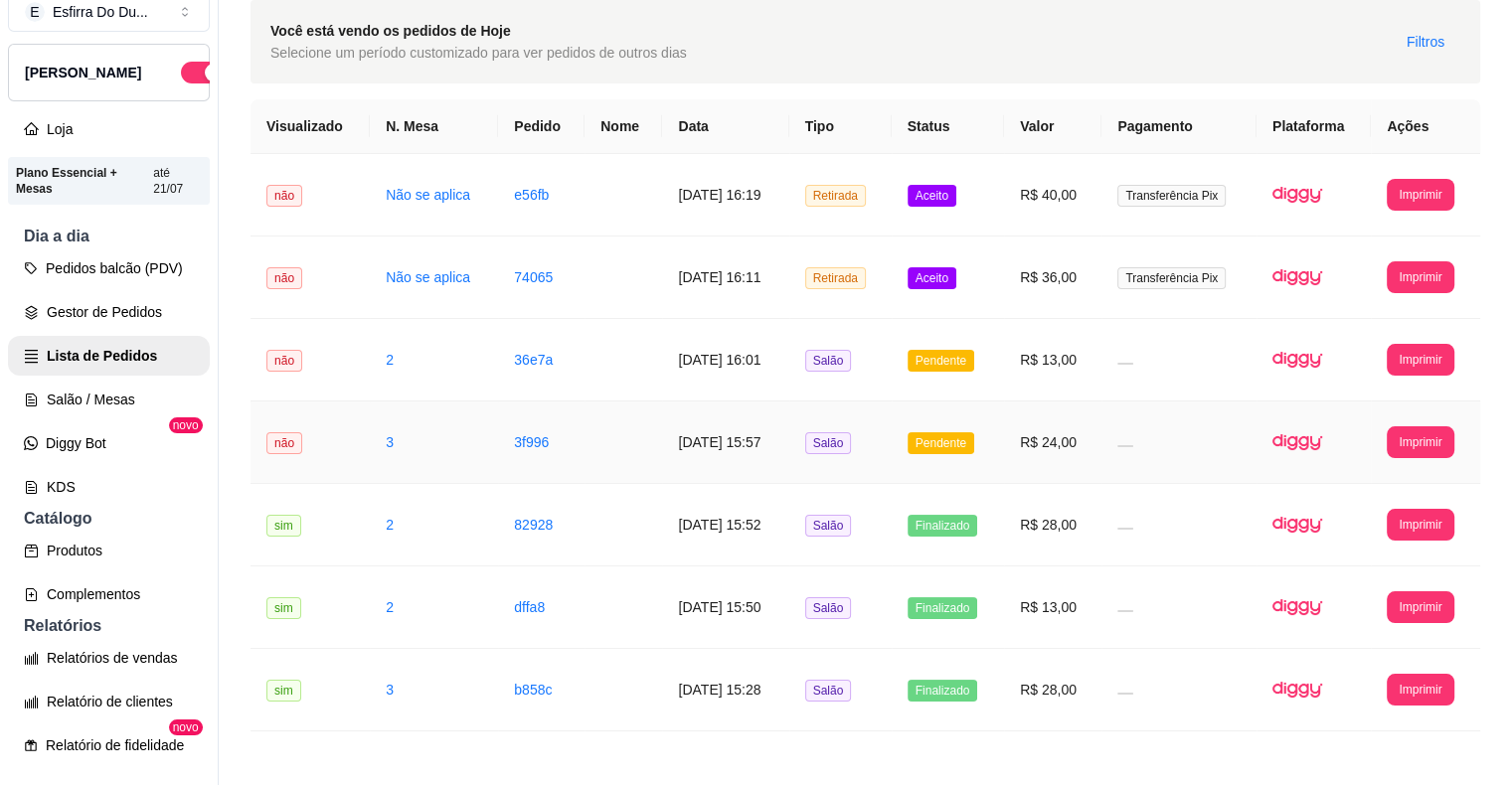 click on "Pendente" at bounding box center [947, 442] 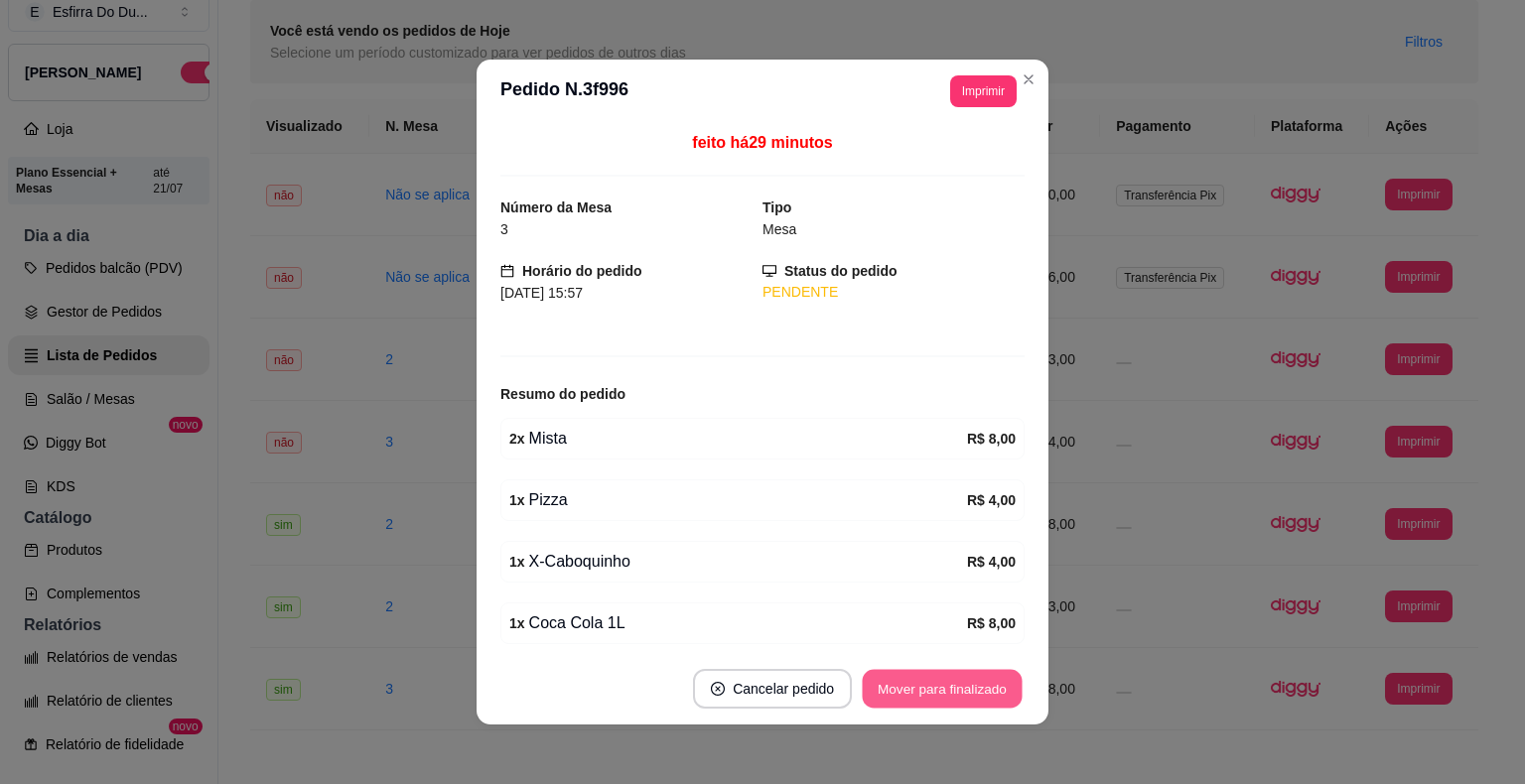 click on "Mover para finalizado" at bounding box center [942, 689] 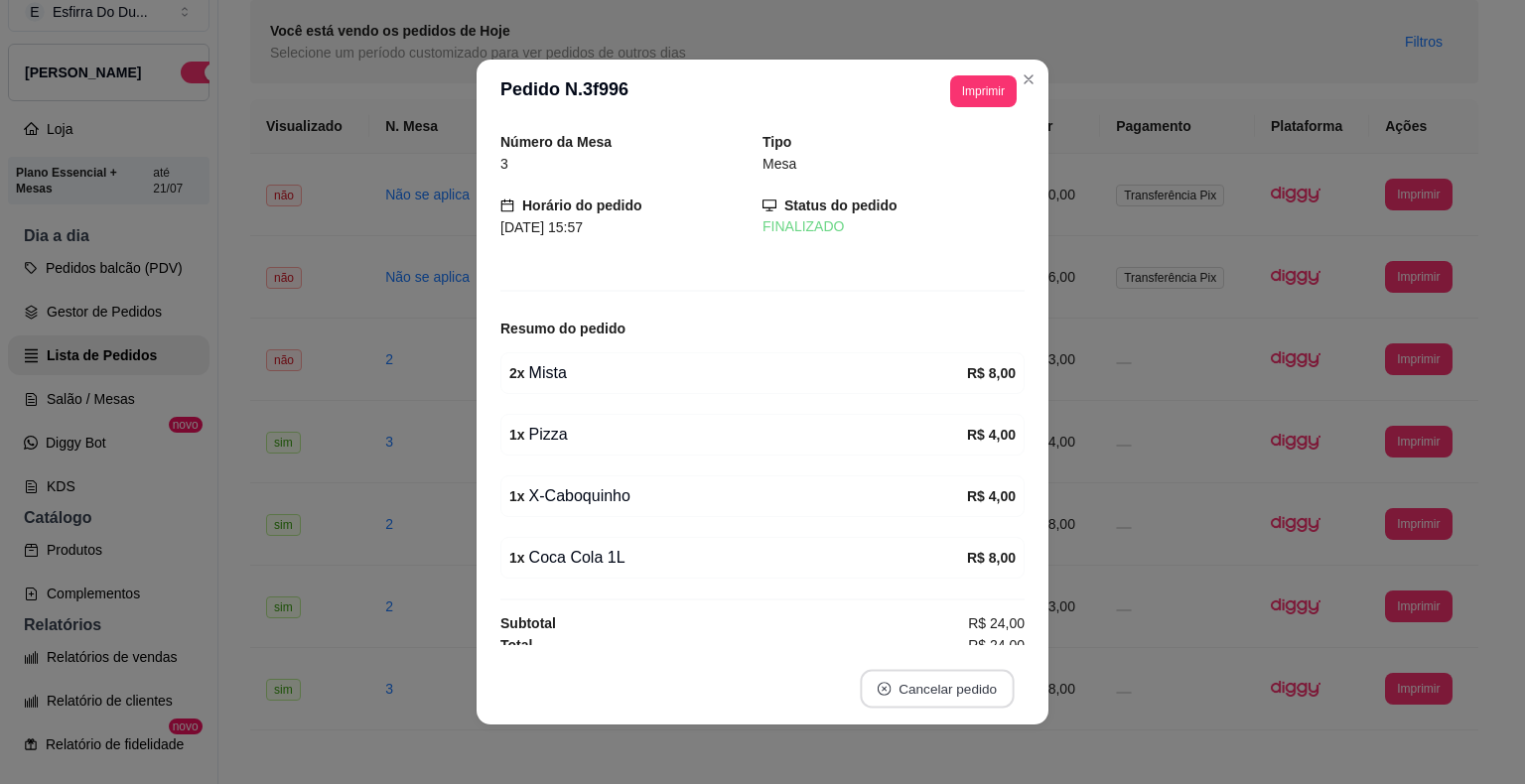 click on "Cancelar pedido" at bounding box center [936, 689] 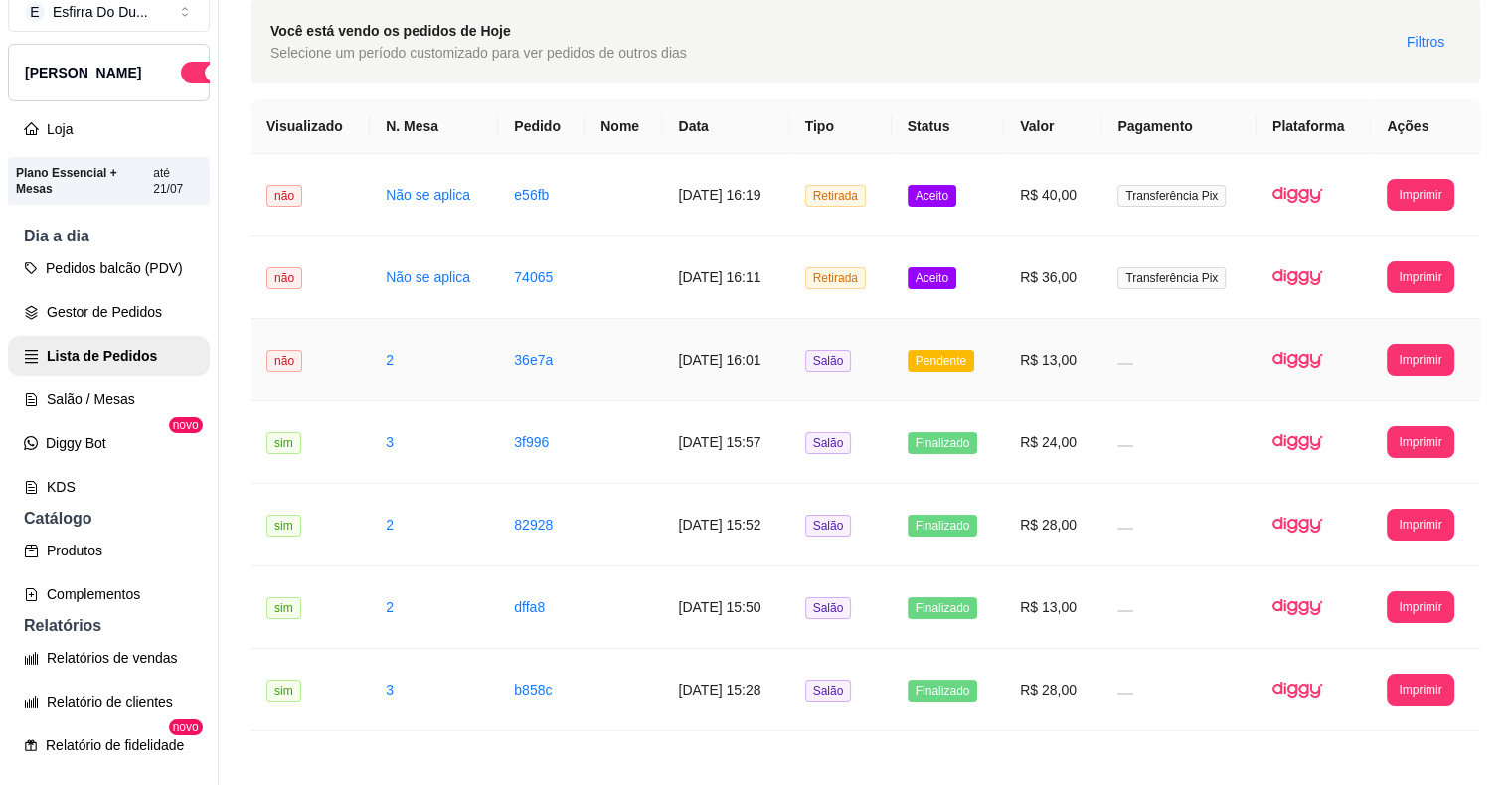 click on "Pendente" at bounding box center (940, 361) 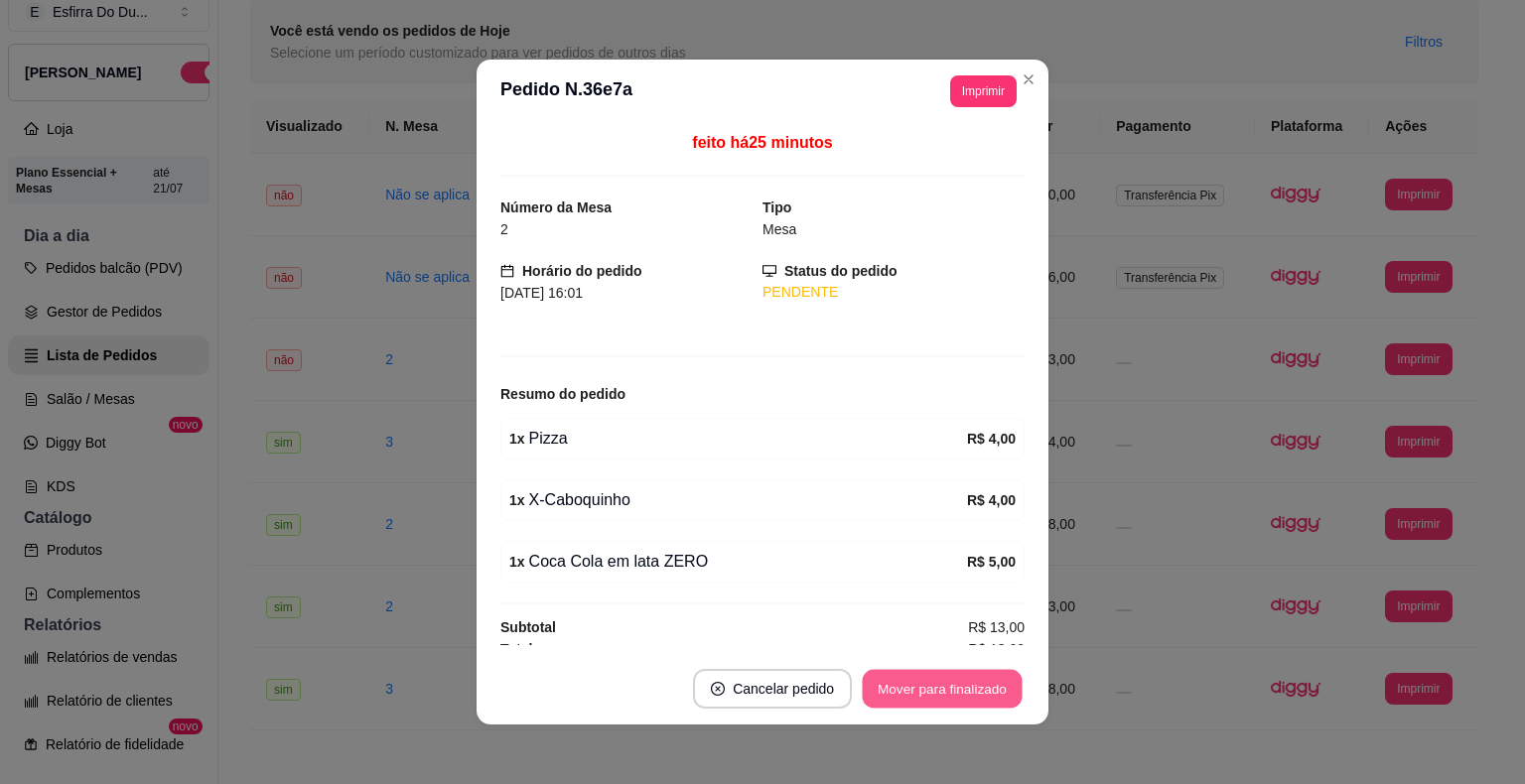 click on "Mover para finalizado" at bounding box center [942, 689] 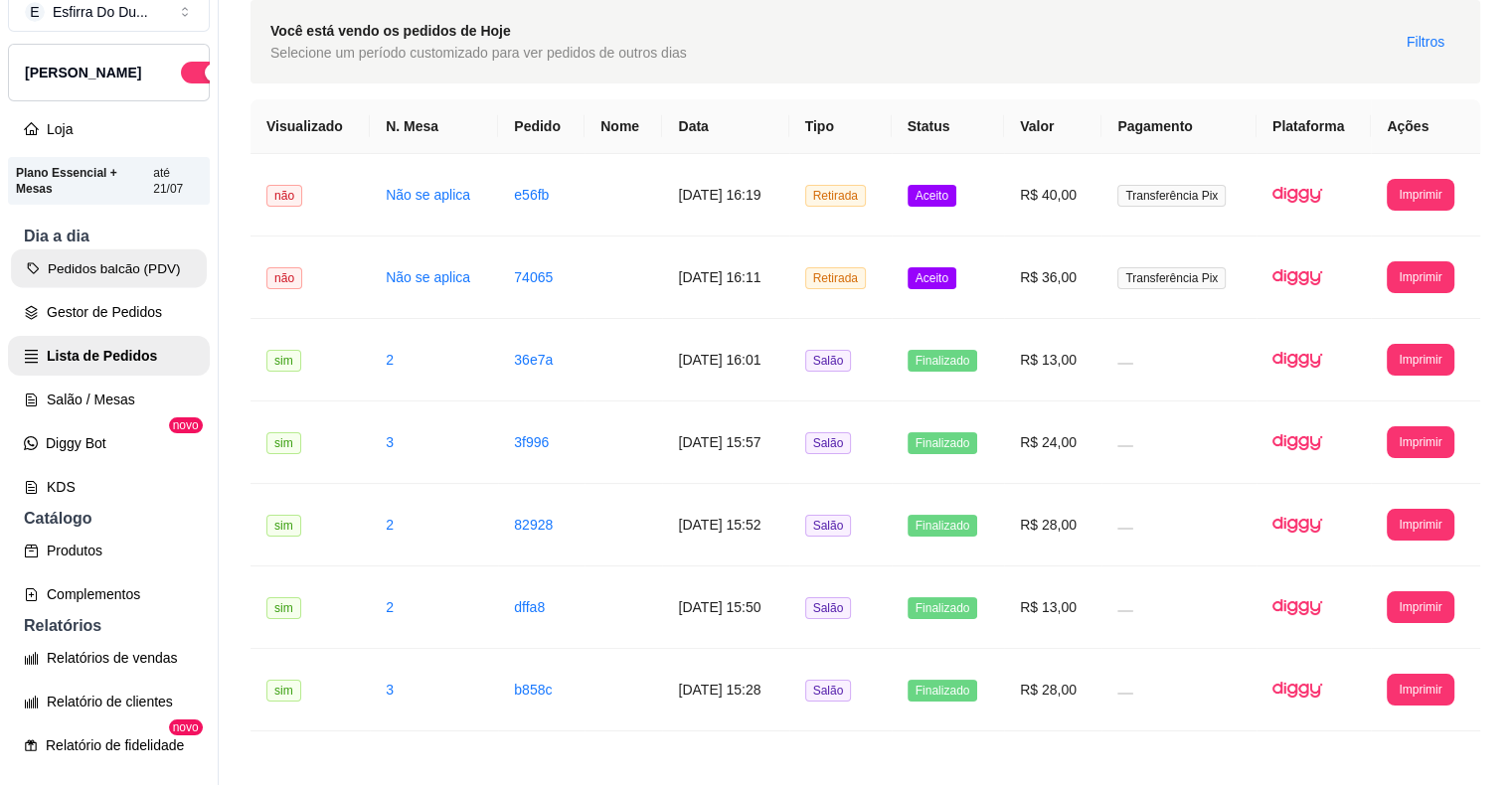 click on "Pedidos balcão (PDV)" at bounding box center [108, 268] 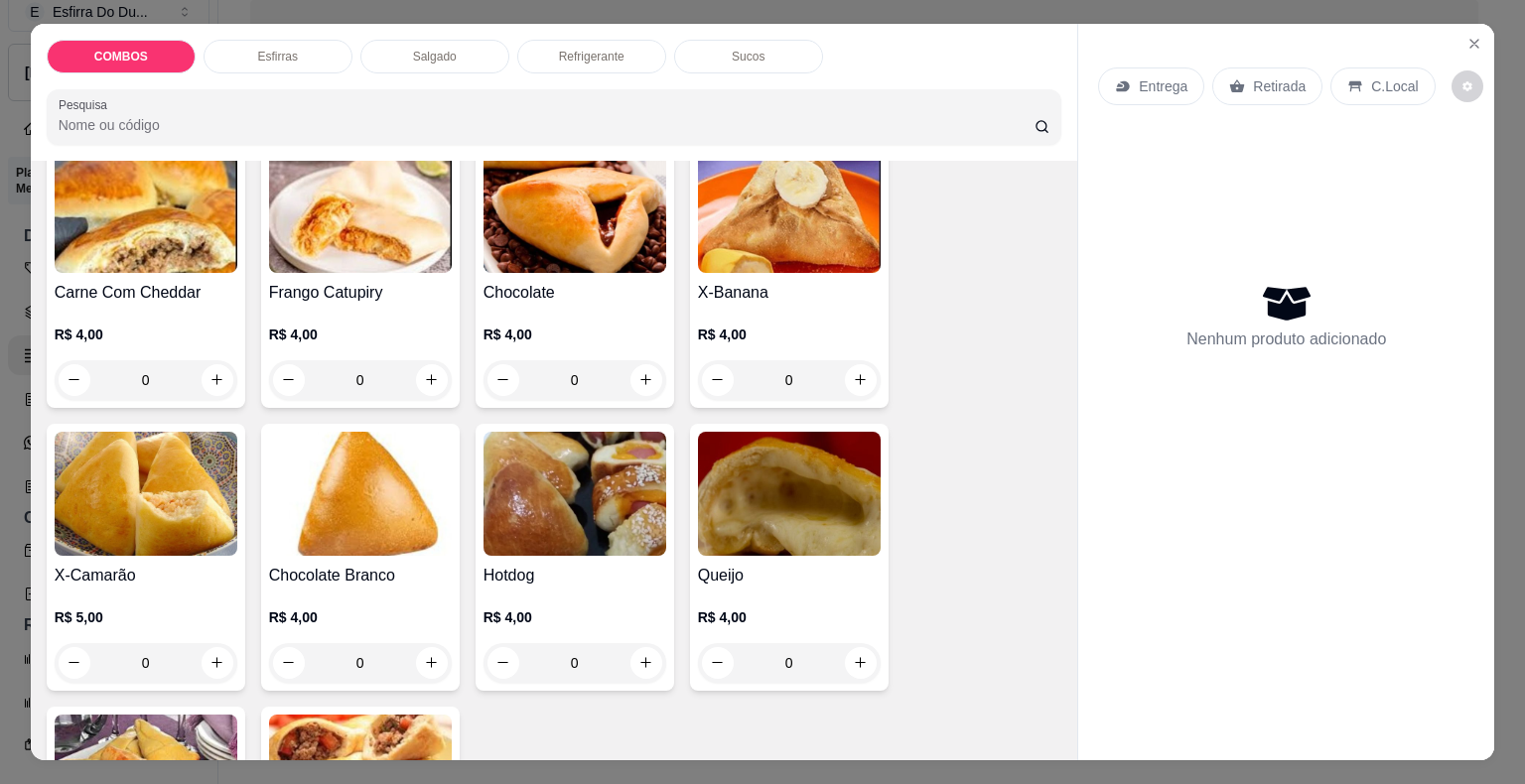 scroll, scrollTop: 695, scrollLeft: 0, axis: vertical 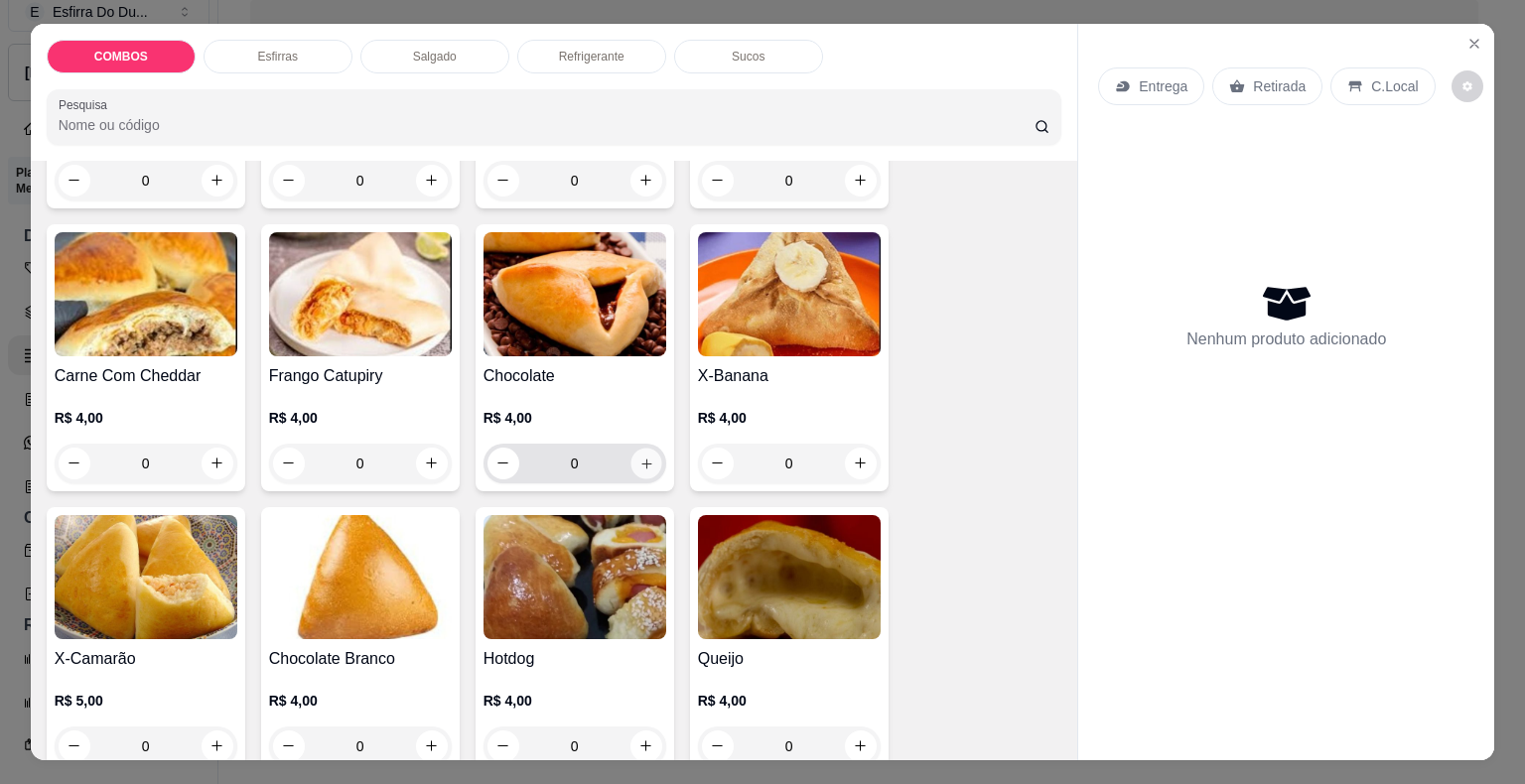 click at bounding box center (645, 462) 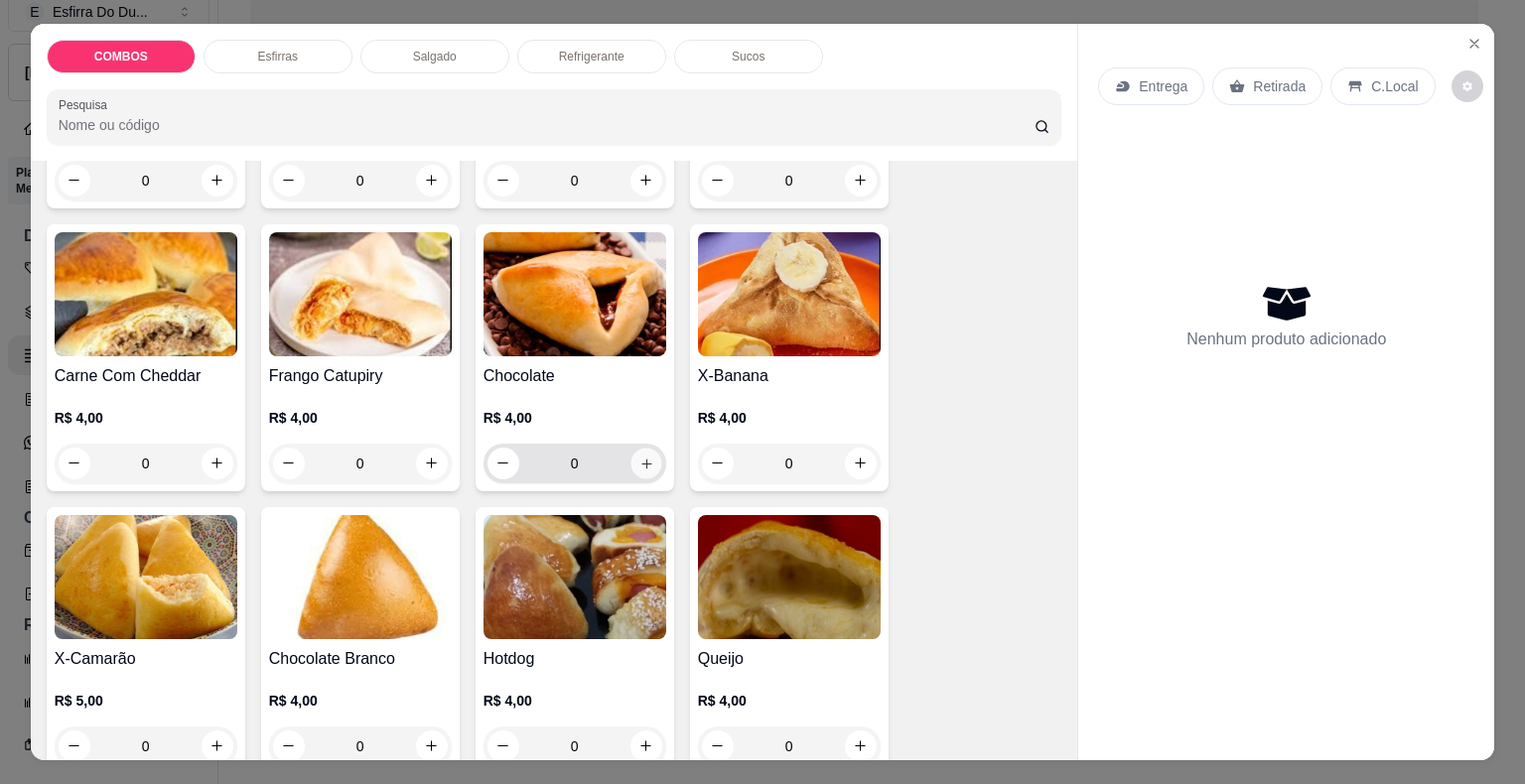 type on "1" 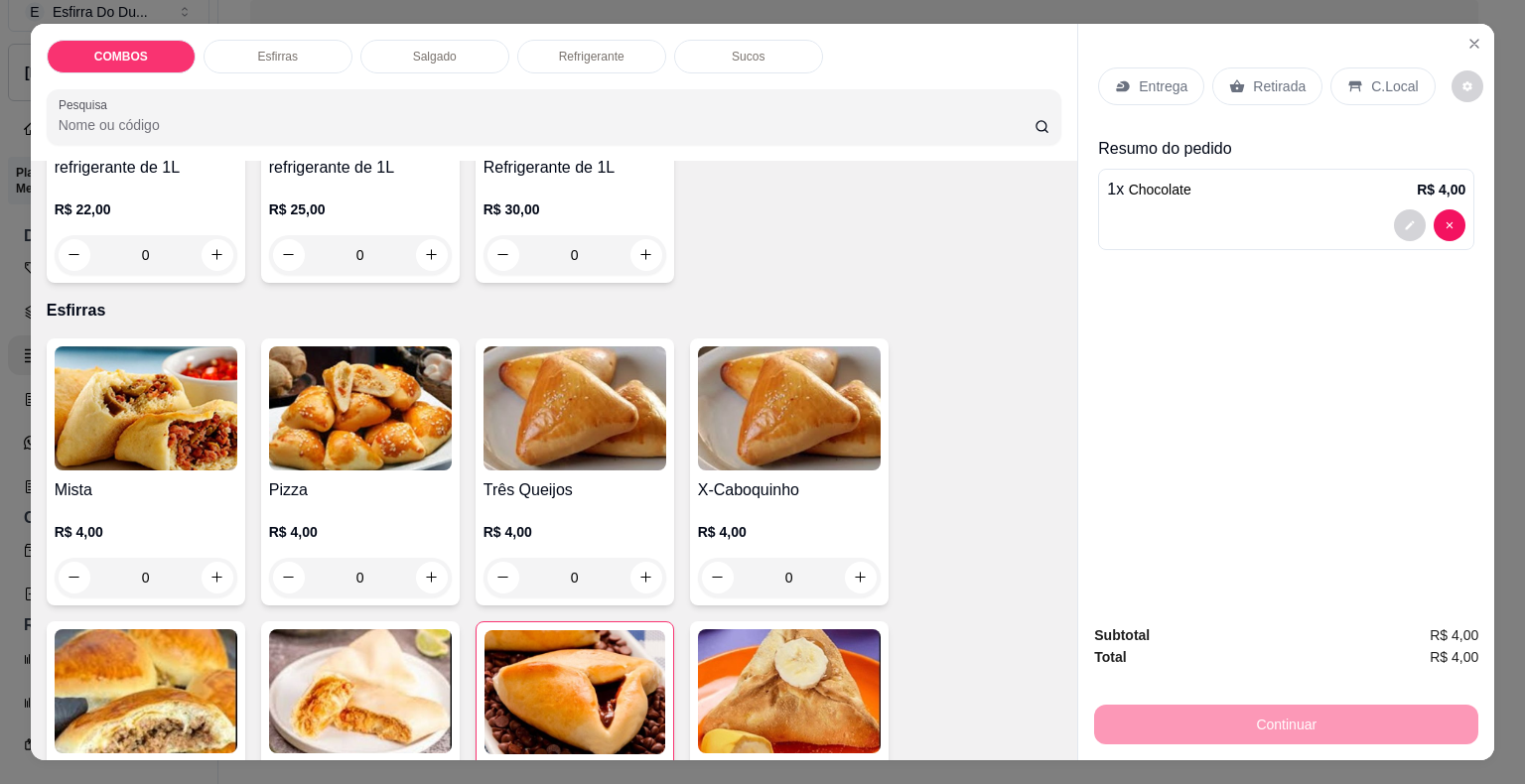scroll, scrollTop: 0, scrollLeft: 0, axis: both 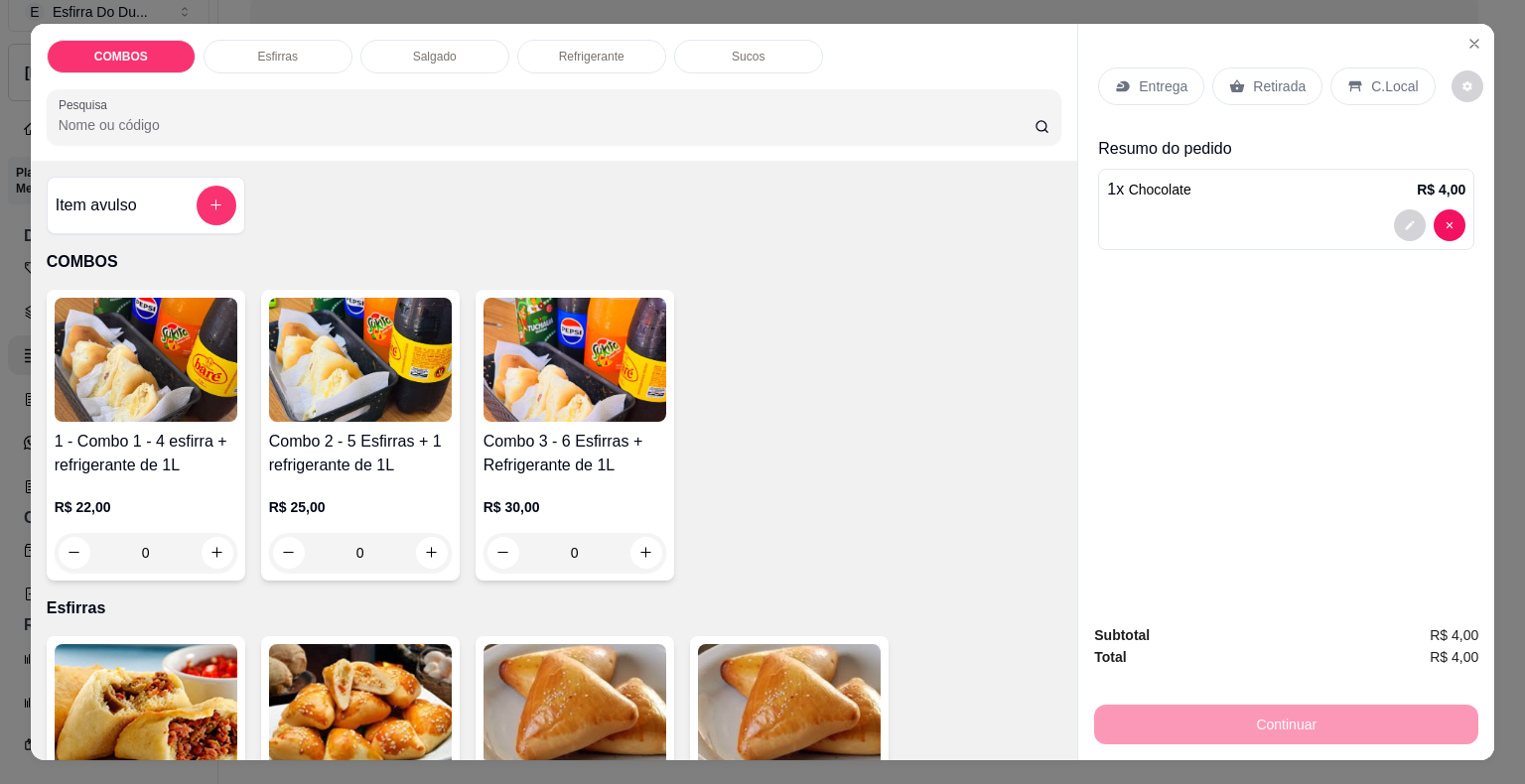 click at bounding box center [360, 359] 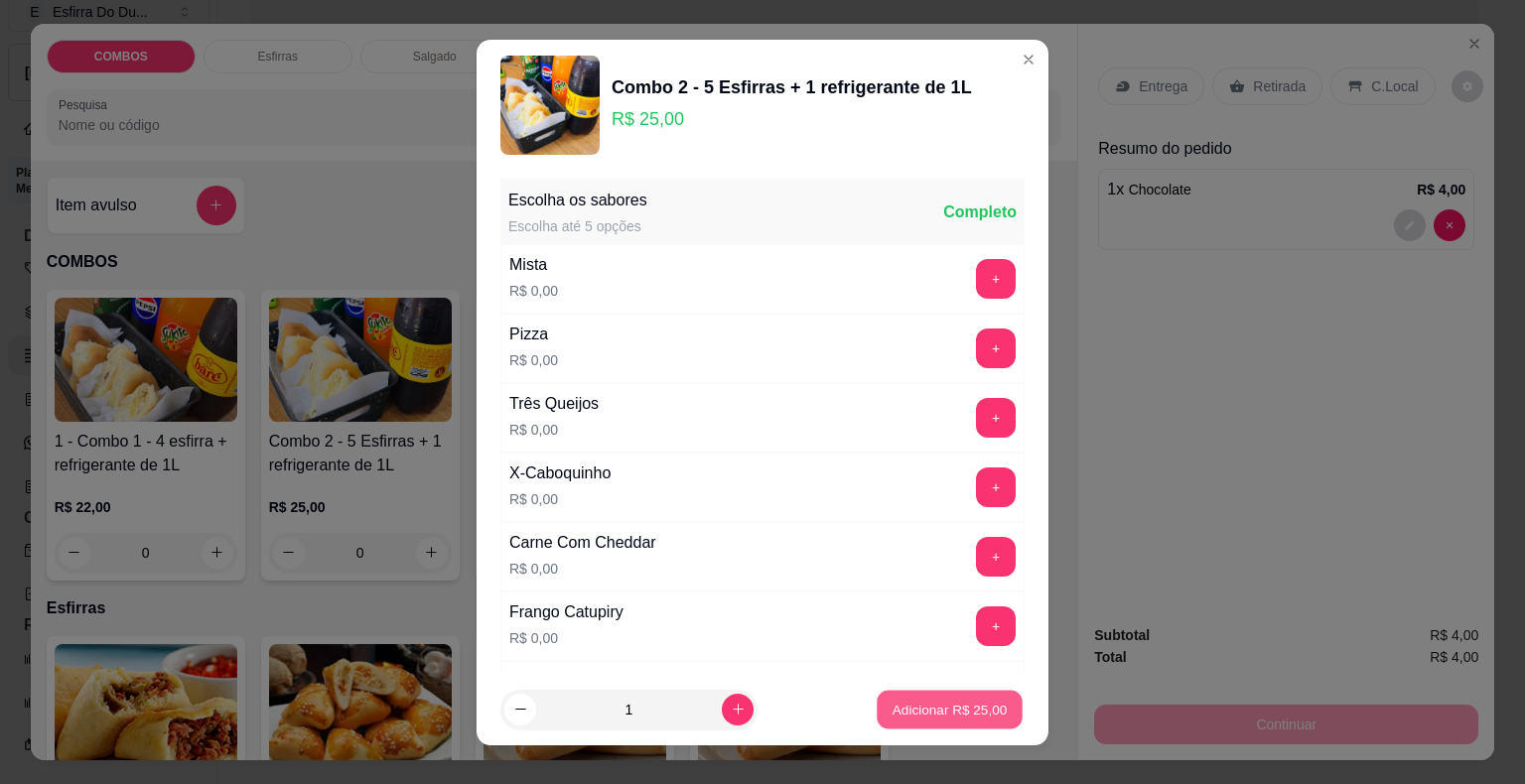click on "Adicionar   R$ 25,00" at bounding box center (949, 709) 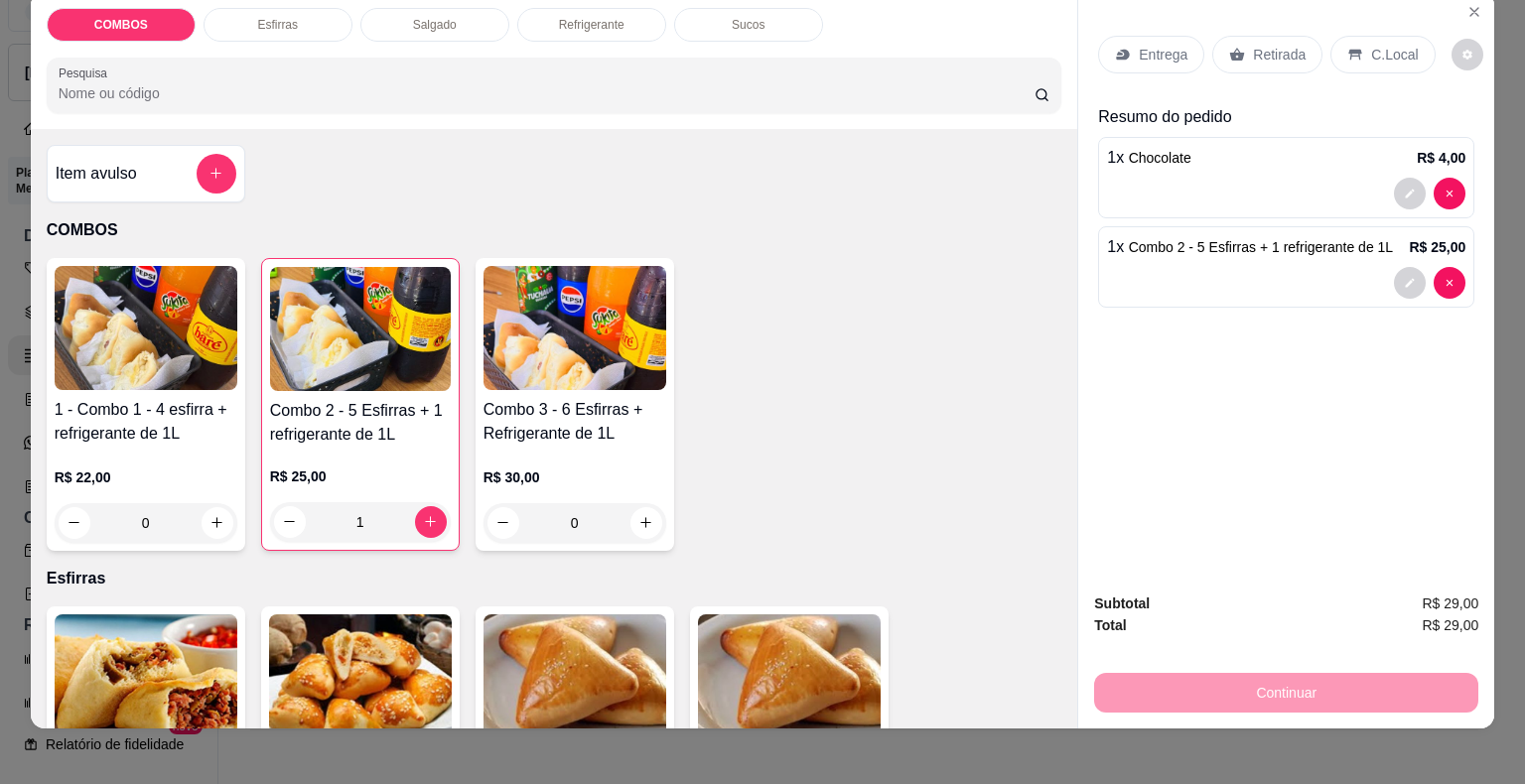 scroll, scrollTop: 48, scrollLeft: 0, axis: vertical 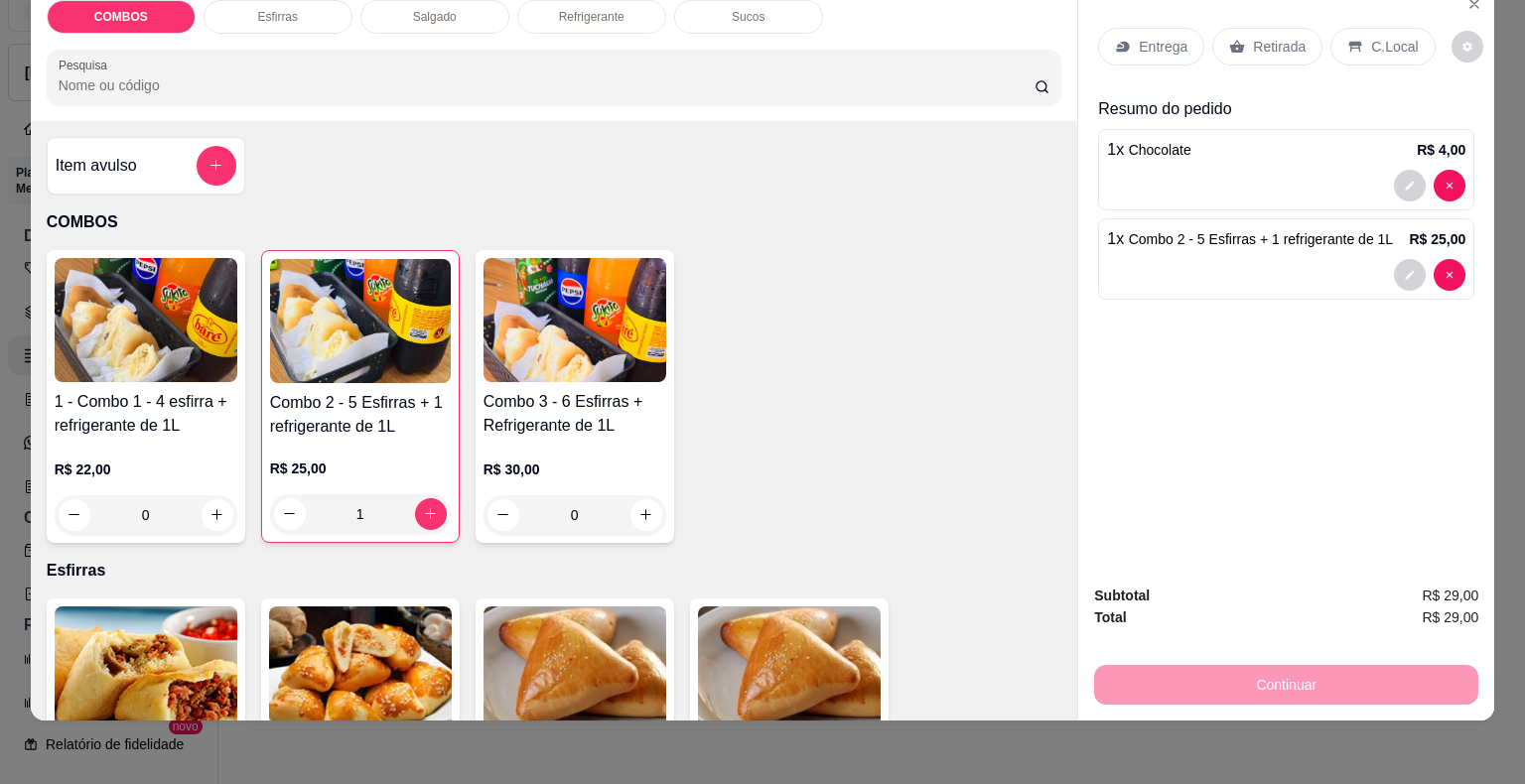 click at bounding box center [360, 321] 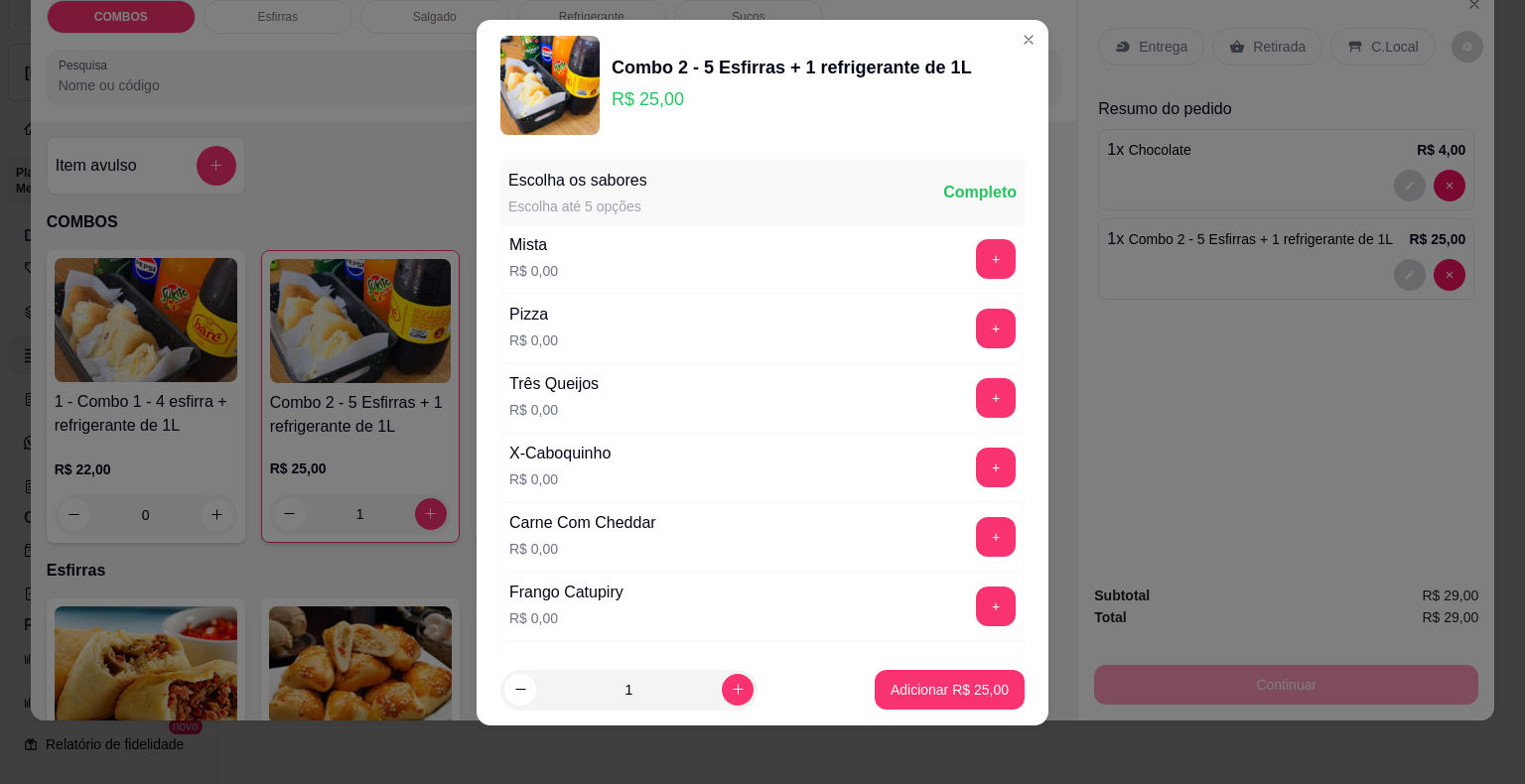 scroll, scrollTop: 24, scrollLeft: 0, axis: vertical 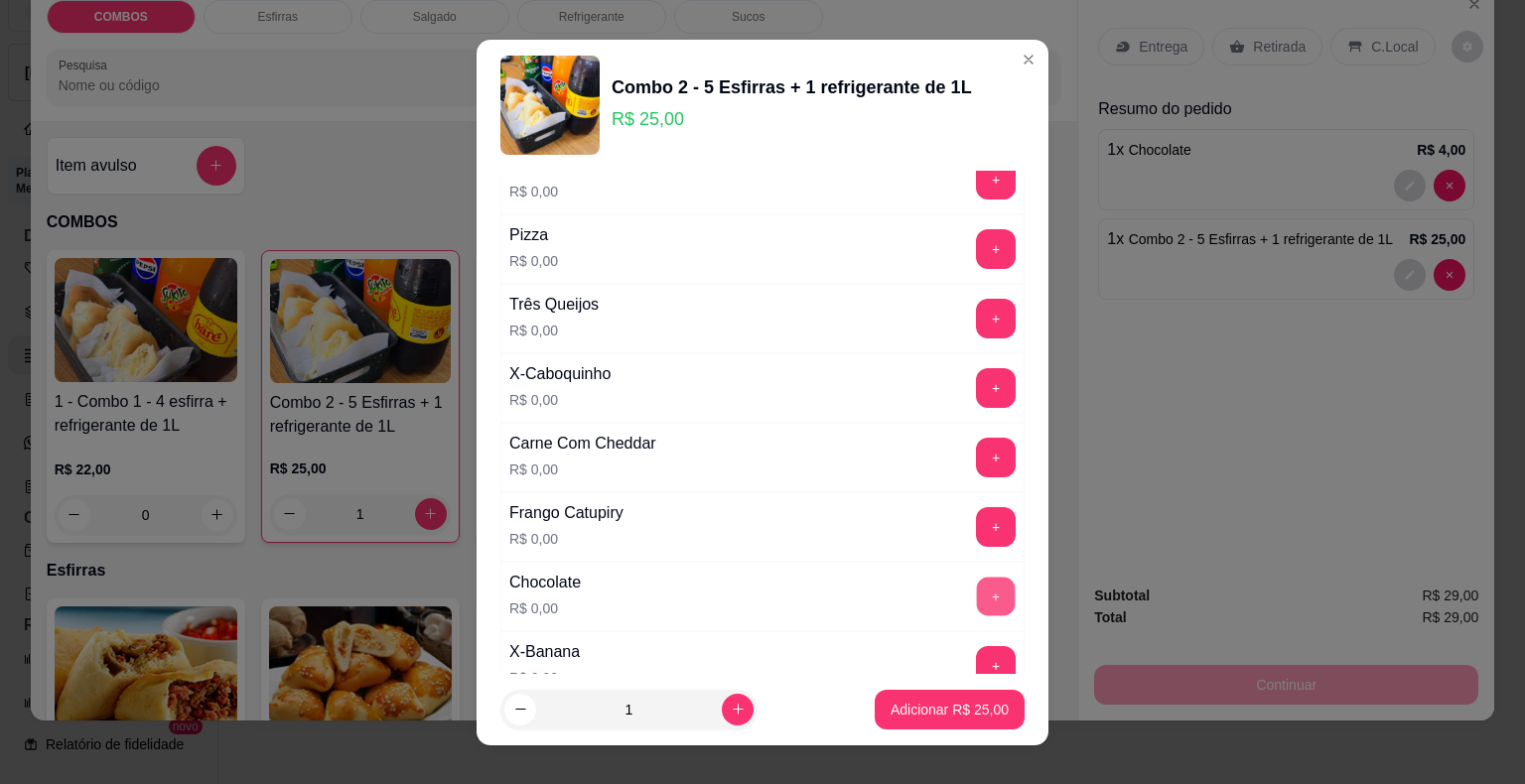 click on "+" at bounding box center [996, 595] 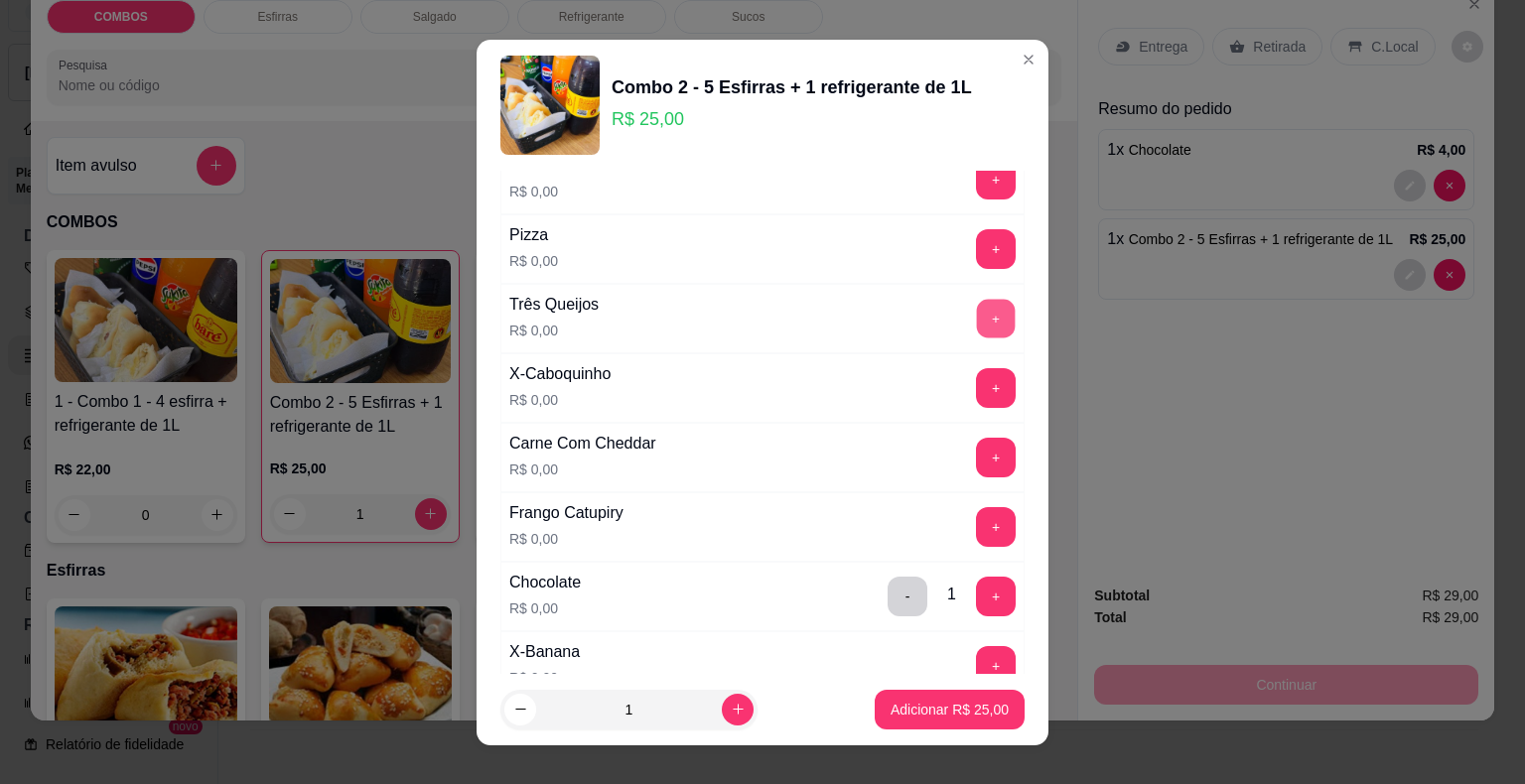 click on "+" at bounding box center (996, 318) 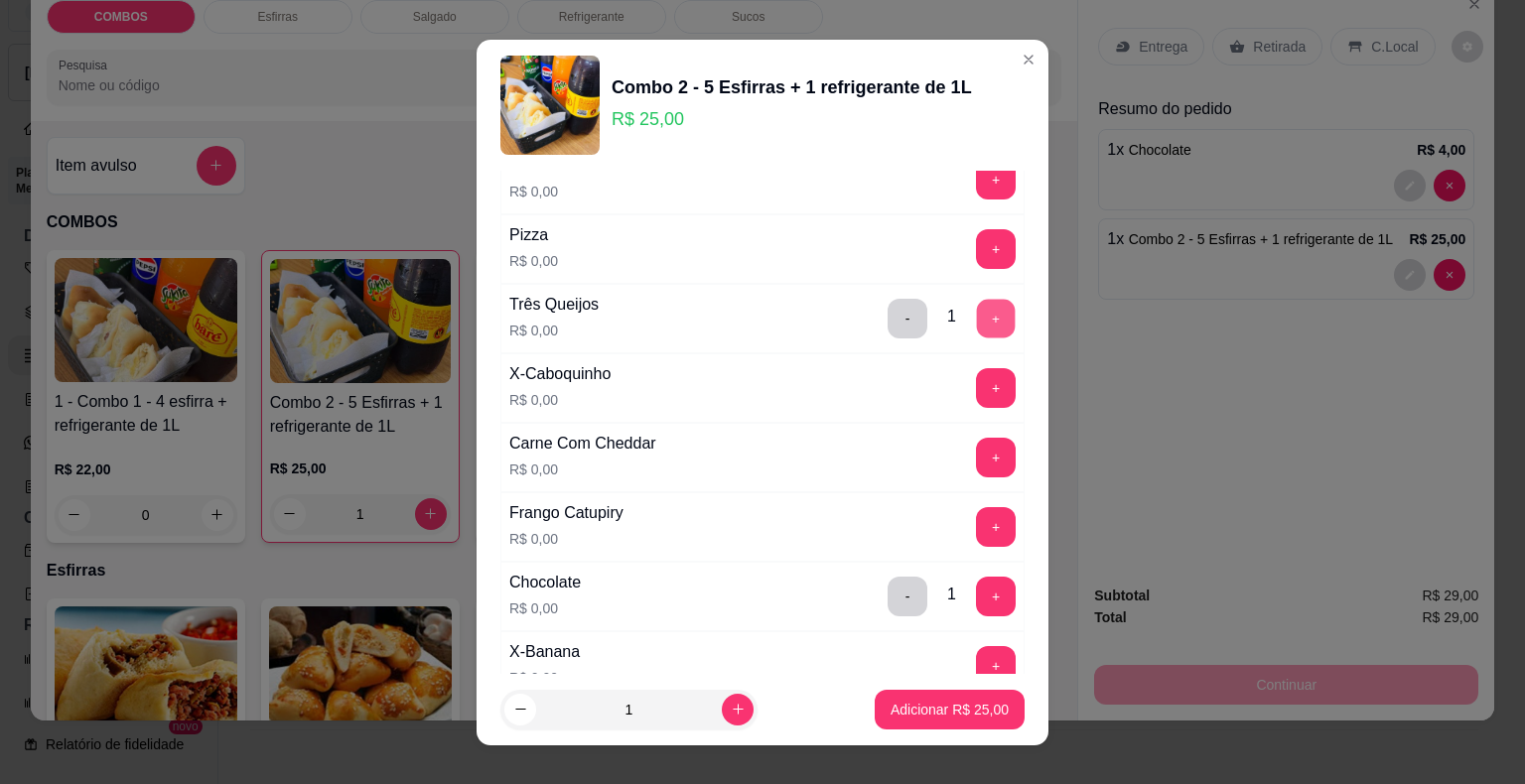 click on "+" at bounding box center [996, 318] 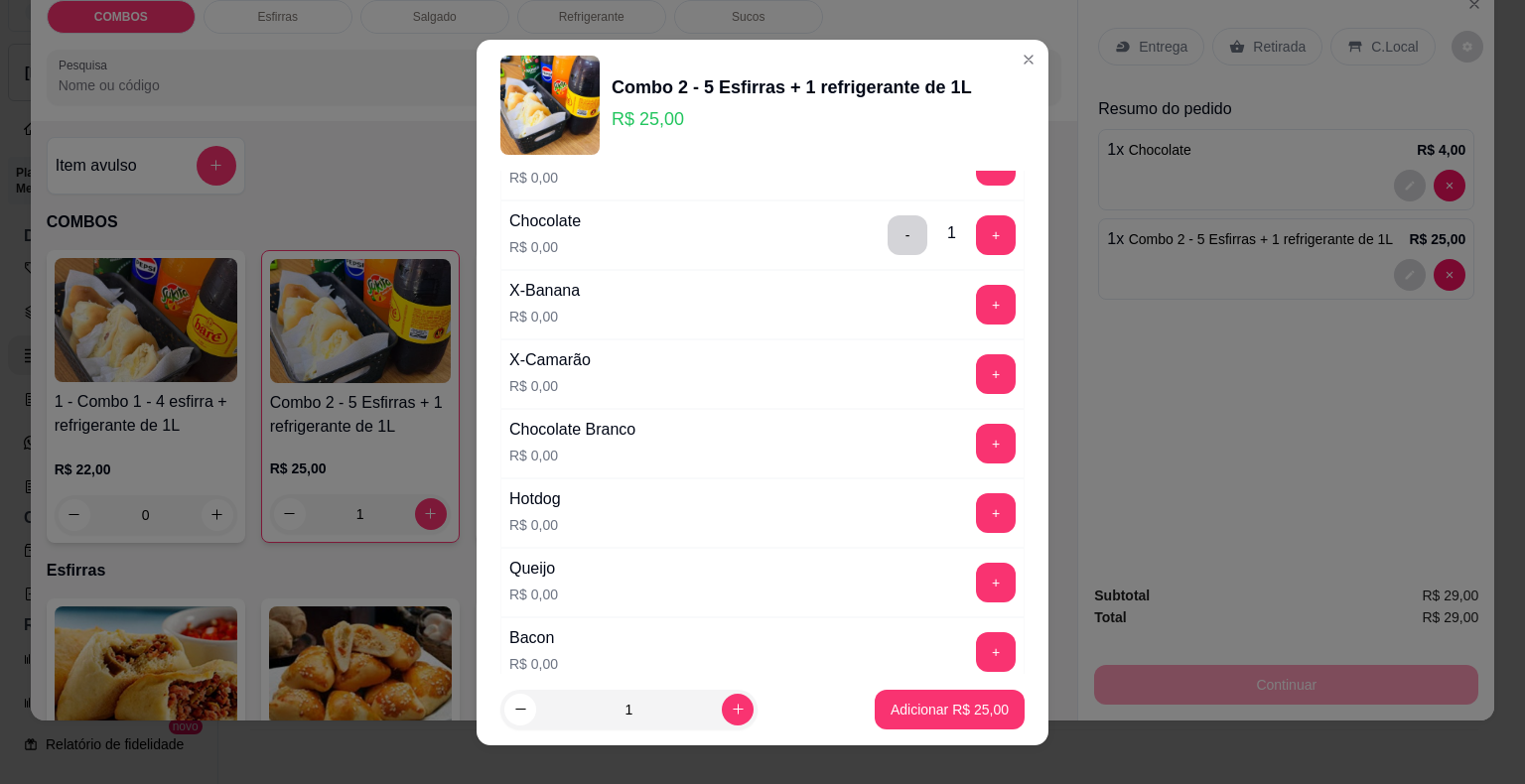 scroll, scrollTop: 496, scrollLeft: 0, axis: vertical 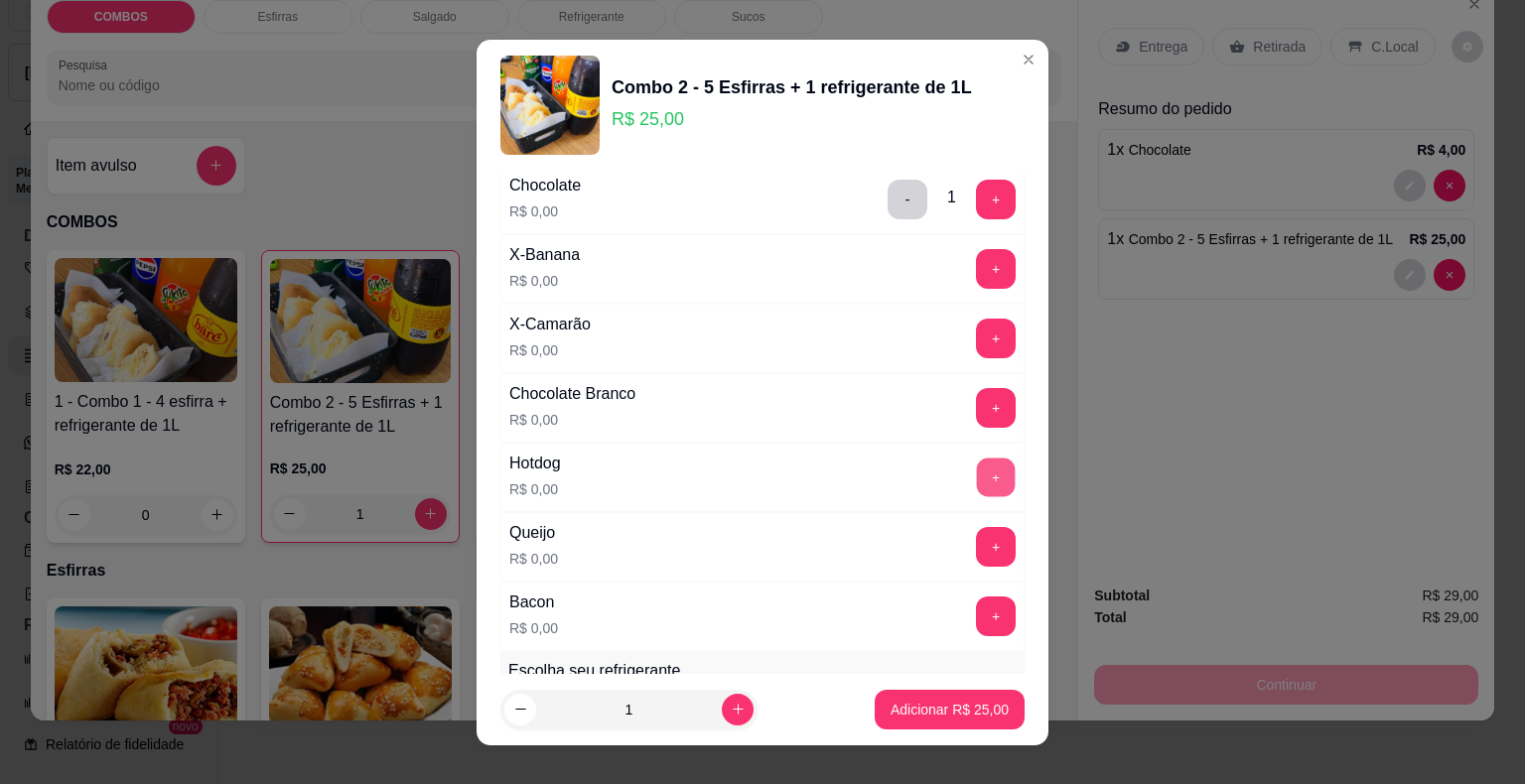 click on "+" at bounding box center (996, 476) 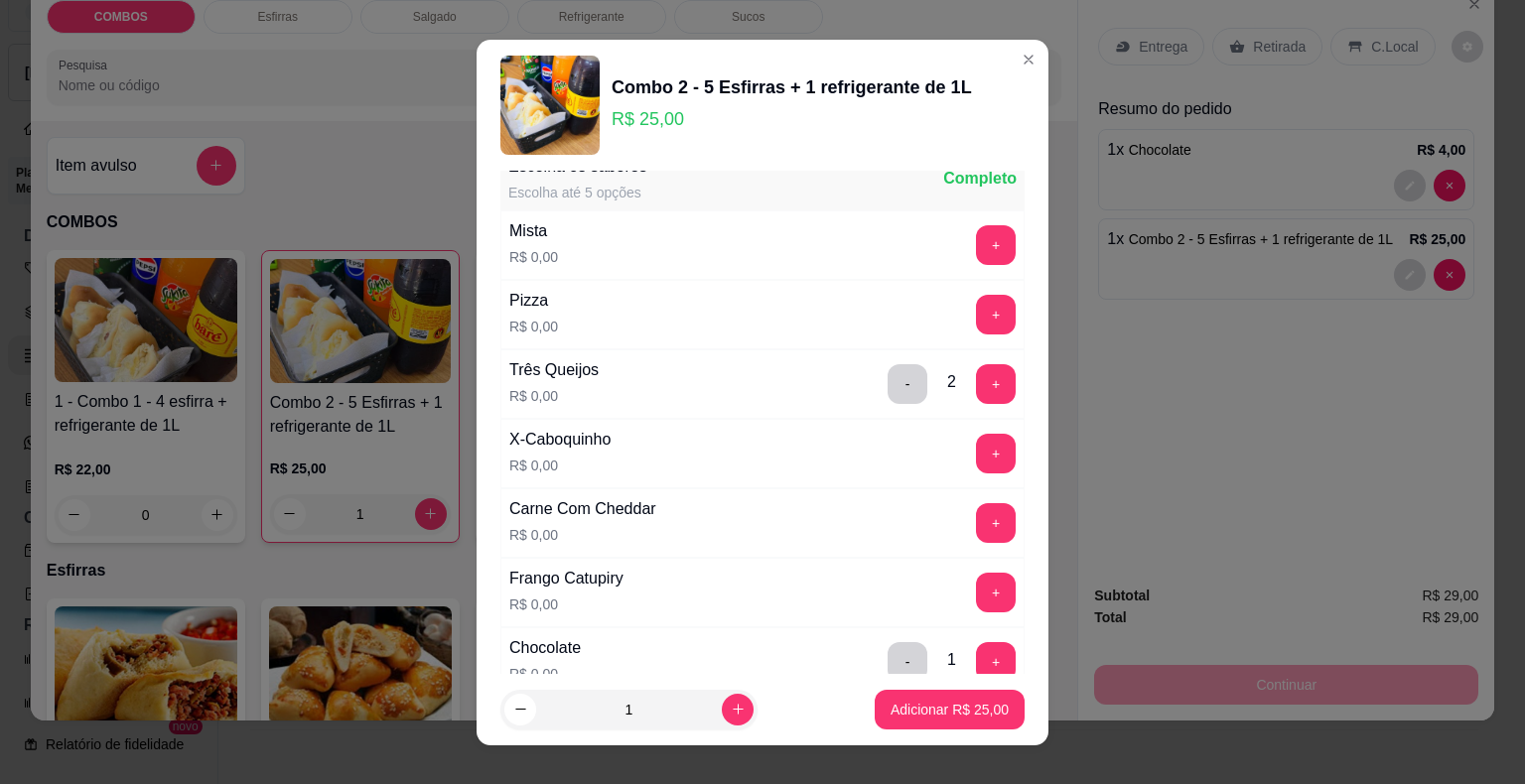 scroll, scrollTop: 0, scrollLeft: 0, axis: both 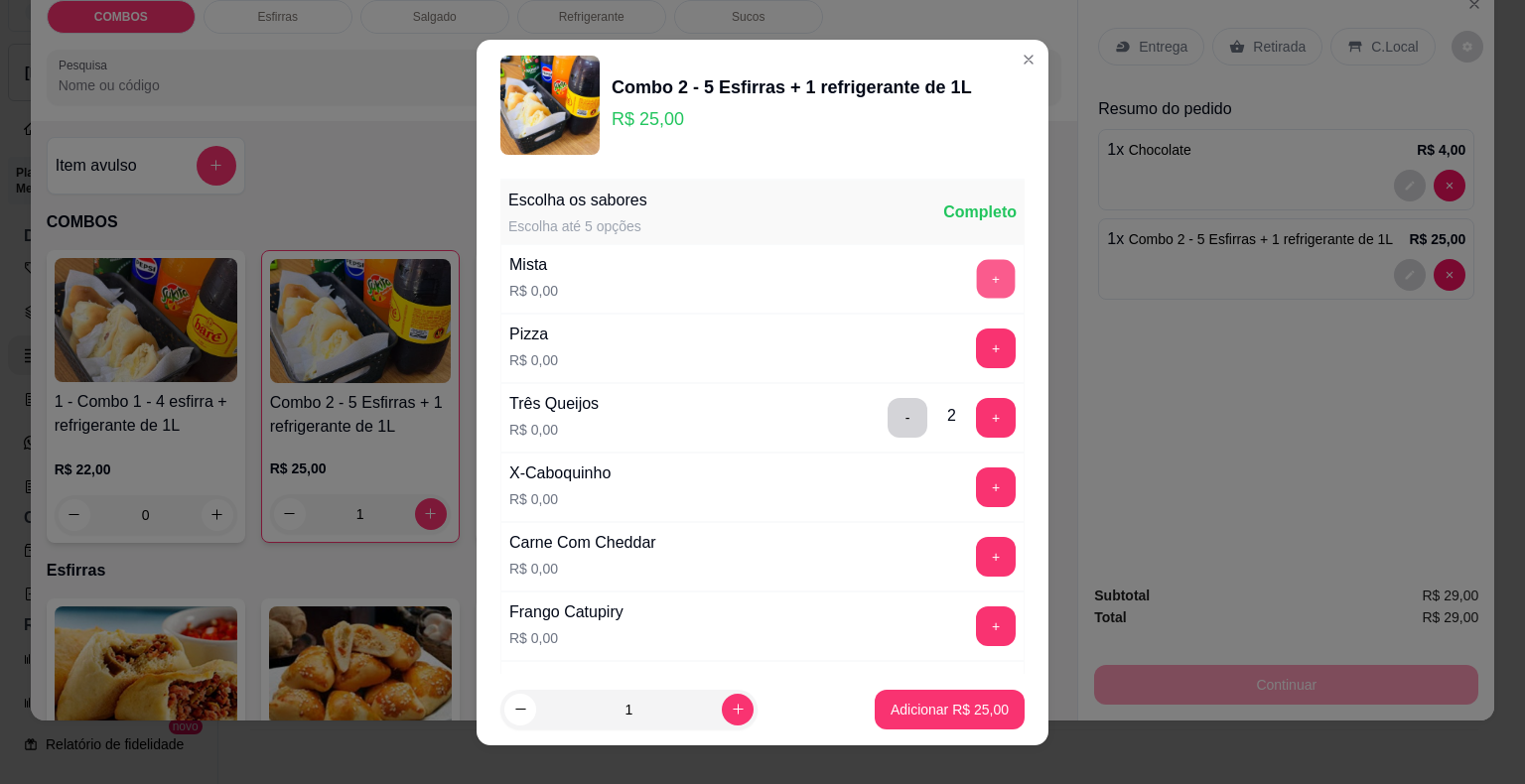 click on "+" at bounding box center (996, 278) 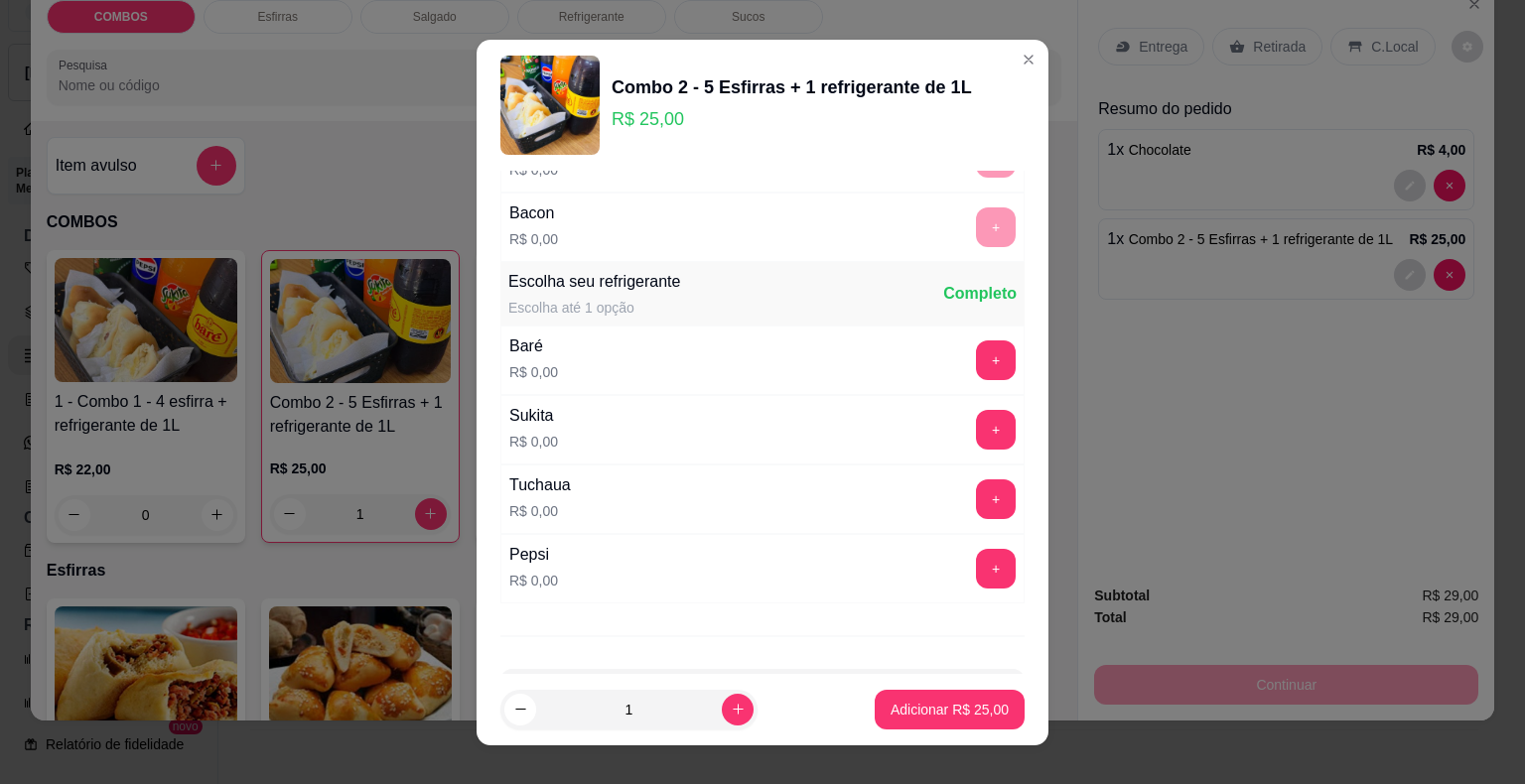 scroll, scrollTop: 955, scrollLeft: 0, axis: vertical 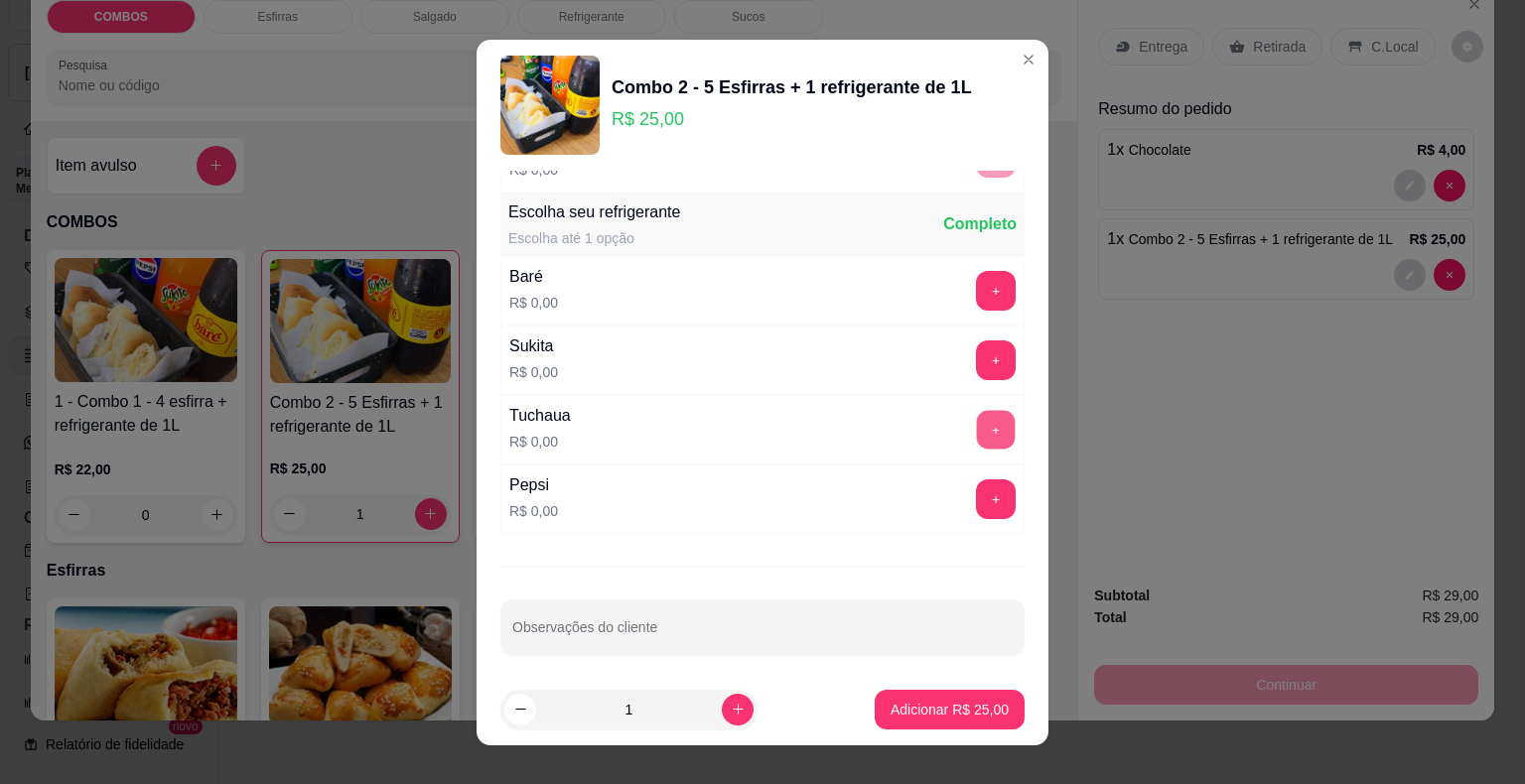 click on "+" at bounding box center [996, 429] 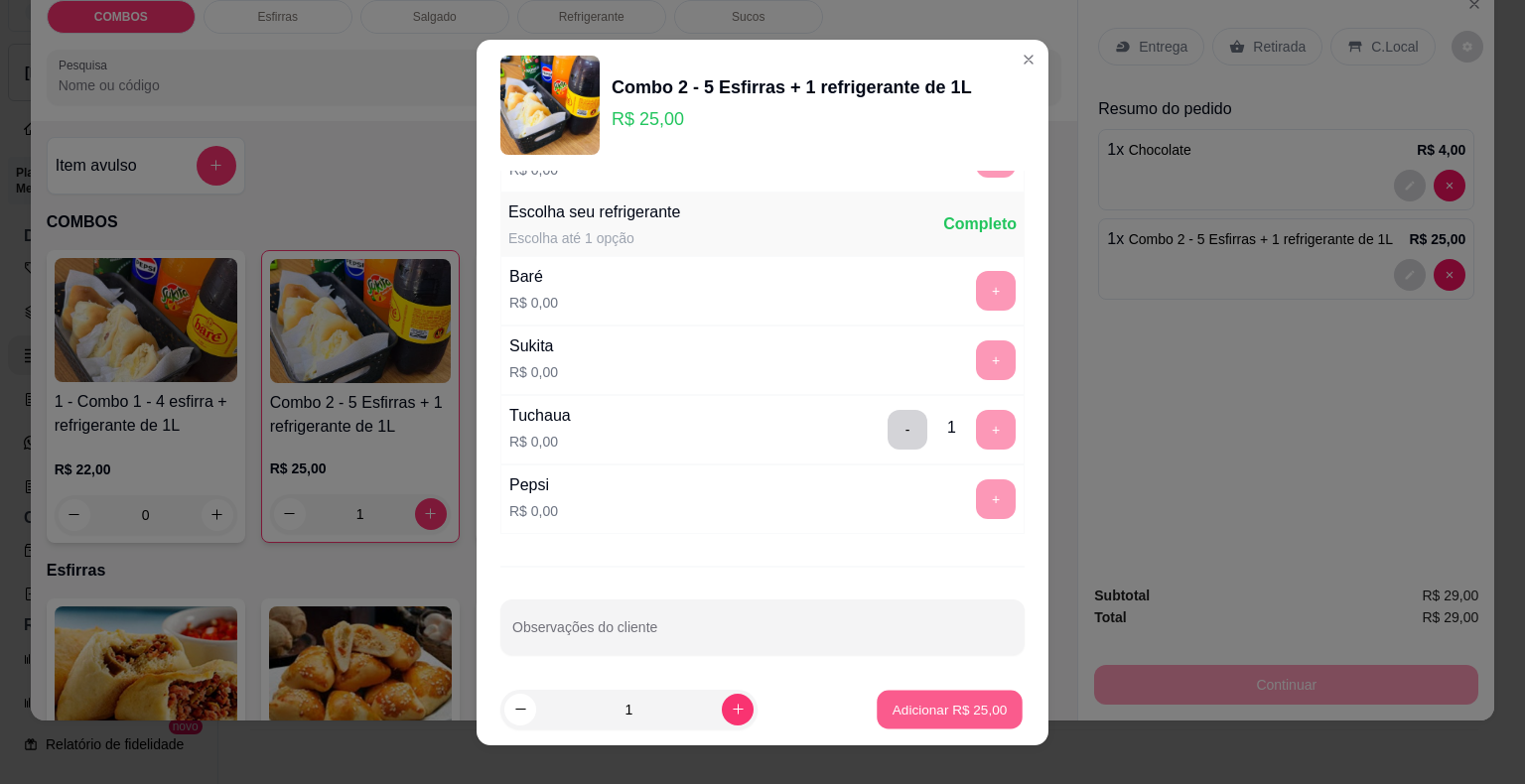 click on "Adicionar   R$ 25,00" at bounding box center [950, 709] 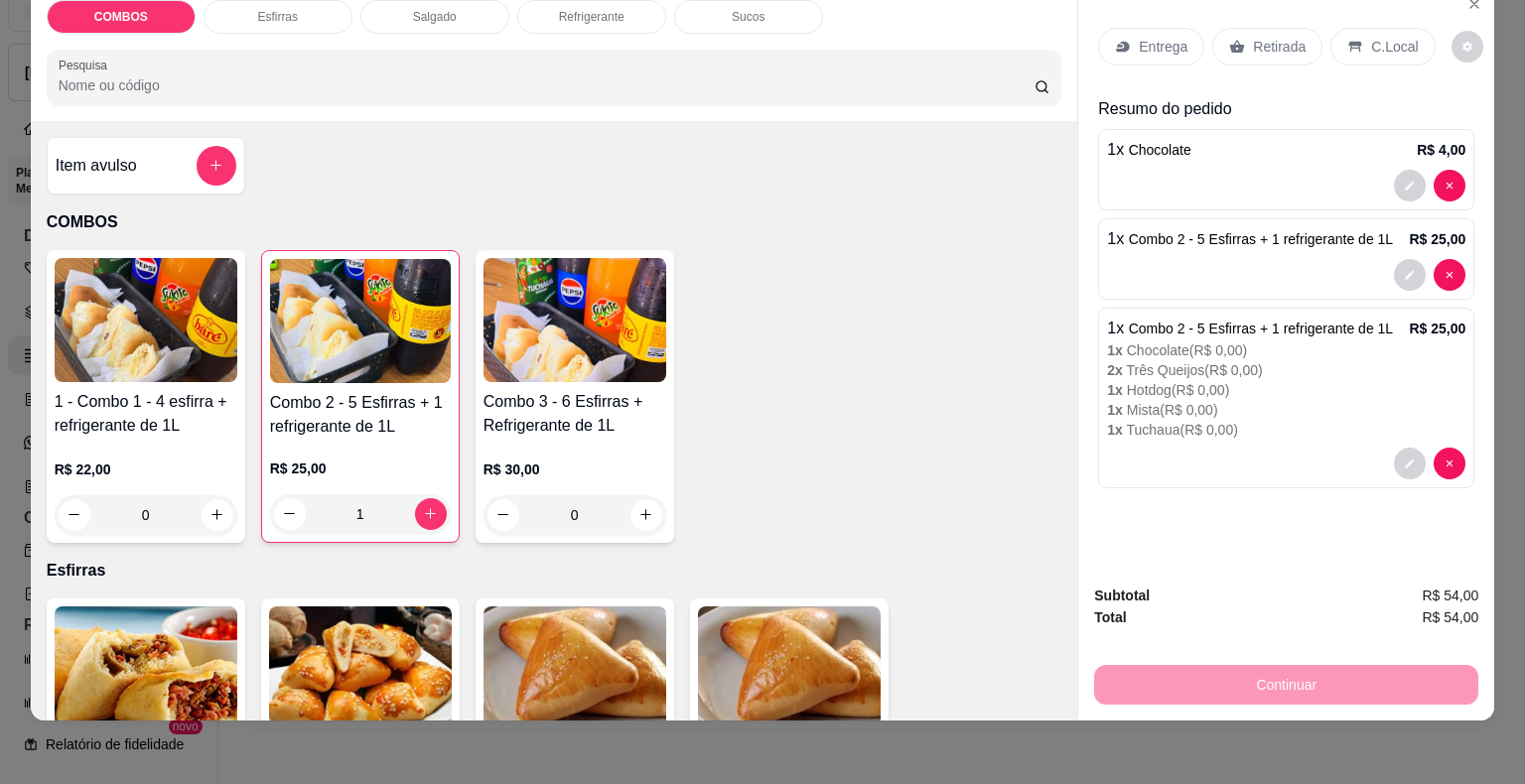 click on "Retirada" at bounding box center (1279, 47) 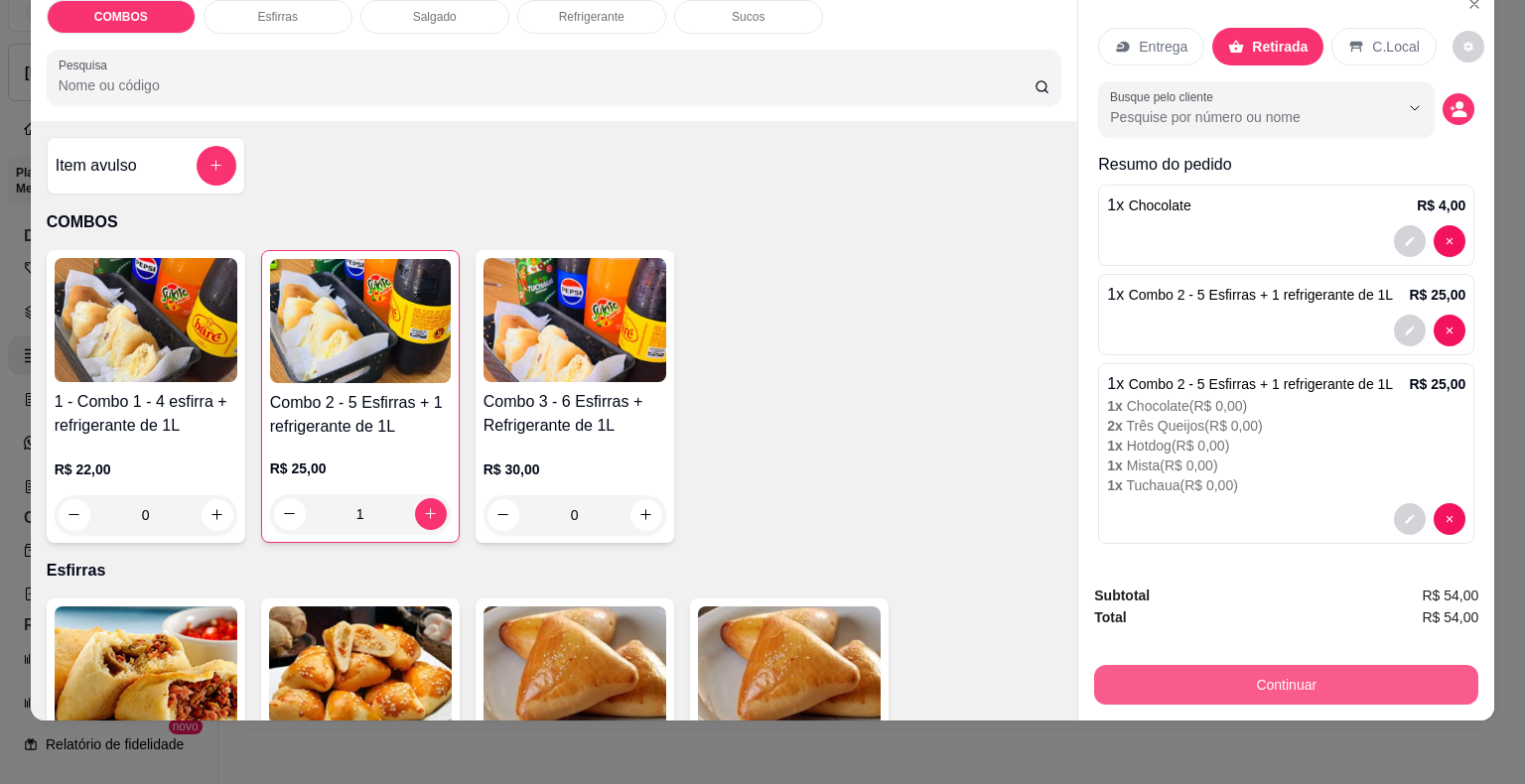 click on "Continuar" at bounding box center [1286, 685] 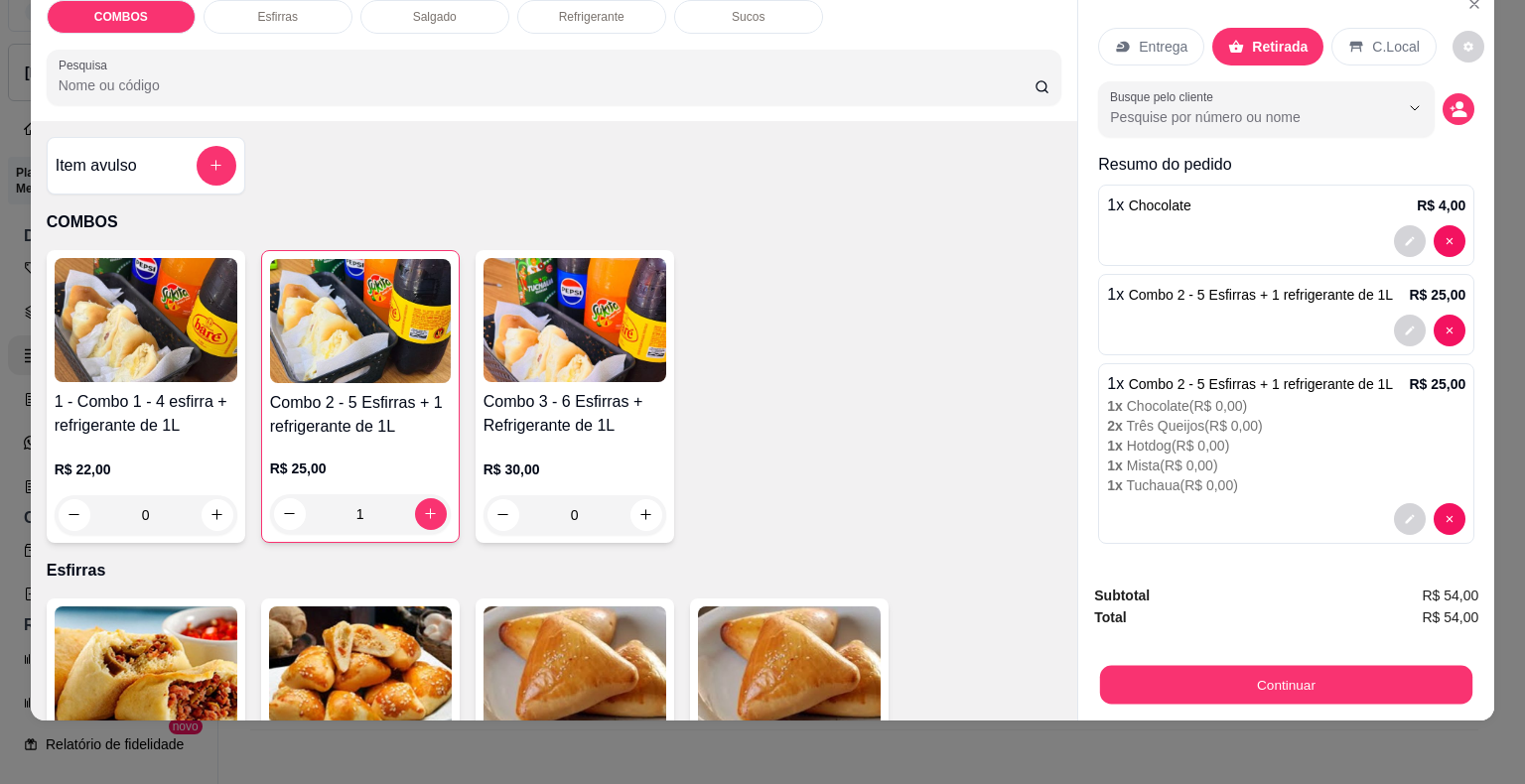 click on "Continuar" at bounding box center [1286, 685] 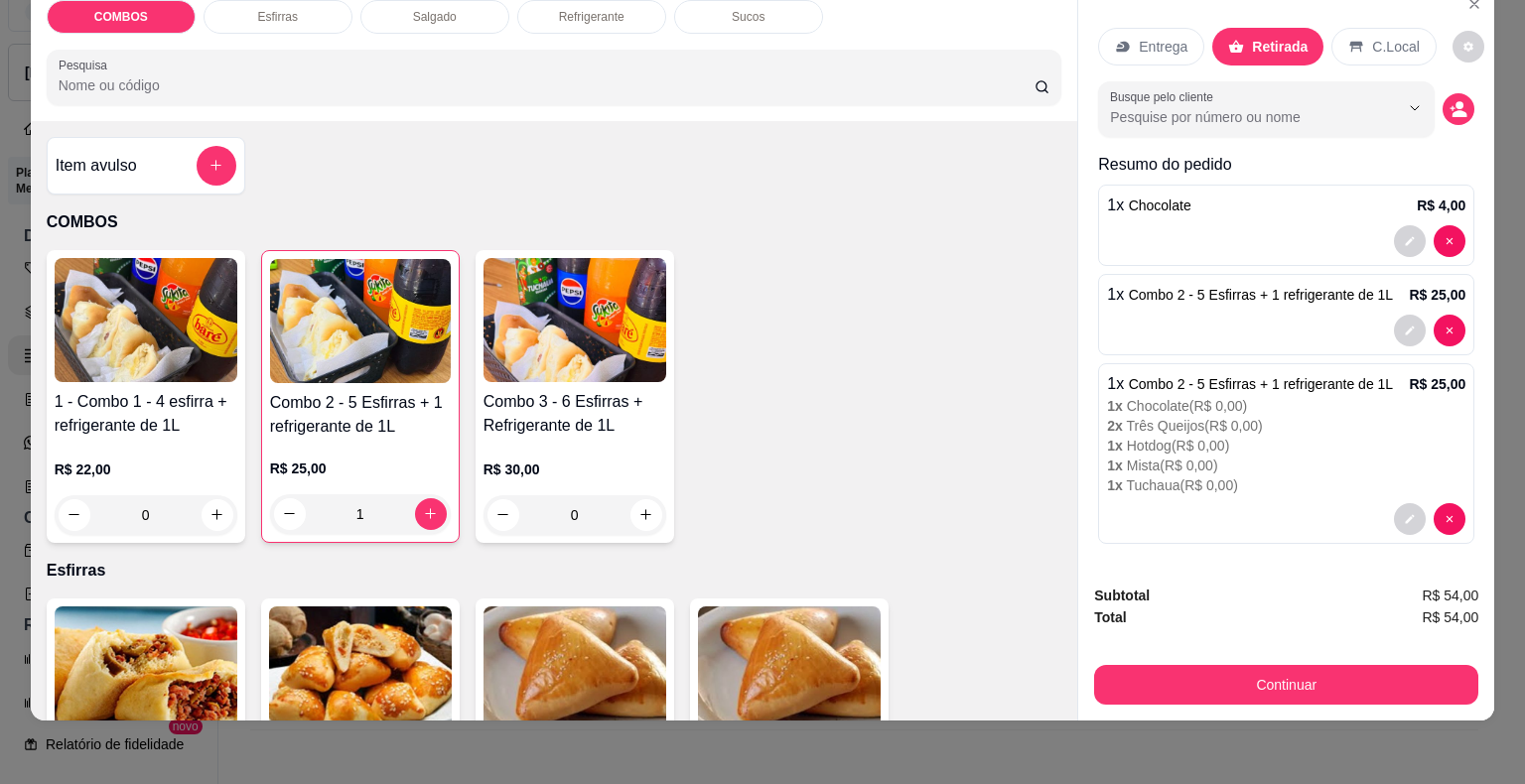 click at bounding box center (360, 321) 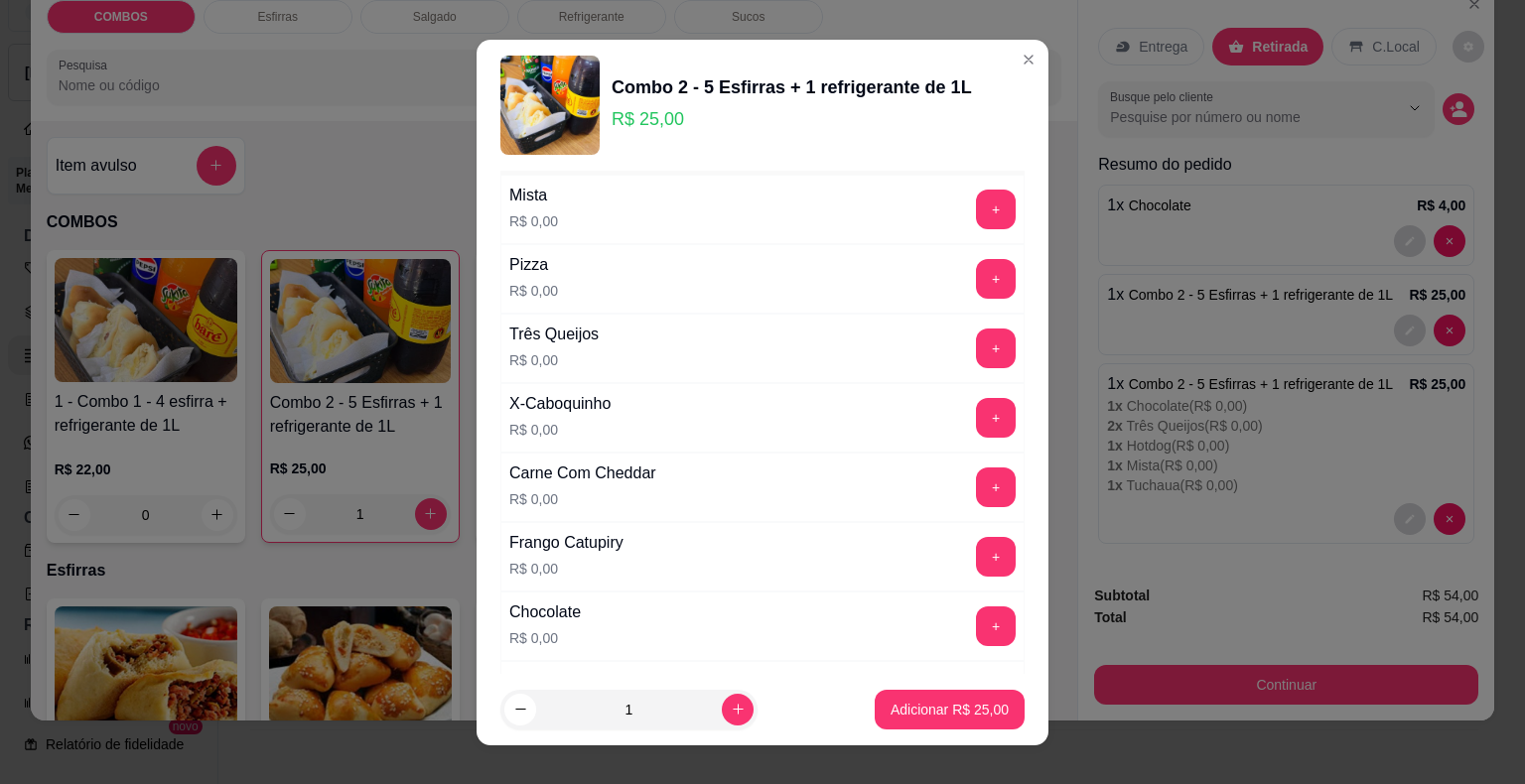 scroll, scrollTop: 99, scrollLeft: 0, axis: vertical 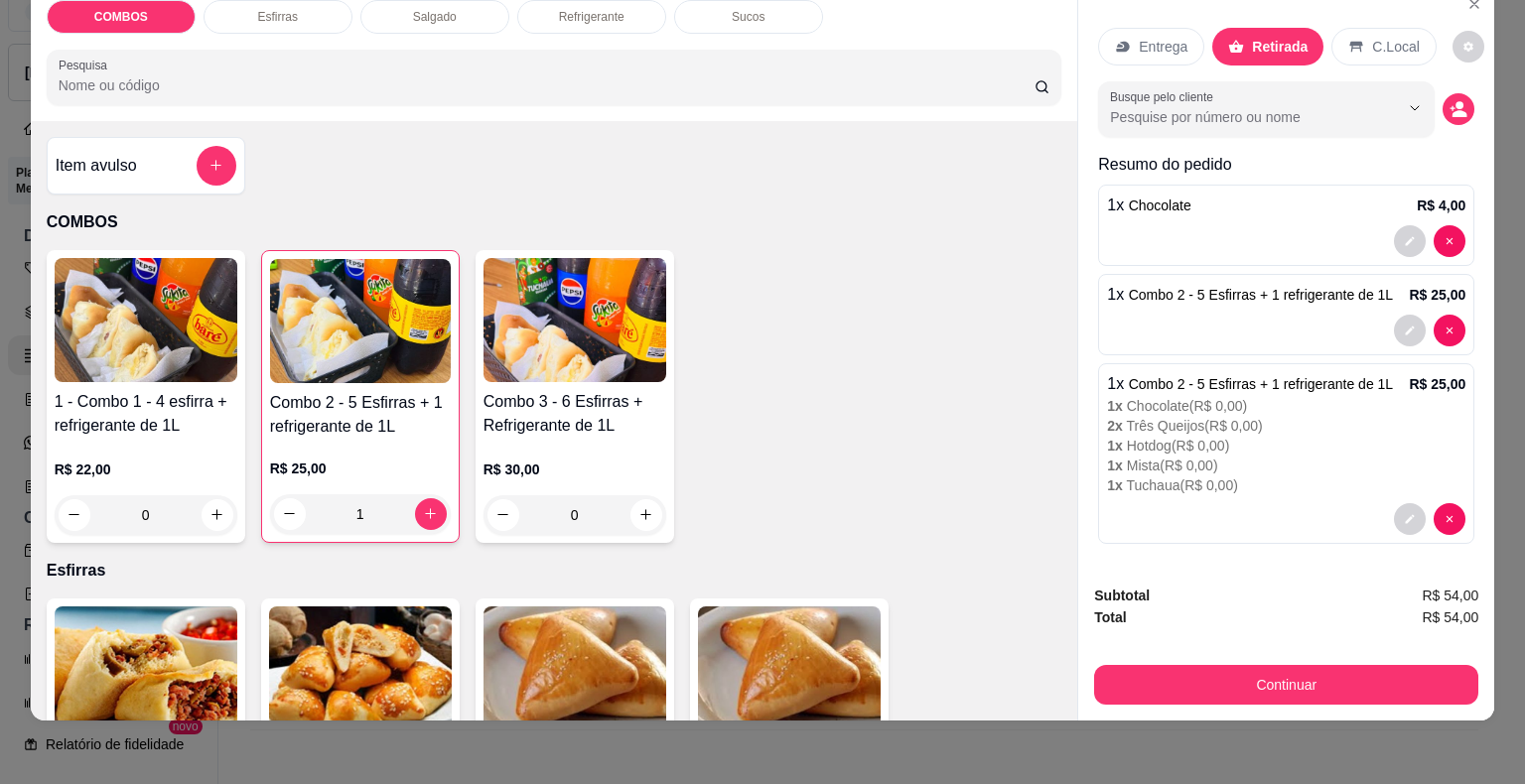 click at bounding box center (1286, 241) 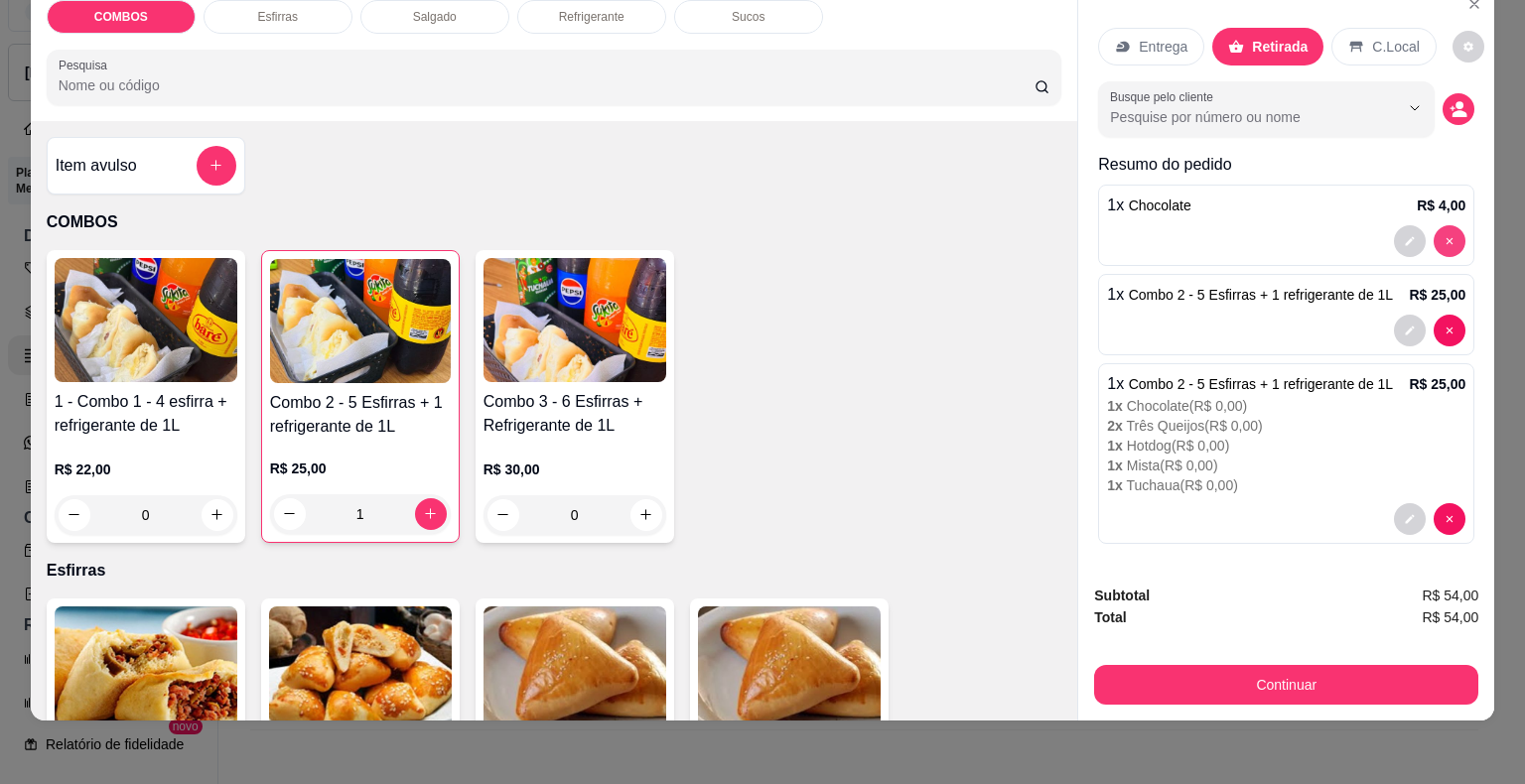 type on "0" 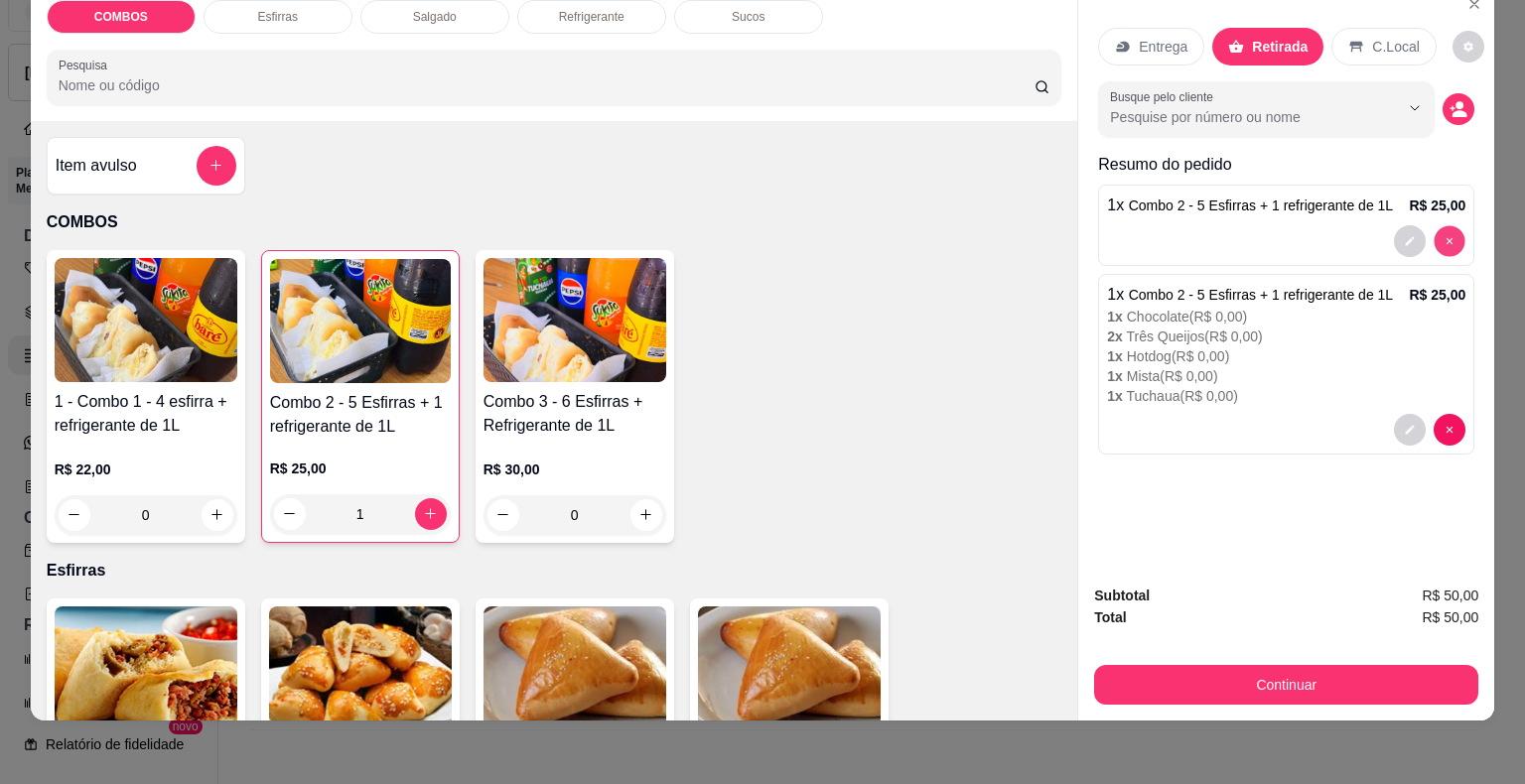 type on "0" 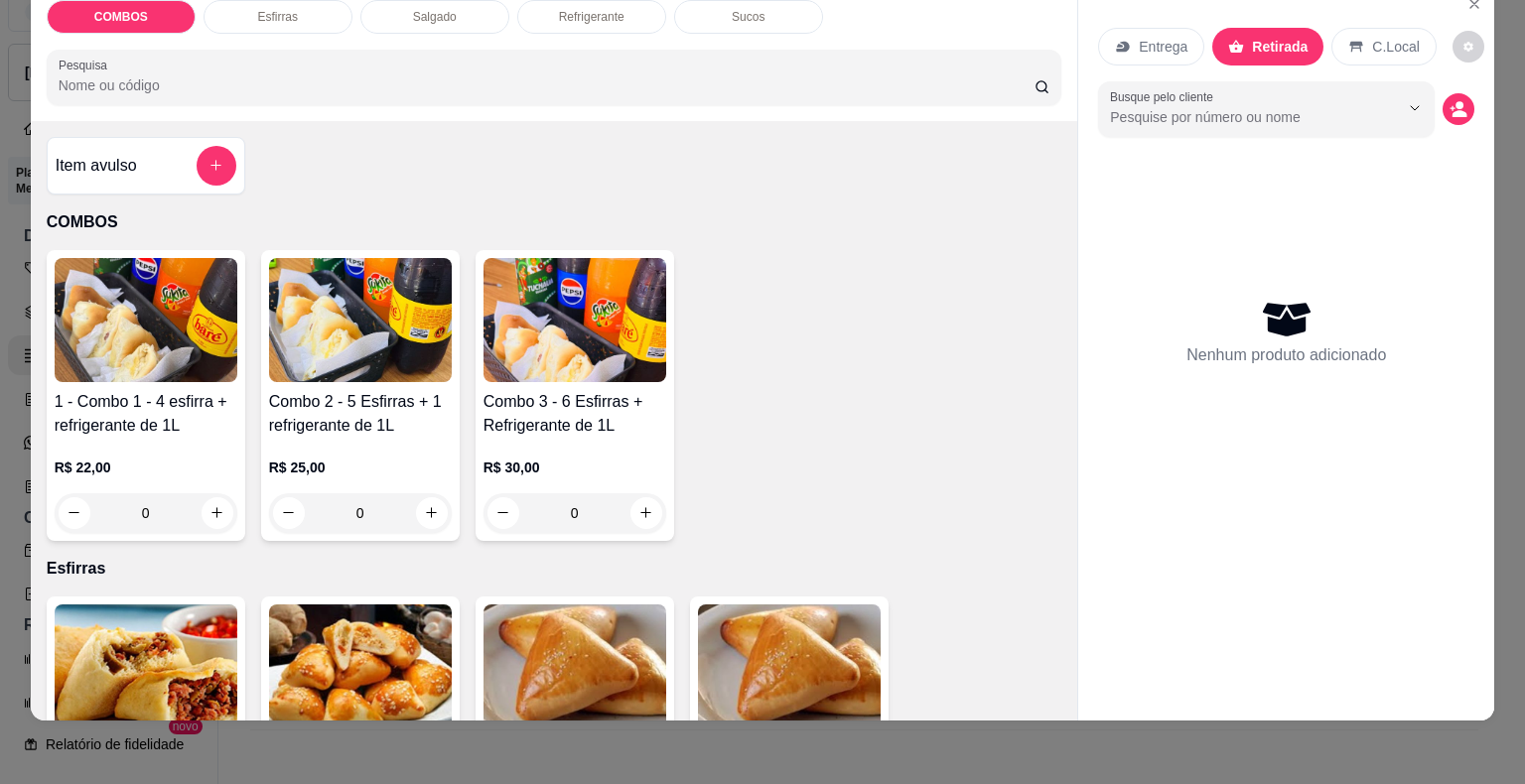 click at bounding box center [360, 320] 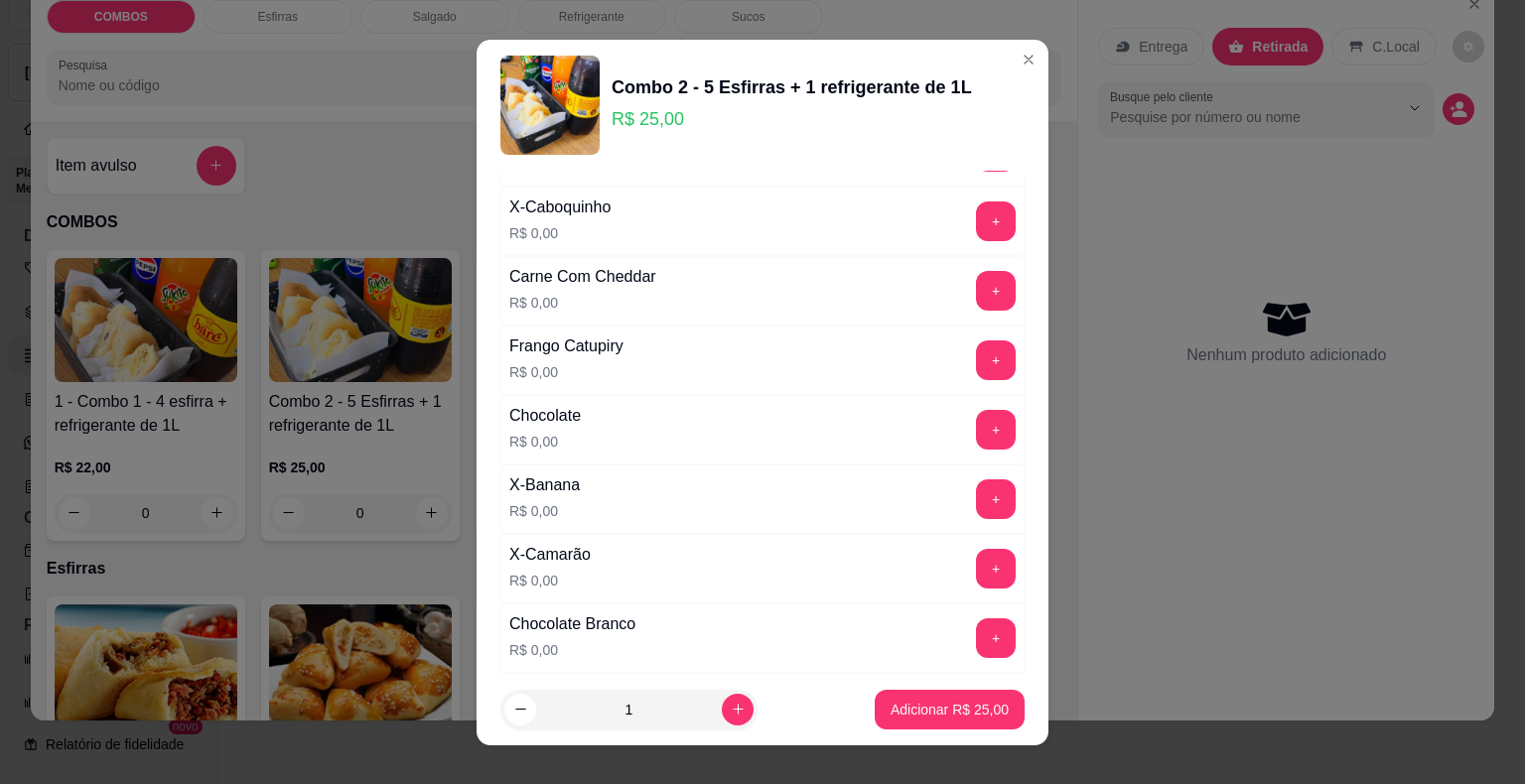 scroll, scrollTop: 298, scrollLeft: 0, axis: vertical 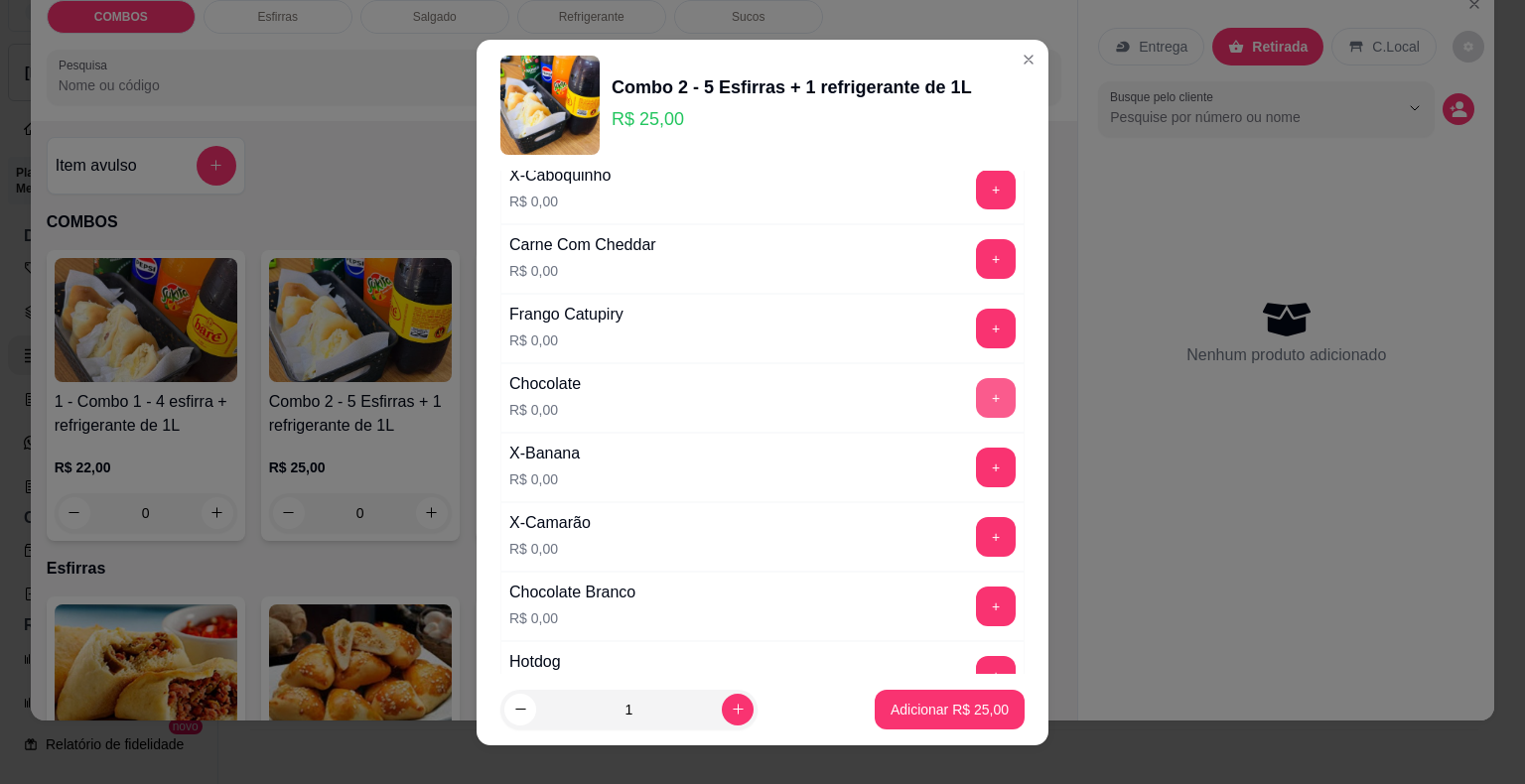 click on "+" at bounding box center [996, 398] 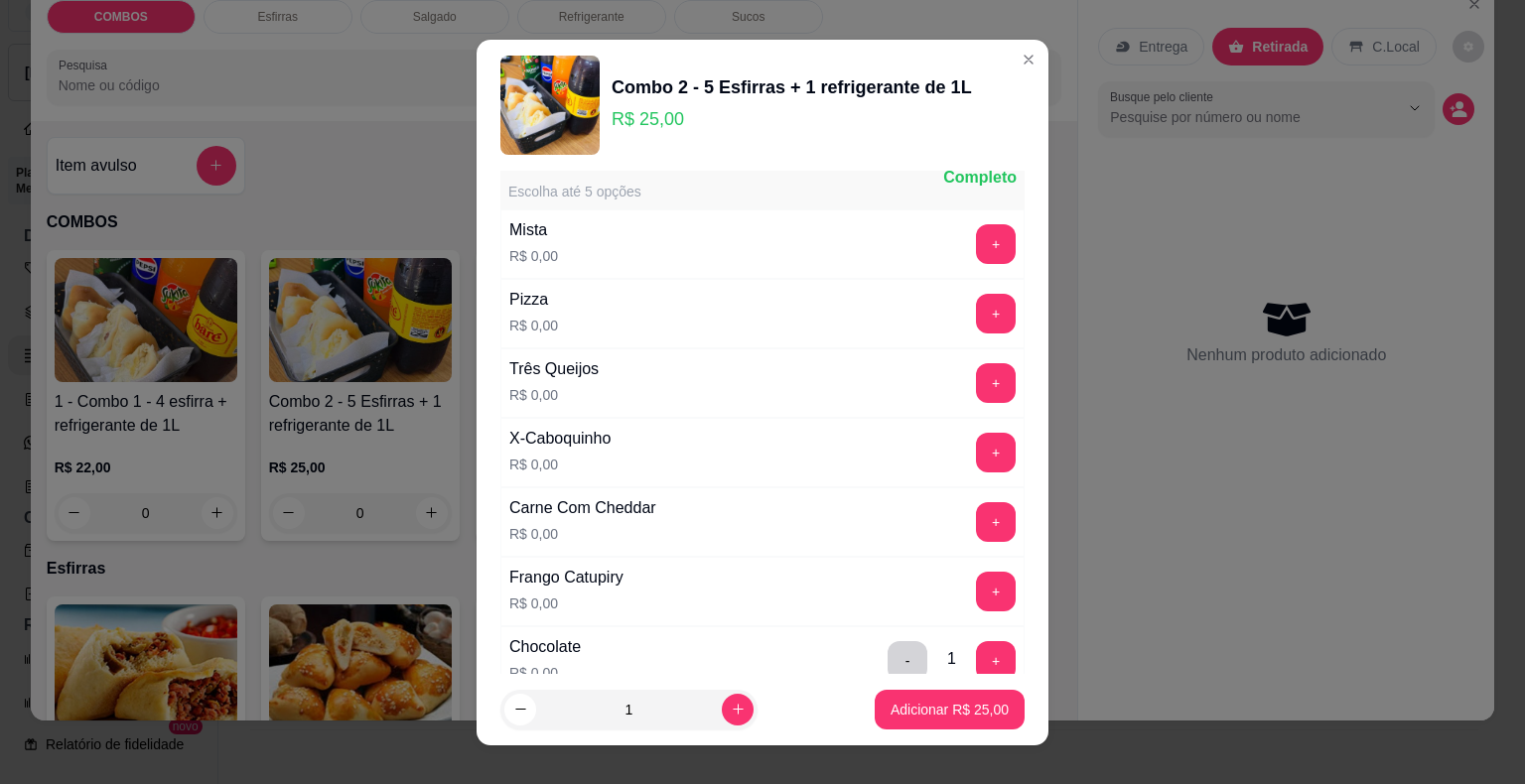 scroll, scrollTop: 0, scrollLeft: 0, axis: both 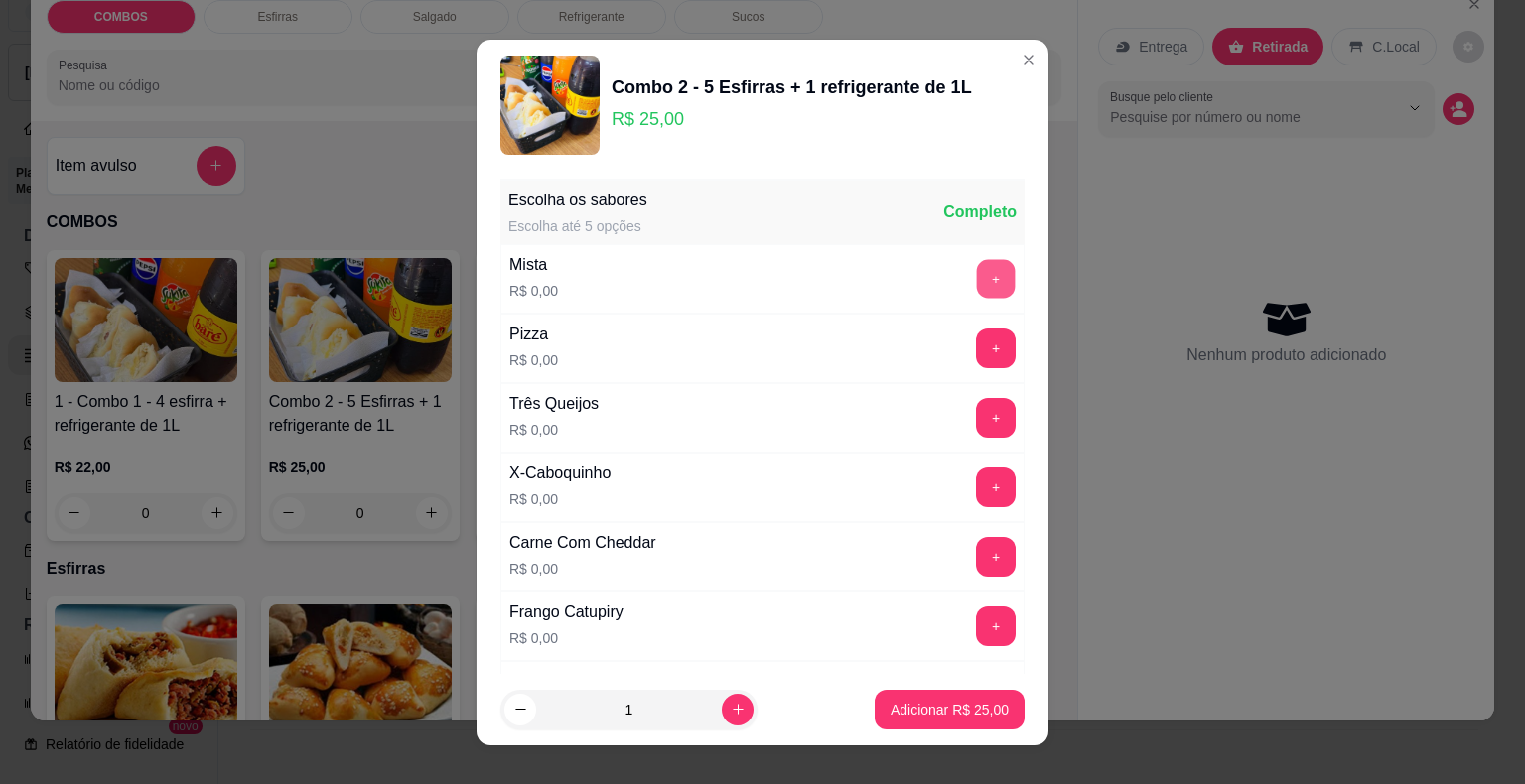 click on "+" at bounding box center (996, 278) 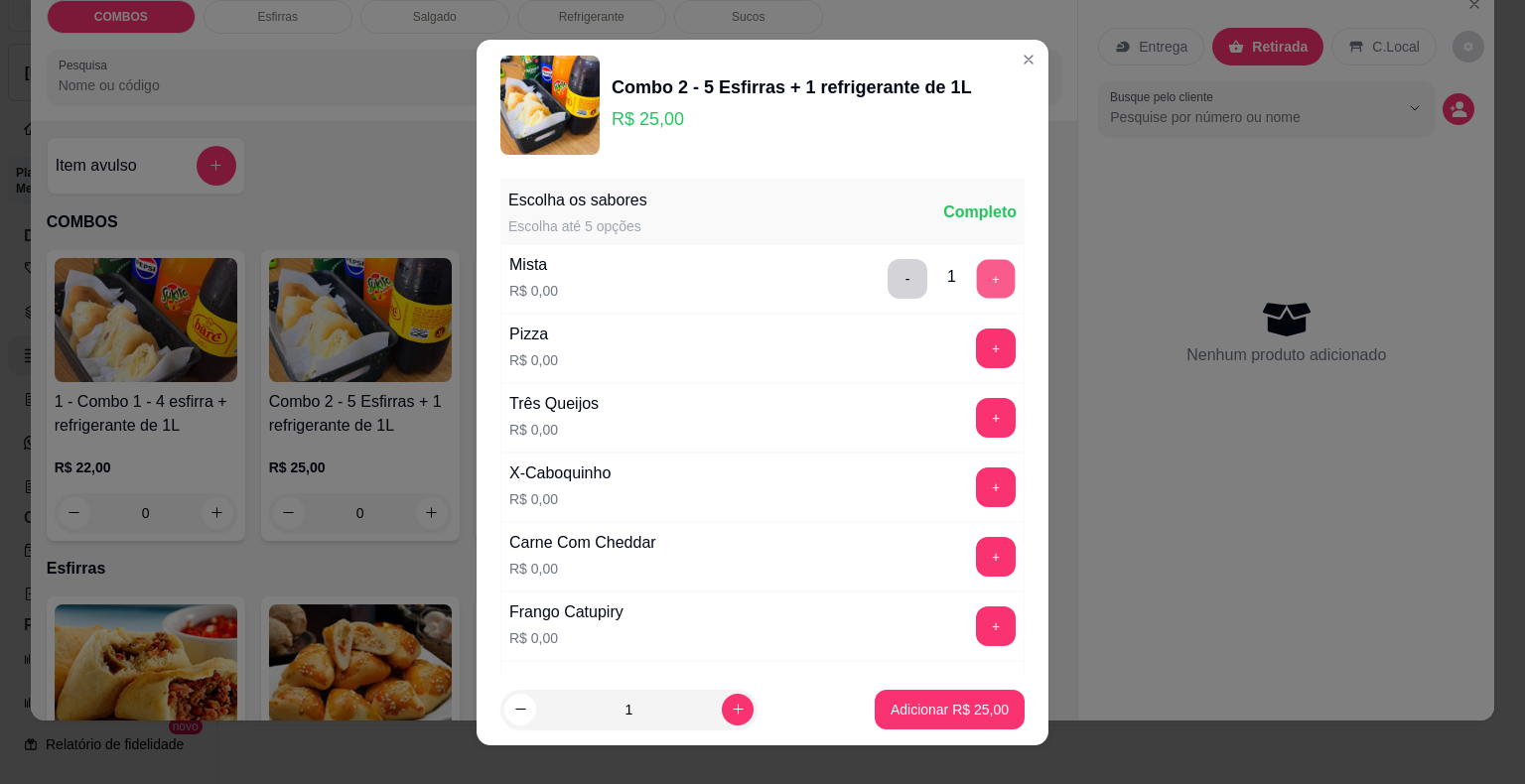 click on "+" at bounding box center [996, 278] 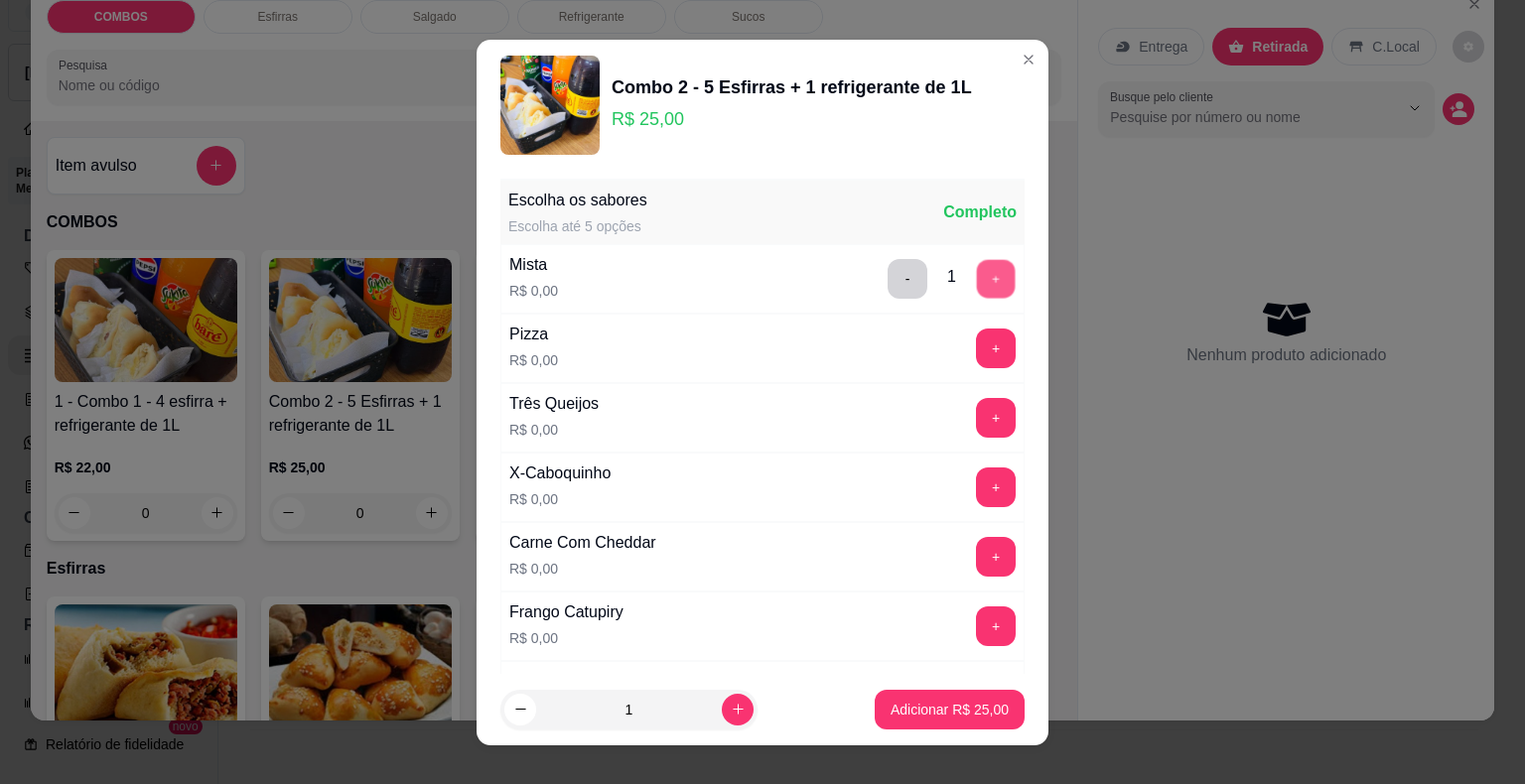 click on "+" at bounding box center (996, 278) 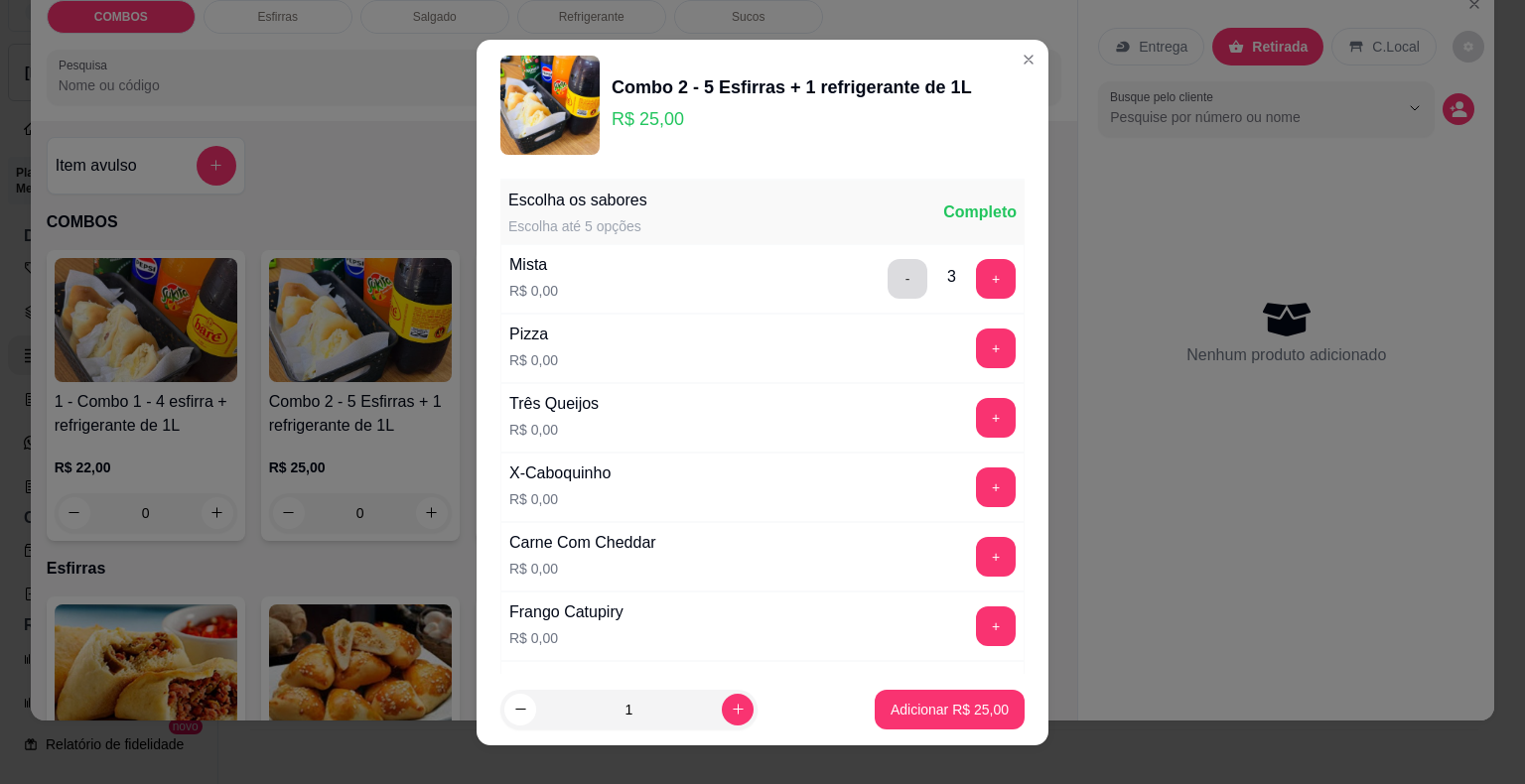 click on "-" at bounding box center [907, 279] 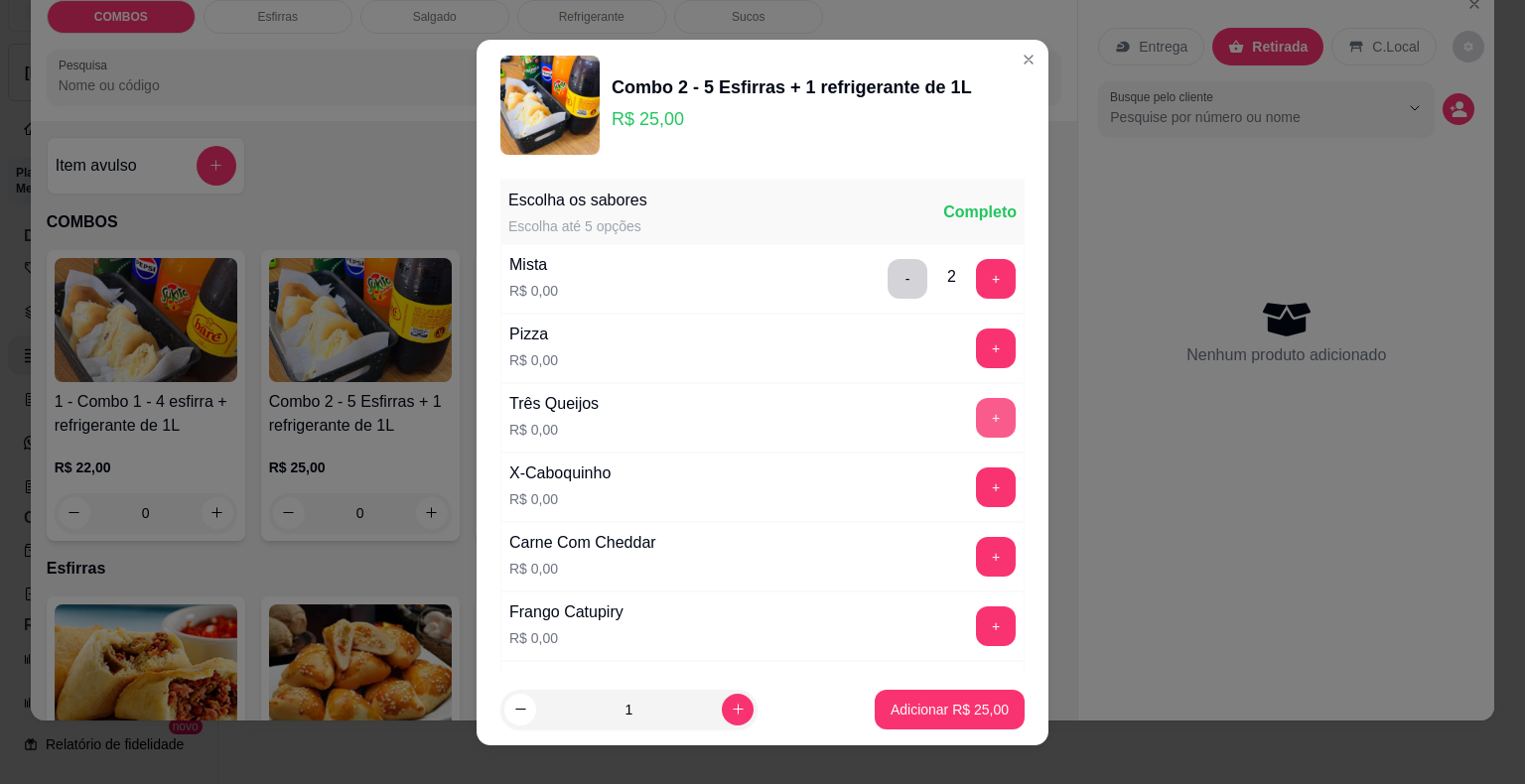 click on "+" at bounding box center (996, 418) 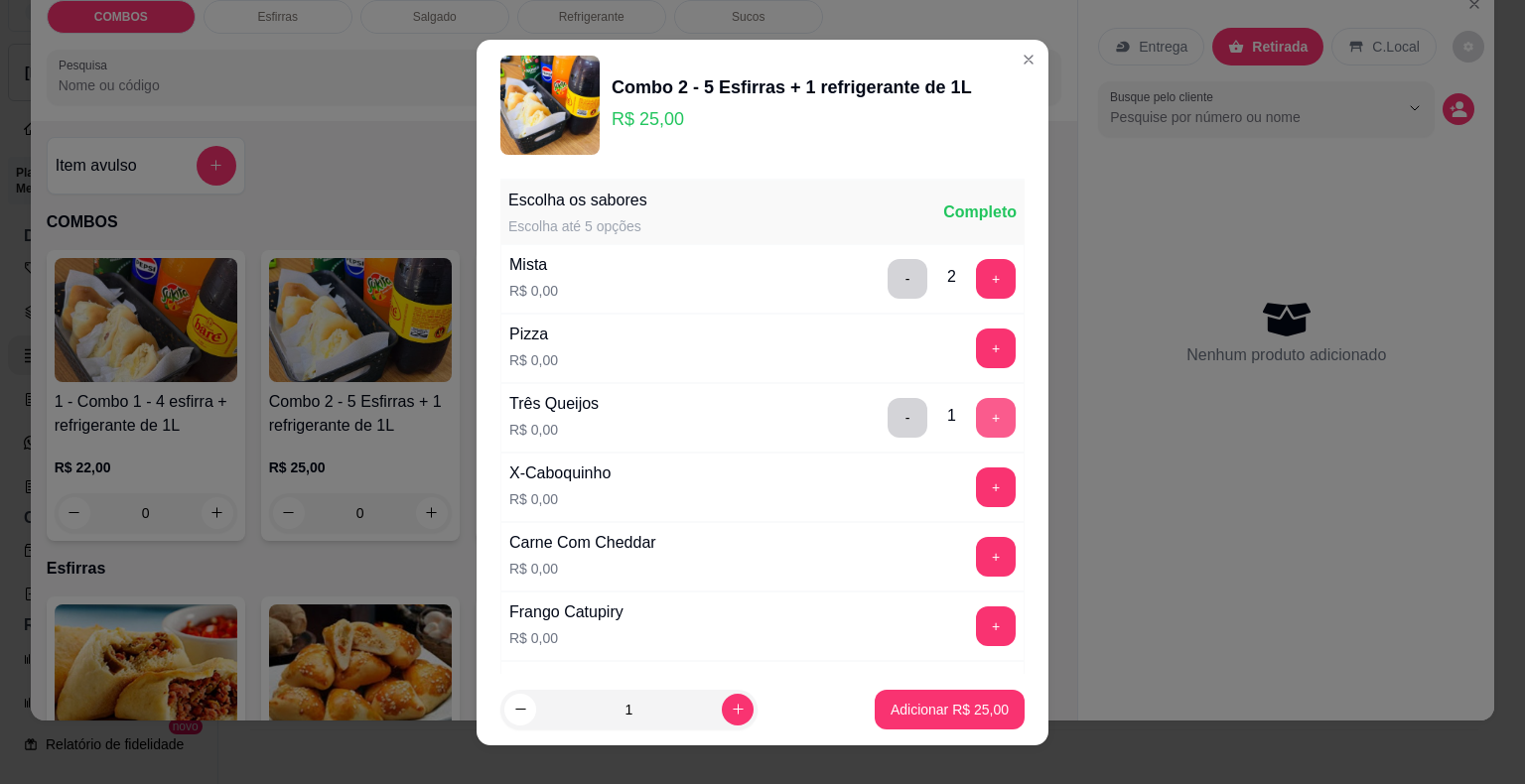 click on "+" at bounding box center (996, 418) 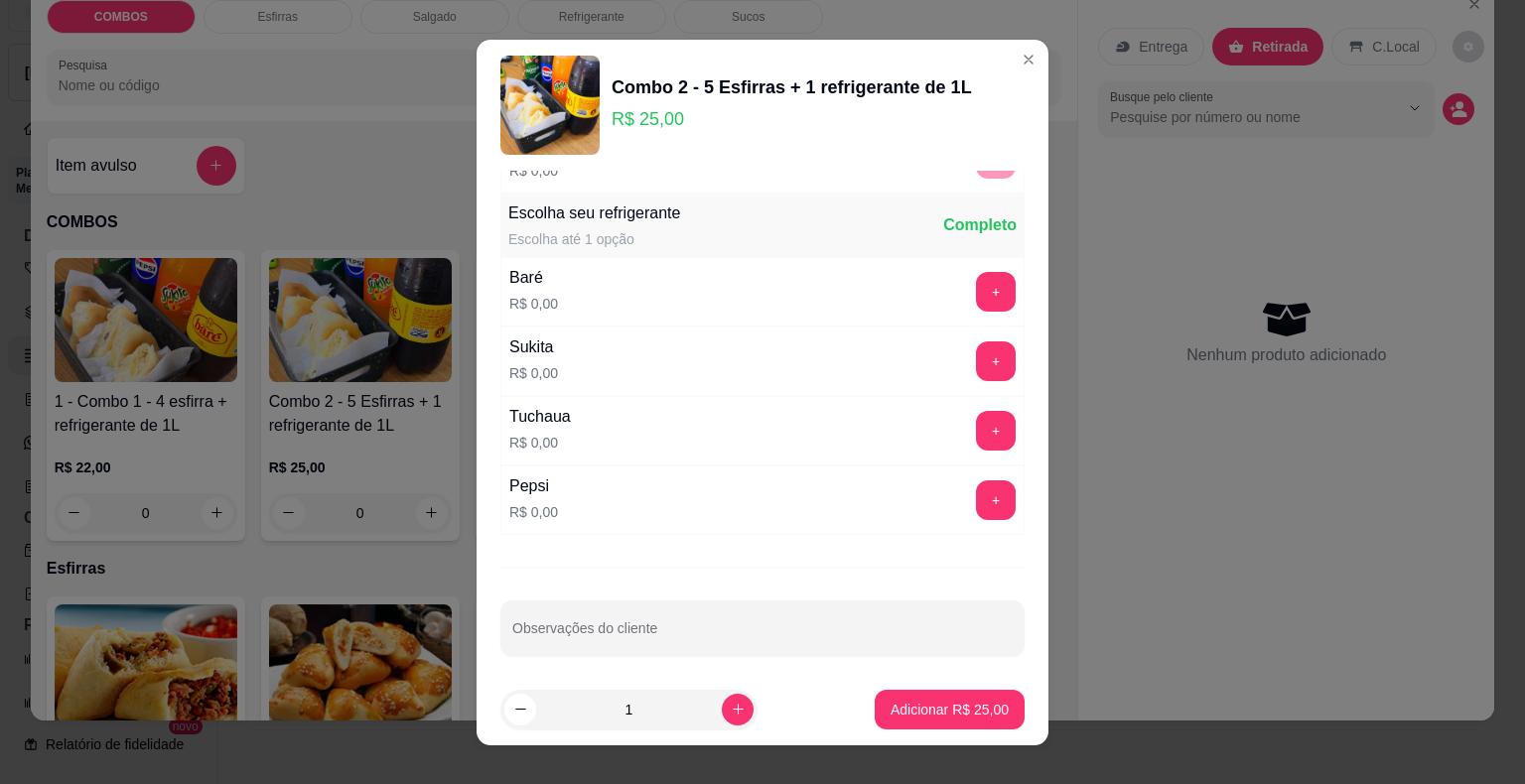 scroll, scrollTop: 955, scrollLeft: 0, axis: vertical 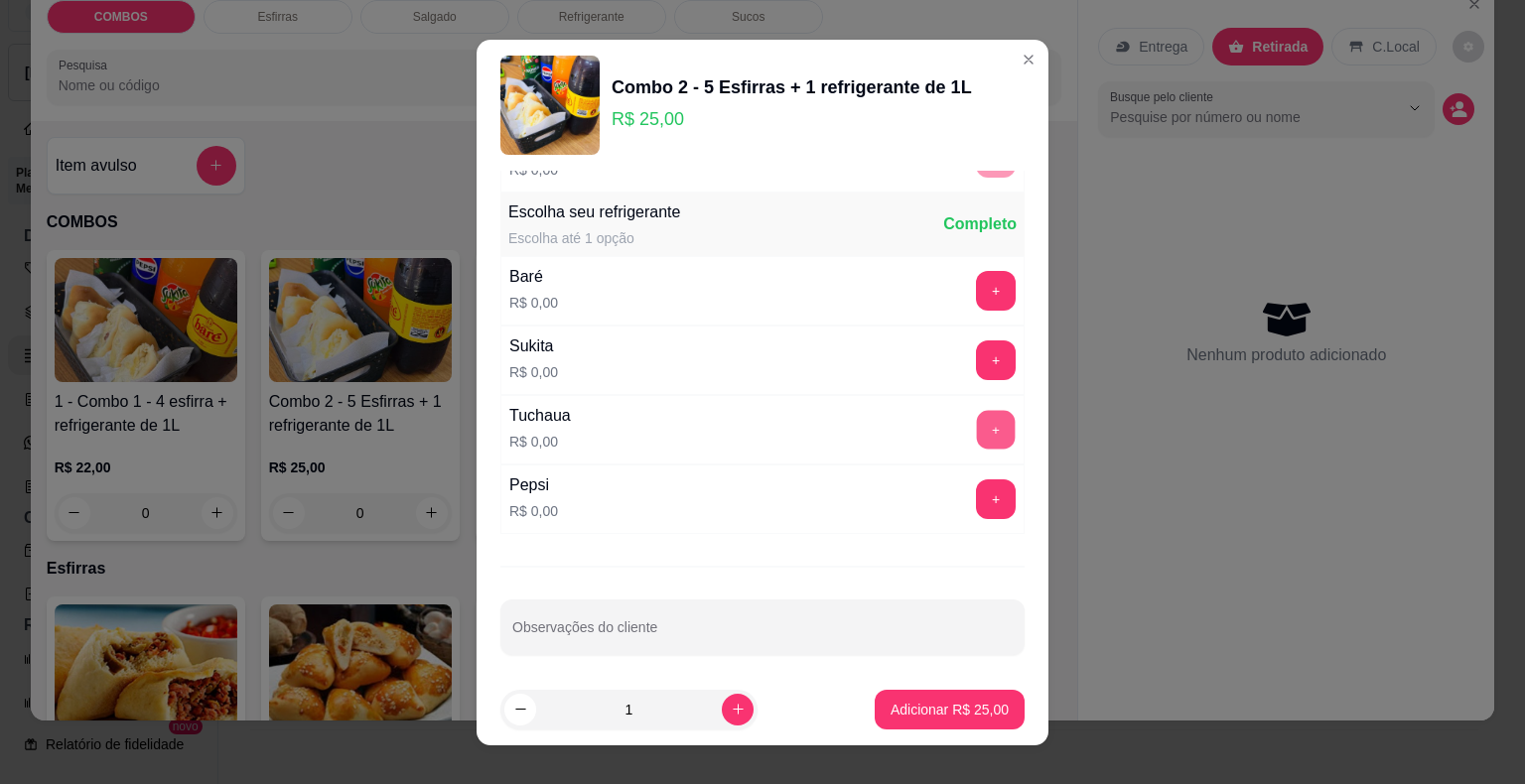 click on "+" at bounding box center (996, 429) 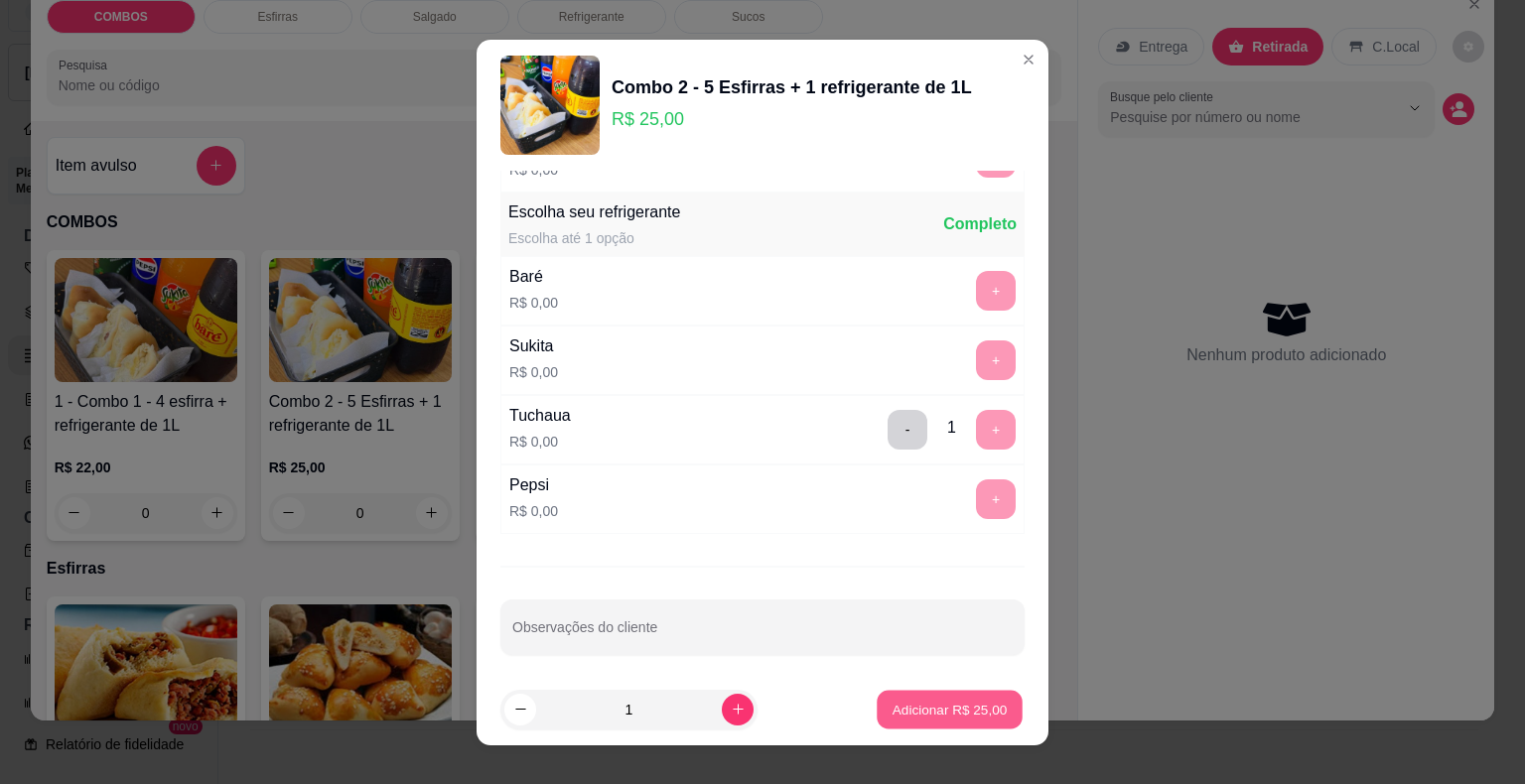 click on "Adicionar   R$ 25,00" at bounding box center (950, 709) 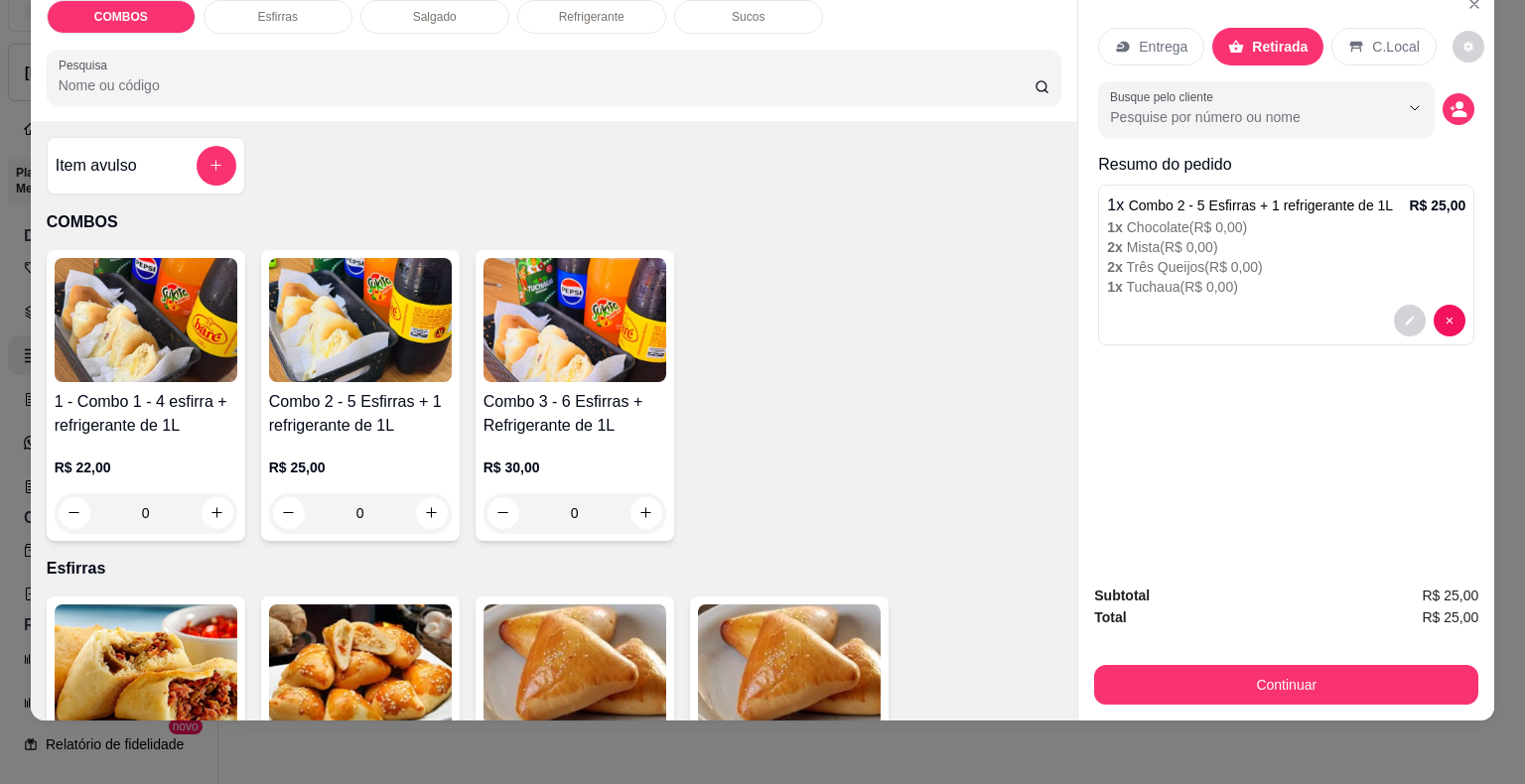 click on "Retirada" at bounding box center [1280, 47] 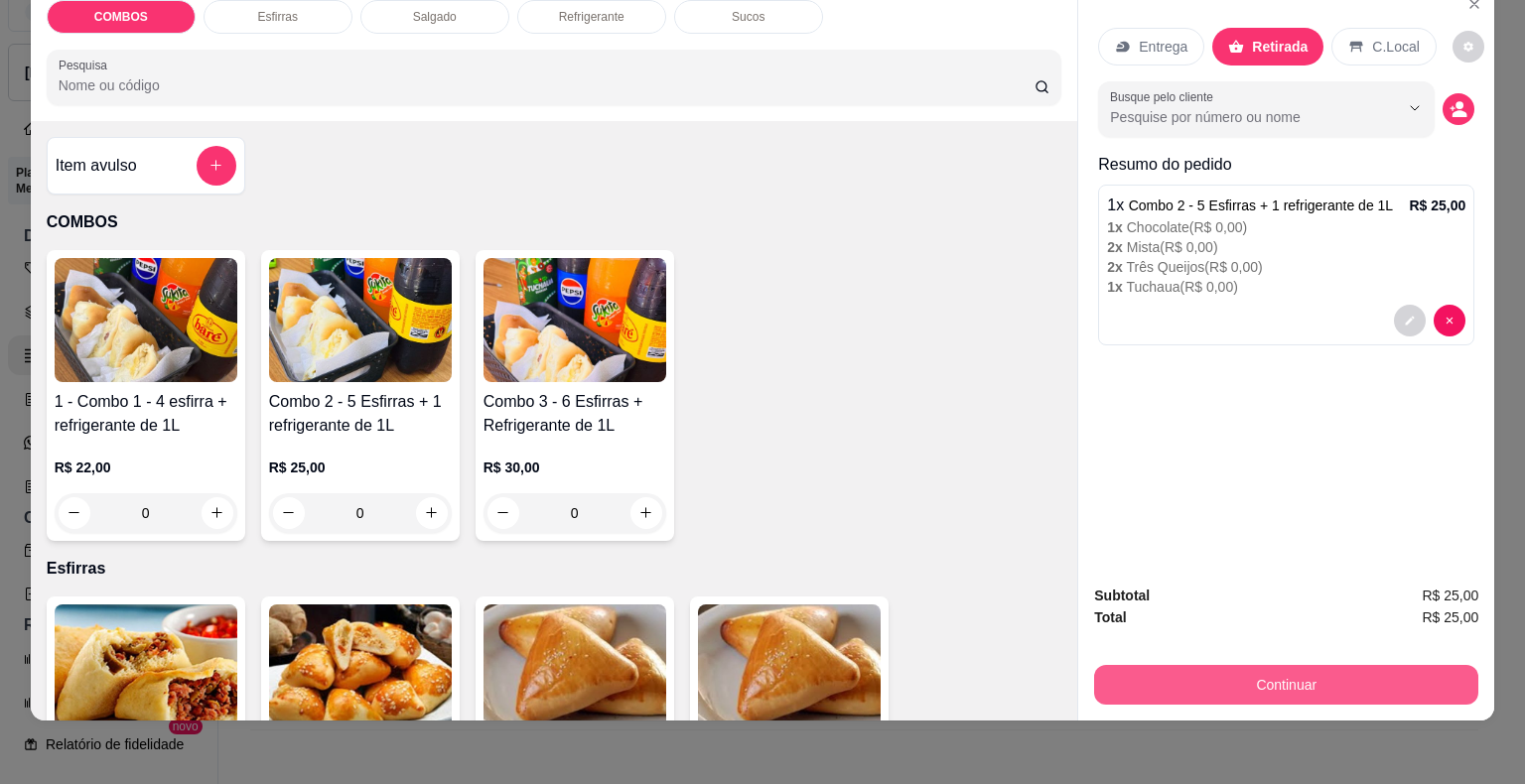 click on "Continuar" at bounding box center [1286, 685] 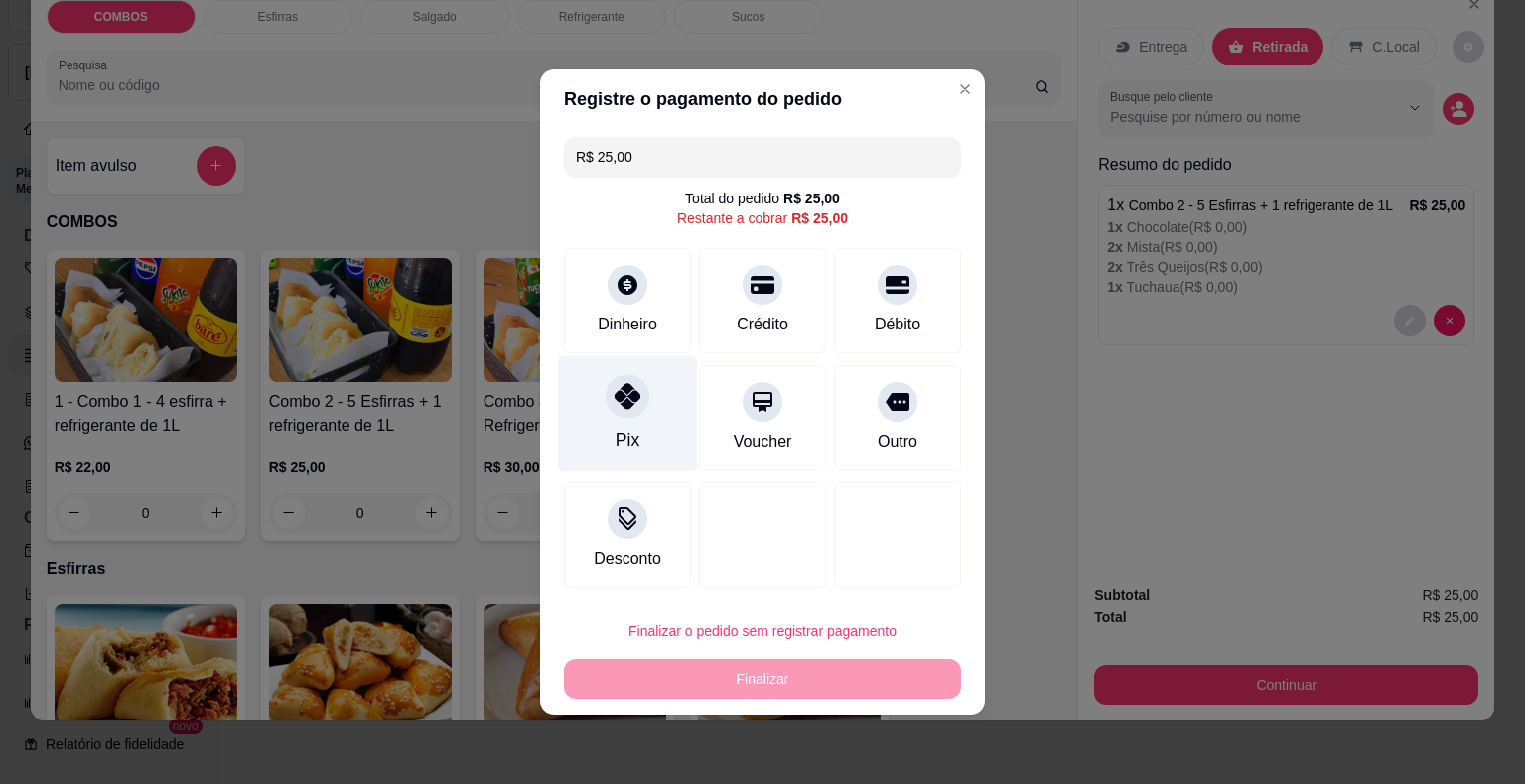 click on "Pix" at bounding box center (627, 414) 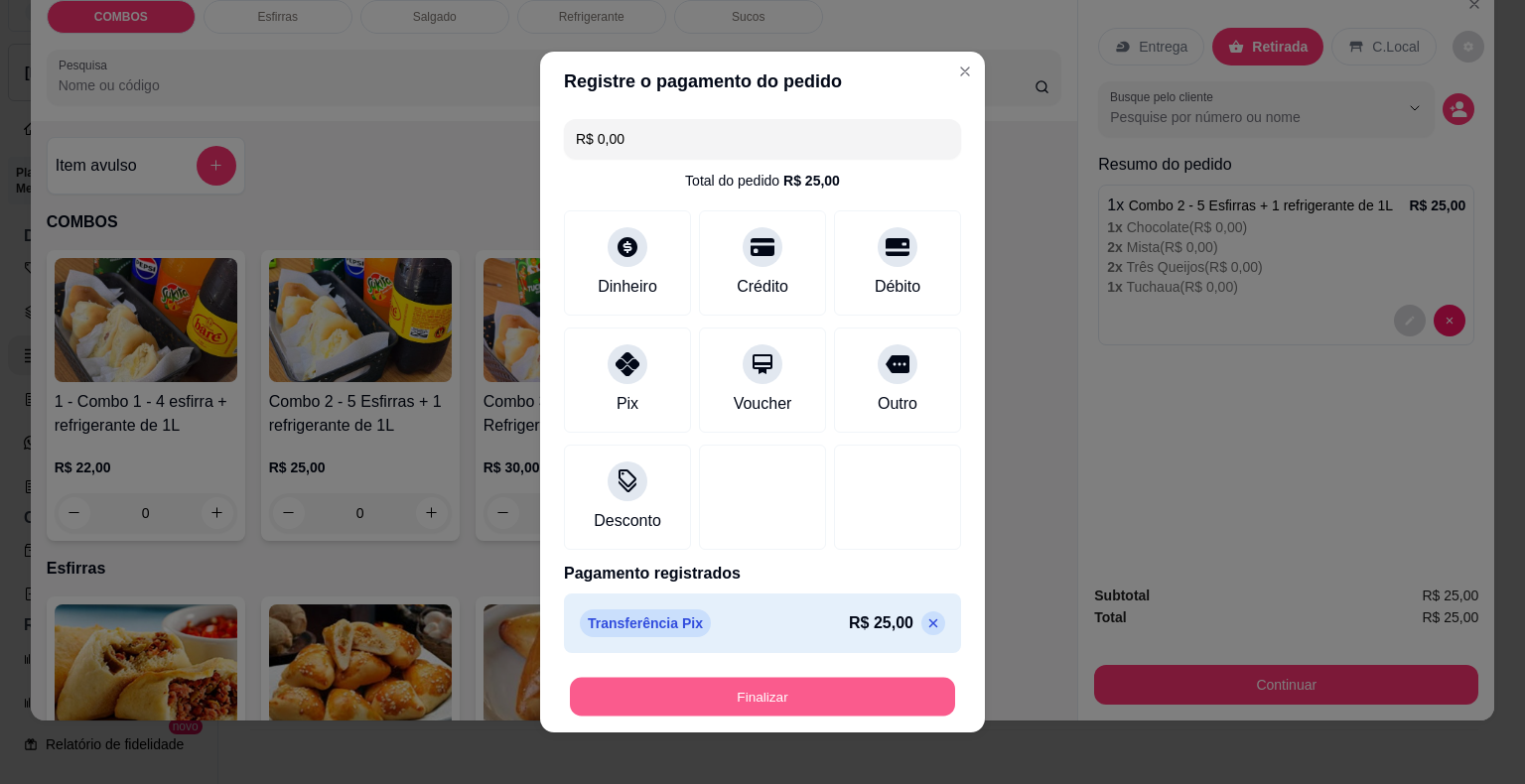 click on "Finalizar" at bounding box center (762, 697) 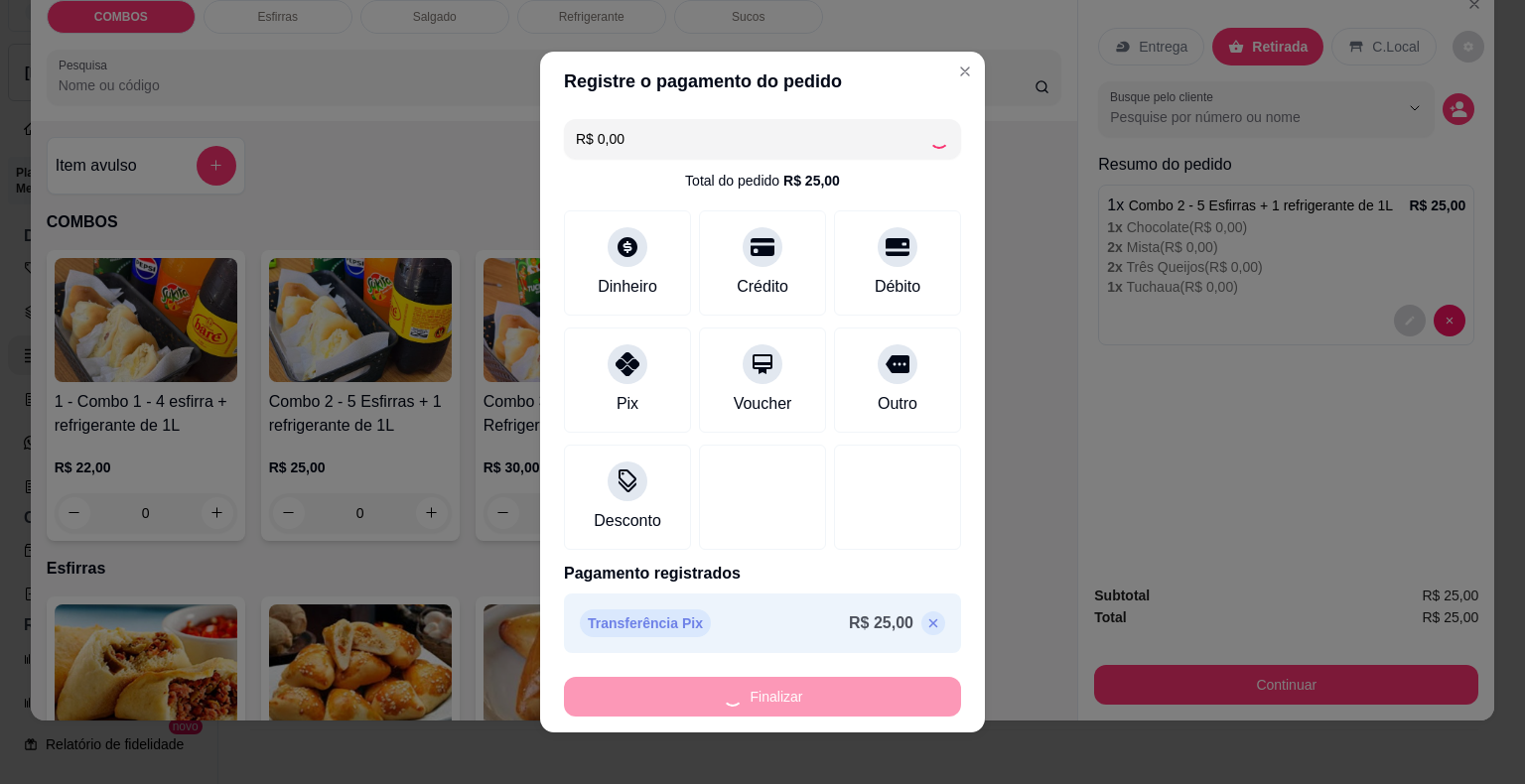 type on "-R$ 25,00" 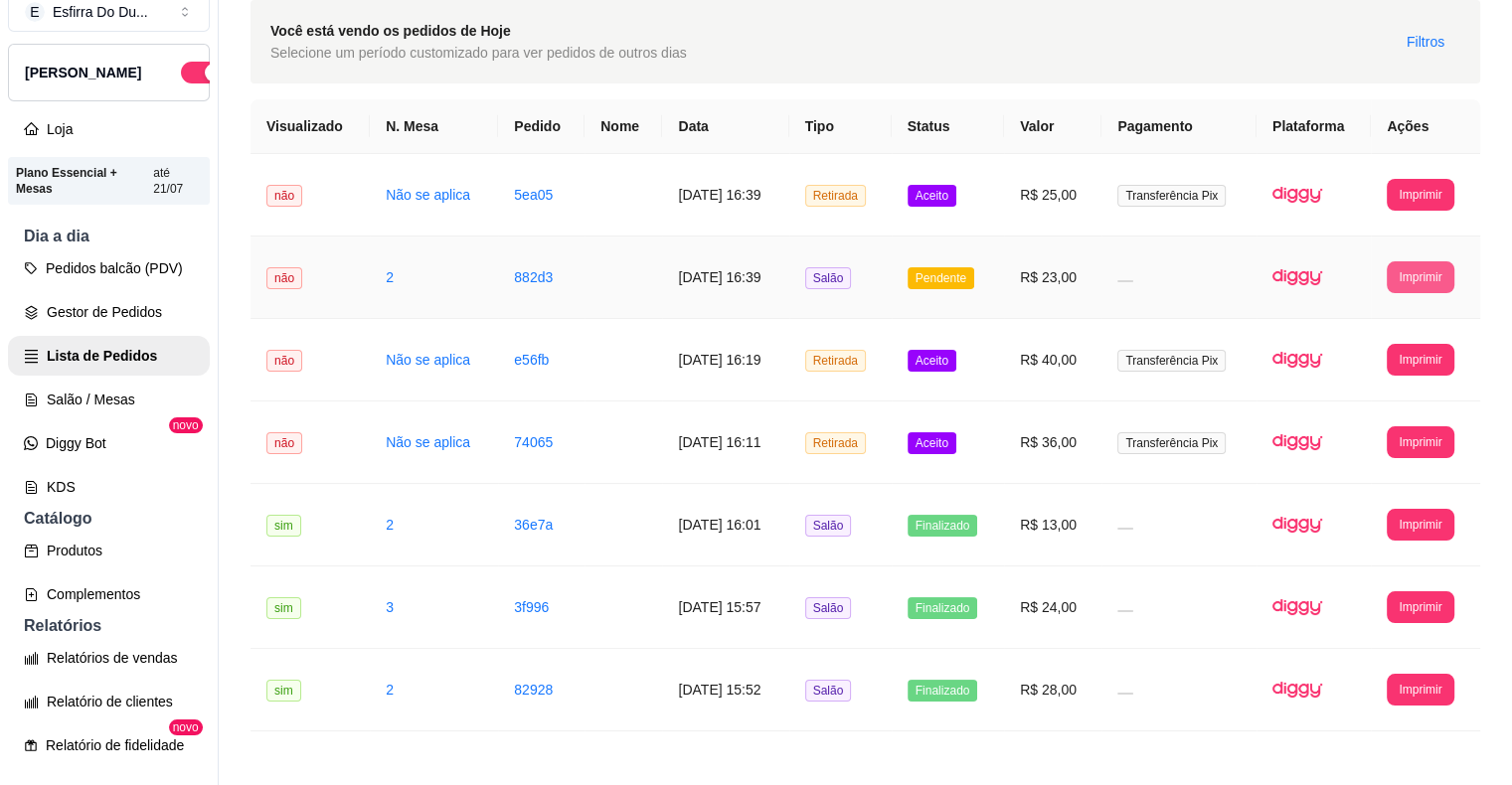 drag, startPoint x: 1348, startPoint y: 370, endPoint x: 1425, endPoint y: 283, distance: 116.18089 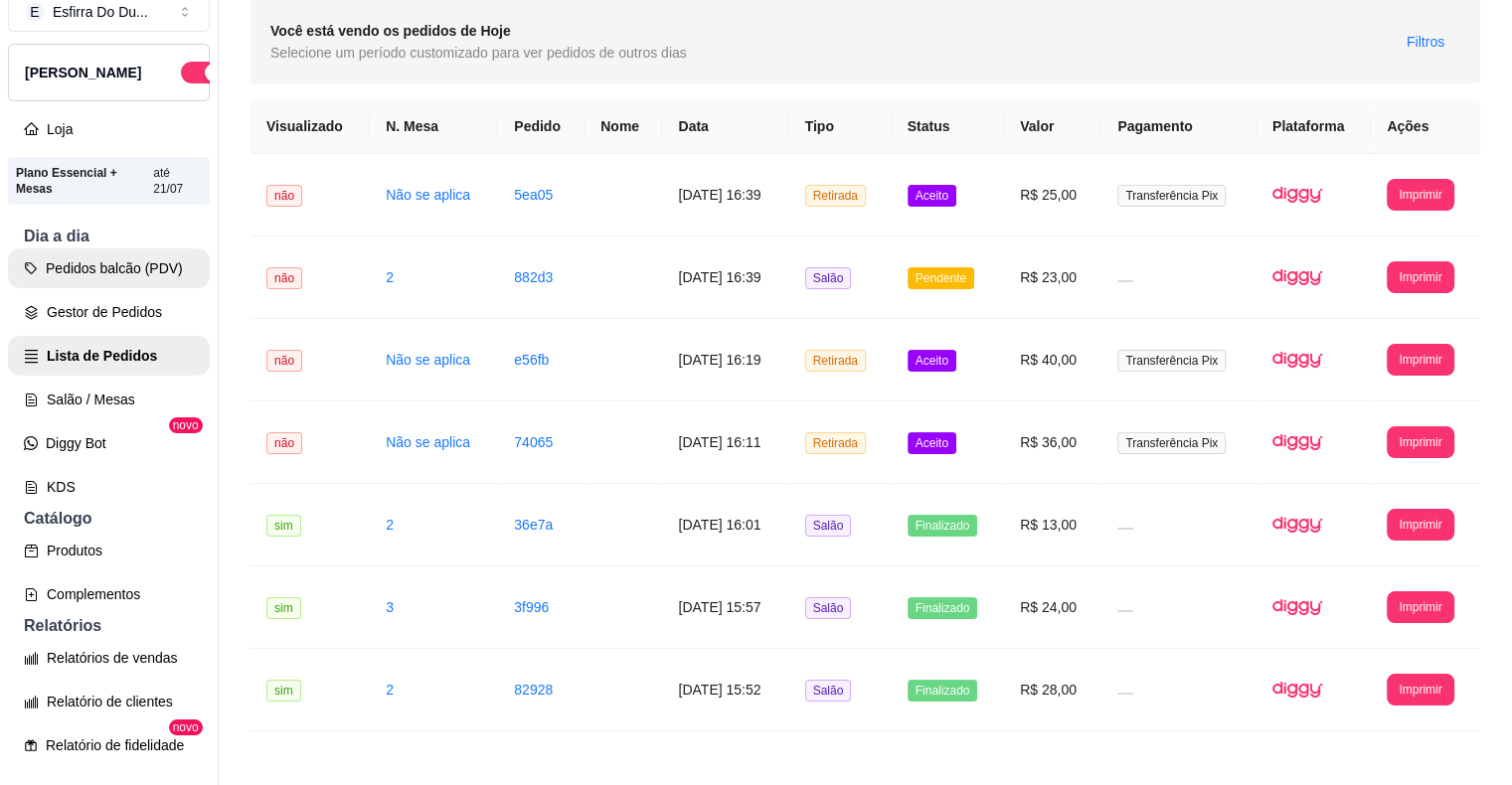 click on "Pedidos balcão (PDV)" at bounding box center [108, 268] 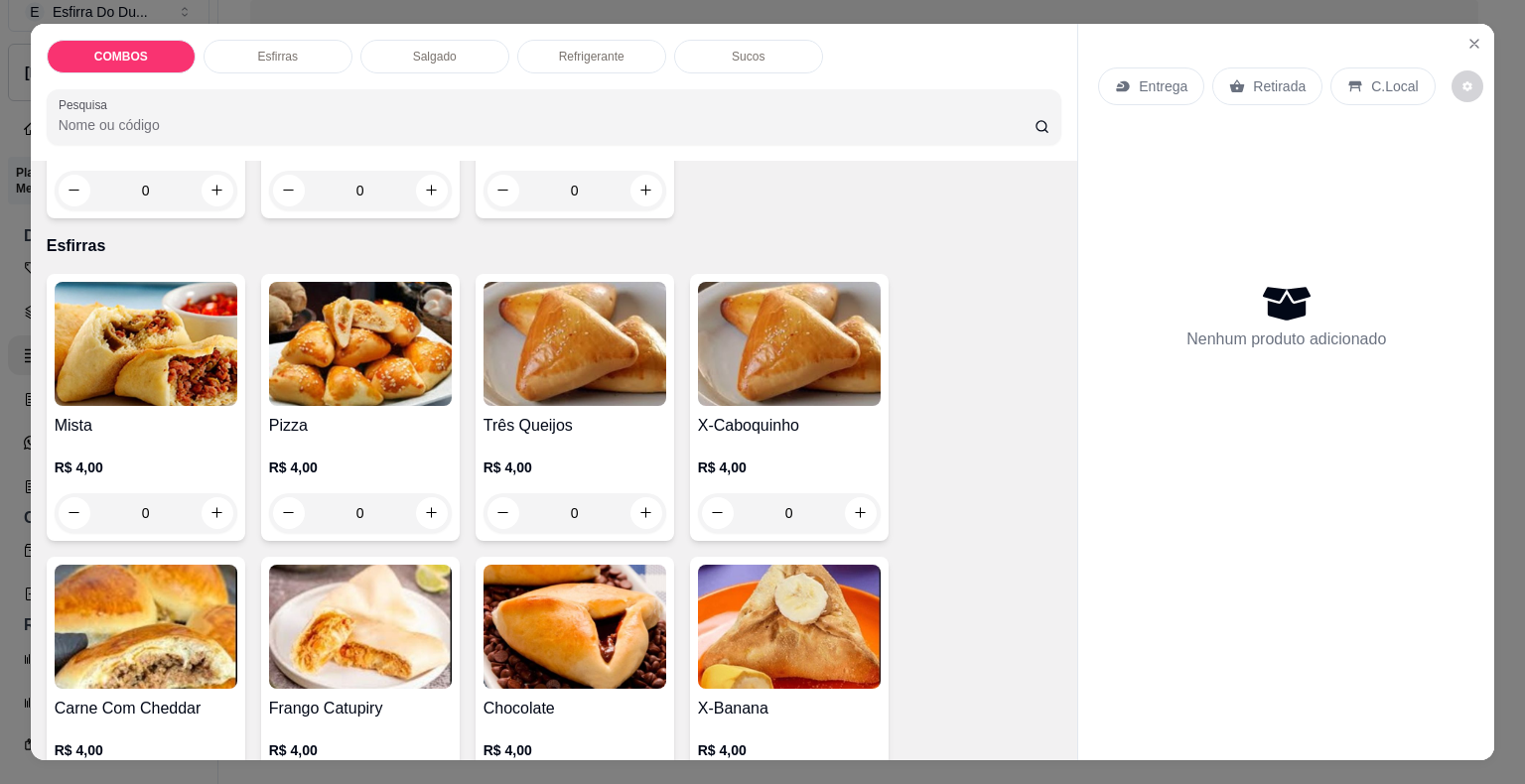 scroll, scrollTop: 397, scrollLeft: 0, axis: vertical 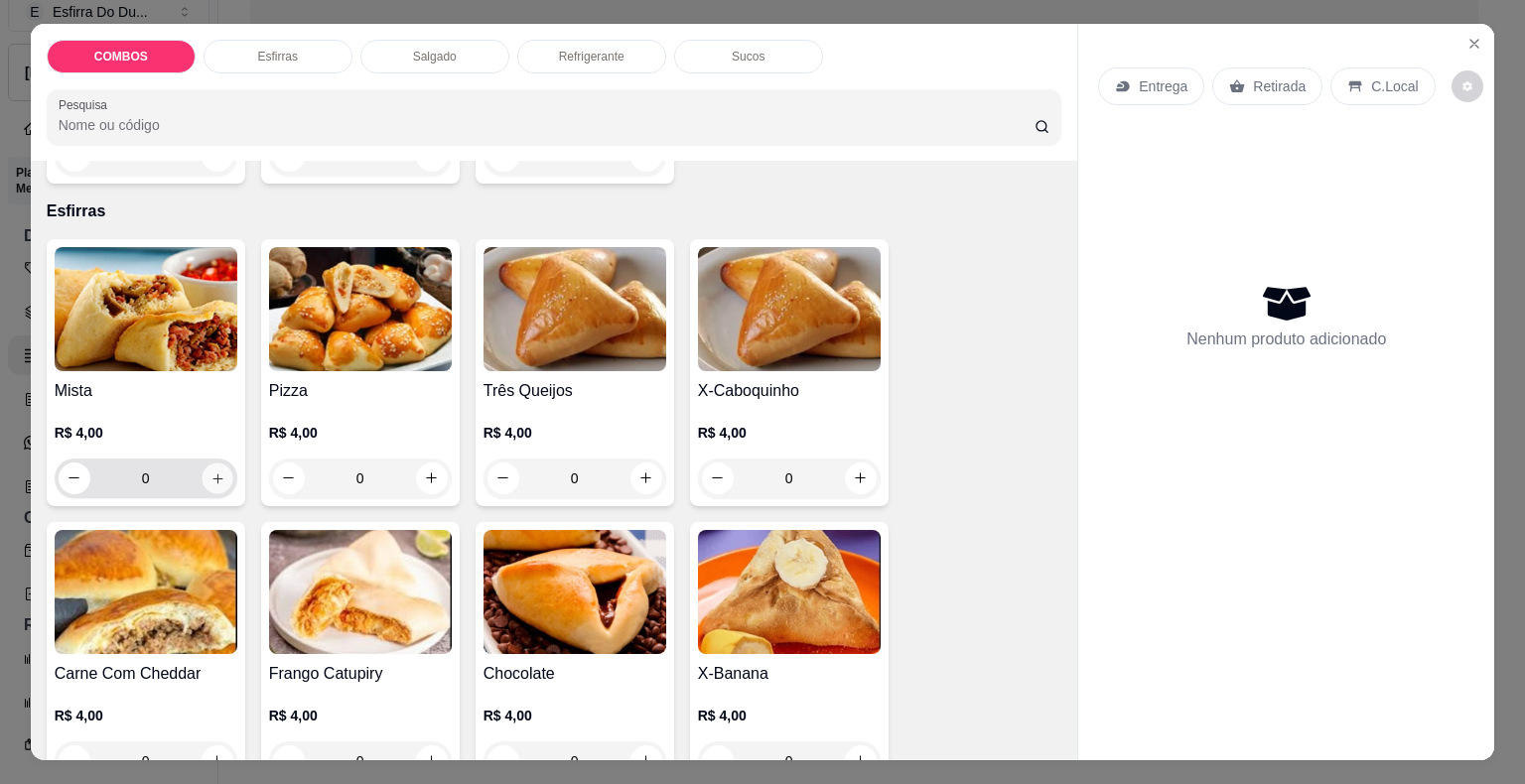 click 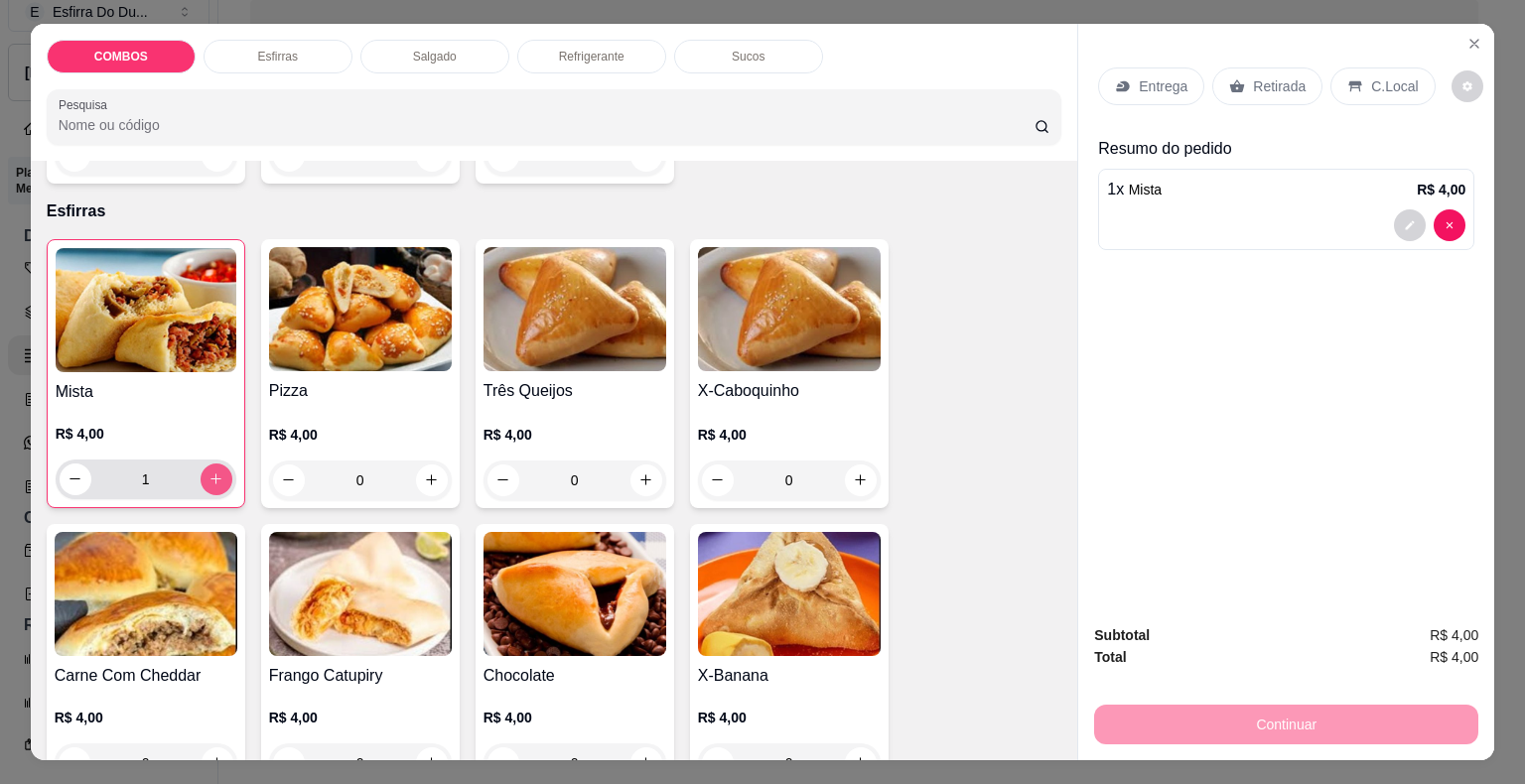 click at bounding box center [216, 479] 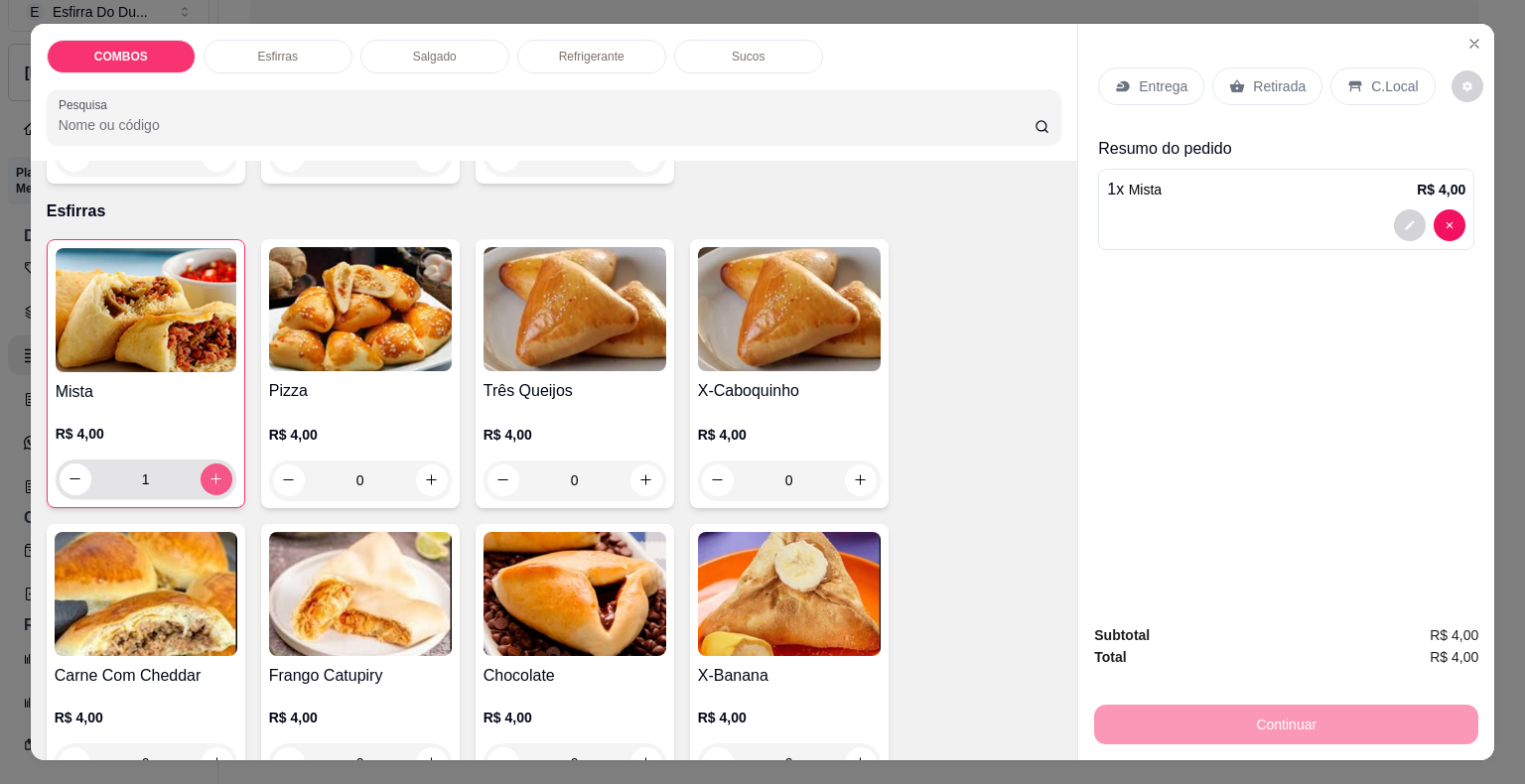 type on "2" 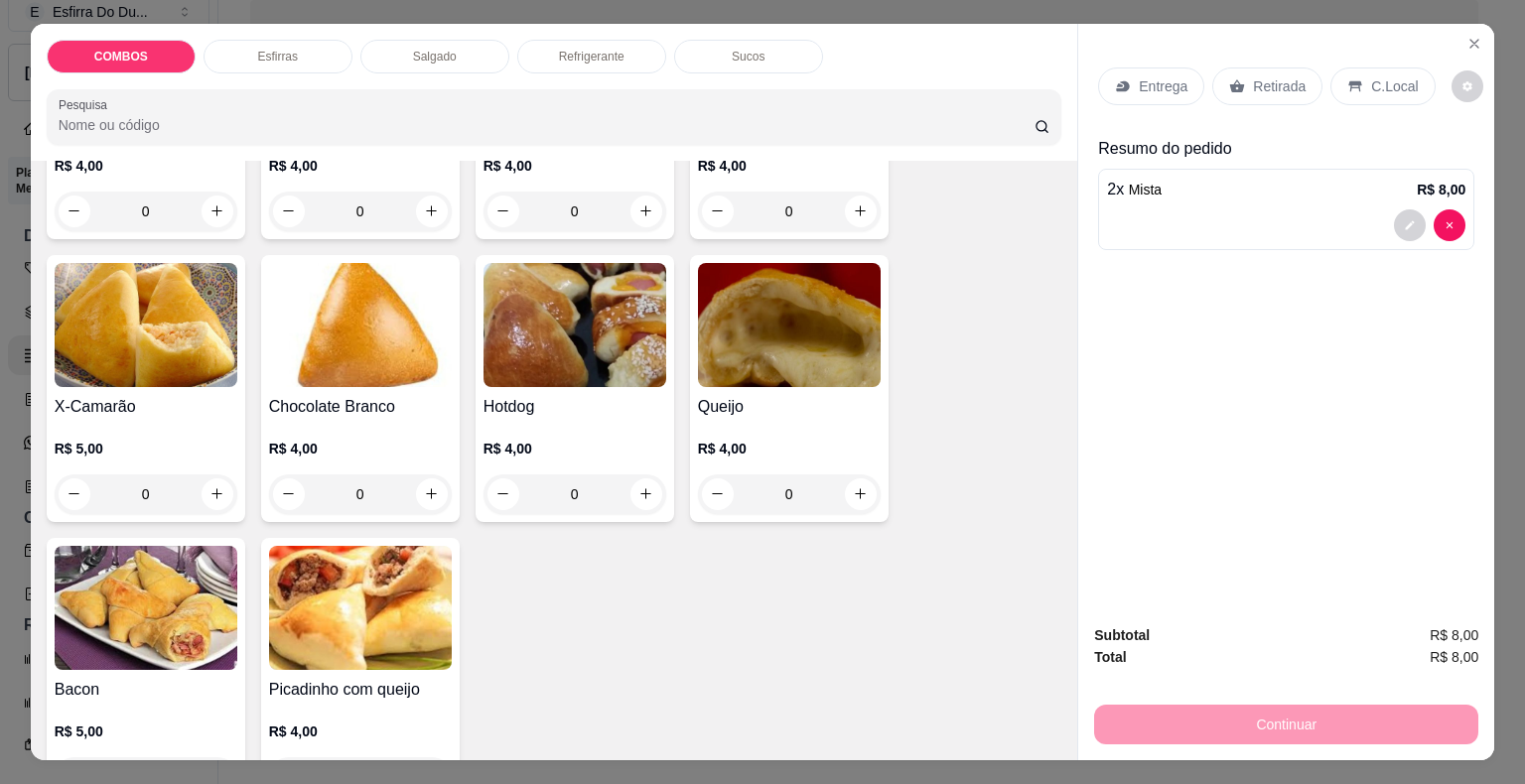 scroll, scrollTop: 992, scrollLeft: 0, axis: vertical 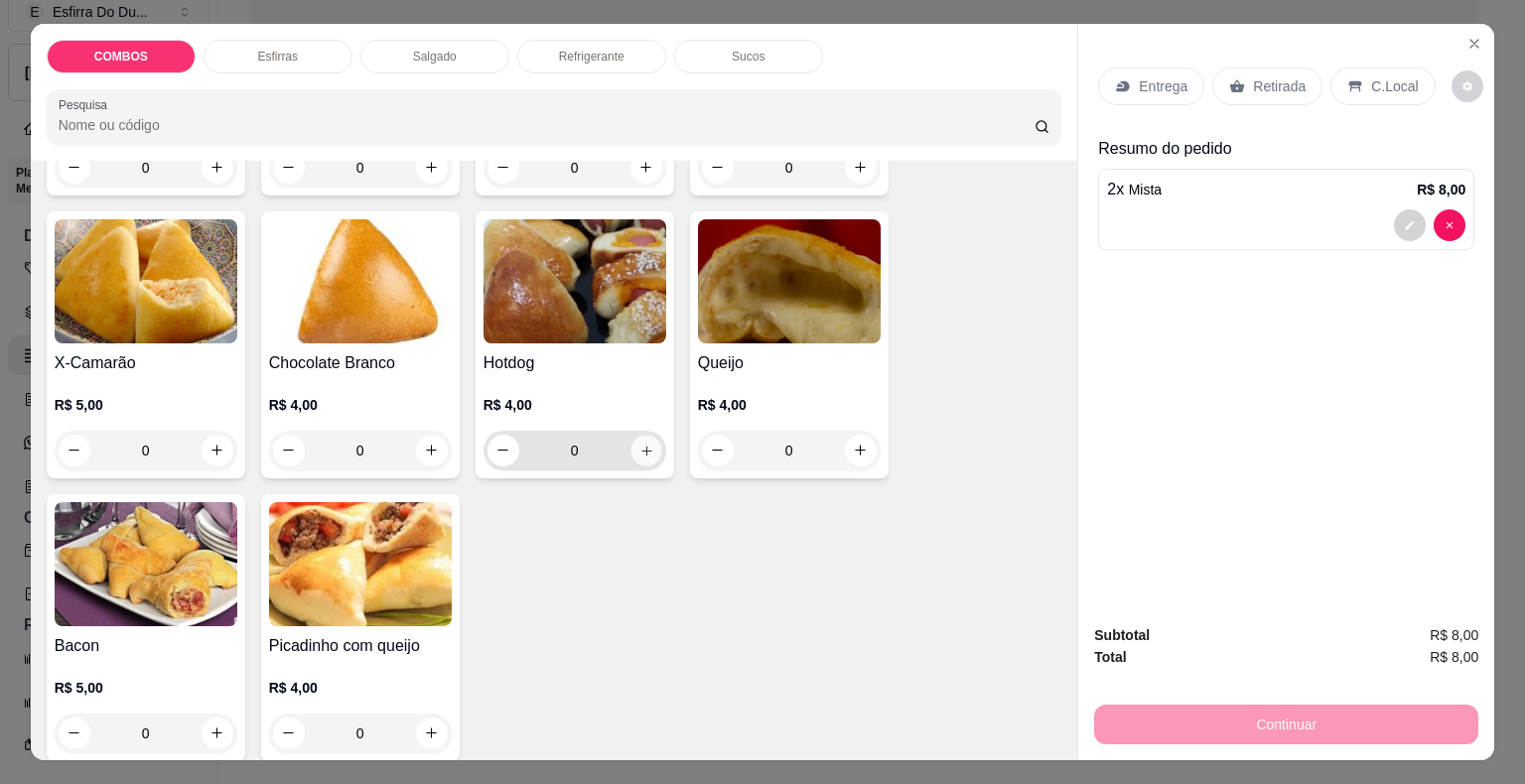 click at bounding box center [645, 450] 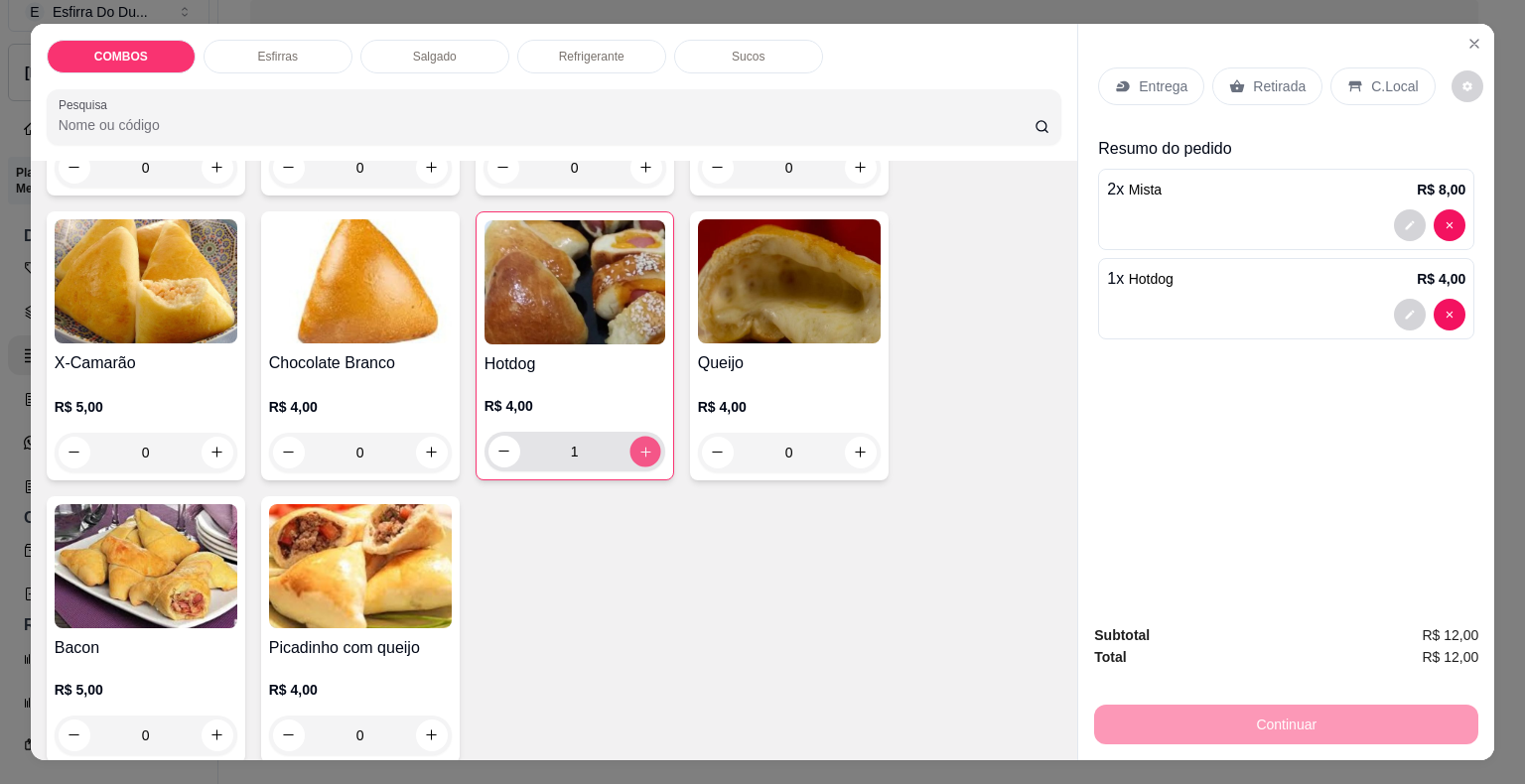 click at bounding box center [644, 451] 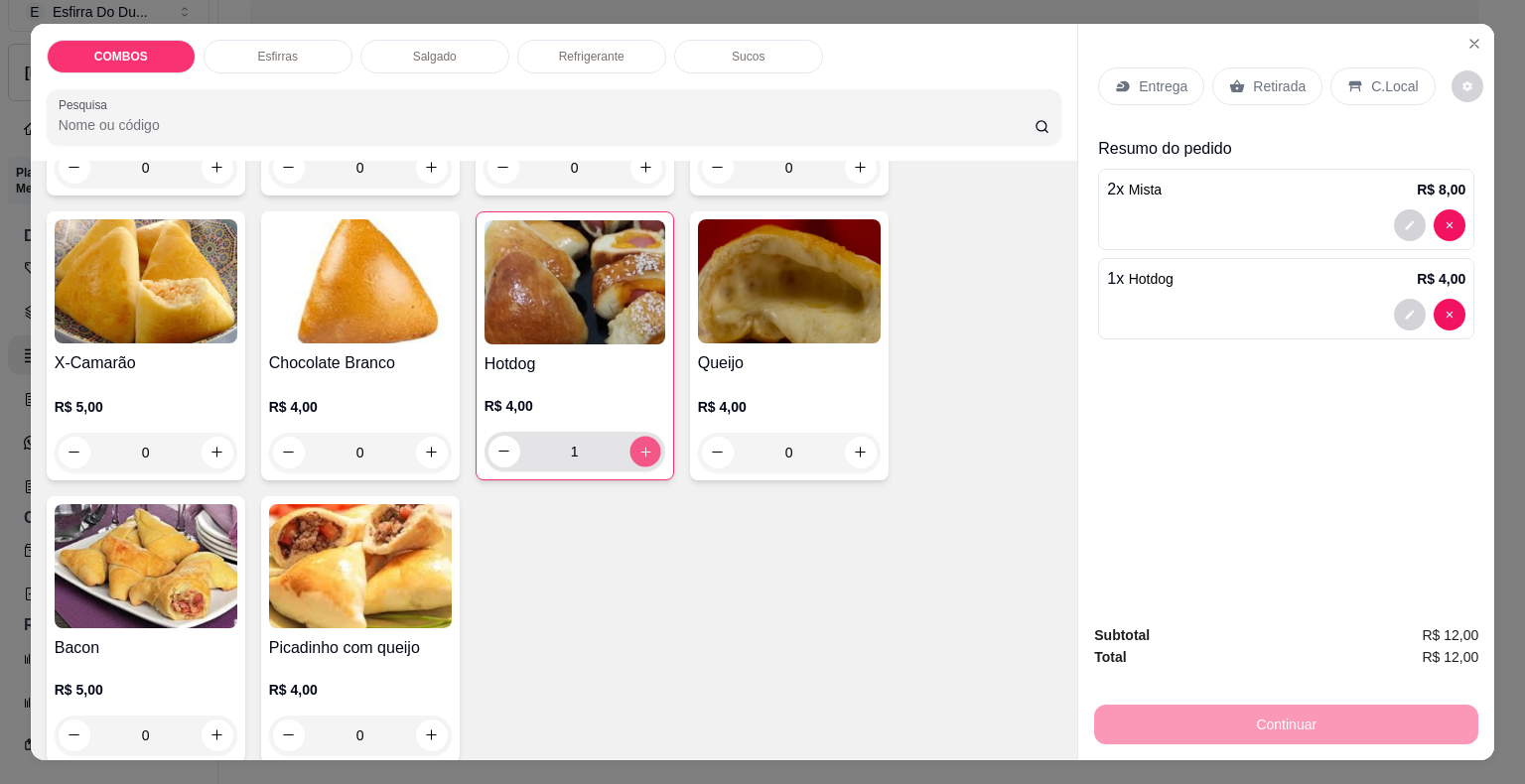 type on "2" 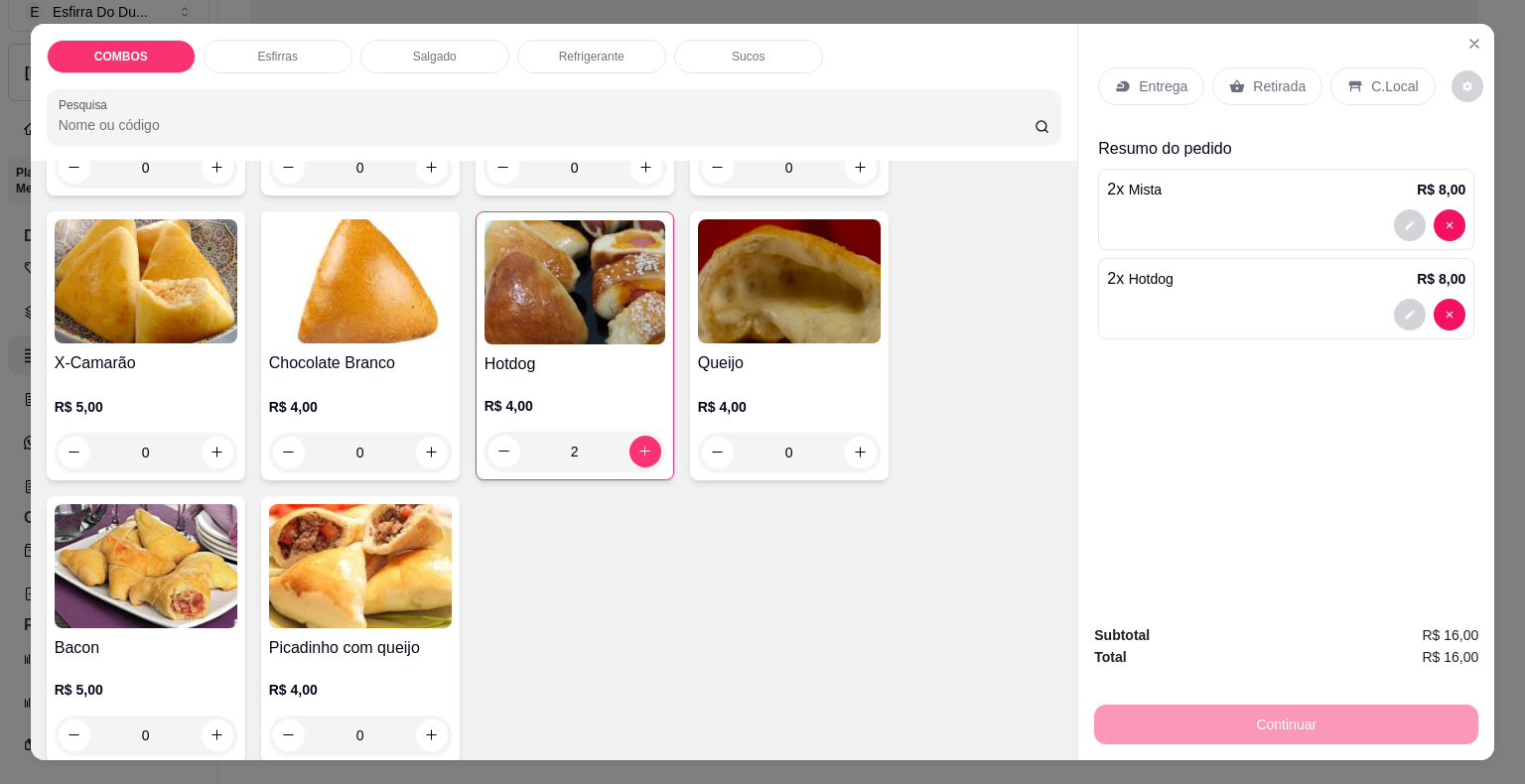 drag, startPoint x: 0, startPoint y: 125, endPoint x: 99, endPoint y: 75, distance: 110.9099 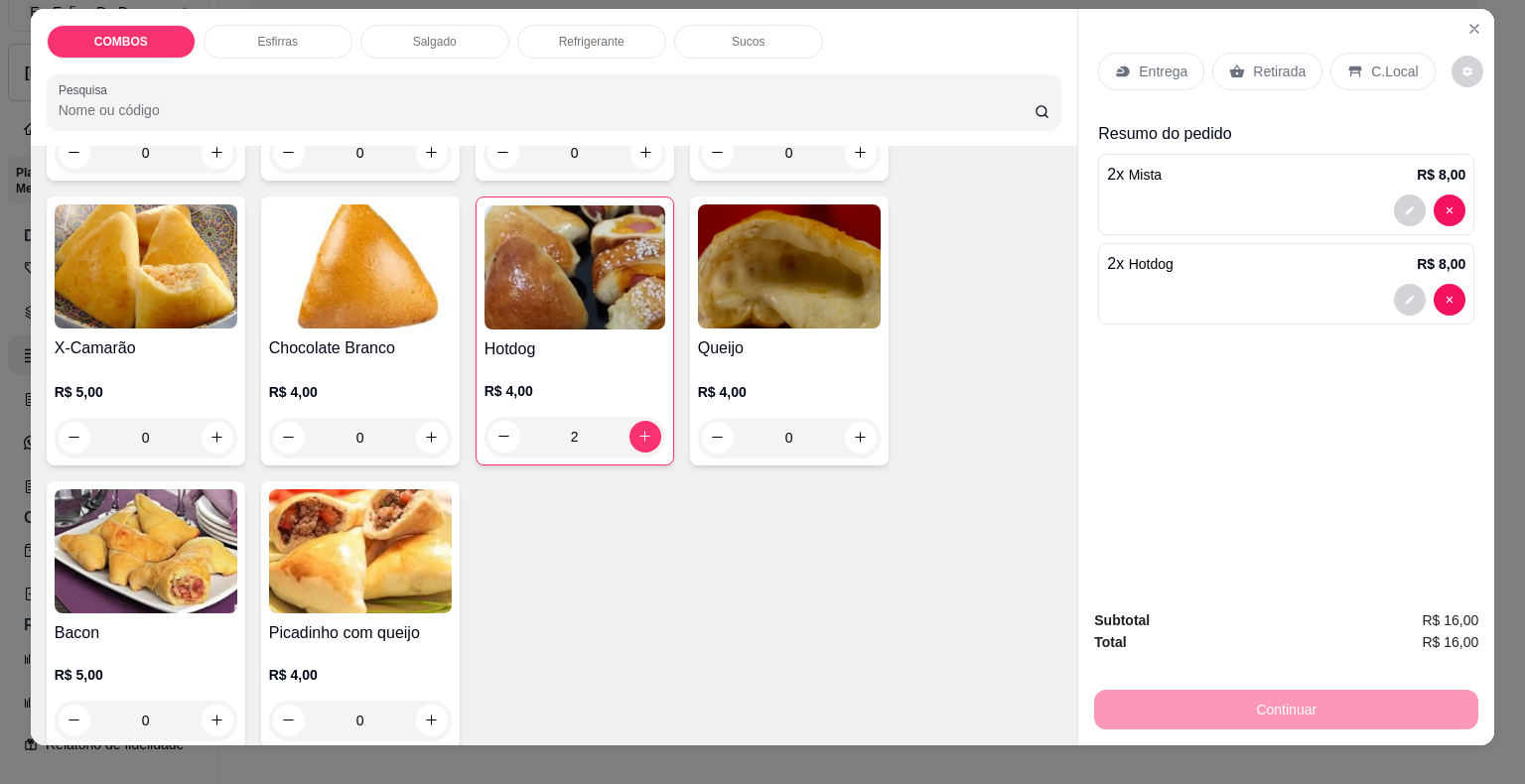 scroll, scrollTop: 0, scrollLeft: 0, axis: both 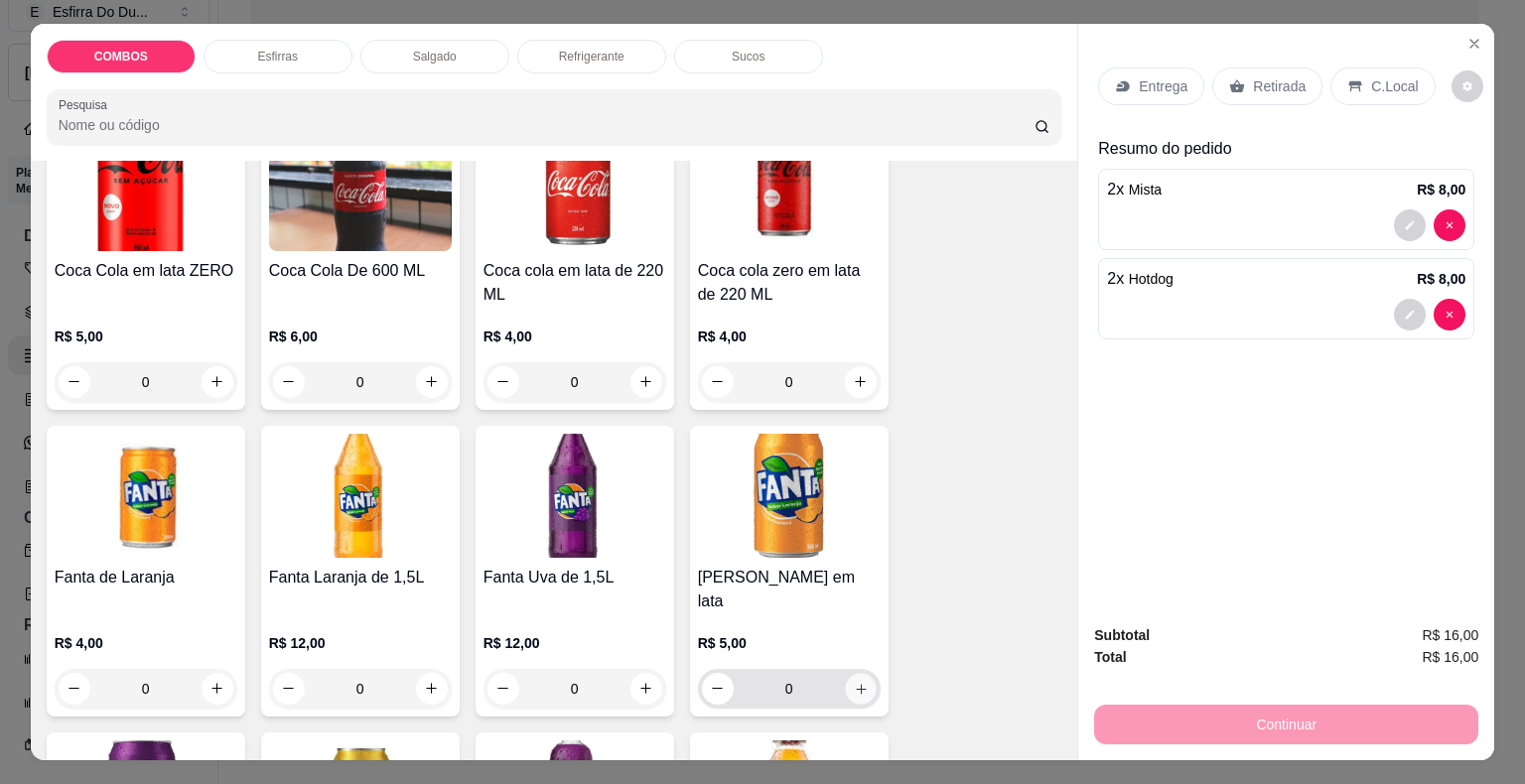 click at bounding box center [860, 688] 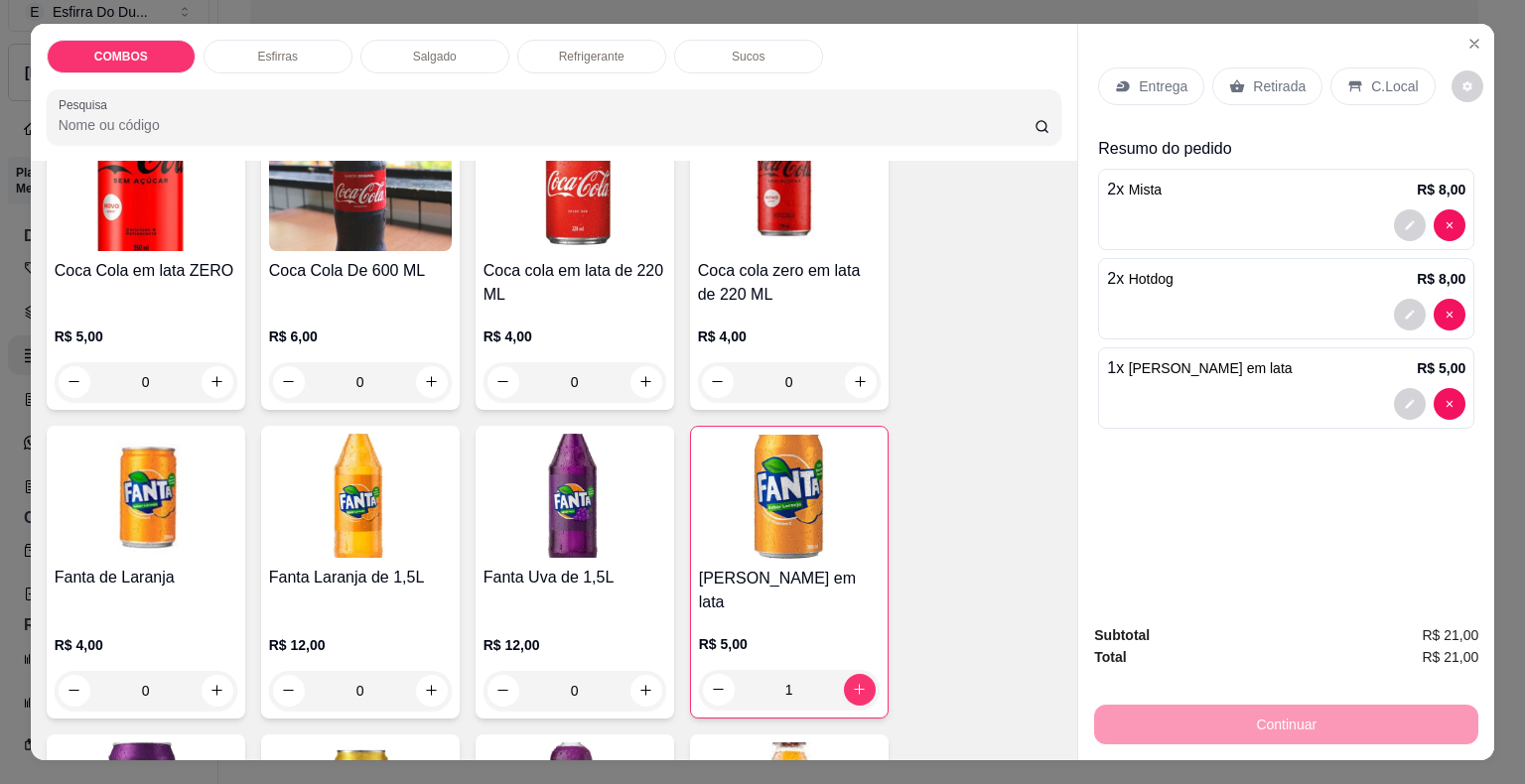 click on "Retirada" at bounding box center [1267, 86] 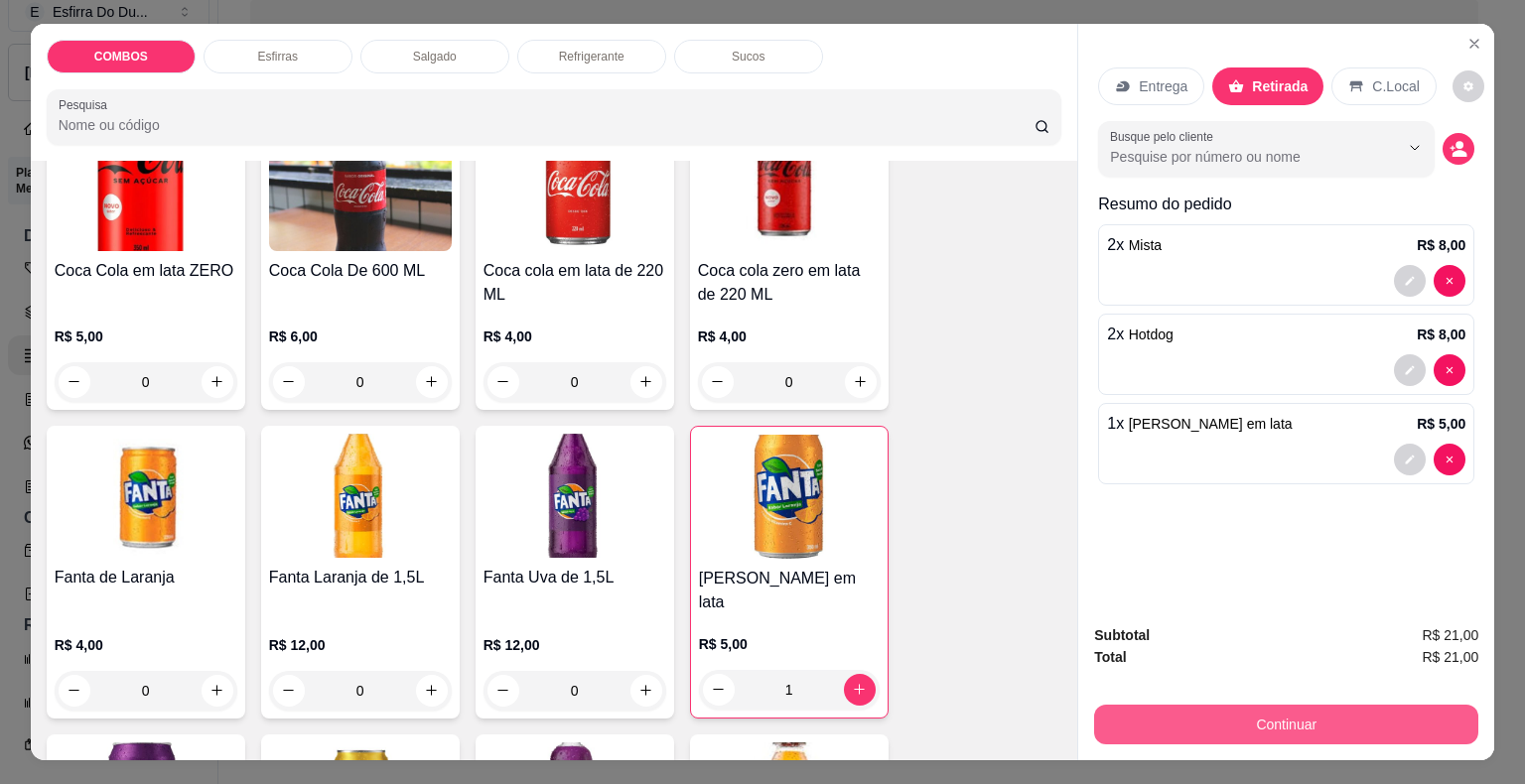 click on "Continuar" at bounding box center [1286, 724] 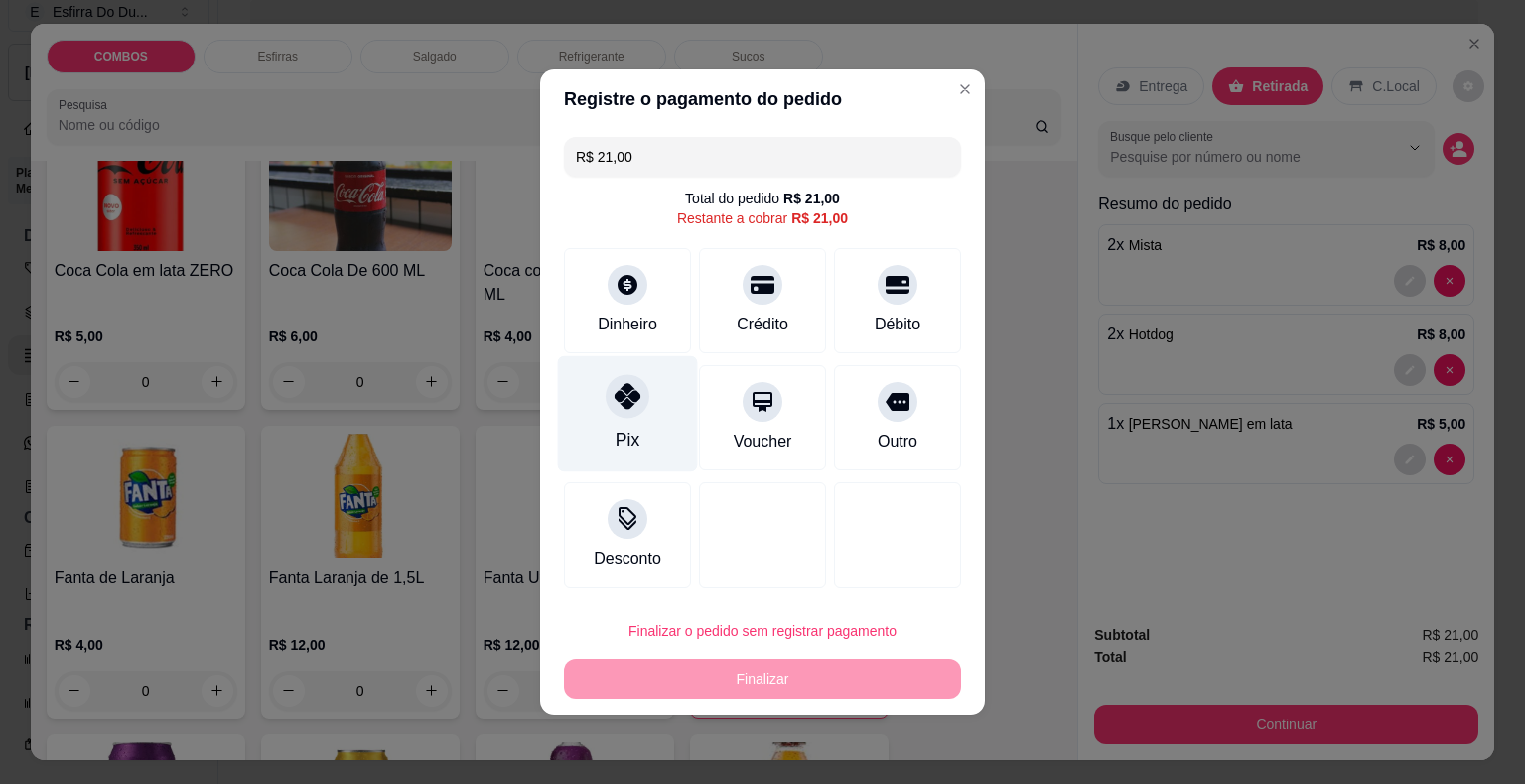 click on "Pix" at bounding box center [627, 440] 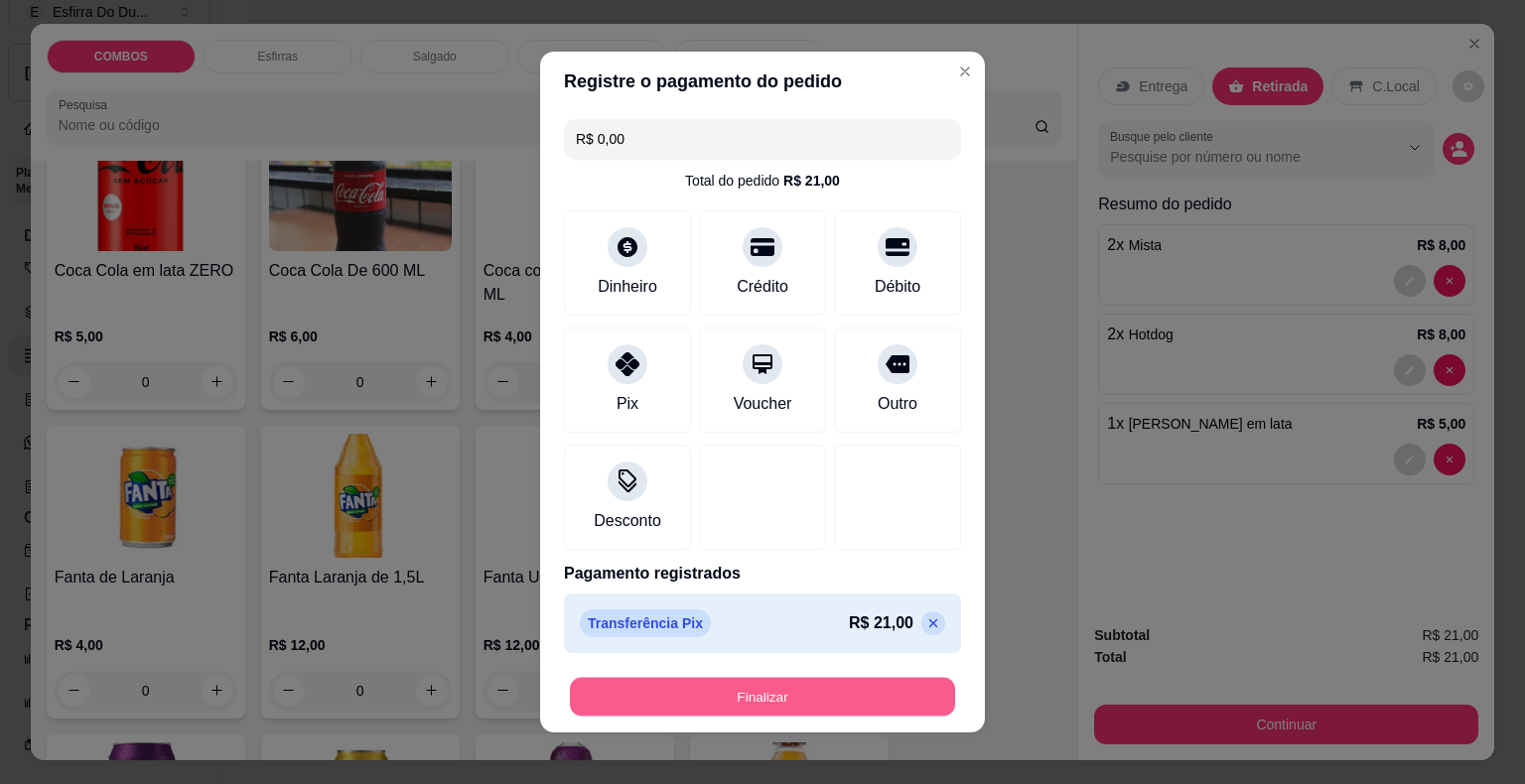 click on "Finalizar" at bounding box center [762, 697] 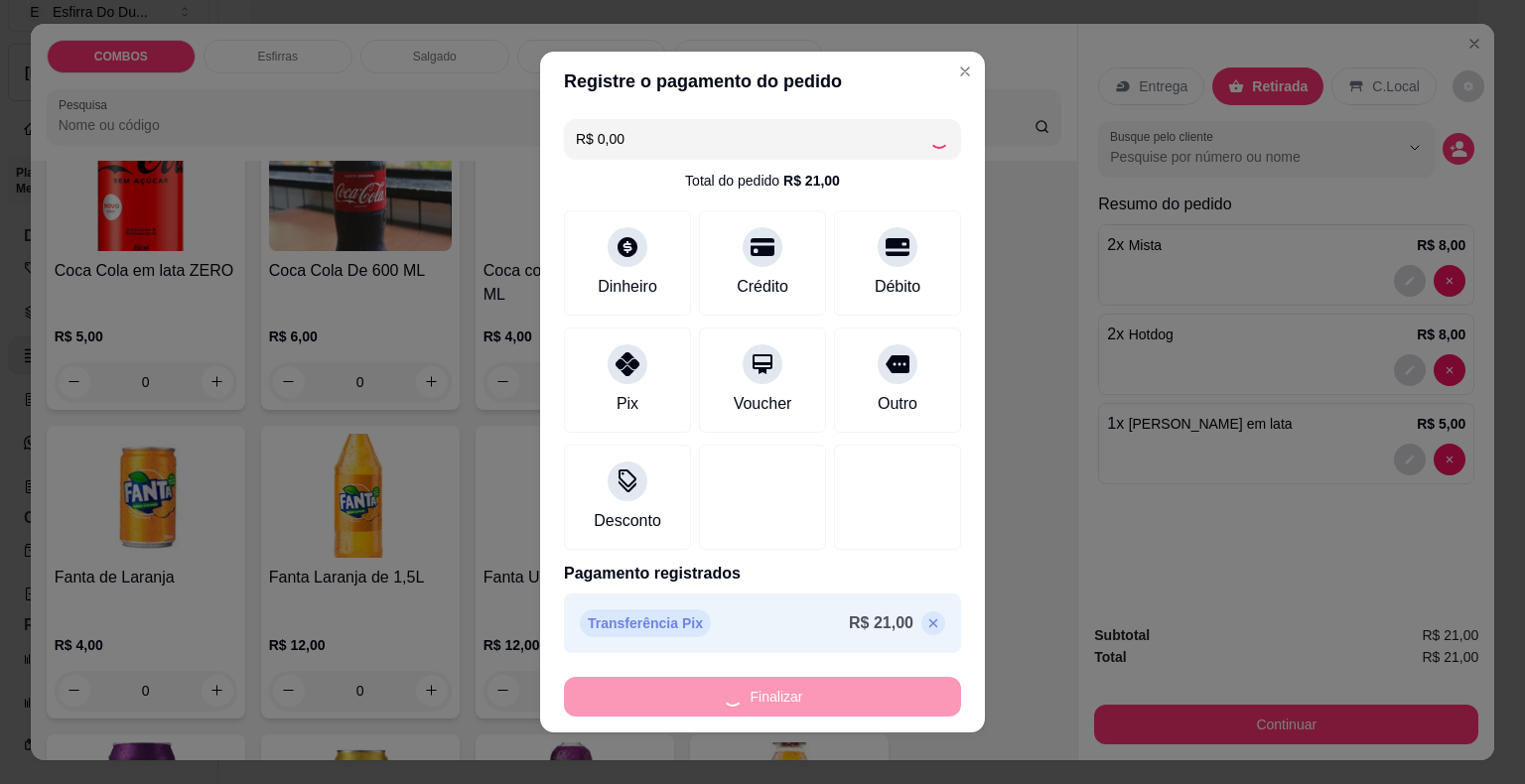 type on "0" 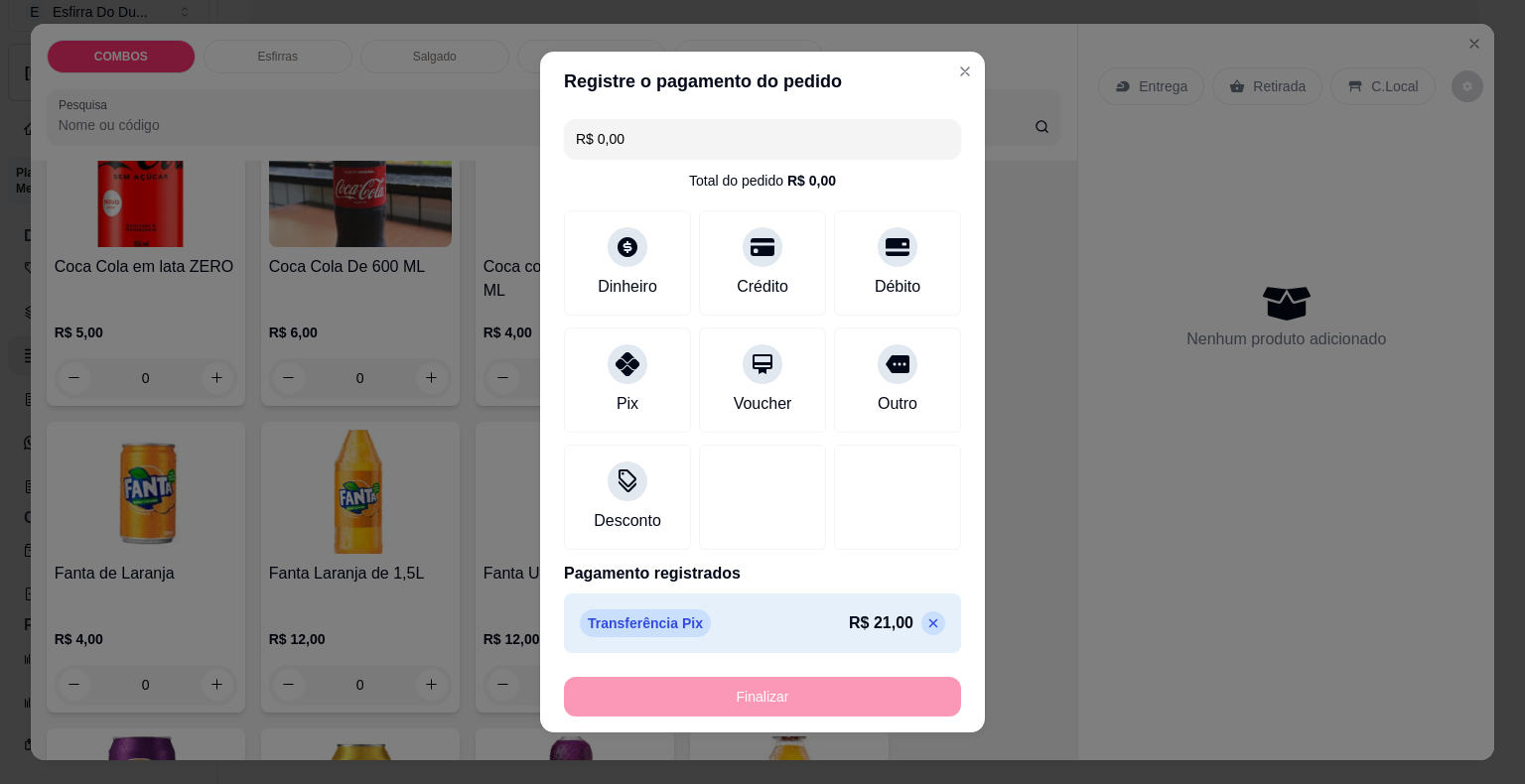 type on "-R$ 21,00" 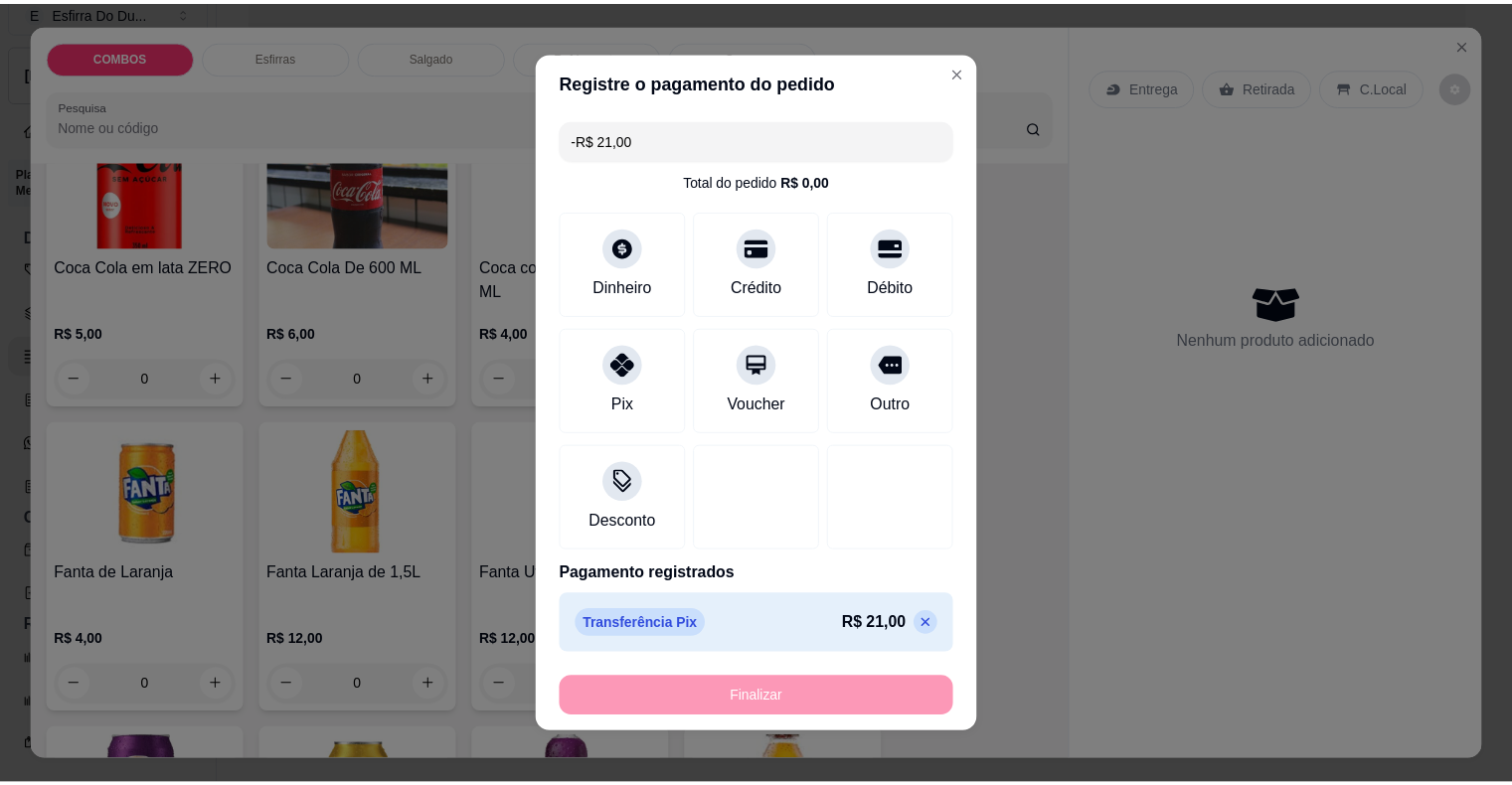 scroll, scrollTop: 2580, scrollLeft: 0, axis: vertical 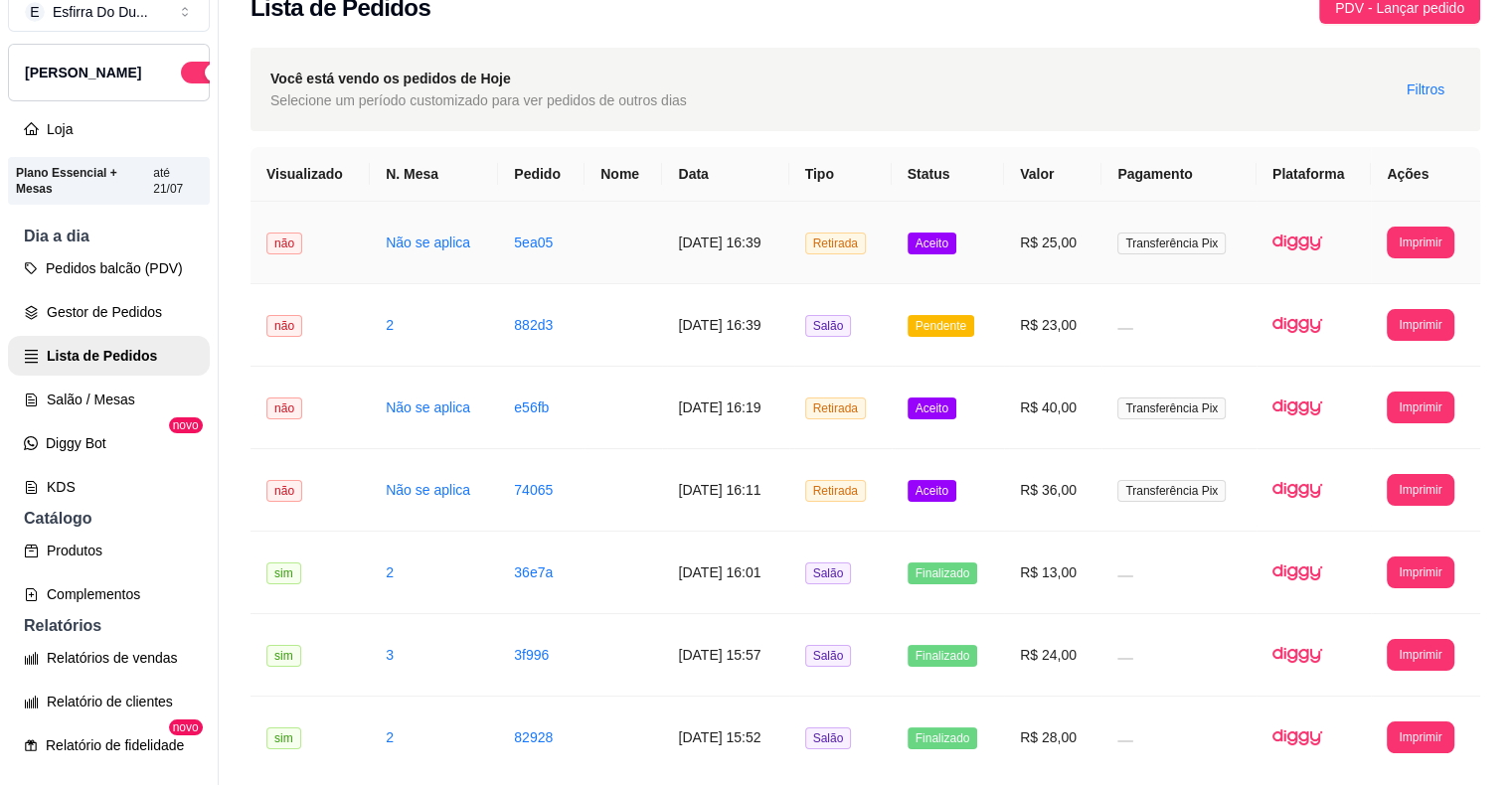 click at bounding box center [623, 242] 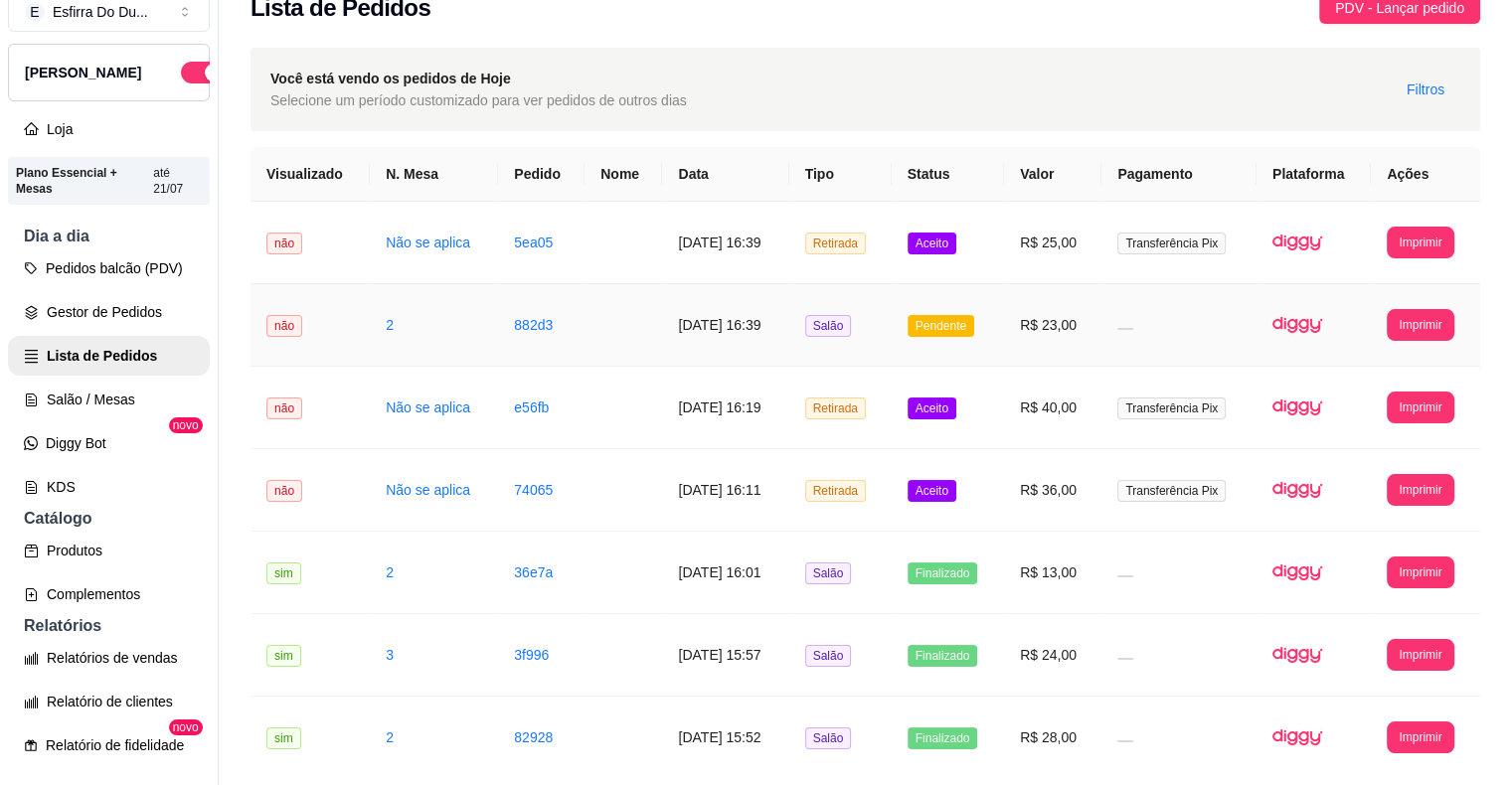 click at bounding box center (623, 325) 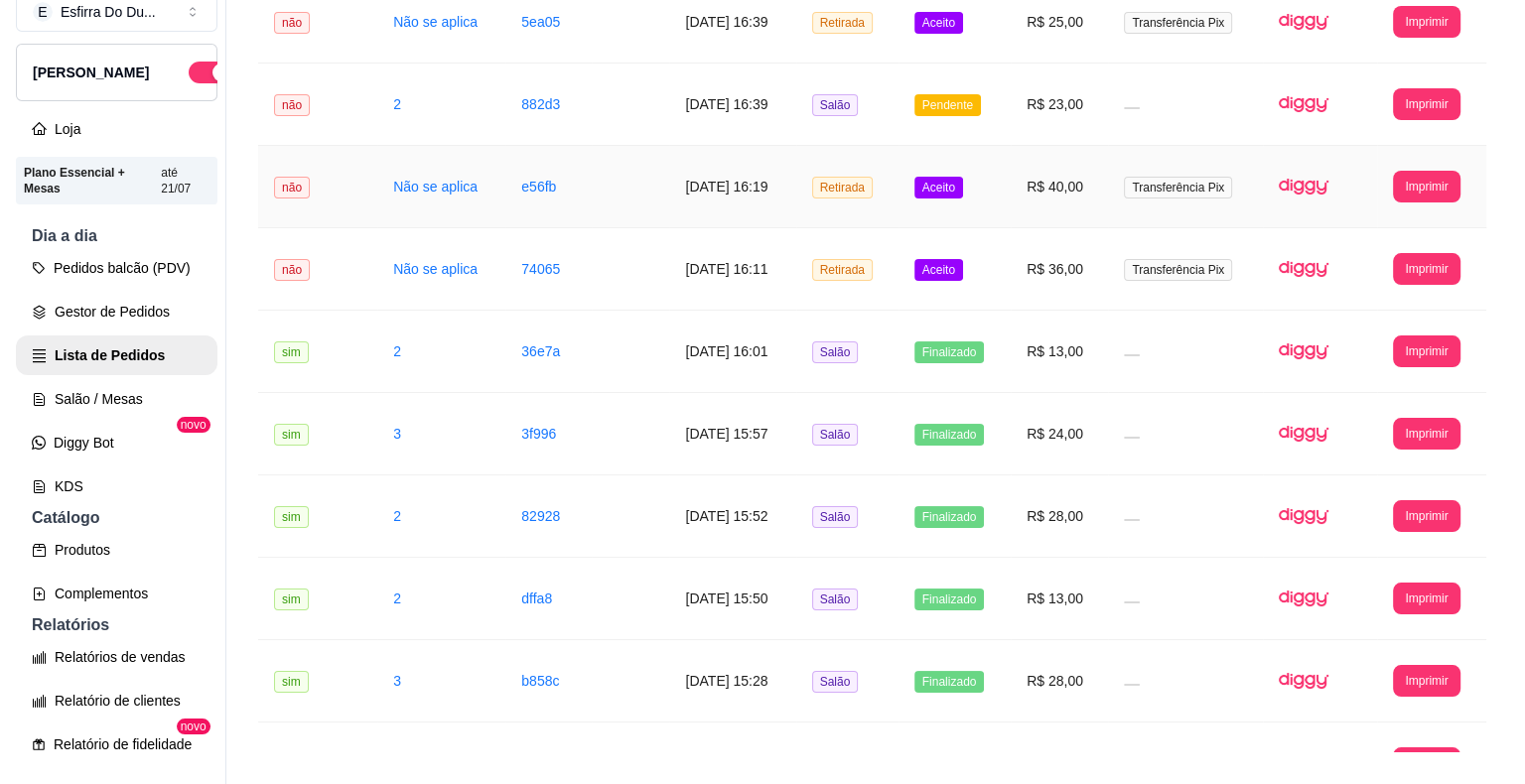 scroll, scrollTop: 0, scrollLeft: 0, axis: both 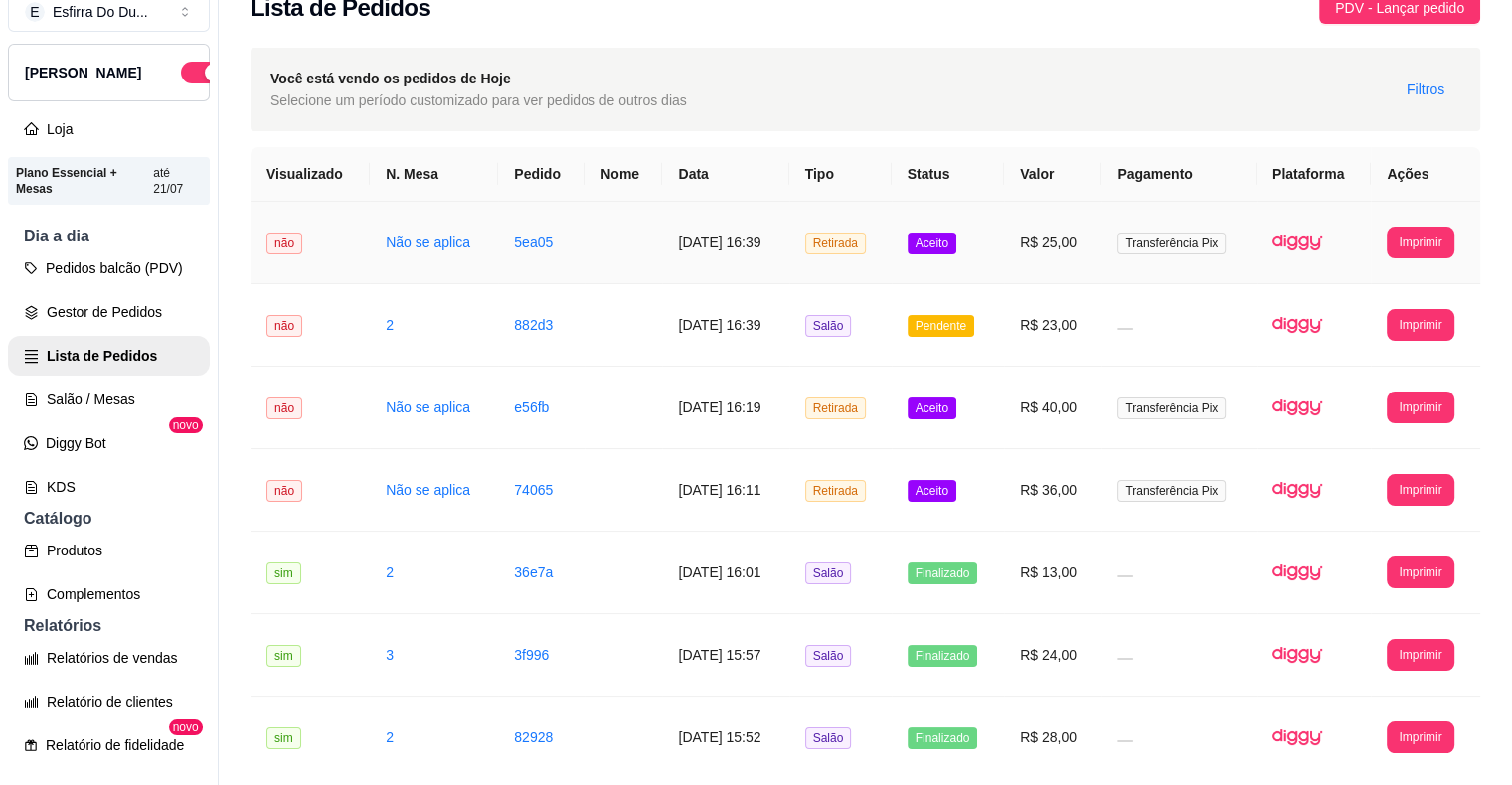 click on "[DATE] 16:39" at bounding box center [725, 242] 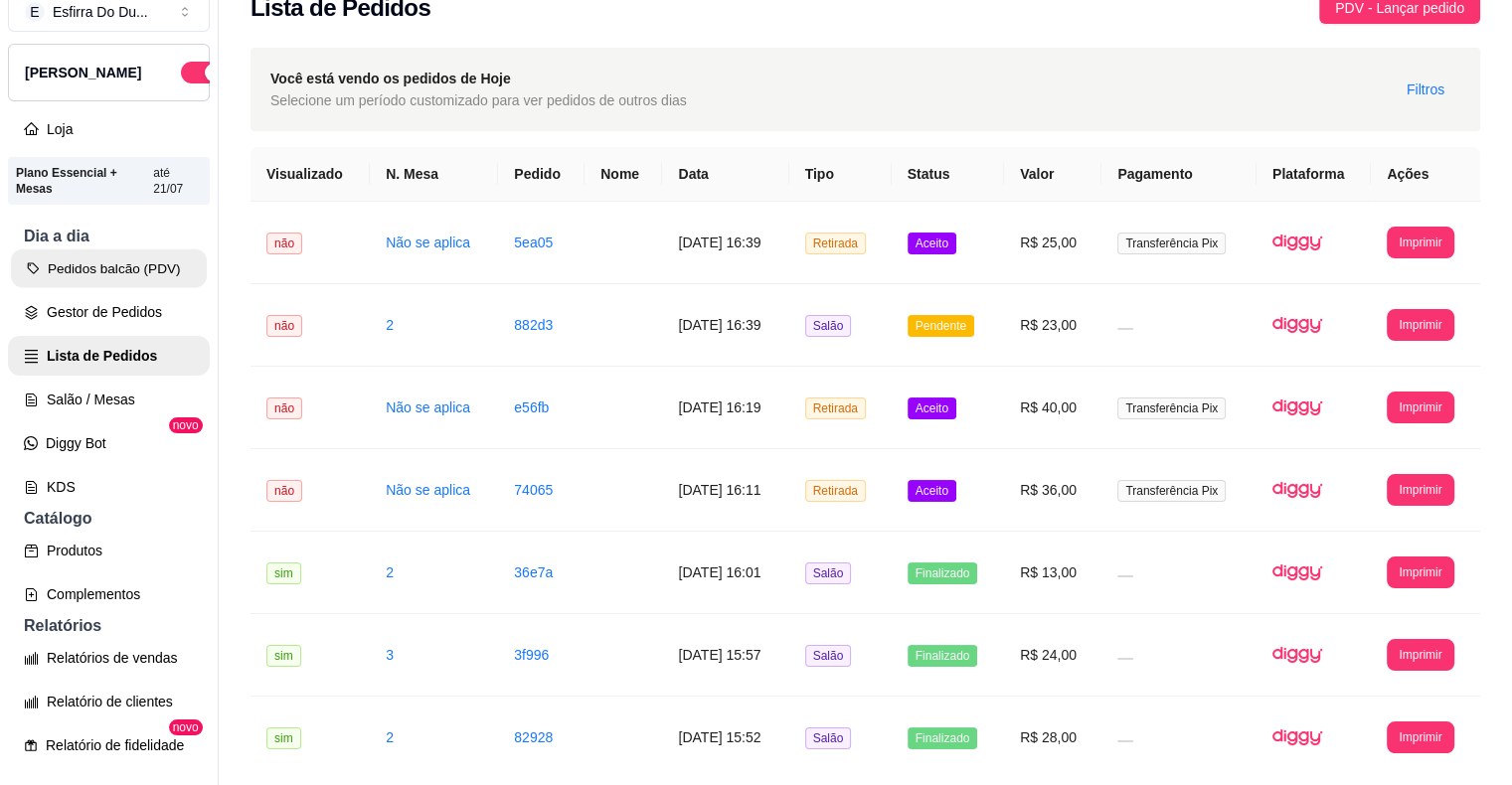 click on "Pedidos balcão (PDV)" at bounding box center [108, 268] 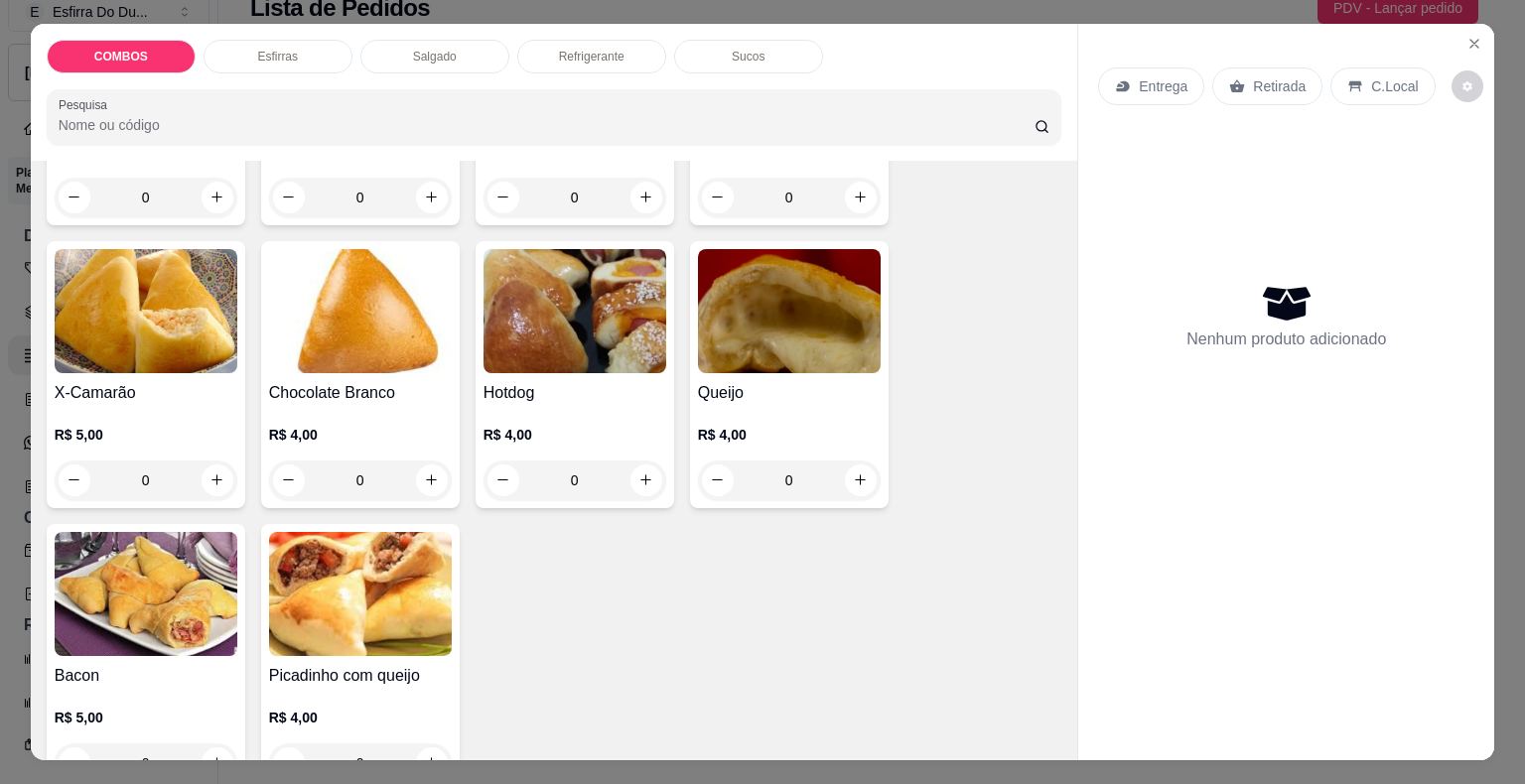 scroll, scrollTop: 992, scrollLeft: 0, axis: vertical 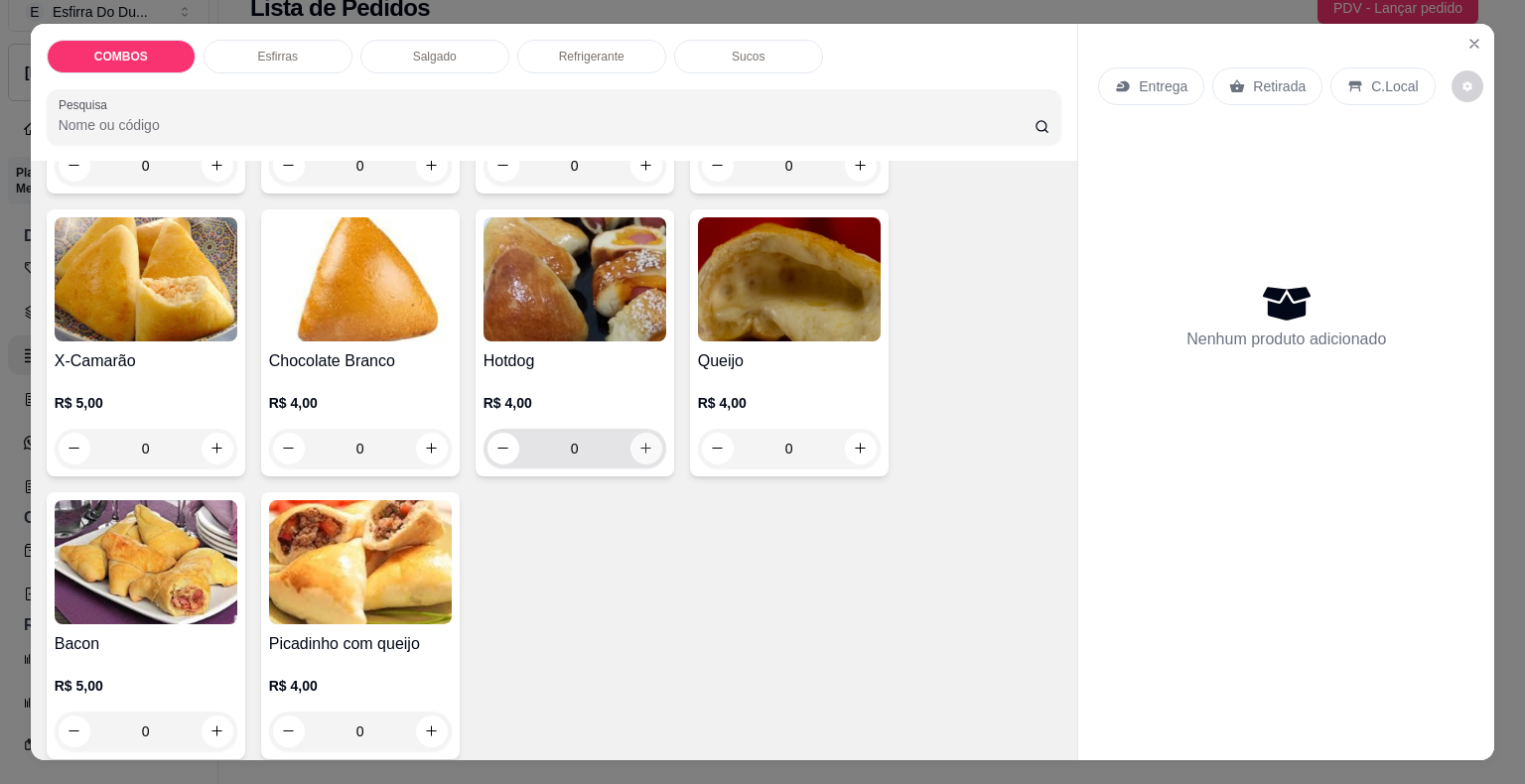 click 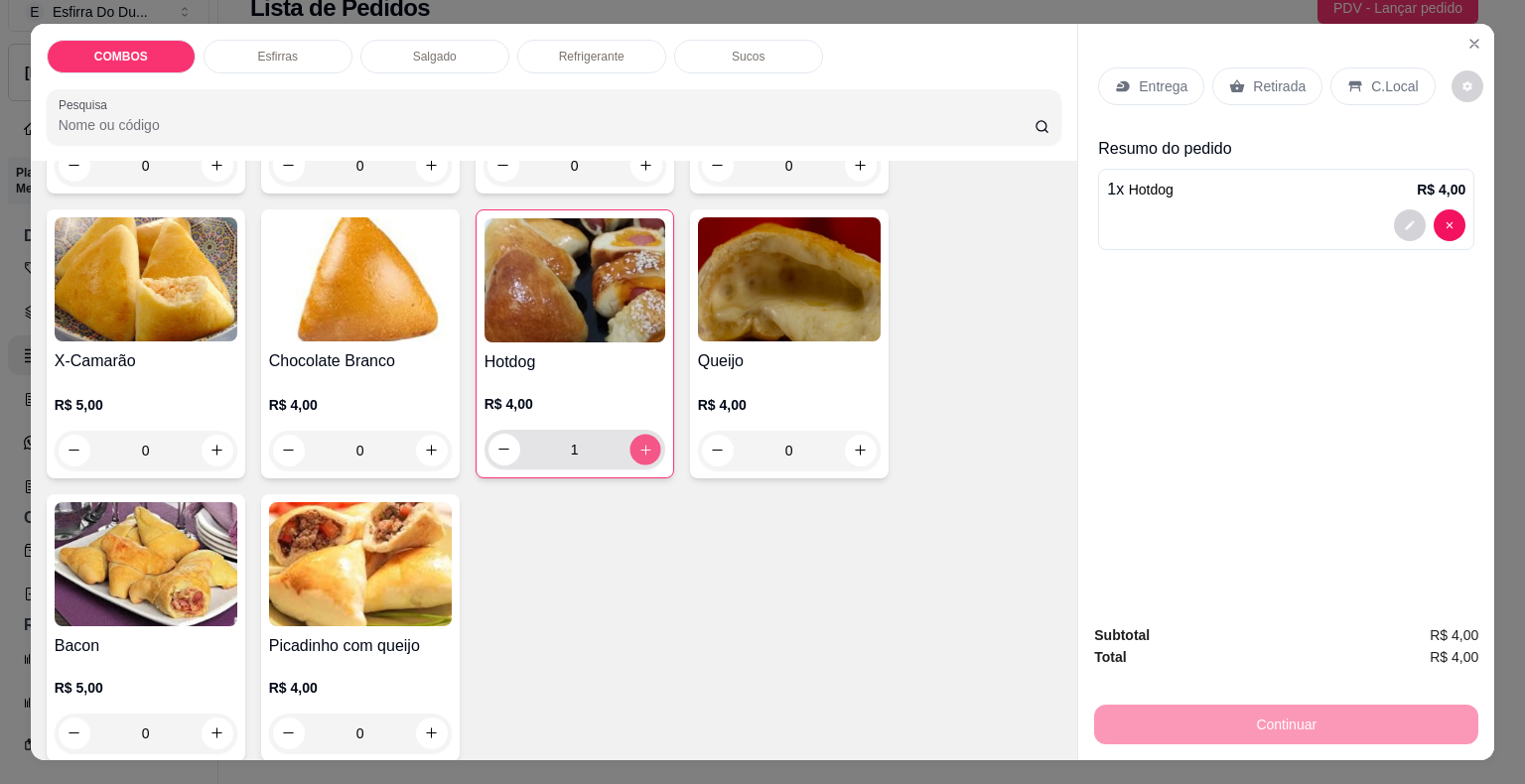 click 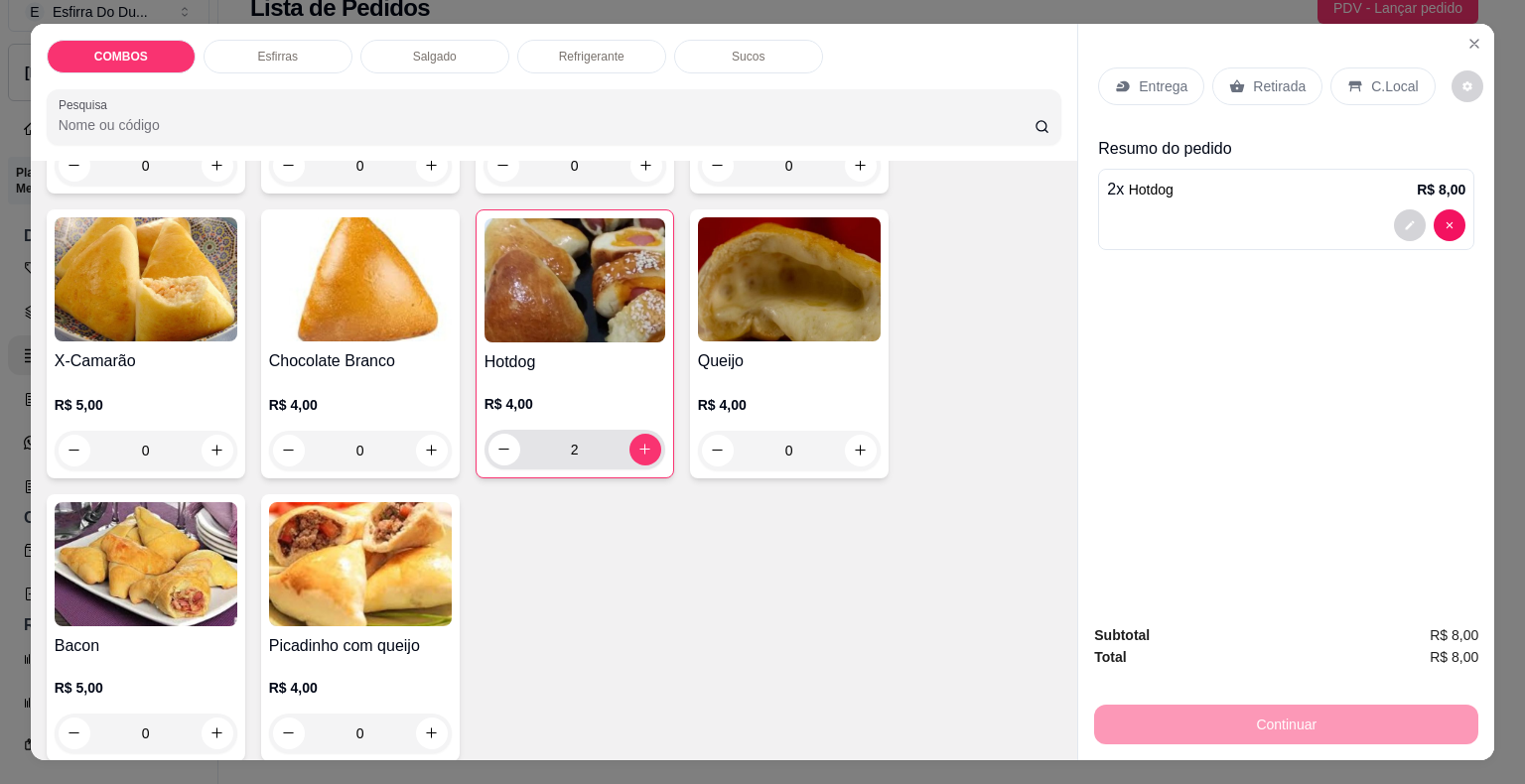 click on "2" at bounding box center [575, 450] 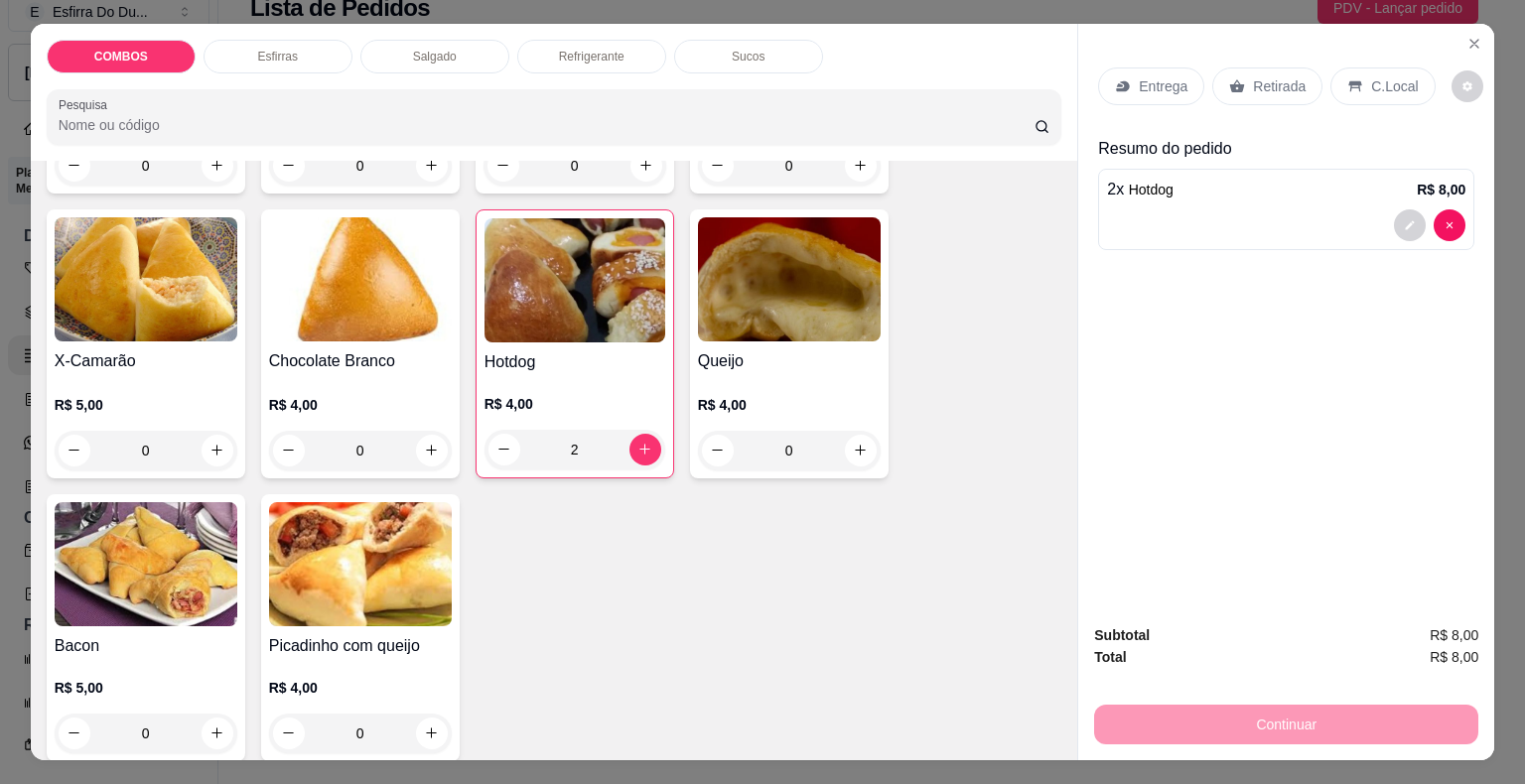 click on "2" at bounding box center [575, 450] 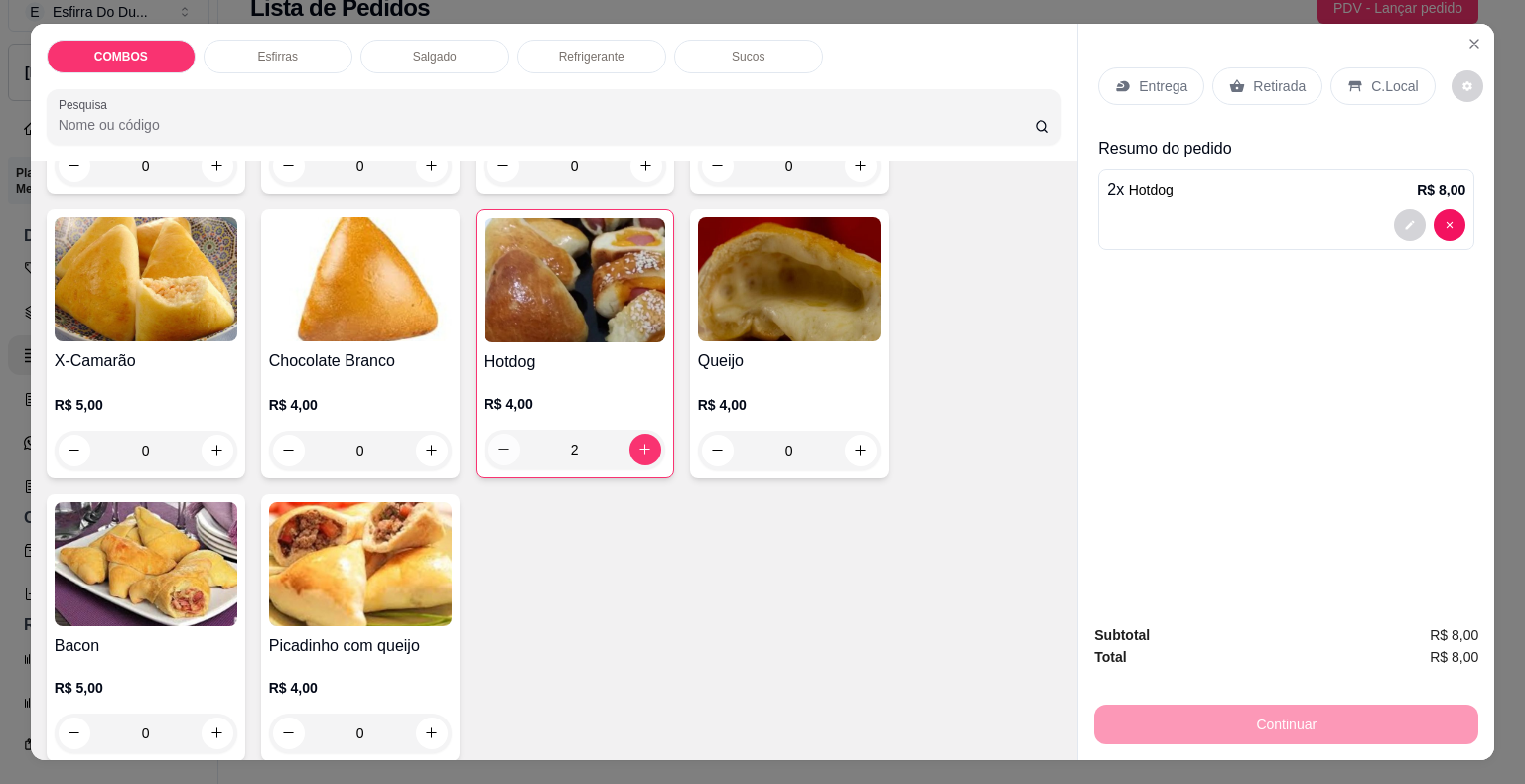 click at bounding box center [504, 450] 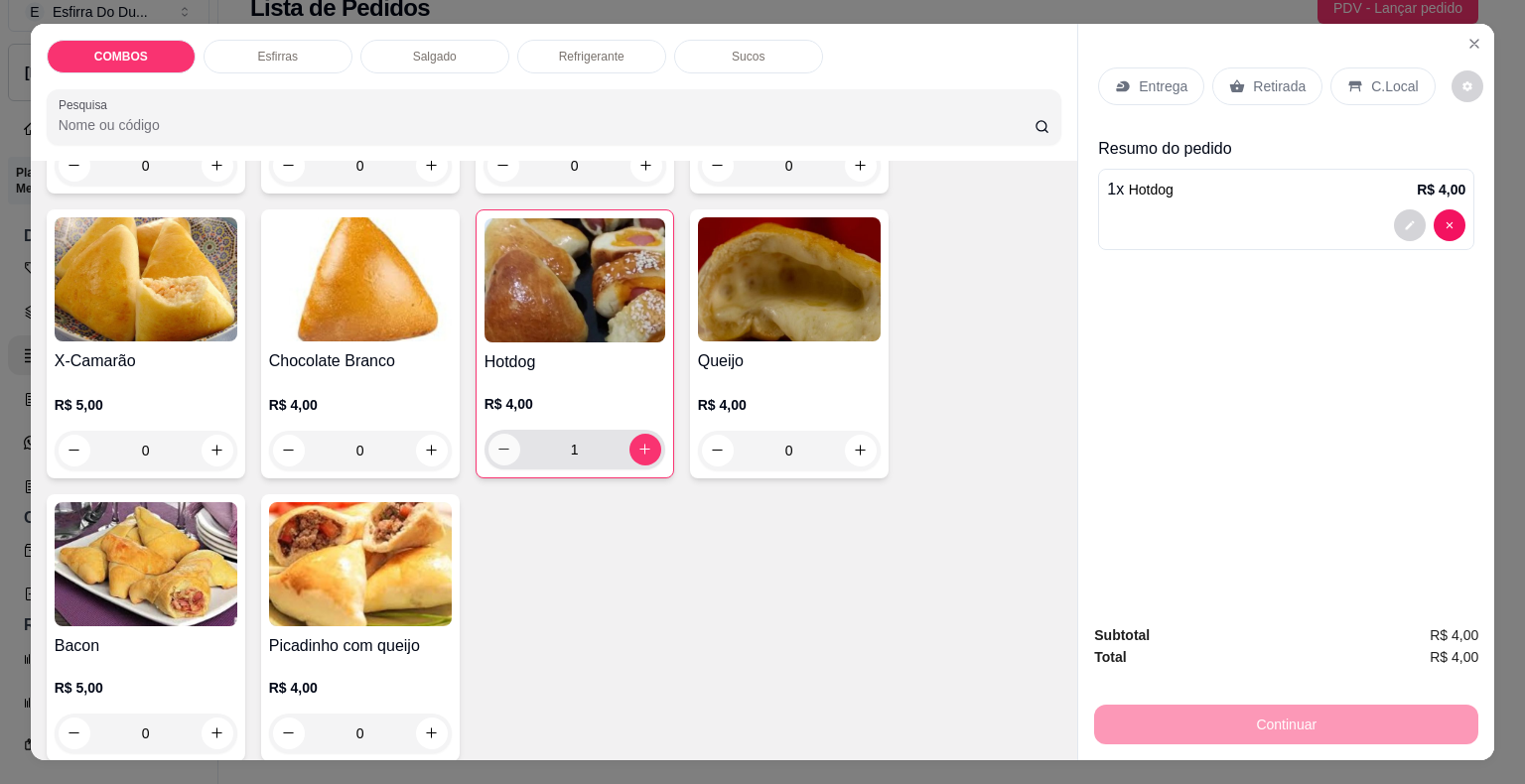 click 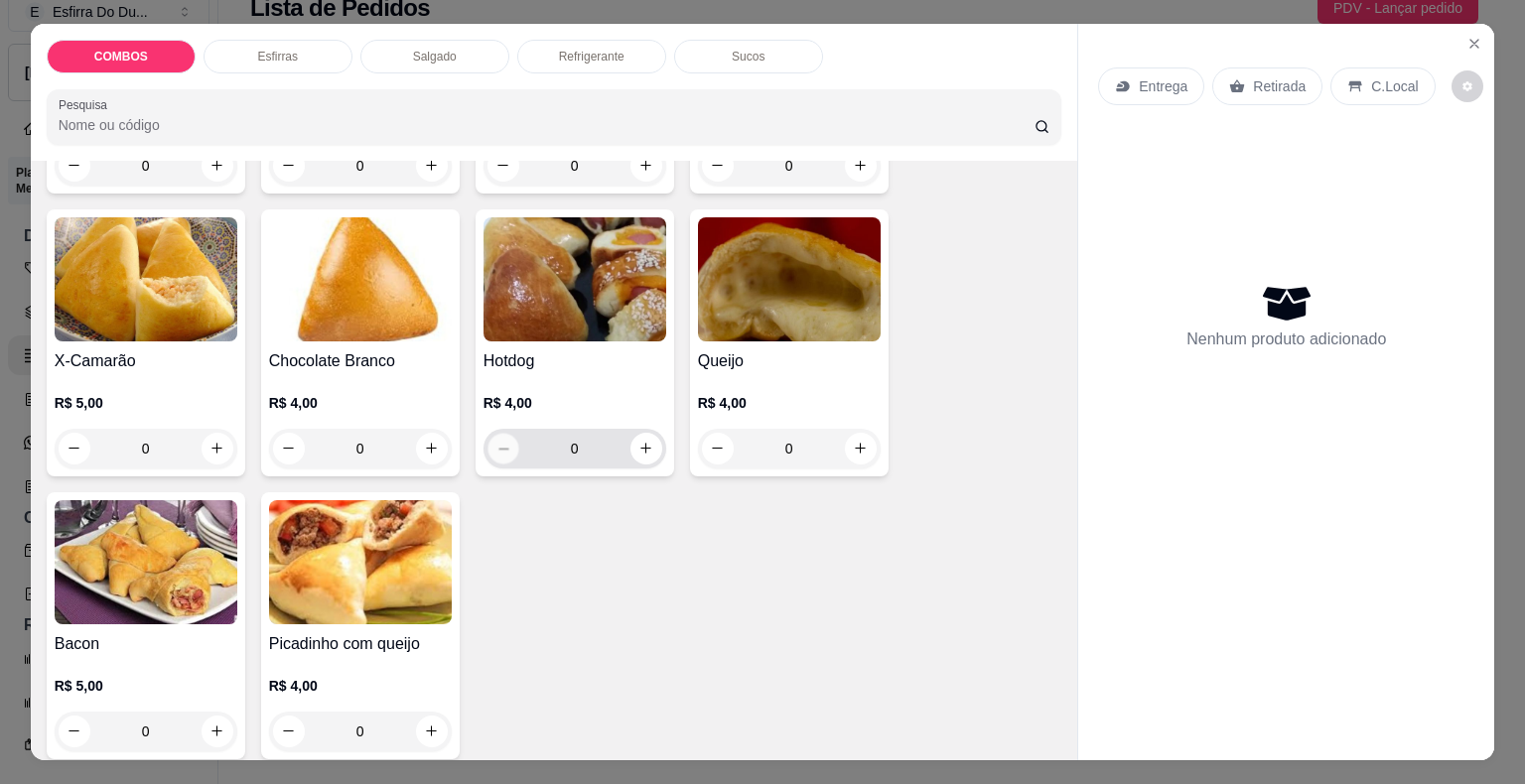 click 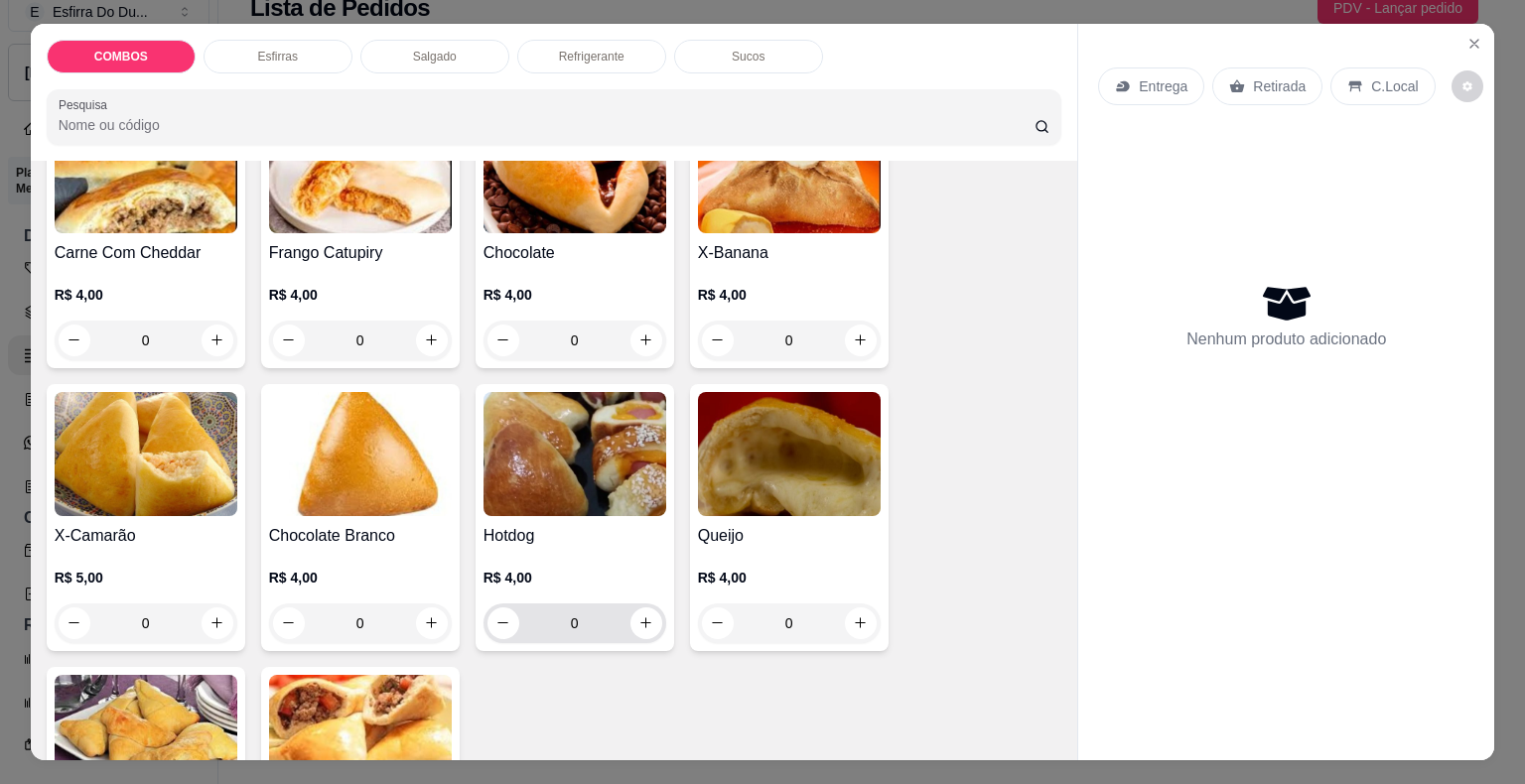 scroll, scrollTop: 496, scrollLeft: 0, axis: vertical 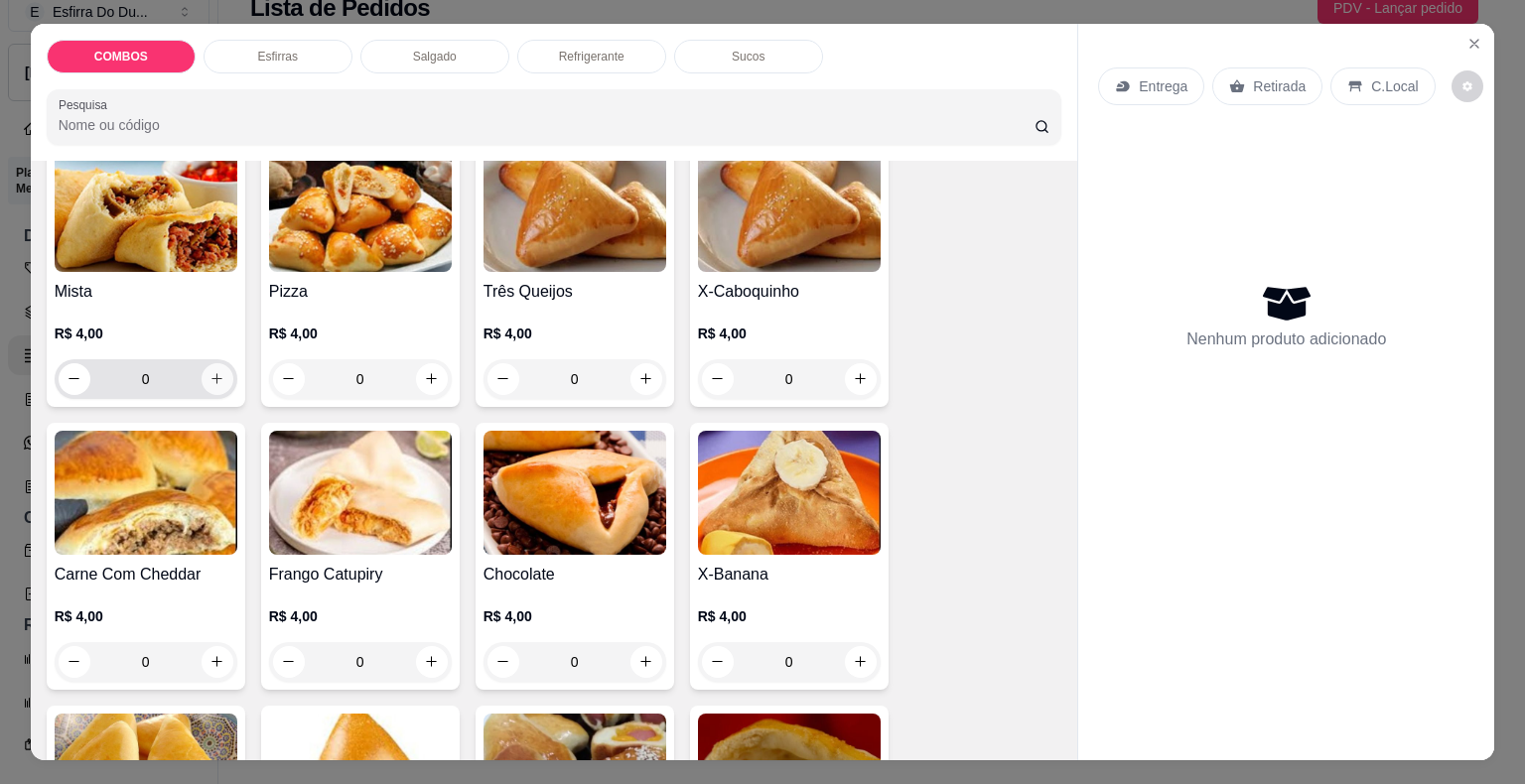 click 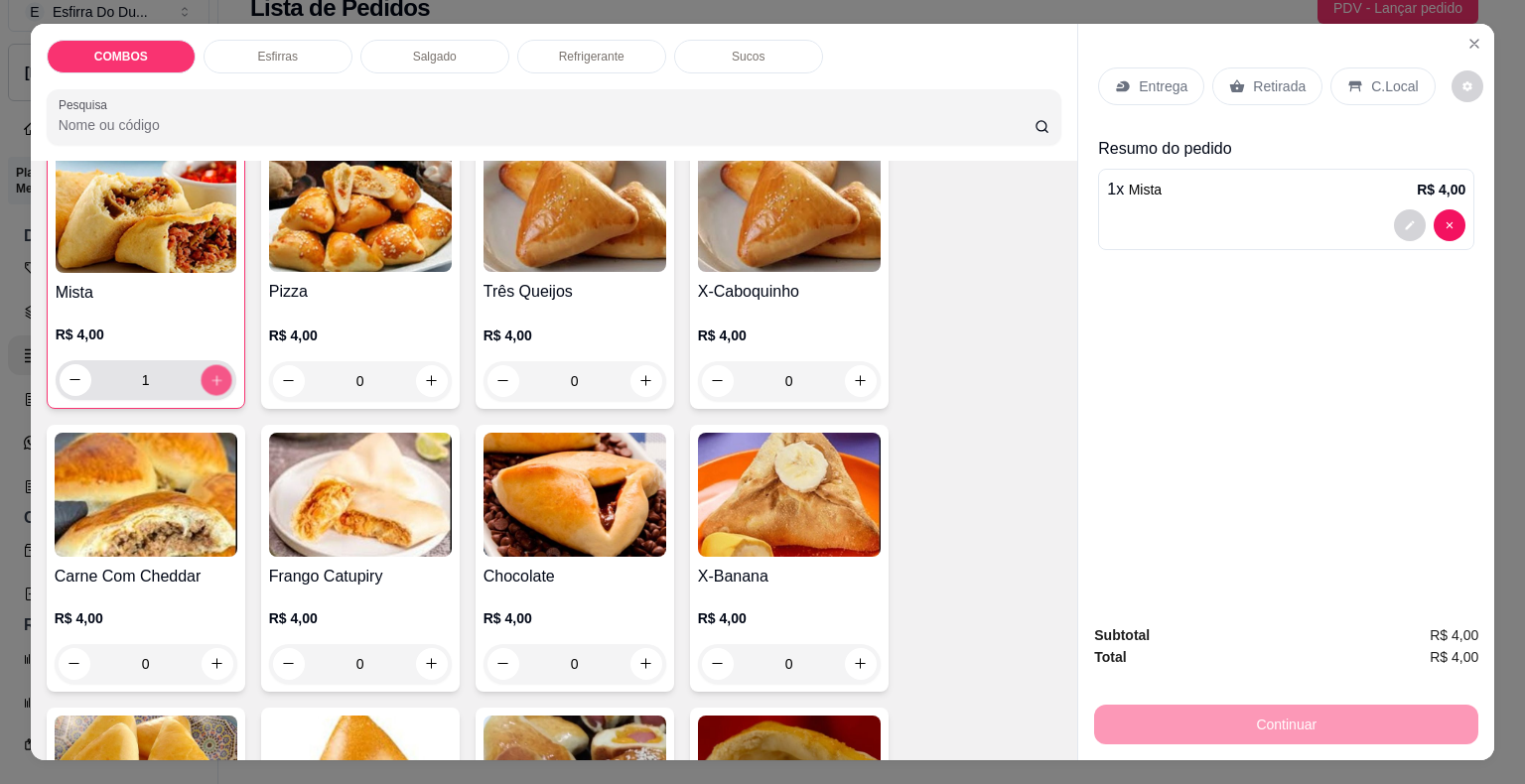 click at bounding box center [215, 379] 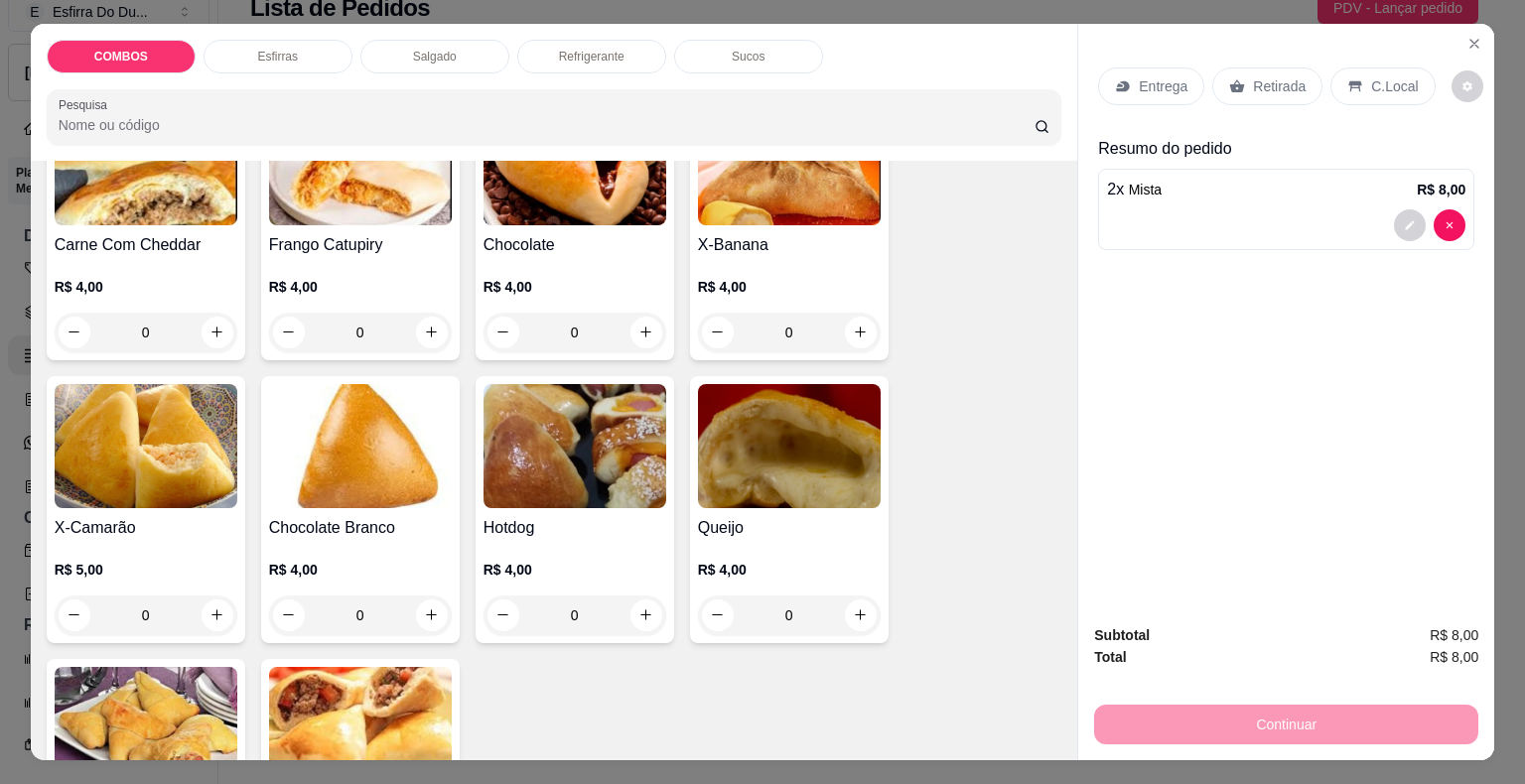 scroll, scrollTop: 893, scrollLeft: 0, axis: vertical 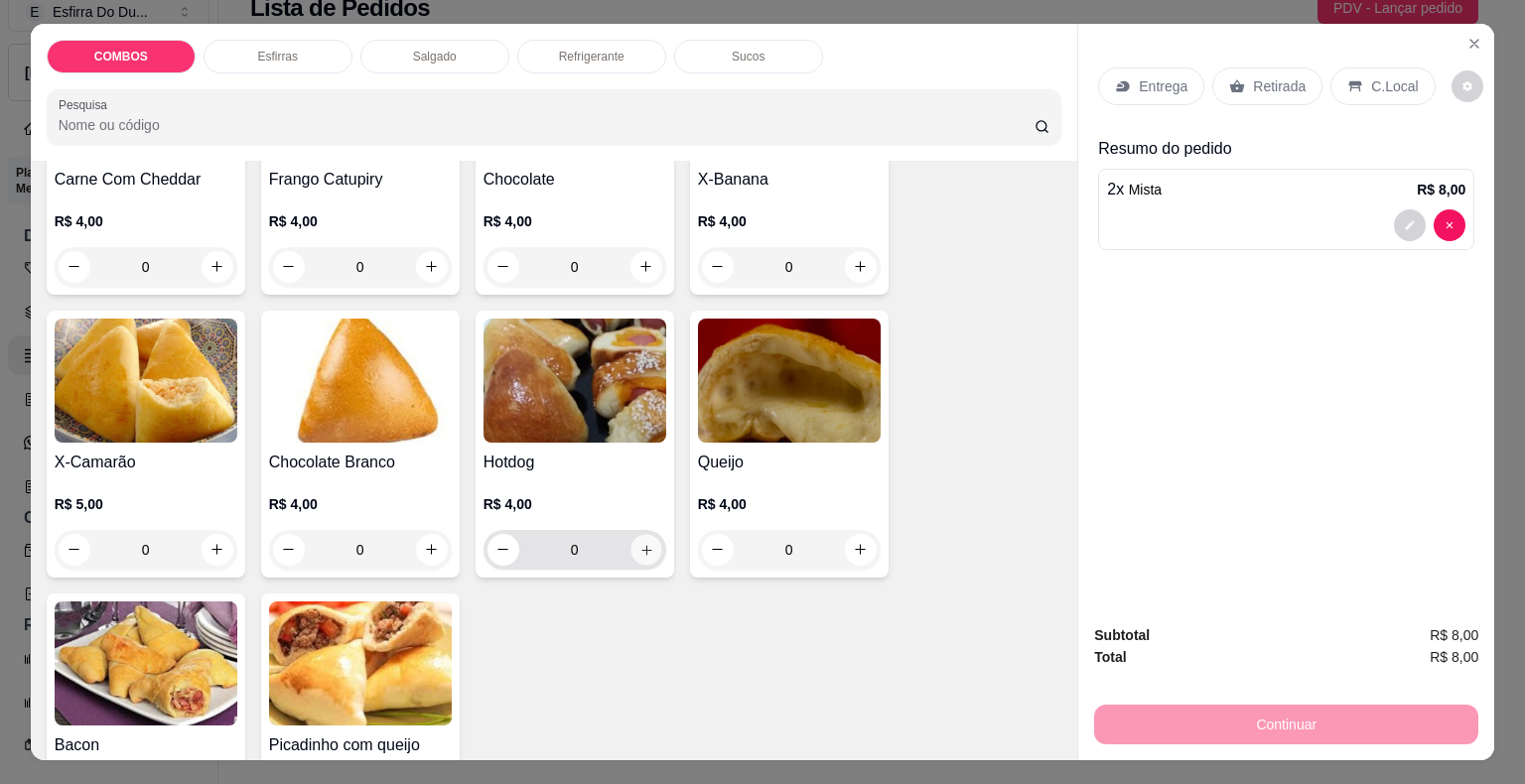 click at bounding box center [645, 549] 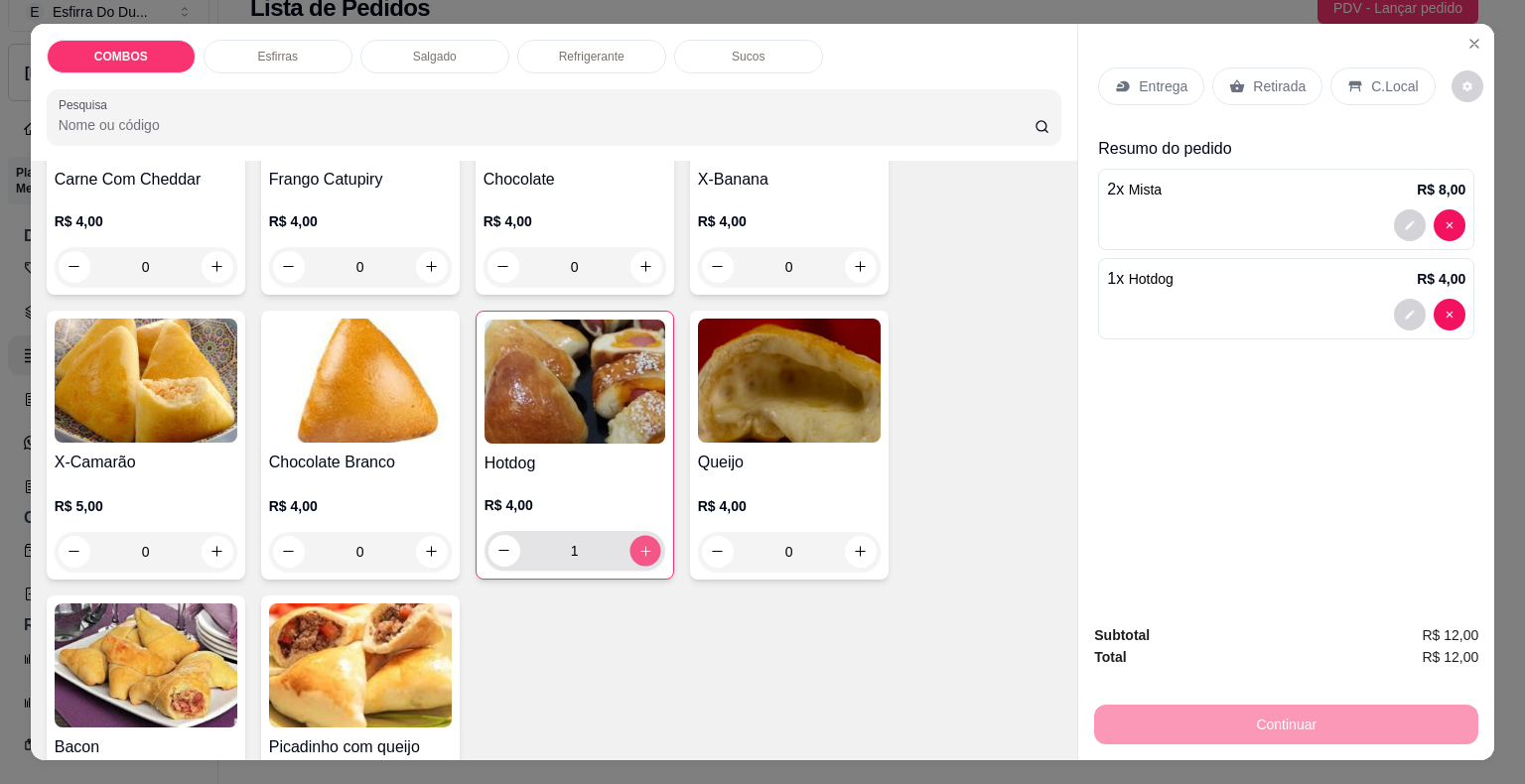 click at bounding box center (644, 550) 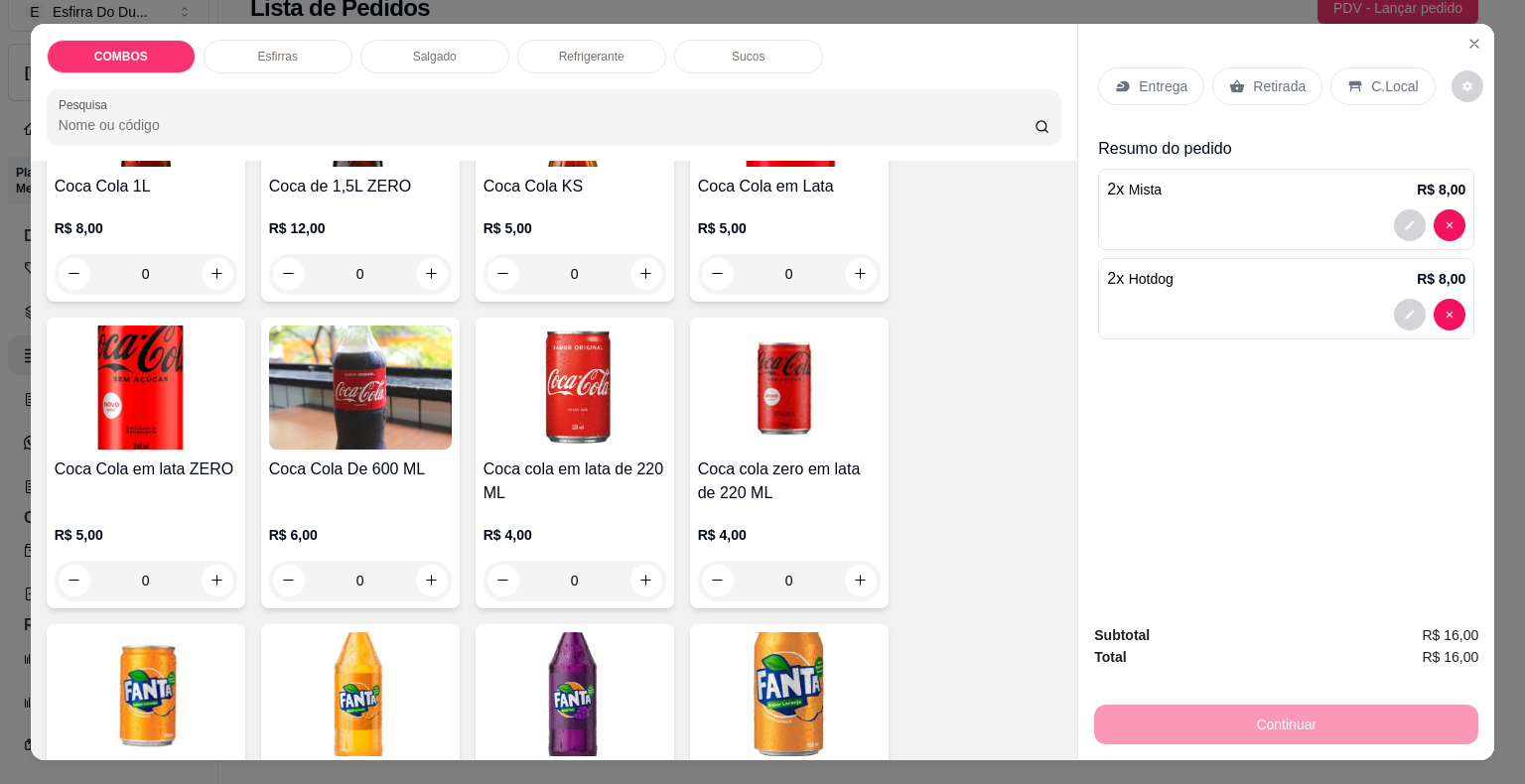 scroll, scrollTop: 2779, scrollLeft: 0, axis: vertical 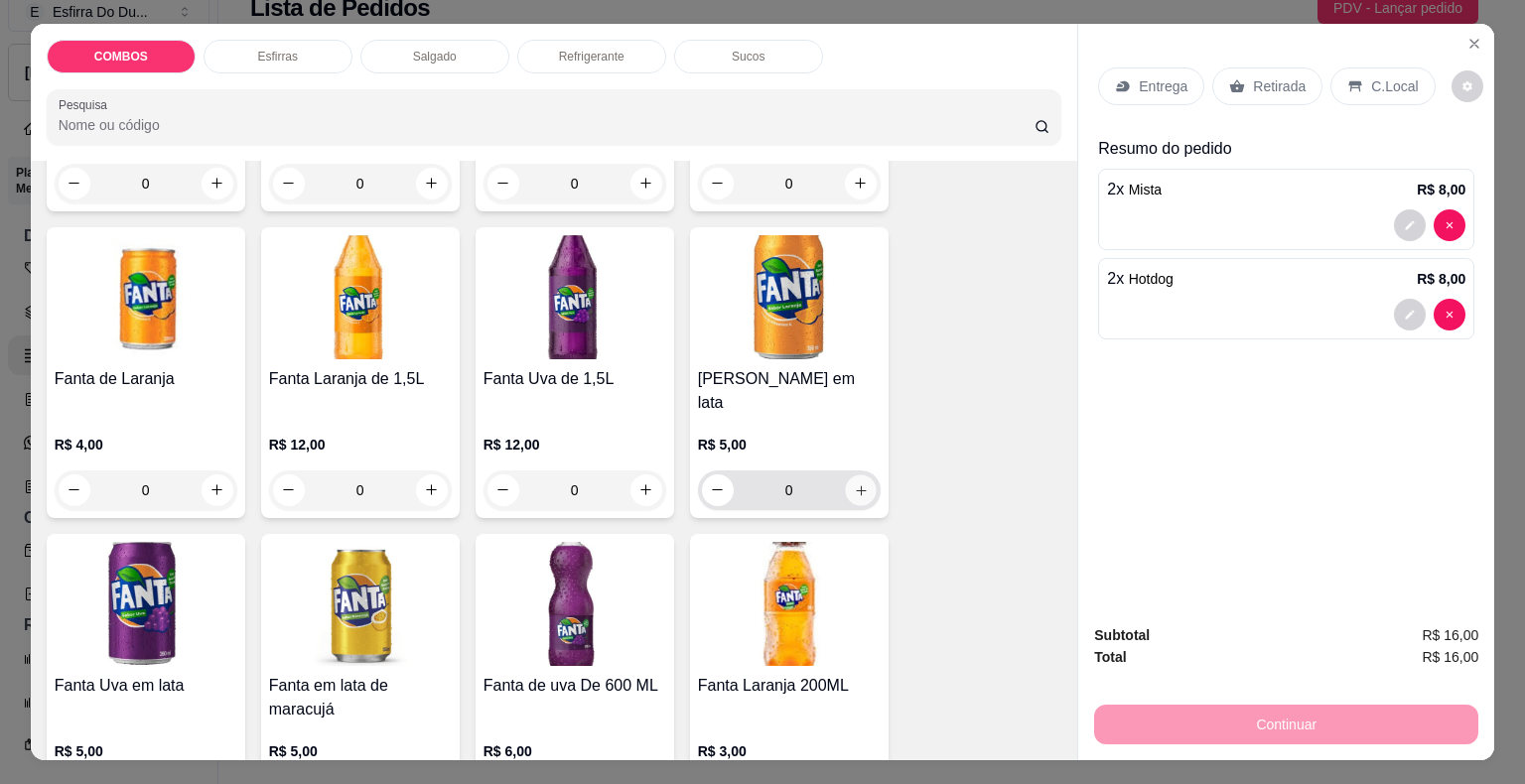 click 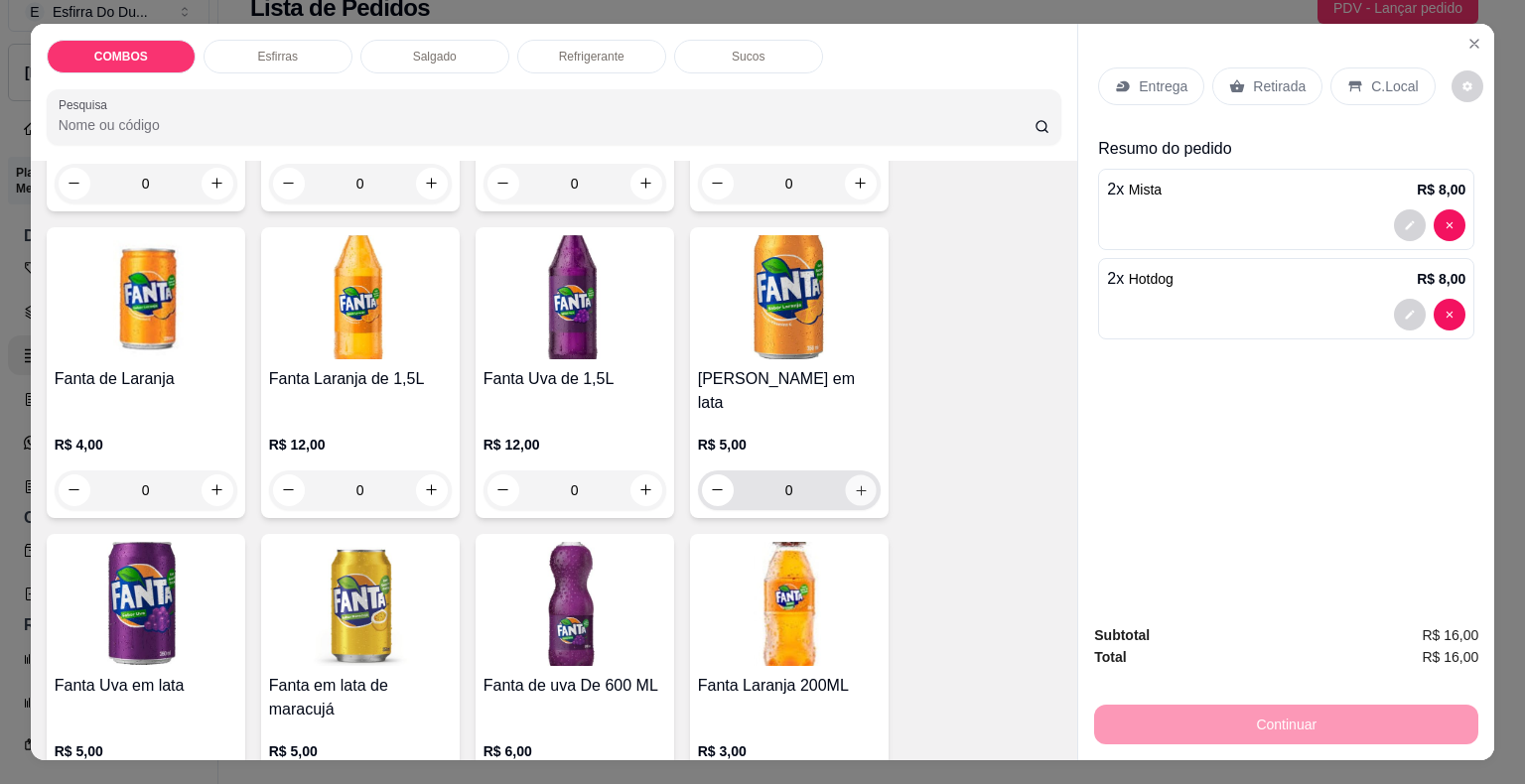 type on "1" 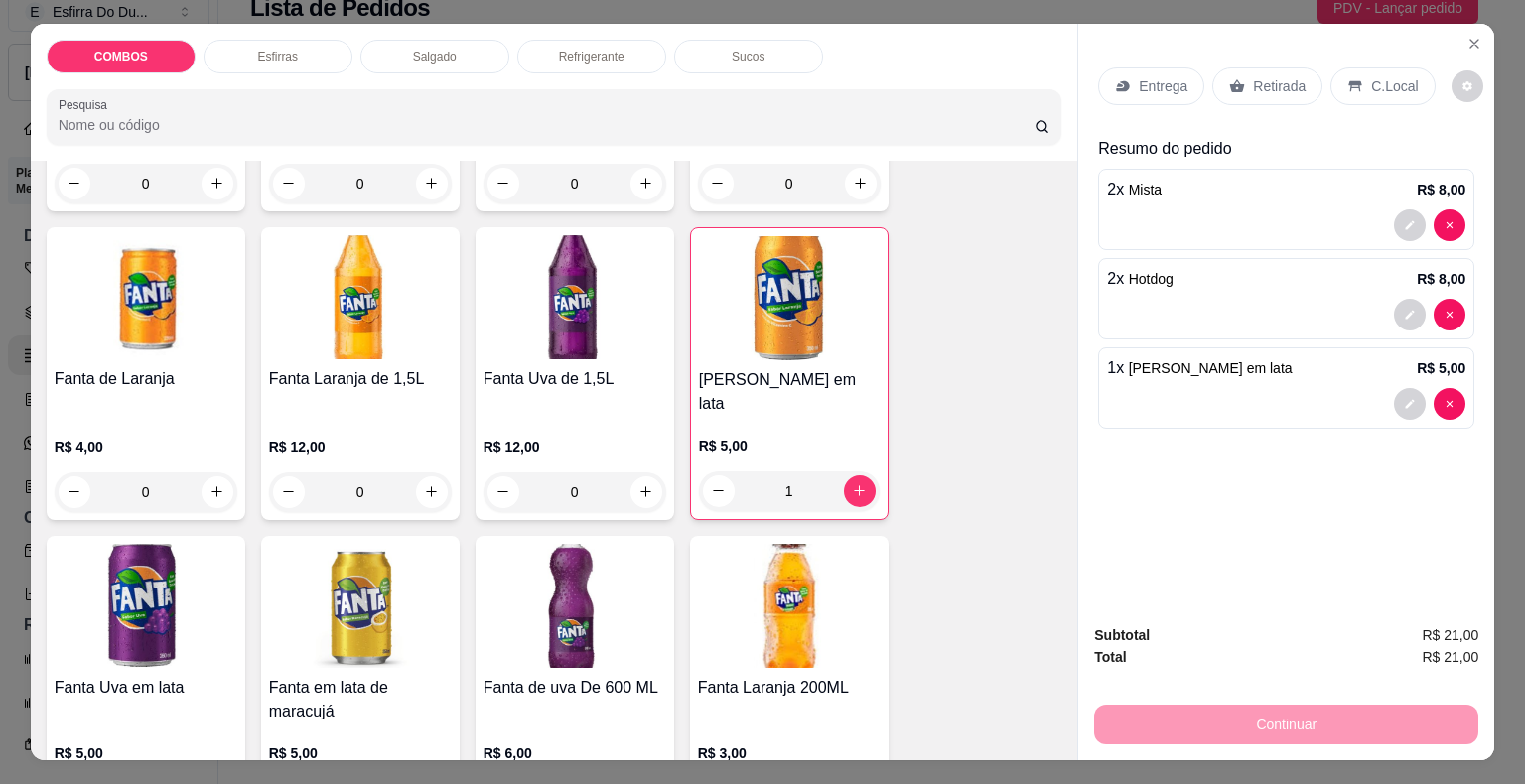drag, startPoint x: 1266, startPoint y: 65, endPoint x: 1295, endPoint y: 329, distance: 265.58803 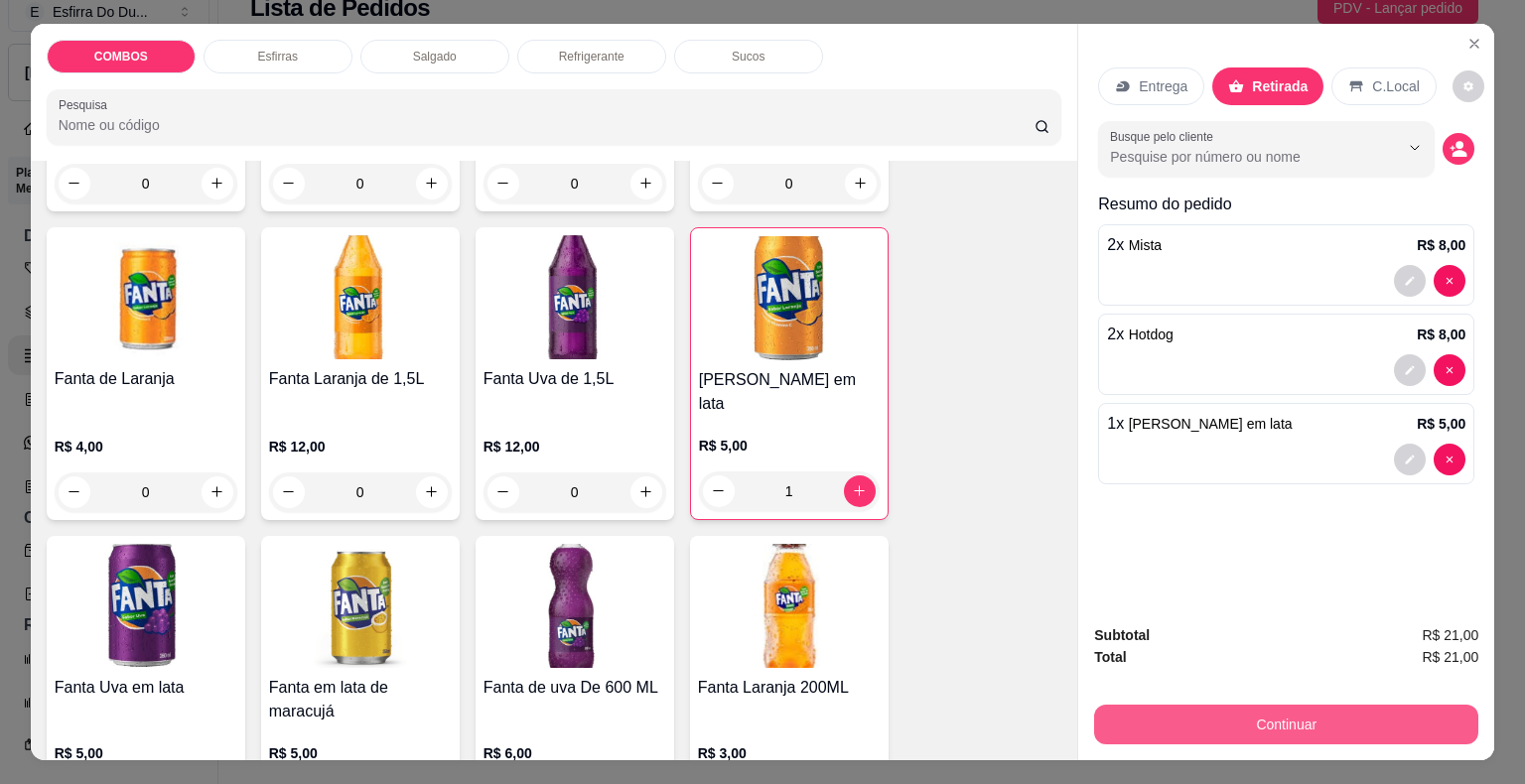 click on "Continuar" at bounding box center (1286, 724) 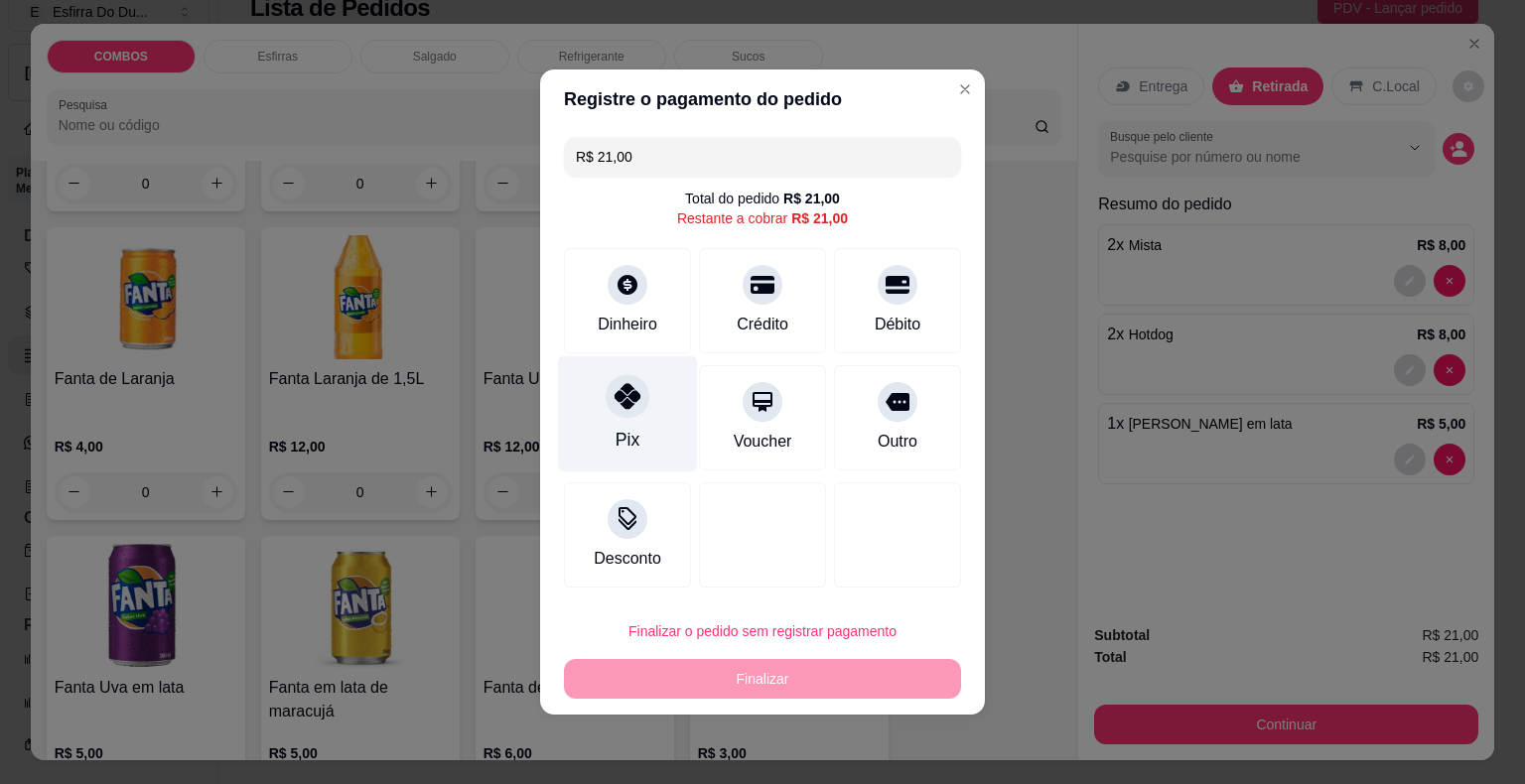click on "Pix" at bounding box center (627, 414) 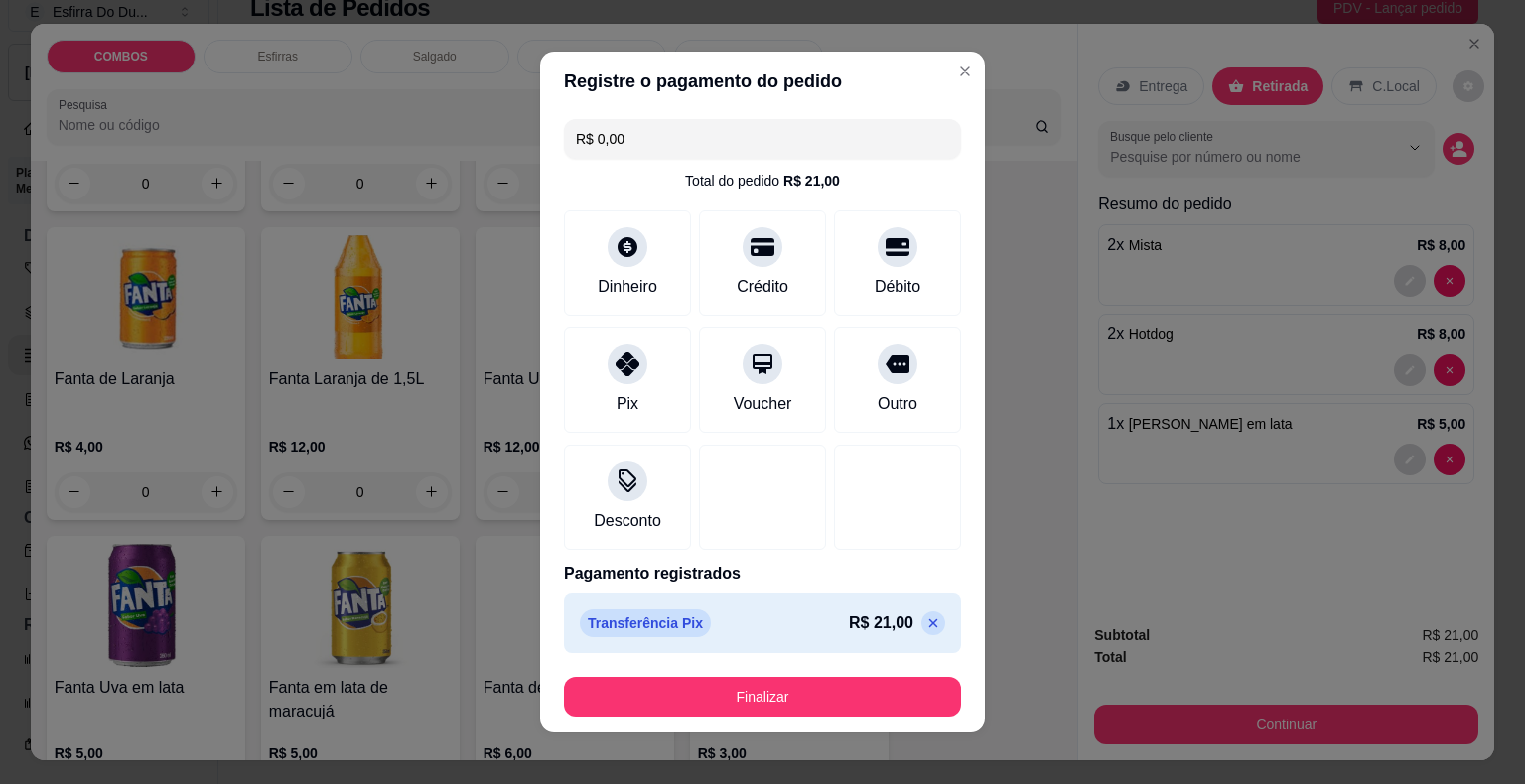 click on "Finalizar" at bounding box center (762, 697) 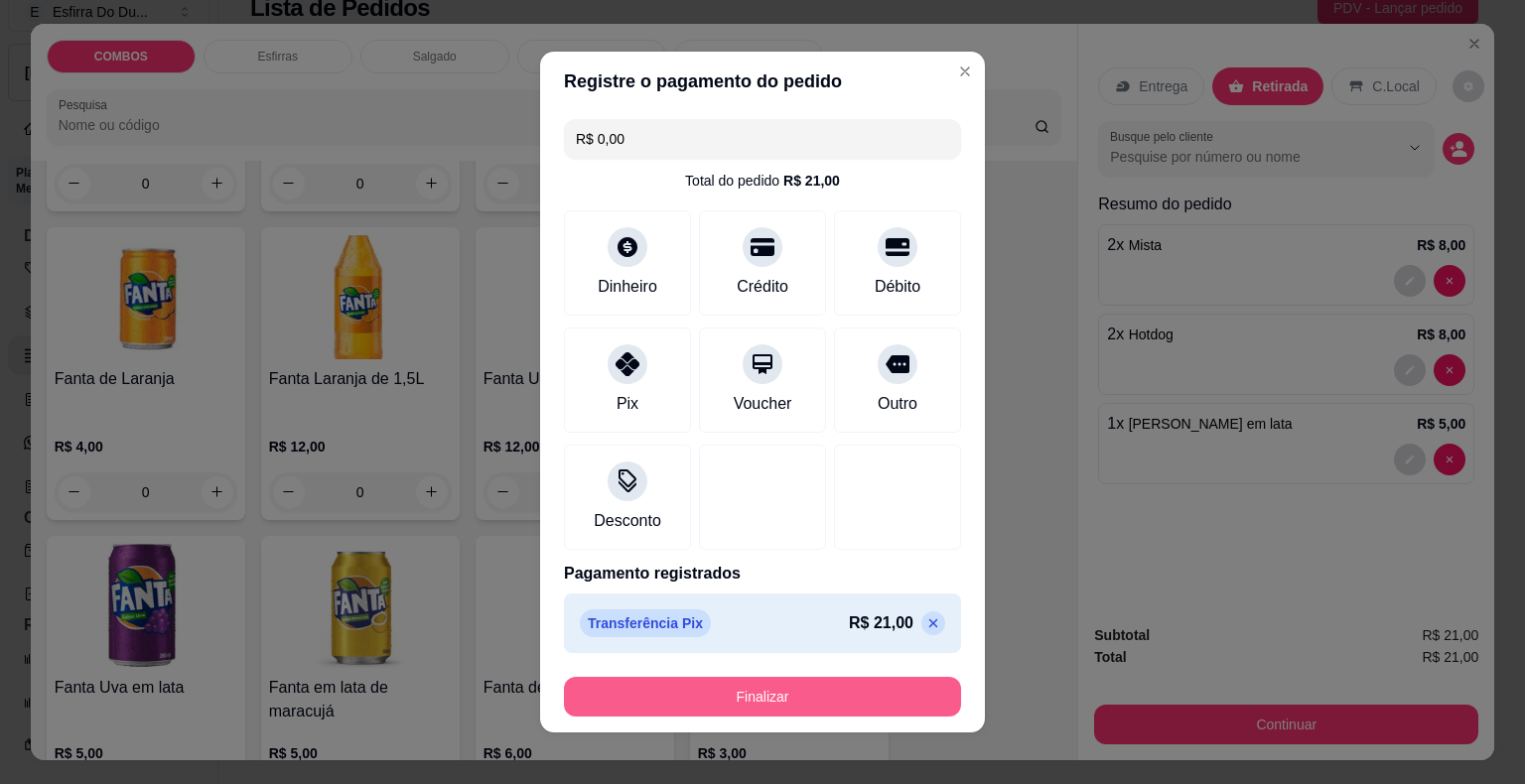 click on "Finalizar" at bounding box center (762, 697) 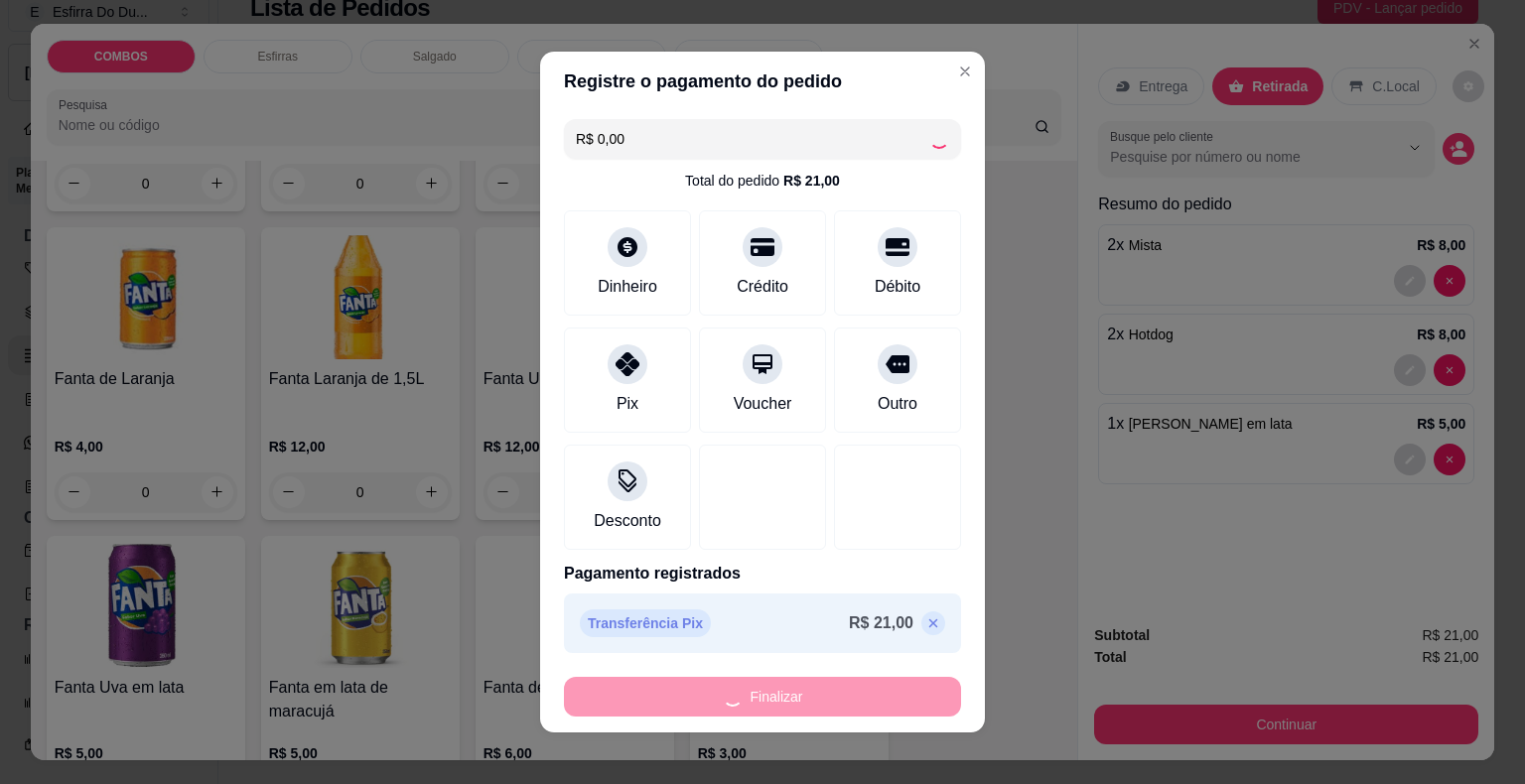 type on "0" 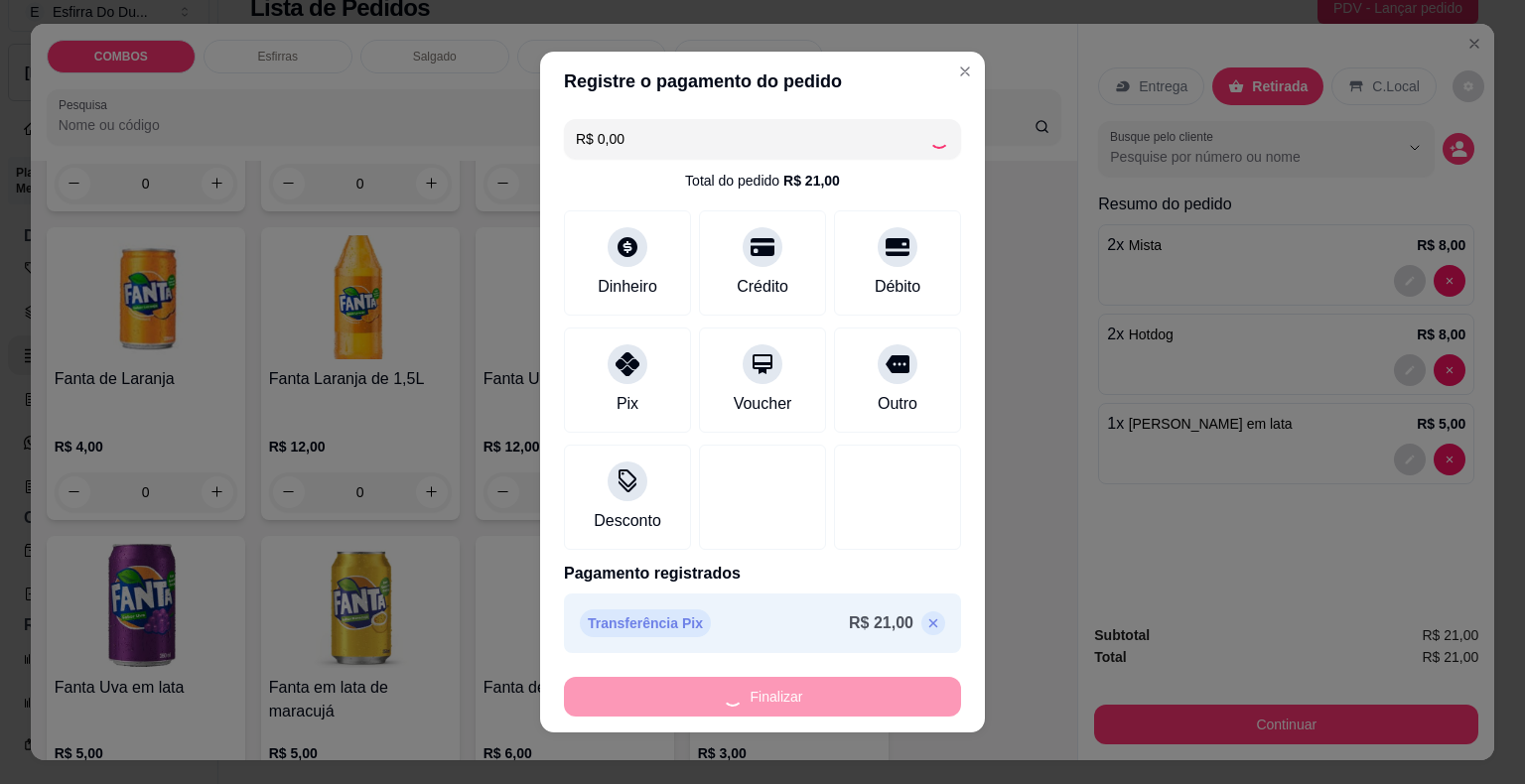 type on "0" 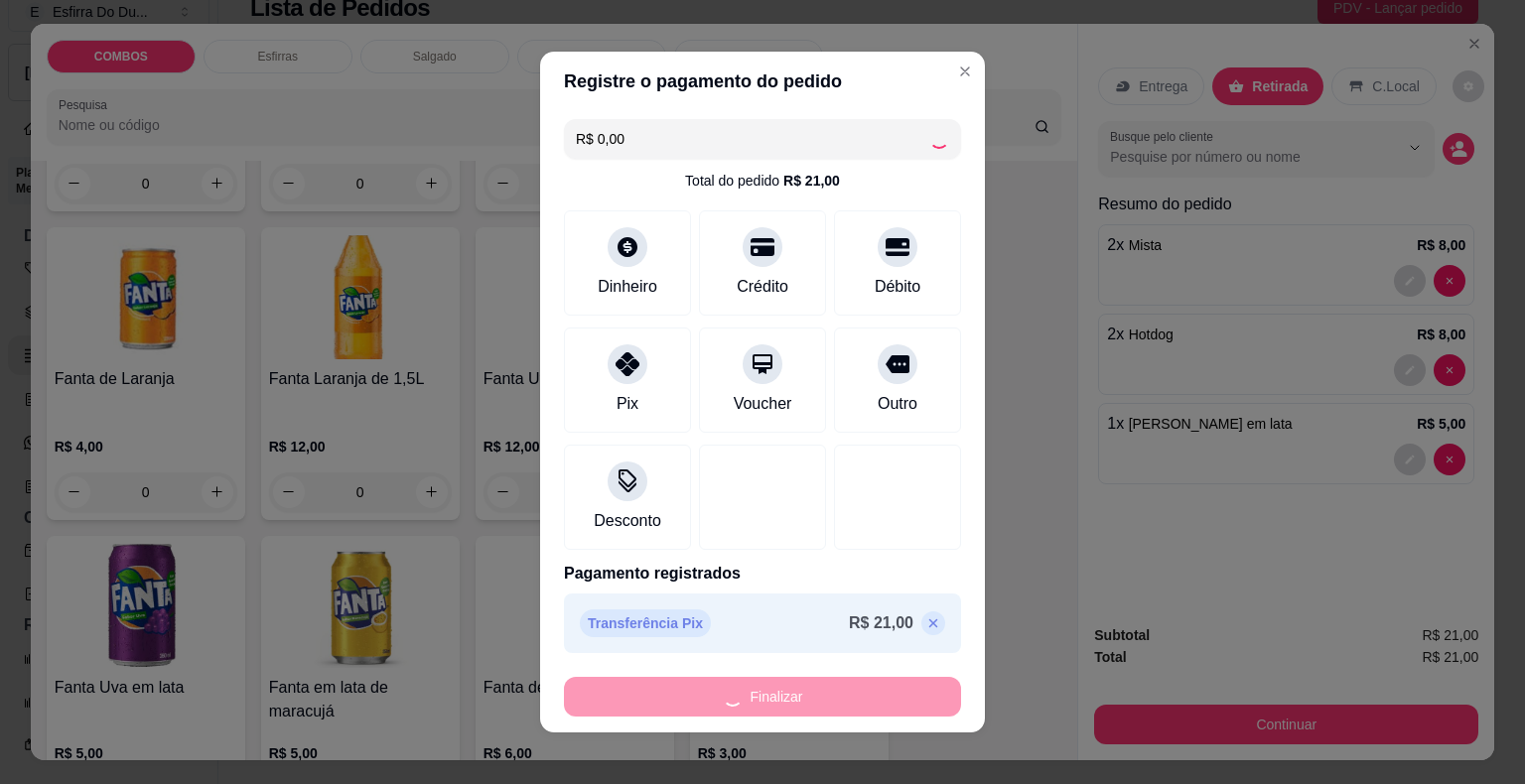 type on "-R$ 21,00" 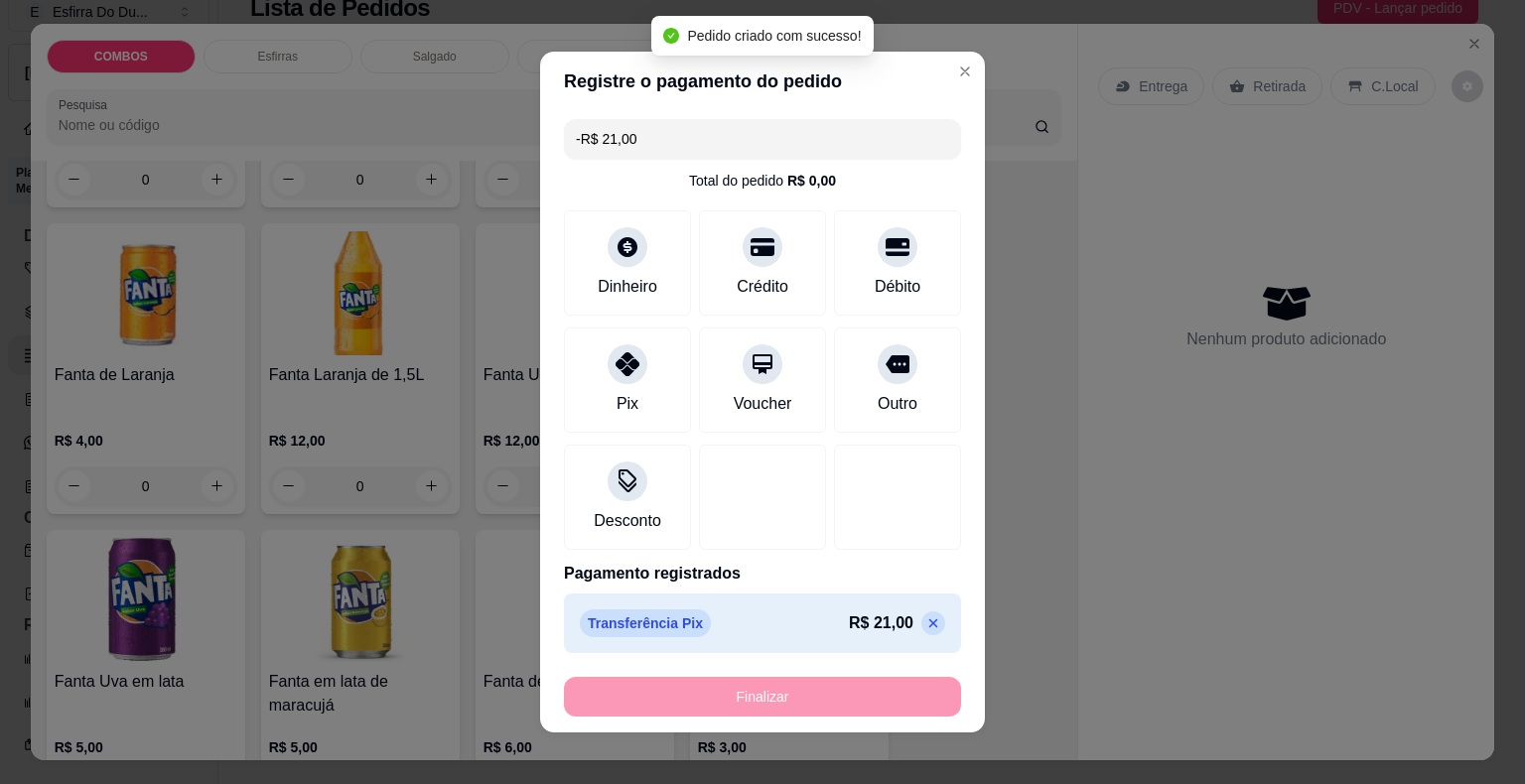 scroll, scrollTop: 2776, scrollLeft: 0, axis: vertical 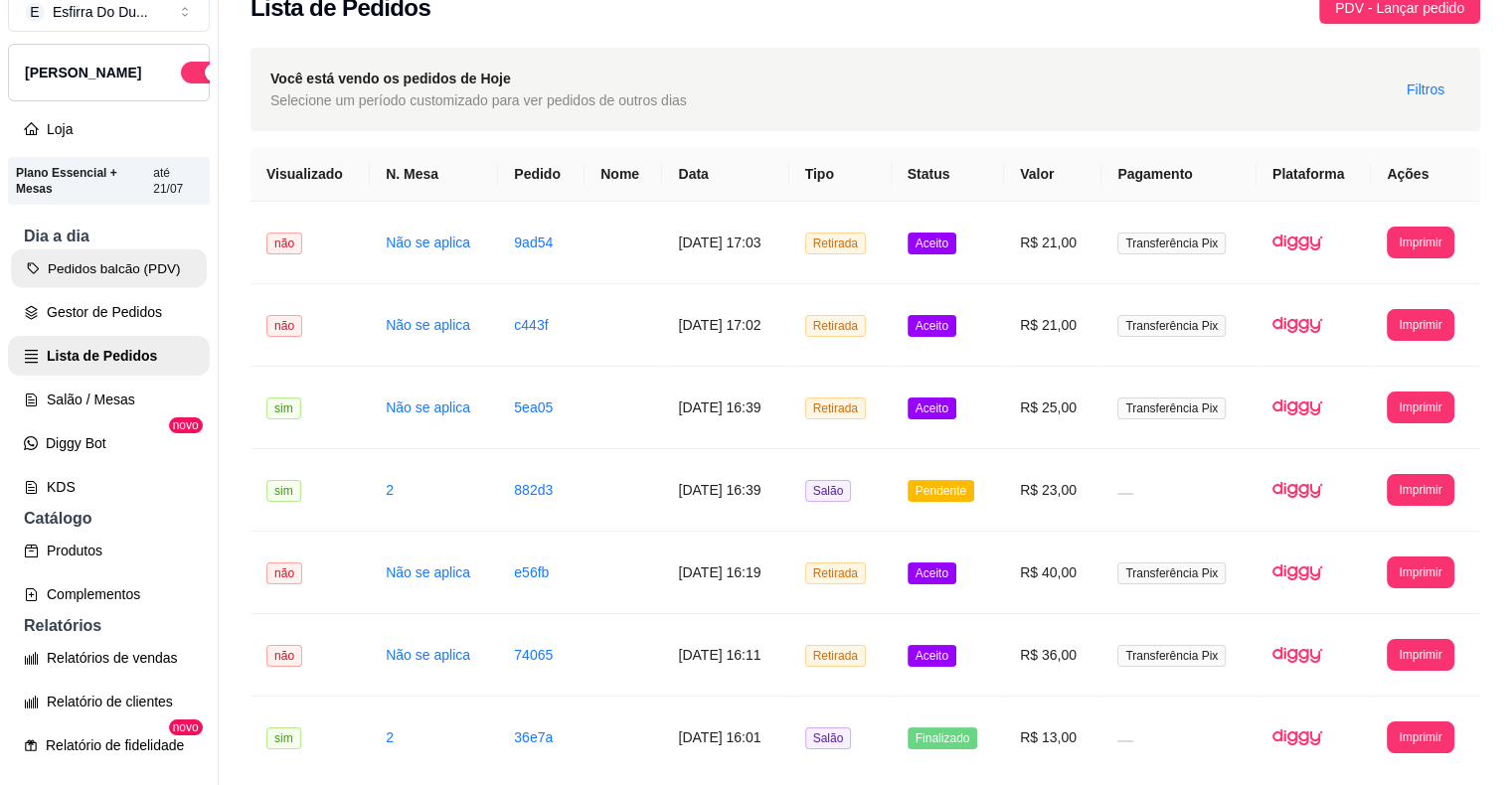 click on "Pedidos balcão (PDV)" at bounding box center (108, 268) 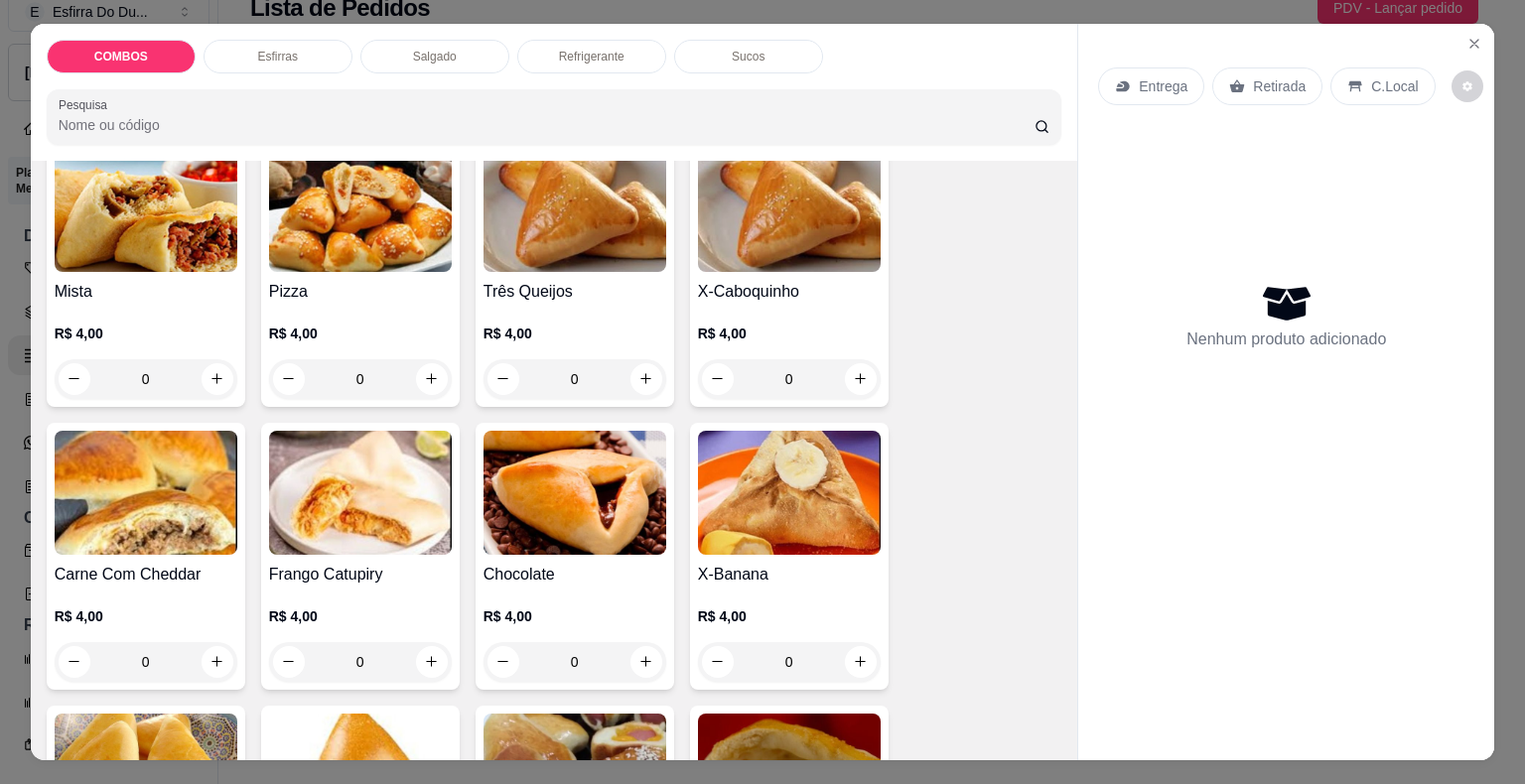 scroll, scrollTop: 595, scrollLeft: 0, axis: vertical 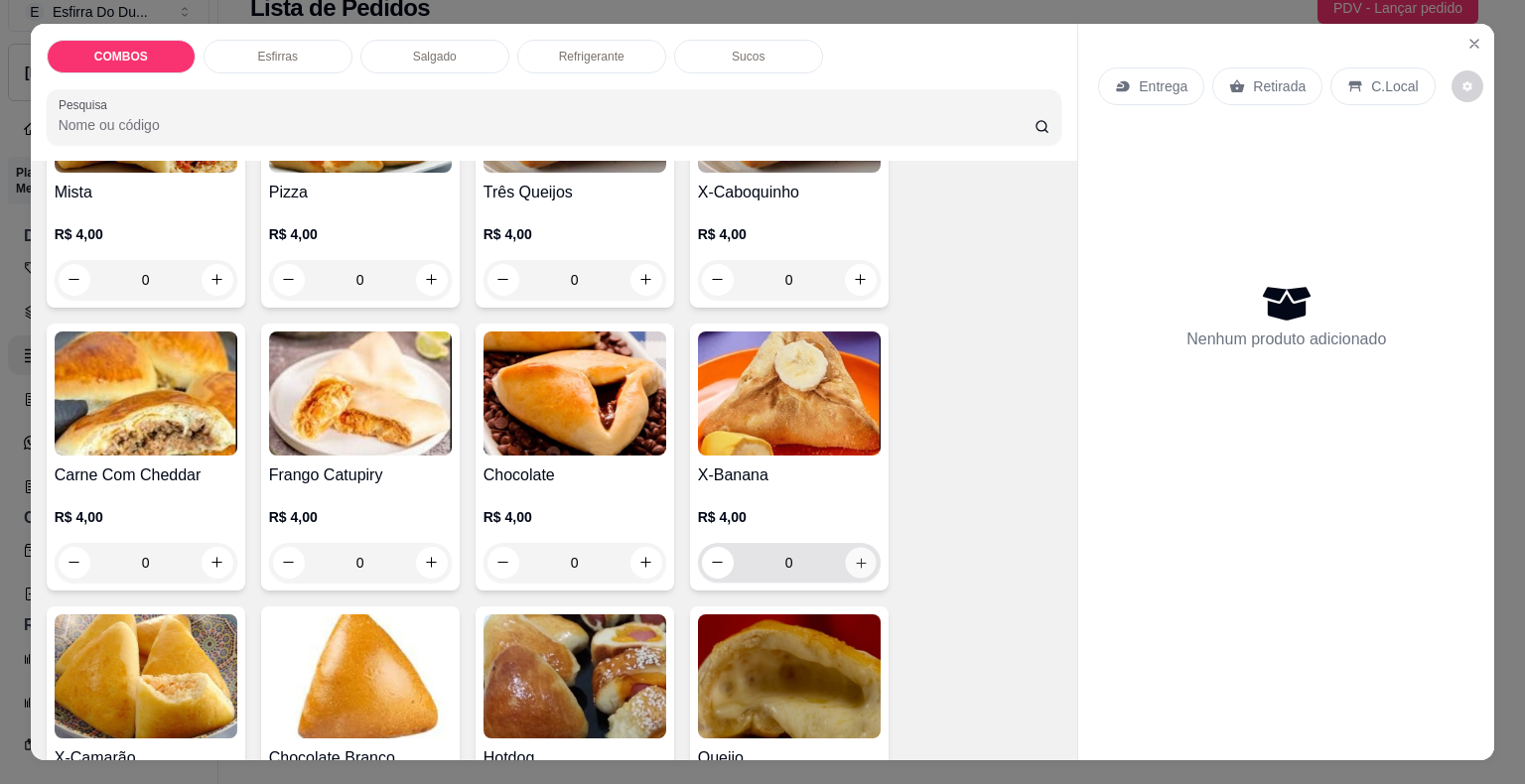click 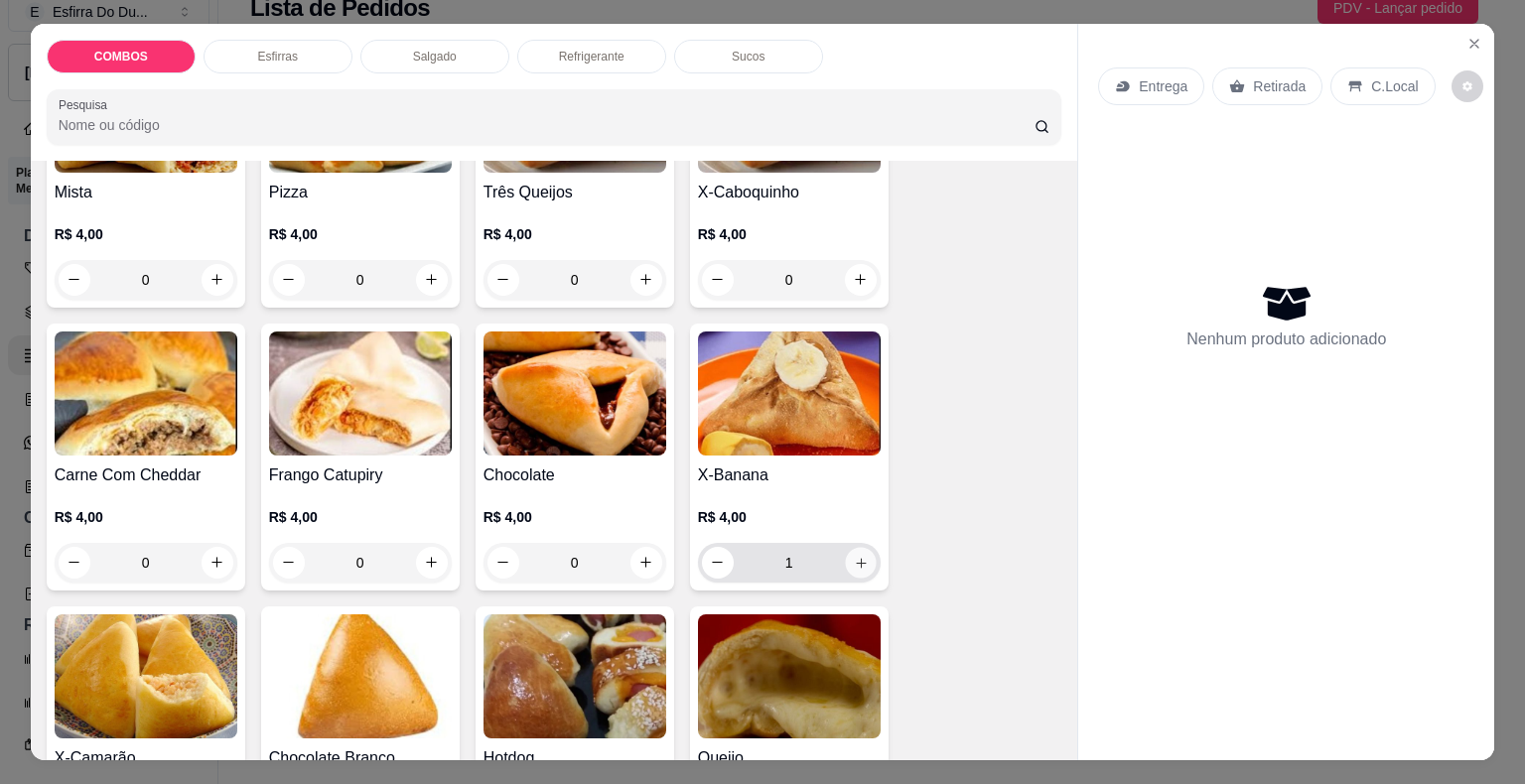 click 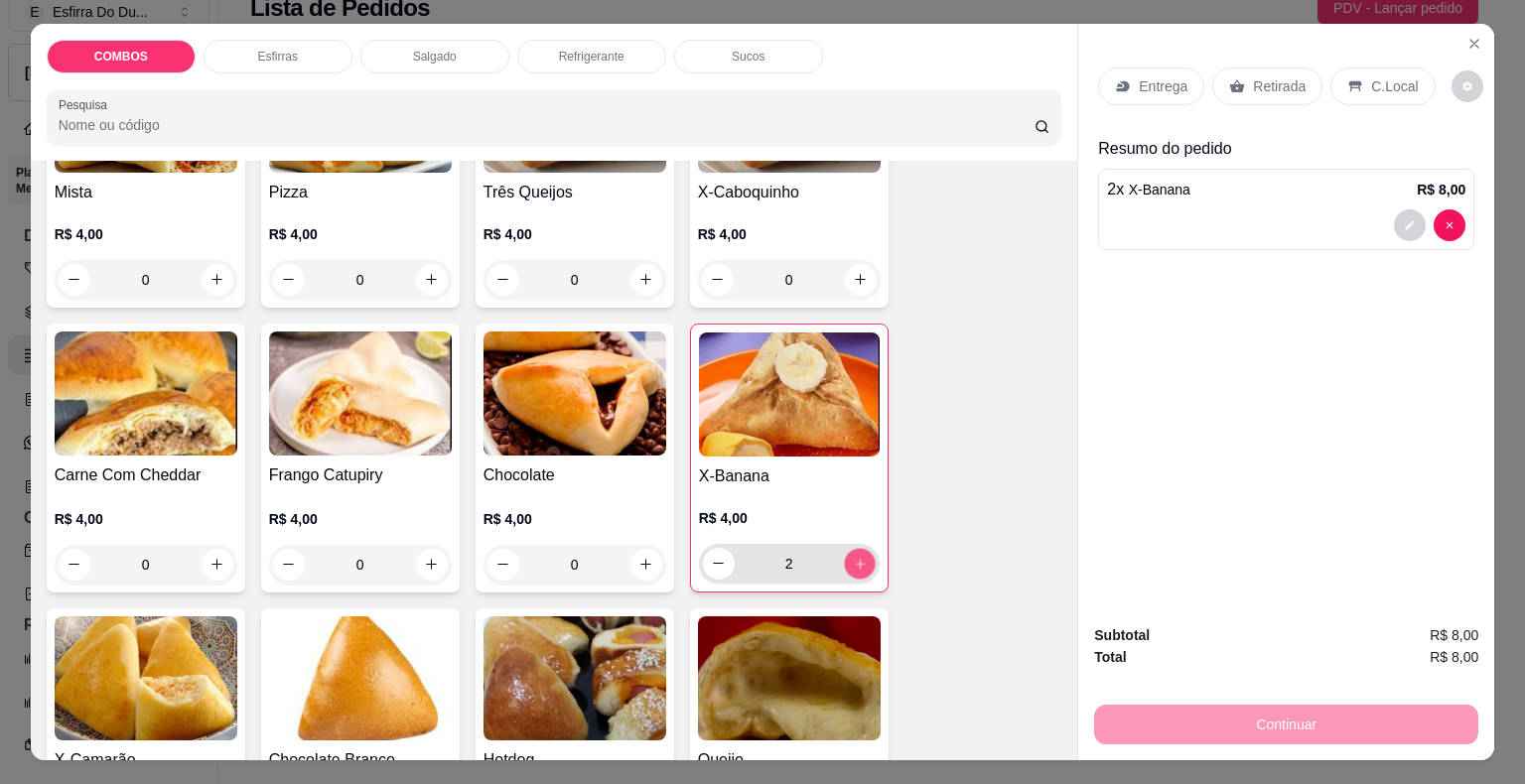 click 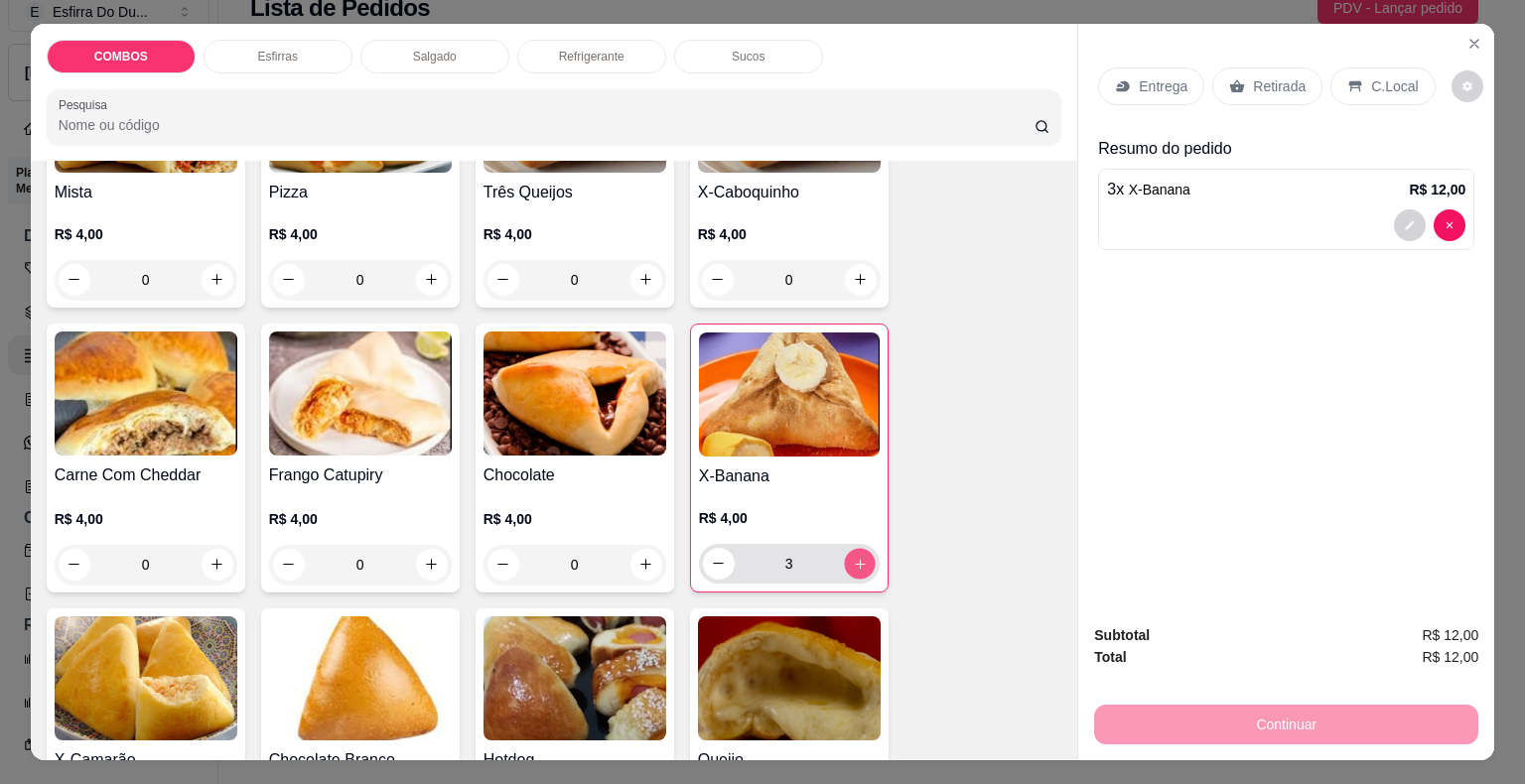 click 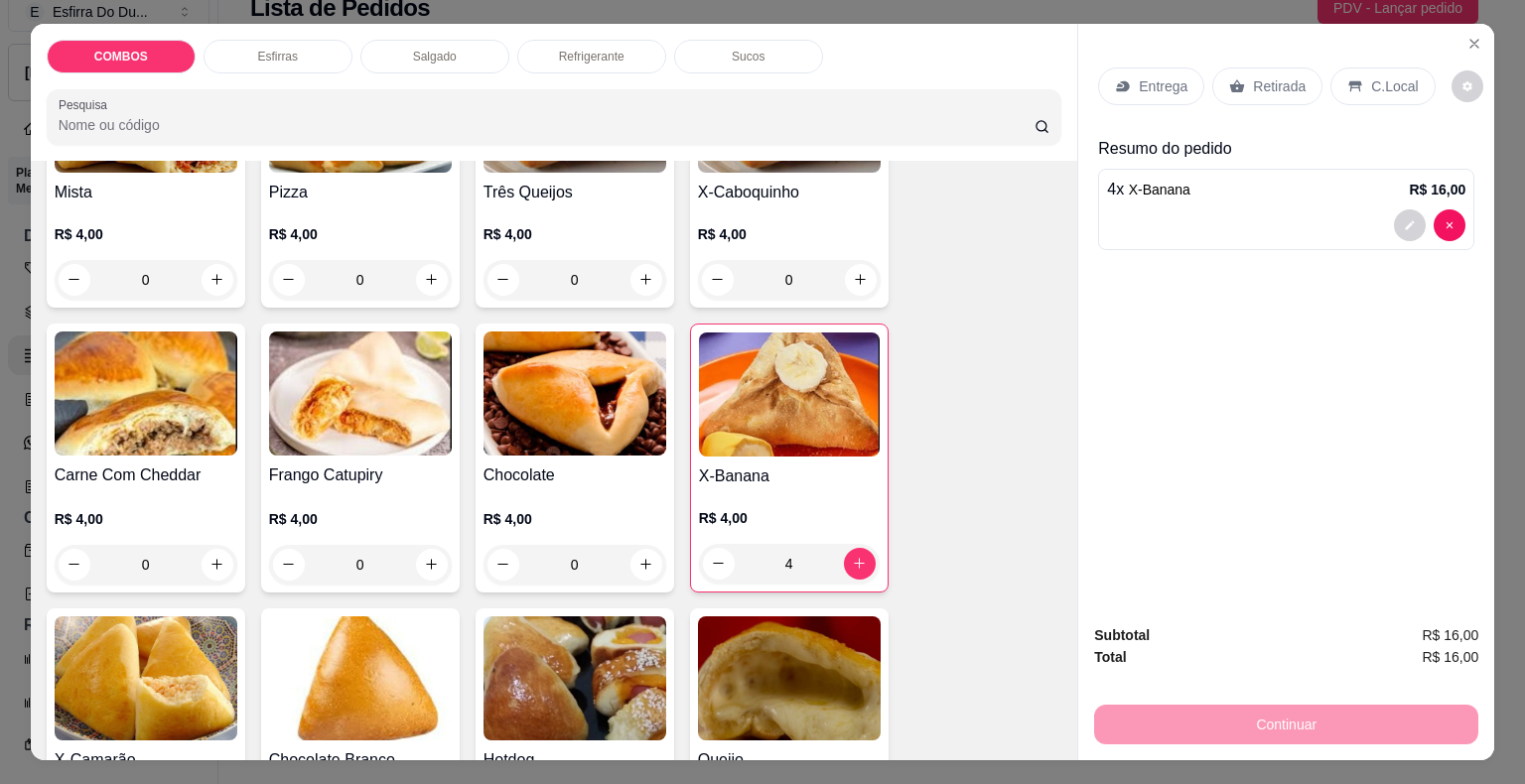 click on "Retirada" at bounding box center [1267, 86] 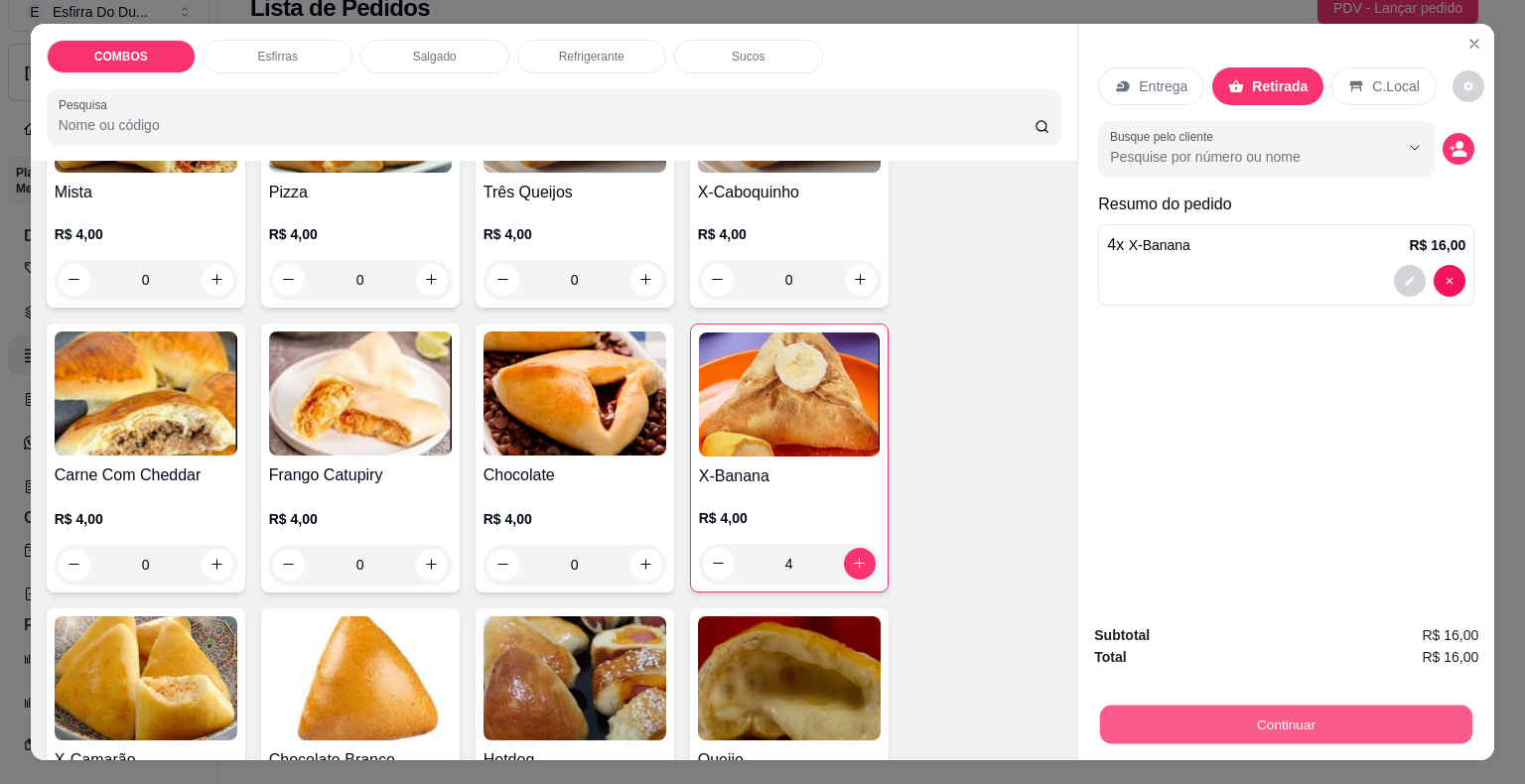 click on "Continuar" at bounding box center [1286, 724] 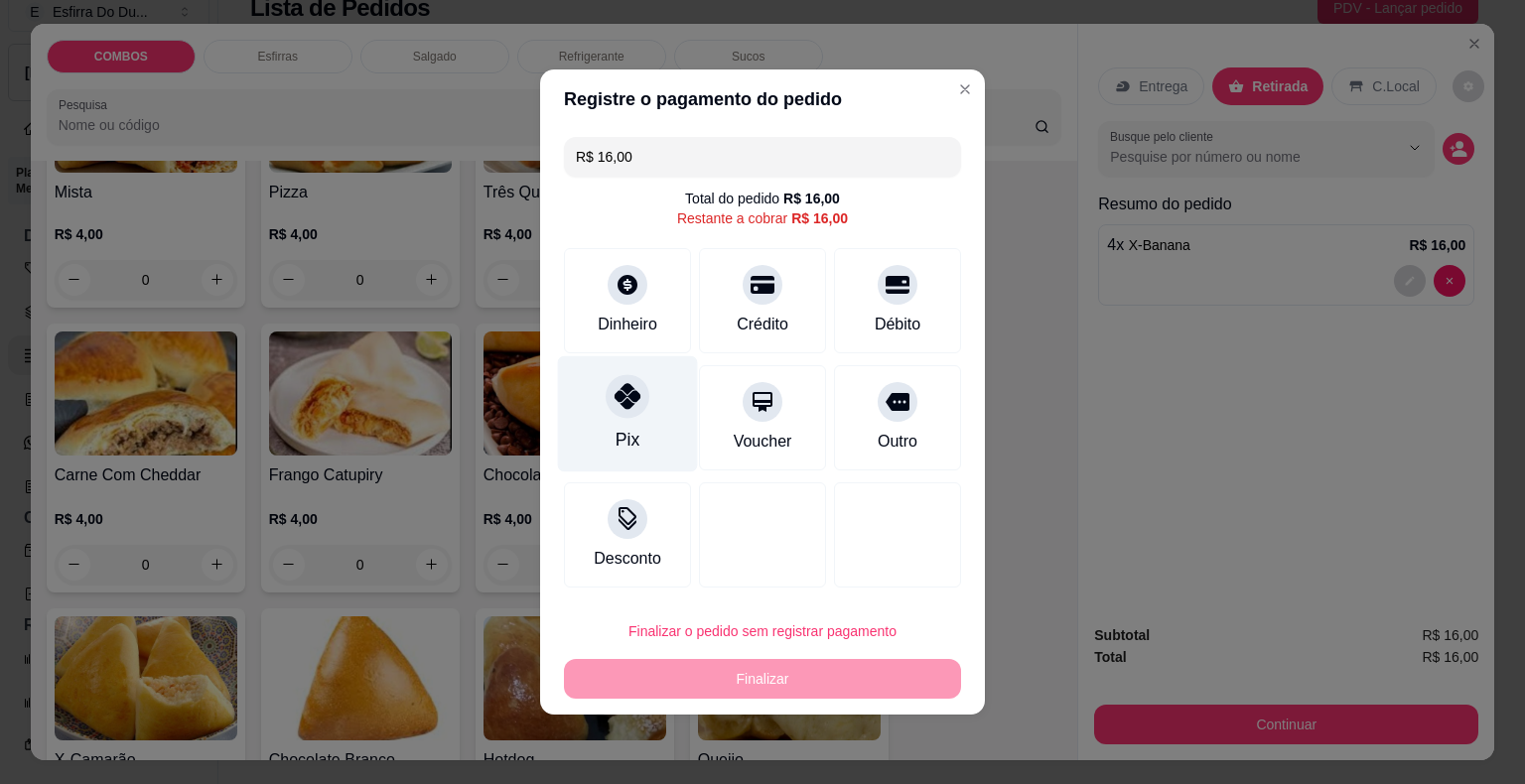 click at bounding box center [627, 396] 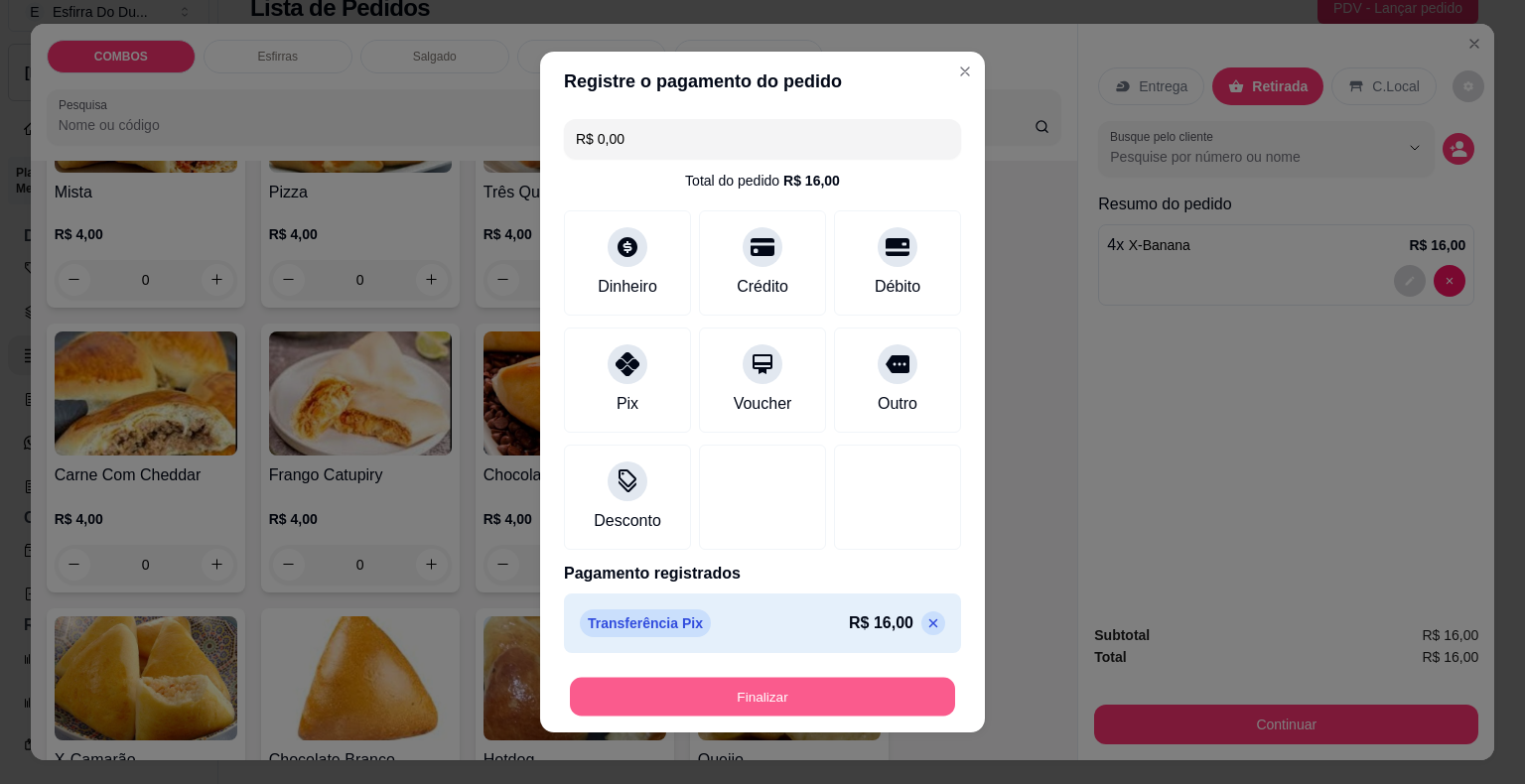 click on "Finalizar" at bounding box center (762, 697) 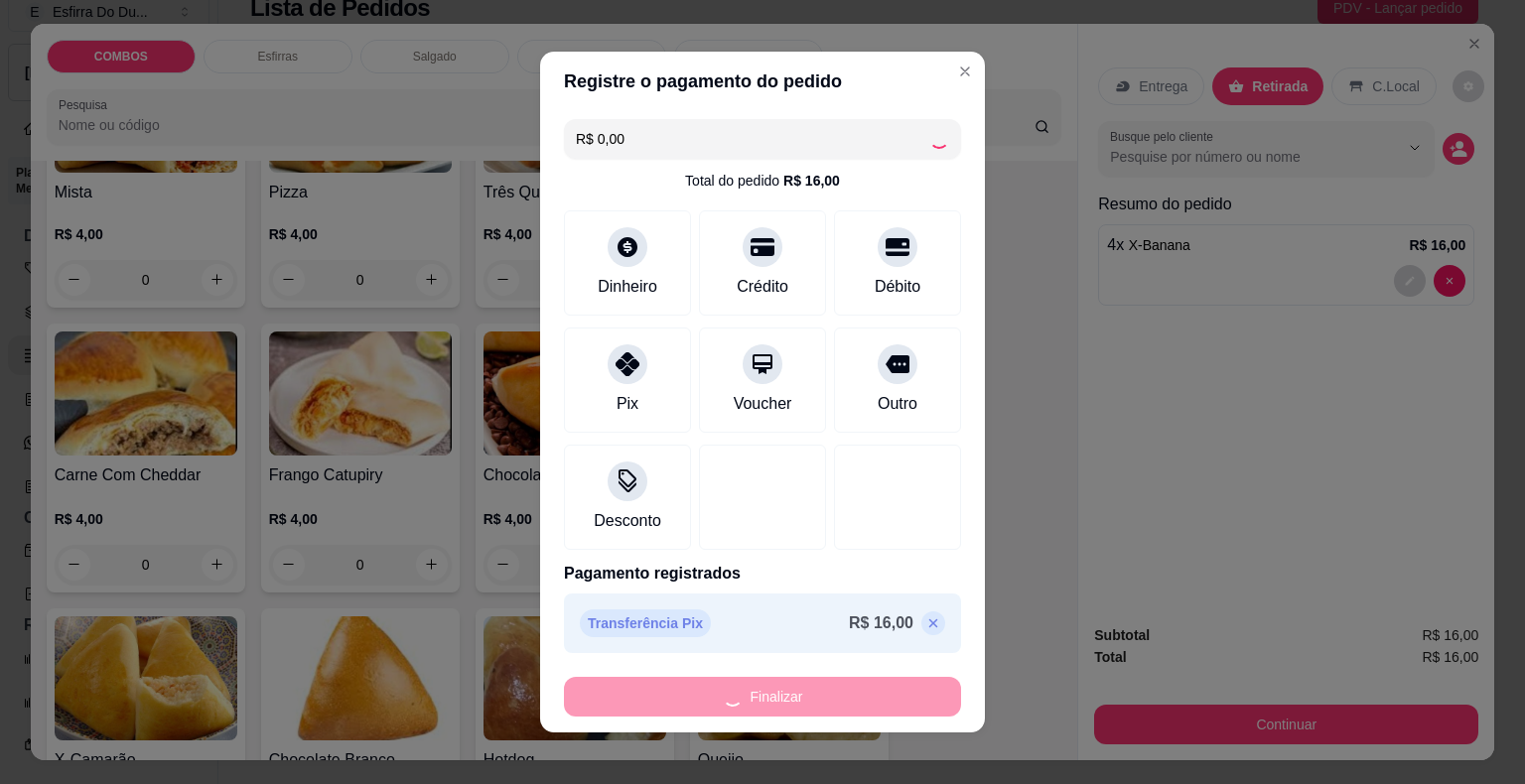 type on "0" 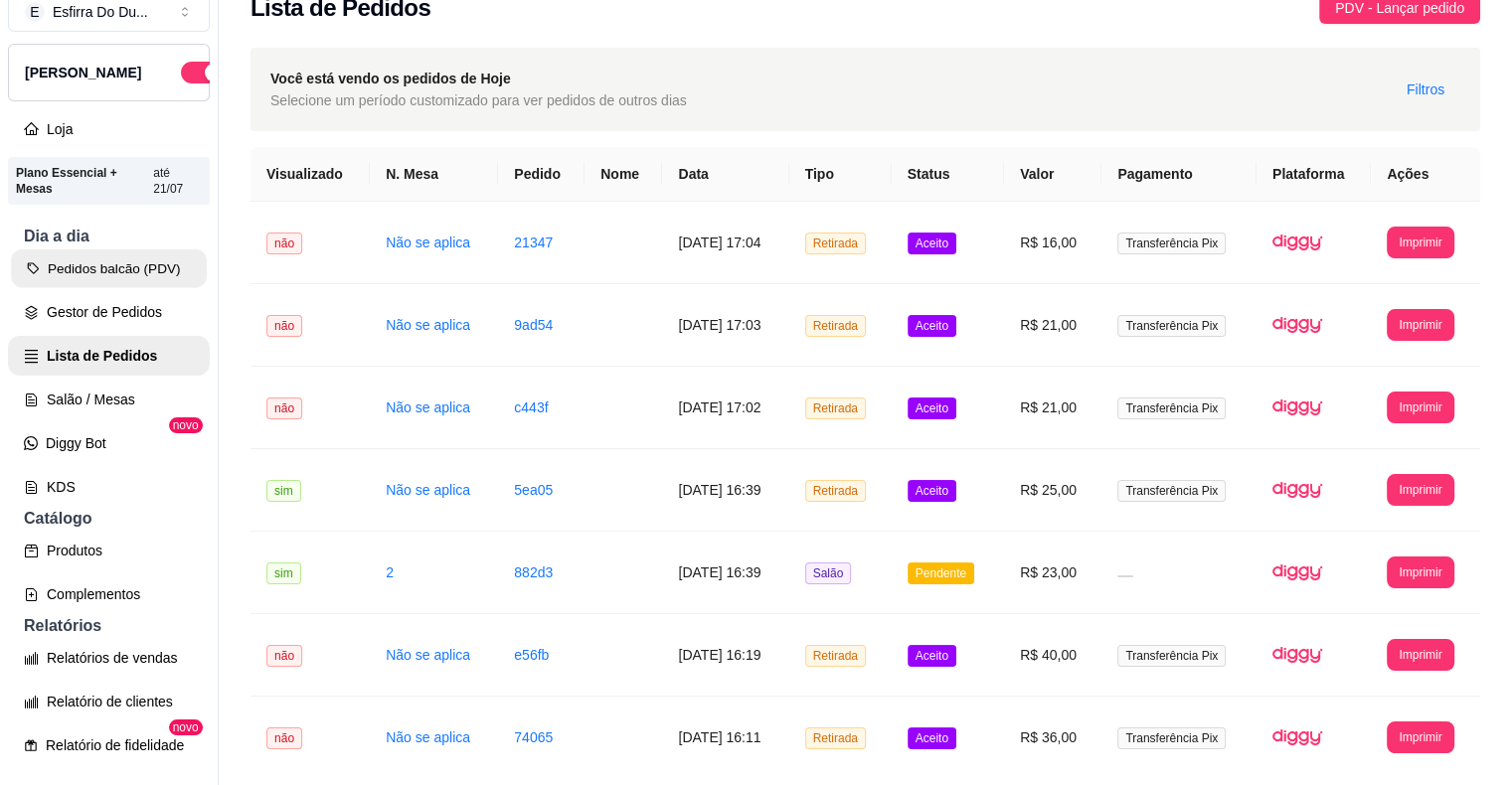click on "Pedidos balcão (PDV)" at bounding box center [108, 268] 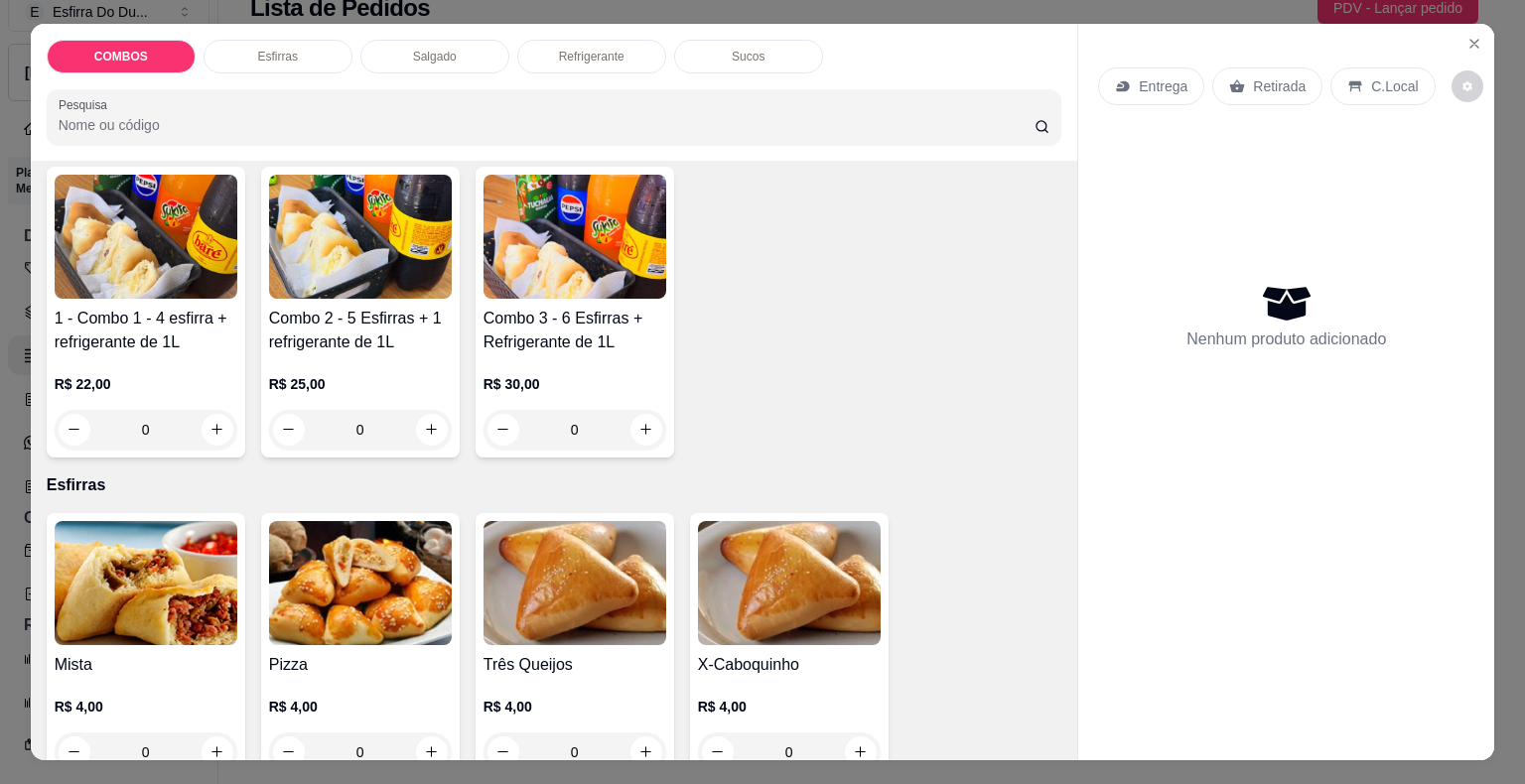 scroll, scrollTop: 298, scrollLeft: 0, axis: vertical 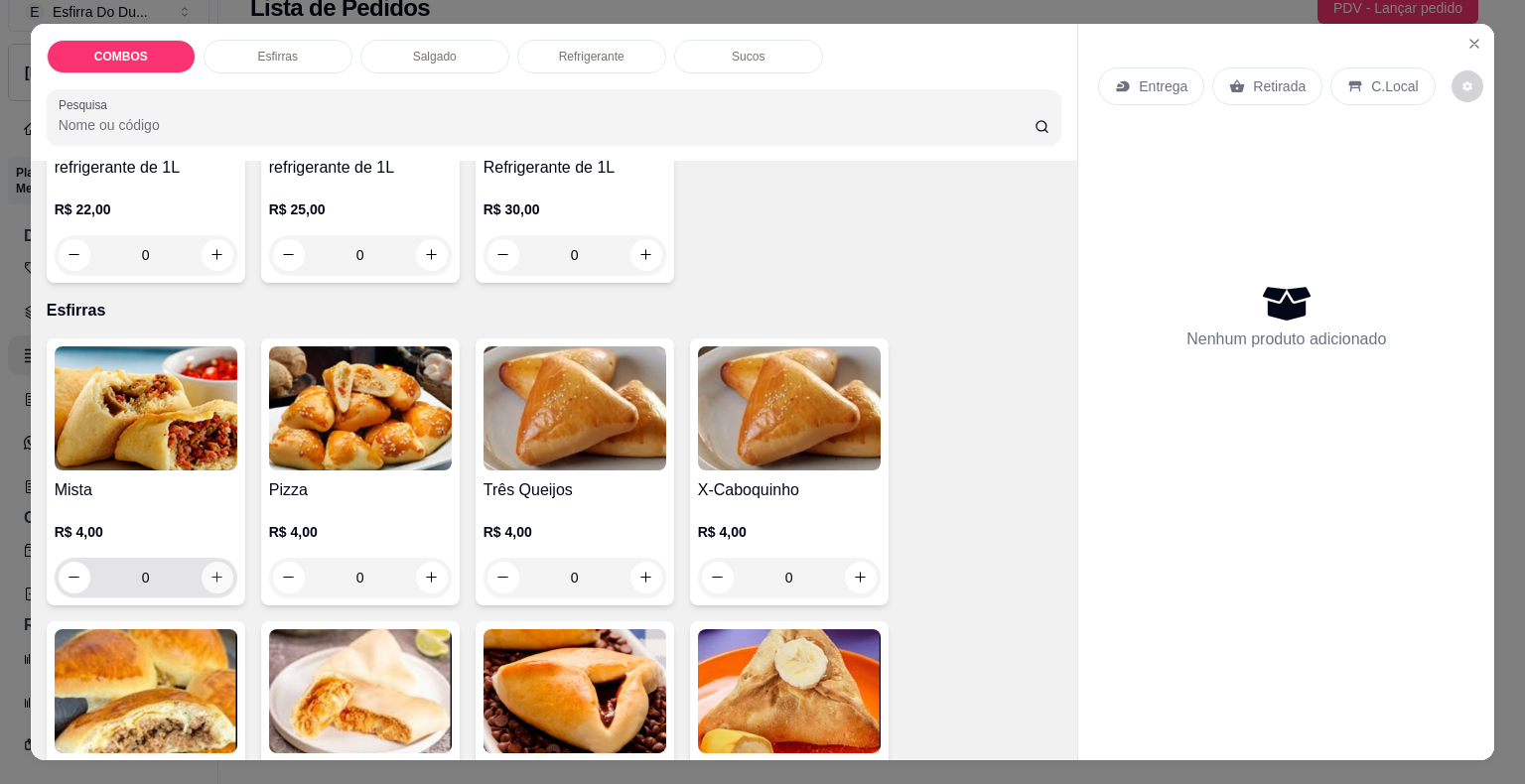 click 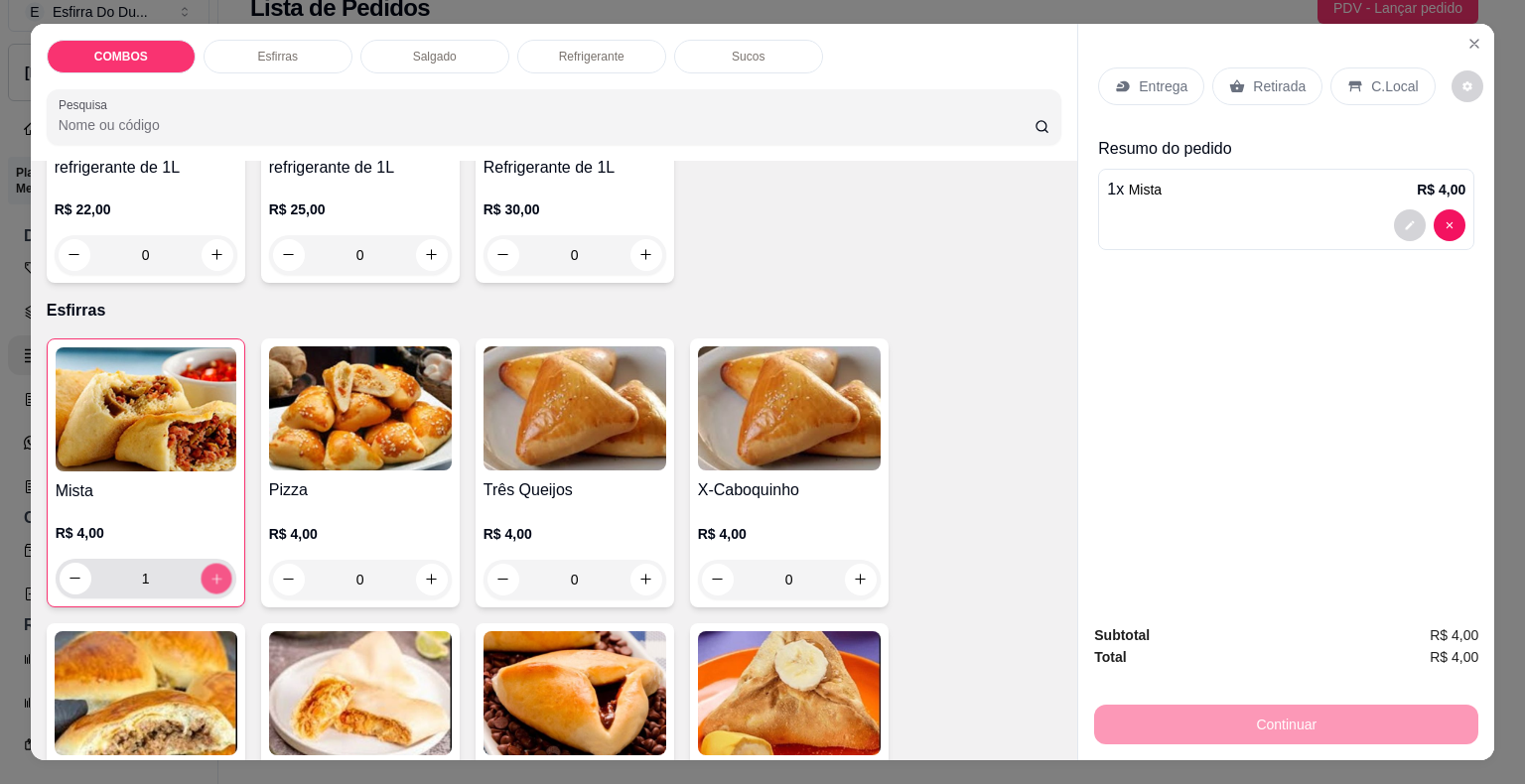 click 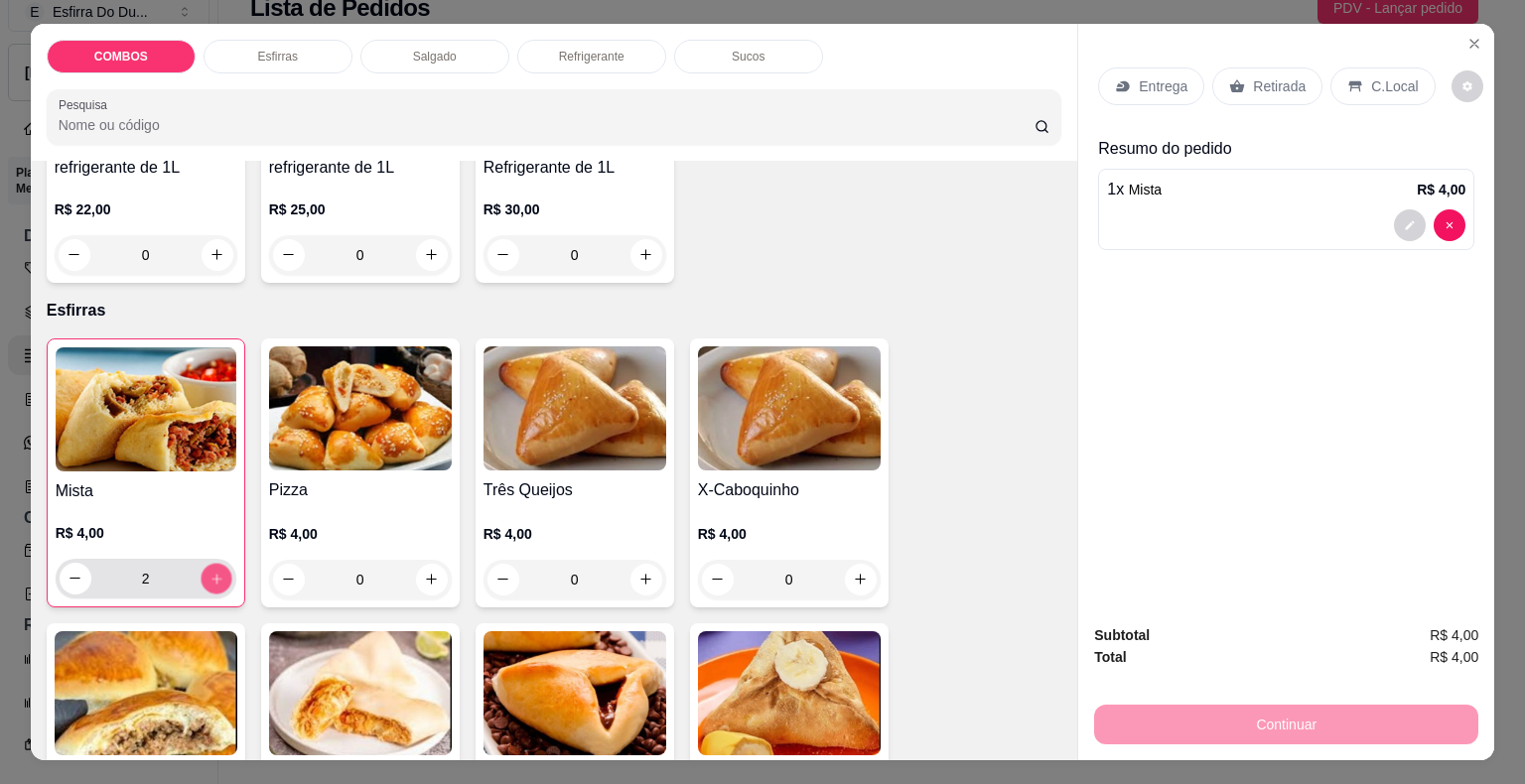 click 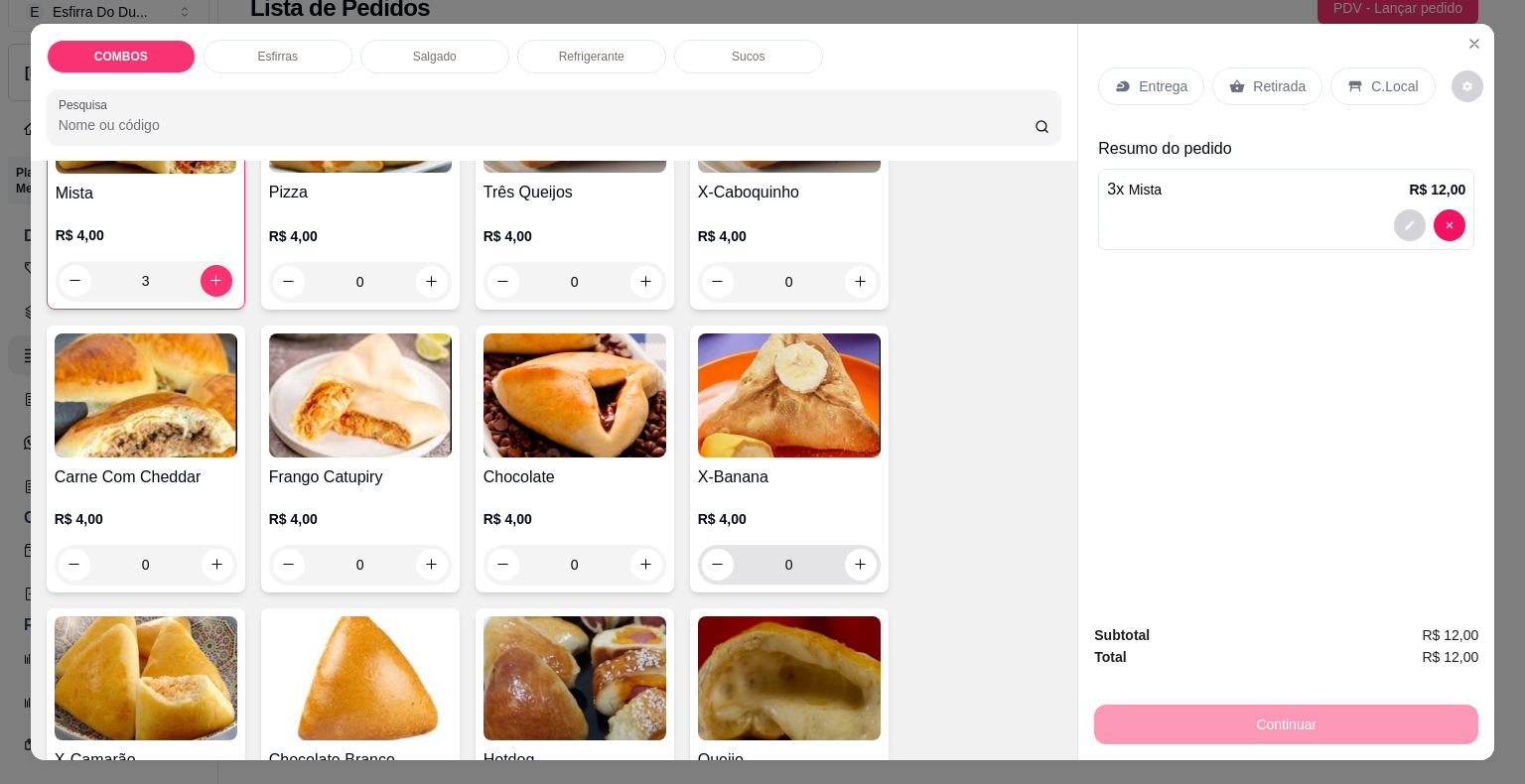 scroll, scrollTop: 496, scrollLeft: 0, axis: vertical 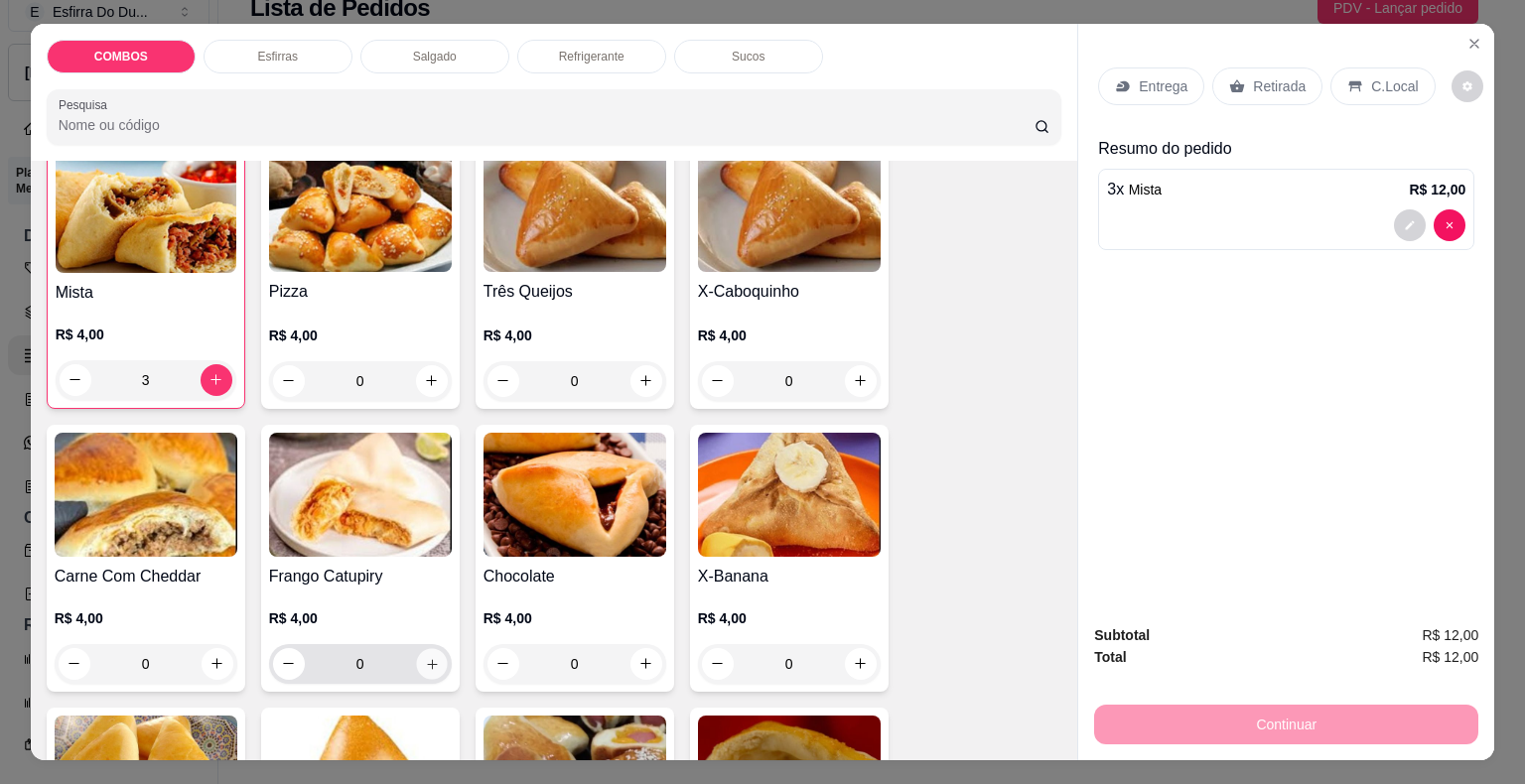 click 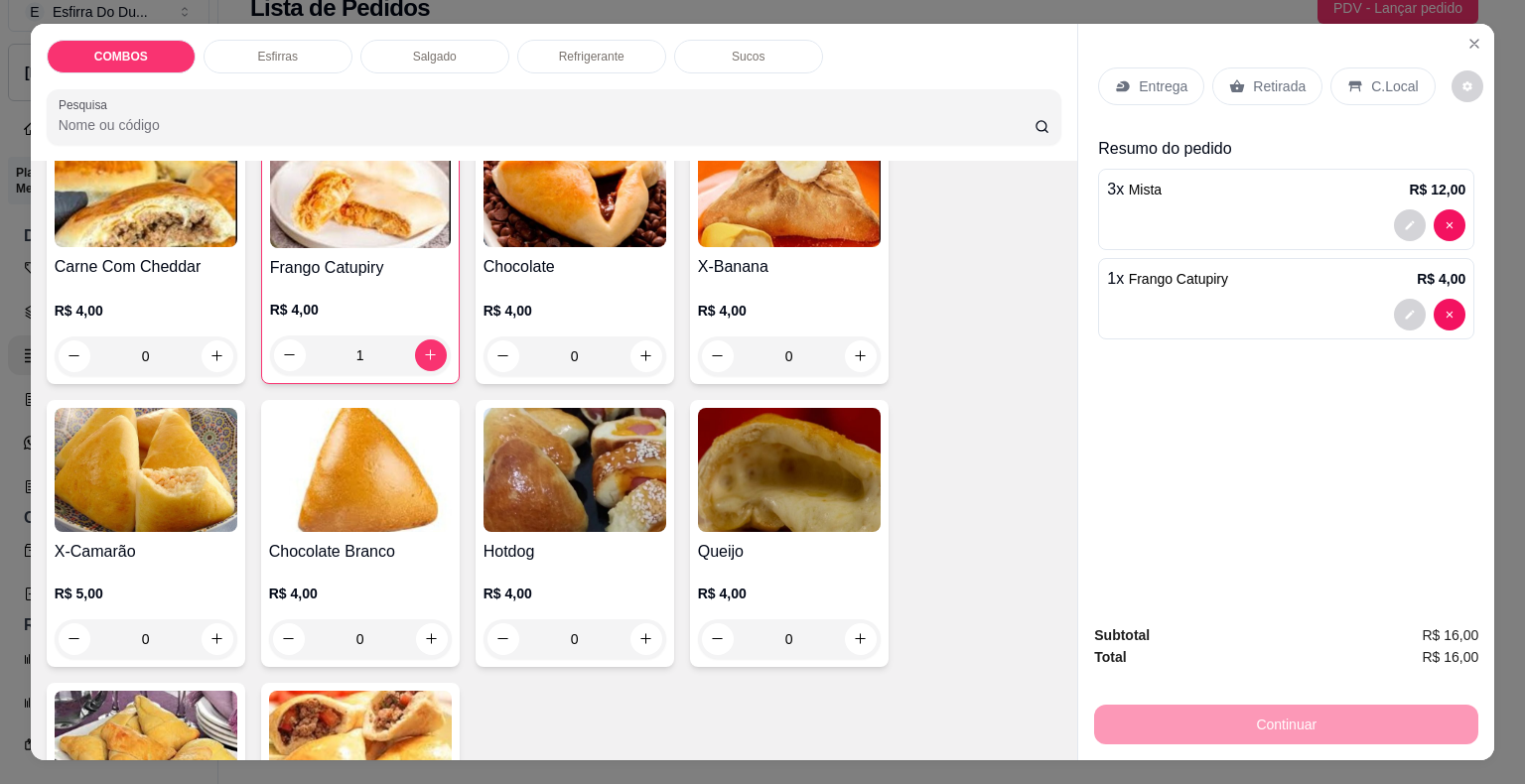 scroll, scrollTop: 893, scrollLeft: 0, axis: vertical 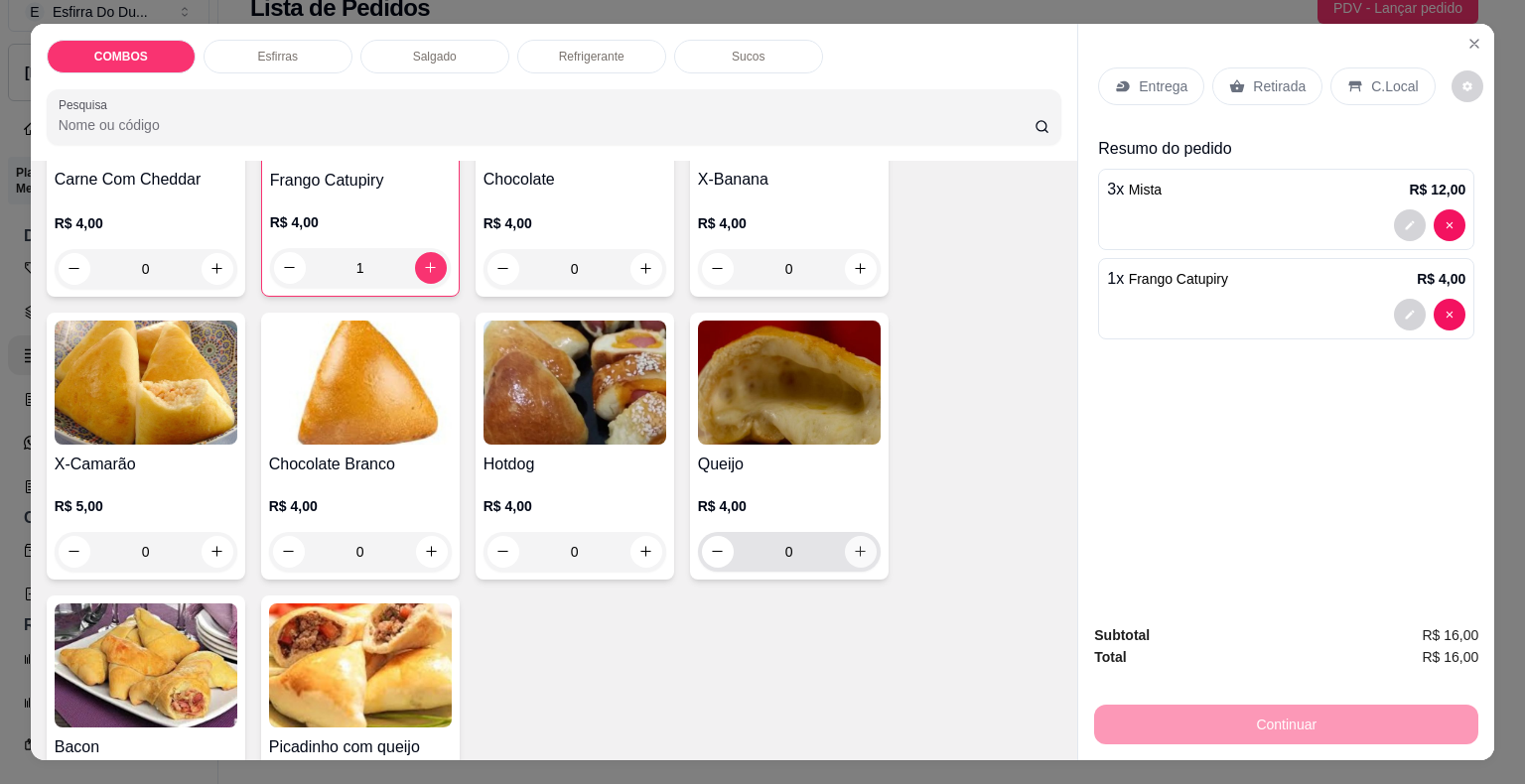 click 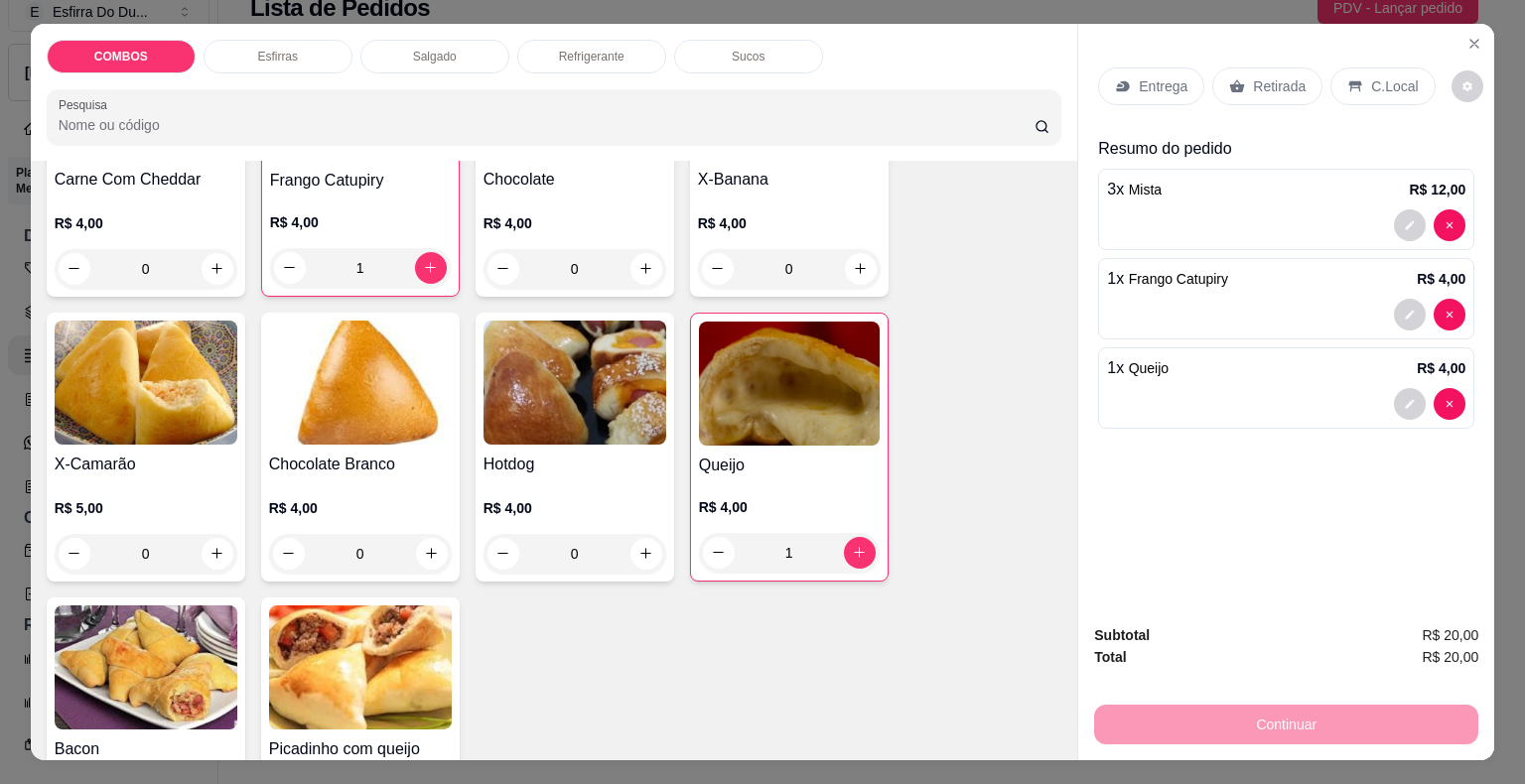 scroll, scrollTop: 1290, scrollLeft: 0, axis: vertical 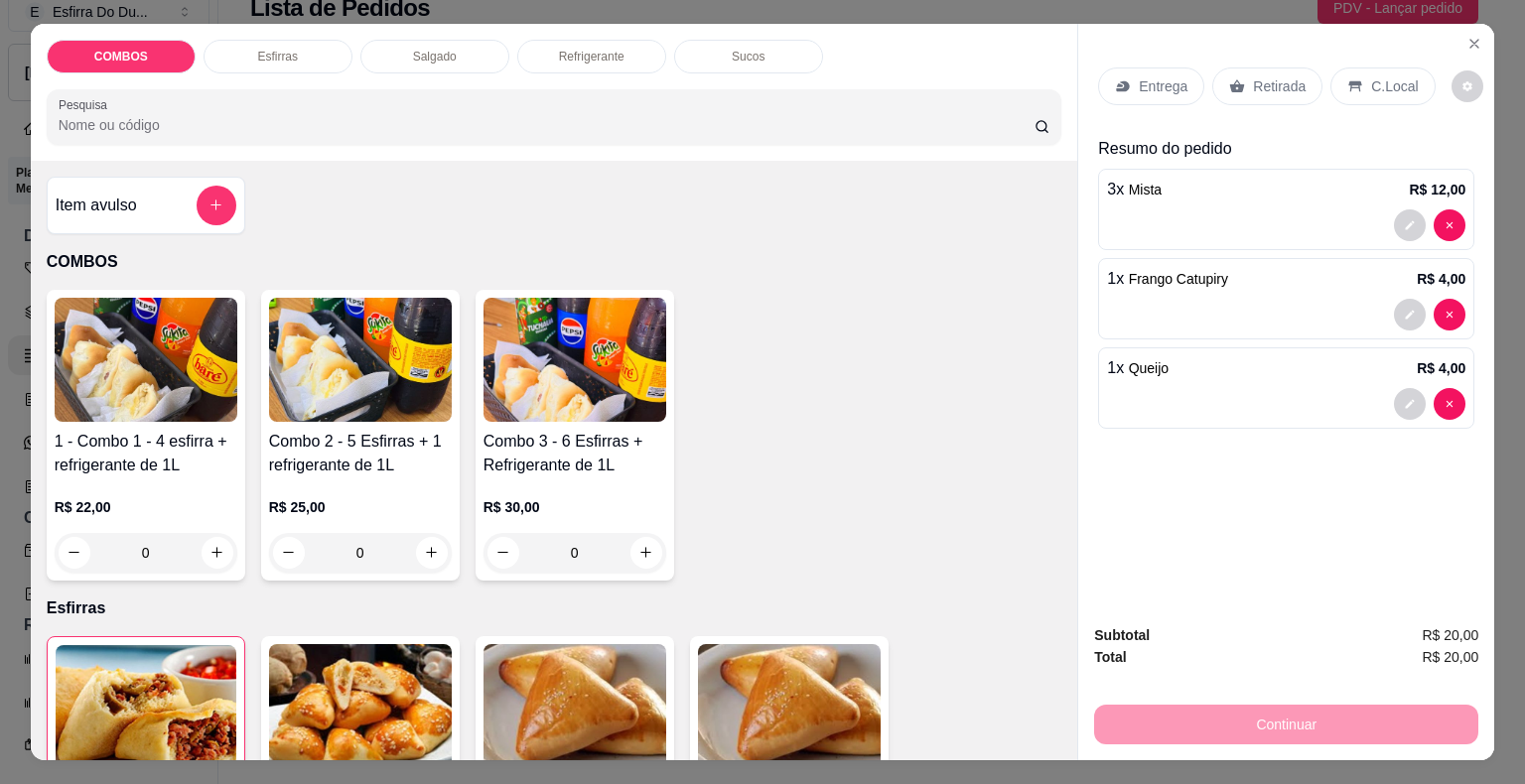 click at bounding box center [360, 359] 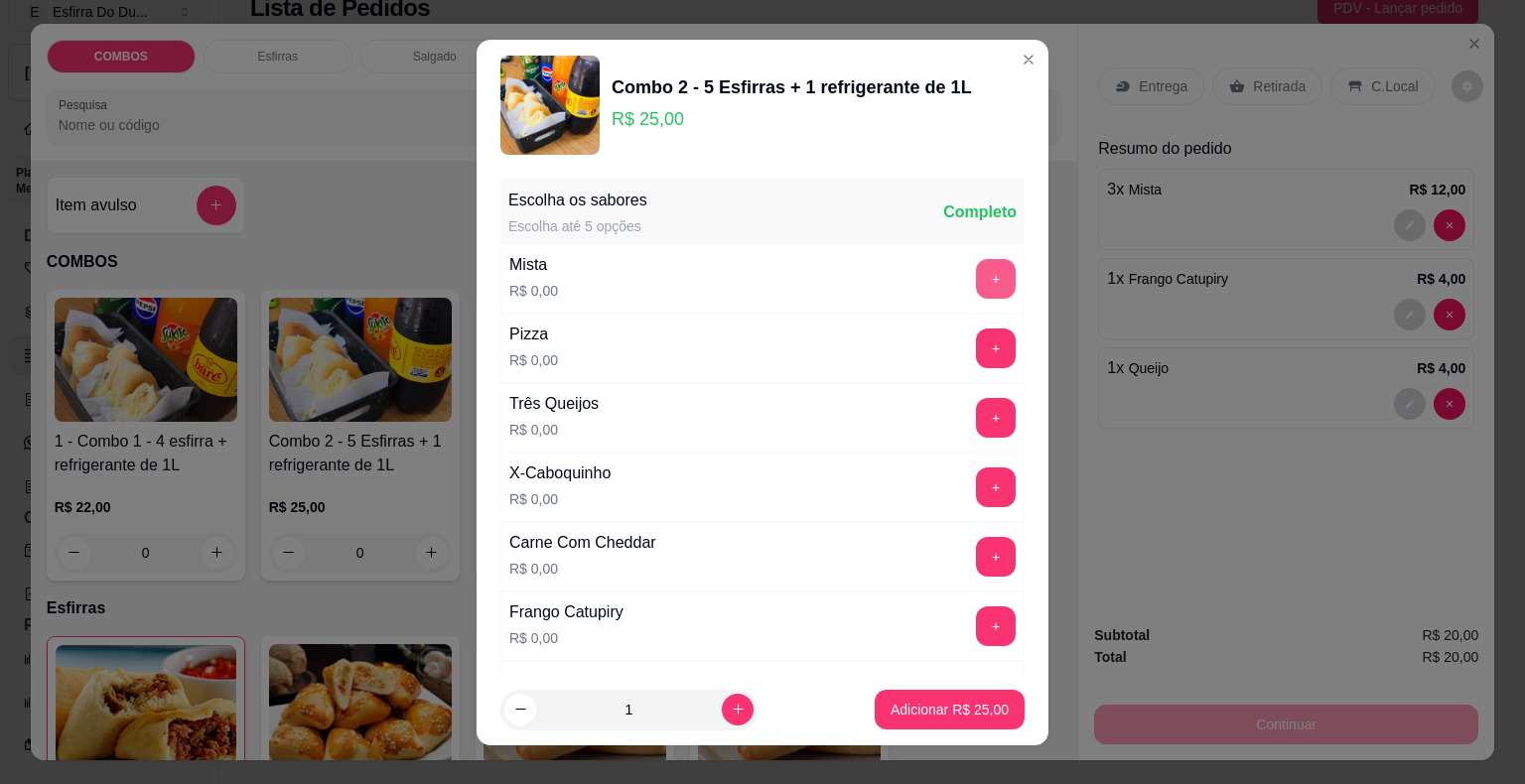 click on "+" at bounding box center [996, 279] 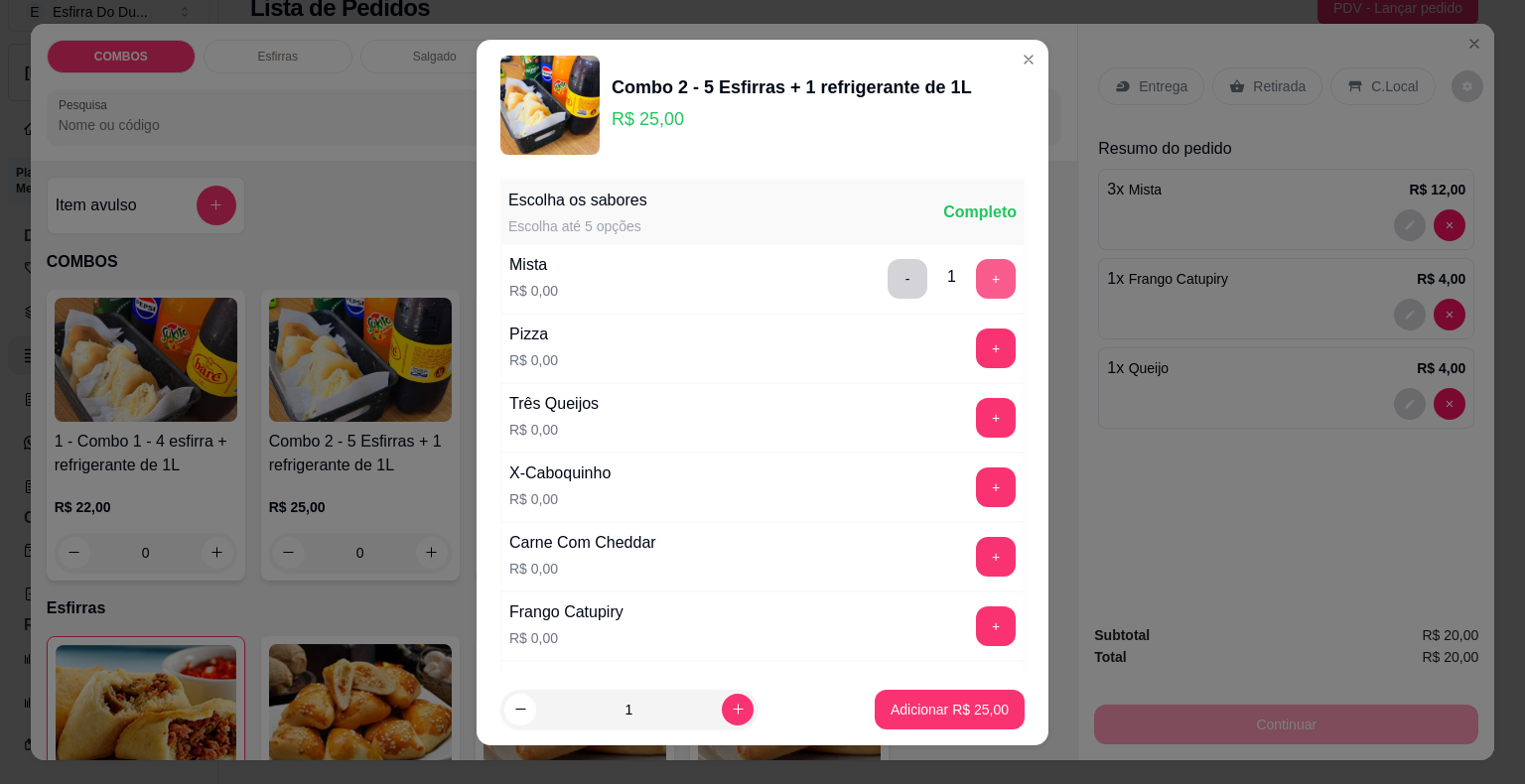 click on "+" at bounding box center [996, 279] 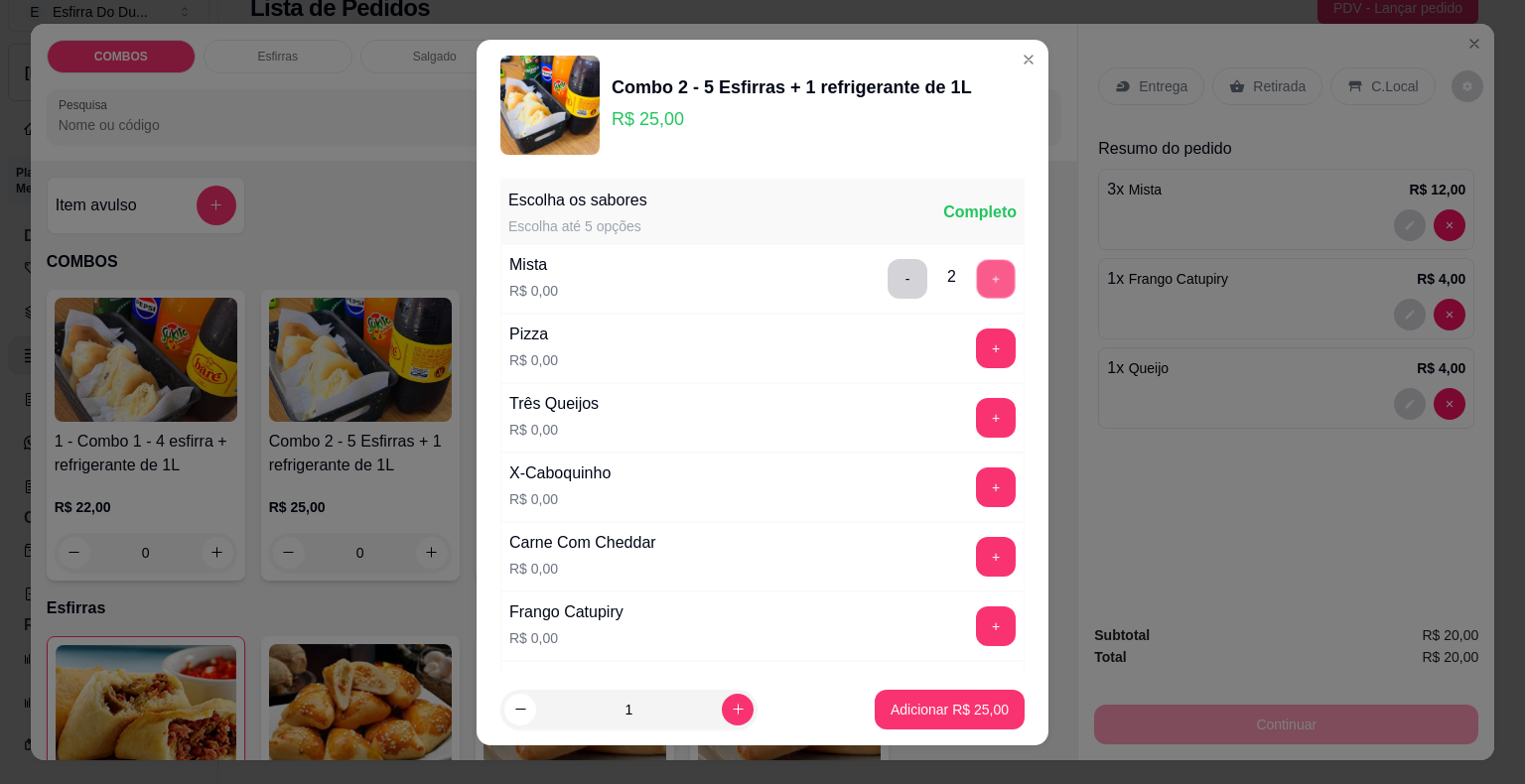 click on "+" at bounding box center [996, 278] 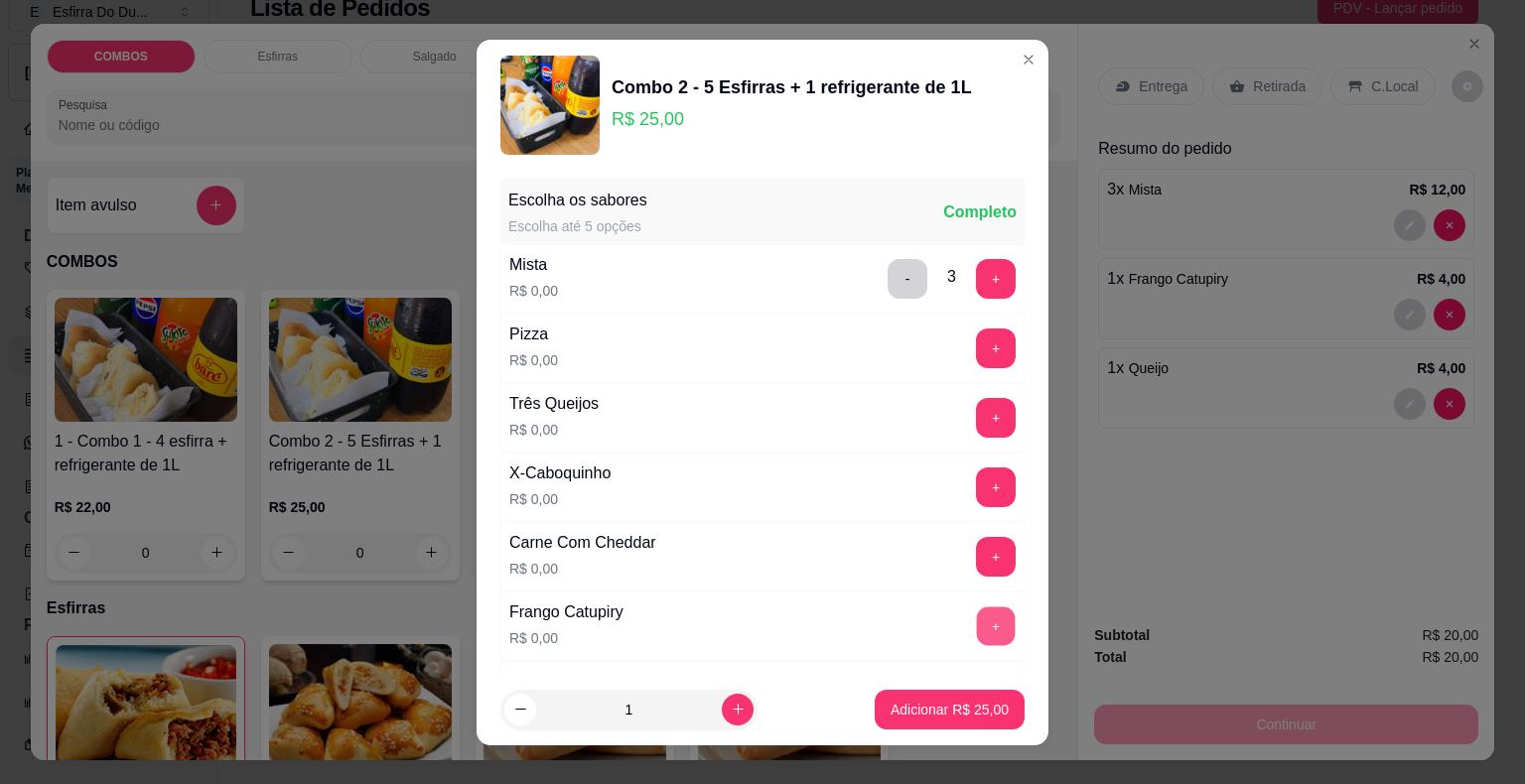 click on "+" at bounding box center [996, 625] 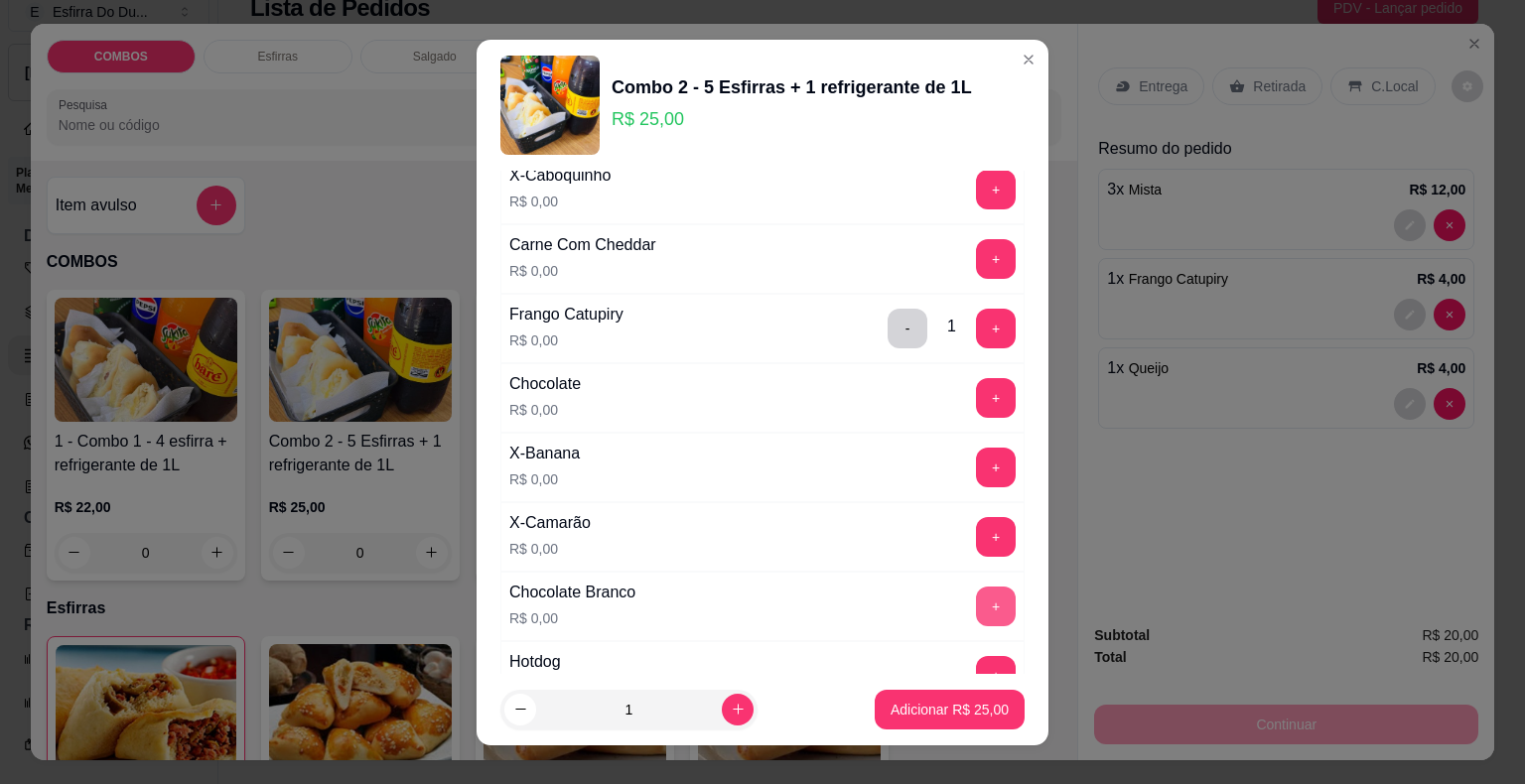 scroll, scrollTop: 496, scrollLeft: 0, axis: vertical 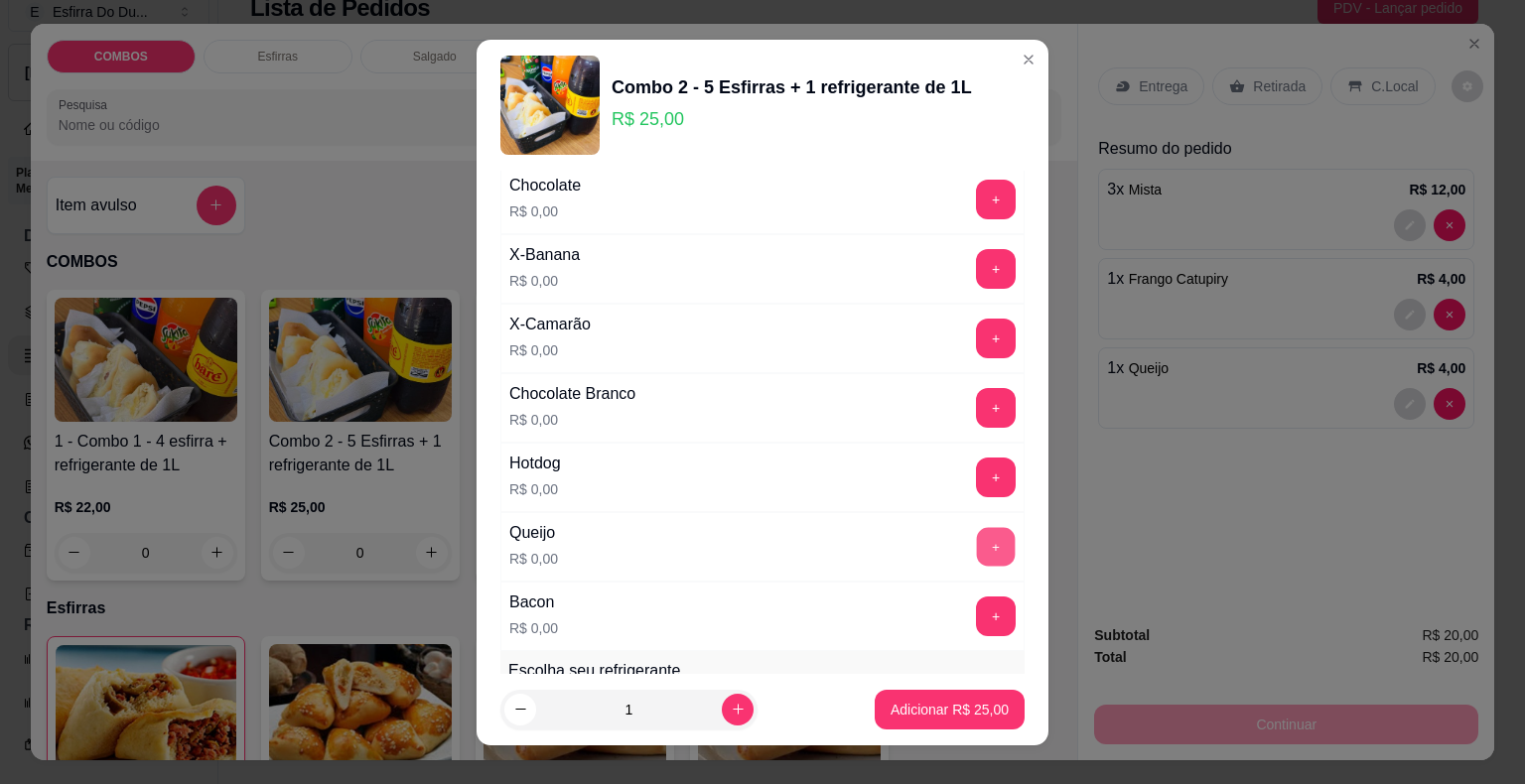 click on "+" at bounding box center (996, 546) 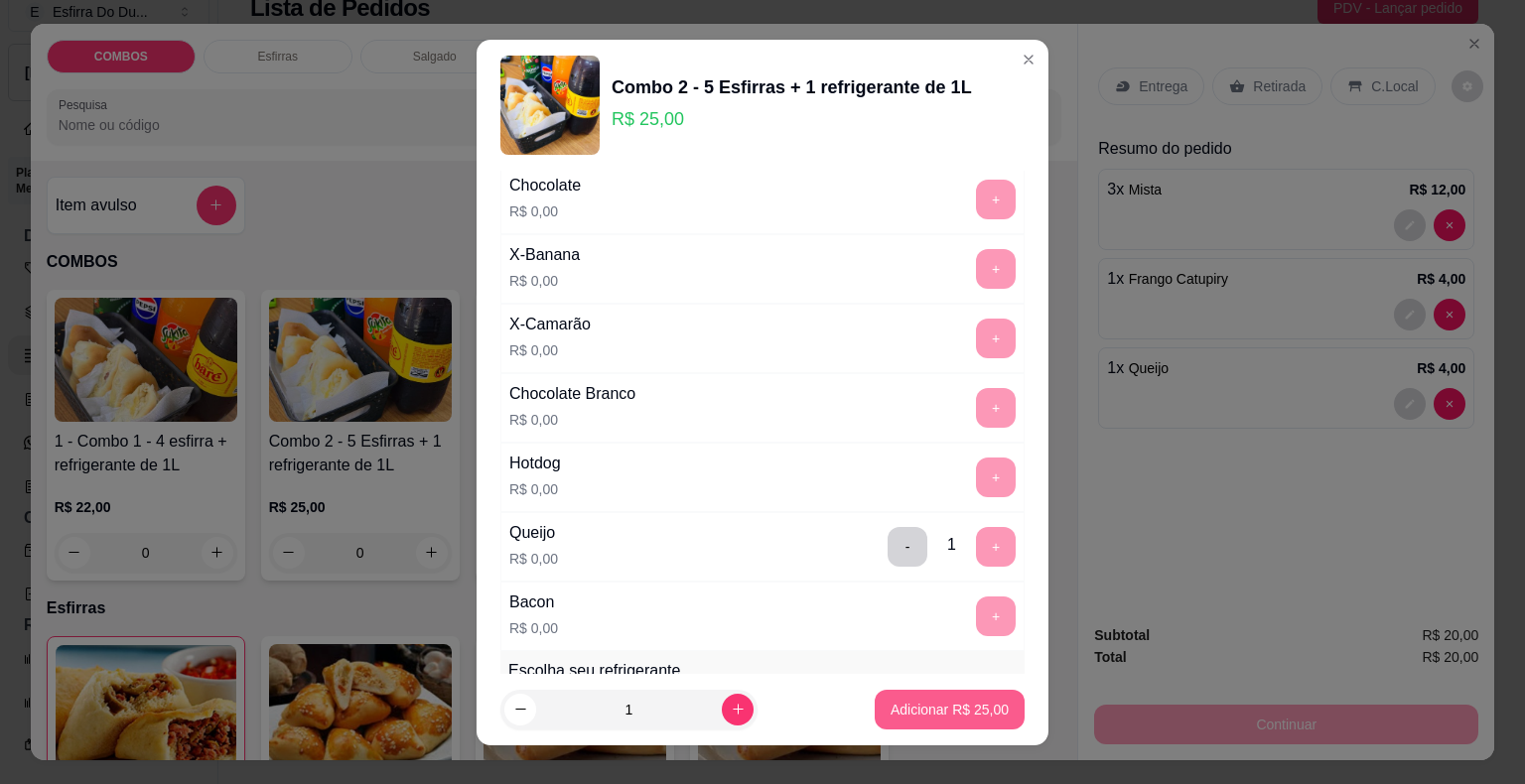 click on "Adicionar   R$ 25,00" at bounding box center (949, 710) 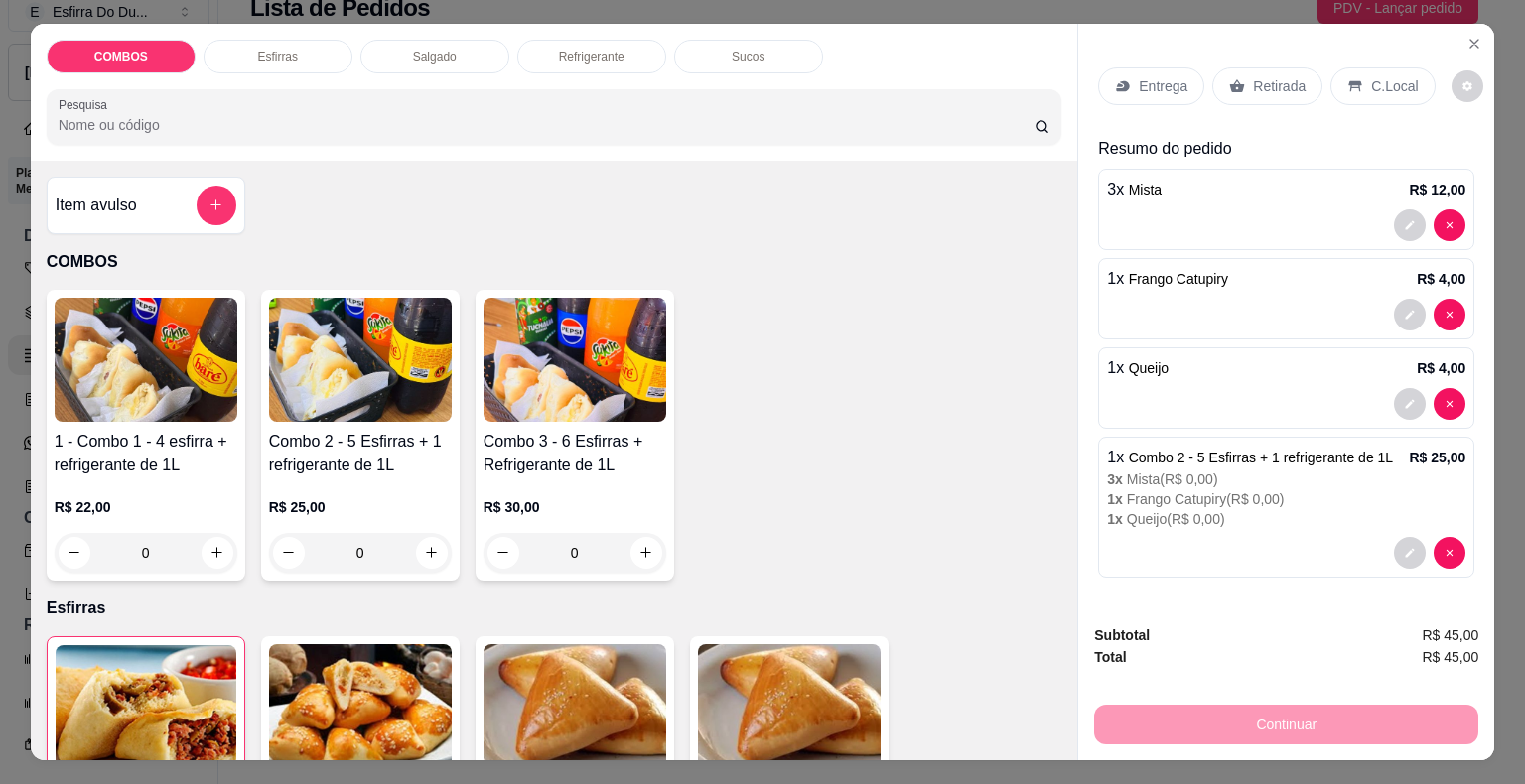 drag, startPoint x: 1267, startPoint y: 87, endPoint x: 1255, endPoint y: 103, distance: 20 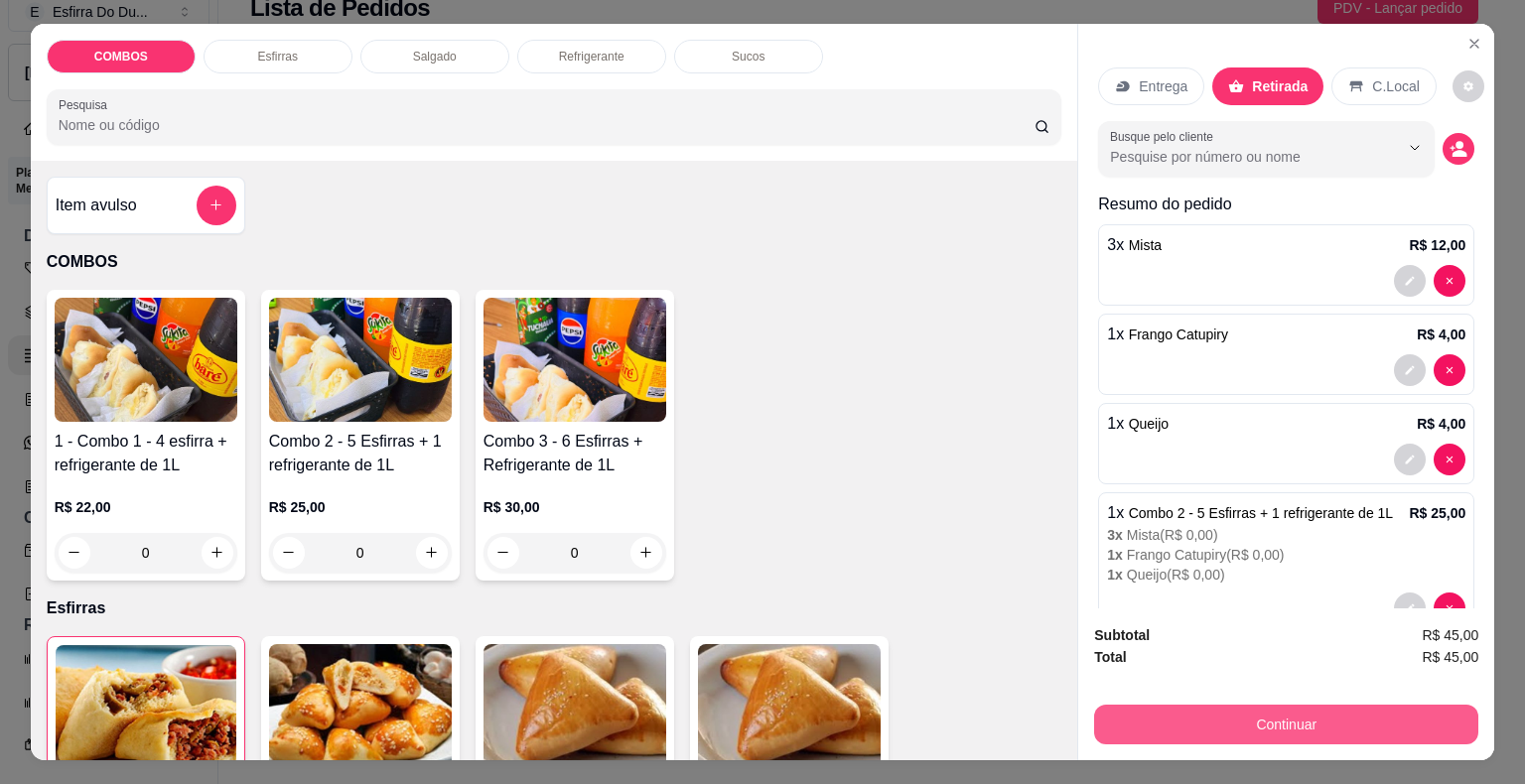 click on "Continuar" at bounding box center (1286, 724) 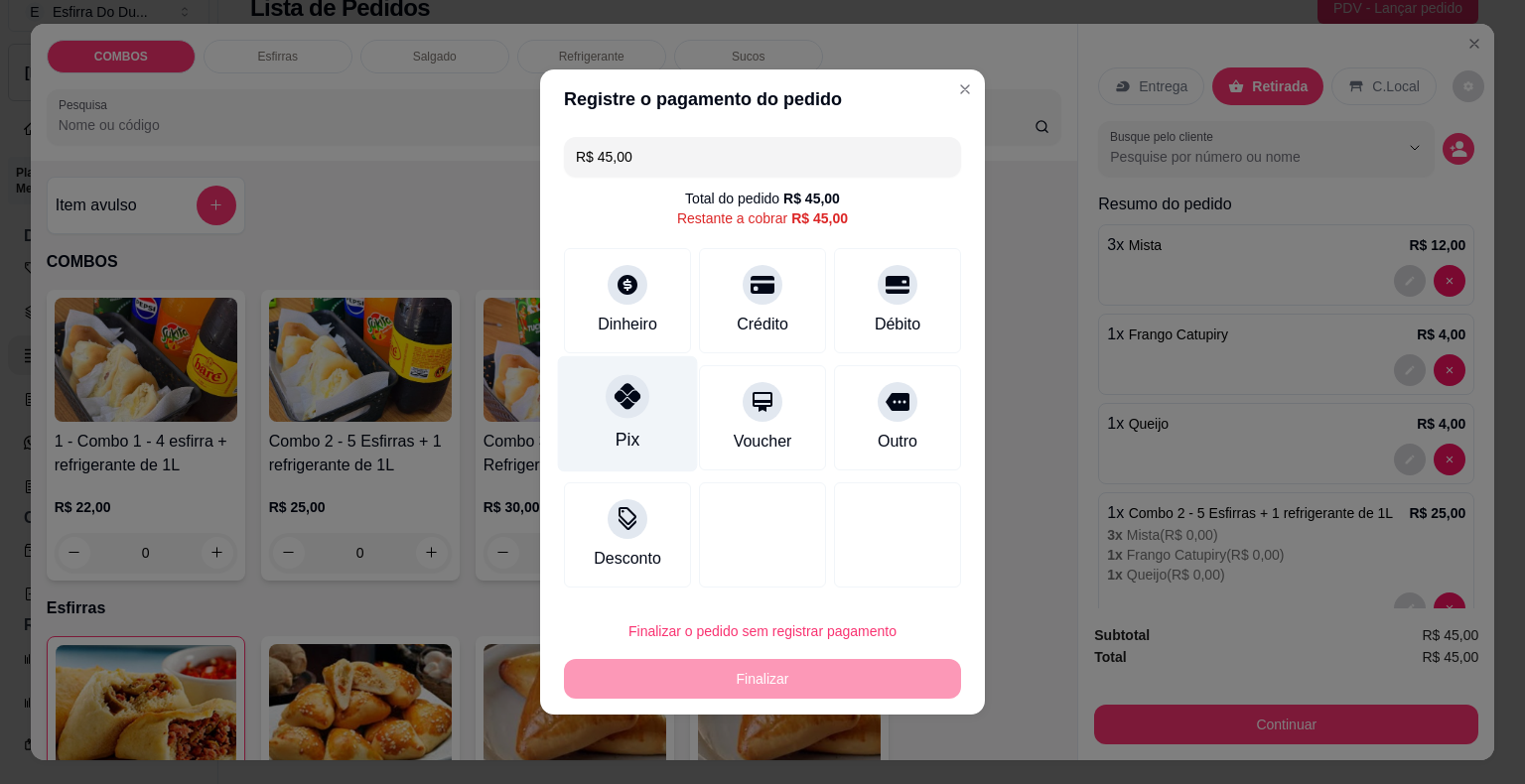click on "Pix" at bounding box center (627, 414) 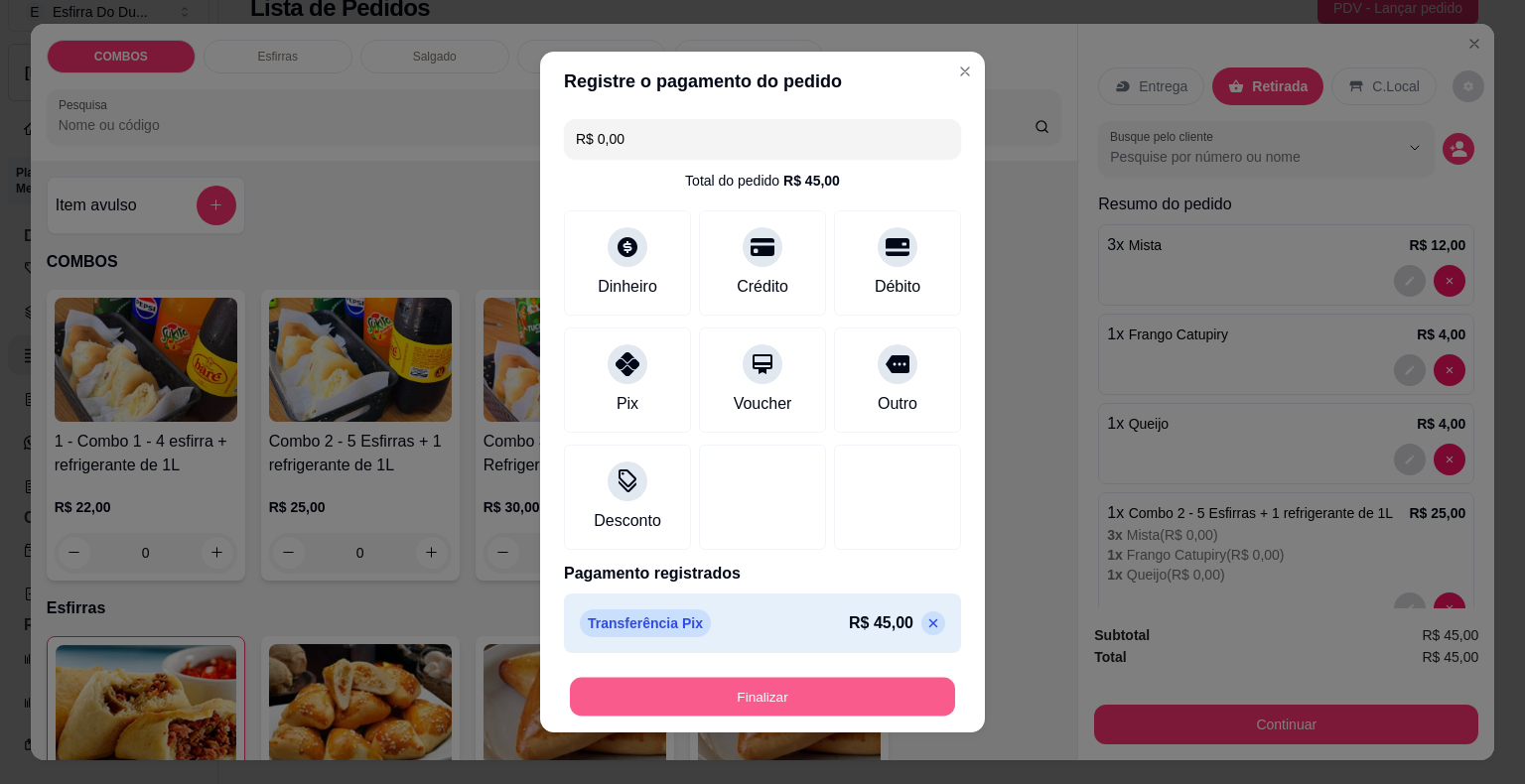 click on "Finalizar" at bounding box center [762, 697] 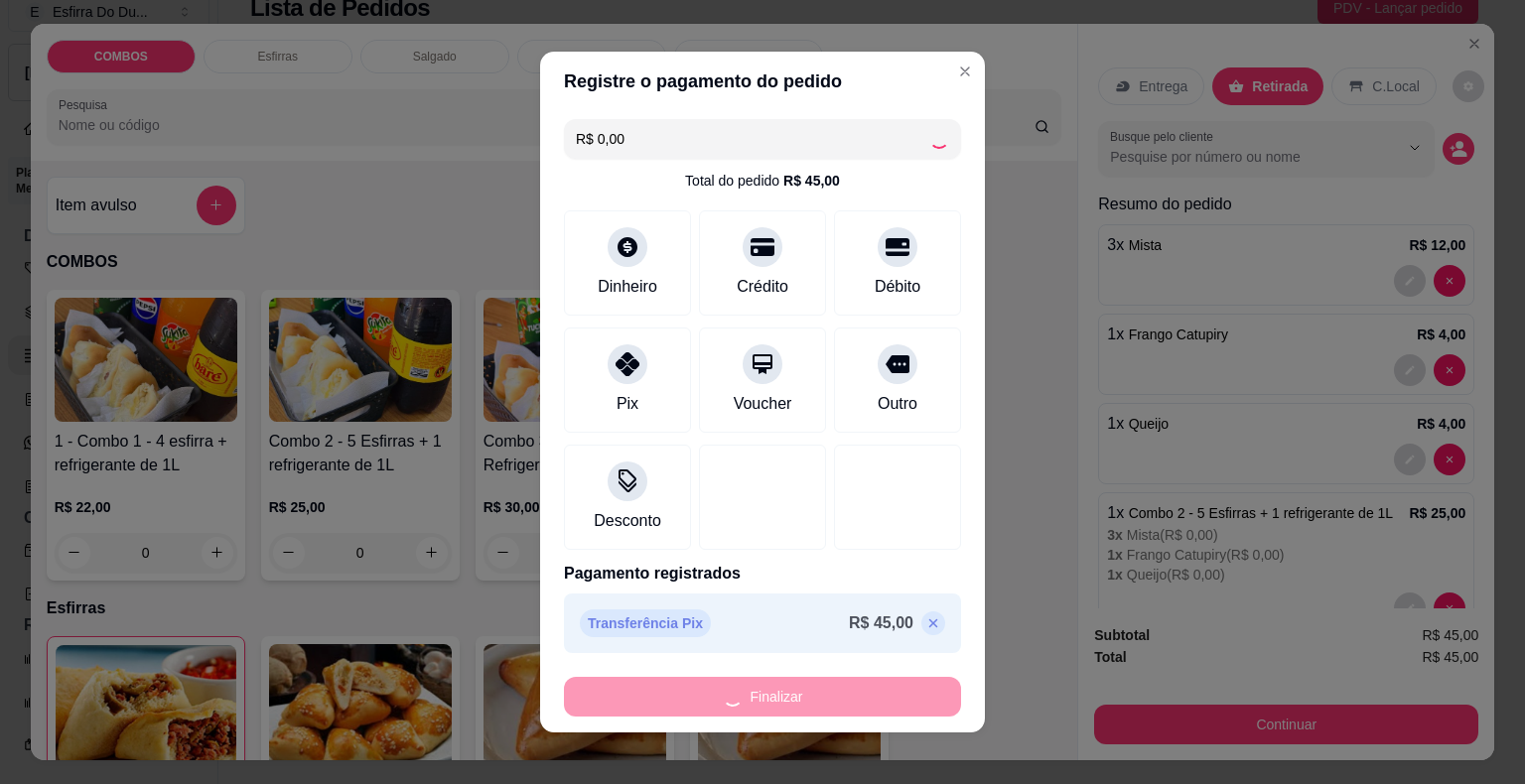 type on "0" 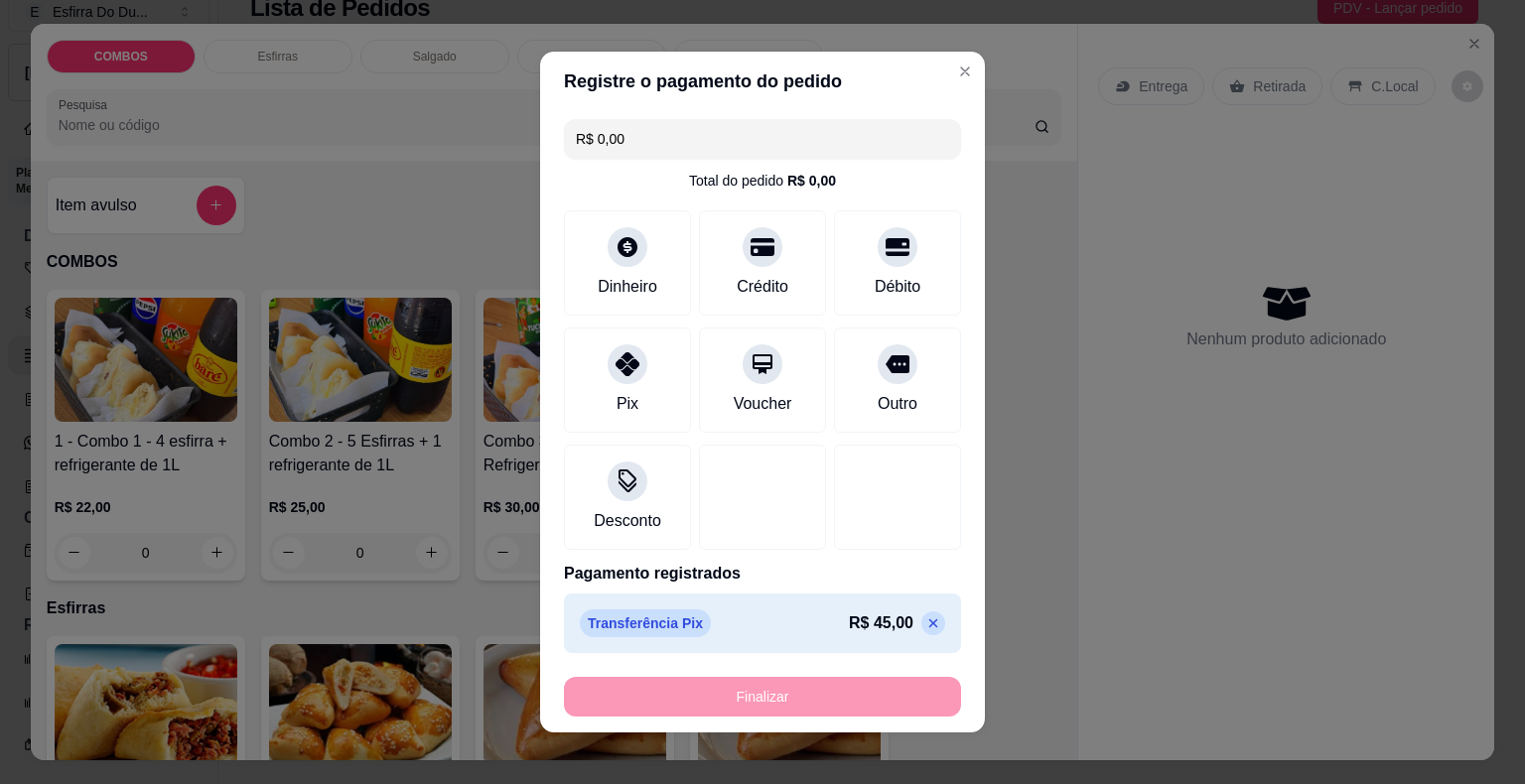 type on "-R$ 45,00" 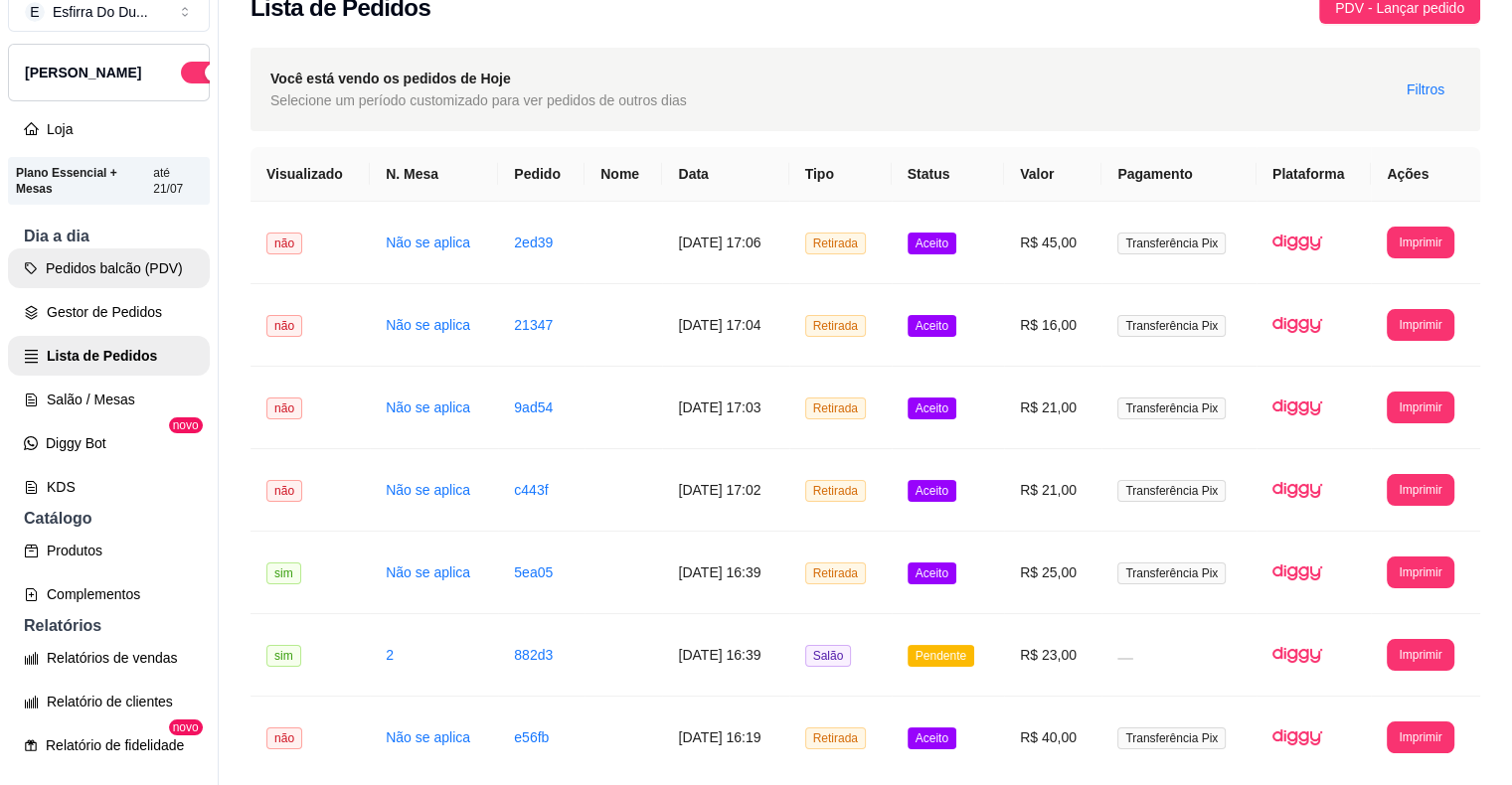 click on "Pedidos balcão (PDV)" at bounding box center (108, 268) 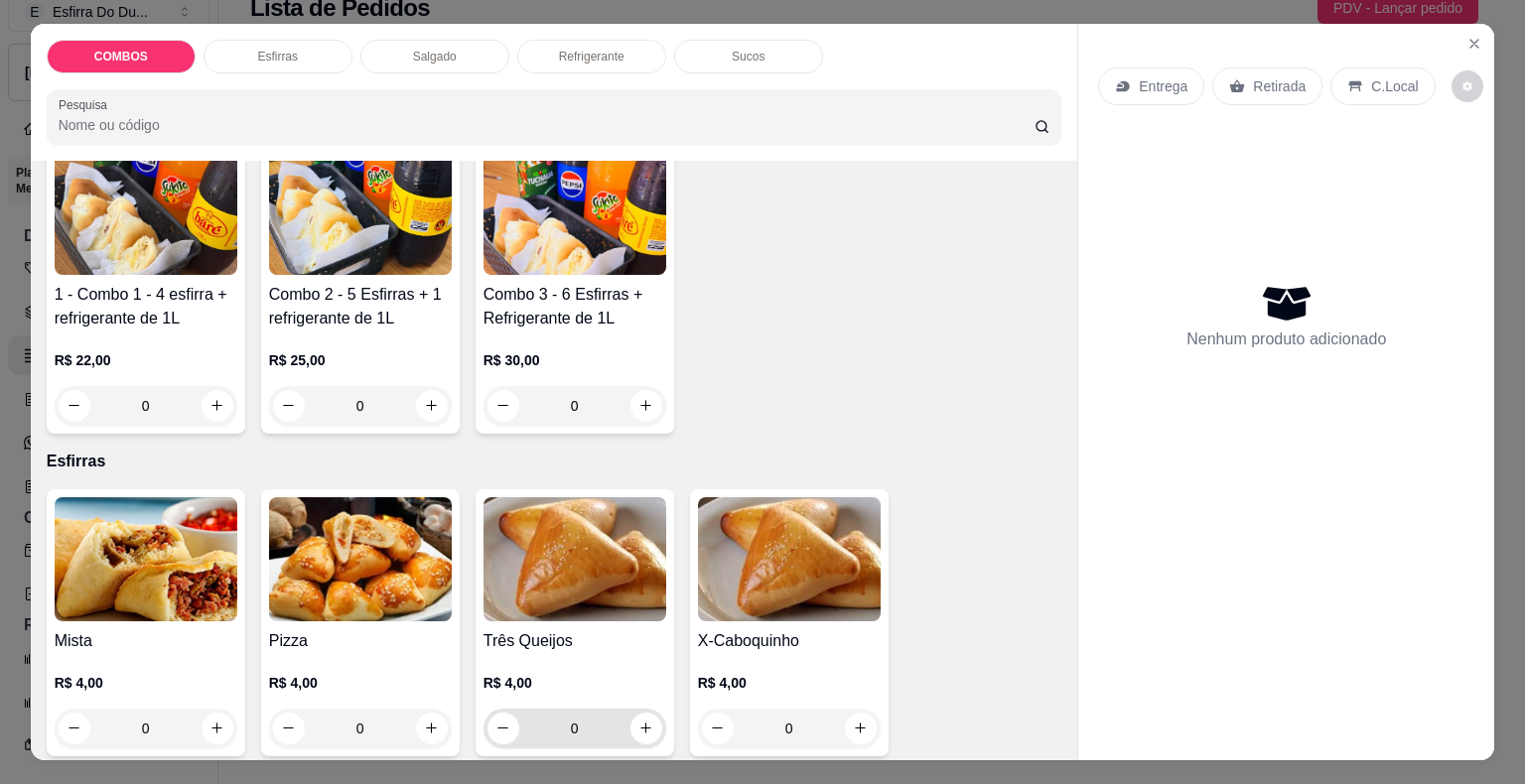 scroll, scrollTop: 0, scrollLeft: 0, axis: both 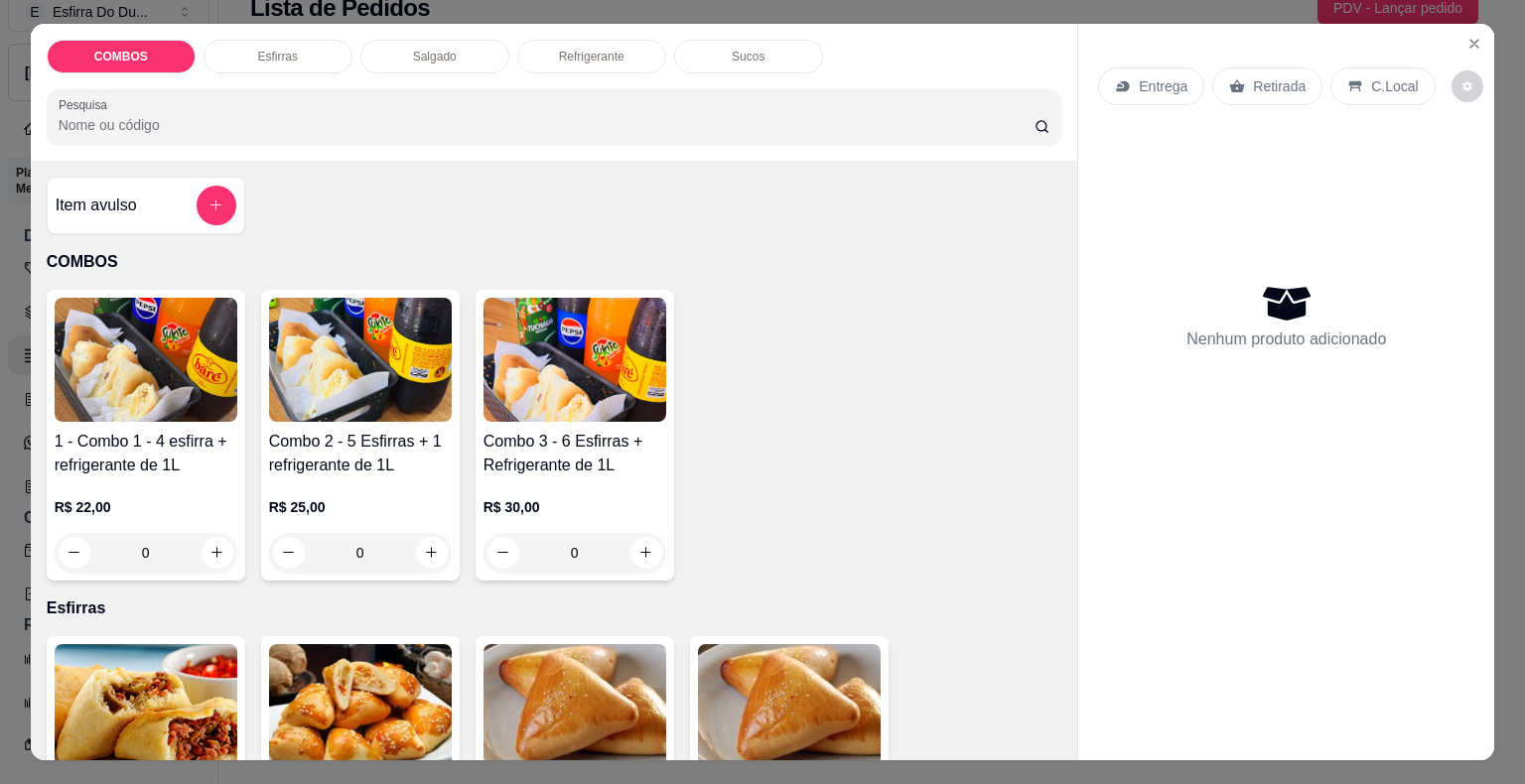 click at bounding box center (575, 359) 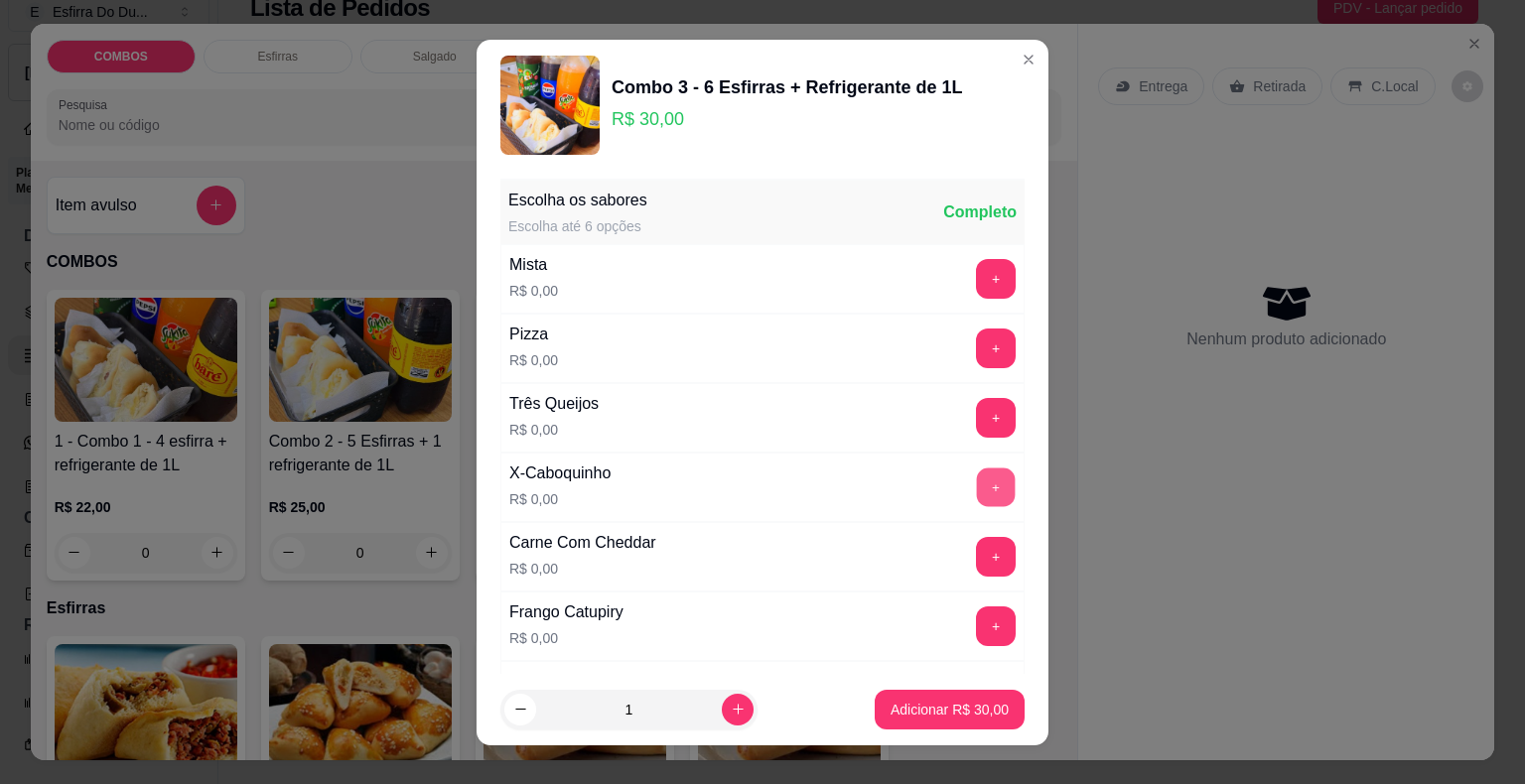 click on "+" at bounding box center [996, 486] 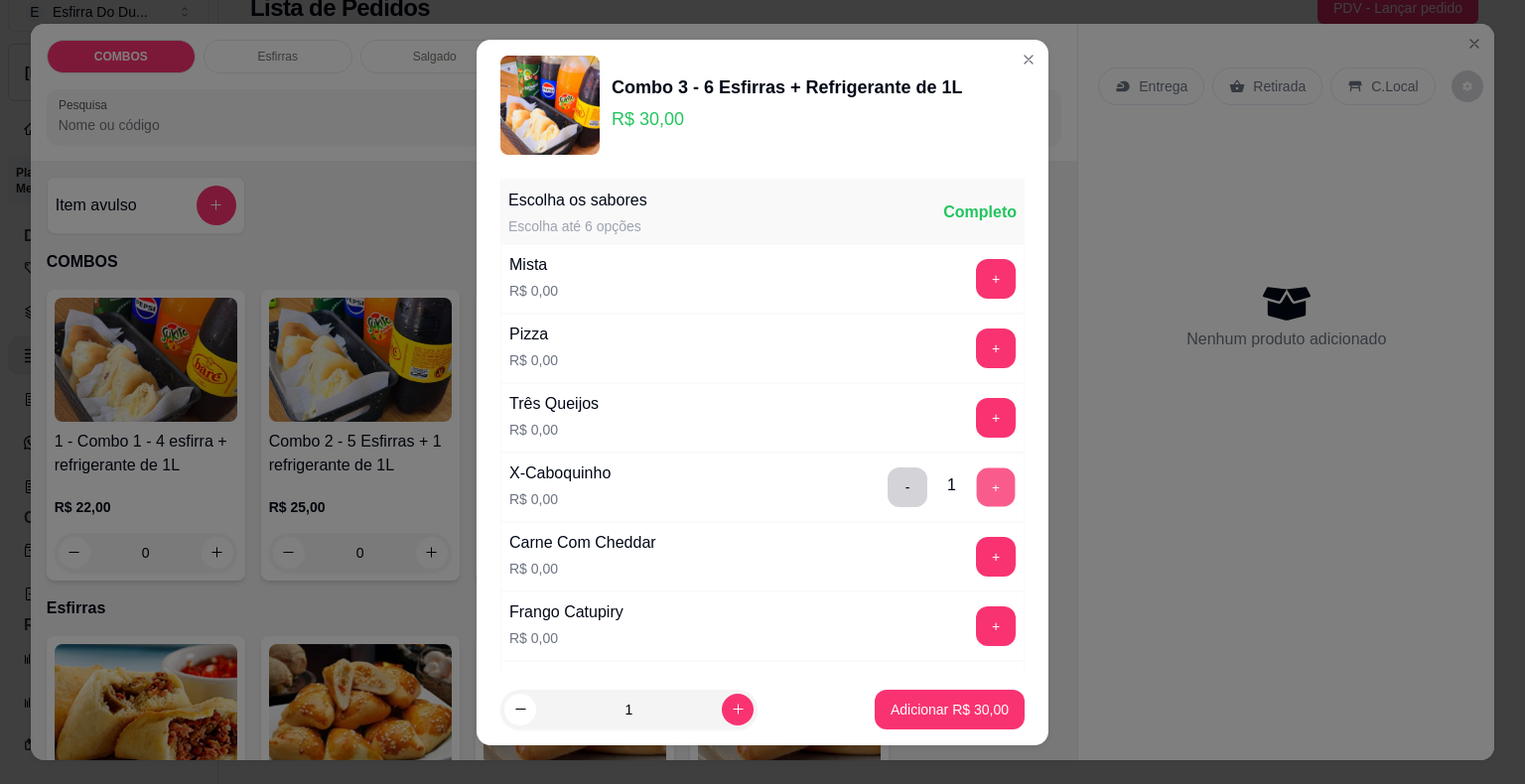 click on "+" at bounding box center (996, 486) 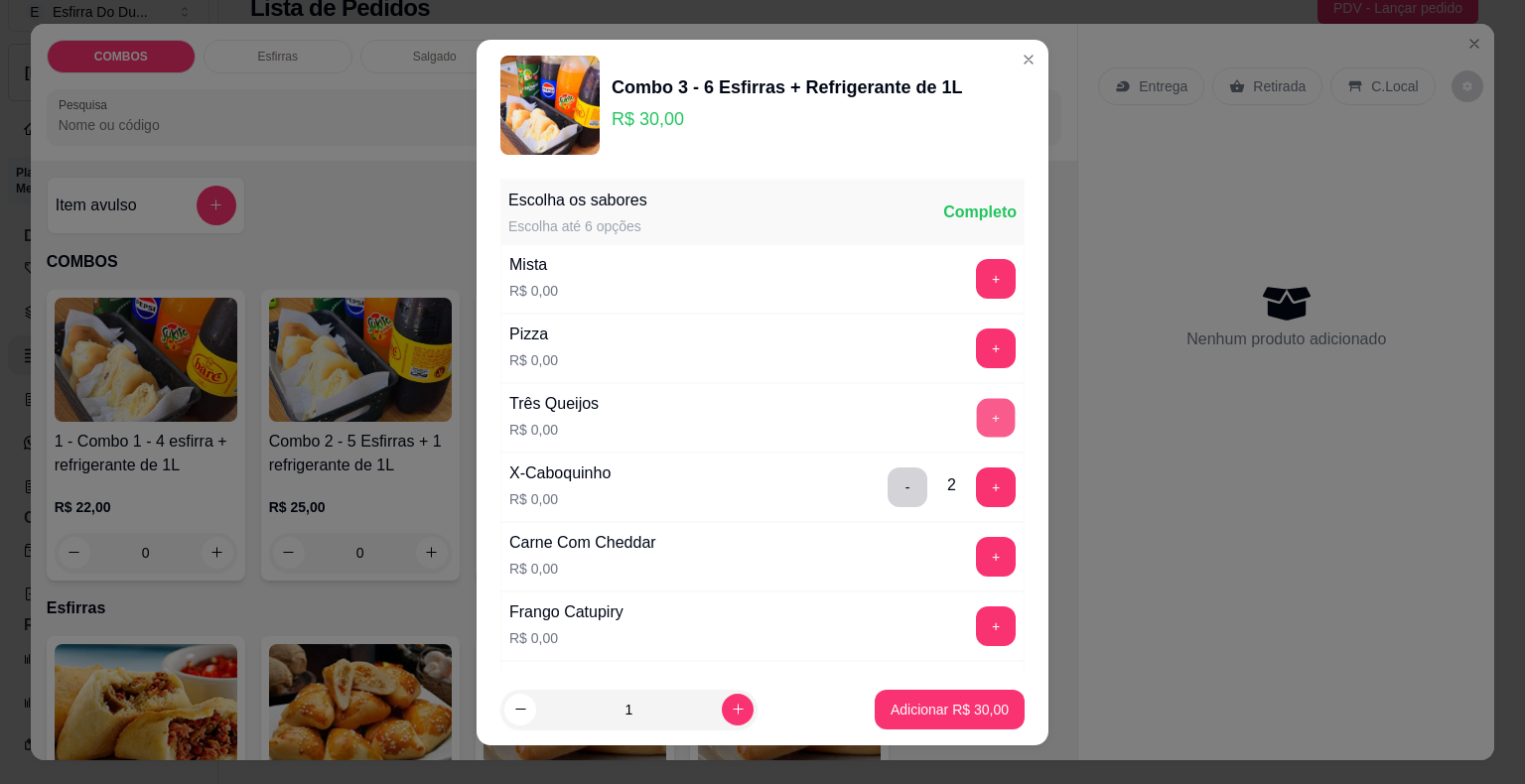 click on "+" at bounding box center [996, 417] 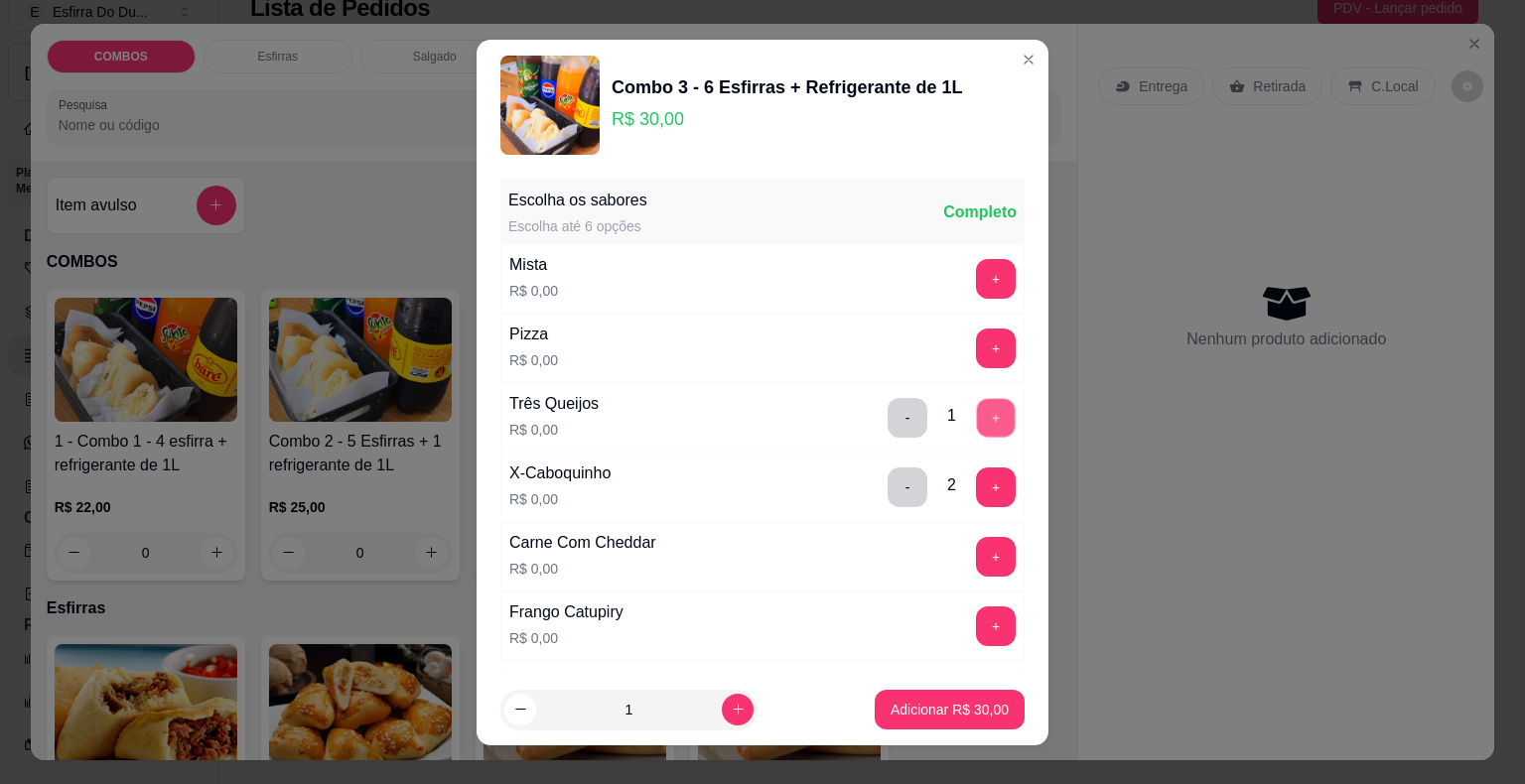 click on "+" at bounding box center (996, 417) 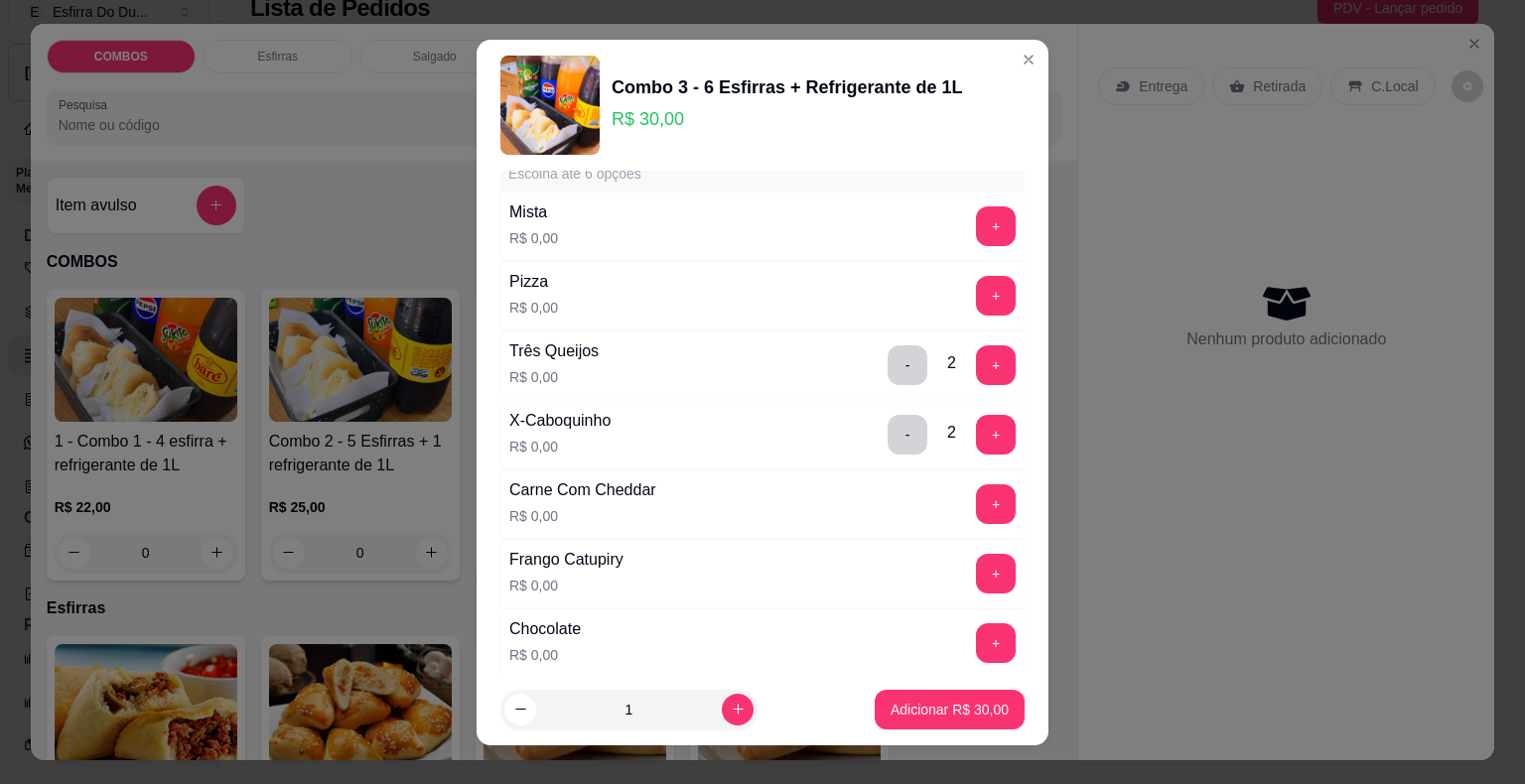 scroll, scrollTop: 0, scrollLeft: 0, axis: both 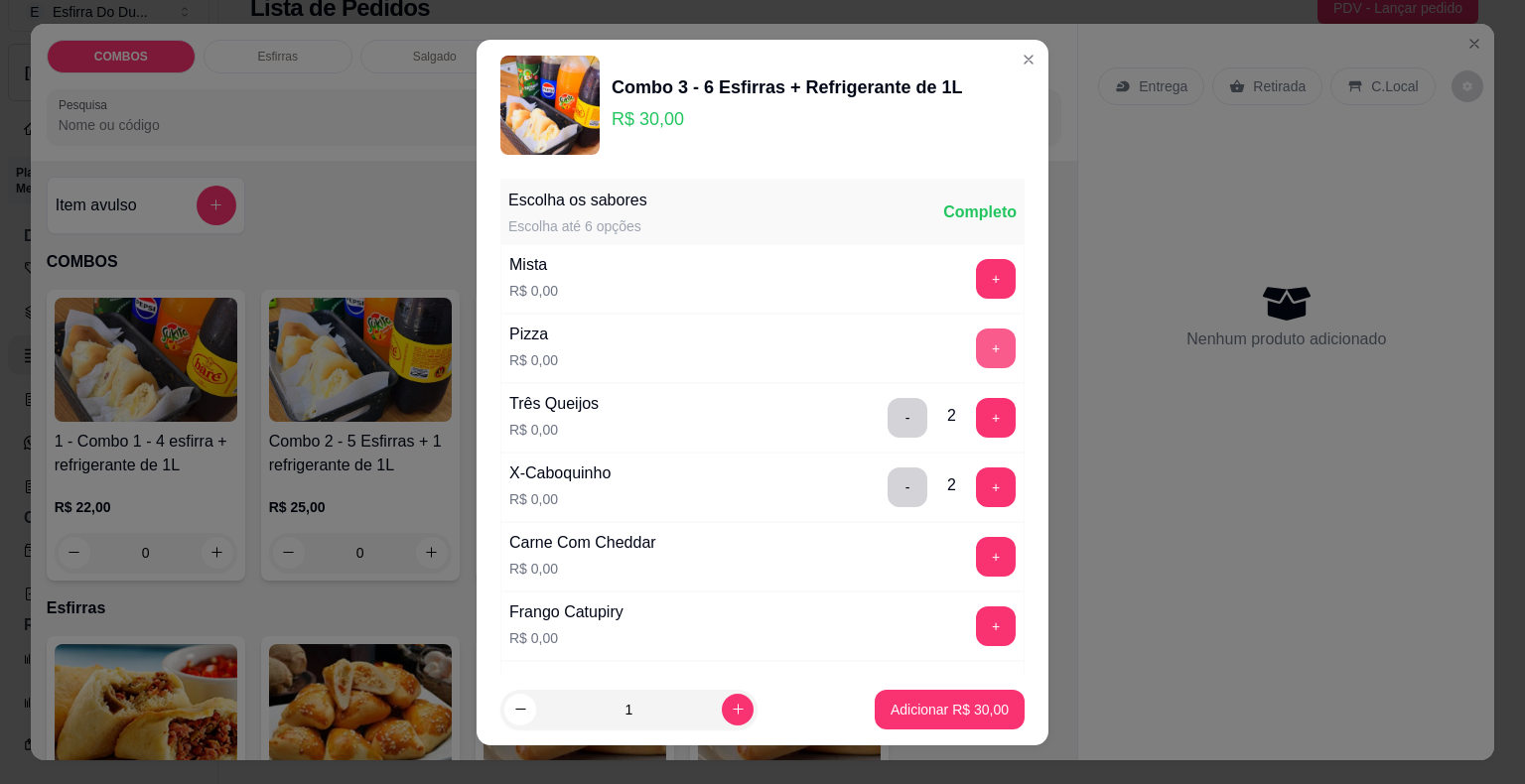 click on "+" at bounding box center [996, 348] 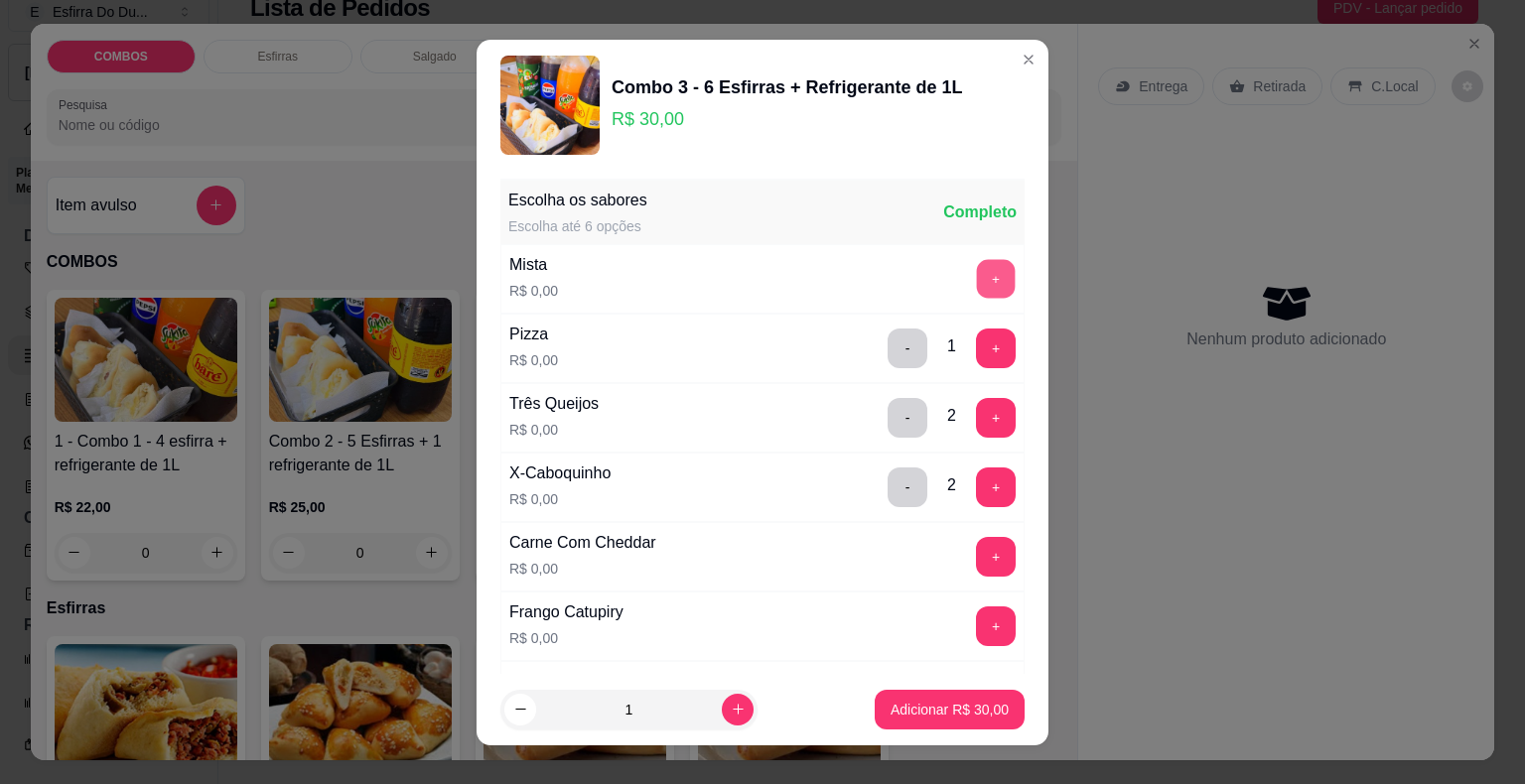 click on "+" at bounding box center [996, 278] 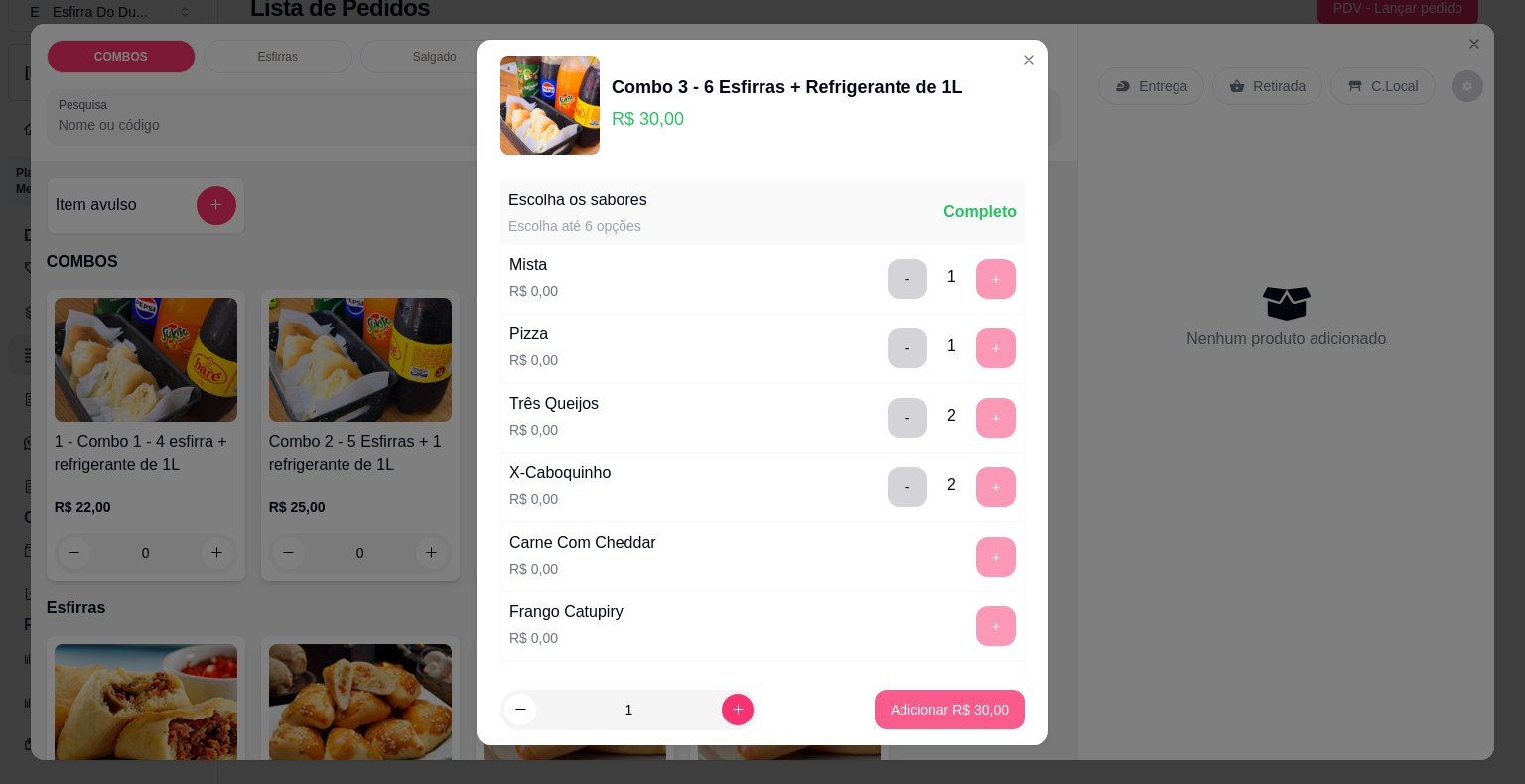 click on "Adicionar   R$ 30,00" at bounding box center (949, 710) 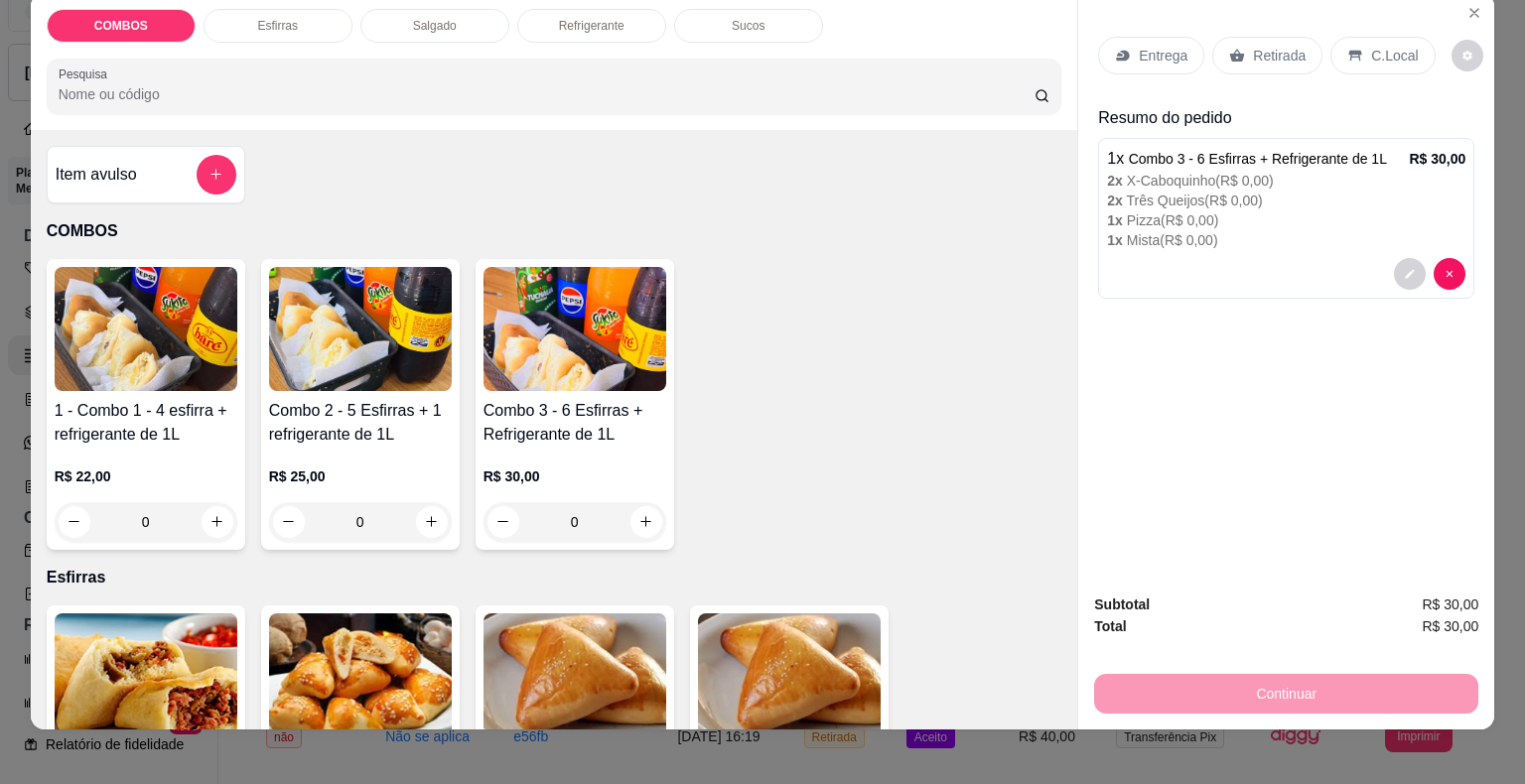 scroll, scrollTop: 48, scrollLeft: 0, axis: vertical 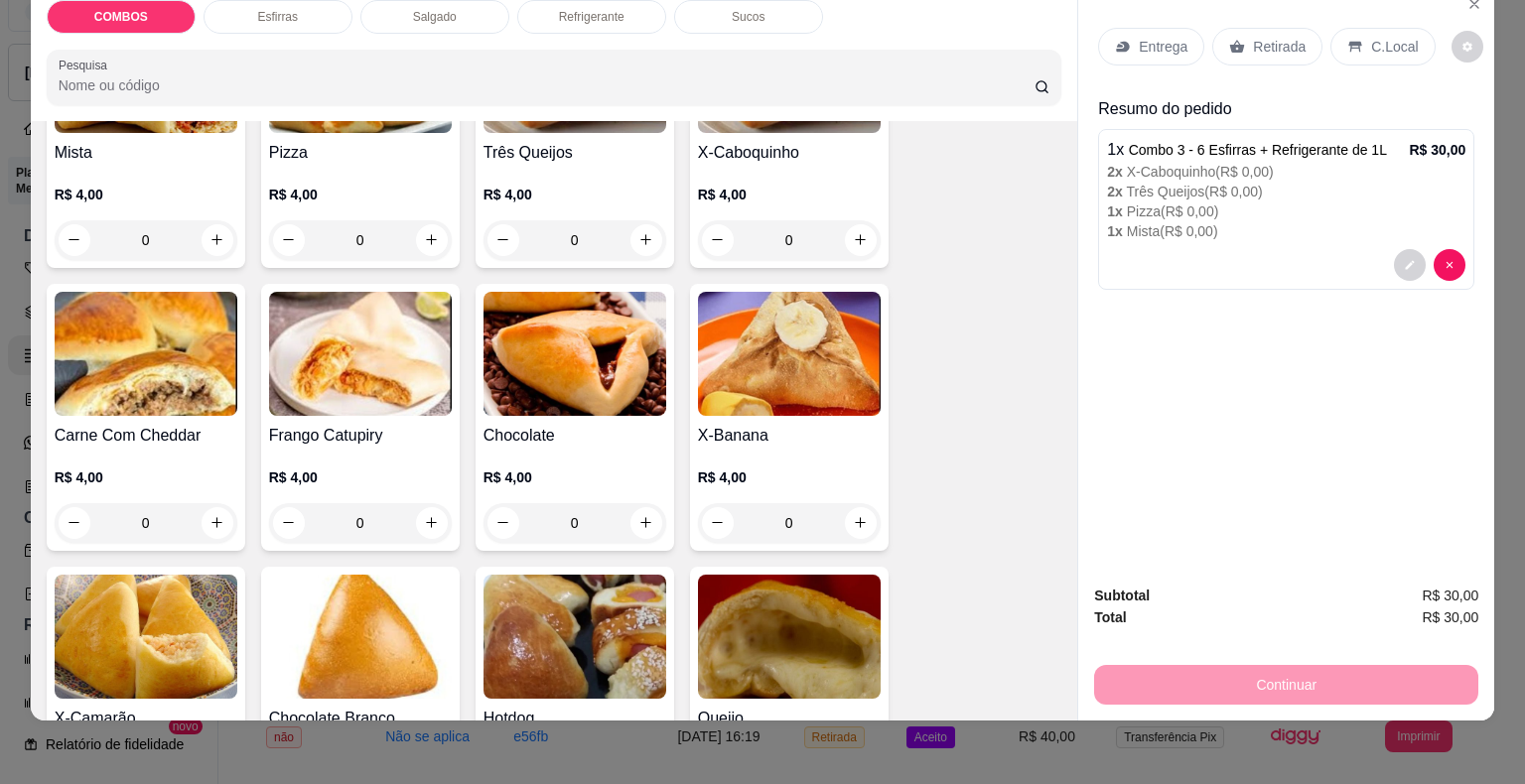 click on "Entrega Retirada C.Local Resumo do pedido 1 x   Combo 3 - 6 Esfirras + Refrigerante de 1L R$ 30,00 2 x   X-Caboquinho  ( R$ 0,00 ) 2 x   Três Queijos  ( R$ 0,00 ) 1 x   Pizza  ( R$ 0,00 ) 1 x   Mista  ( R$ 0,00 )" at bounding box center (1286, 277) 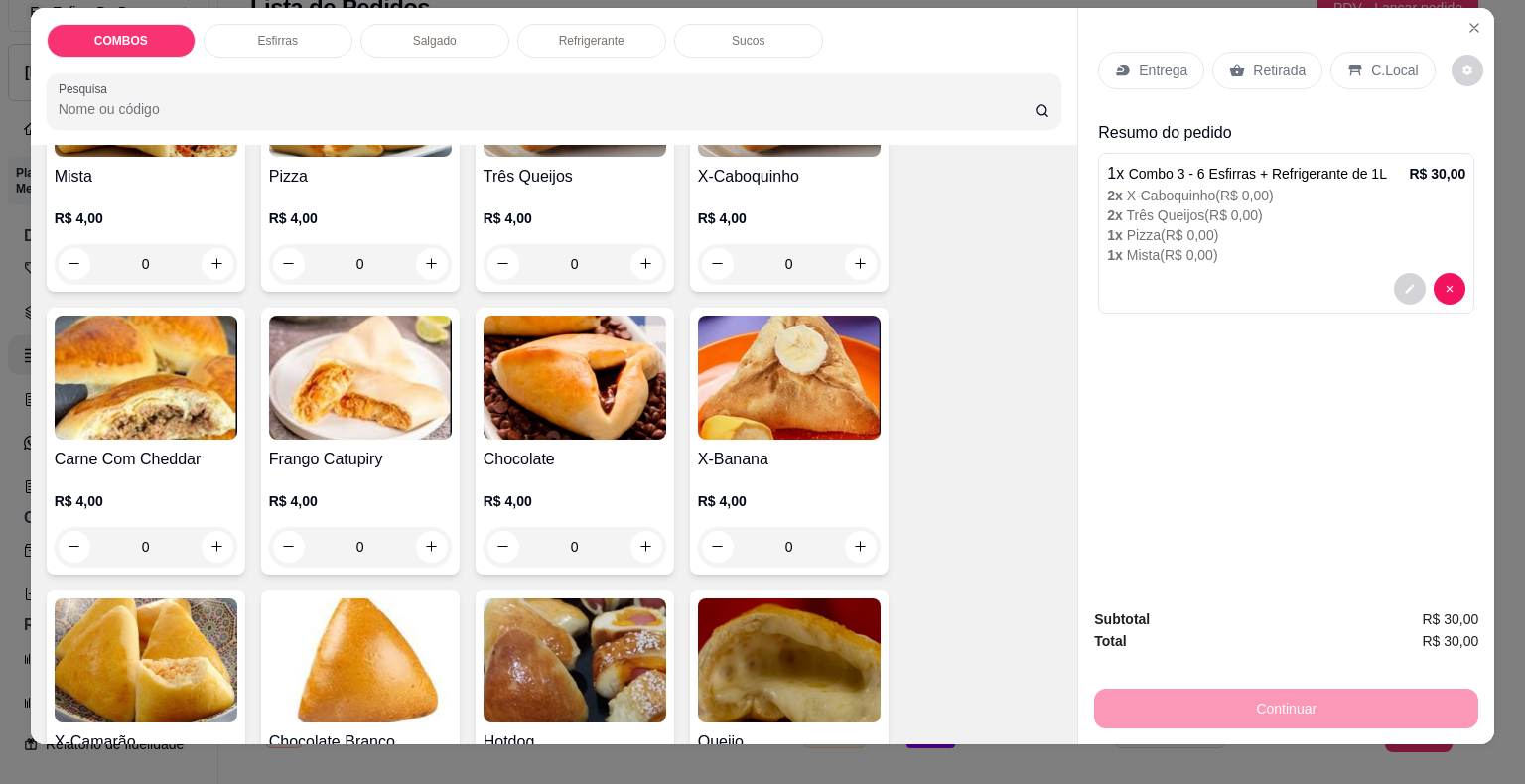 scroll, scrollTop: 0, scrollLeft: 0, axis: both 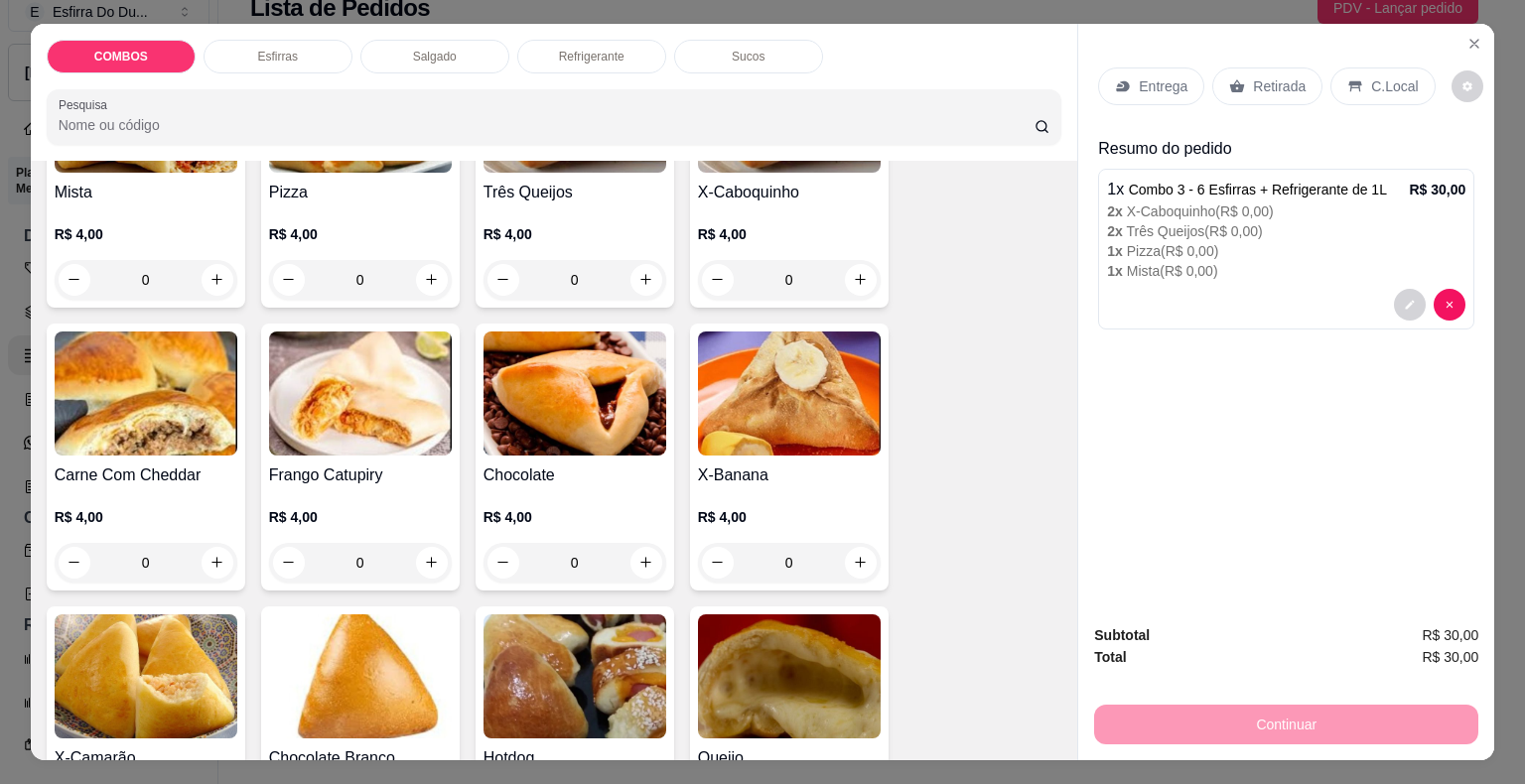 click on "1 x   Pizza  ( R$ 0,00 )" at bounding box center [1286, 251] 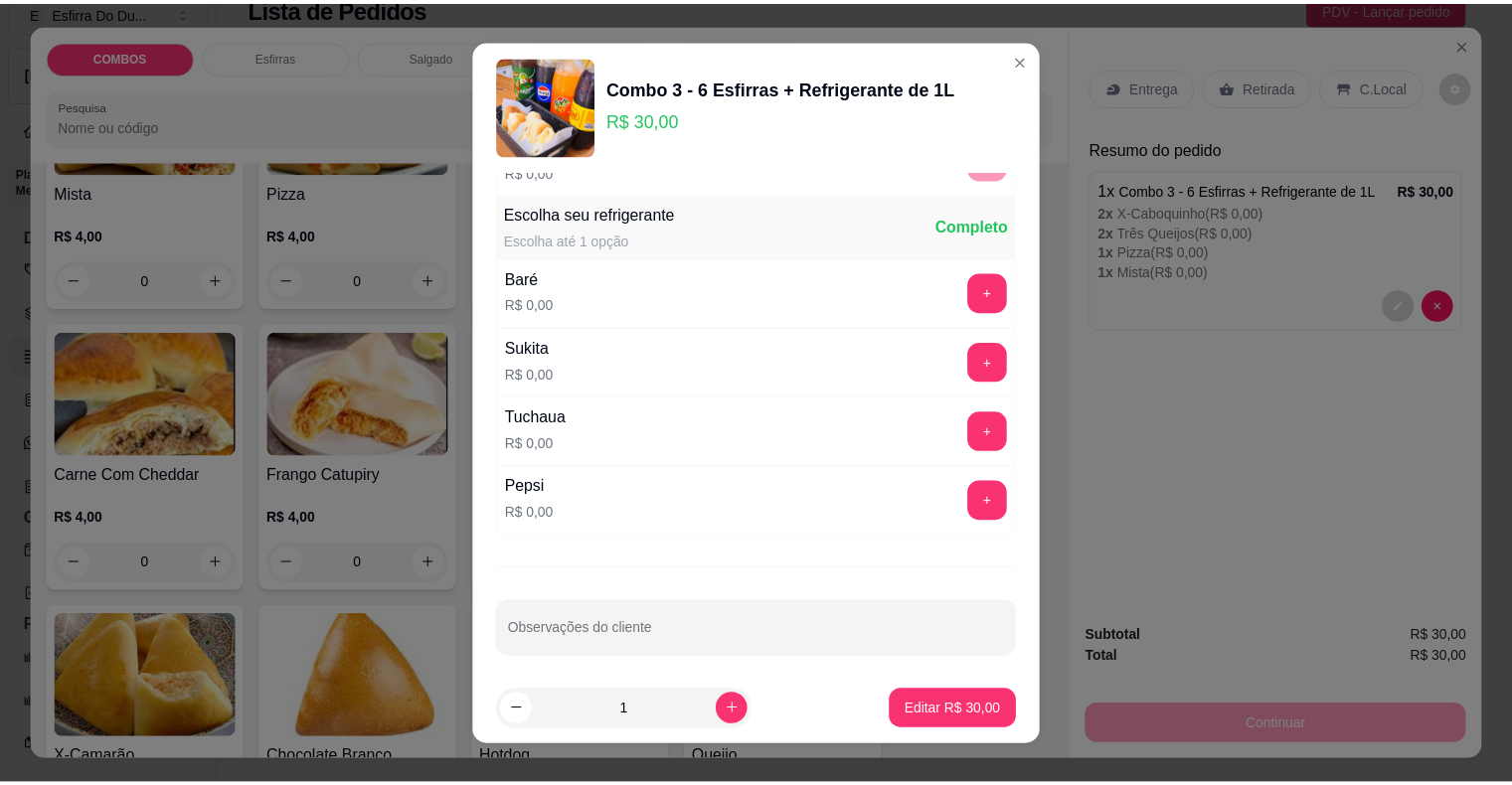 scroll, scrollTop: 956, scrollLeft: 0, axis: vertical 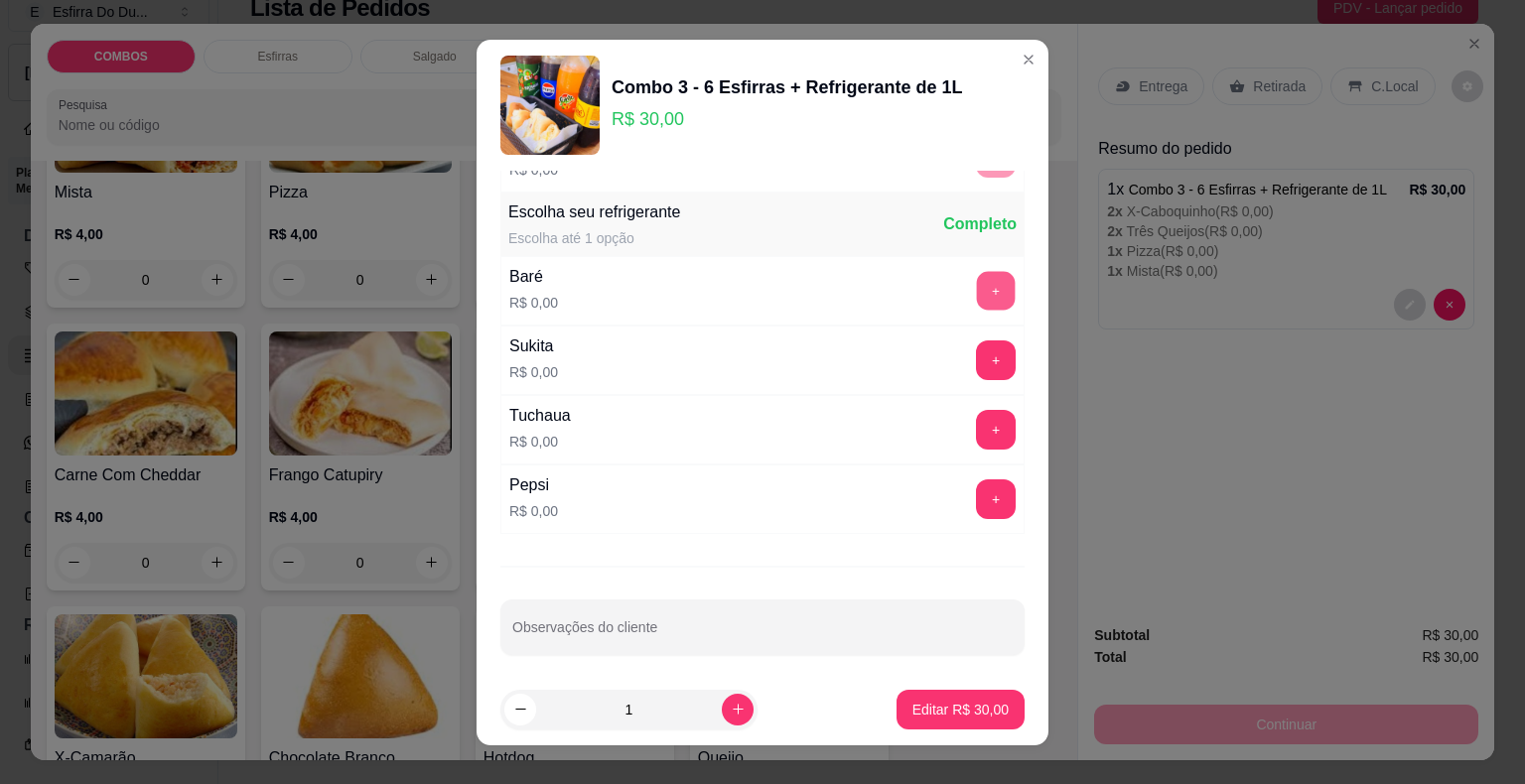 click on "+" at bounding box center [996, 290] 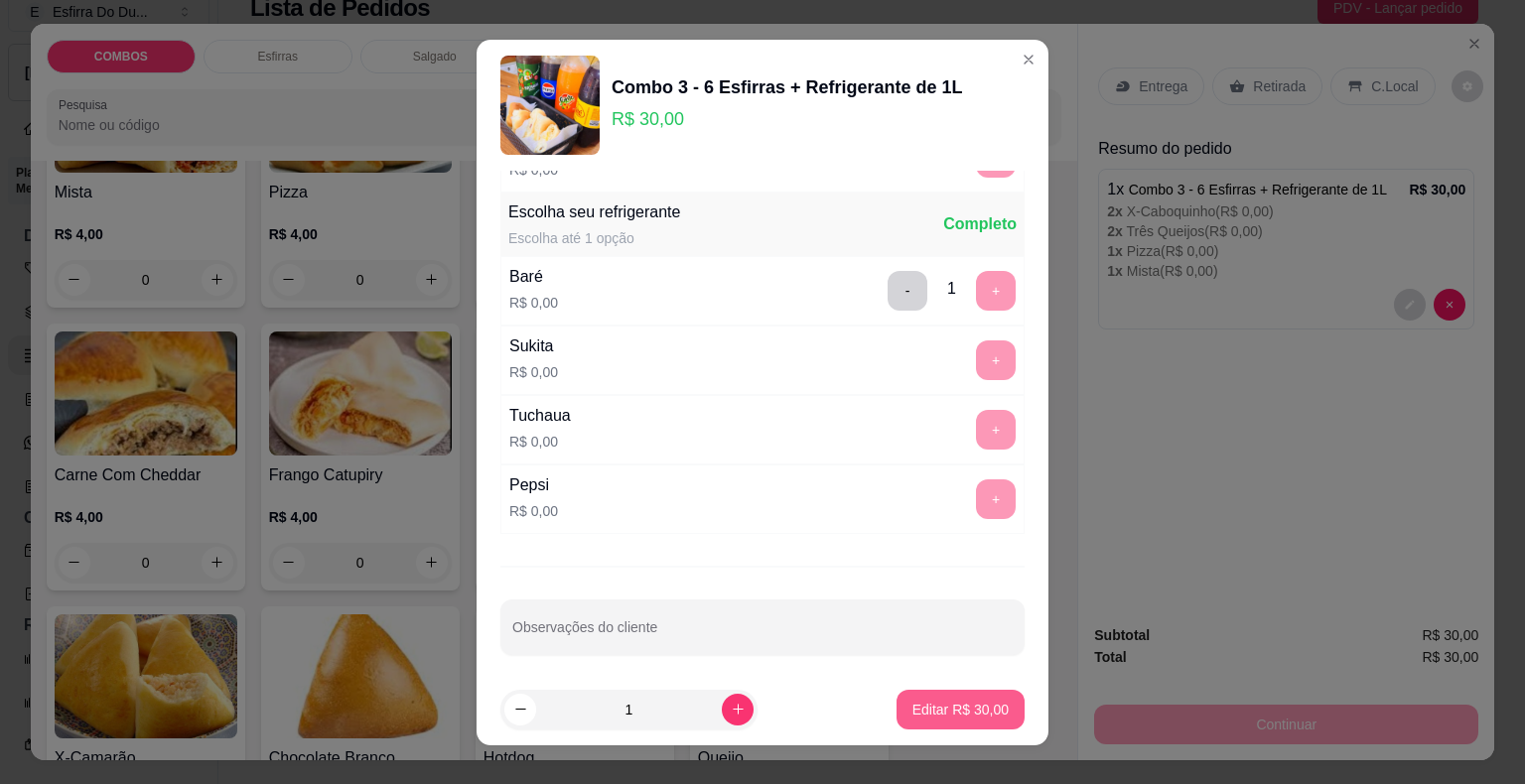 click on "Editar   R$ 30,00" at bounding box center [960, 710] 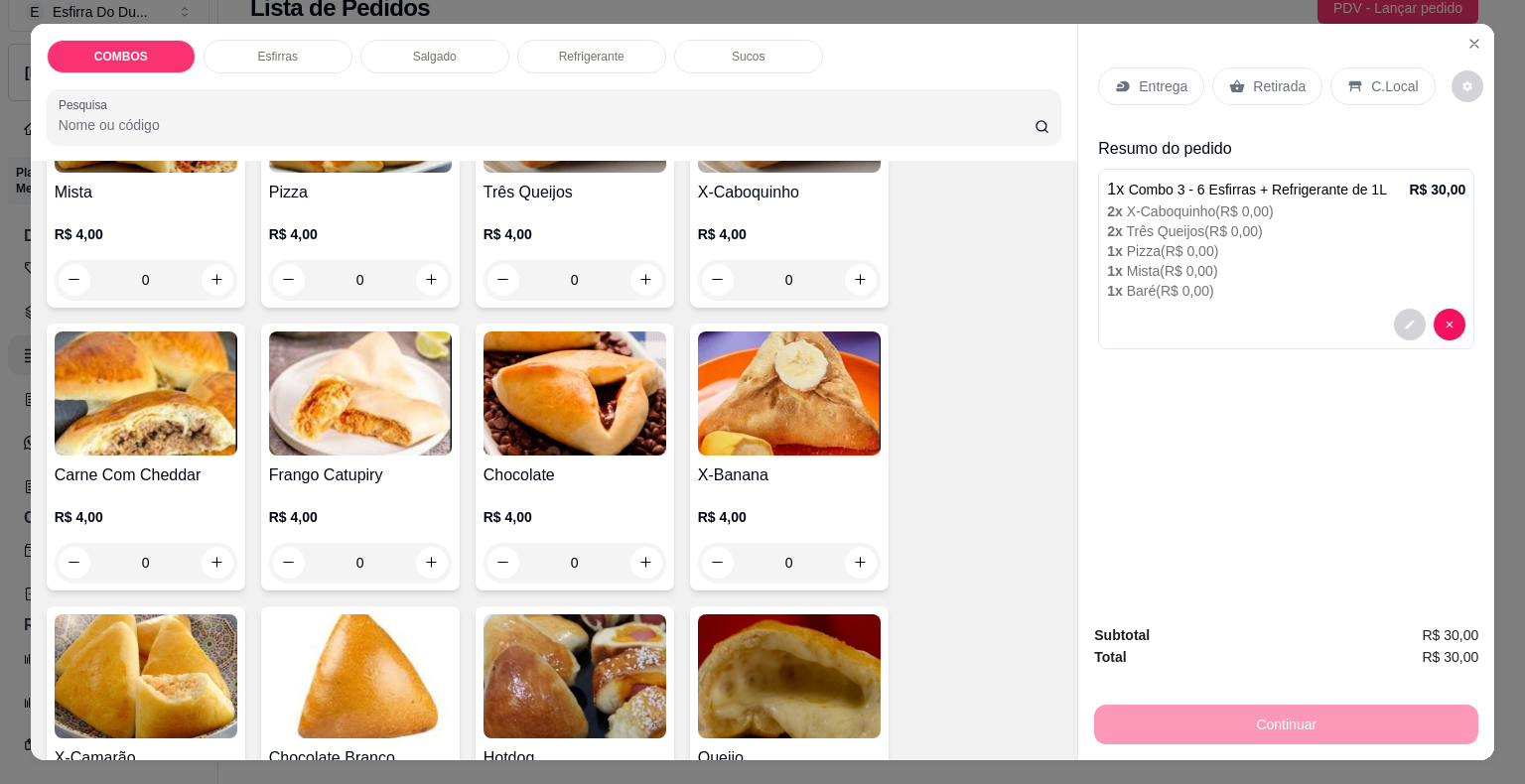 click on "Retirada" at bounding box center [1279, 86] 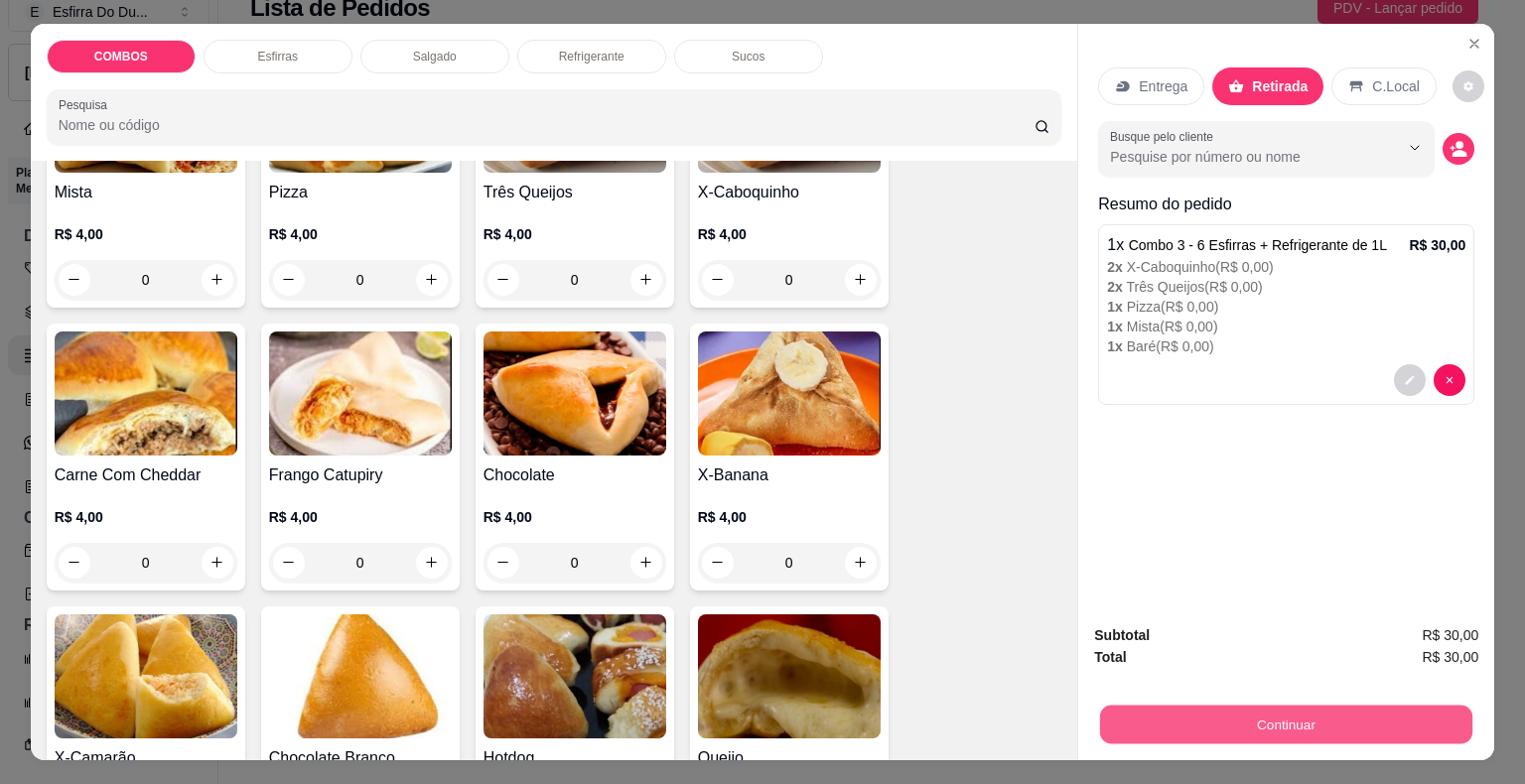 click on "Continuar" at bounding box center [1286, 724] 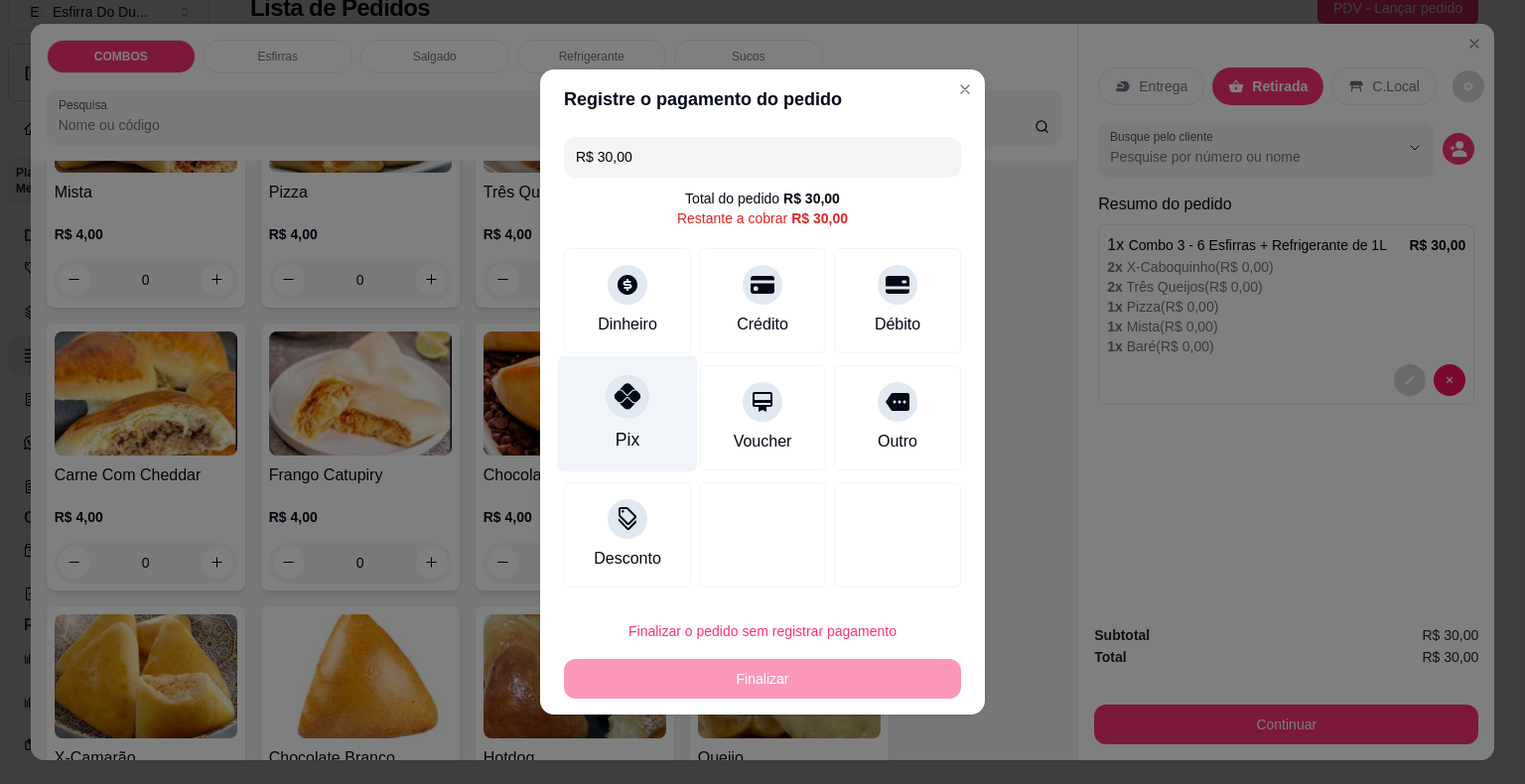 click on "Pix" at bounding box center (627, 414) 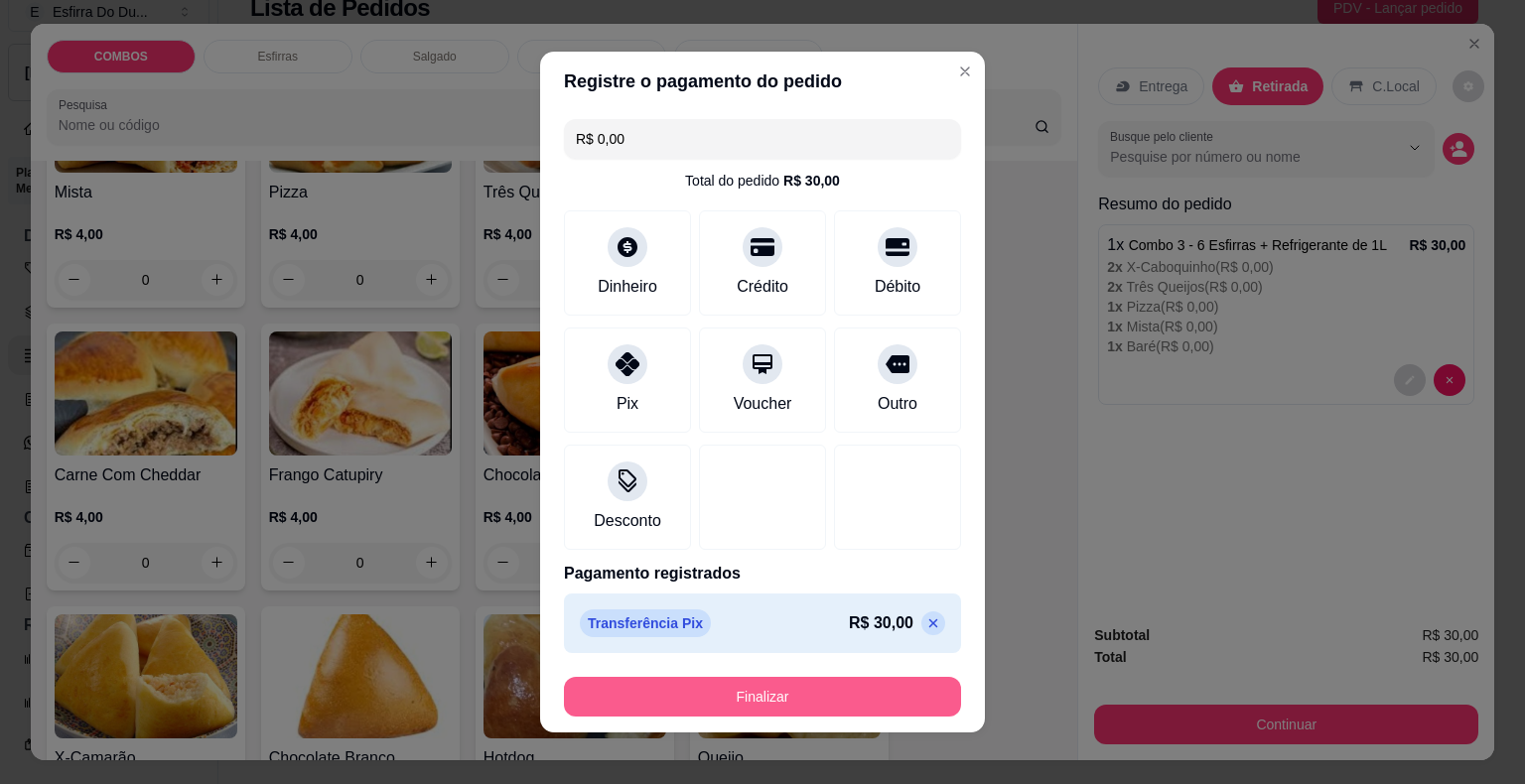 click on "Finalizar" at bounding box center (762, 697) 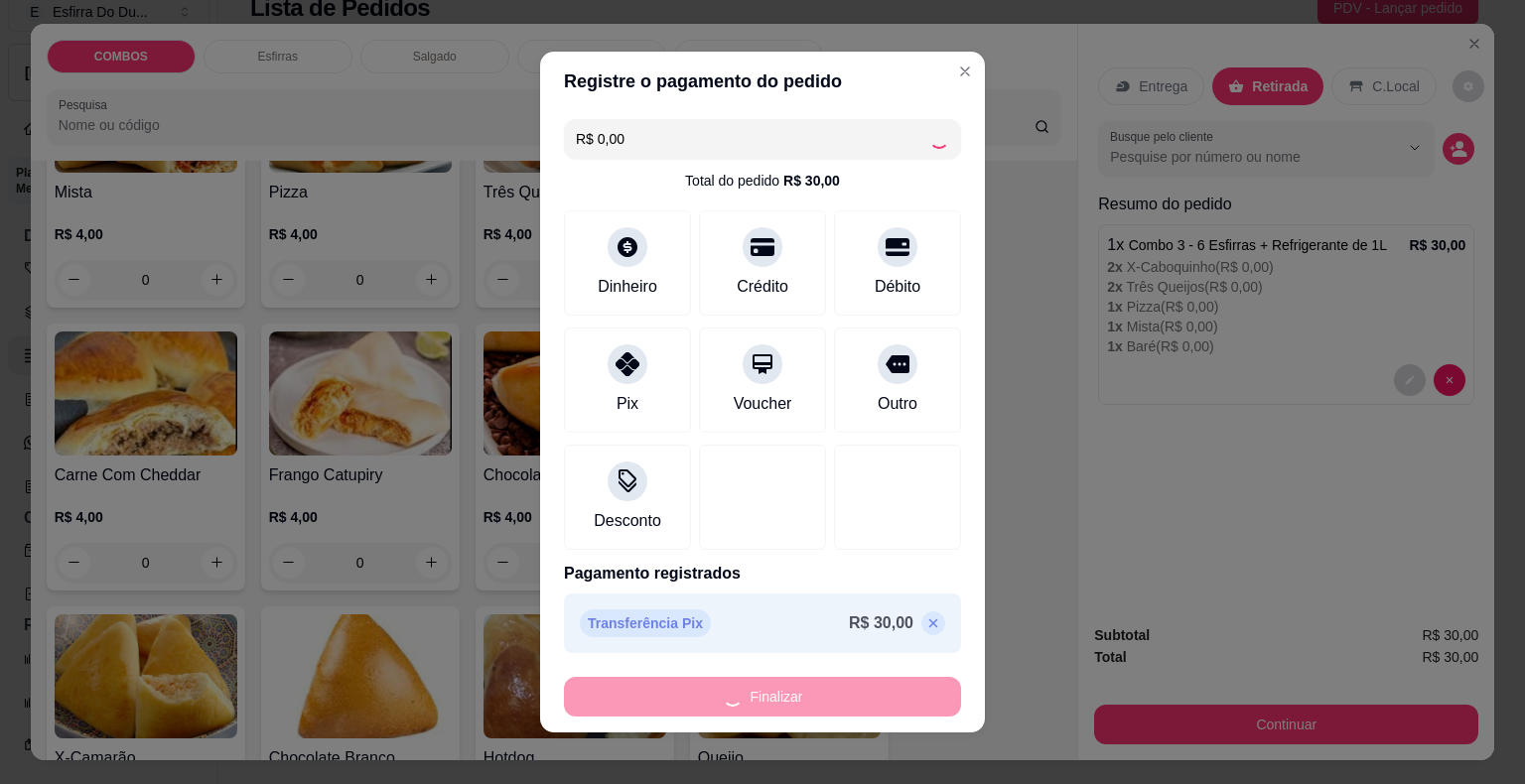 type on "-R$ 30,00" 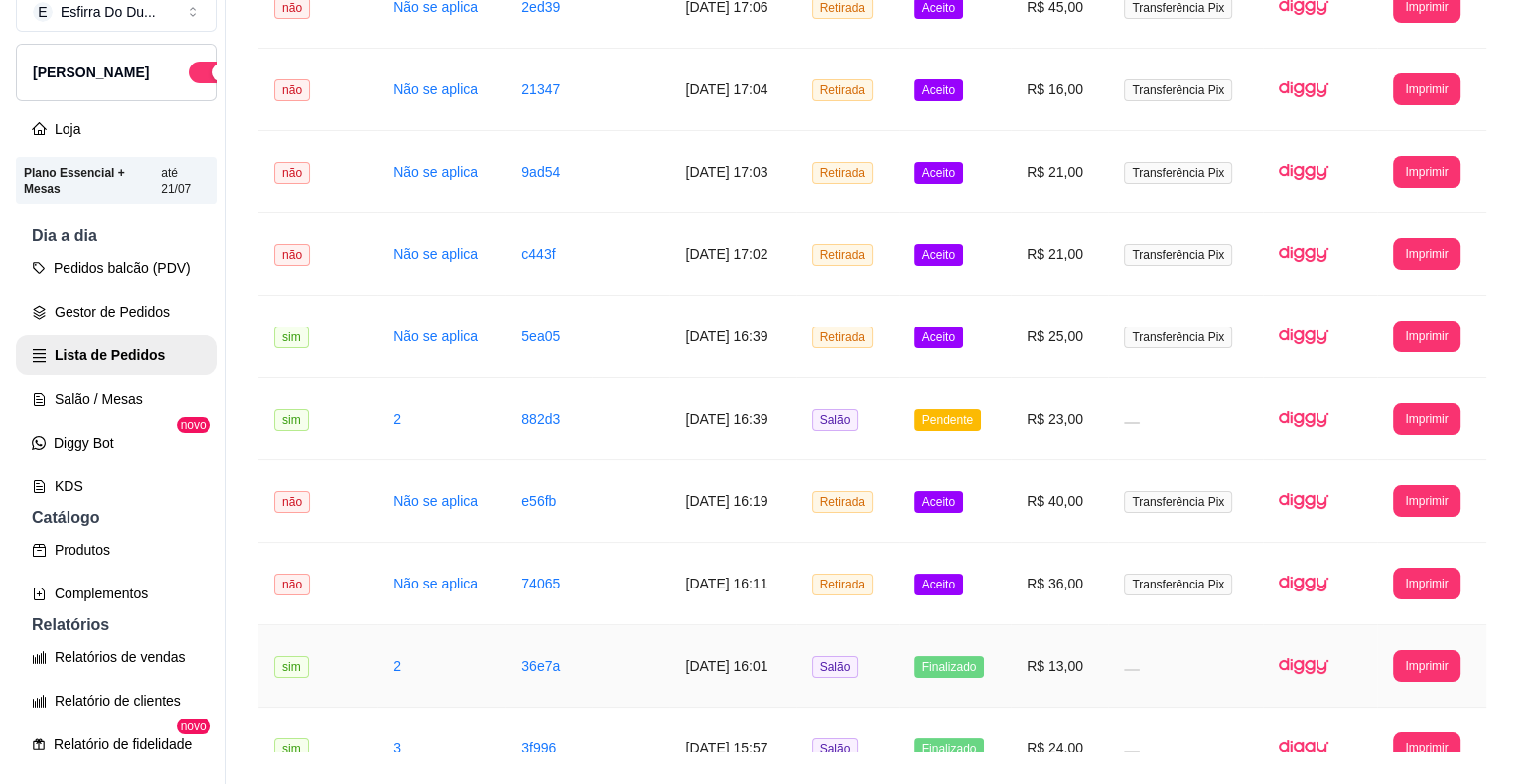 scroll, scrollTop: 391, scrollLeft: 0, axis: vertical 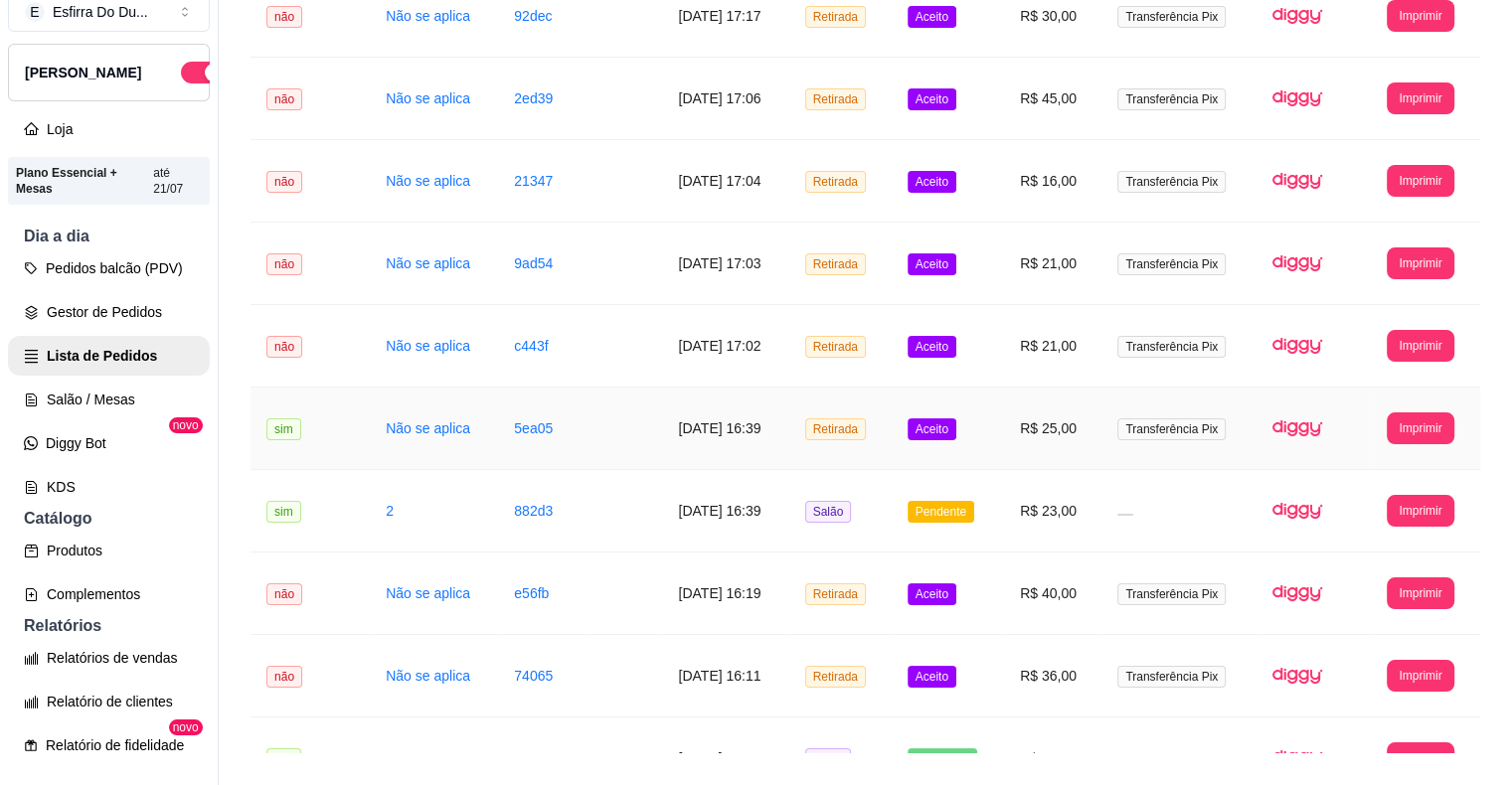 click on "[DATE] 16:39" at bounding box center [725, 428] 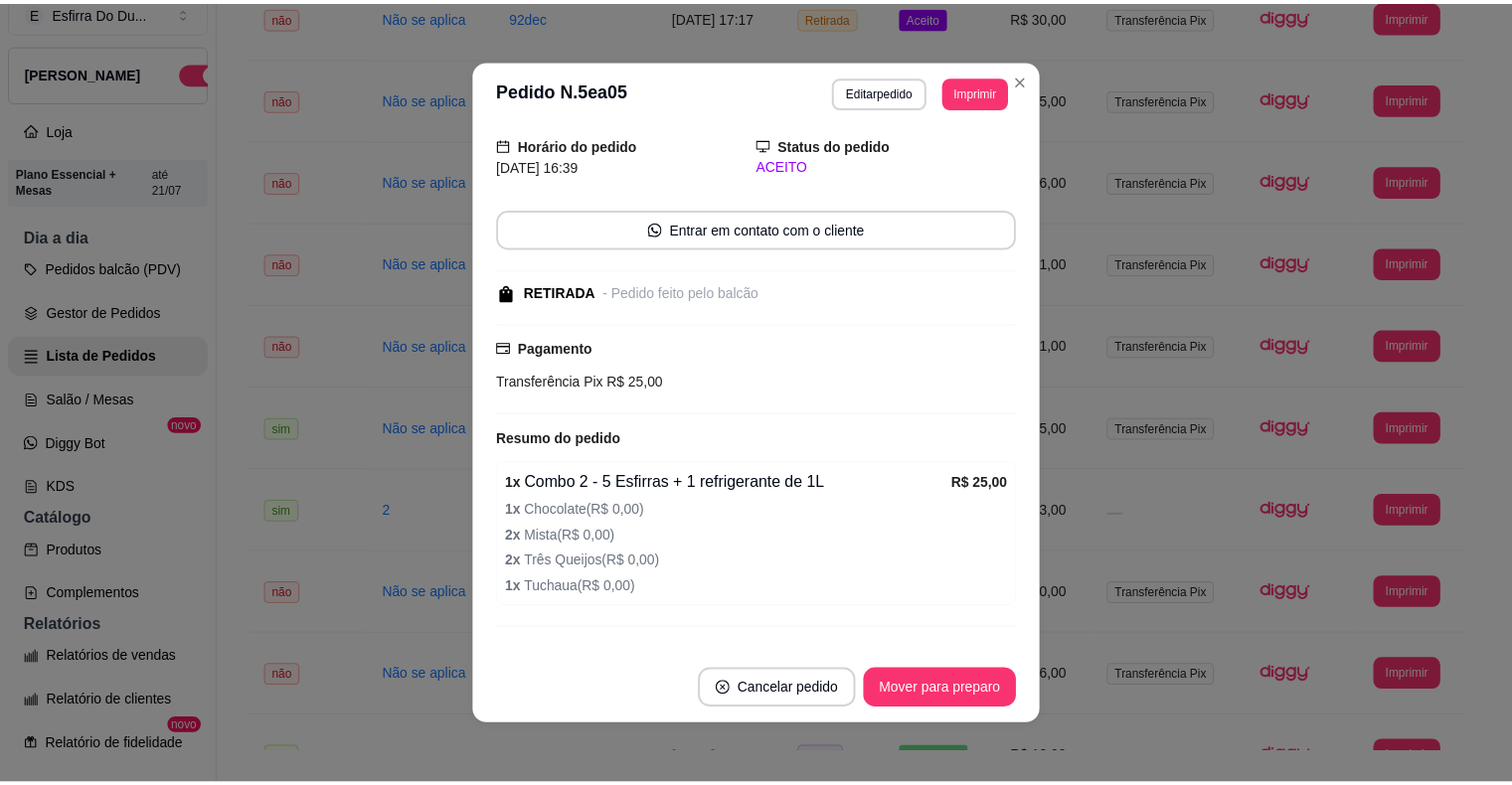 scroll, scrollTop: 99, scrollLeft: 0, axis: vertical 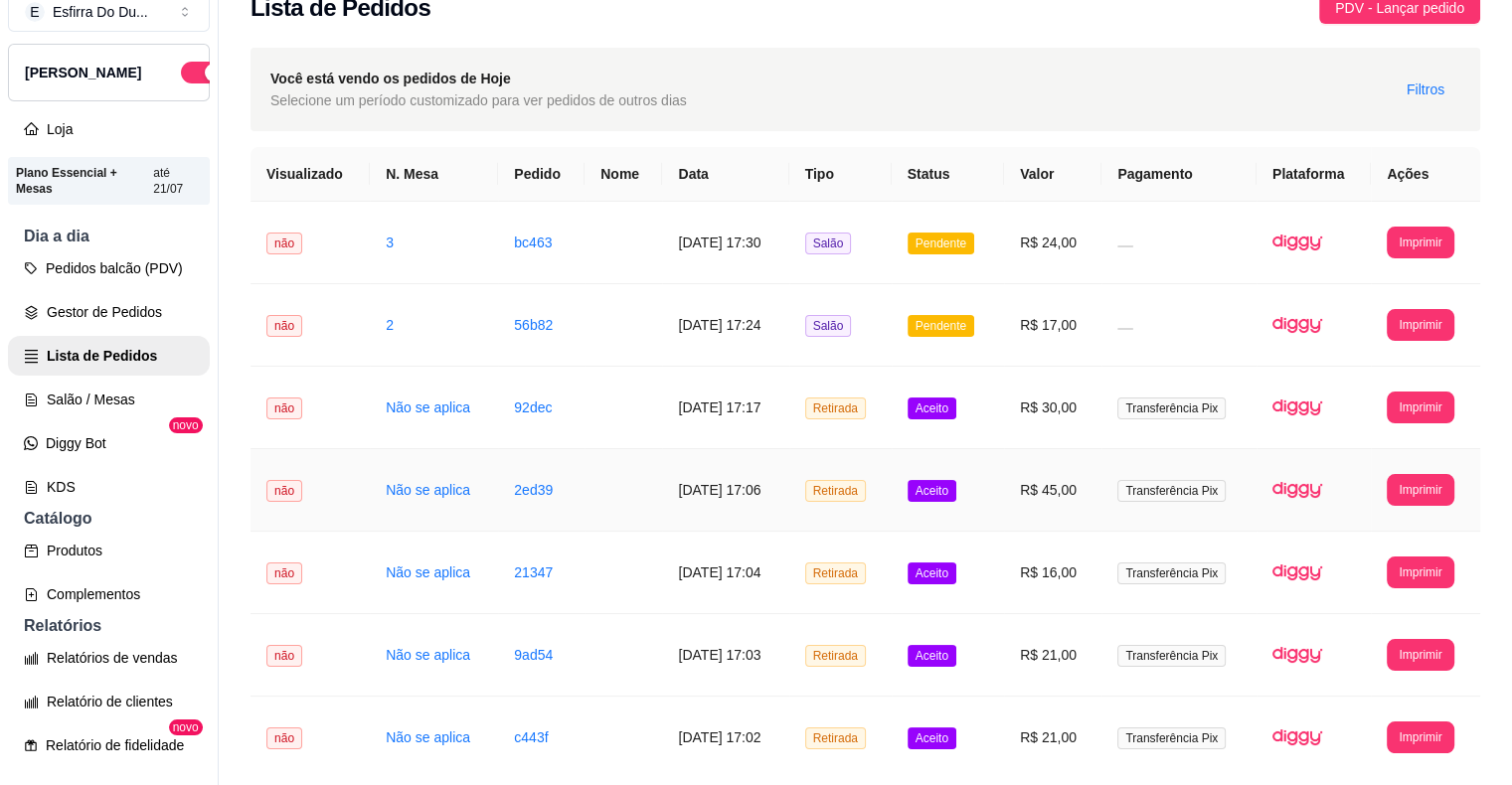 click on "R$ 45,00" at bounding box center (1053, 490) 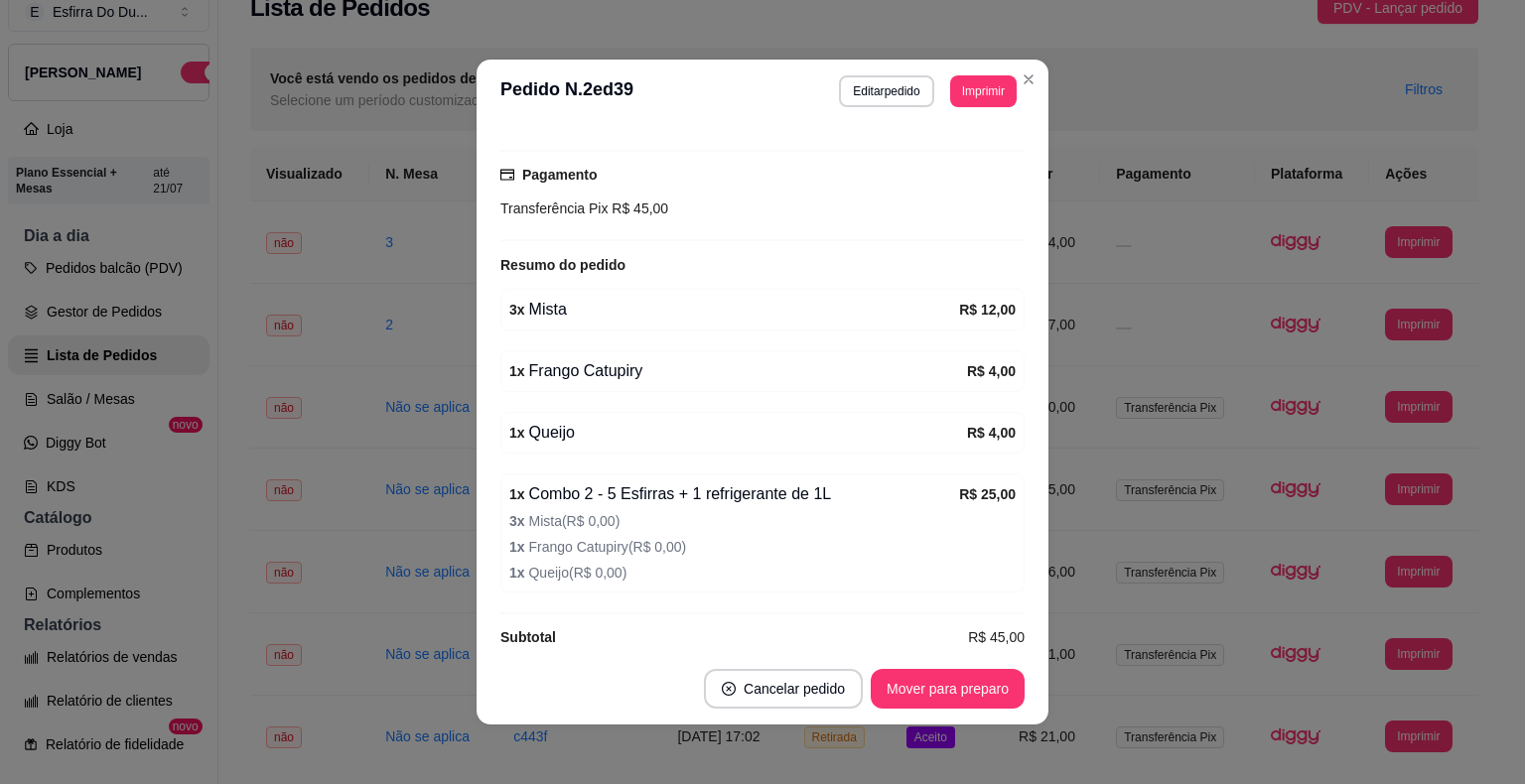 scroll, scrollTop: 257, scrollLeft: 0, axis: vertical 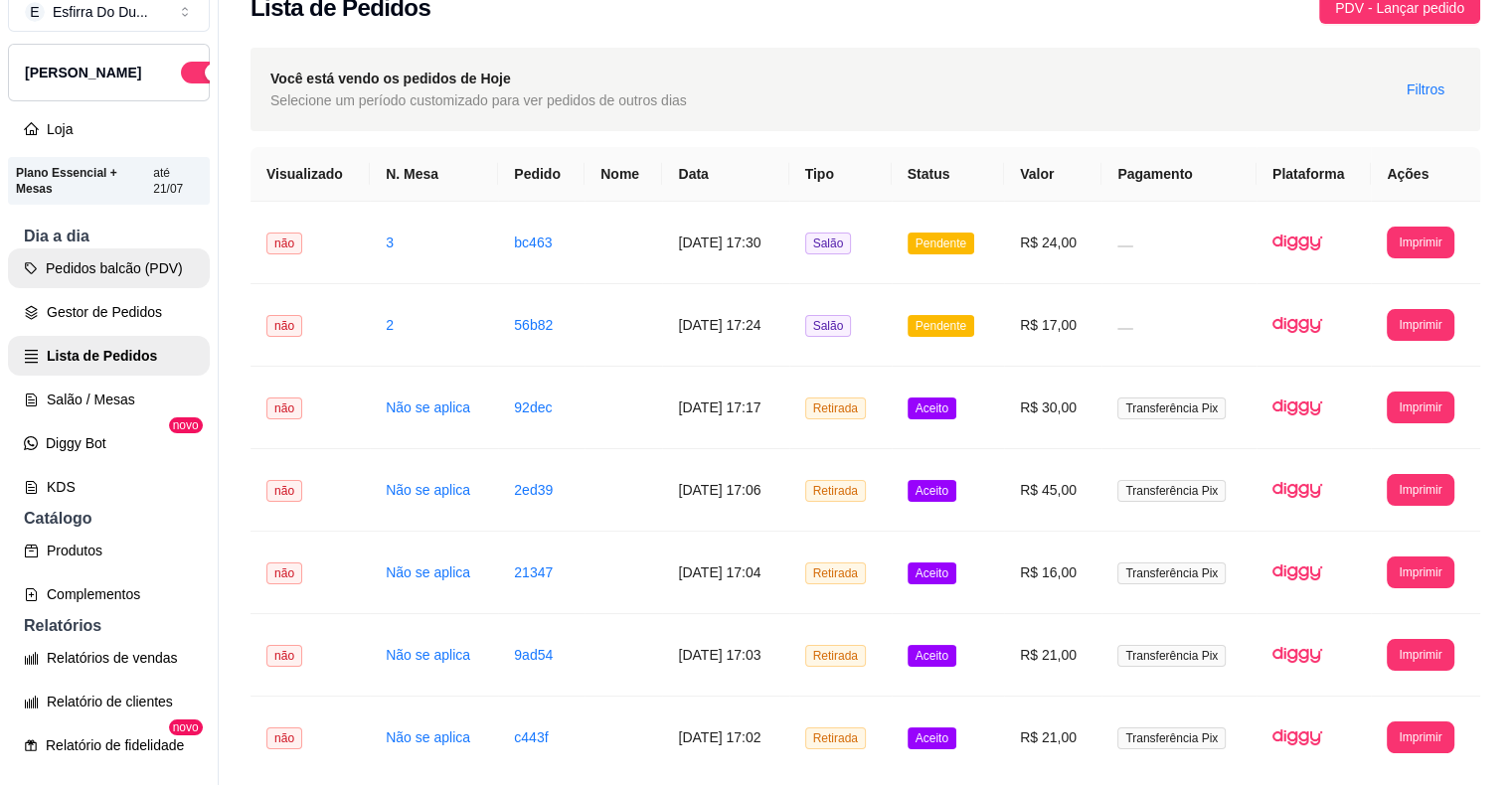 click on "Pedidos balcão (PDV)" at bounding box center (108, 268) 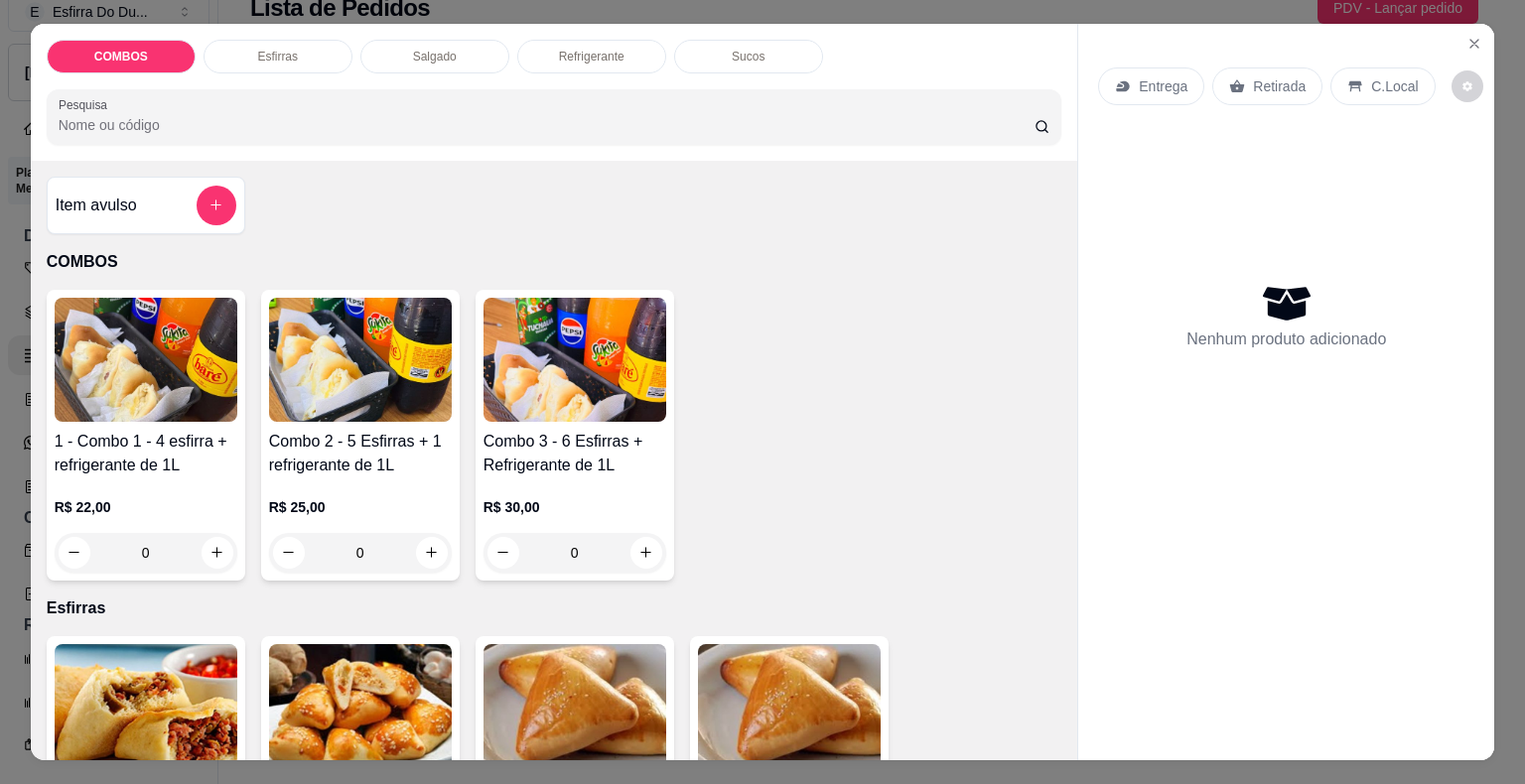 click at bounding box center (360, 359) 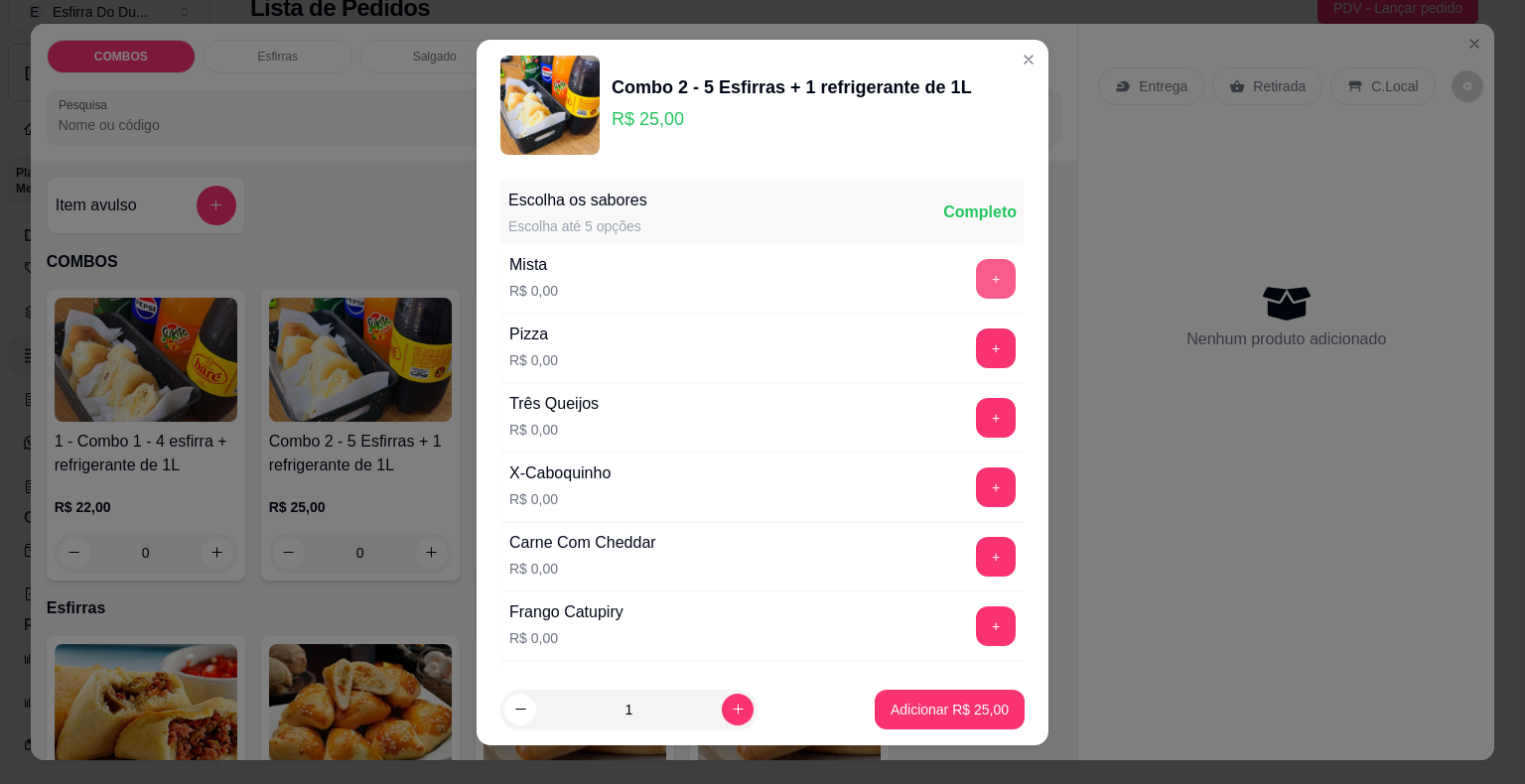 click on "+" at bounding box center (996, 279) 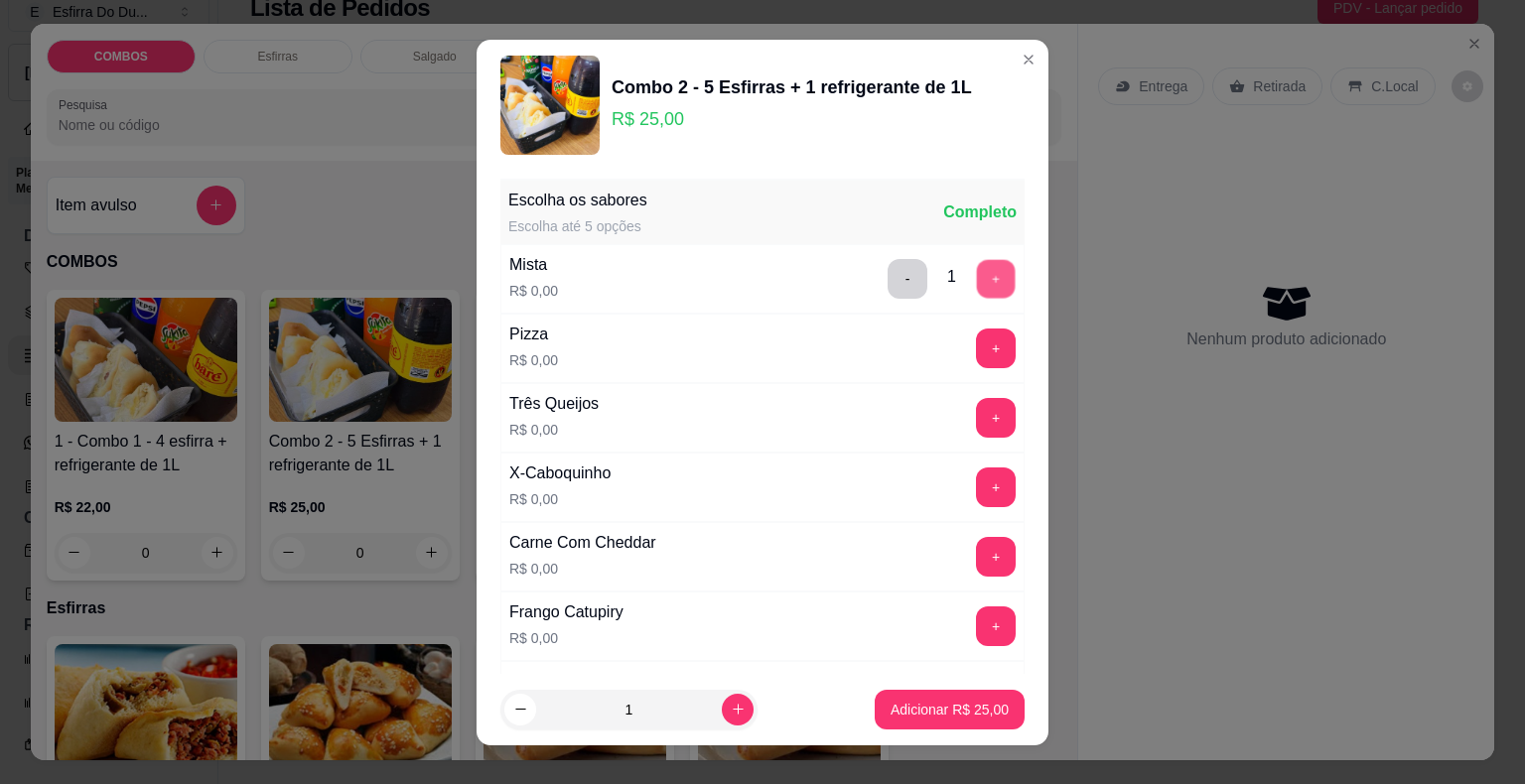 click on "+" at bounding box center (996, 278) 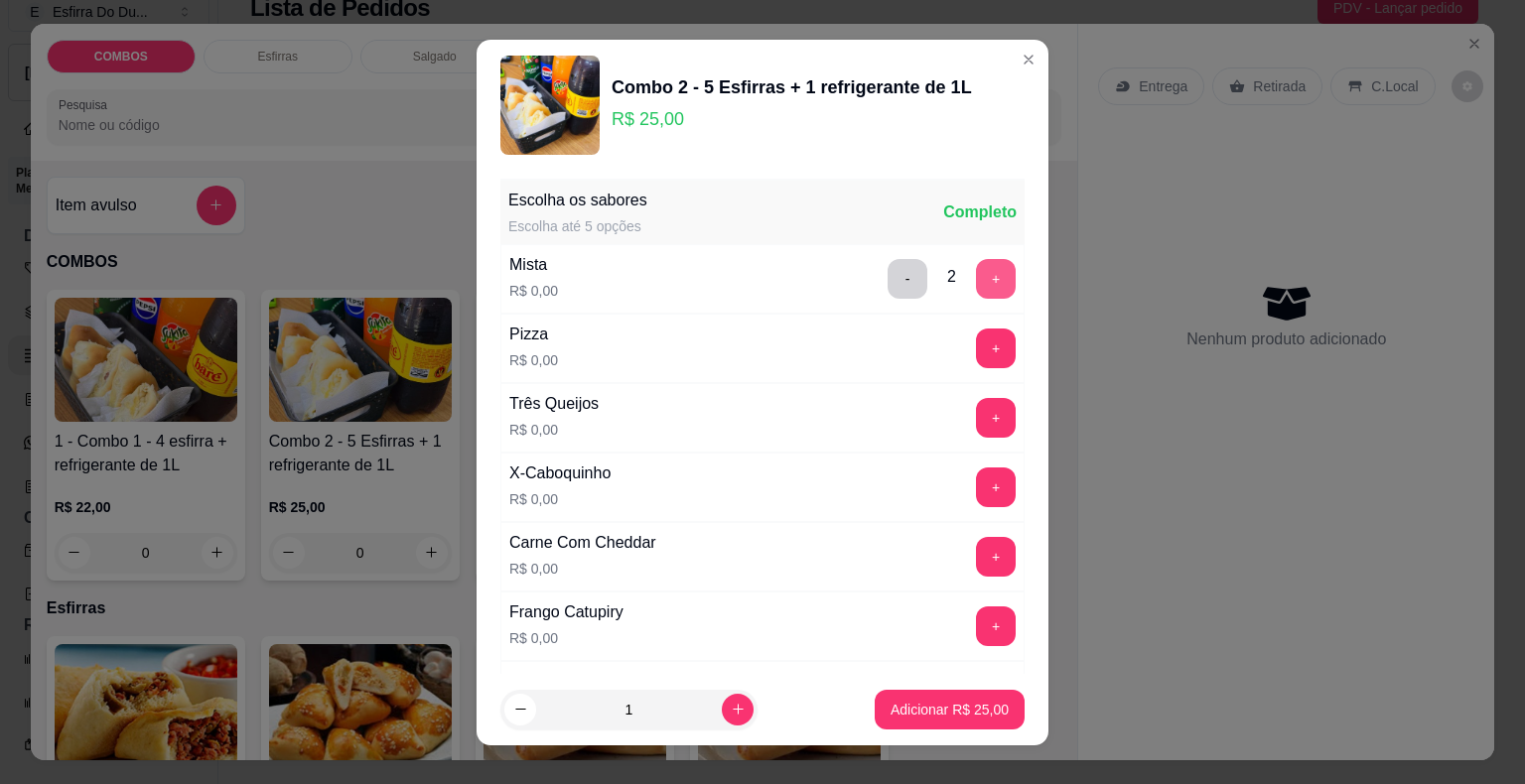 click on "+" at bounding box center [996, 279] 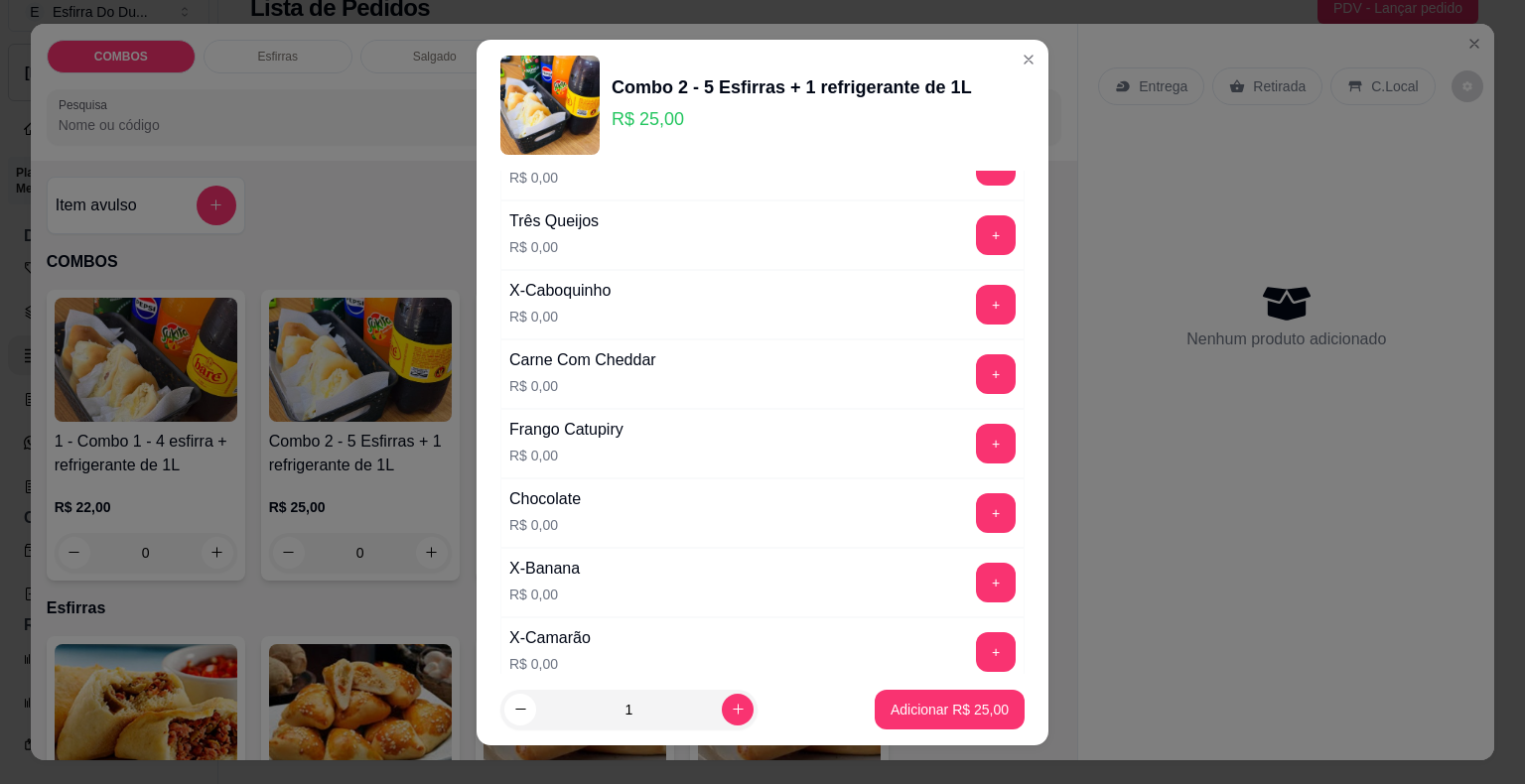 scroll, scrollTop: 298, scrollLeft: 0, axis: vertical 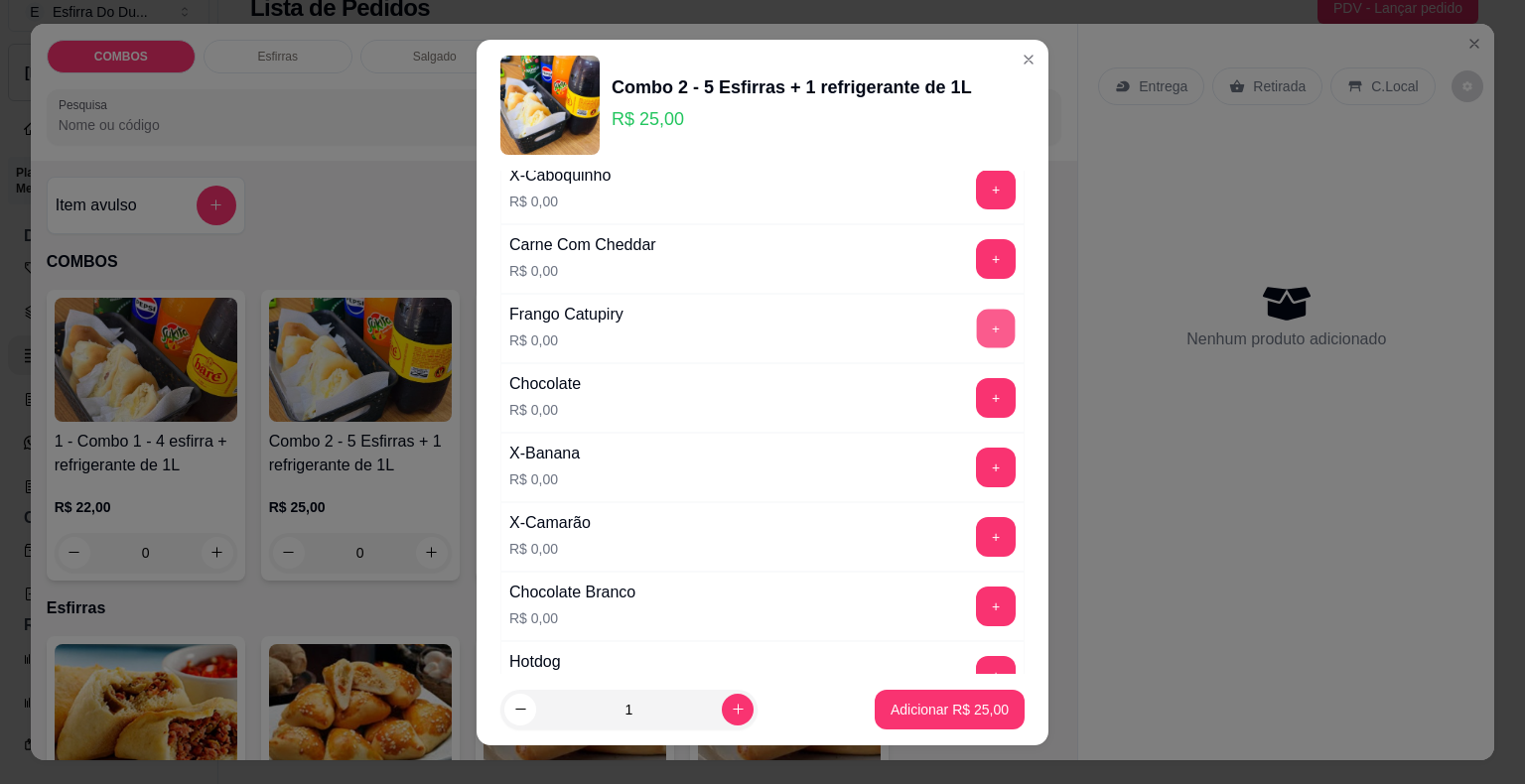 click on "+" at bounding box center [996, 327] 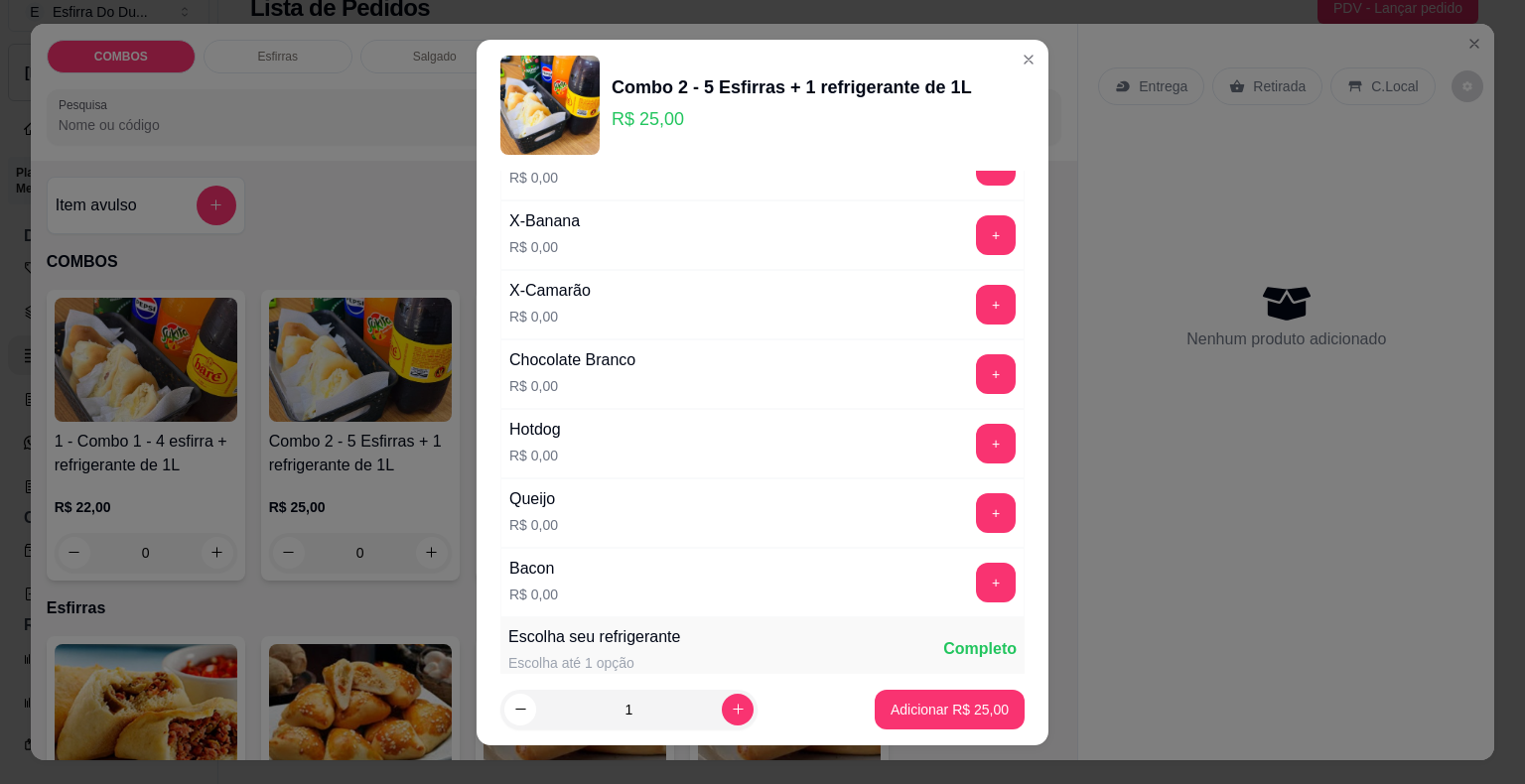 scroll, scrollTop: 595, scrollLeft: 0, axis: vertical 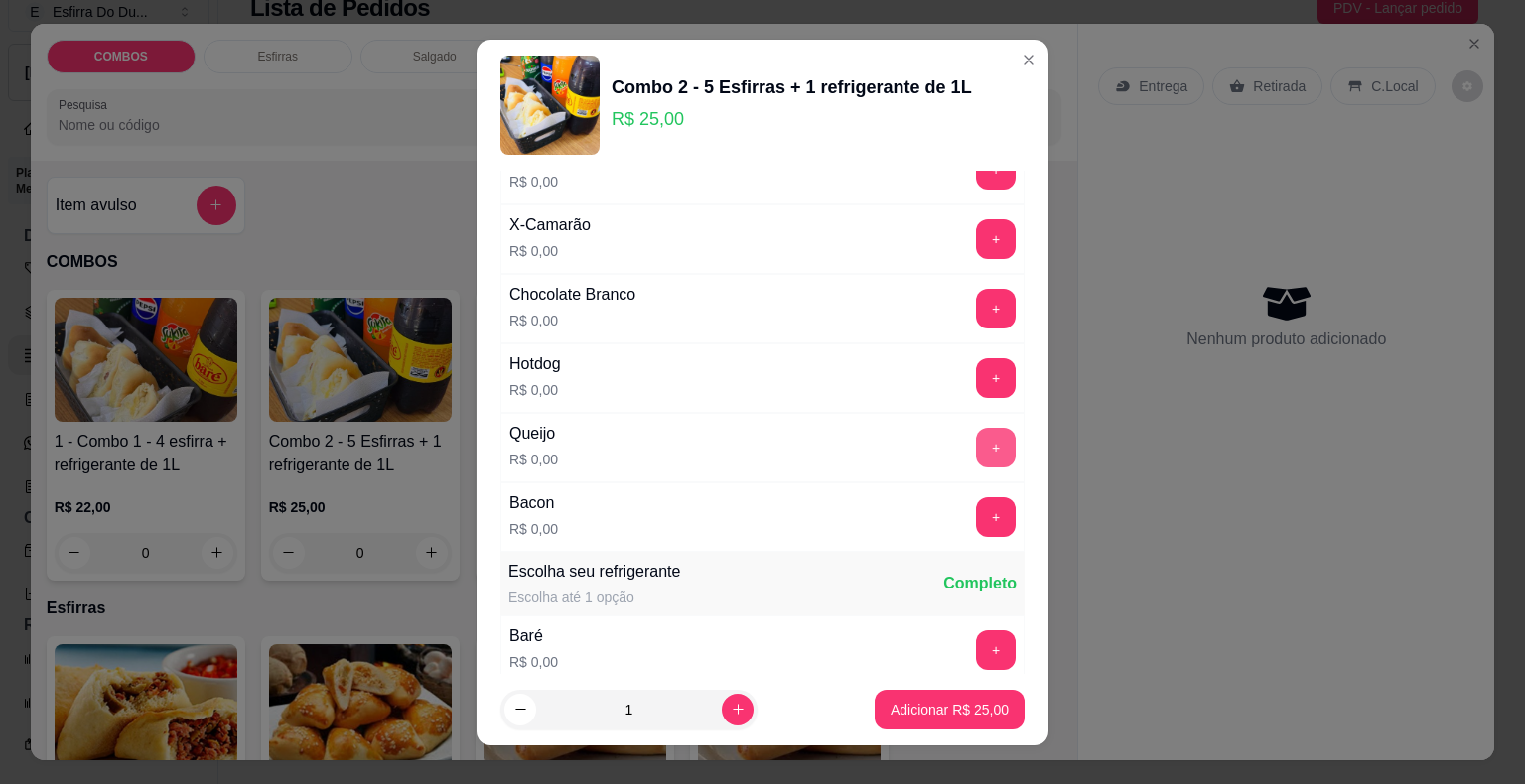 click on "+" at bounding box center [996, 448] 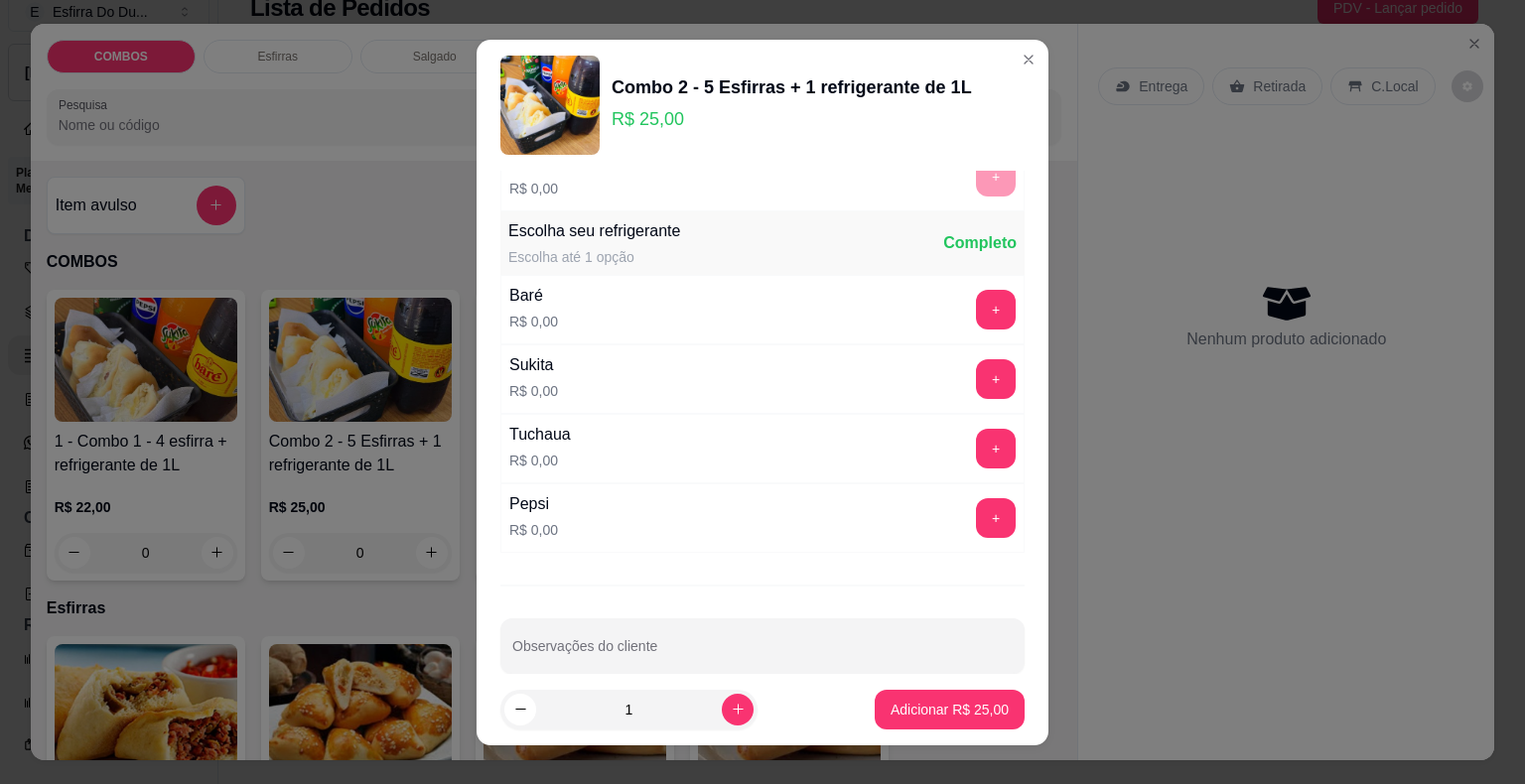 scroll, scrollTop: 955, scrollLeft: 0, axis: vertical 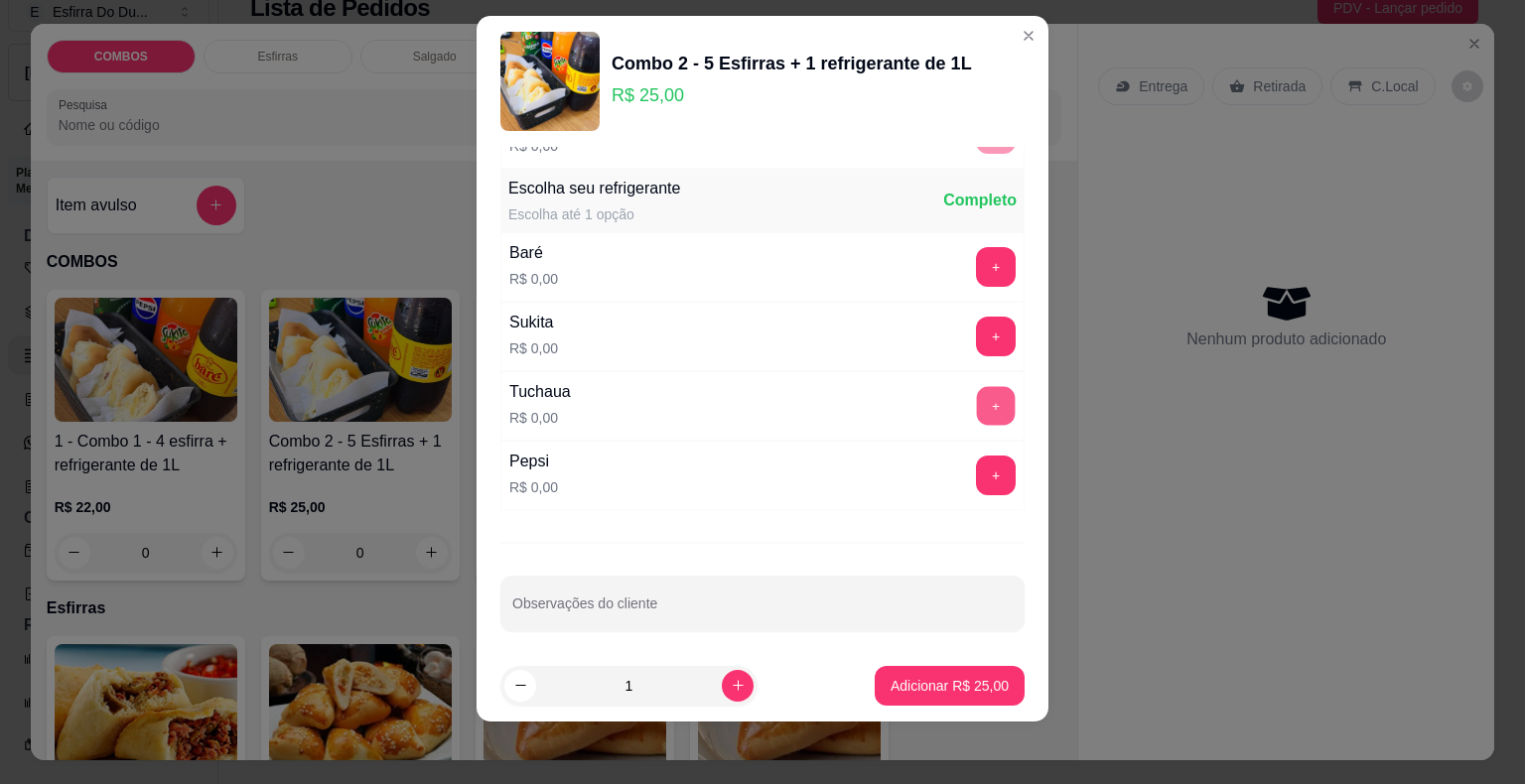 click on "+" at bounding box center (996, 405) 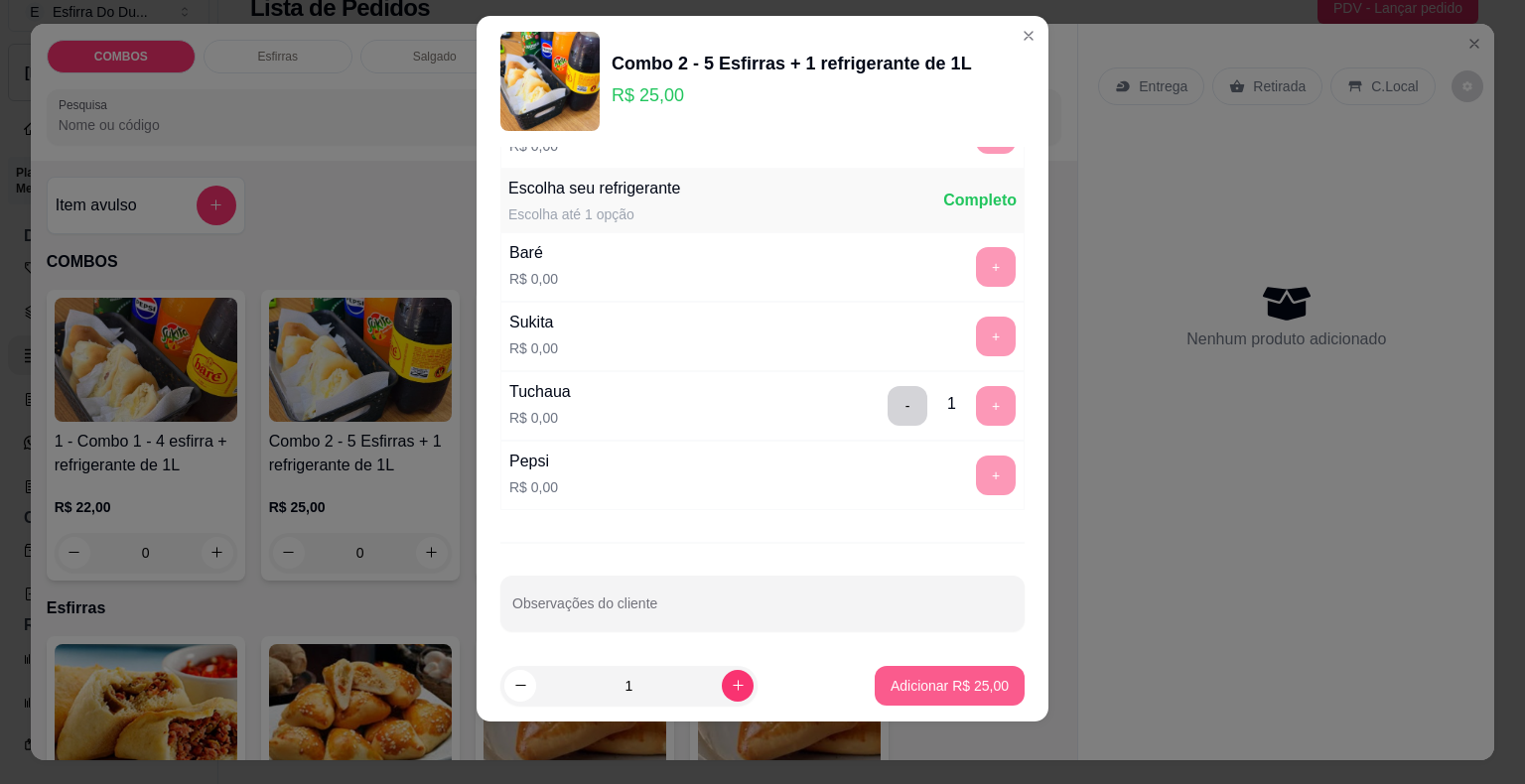 click on "Adicionar   R$ 25,00" at bounding box center [949, 686] 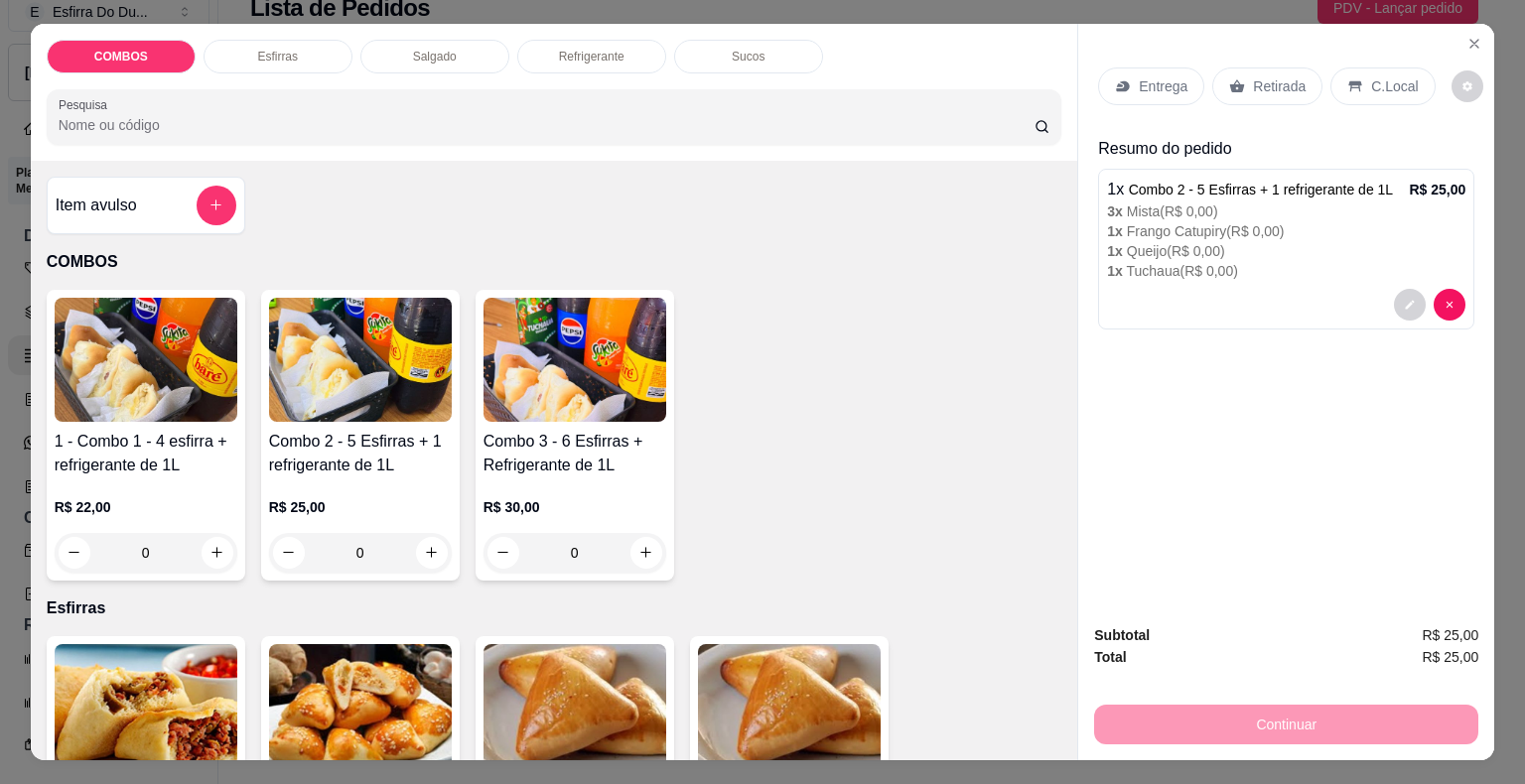 click on "Retirada" at bounding box center [1267, 86] 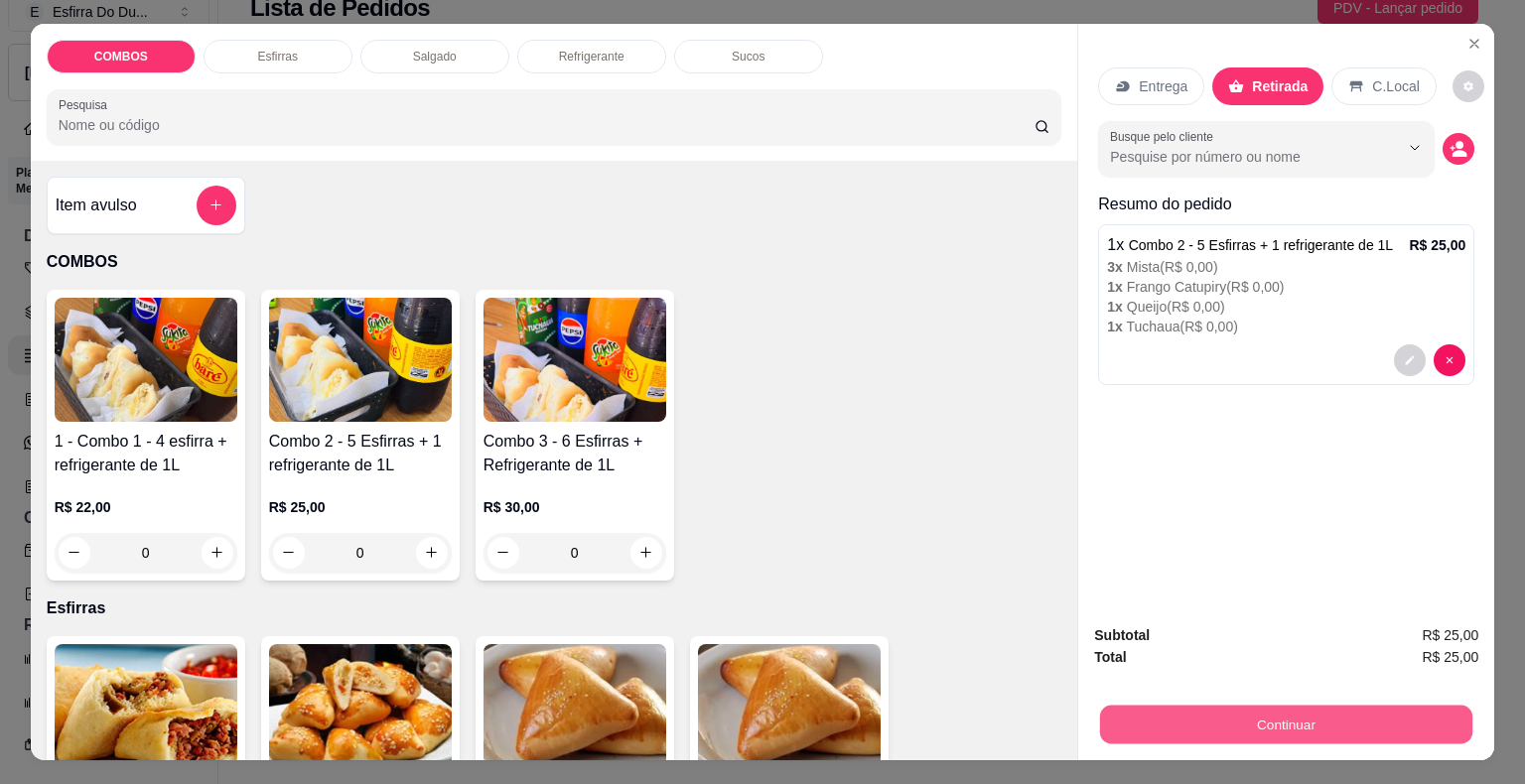 click on "Continuar" at bounding box center [1286, 724] 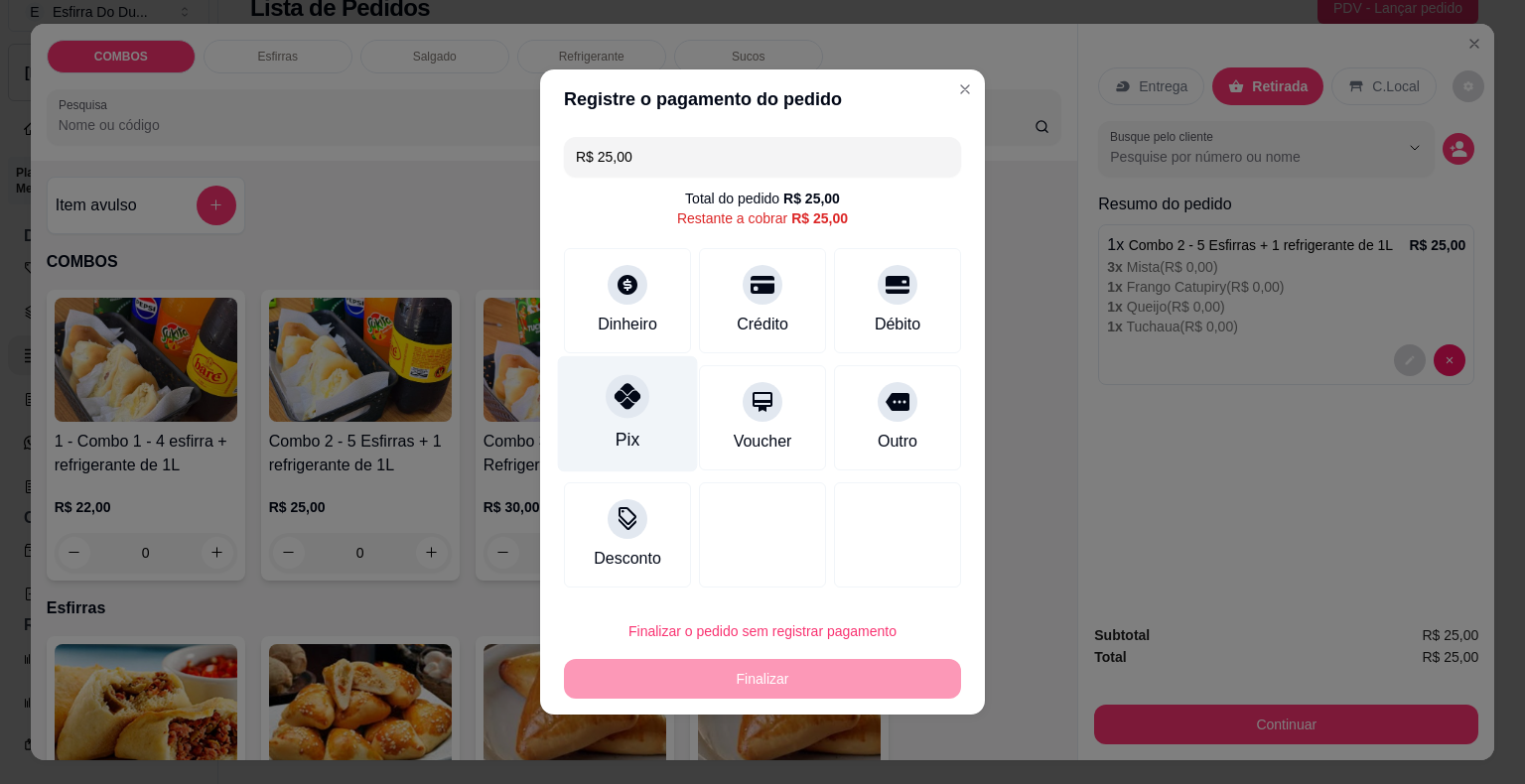 click at bounding box center [627, 396] 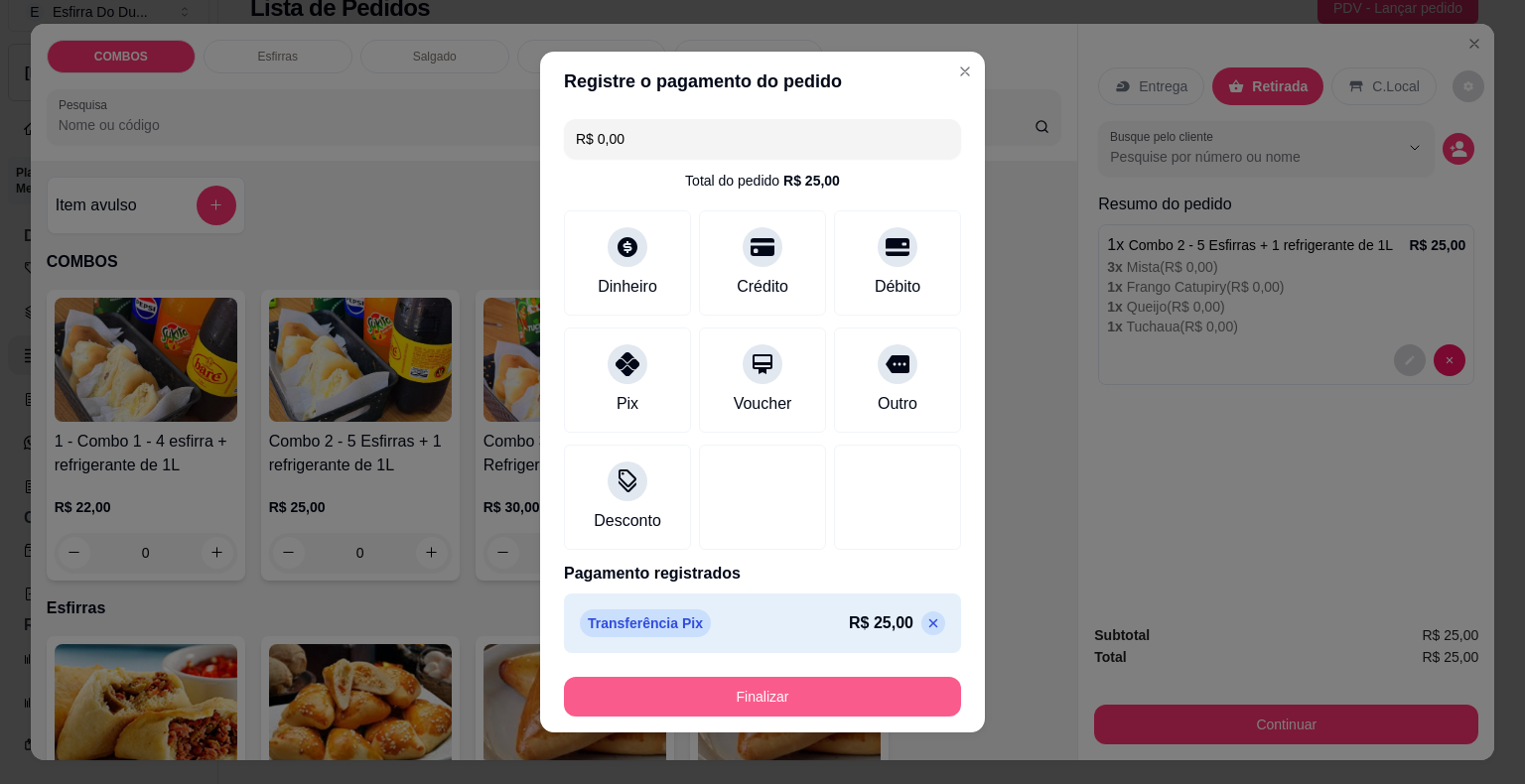 click on "Finalizar" at bounding box center (762, 697) 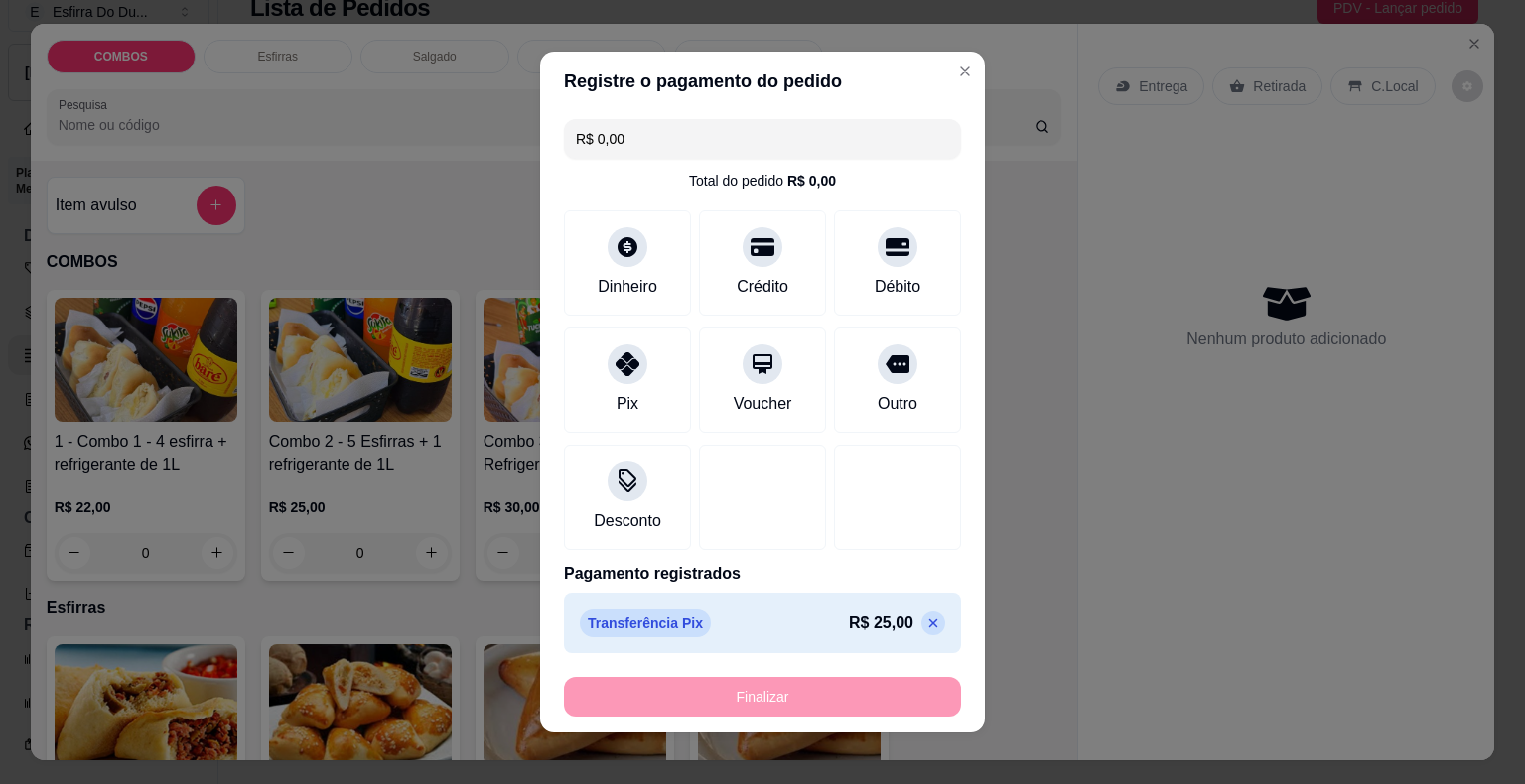 type on "-R$ 25,00" 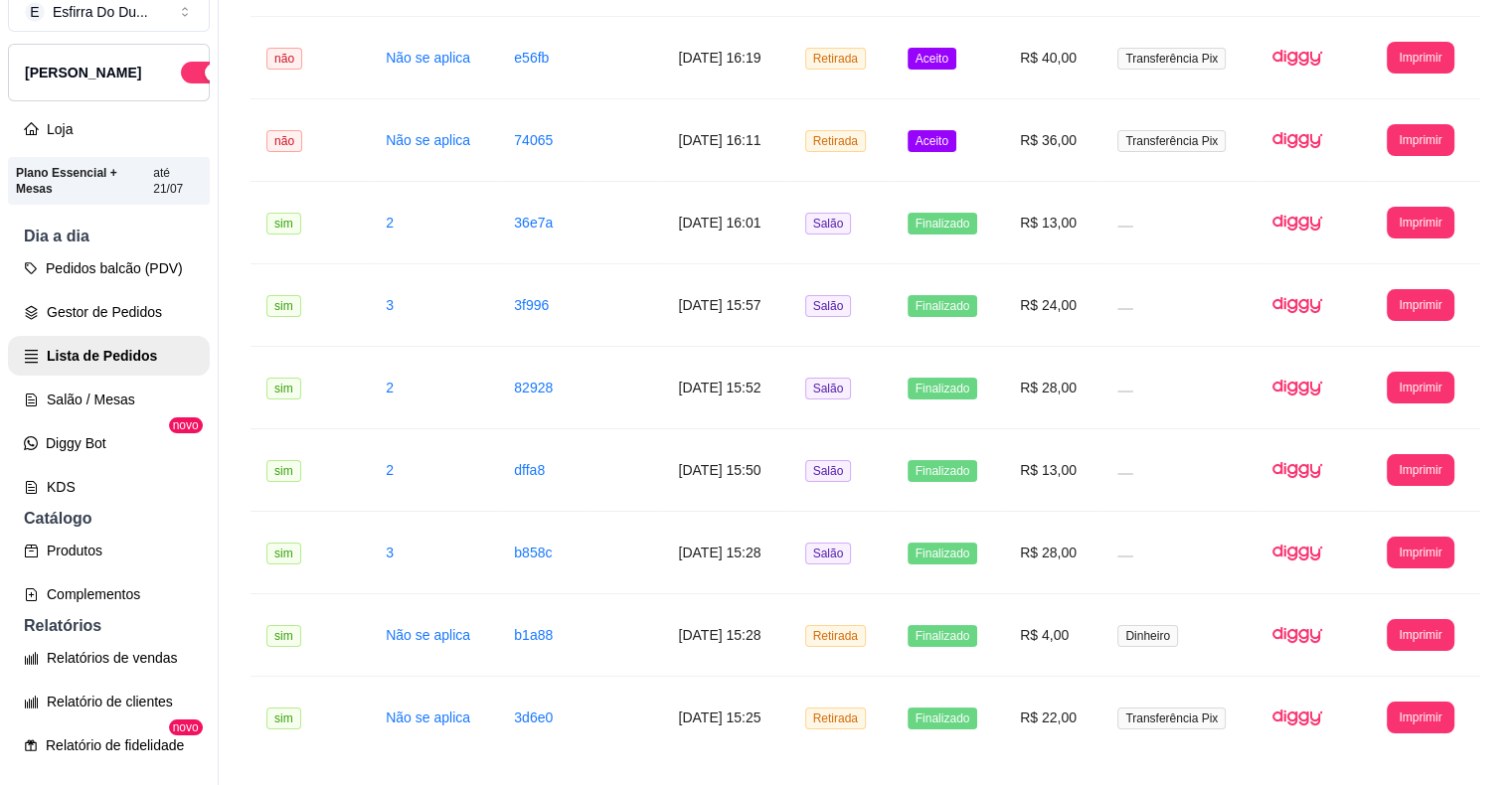 scroll, scrollTop: 1093, scrollLeft: 0, axis: vertical 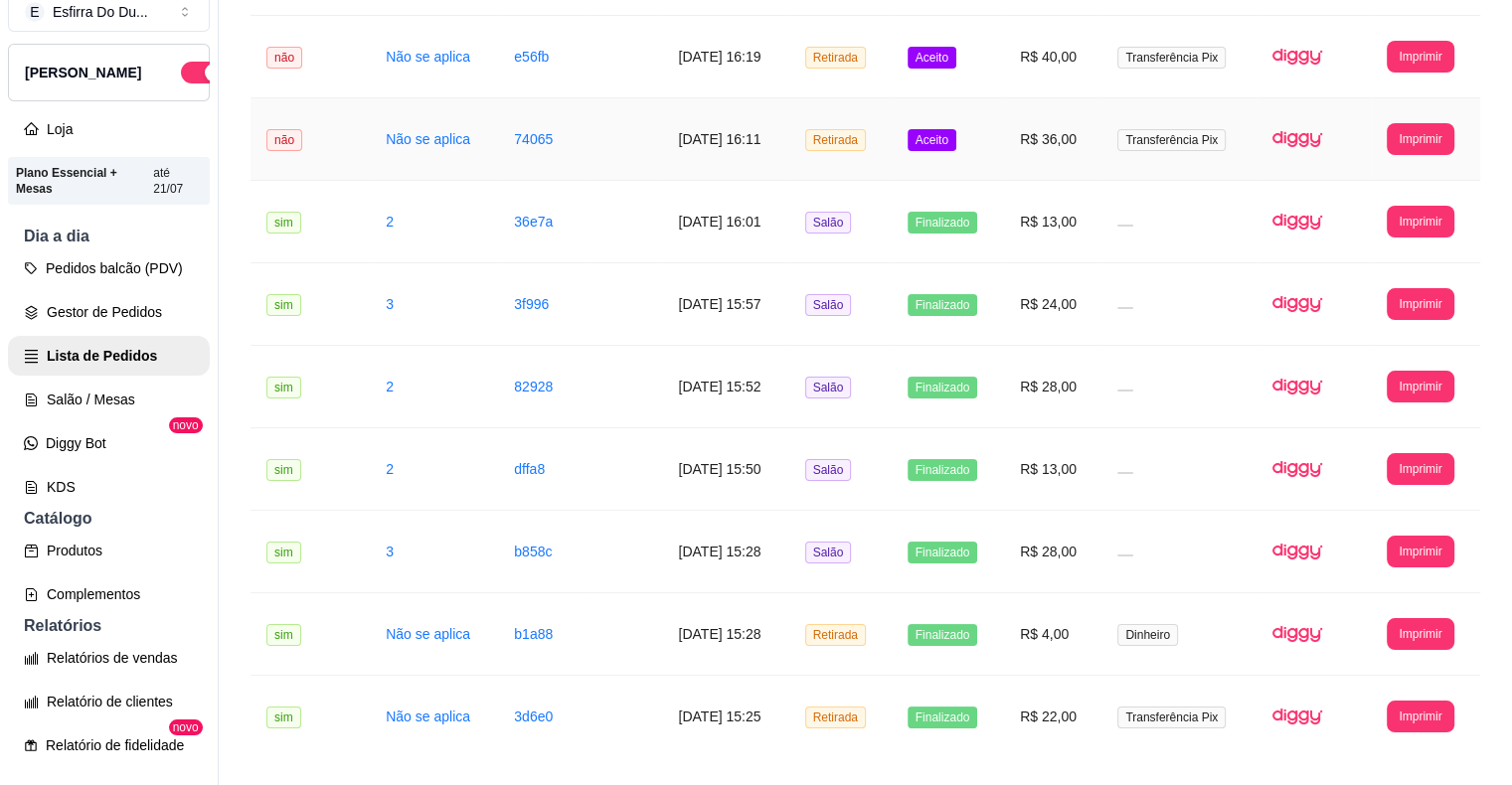 click on "Aceito" at bounding box center [931, 140] 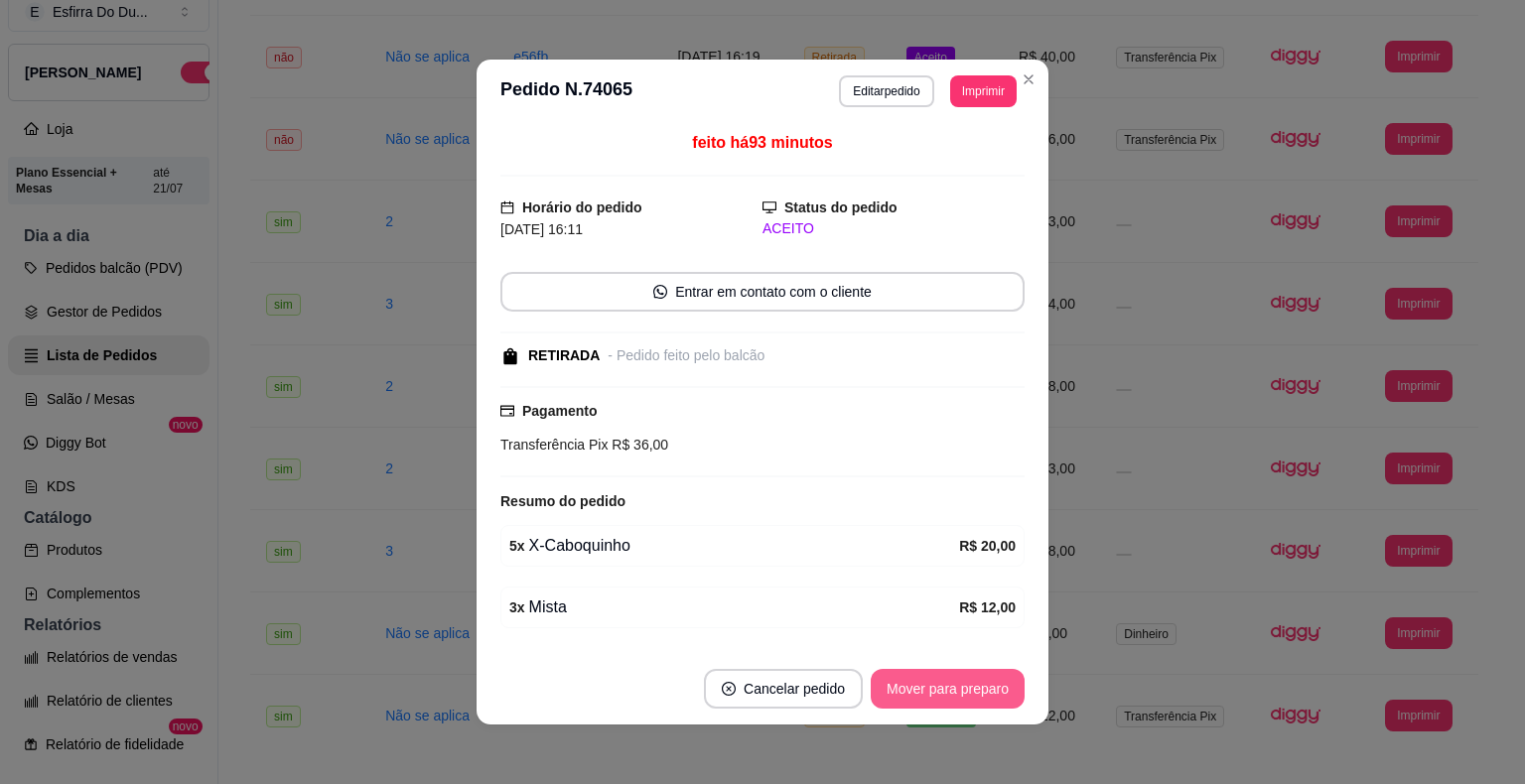click on "Mover para preparo" at bounding box center [947, 689] 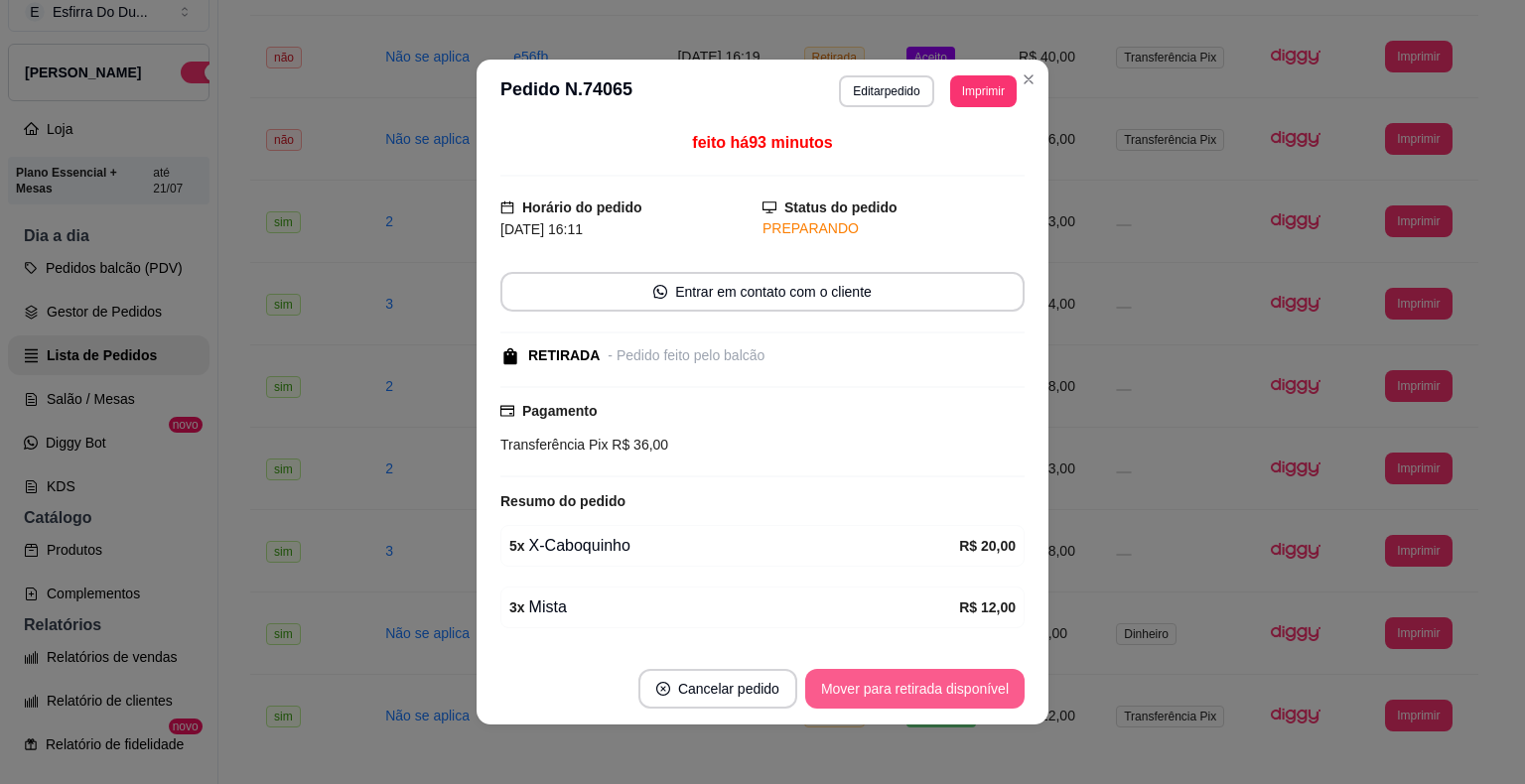 click on "Mover para retirada disponível" at bounding box center (914, 689) 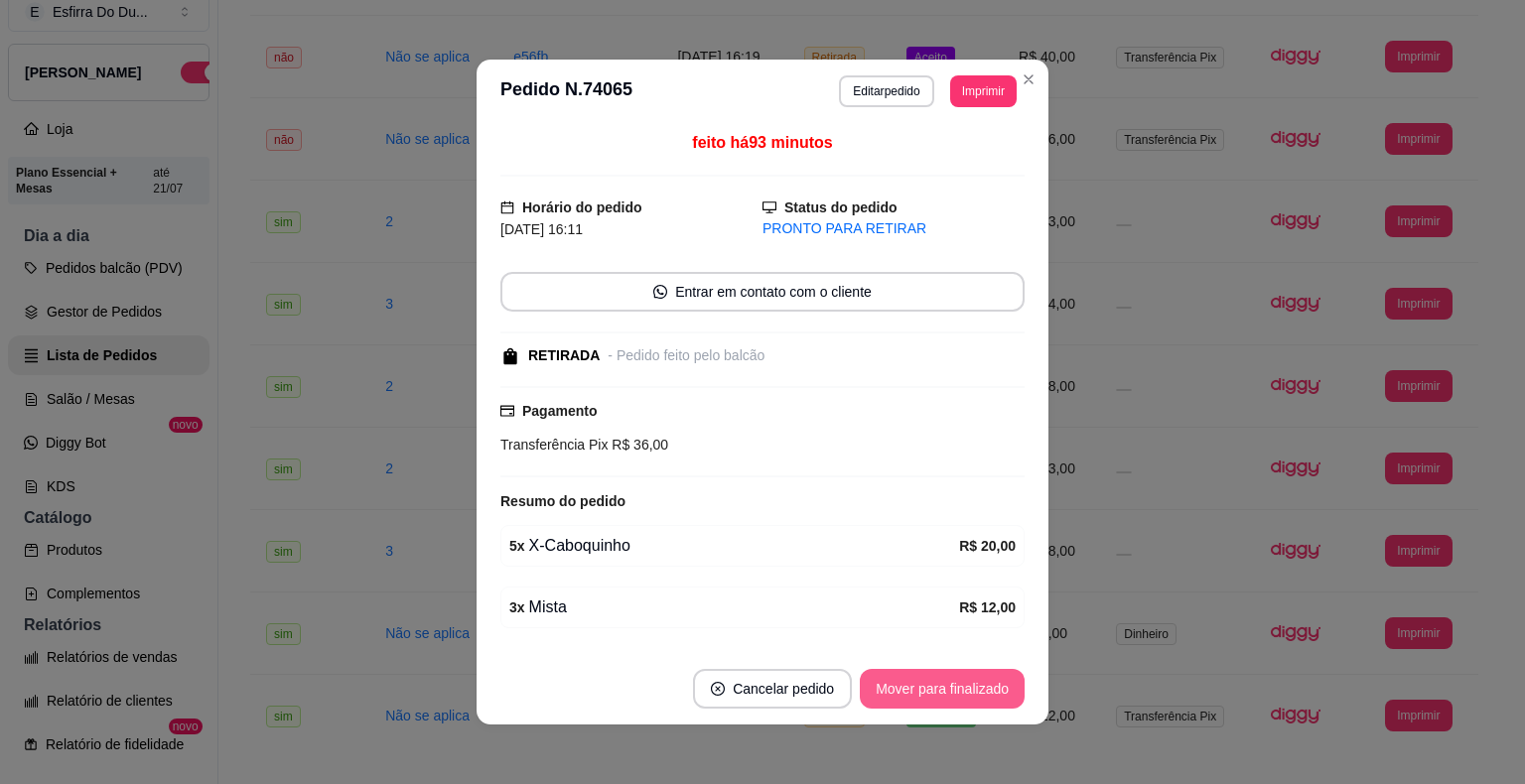 click on "Mover para finalizado" at bounding box center (942, 689) 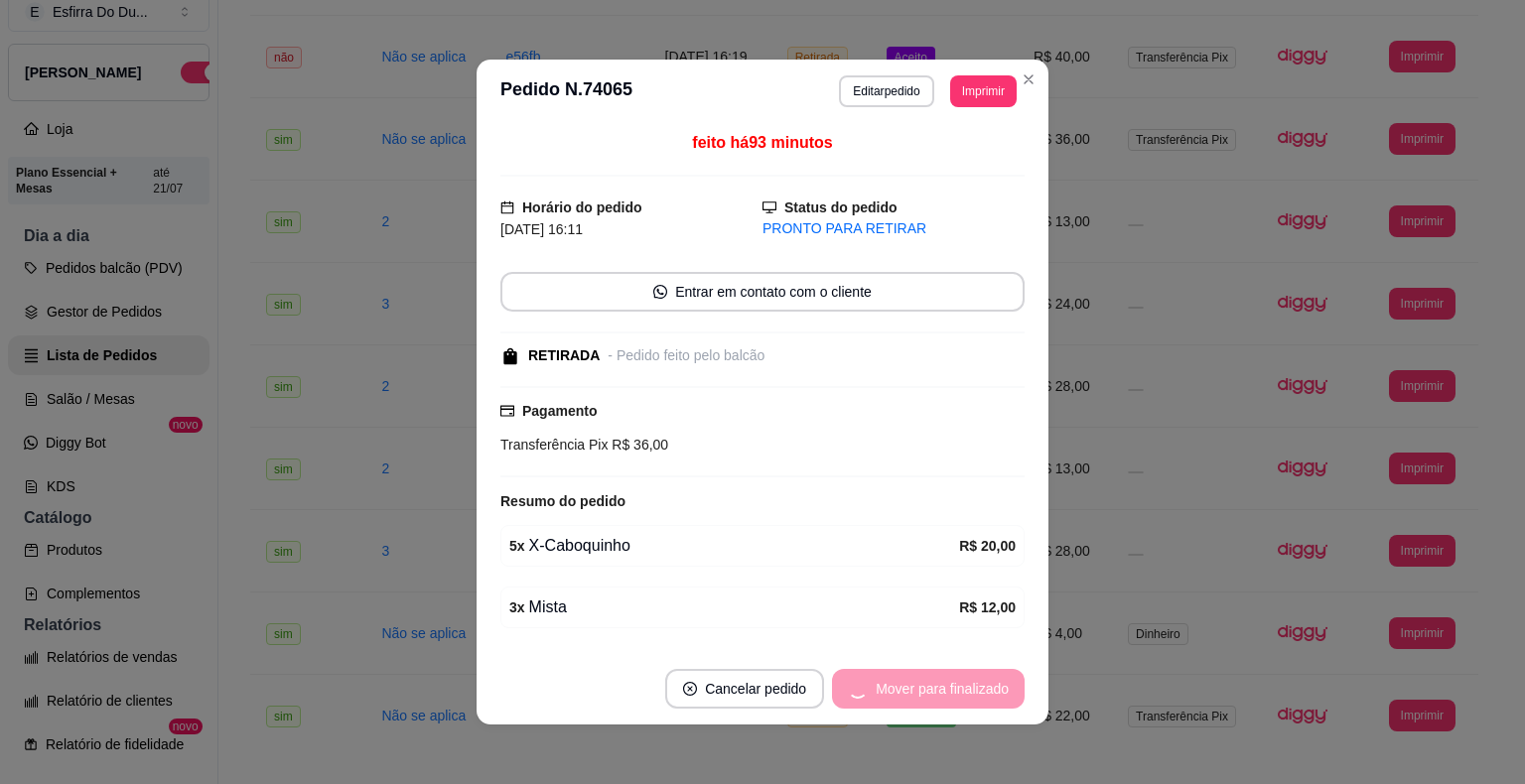 click on "Mover para finalizado" at bounding box center (928, 689) 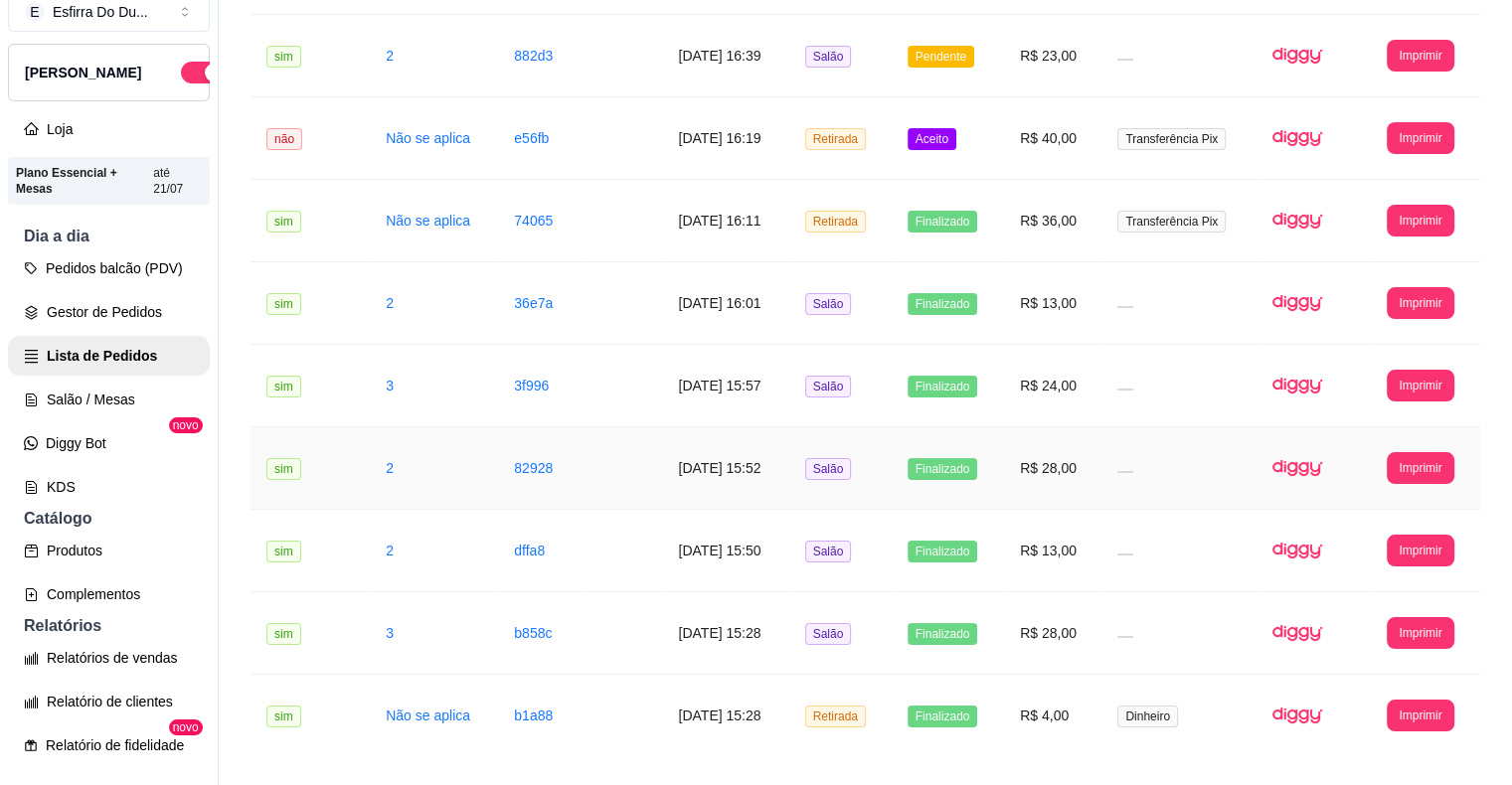 scroll, scrollTop: 795, scrollLeft: 0, axis: vertical 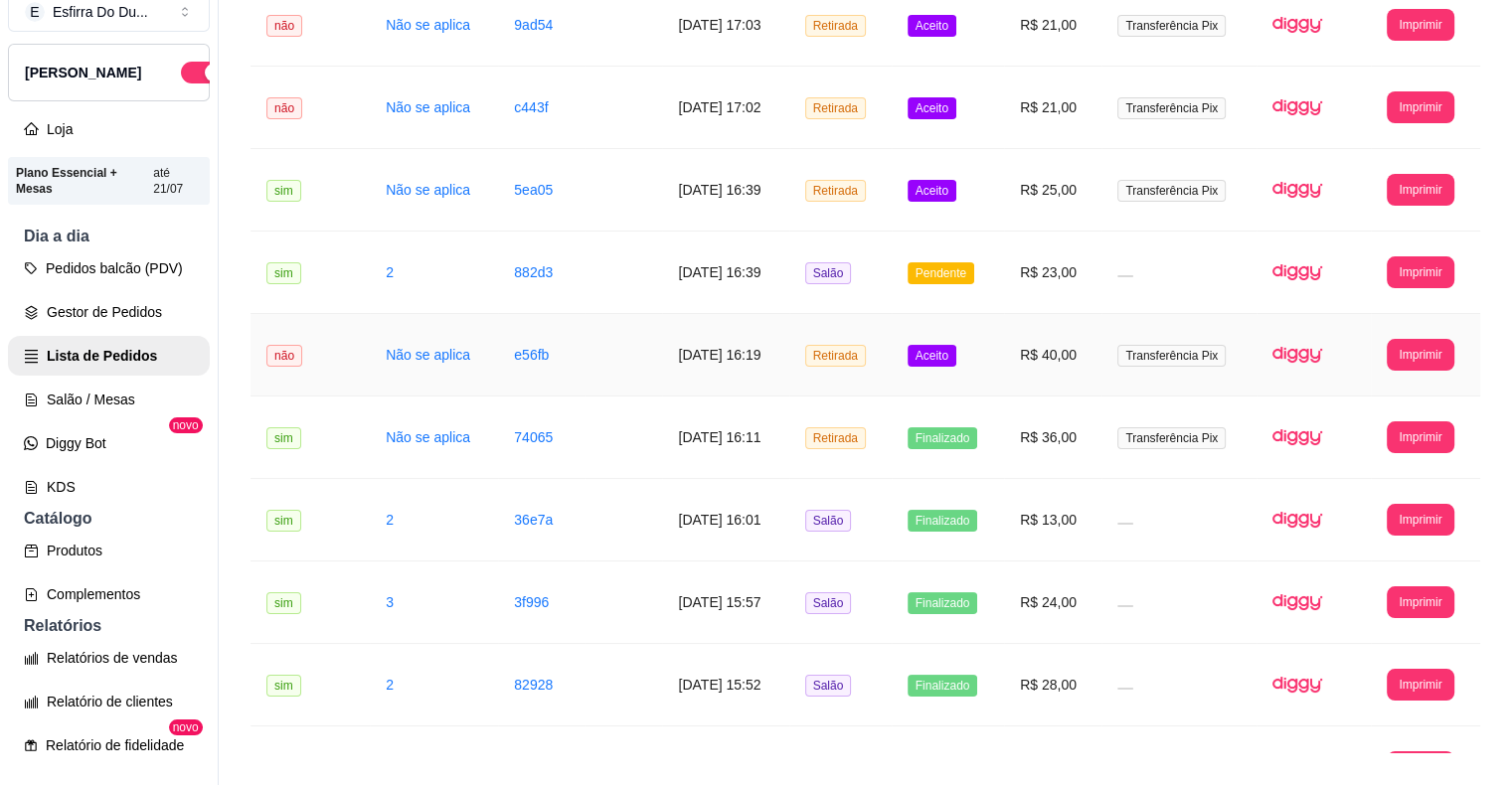 click on "Aceito" at bounding box center [947, 355] 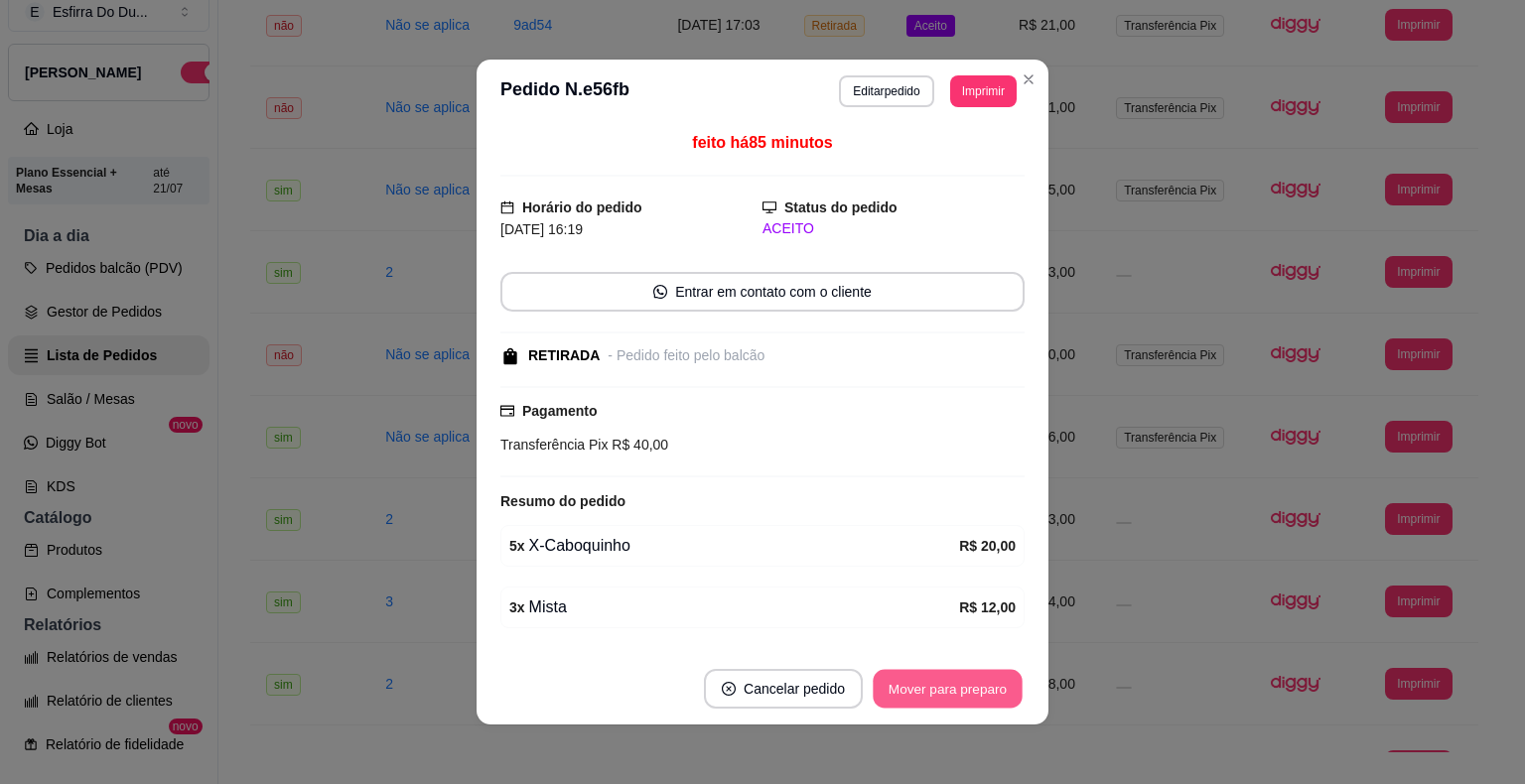 click on "Mover para preparo" at bounding box center (947, 689) 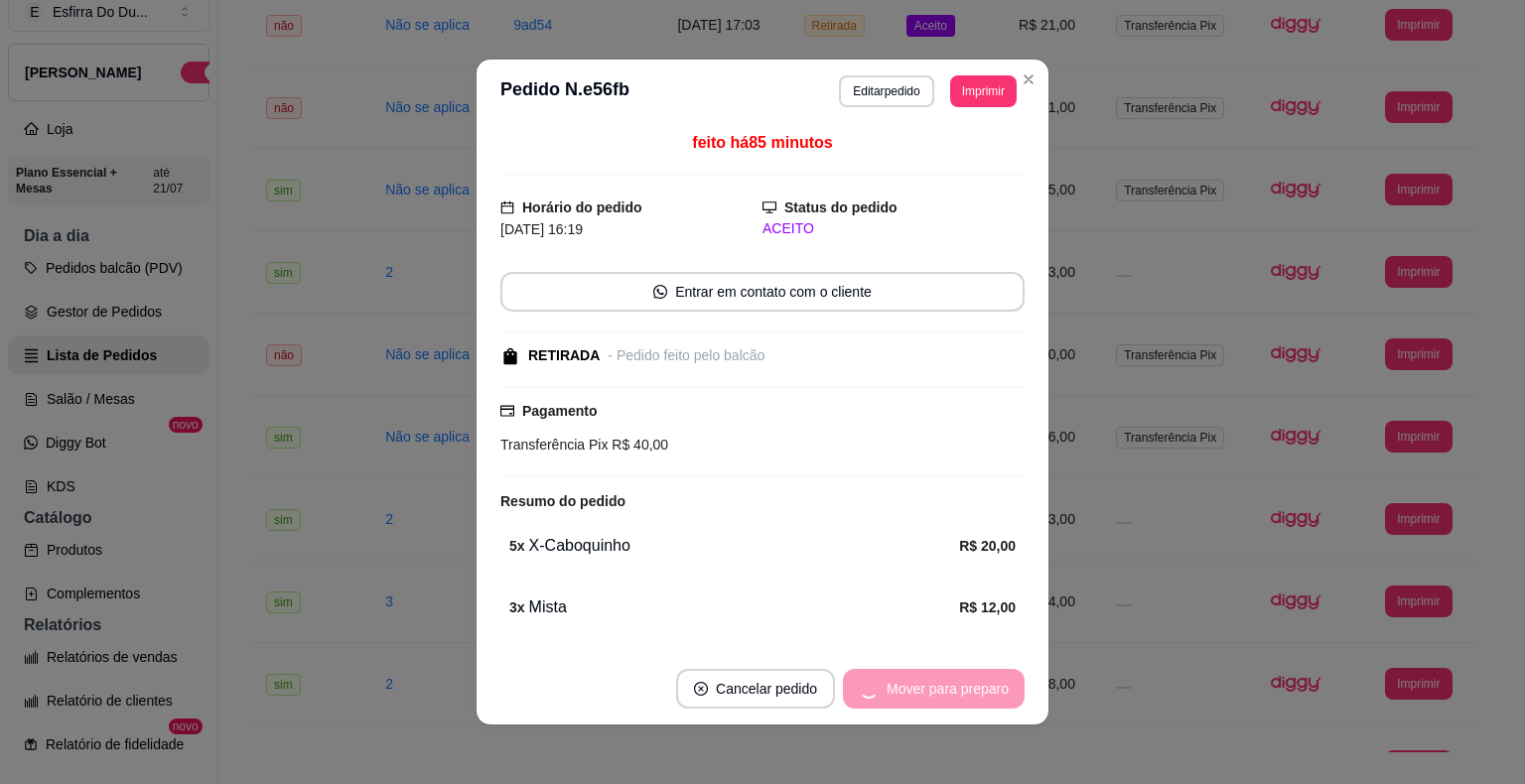 click on "Mover para preparo" at bounding box center [933, 689] 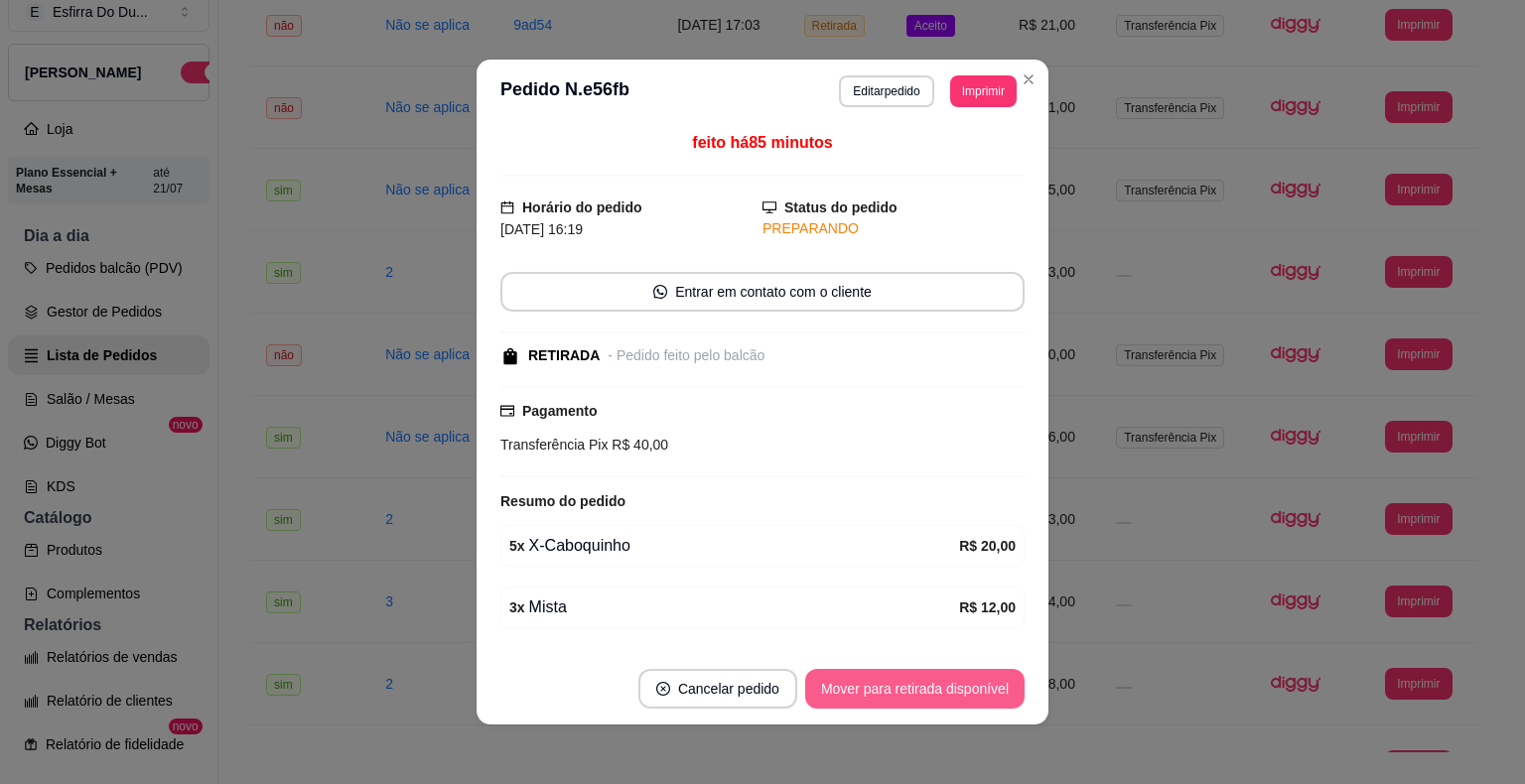 click on "Mover para retirada disponível" at bounding box center (914, 689) 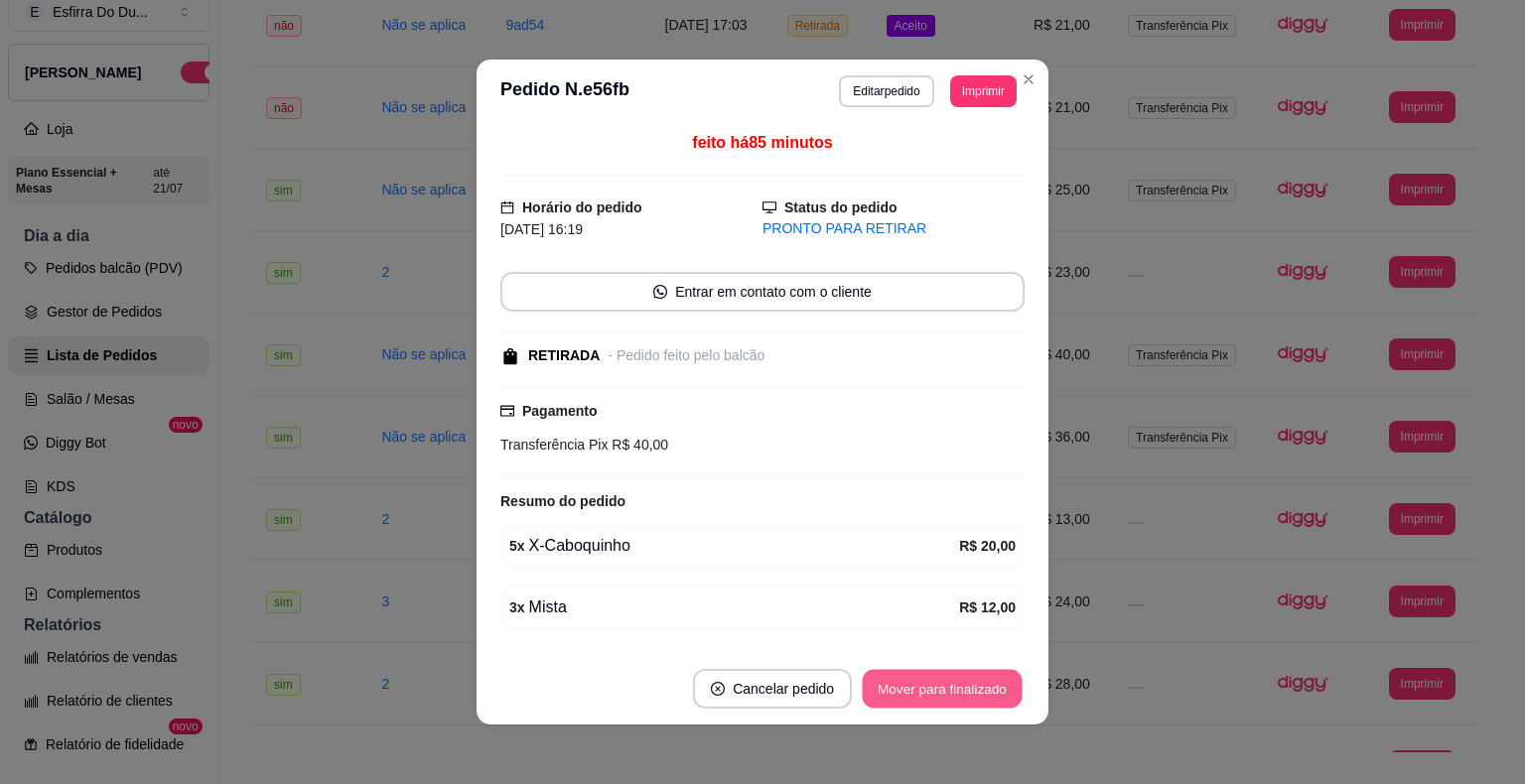 click on "Mover para finalizado" at bounding box center [942, 689] 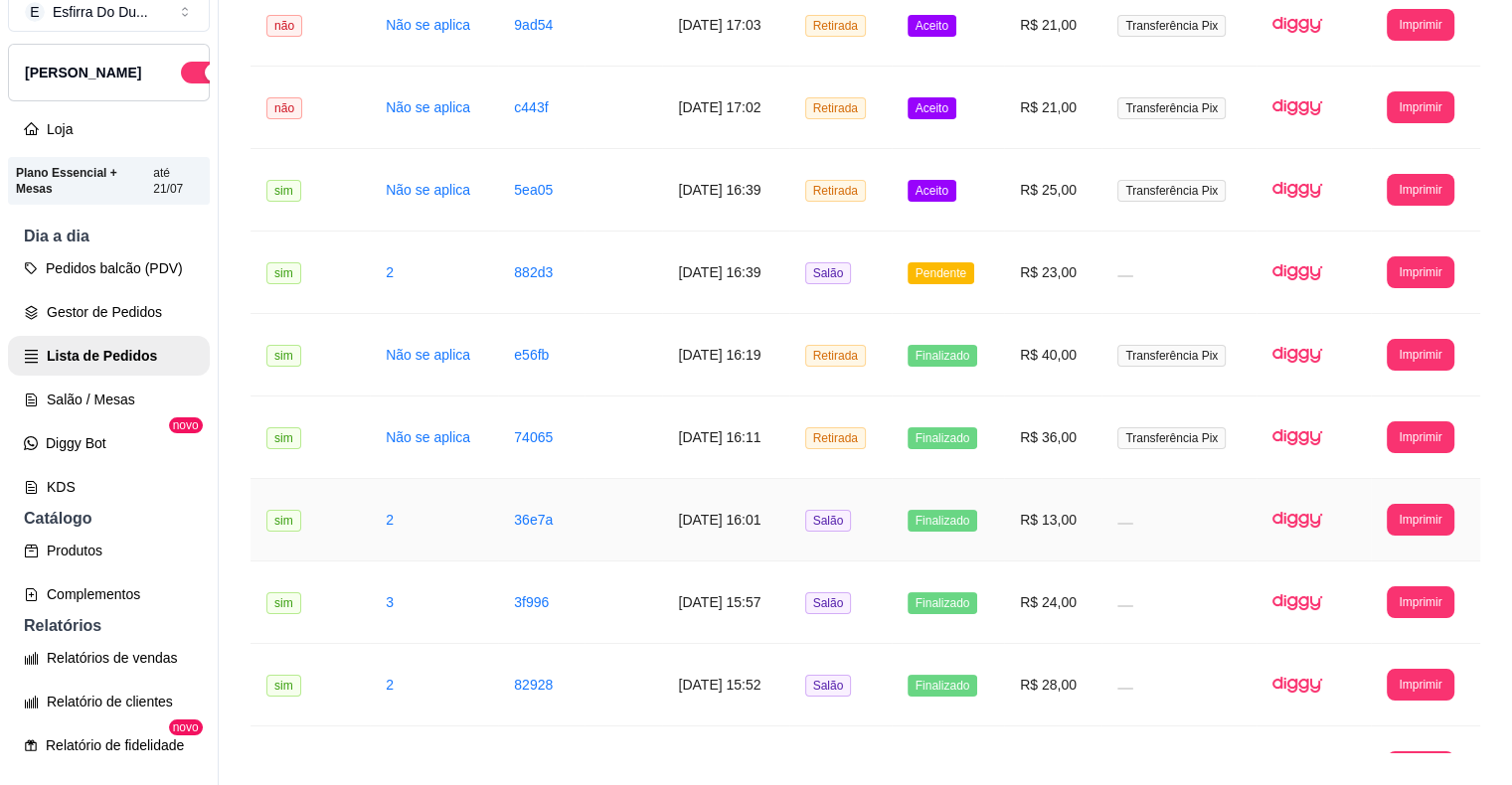 scroll, scrollTop: 497, scrollLeft: 0, axis: vertical 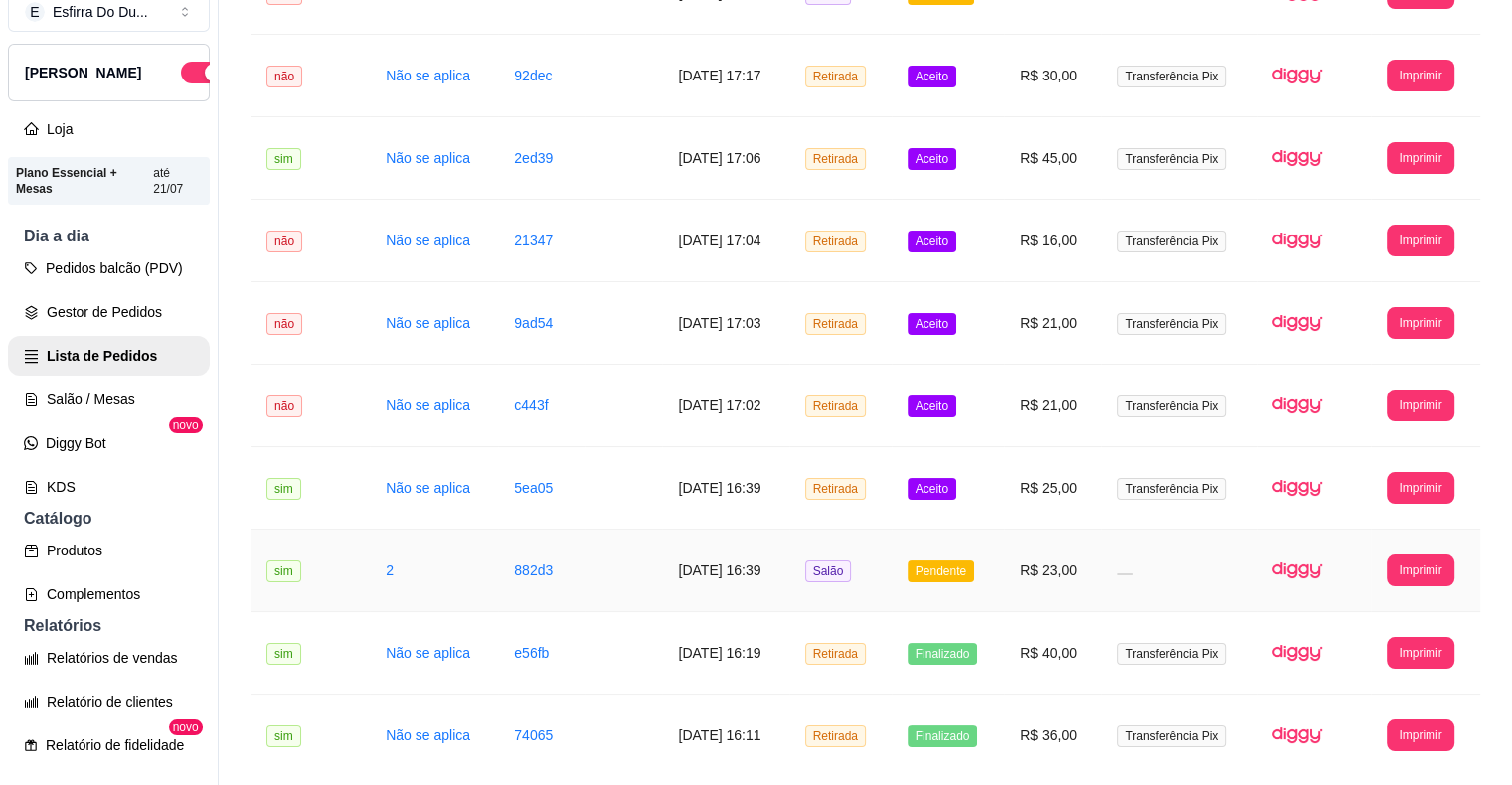 click on "Pendente" at bounding box center (940, 571) 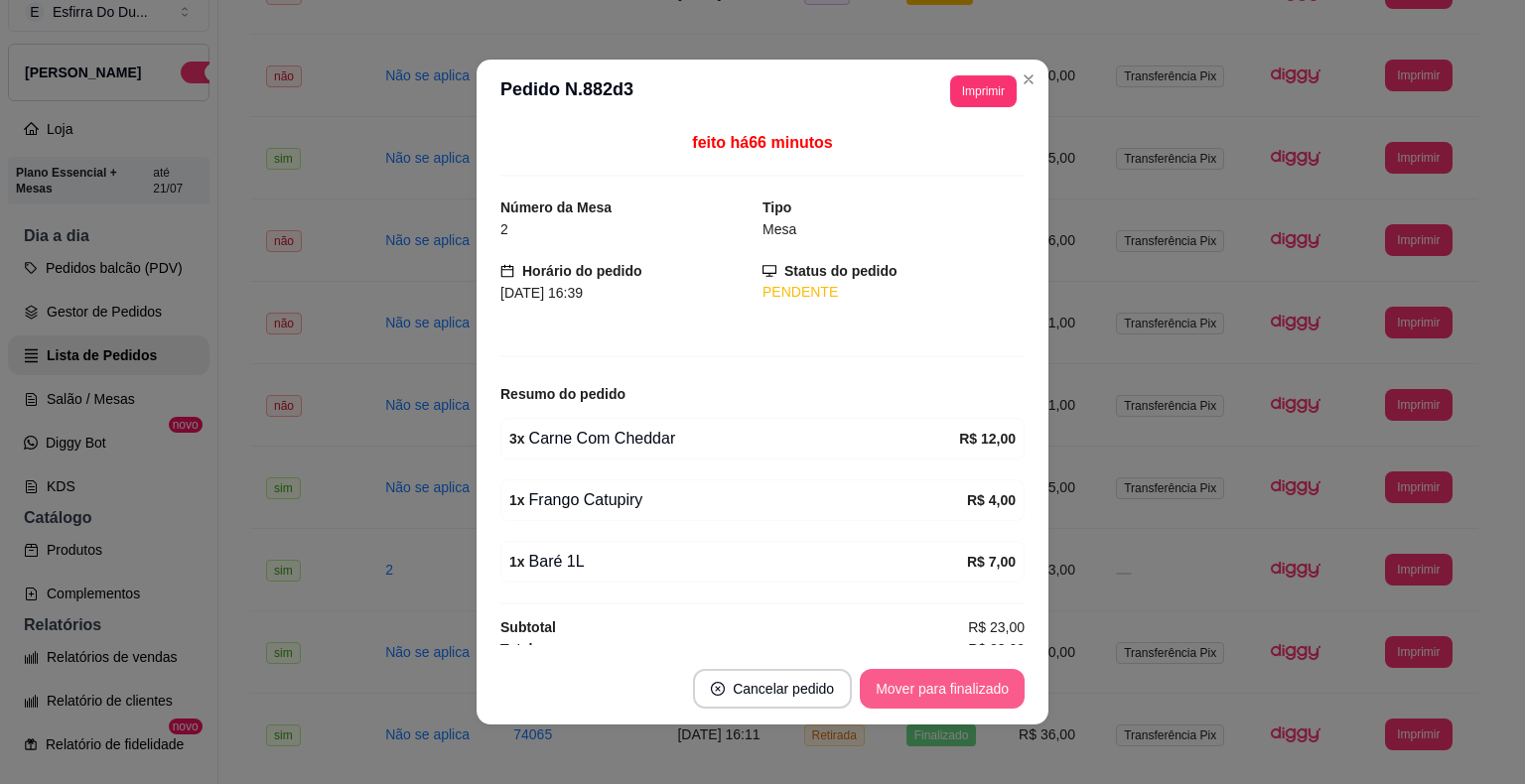 click on "Mover para finalizado" at bounding box center [942, 689] 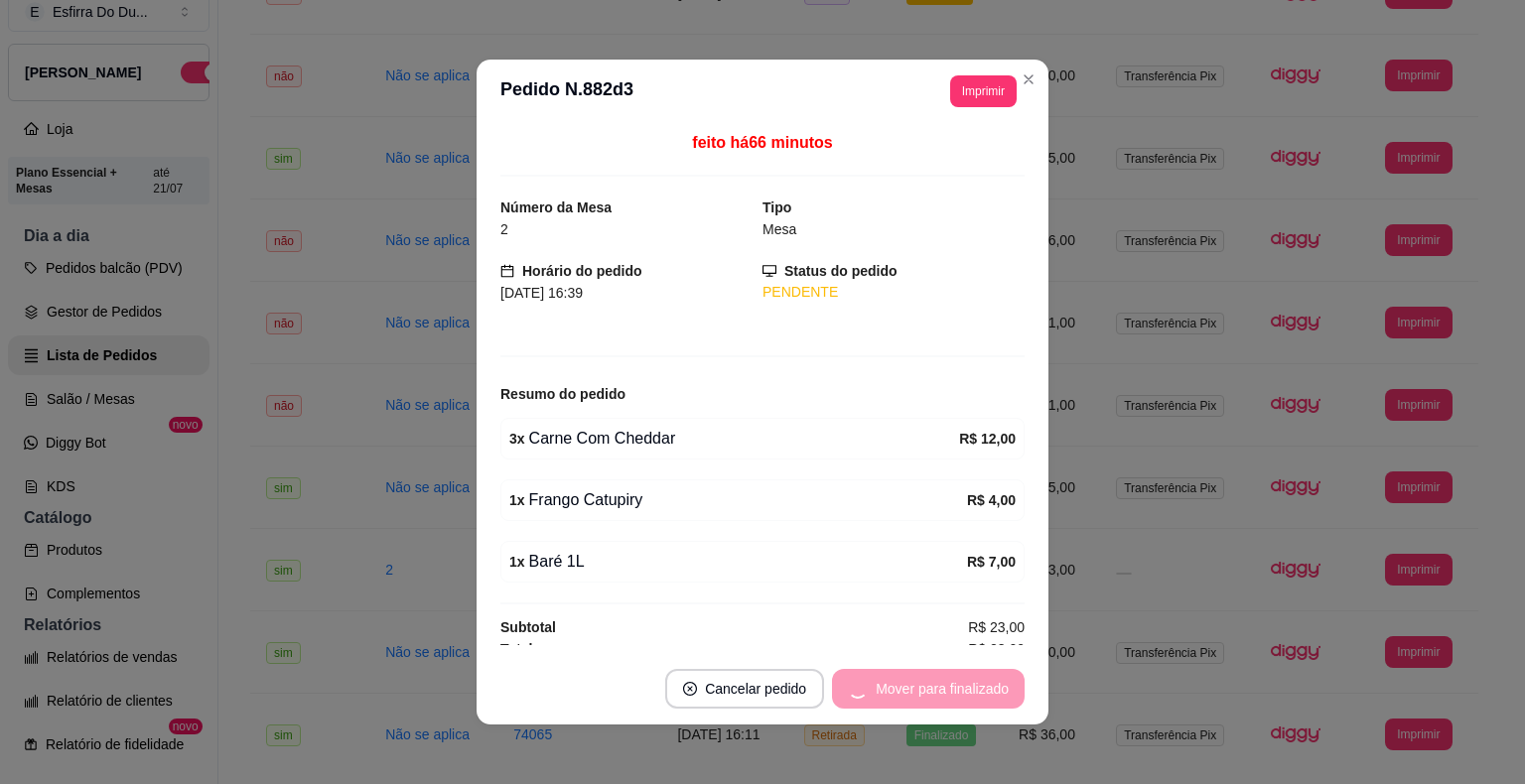 click on "Mover para finalizado" at bounding box center (928, 689) 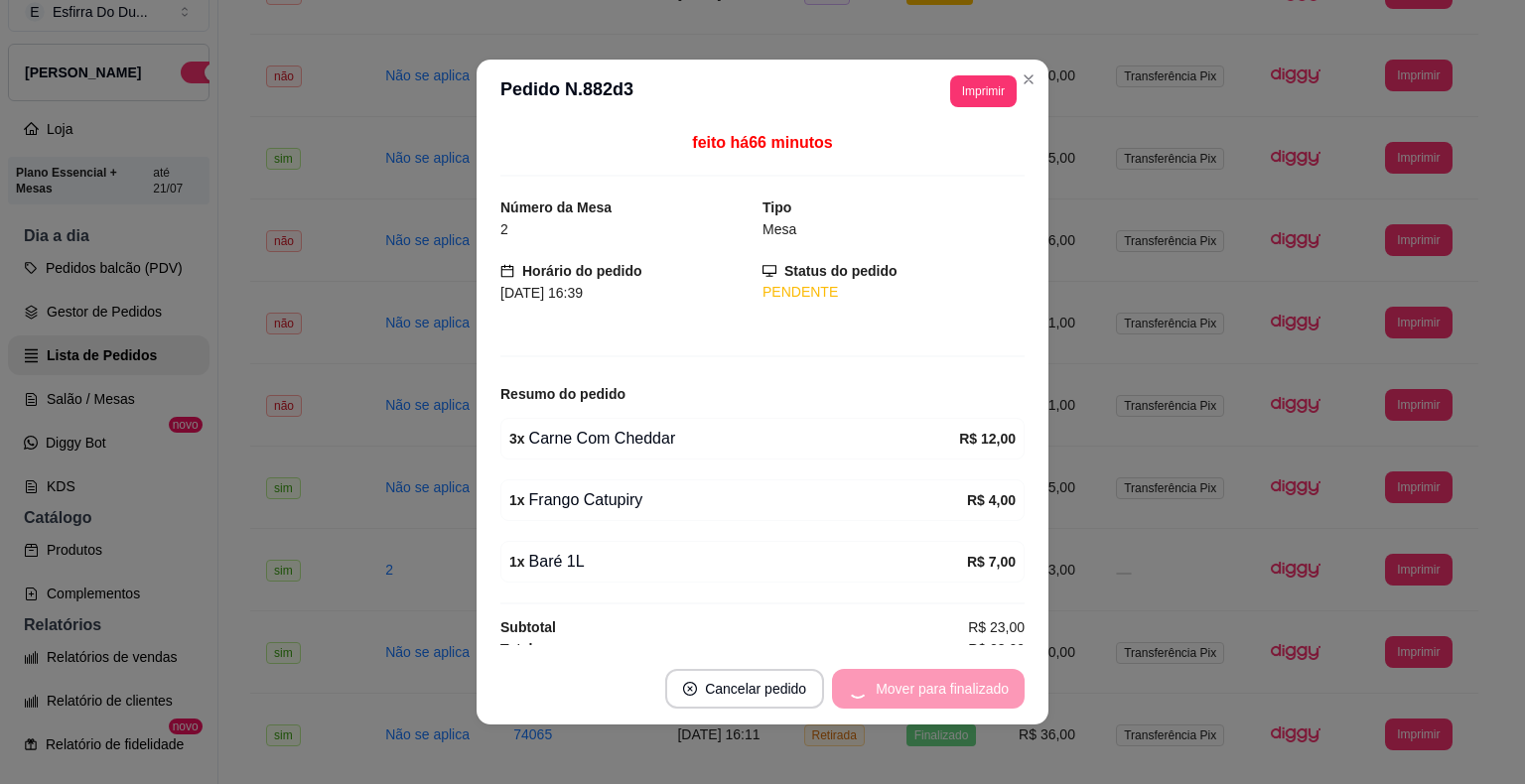 click on "Mover para finalizado" at bounding box center (928, 689) 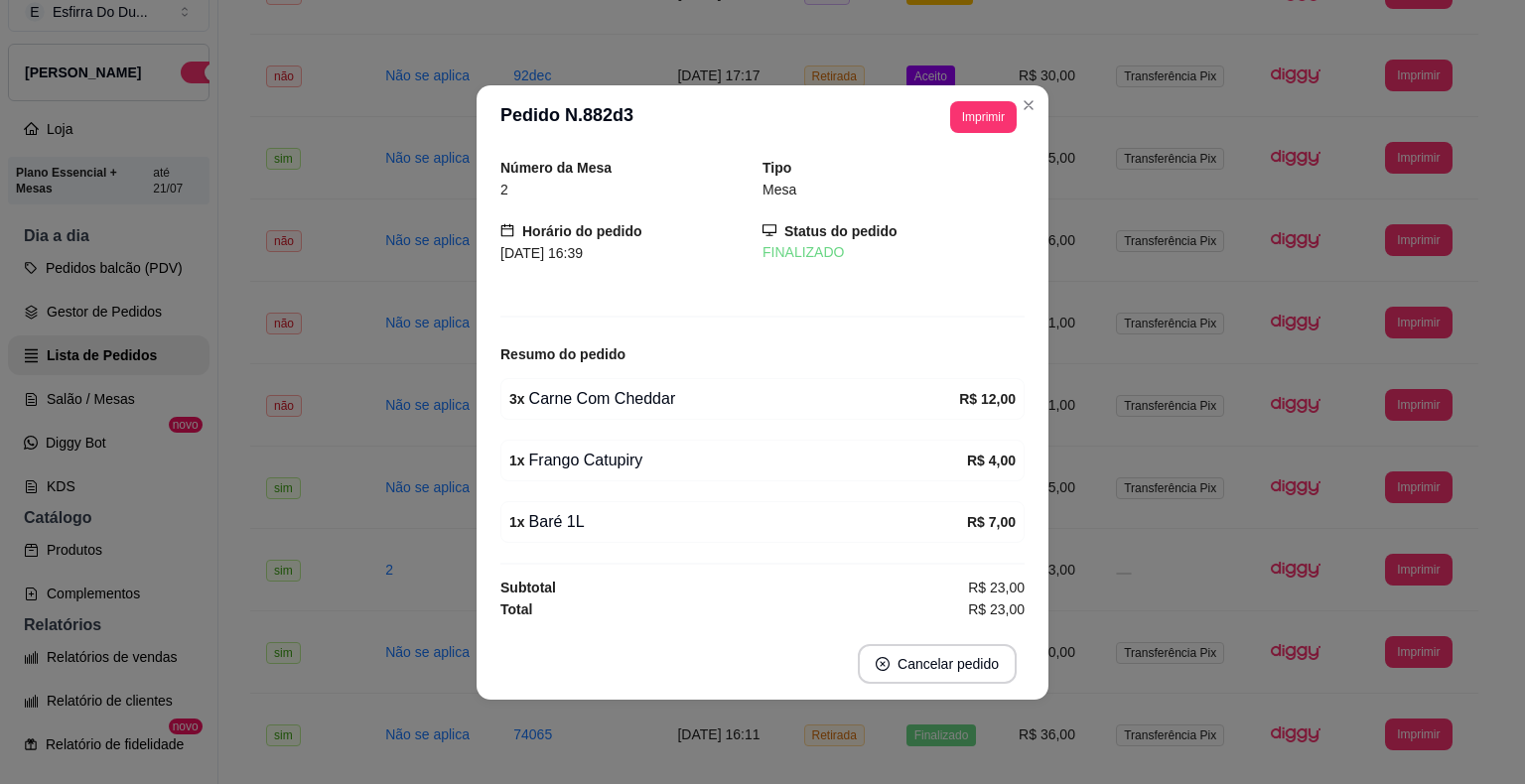 click on "Cancelar pedido" at bounding box center [762, 664] 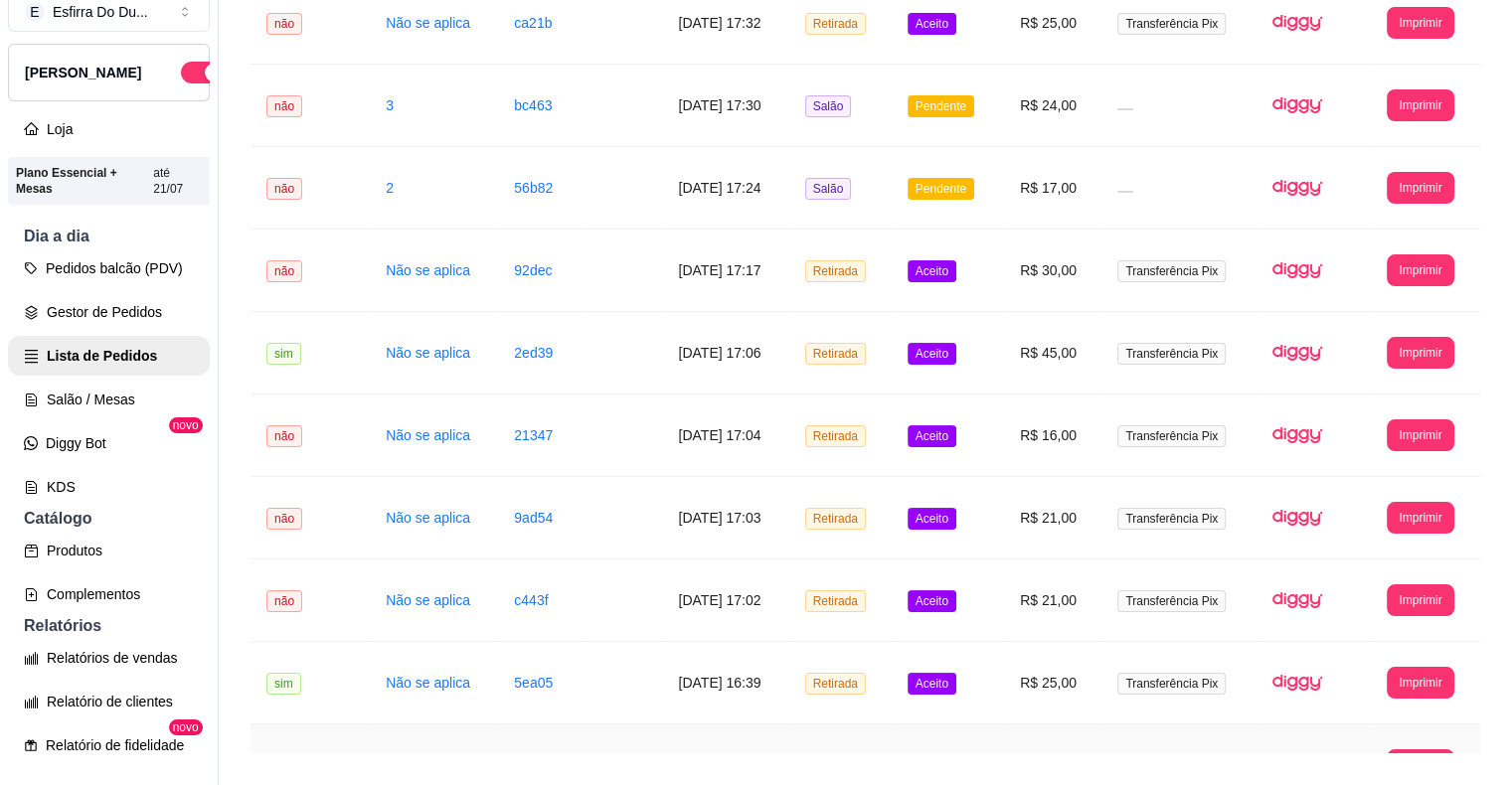 scroll, scrollTop: 298, scrollLeft: 0, axis: vertical 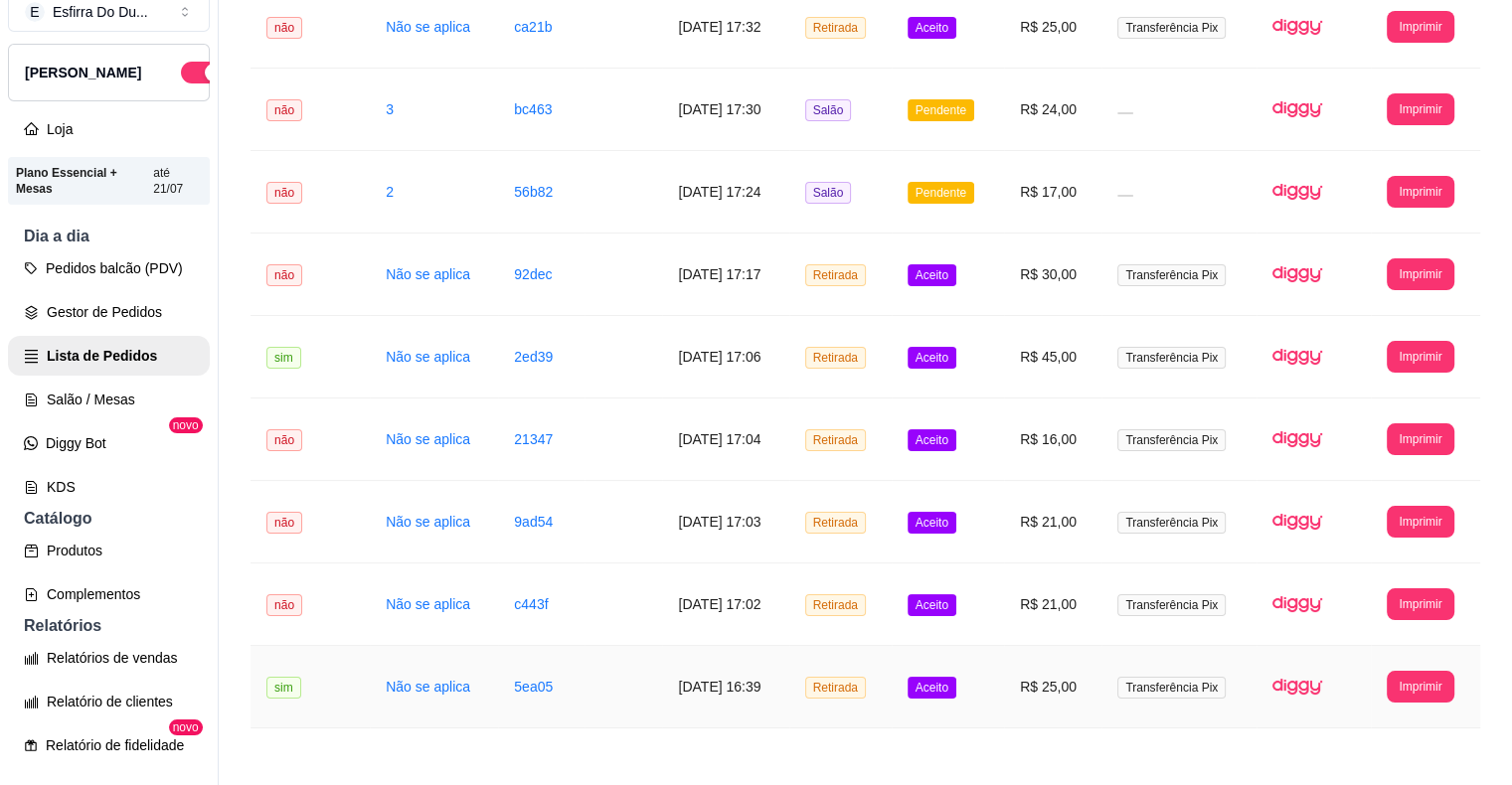 click on "Aceito" at bounding box center [931, 688] 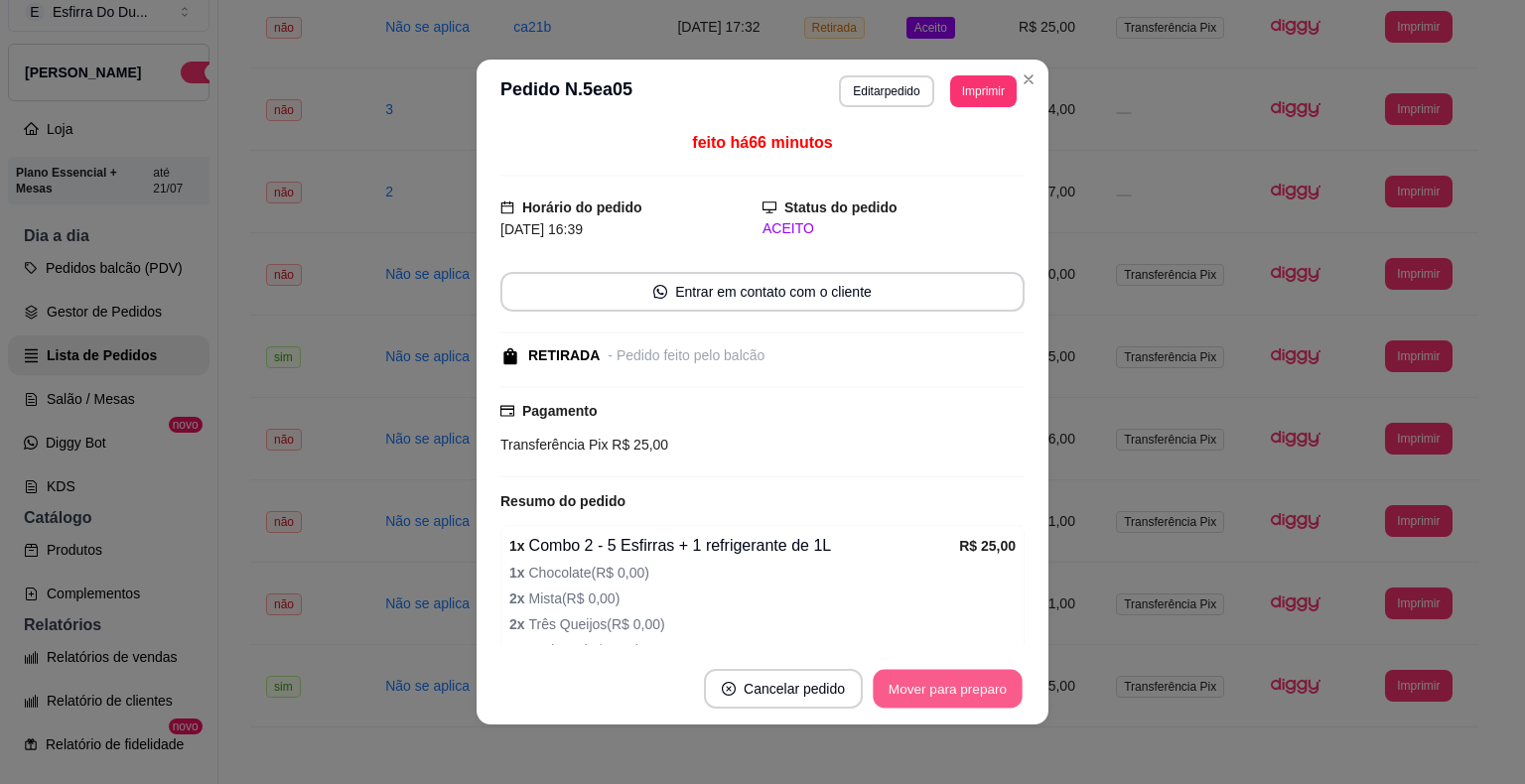 click on "Mover para preparo" at bounding box center (947, 689) 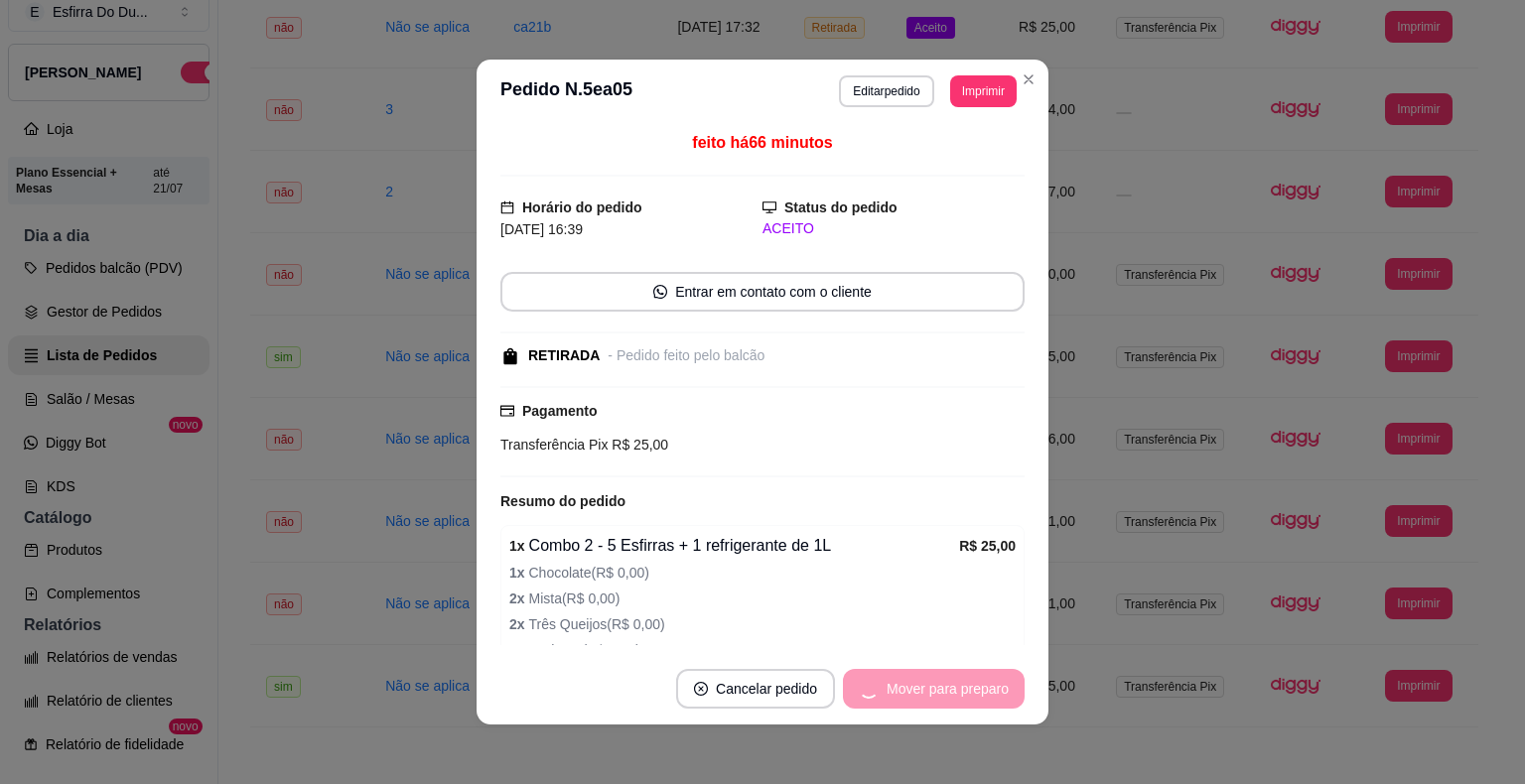 click on "Mover para preparo" at bounding box center [933, 689] 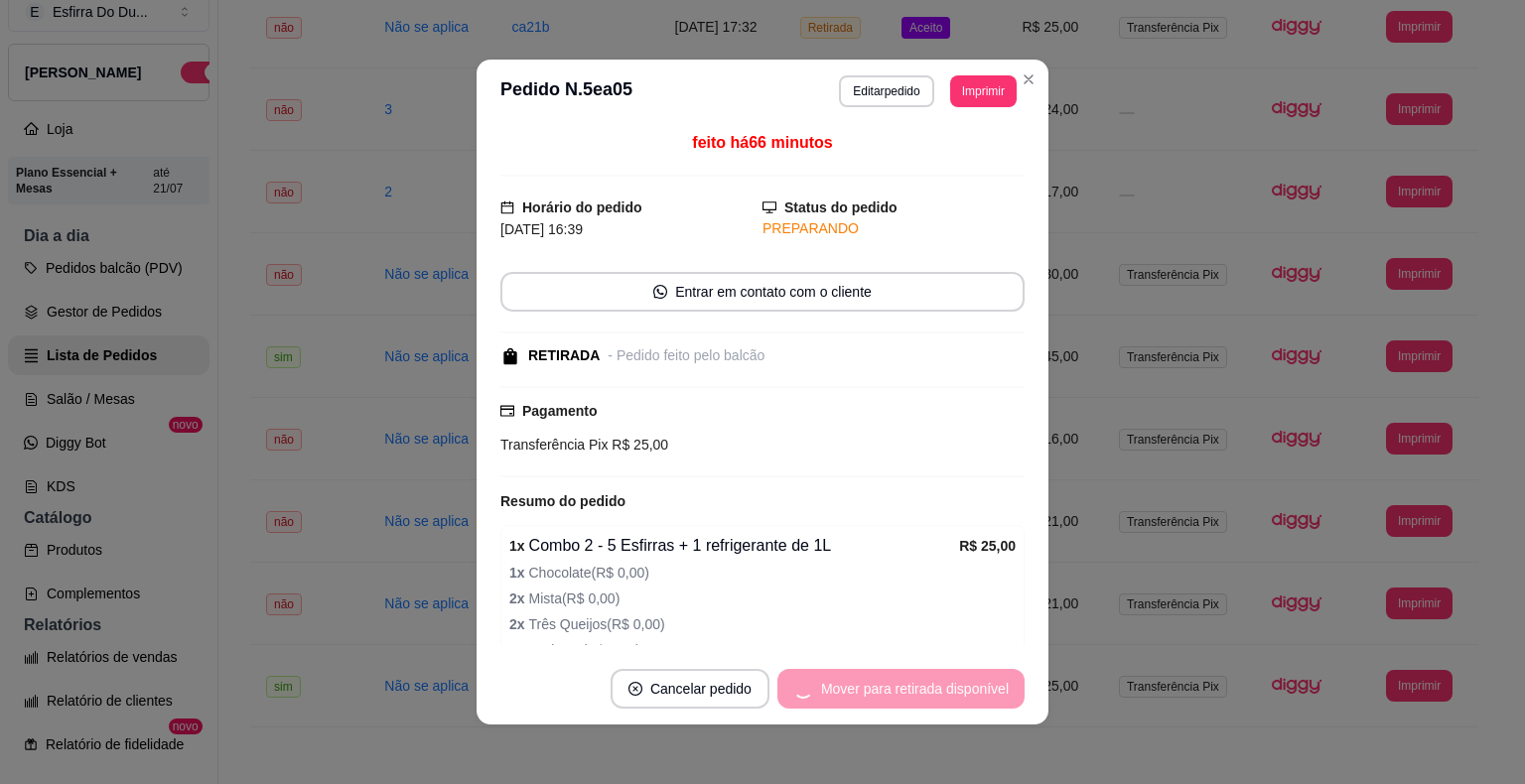 click on "Mover para retirada disponível" at bounding box center (901, 689) 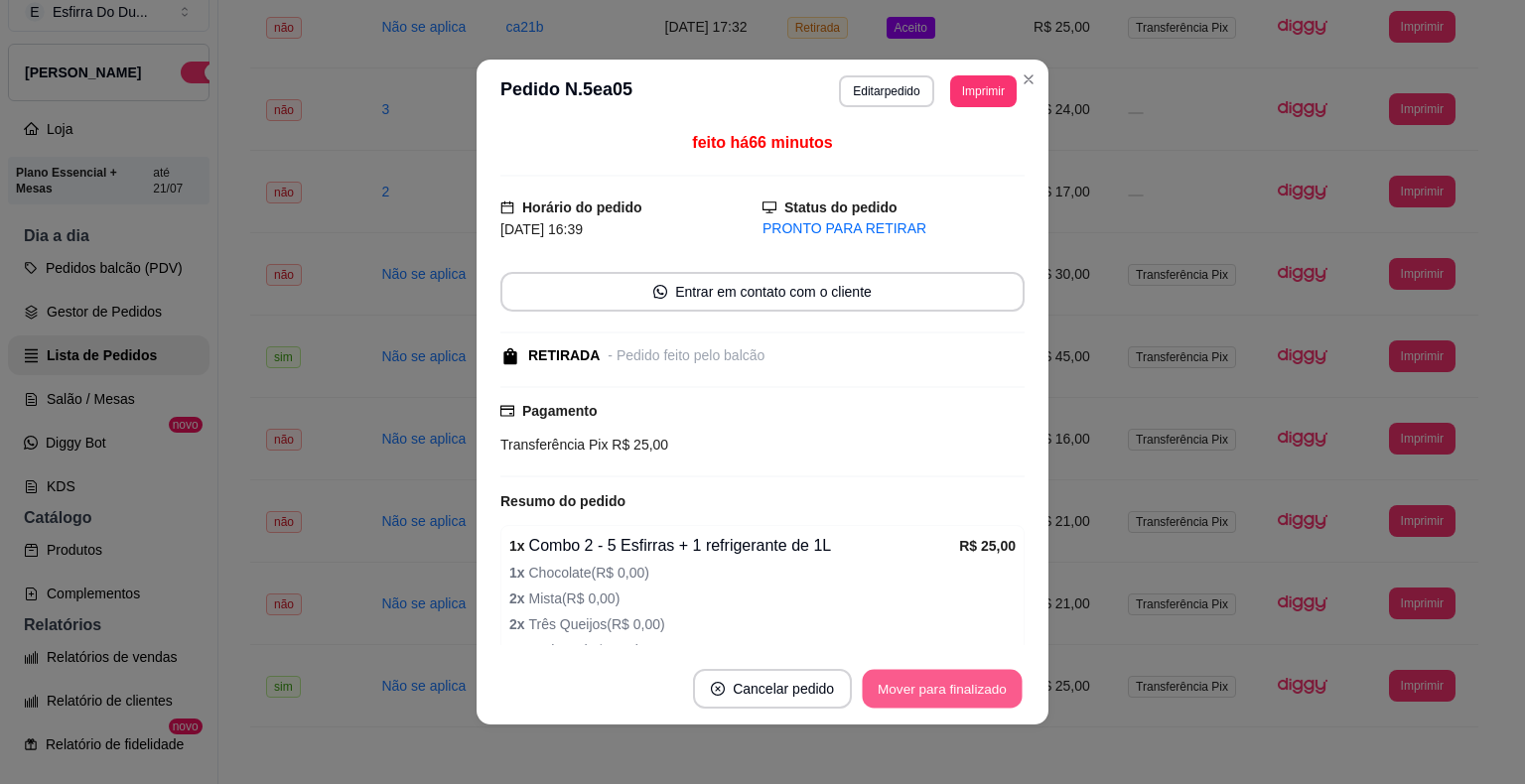 click on "Mover para finalizado" at bounding box center (942, 689) 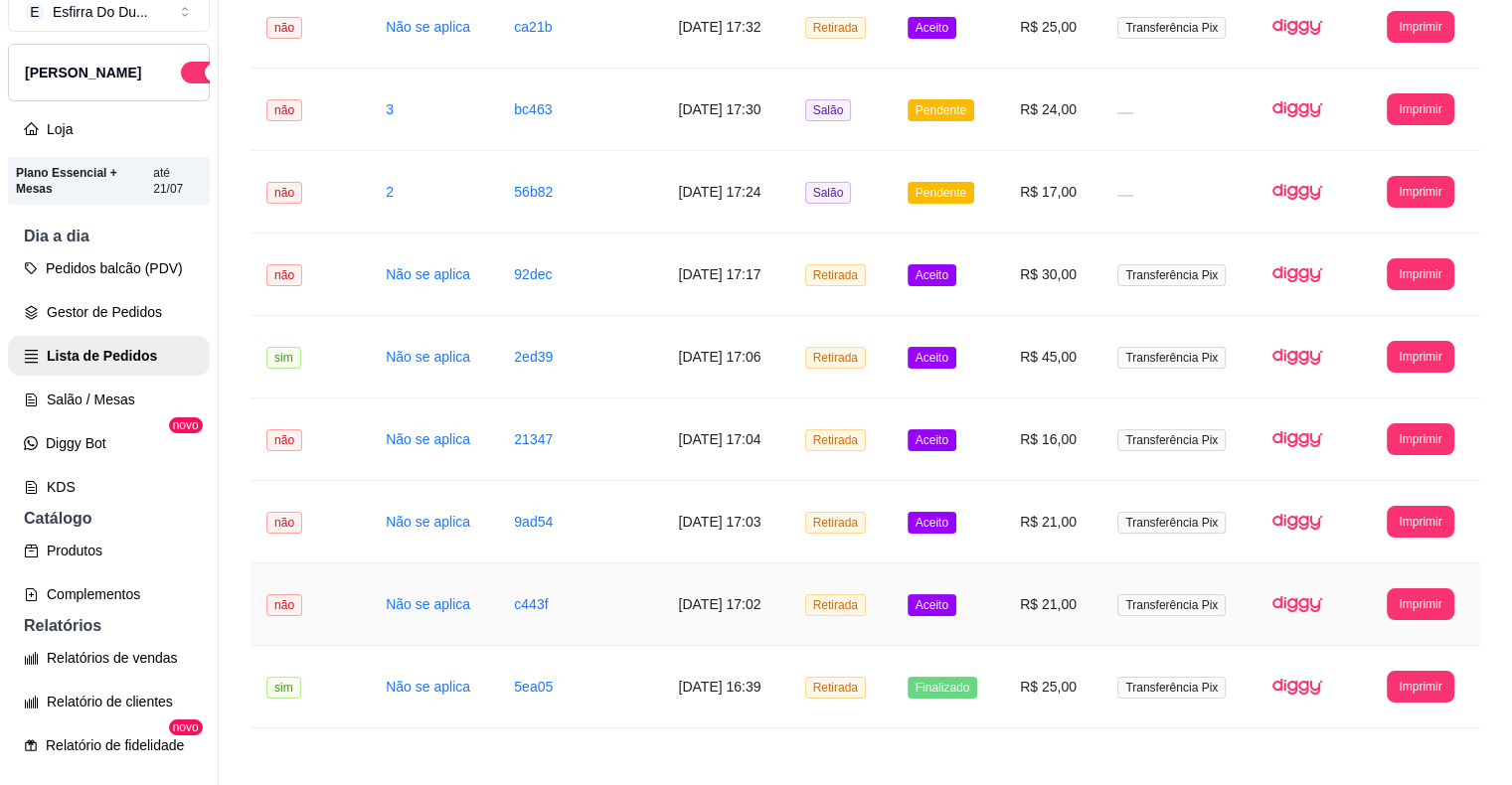 click on "Aceito" at bounding box center (931, 605) 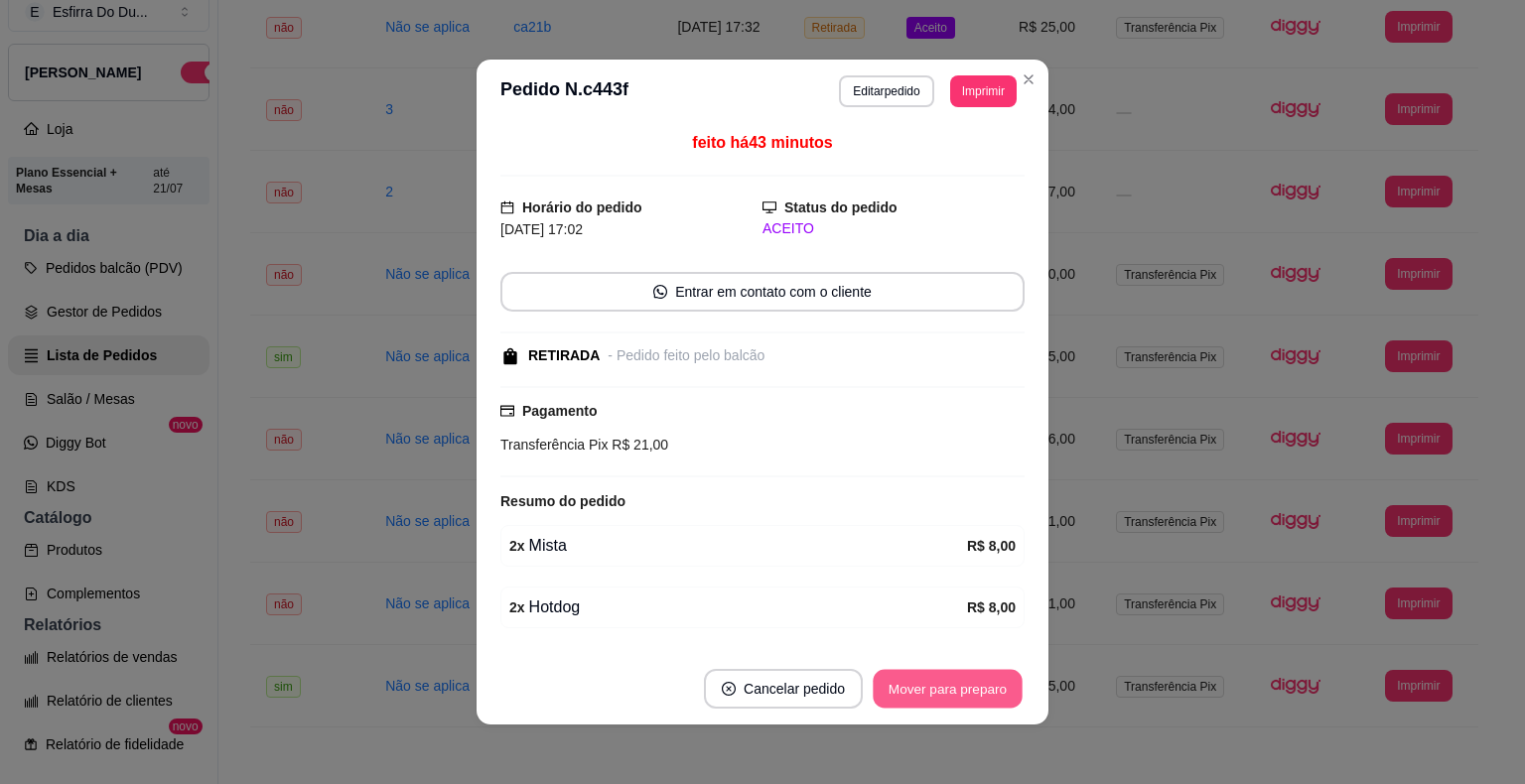 click on "Mover para preparo" at bounding box center (947, 689) 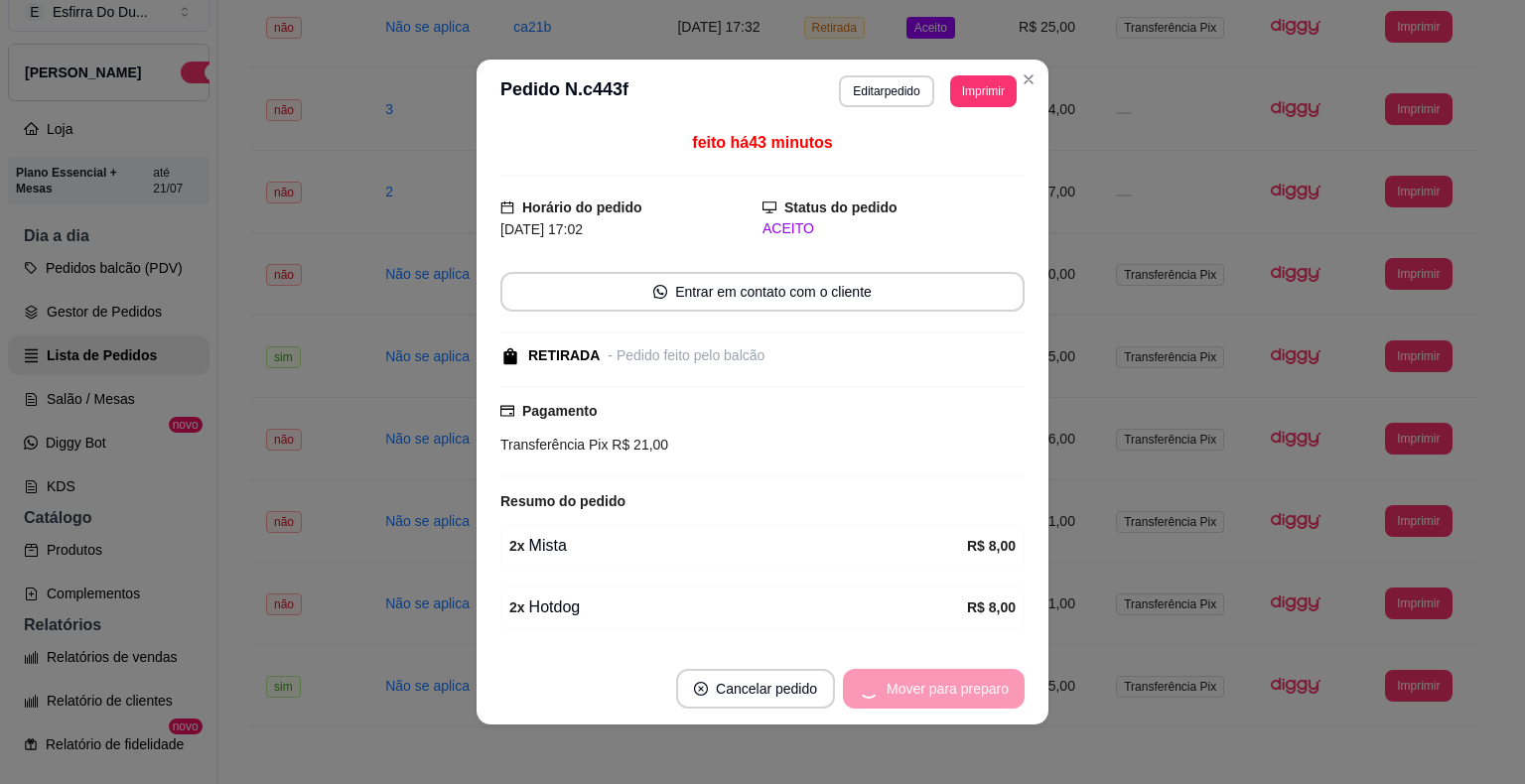 click on "Mover para preparo" at bounding box center (933, 689) 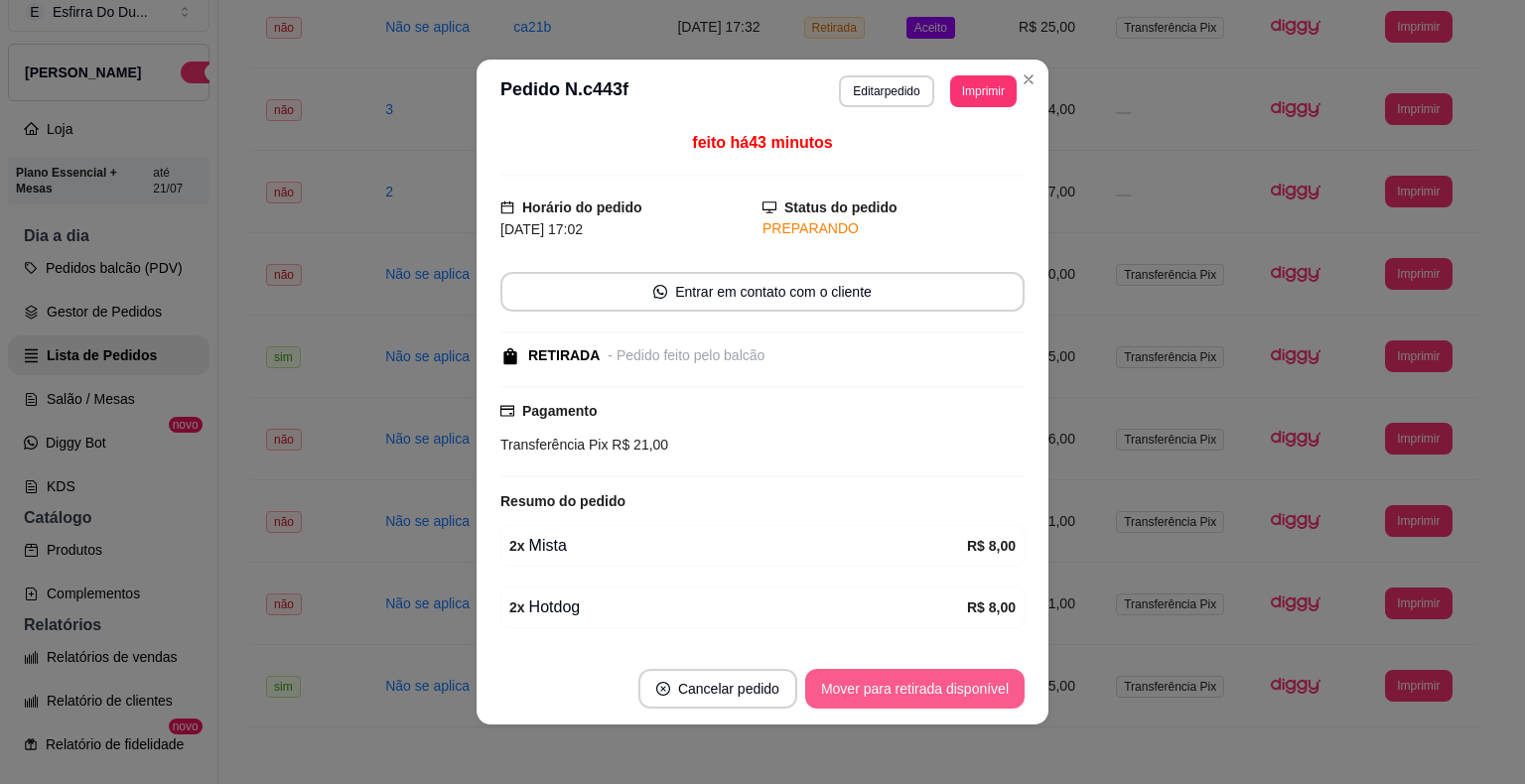 click on "Mover para retirada disponível" at bounding box center [914, 689] 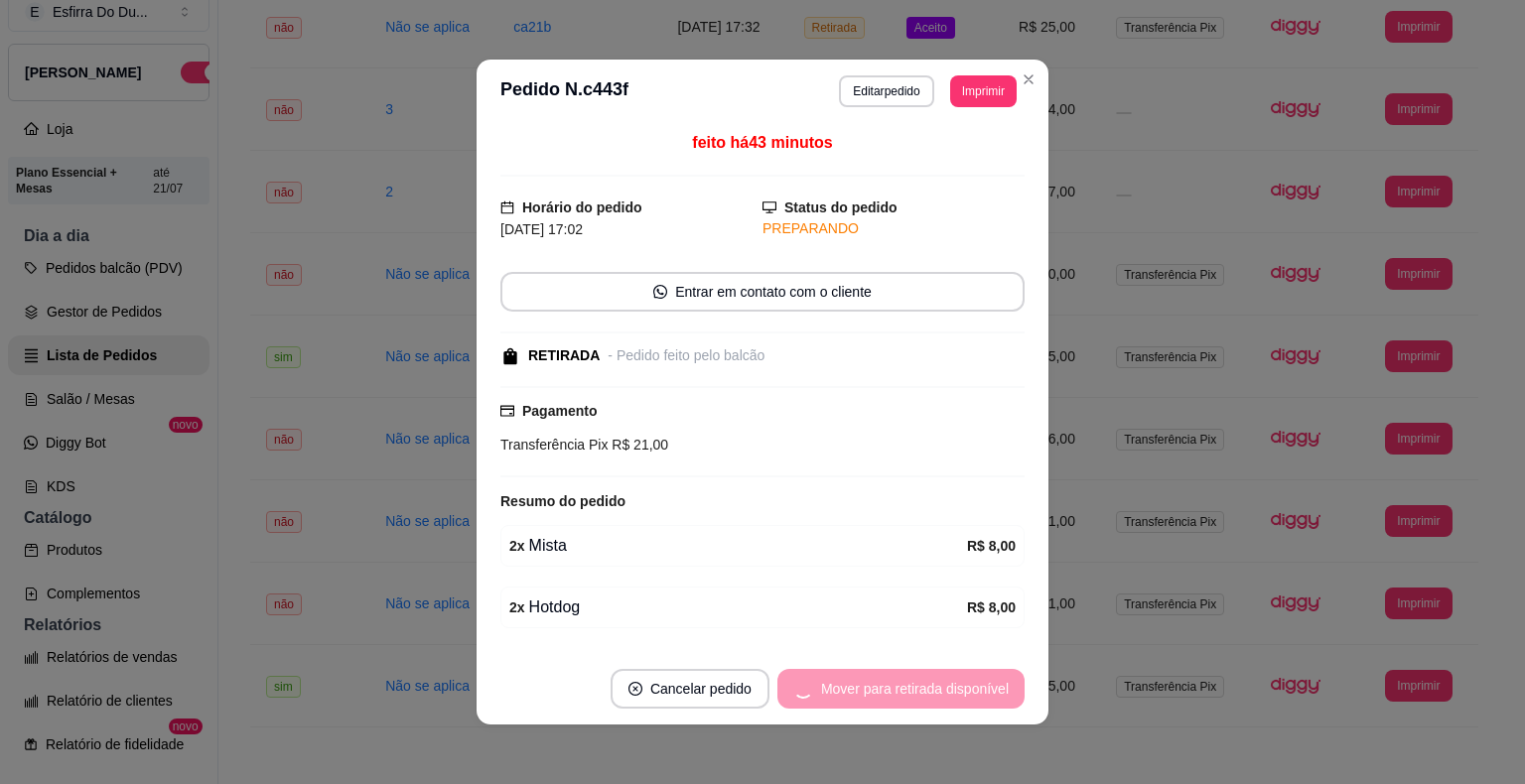 click on "Mover para retirada disponível" at bounding box center (901, 689) 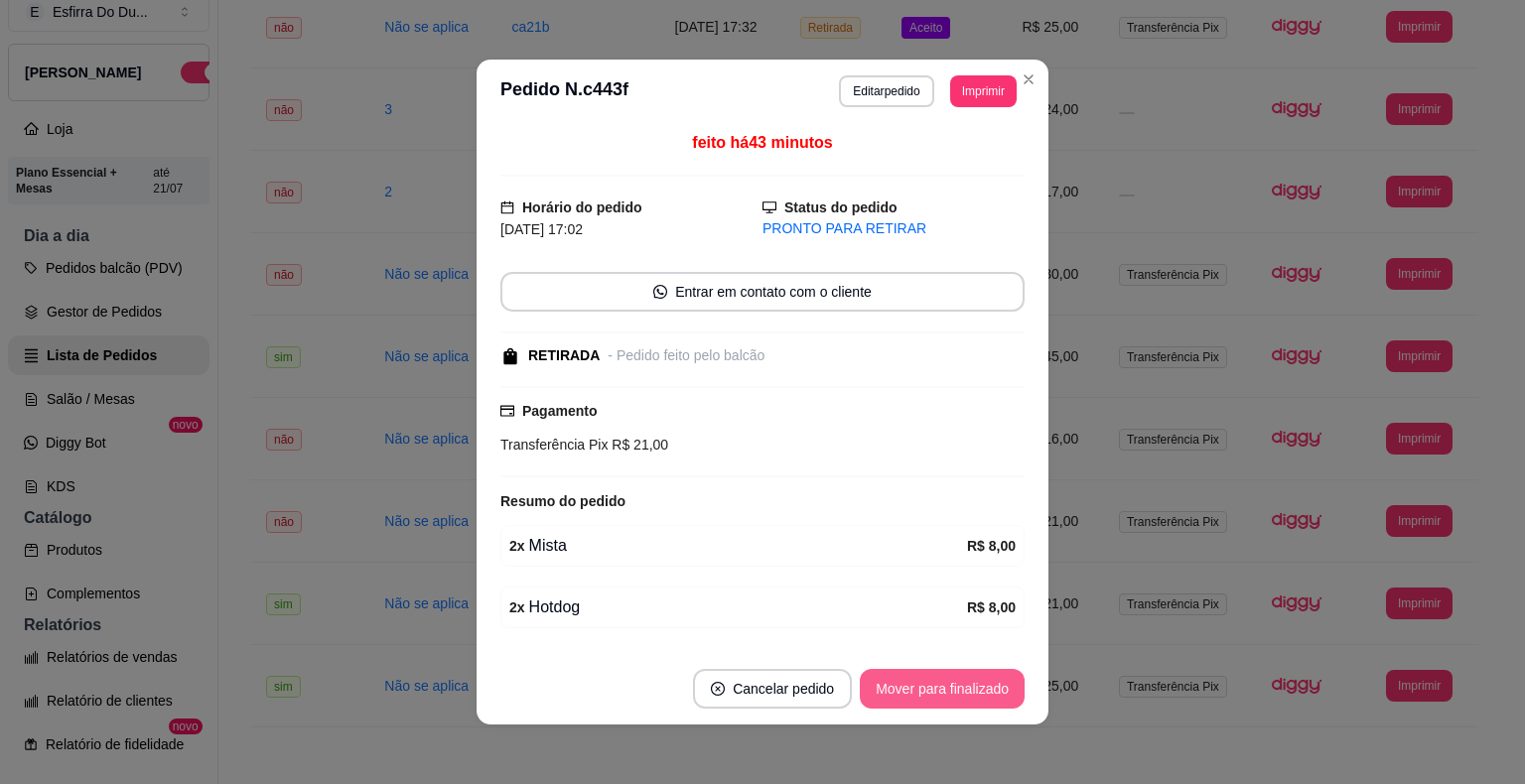 click on "Mover para finalizado" at bounding box center (942, 689) 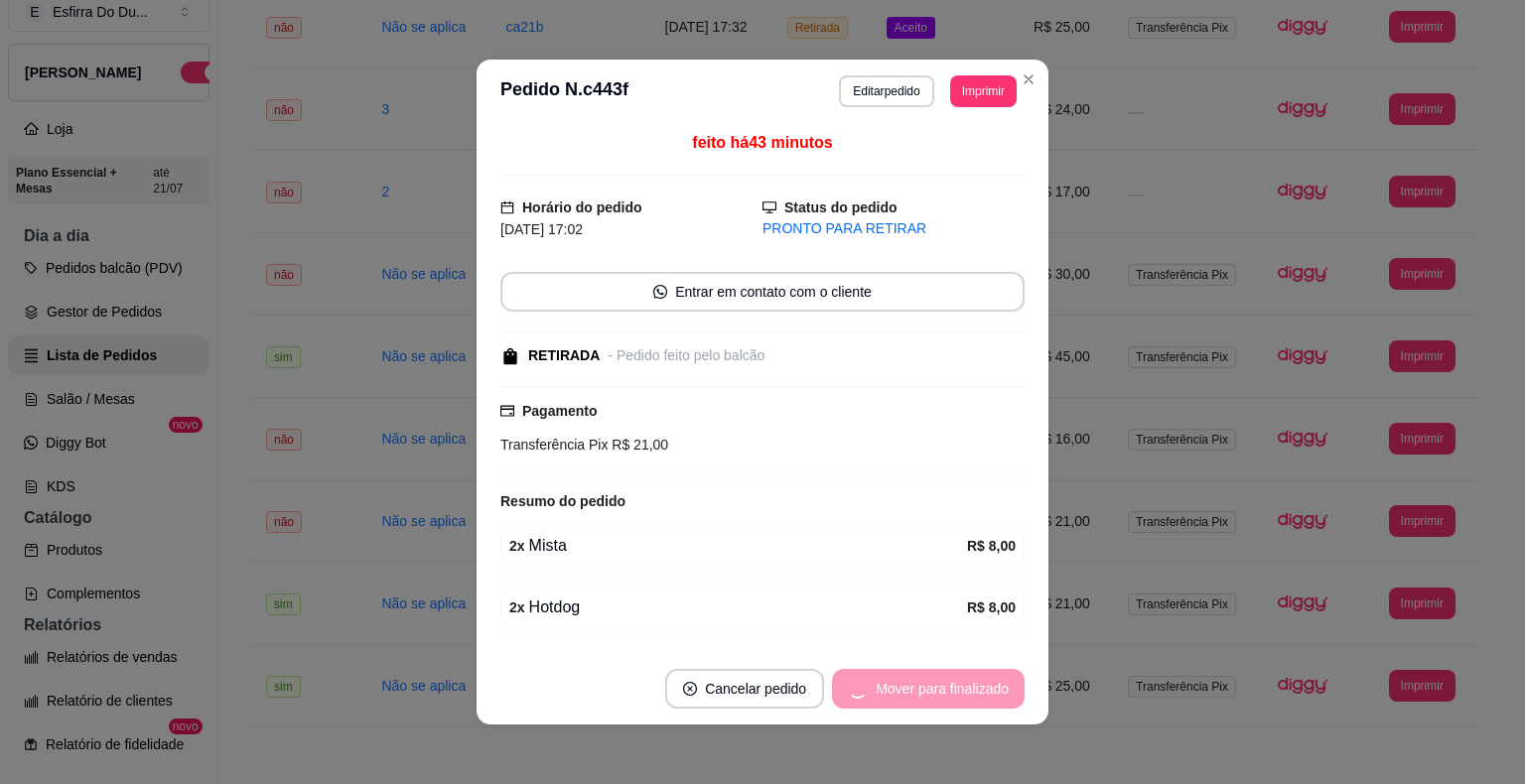 click on "Mover para finalizado" at bounding box center (928, 689) 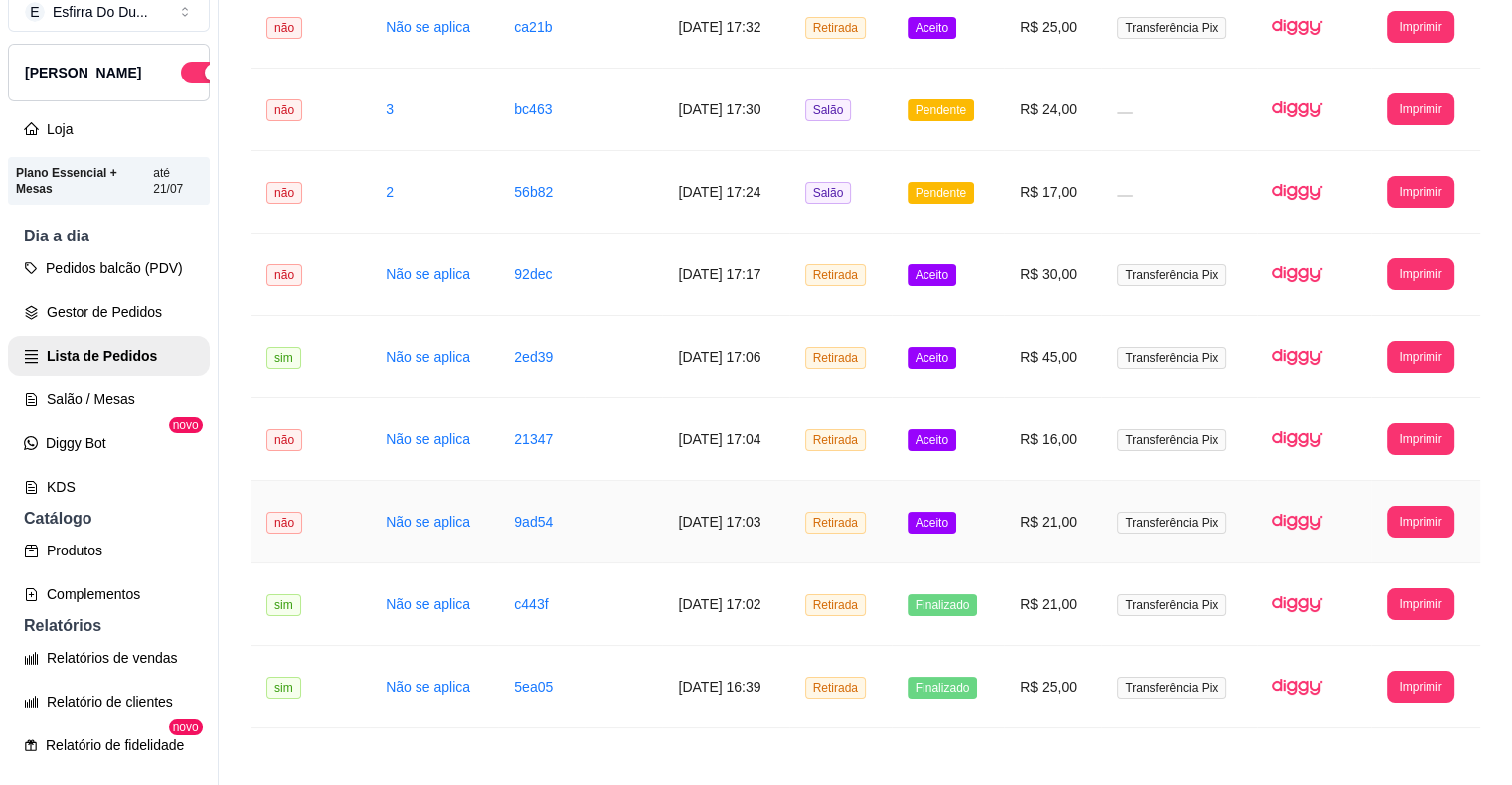 click on "Aceito" at bounding box center [947, 522] 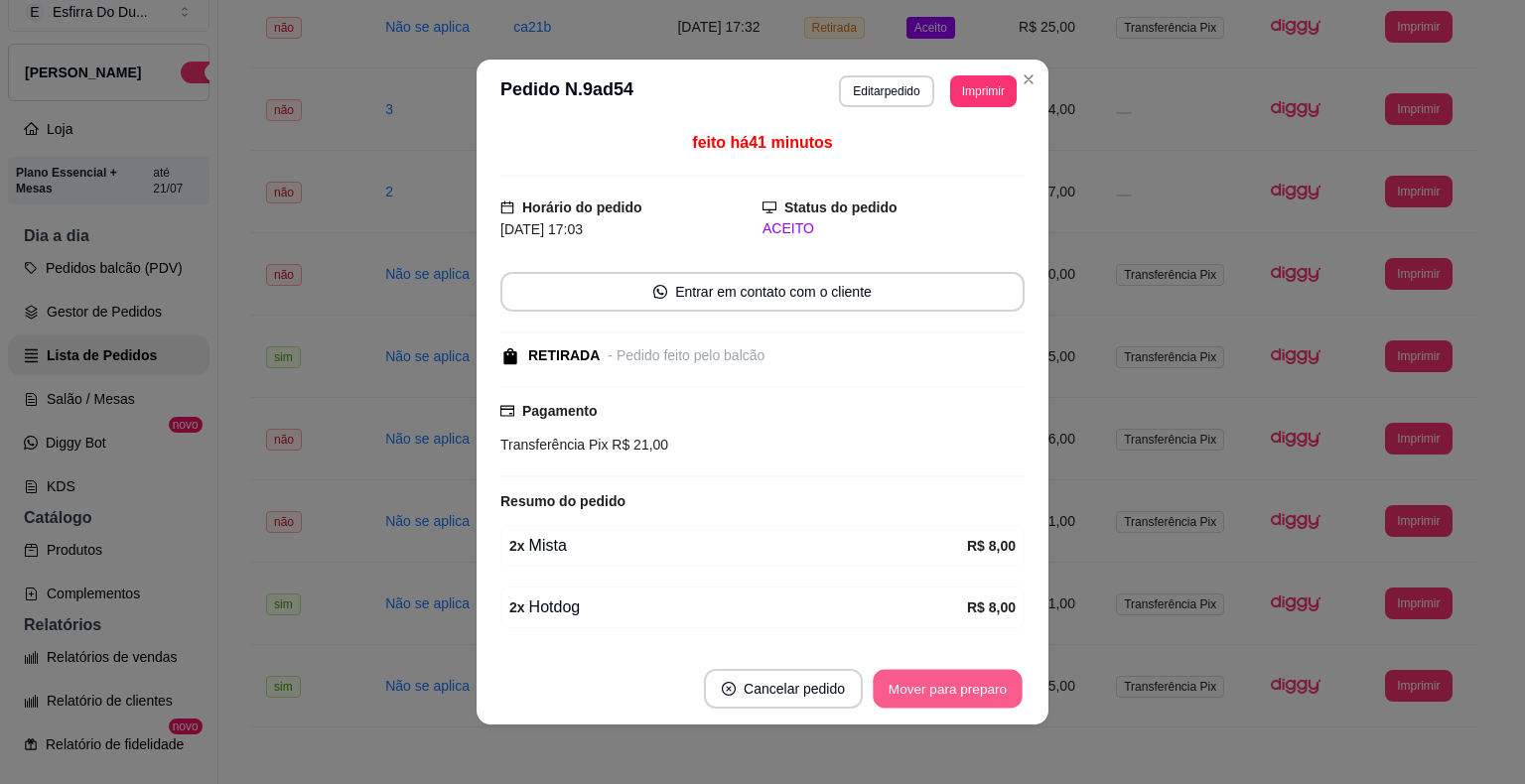 click on "Mover para preparo" at bounding box center (947, 689) 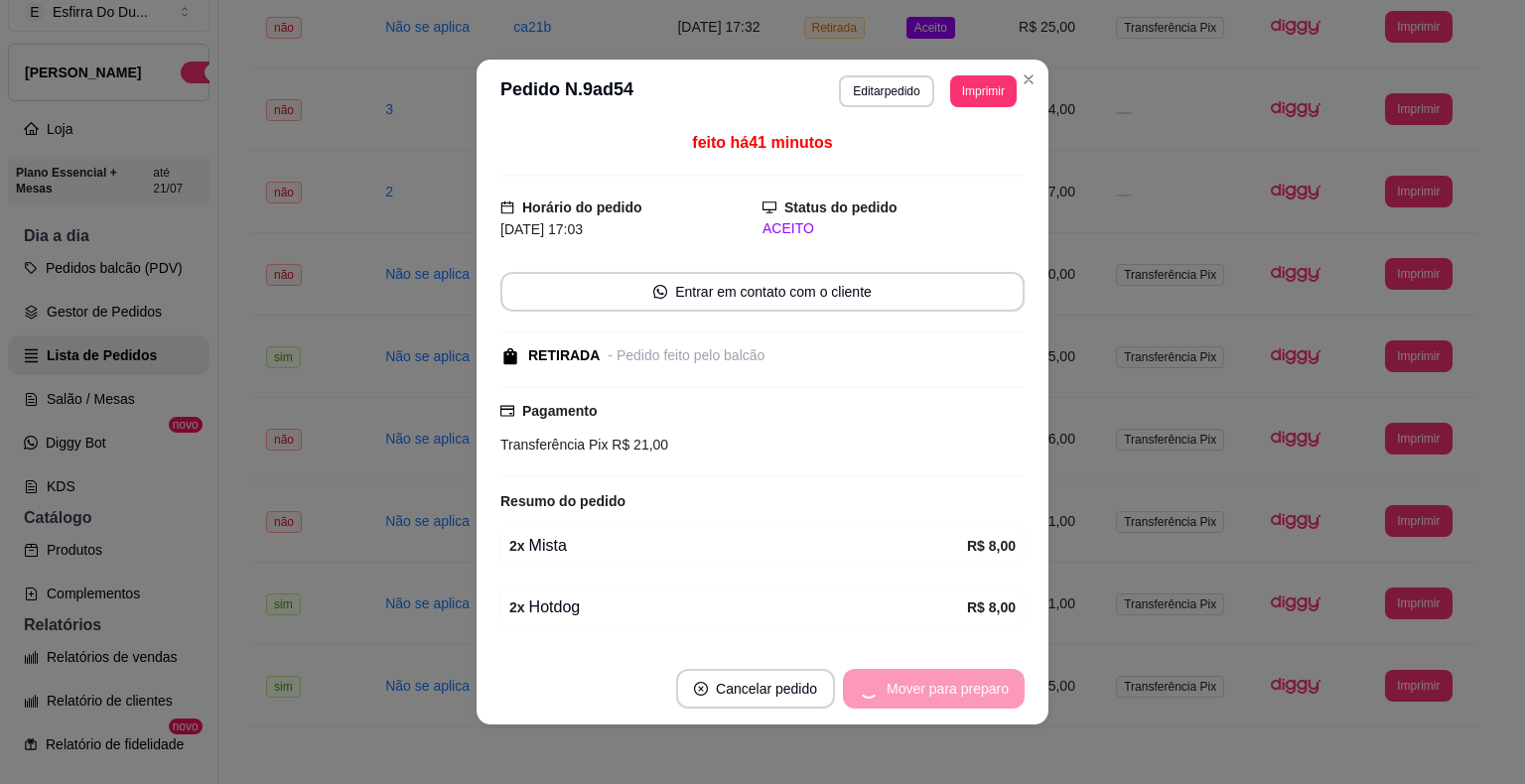 click on "Mover para preparo" at bounding box center [933, 689] 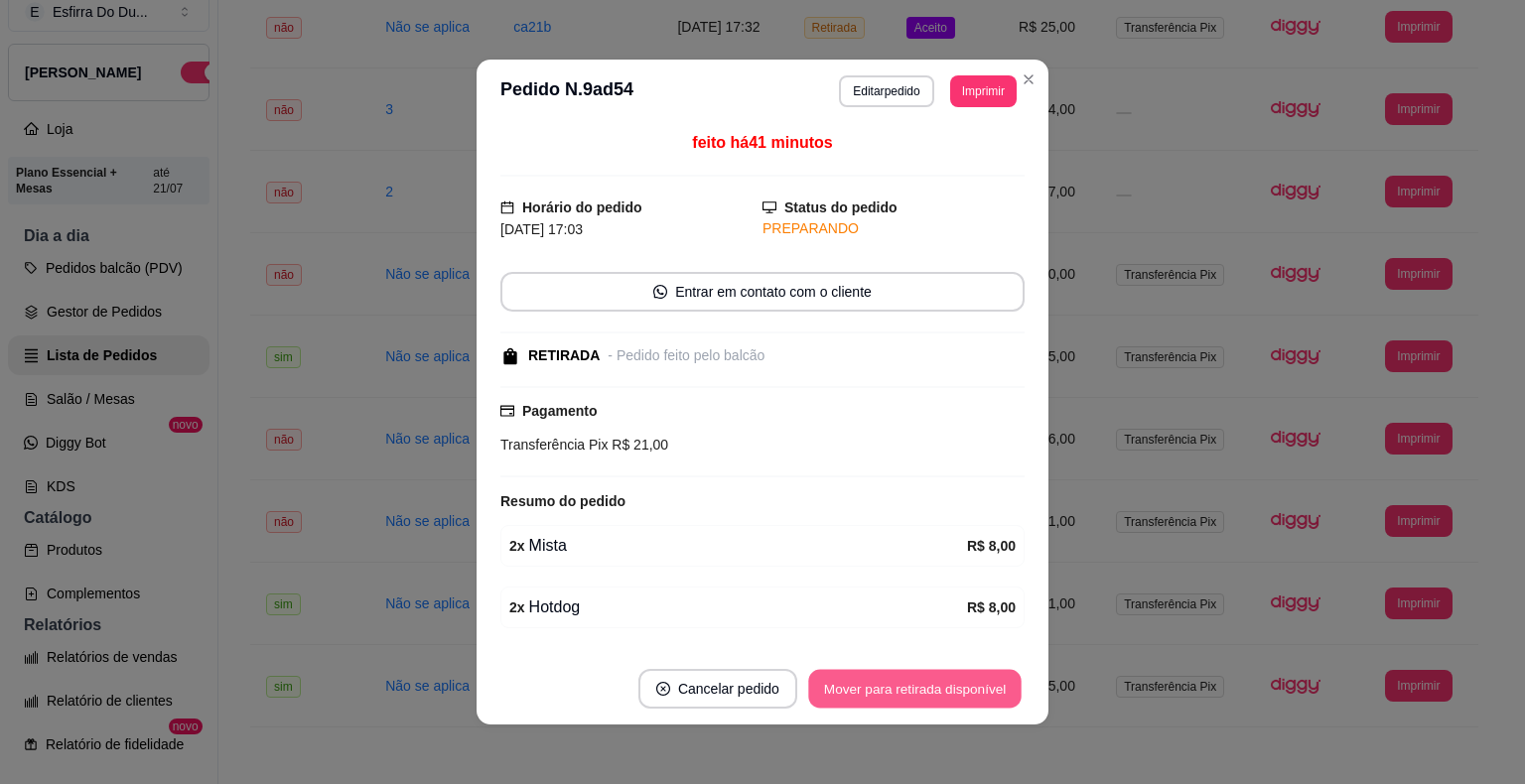 click on "Mover para retirada disponível" at bounding box center (914, 689) 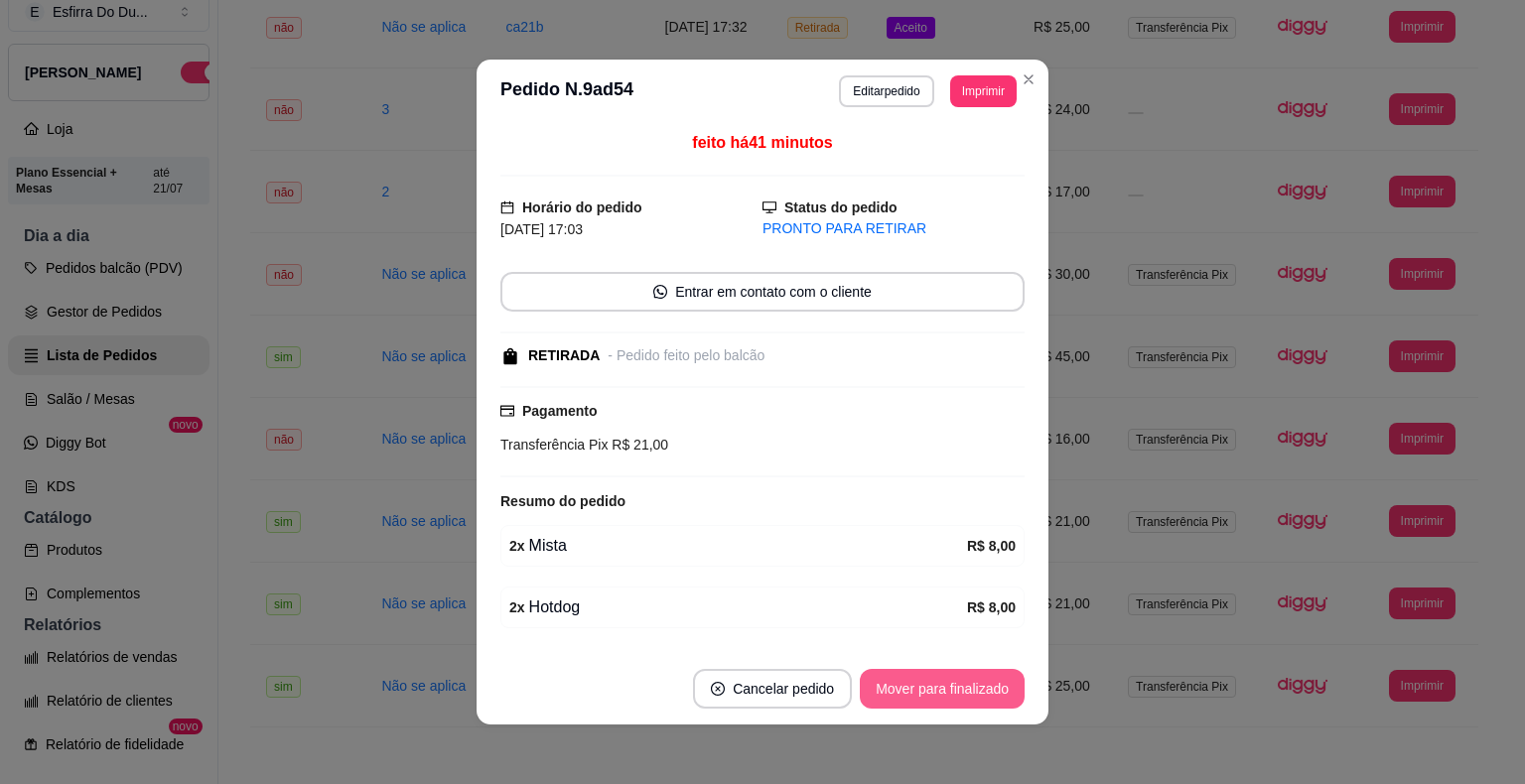 click on "Mover para finalizado" at bounding box center (942, 689) 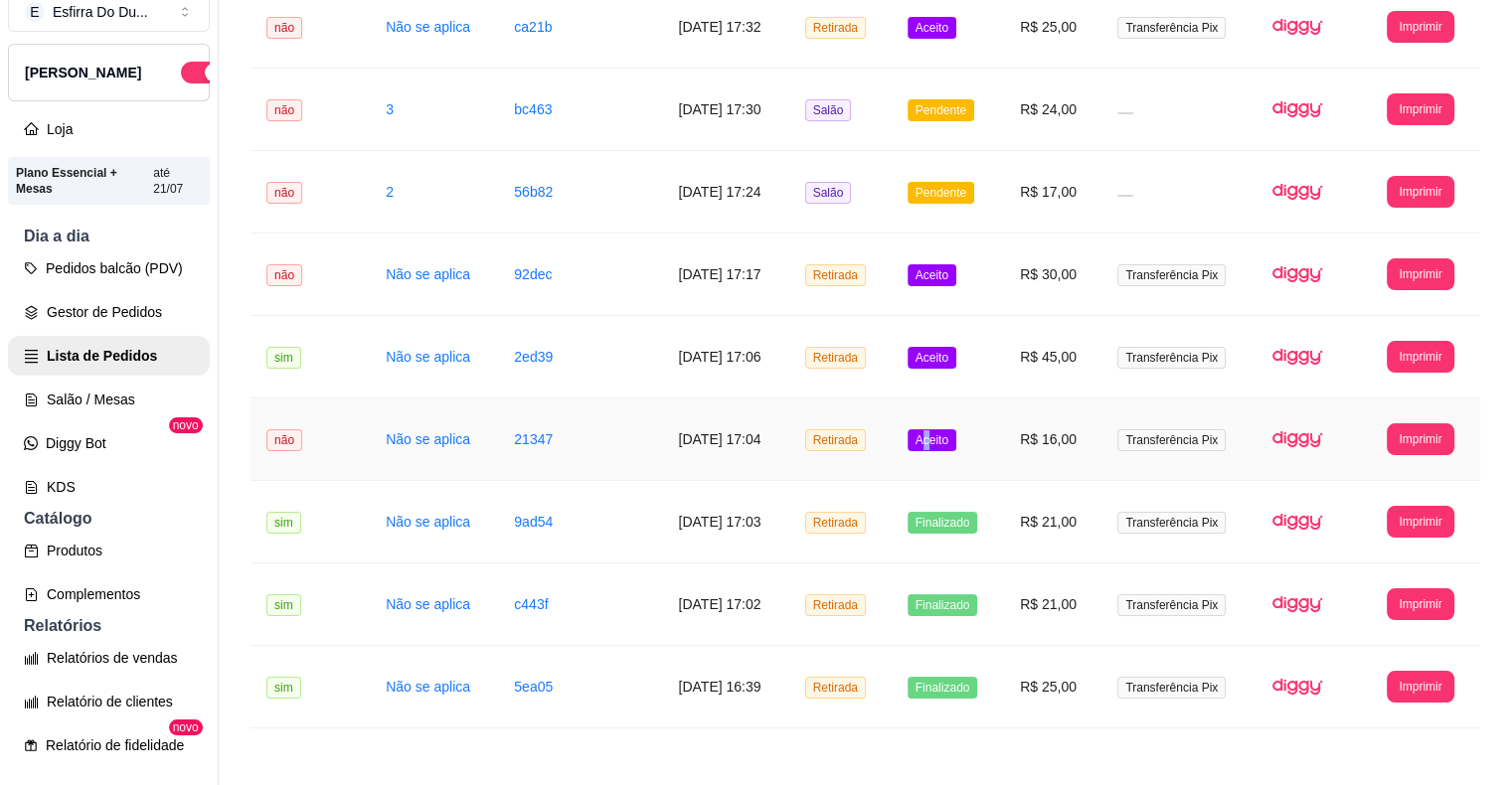 click on "Aceito" at bounding box center (931, 440) 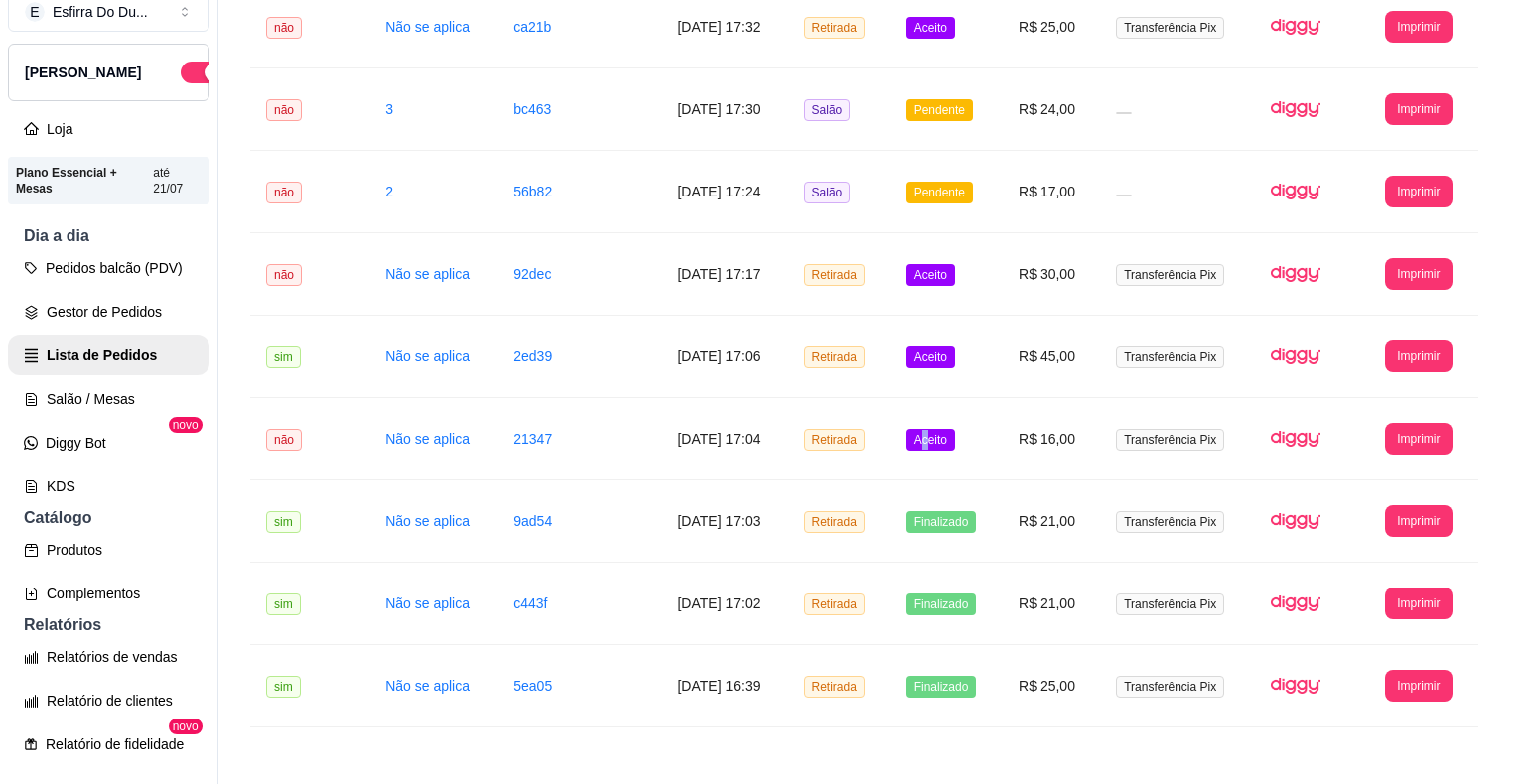 click on "Mover para preparo" at bounding box center (947, 689) 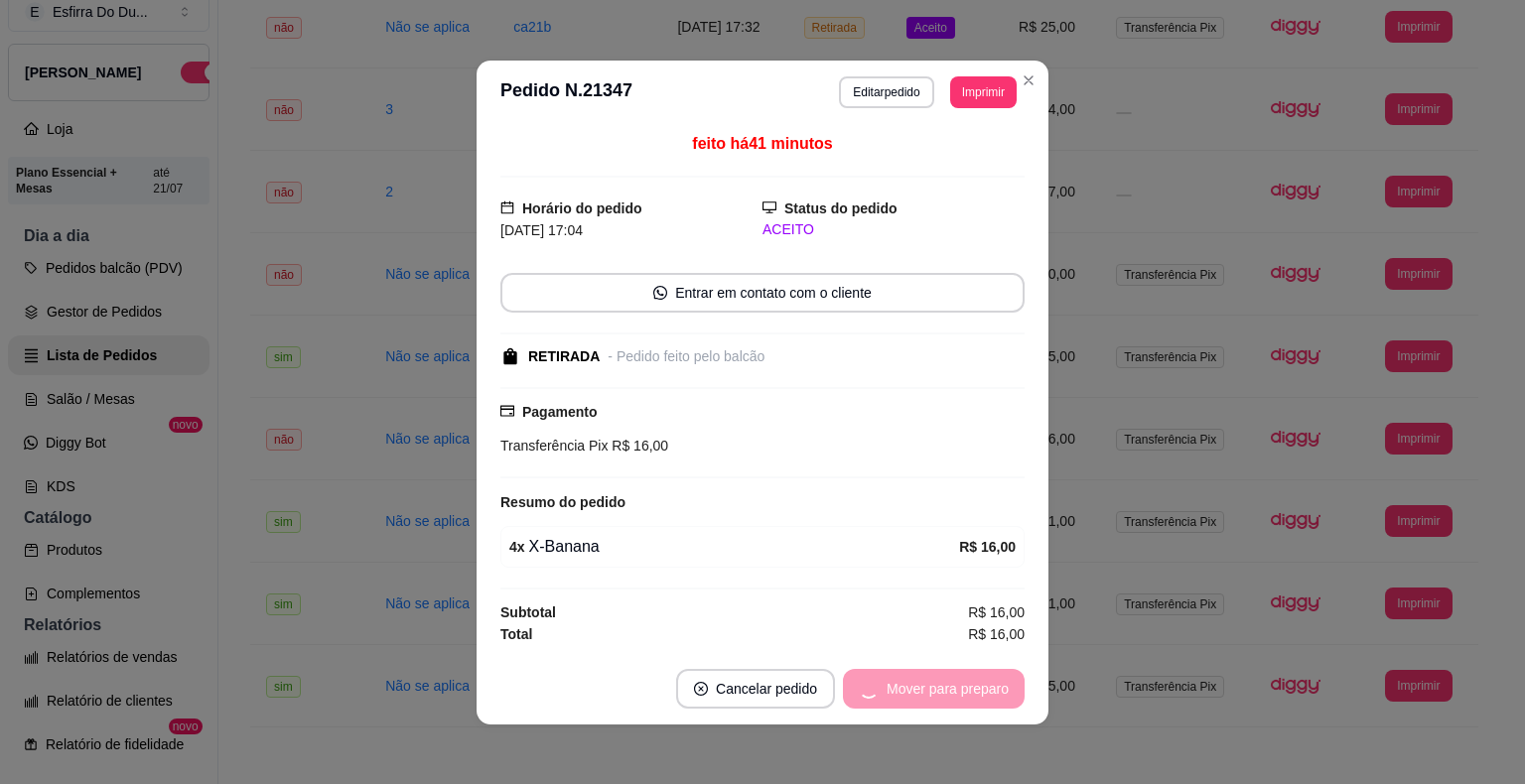 click on "Mover para preparo" at bounding box center (933, 689) 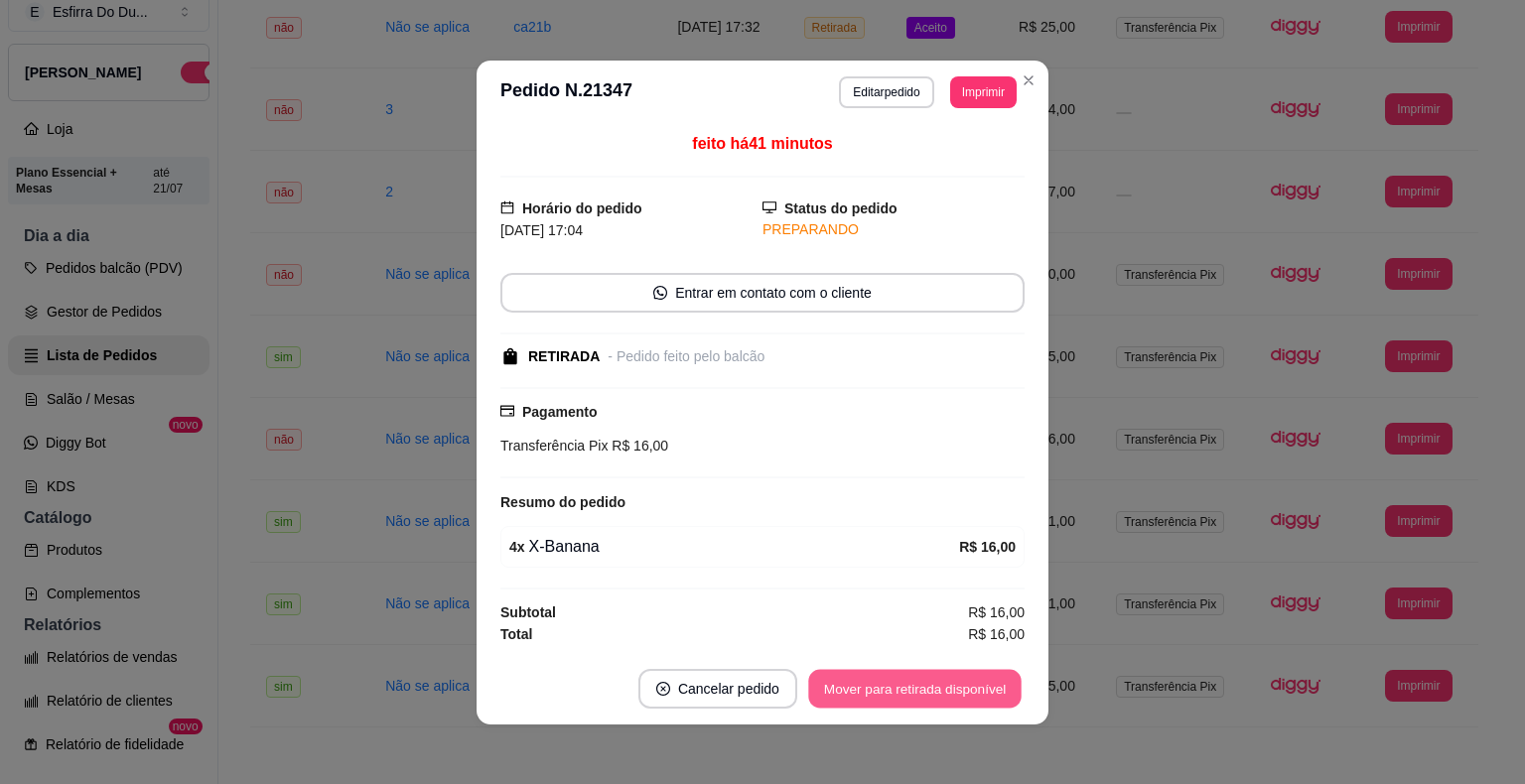 click on "Mover para retirada disponível" at bounding box center [914, 688] 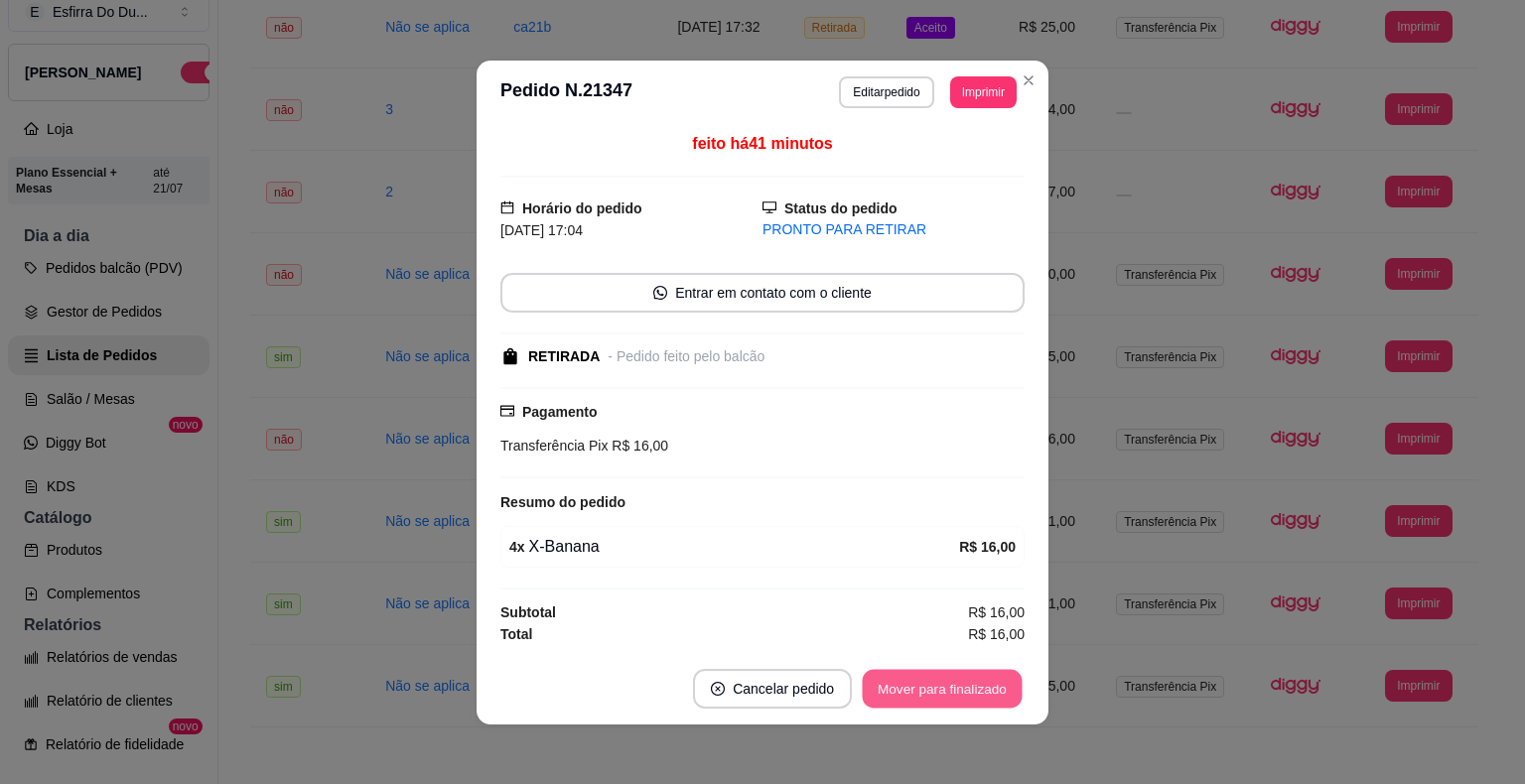 click on "Mover para finalizado" at bounding box center [942, 688] 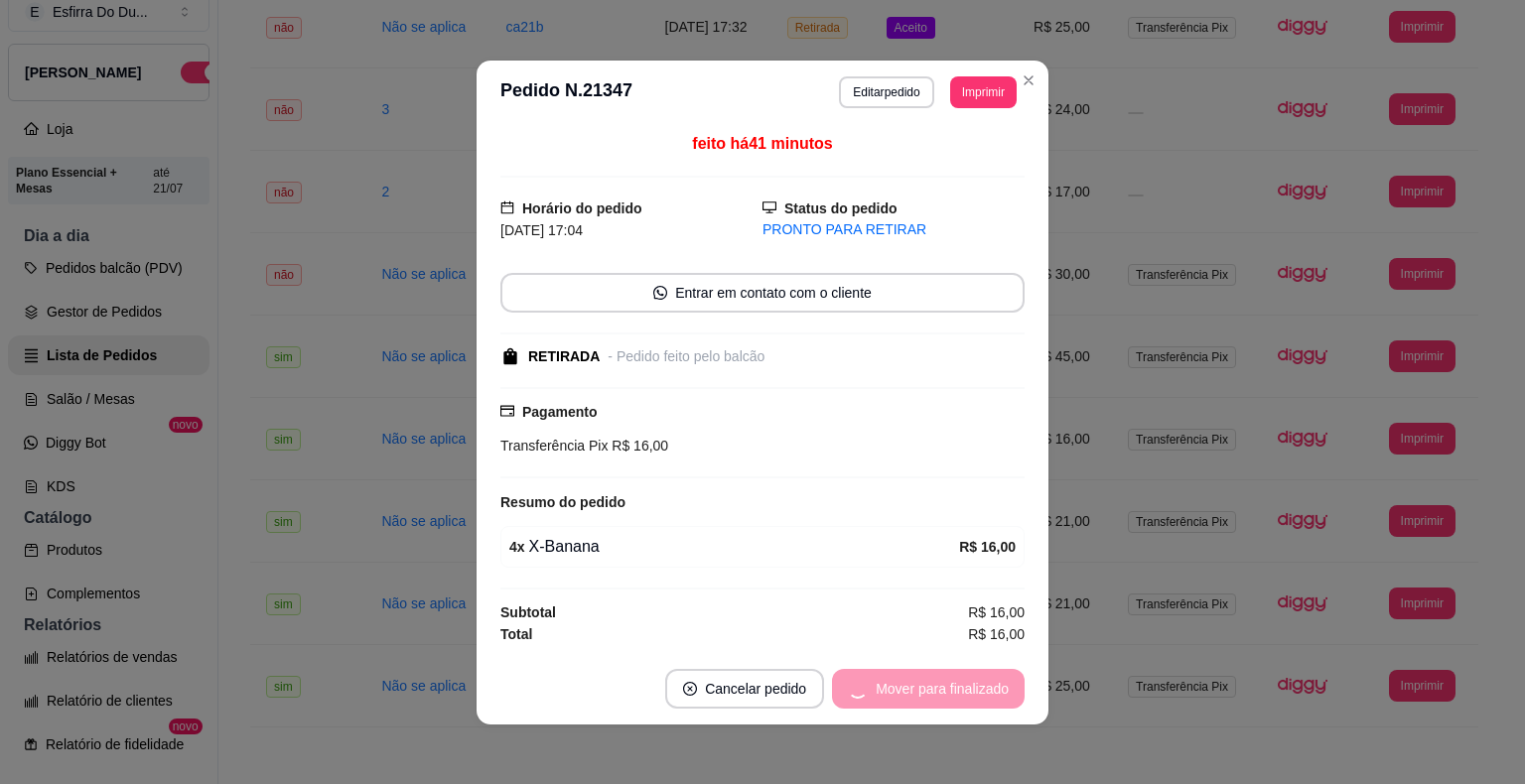 click on "Mover para finalizado" at bounding box center [928, 689] 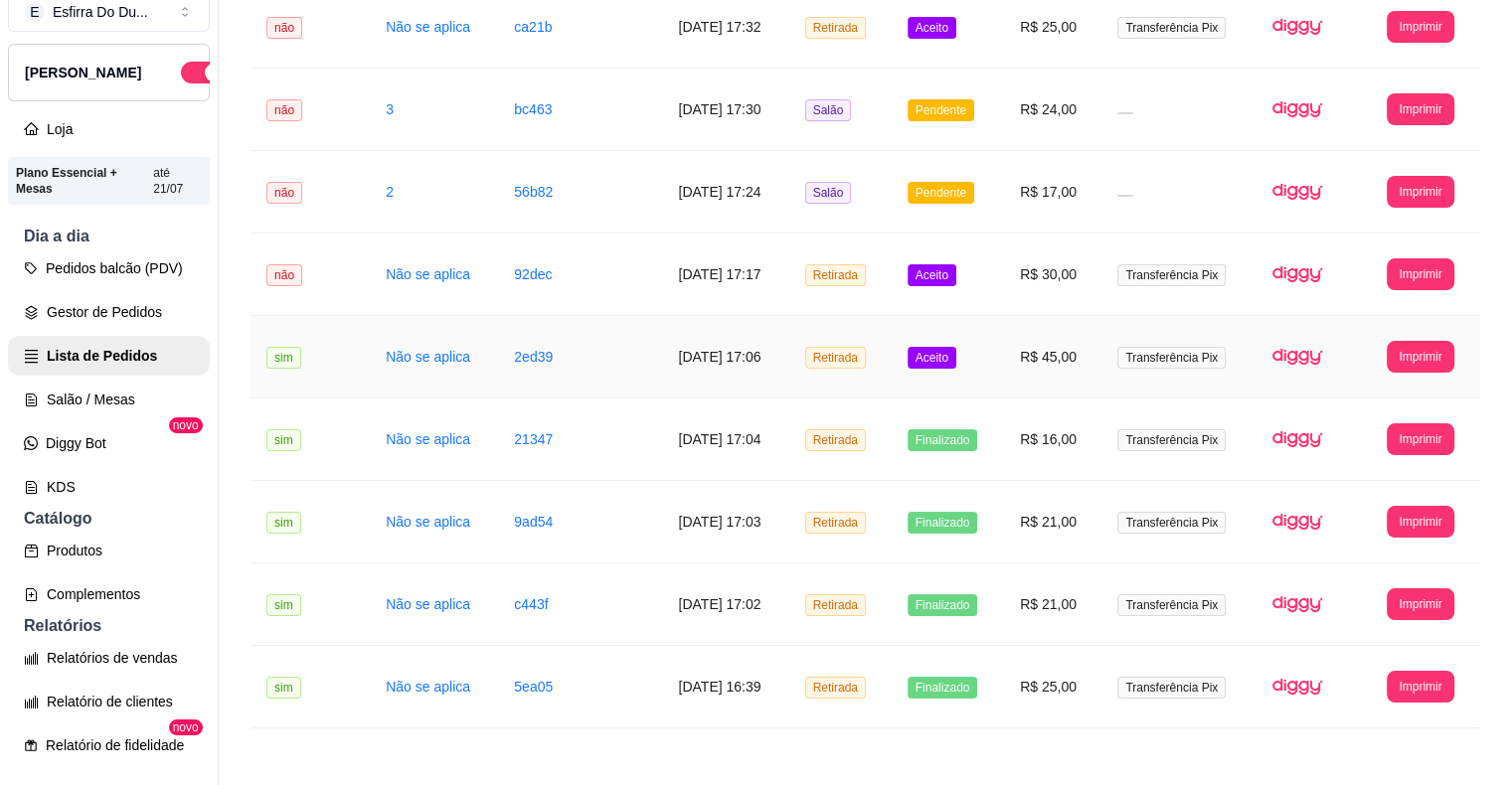 click on "Aceito" at bounding box center [947, 357] 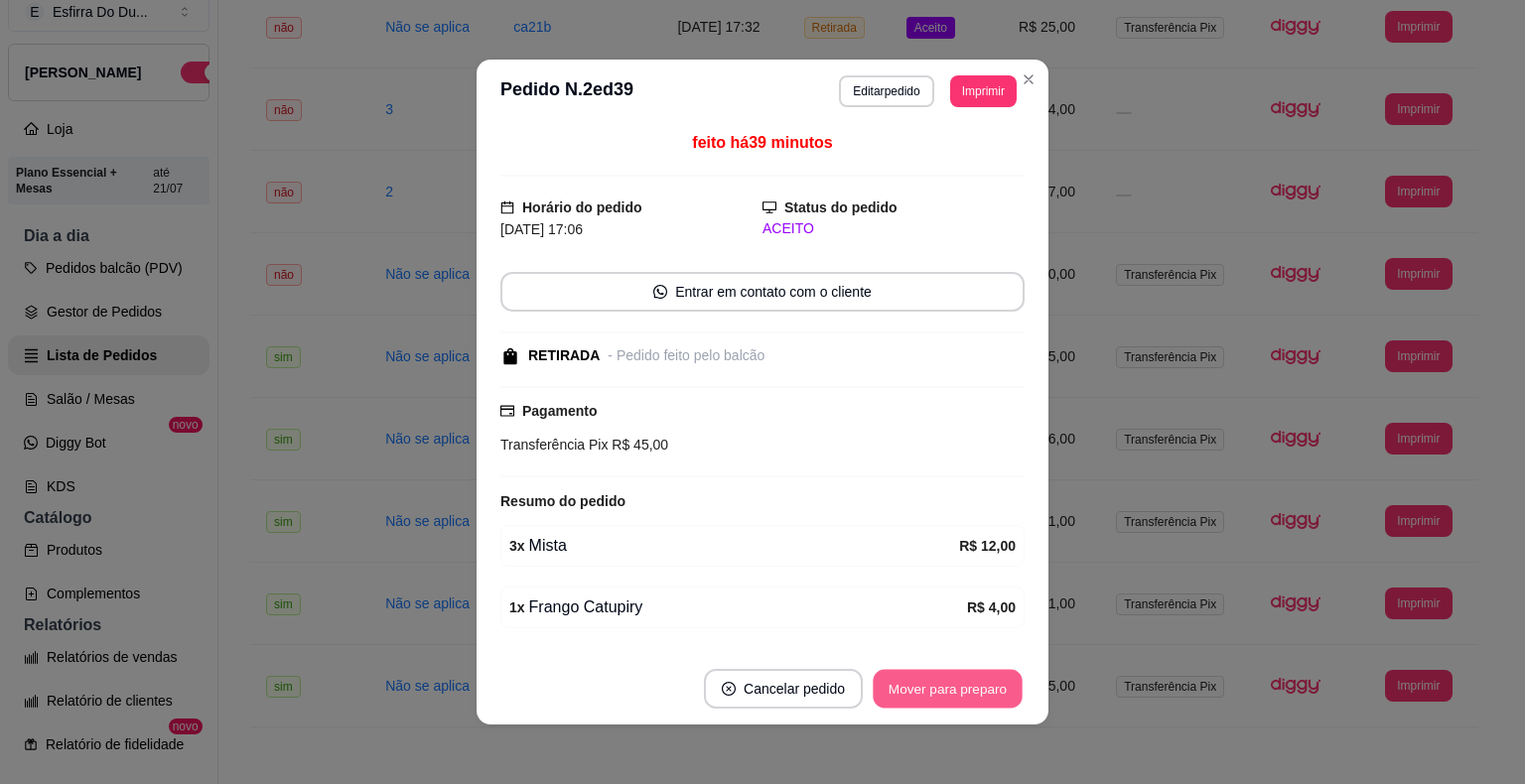 click on "Mover para preparo" at bounding box center (947, 689) 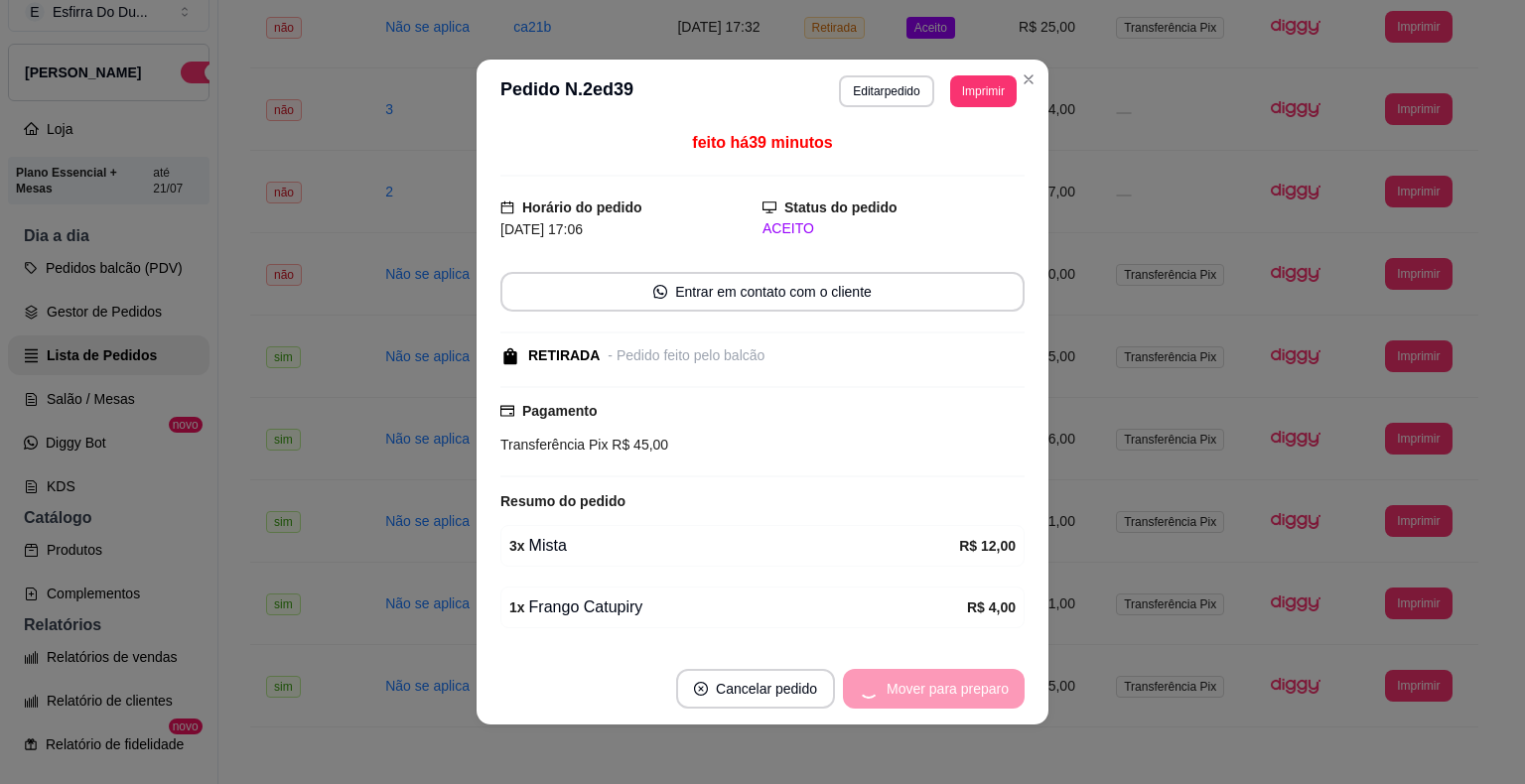 click on "Mover para preparo" at bounding box center [933, 689] 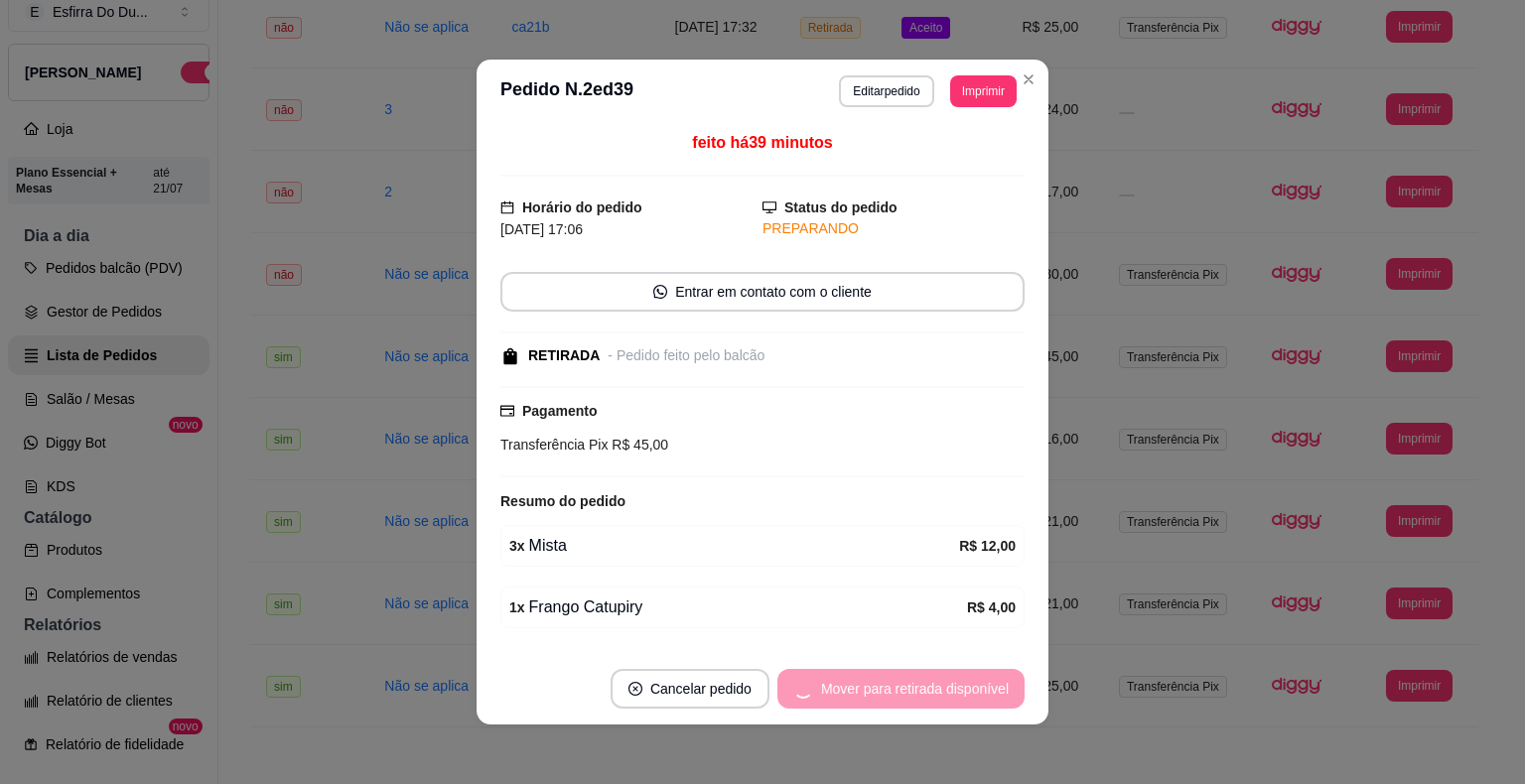 click on "Mover para retirada disponível" at bounding box center (901, 689) 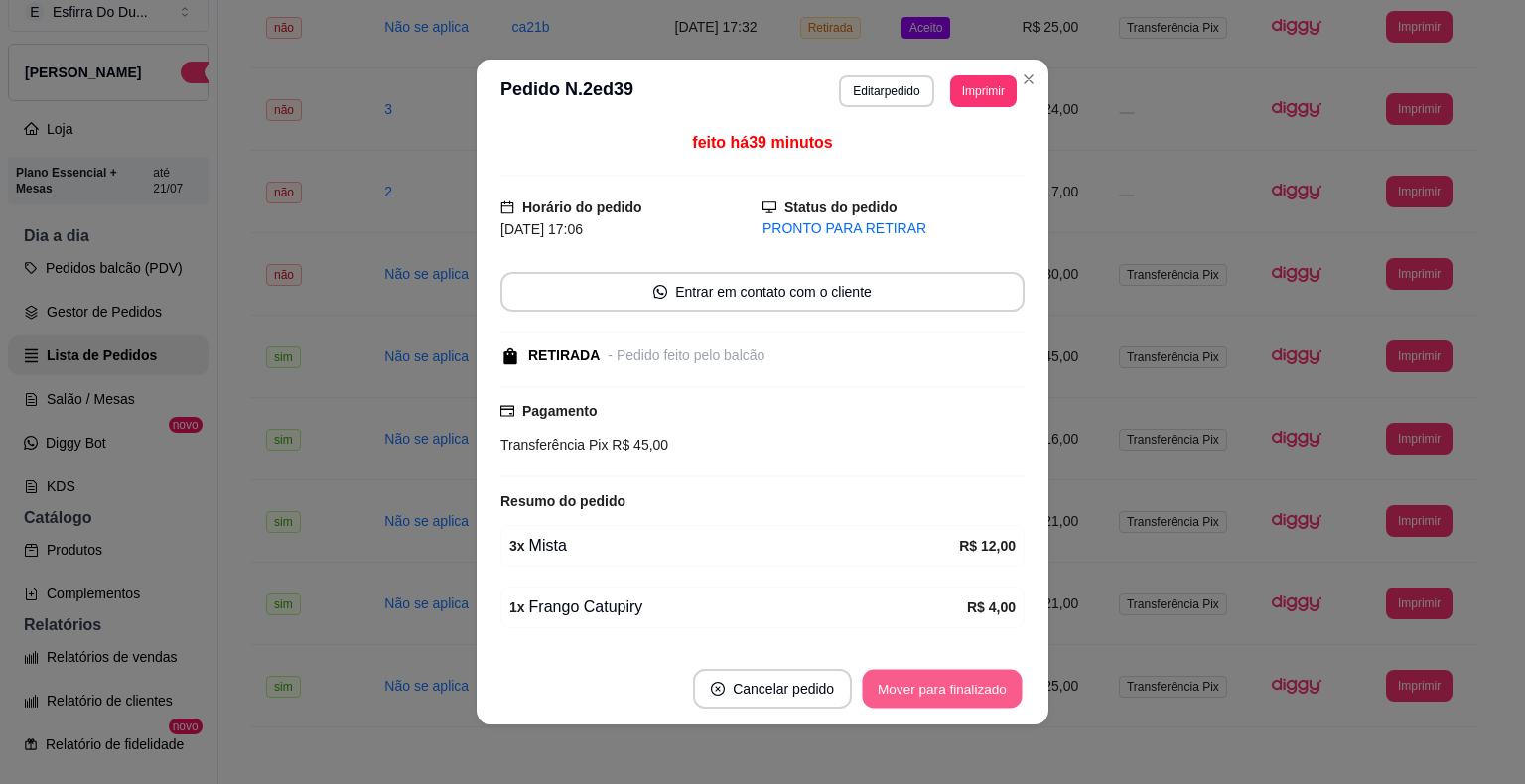 click on "Mover para finalizado" at bounding box center [942, 689] 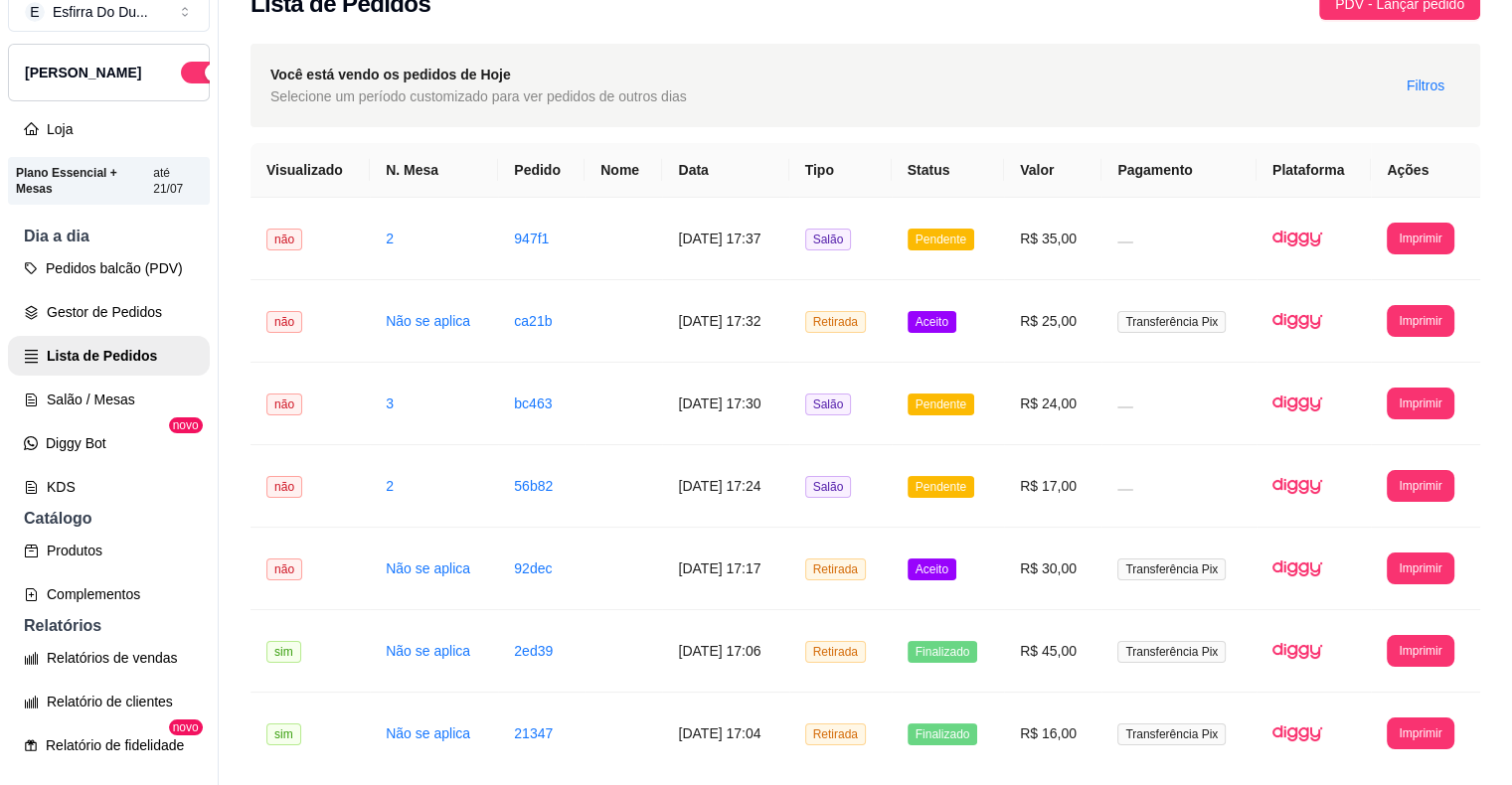 scroll, scrollTop: 0, scrollLeft: 0, axis: both 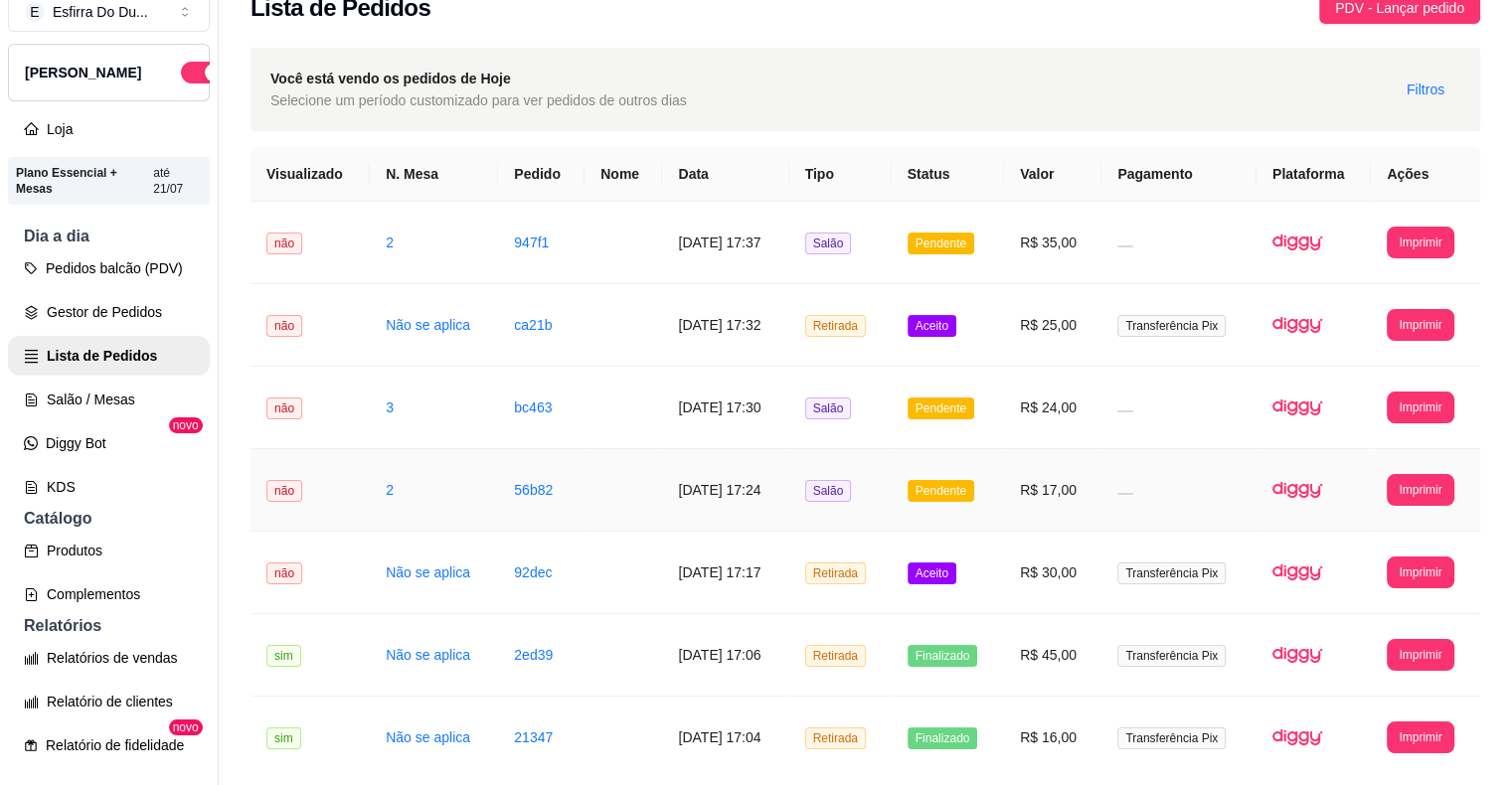 click on "Pendente" at bounding box center (940, 491) 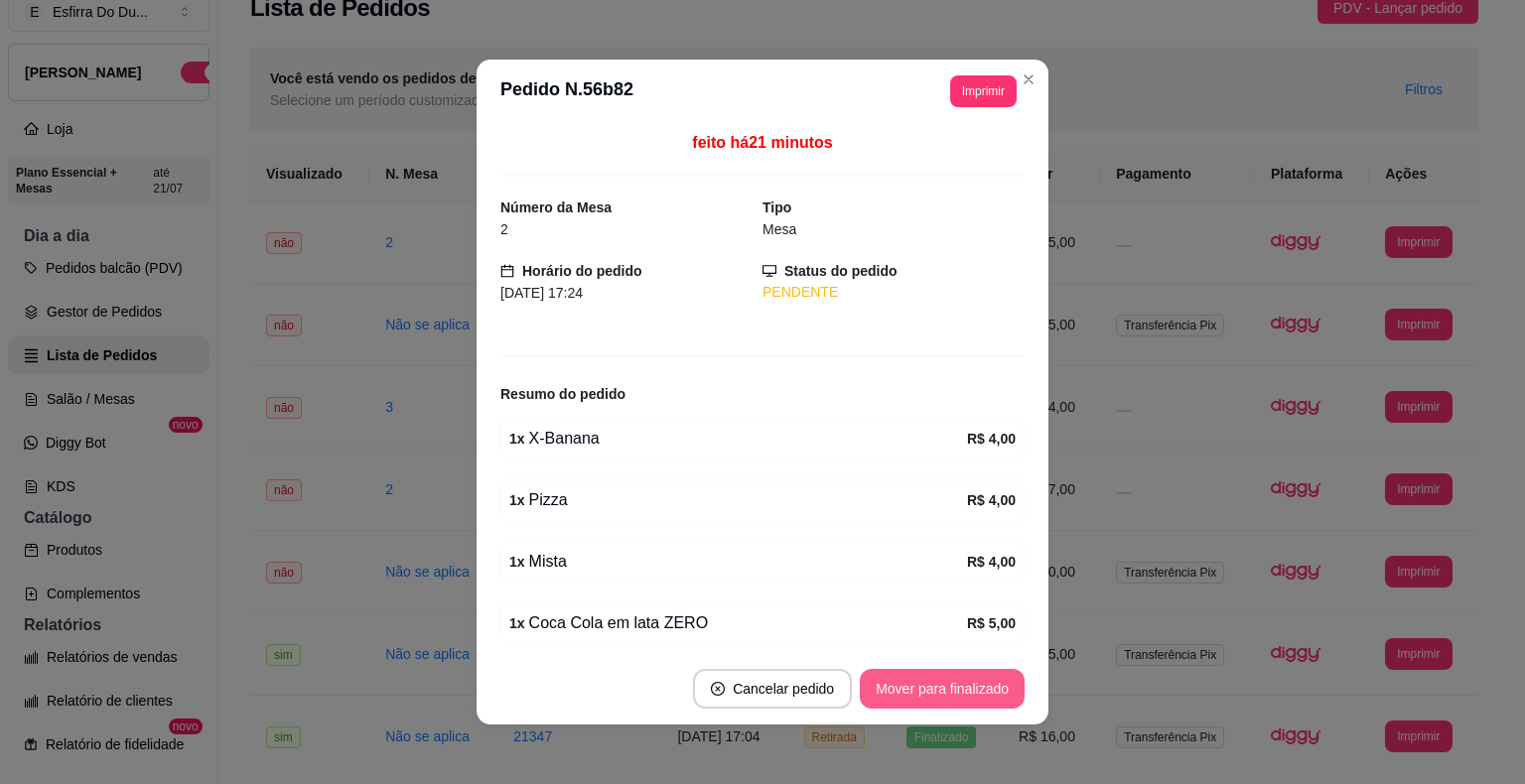 click on "Mover para finalizado" at bounding box center (942, 689) 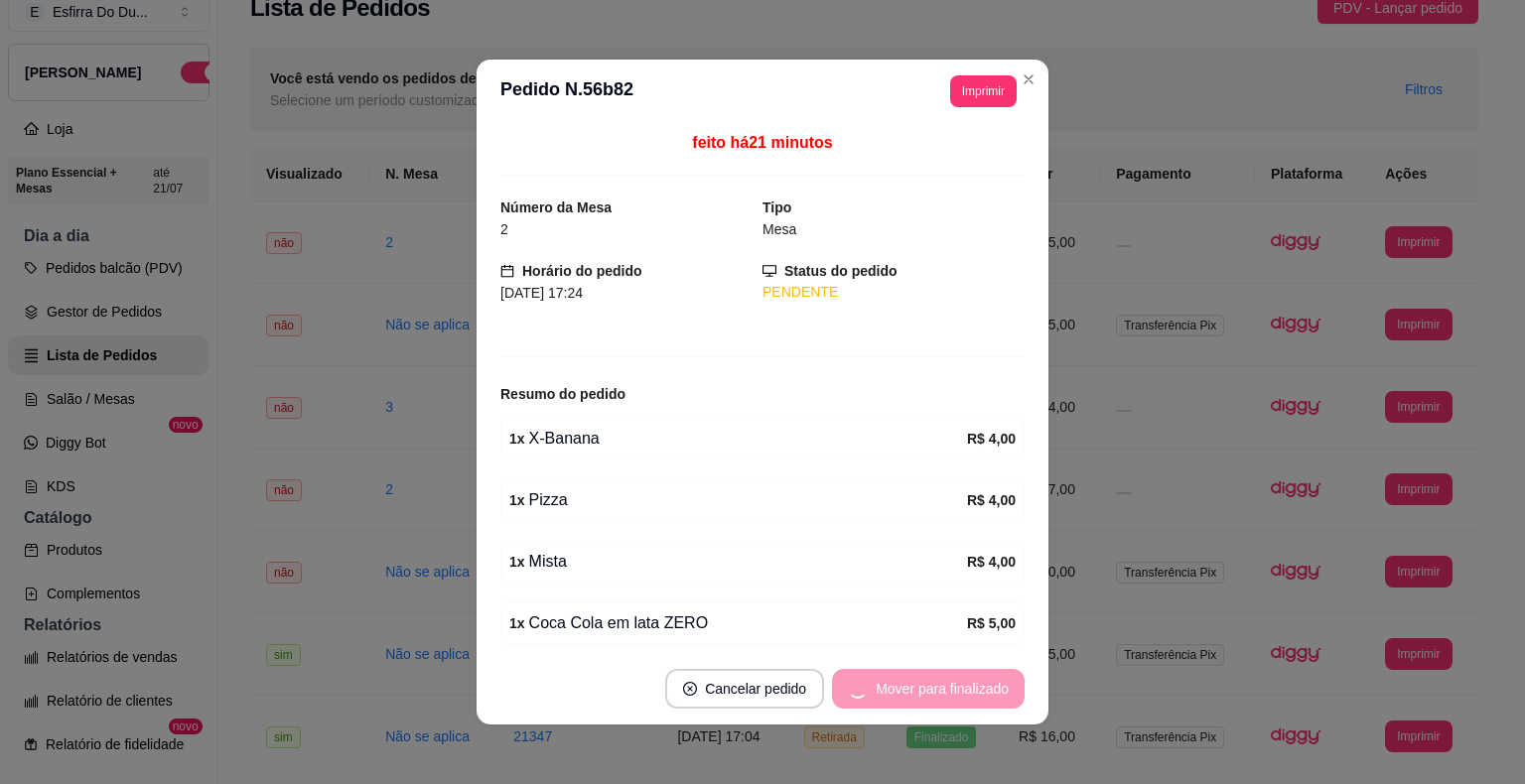 click on "Mover para finalizado" at bounding box center (928, 689) 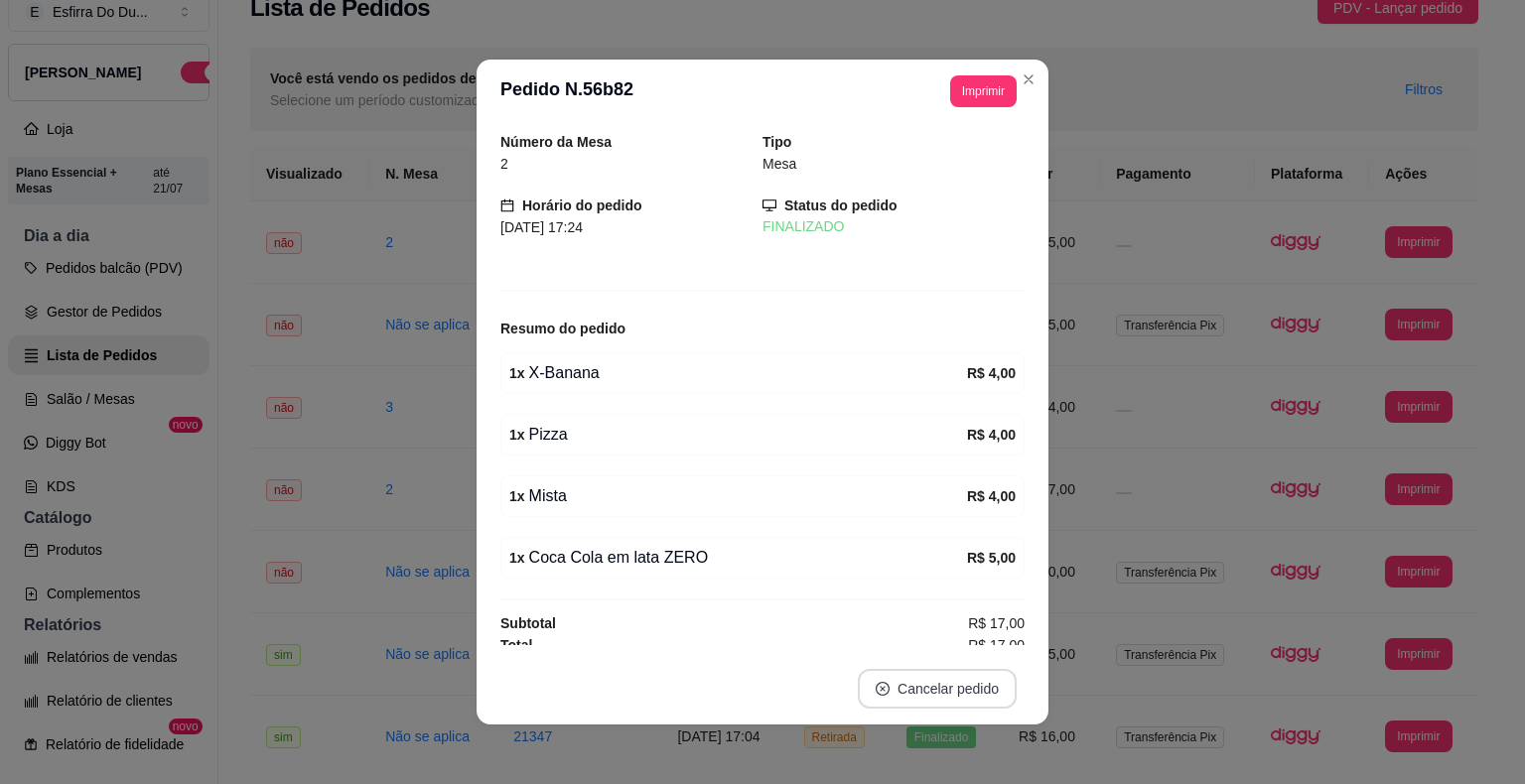 click on "Cancelar pedido" at bounding box center [937, 689] 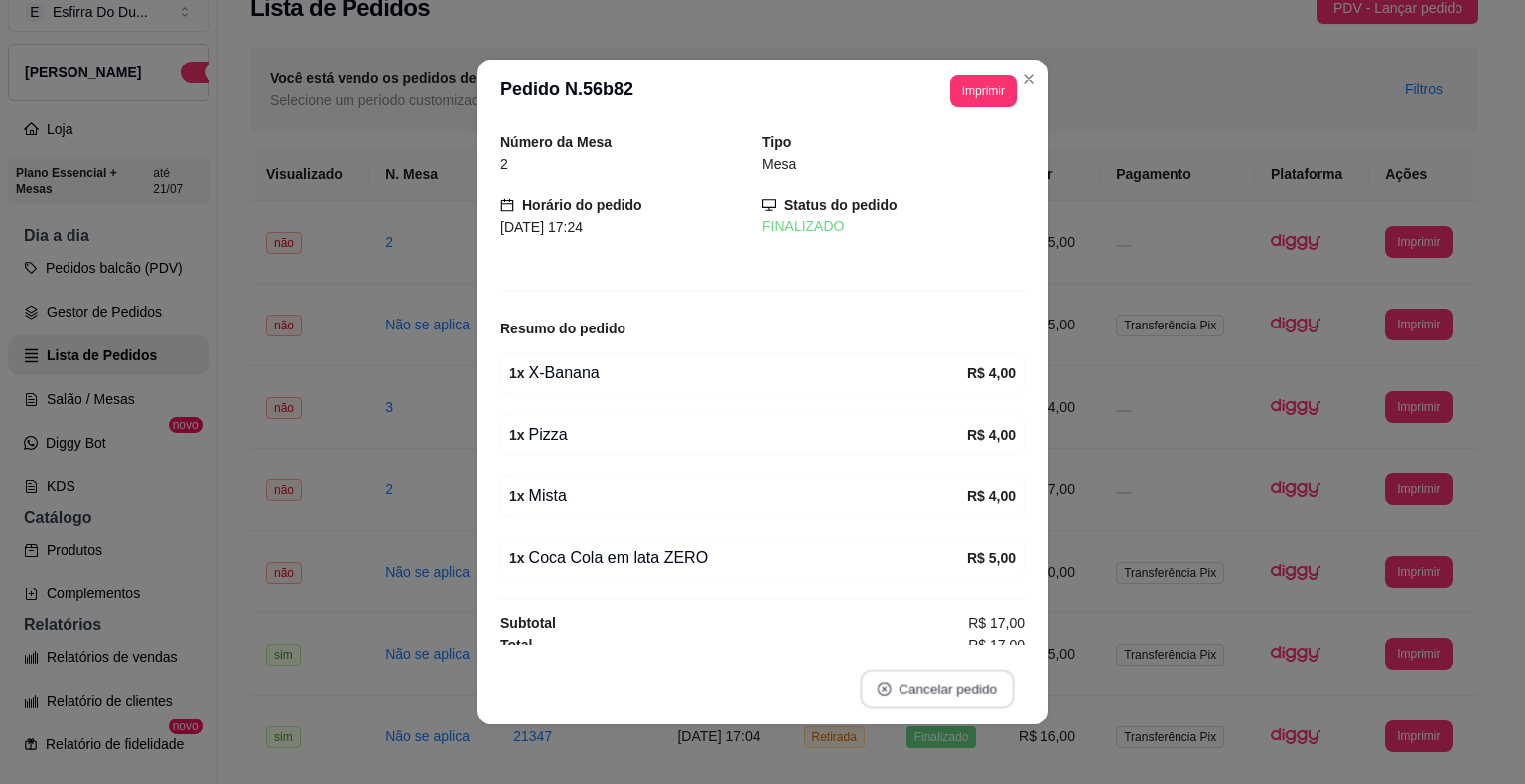 click on "Cancelar pedido" at bounding box center [936, 689] 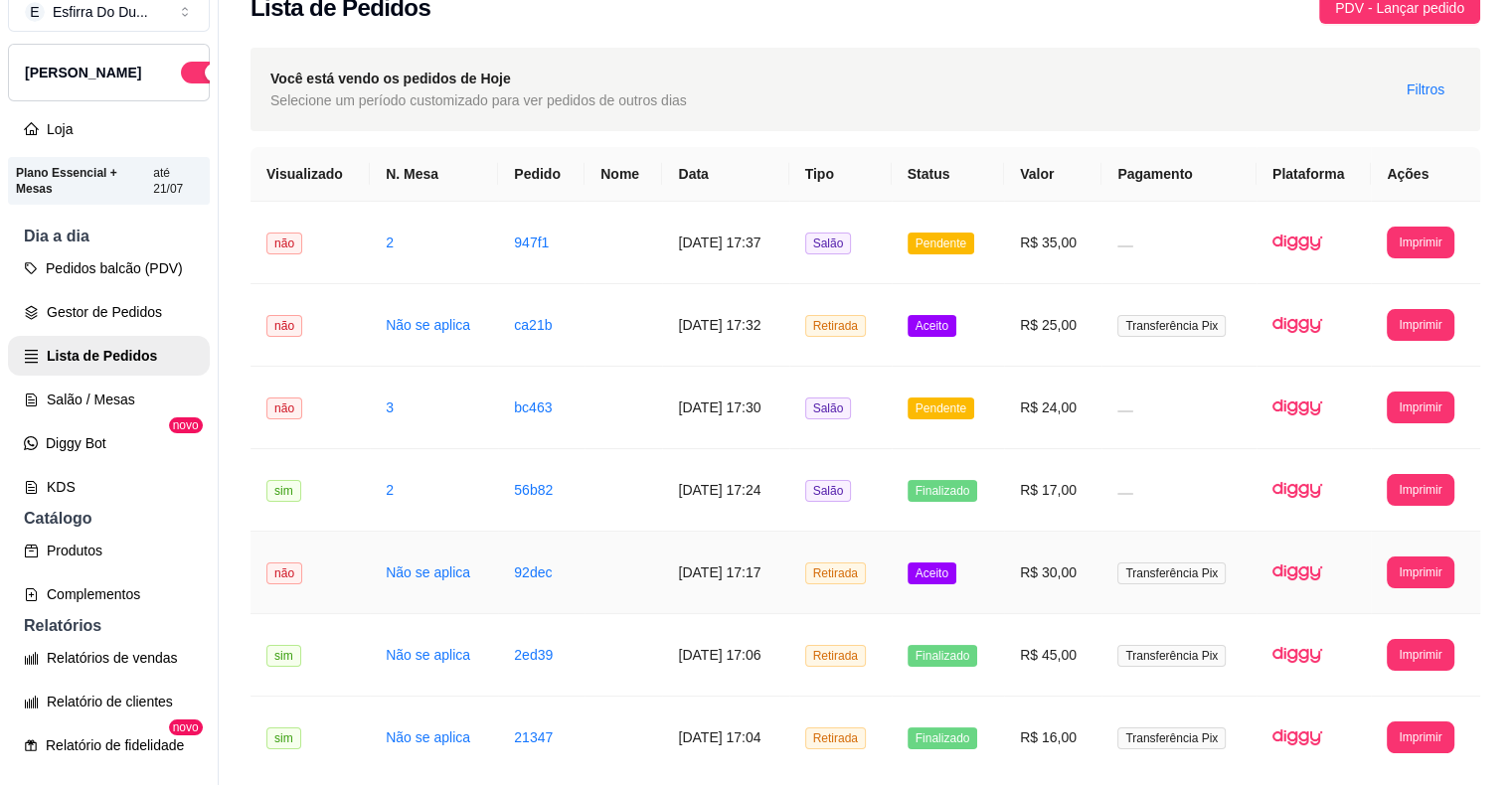 click on "Aceito" at bounding box center [947, 572] 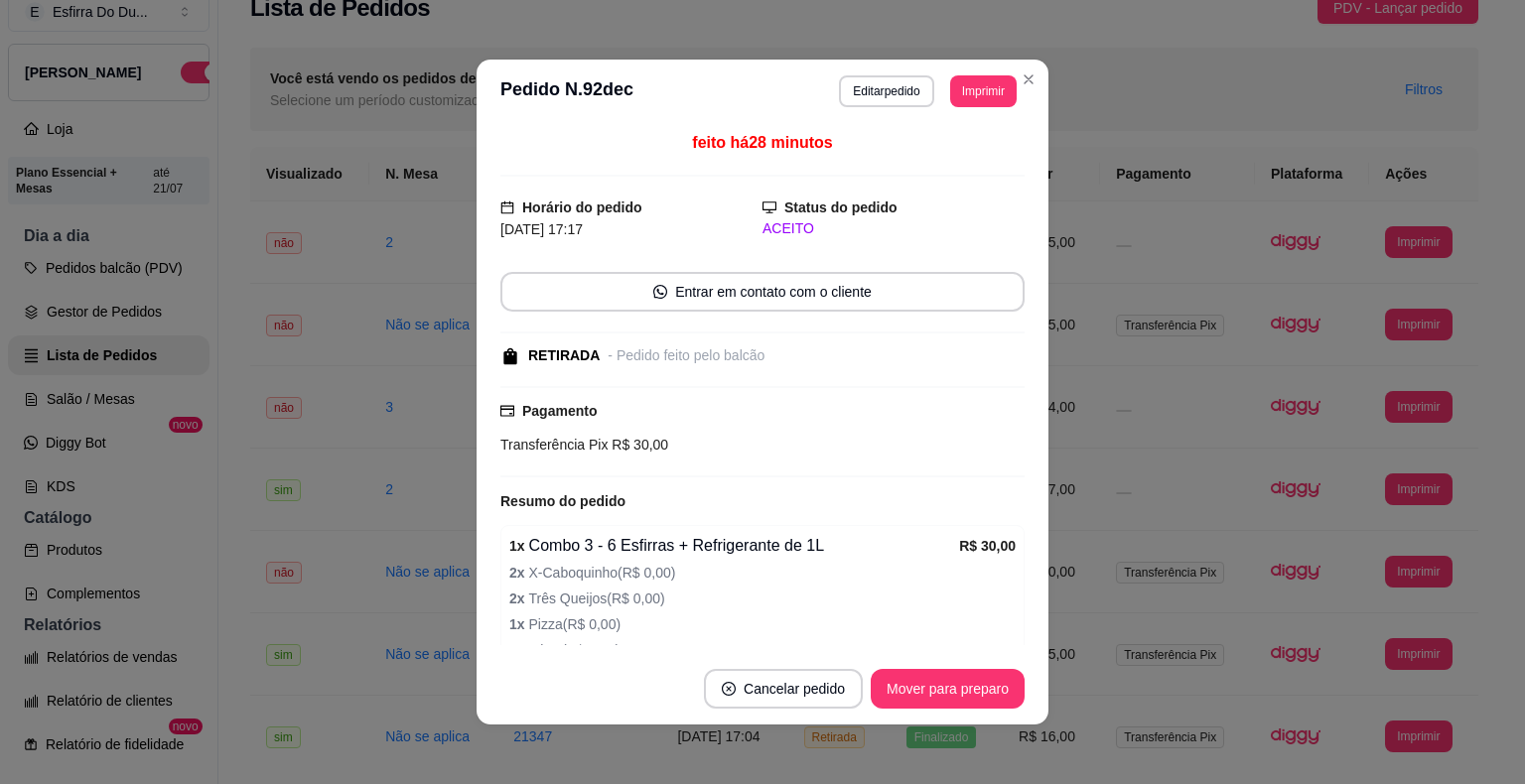 click on "Cancelar pedido Mover para preparo" at bounding box center (762, 689) 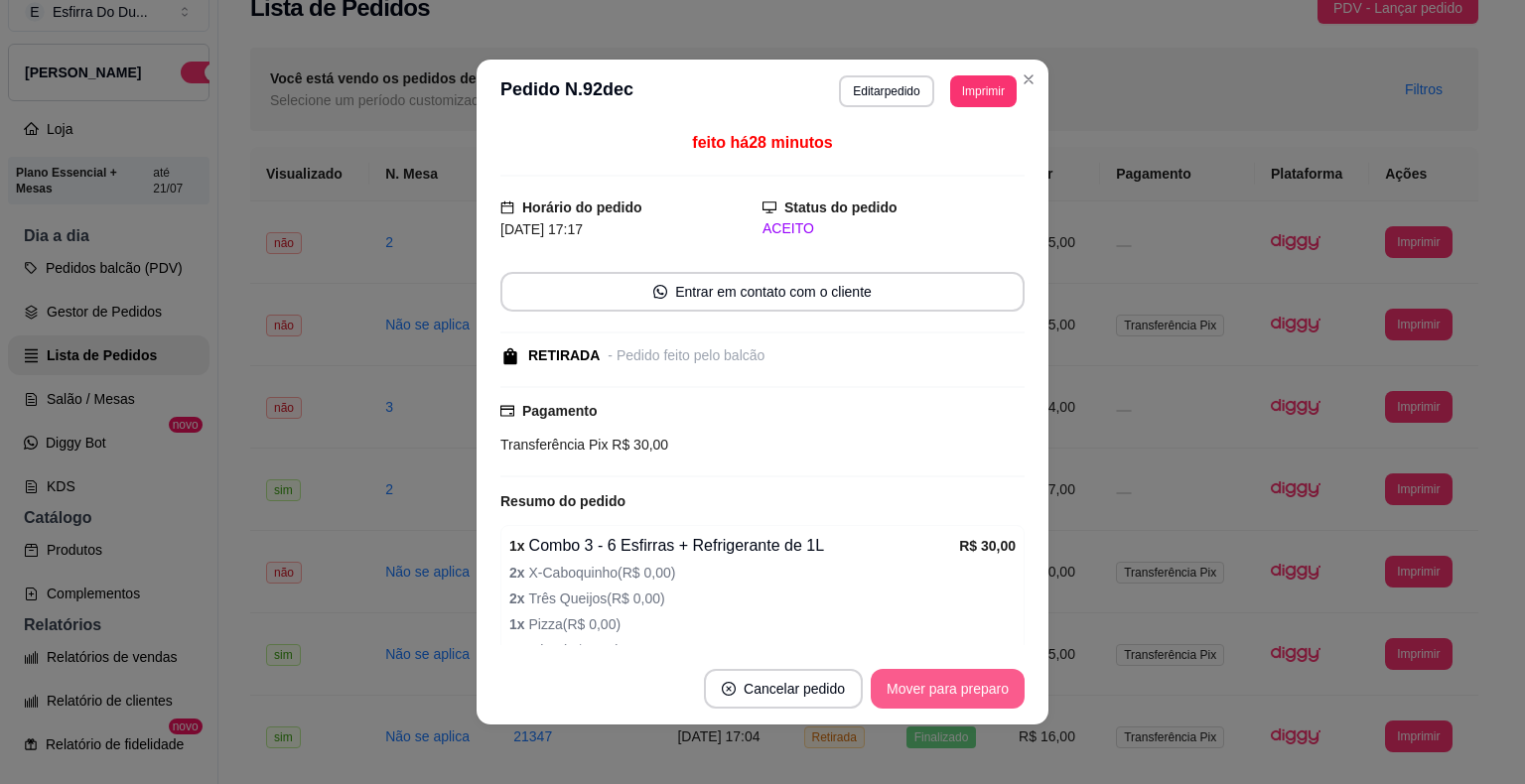 click on "Mover para preparo" at bounding box center [947, 689] 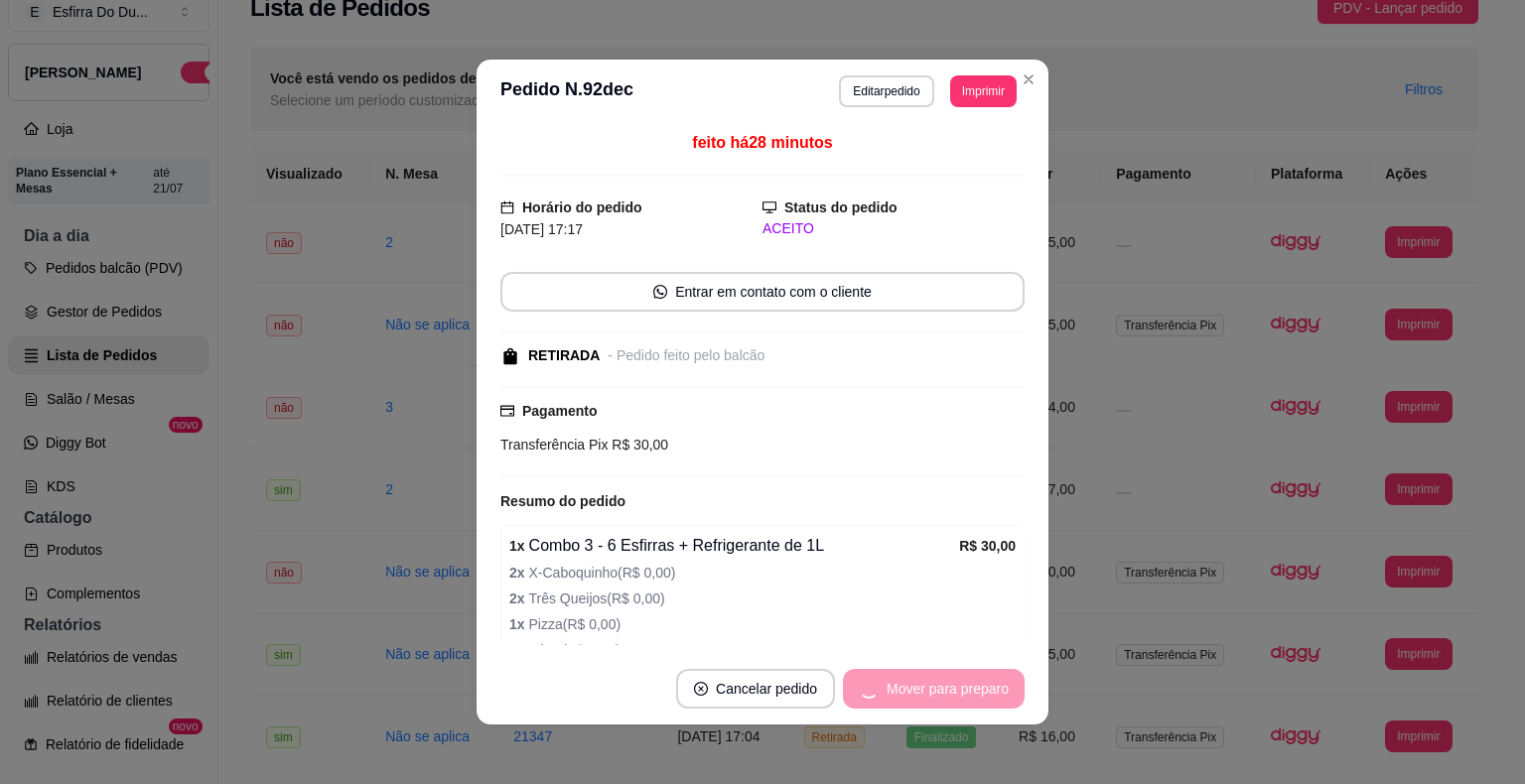 click on "Mover para preparo" at bounding box center [933, 689] 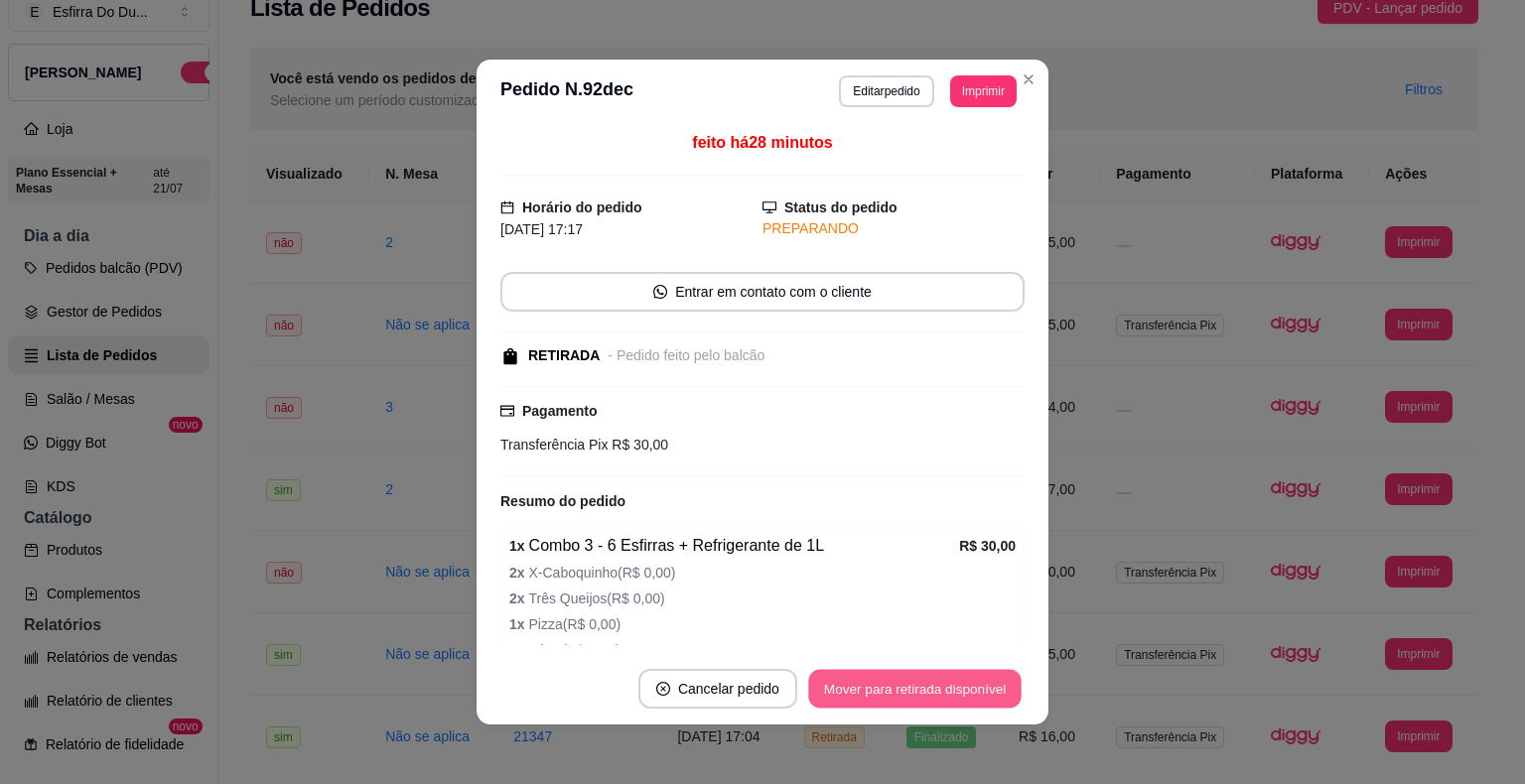 click on "Mover para retirada disponível" at bounding box center (914, 689) 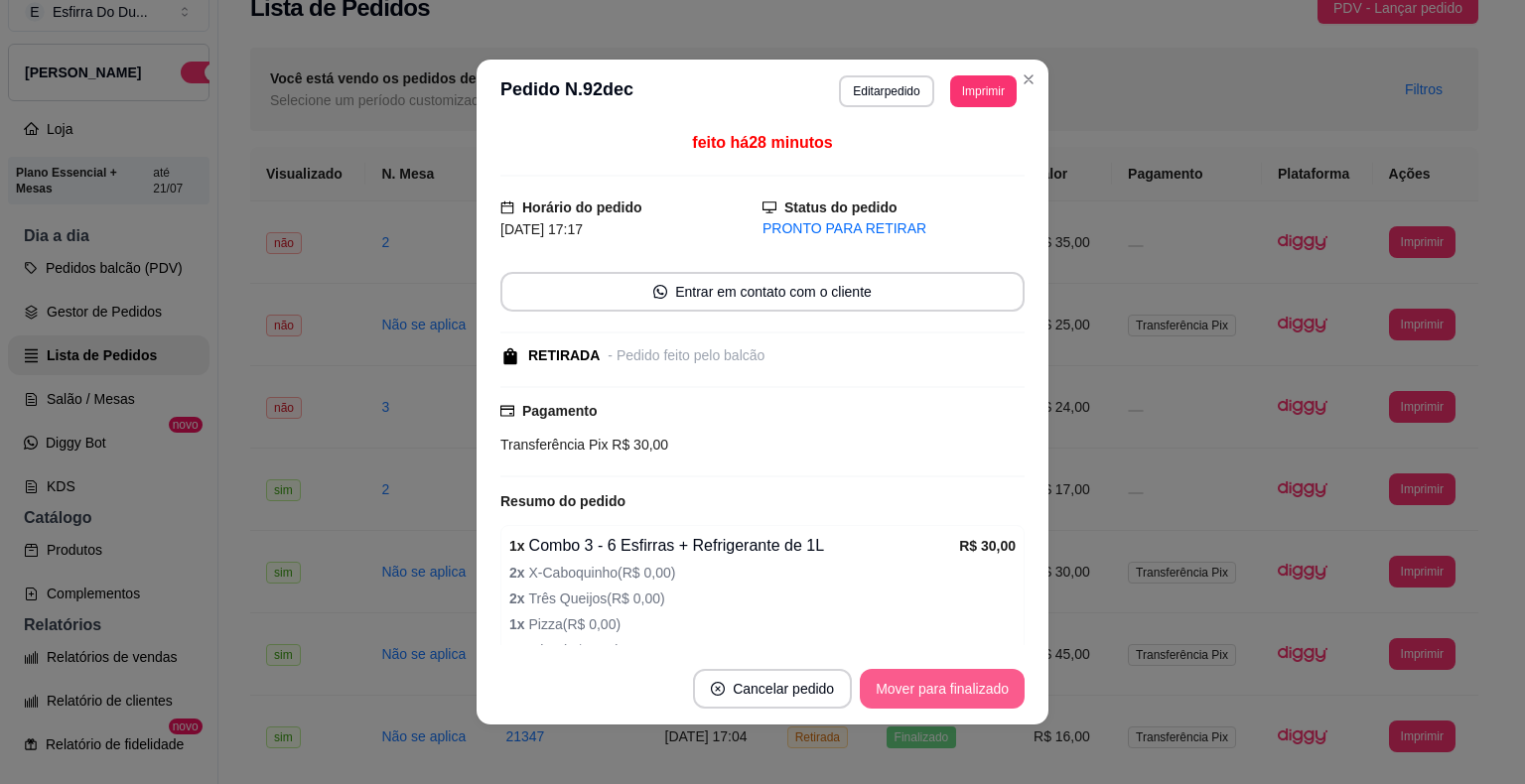click on "Mover para finalizado" at bounding box center (942, 689) 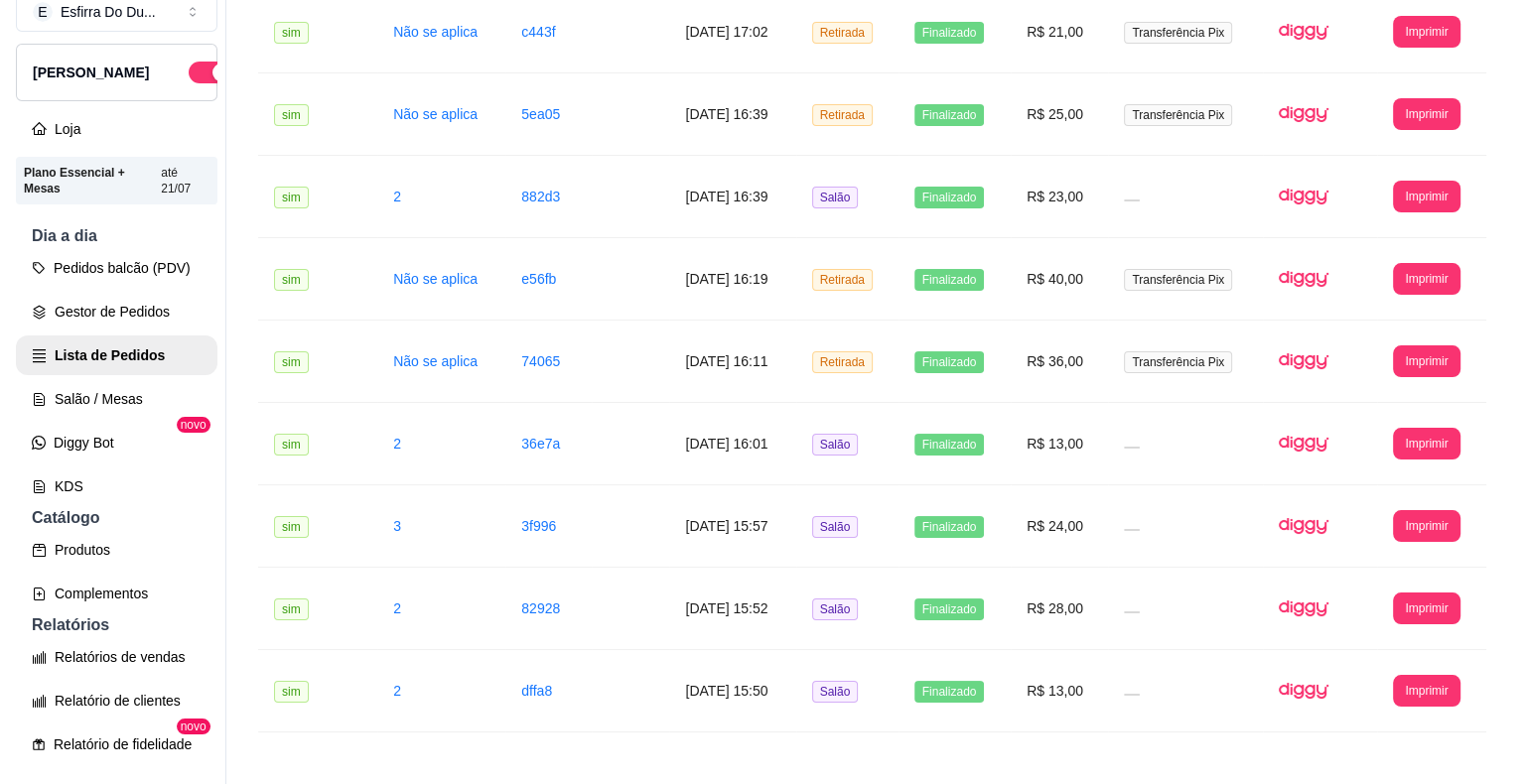 scroll, scrollTop: 853, scrollLeft: 0, axis: vertical 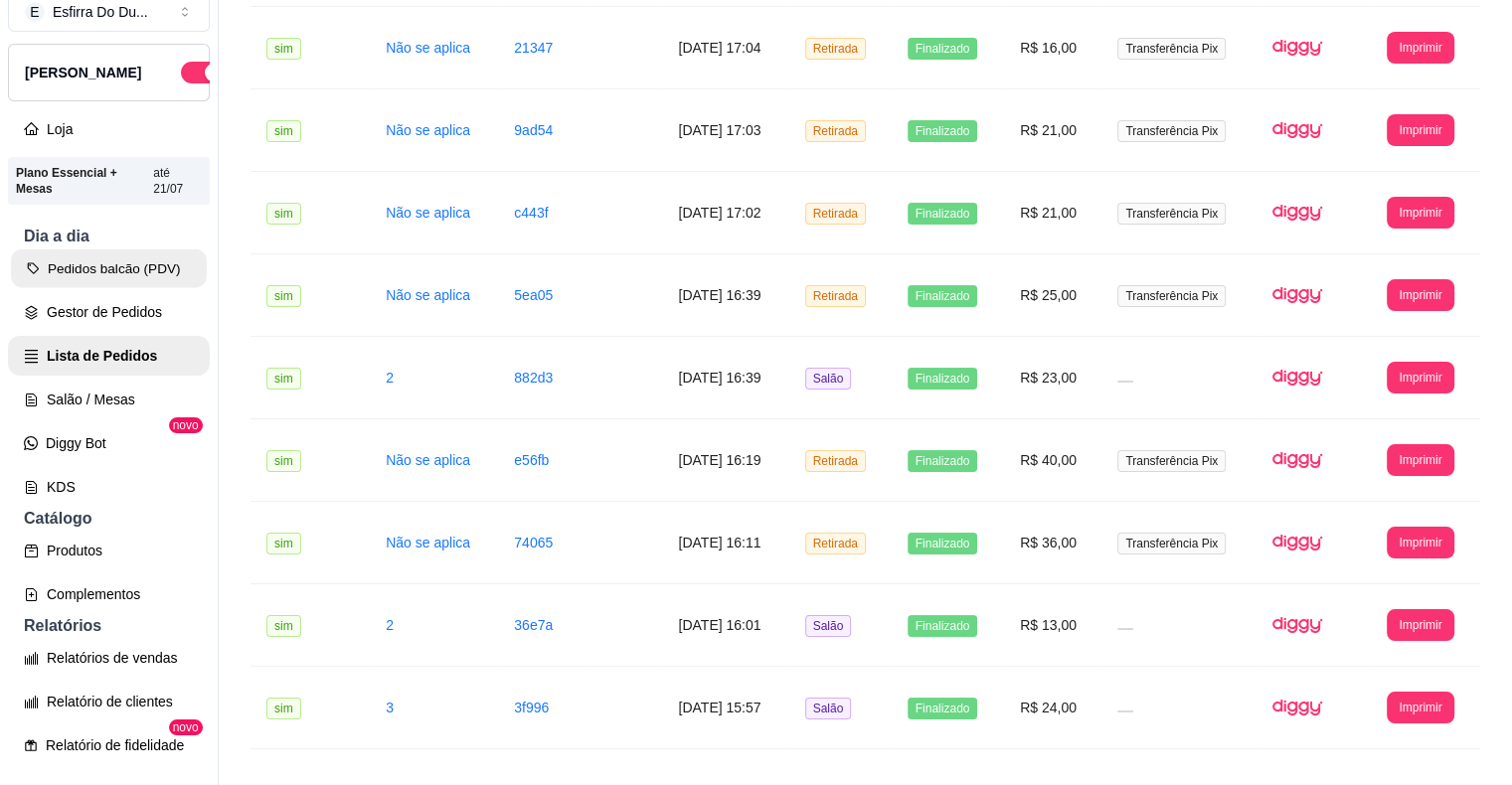 click on "Pedidos balcão (PDV)" at bounding box center [108, 268] 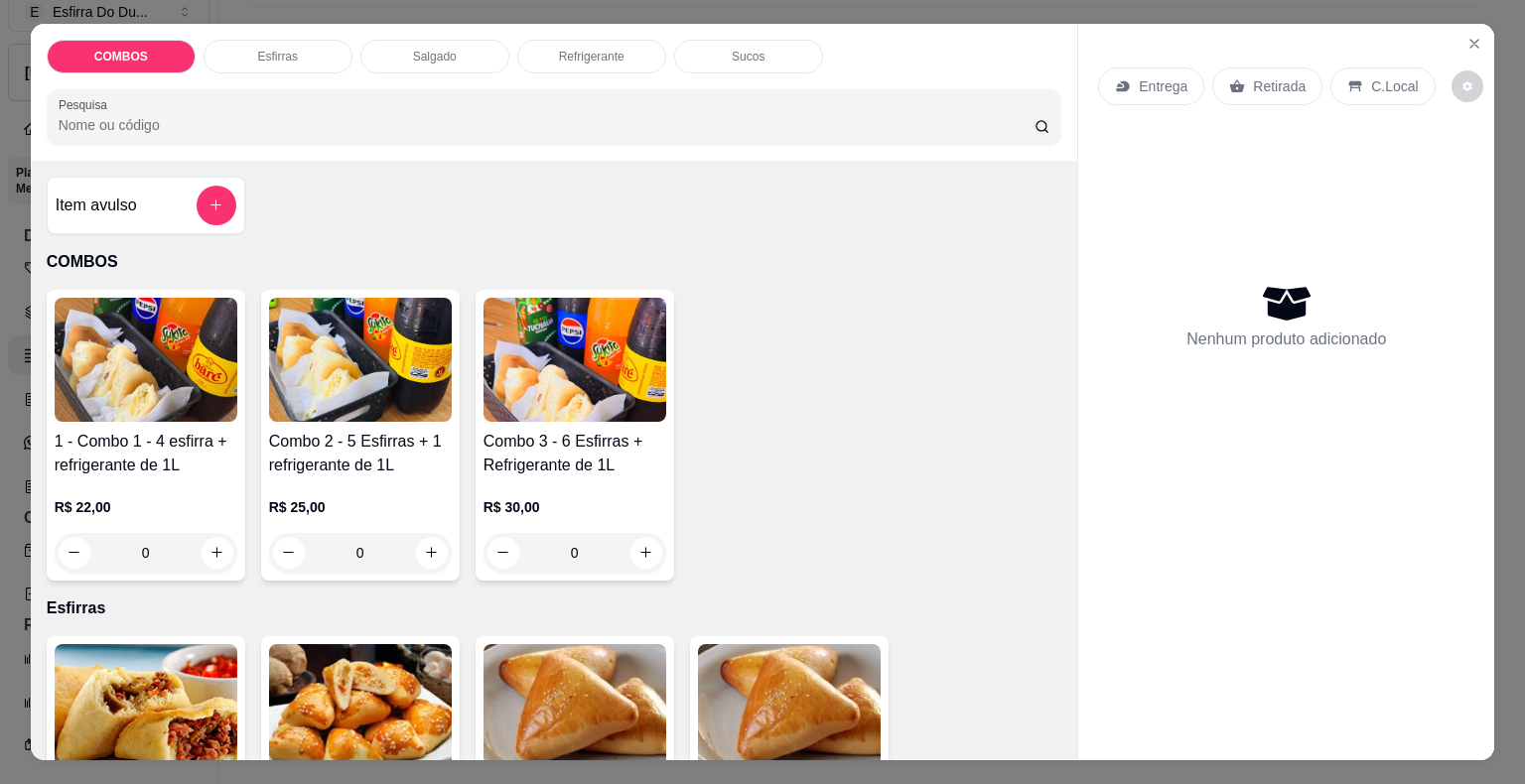 click at bounding box center (575, 359) 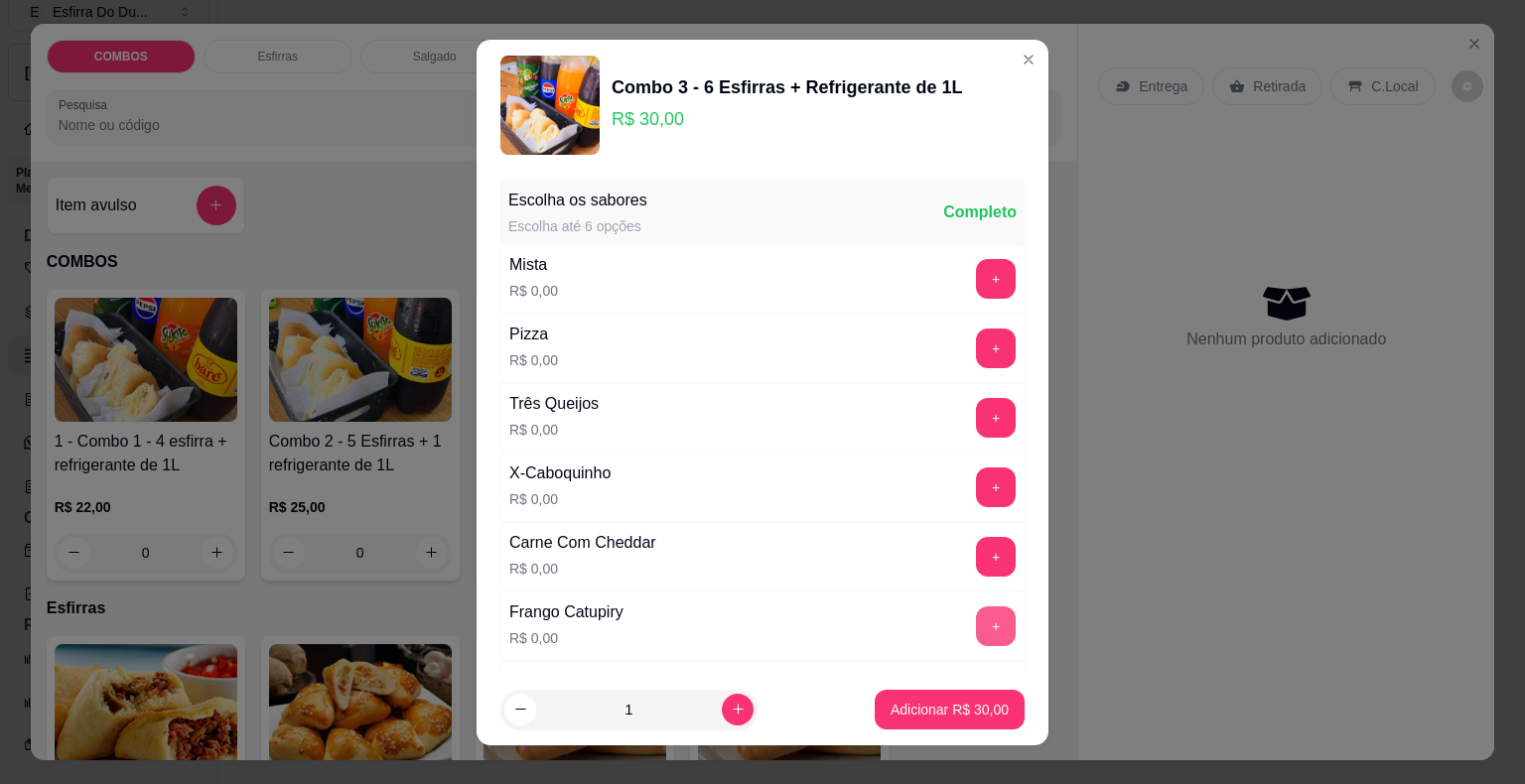 click on "+" at bounding box center [996, 626] 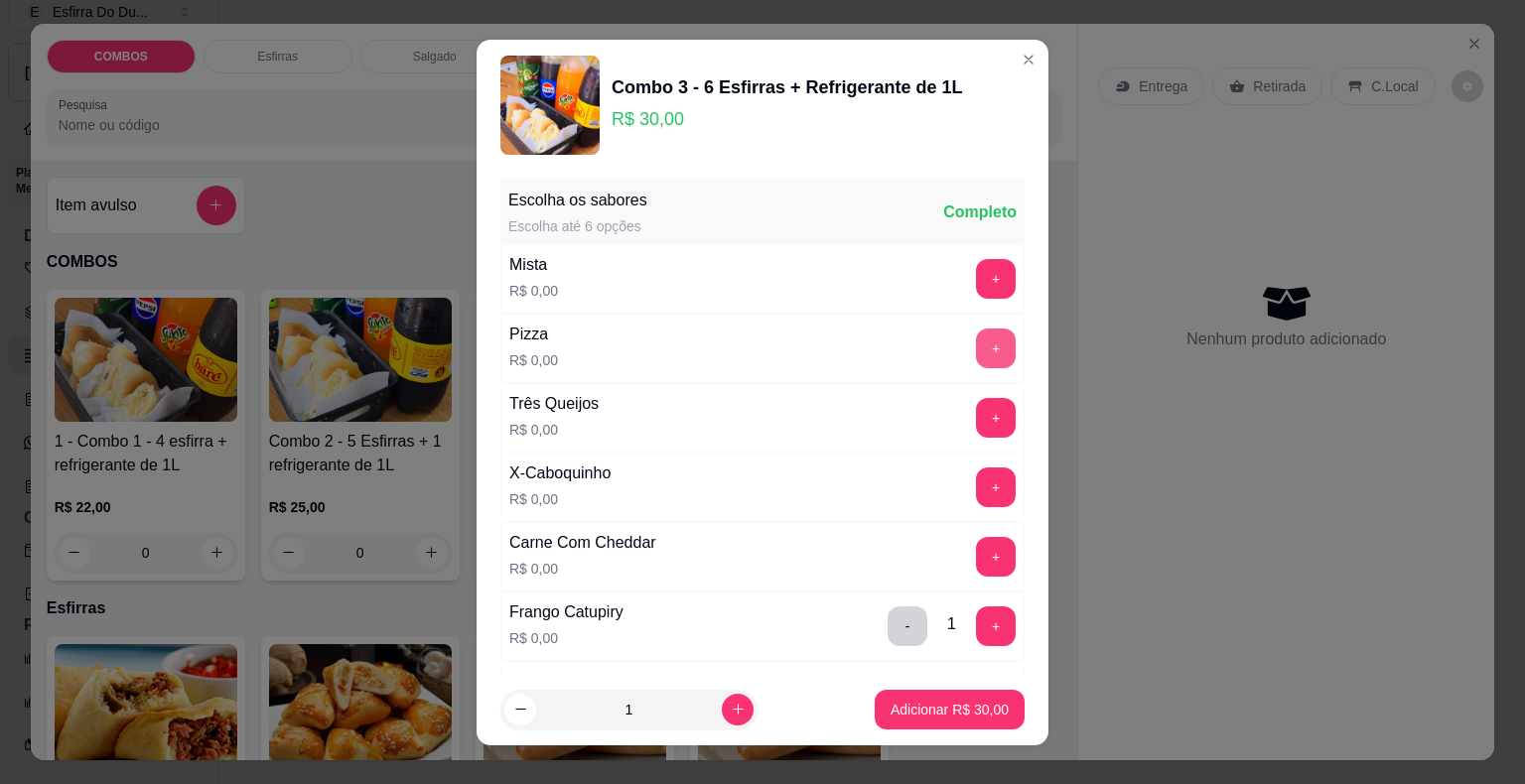 click on "+" at bounding box center [996, 348] 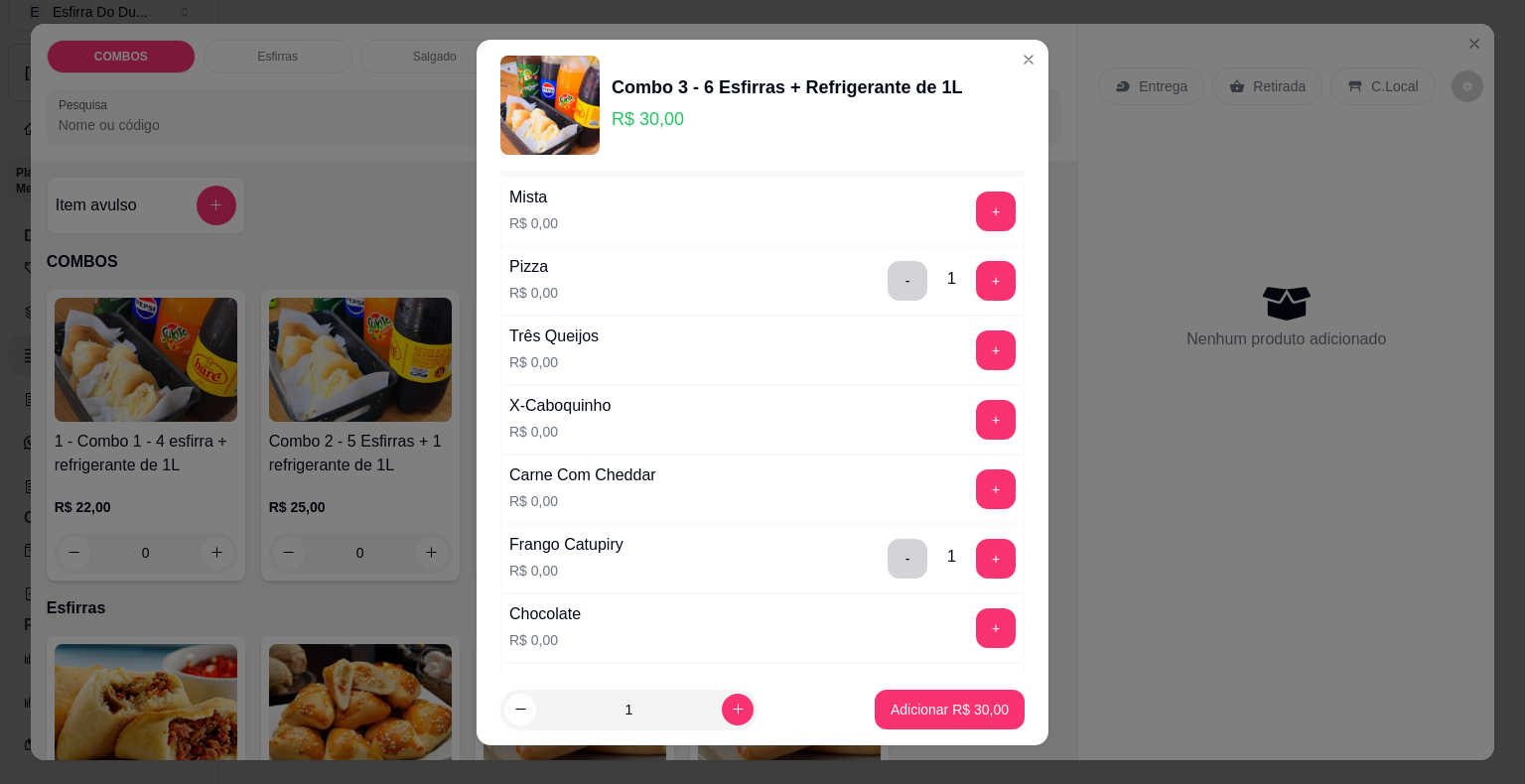 scroll, scrollTop: 99, scrollLeft: 0, axis: vertical 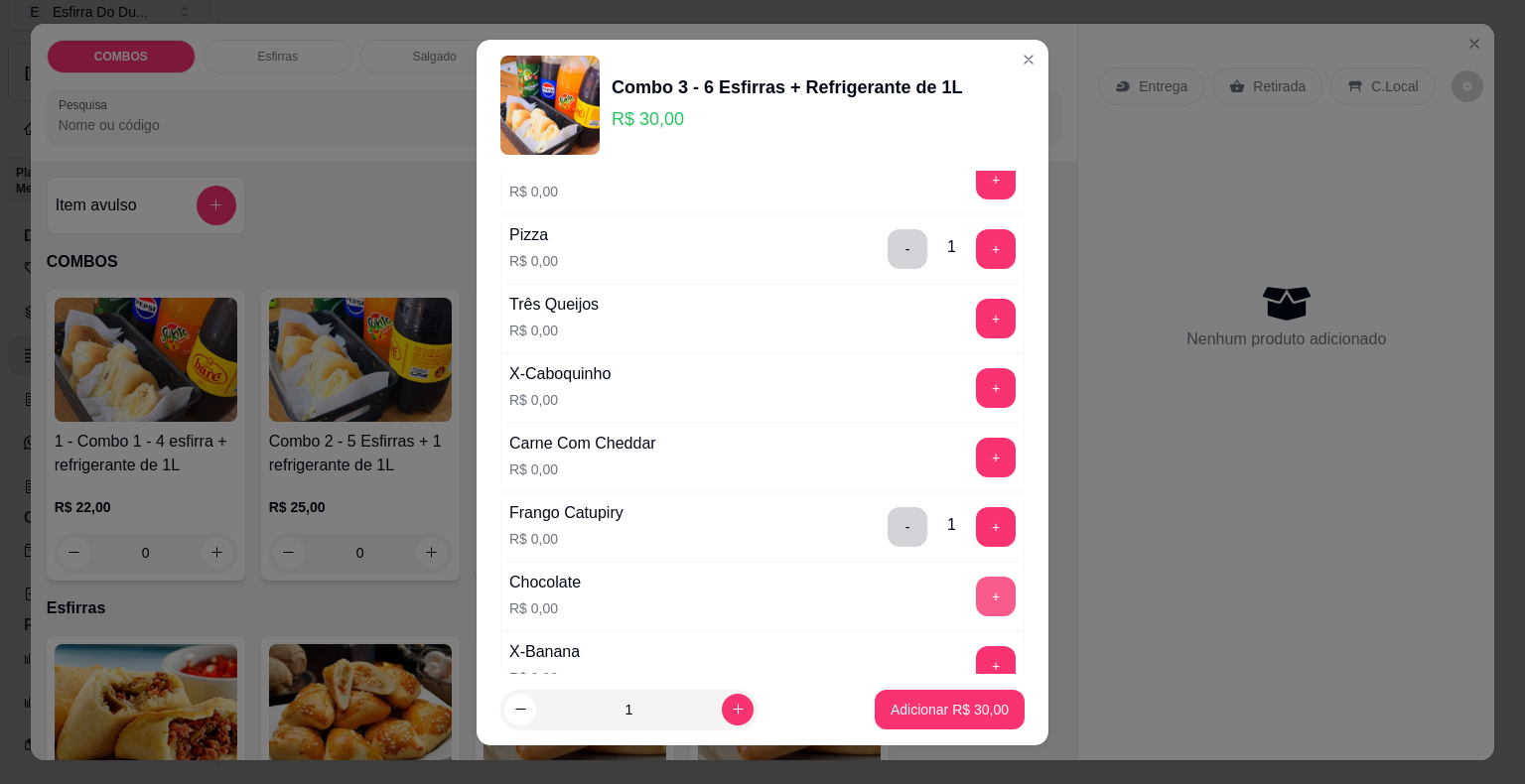 click on "+" at bounding box center (996, 596) 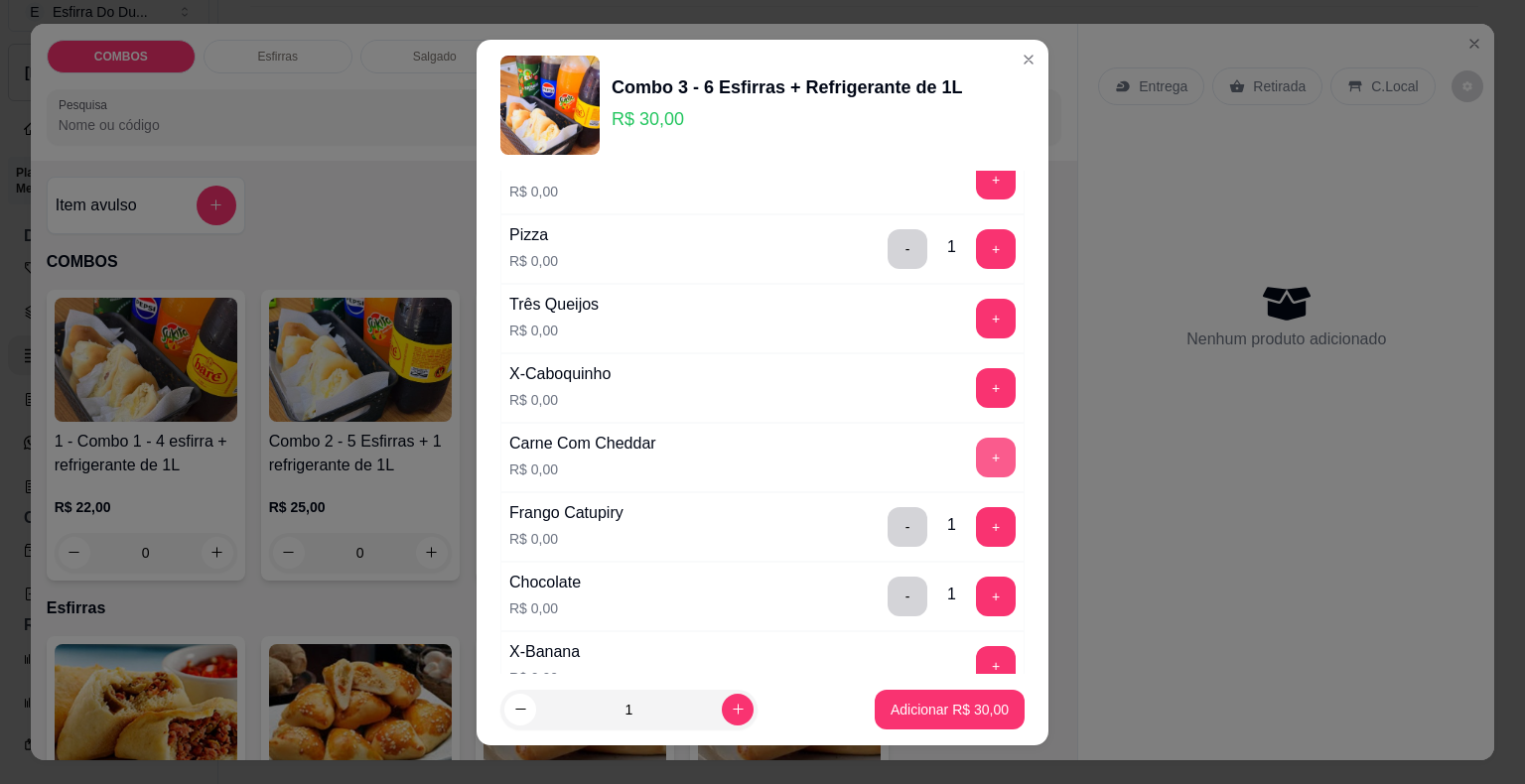 click on "+" at bounding box center [996, 457] 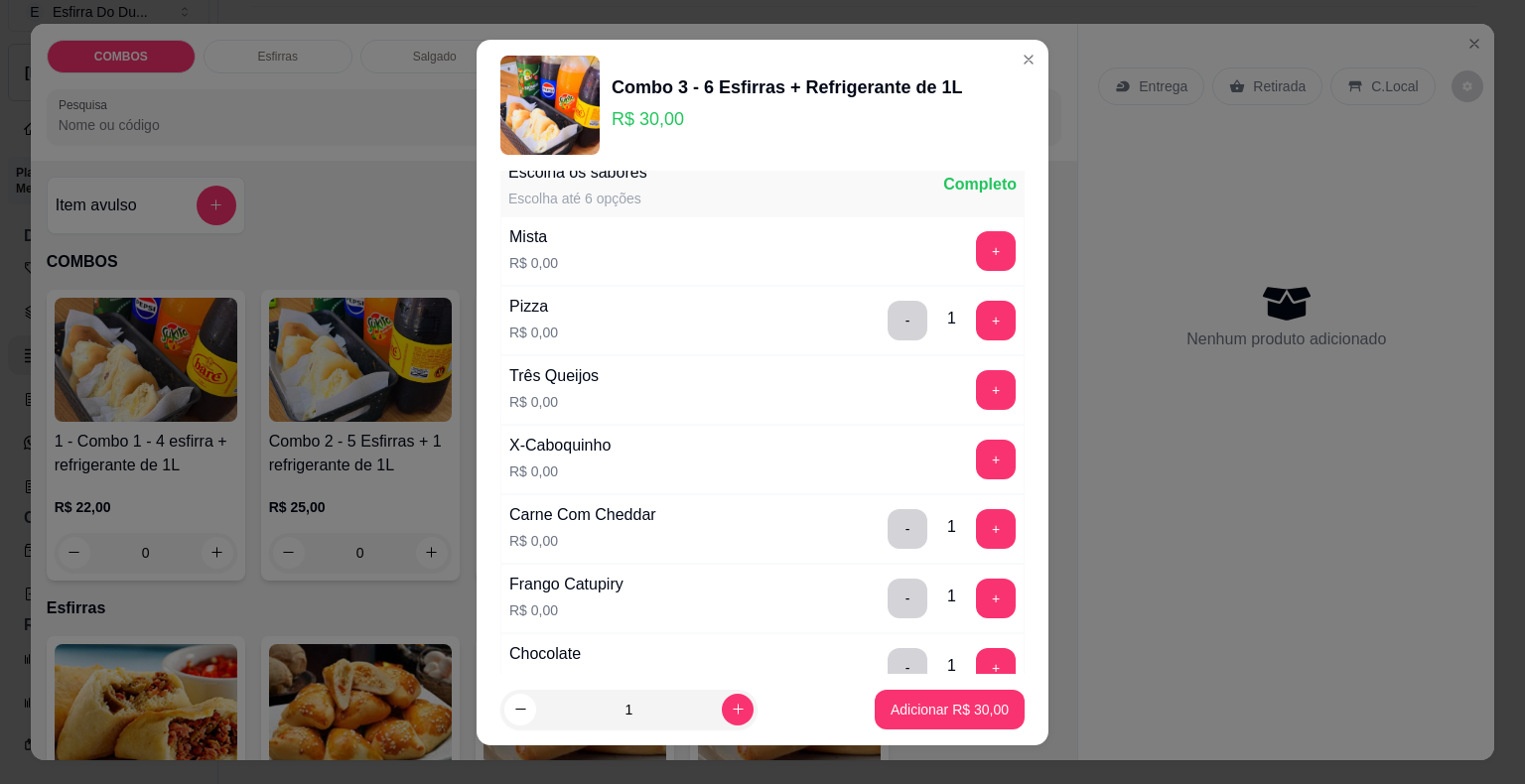 scroll, scrollTop: 0, scrollLeft: 0, axis: both 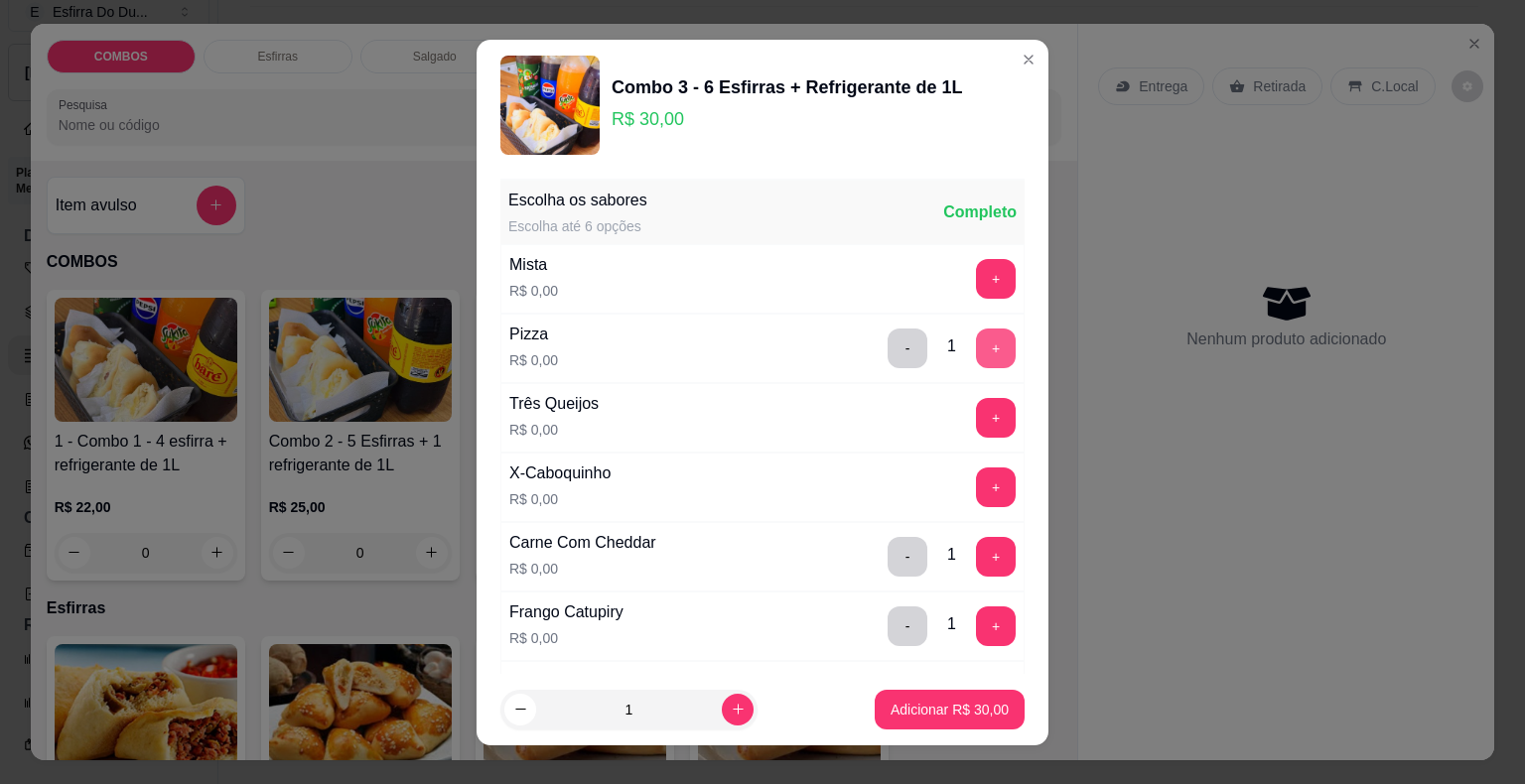 click on "+" at bounding box center (996, 348) 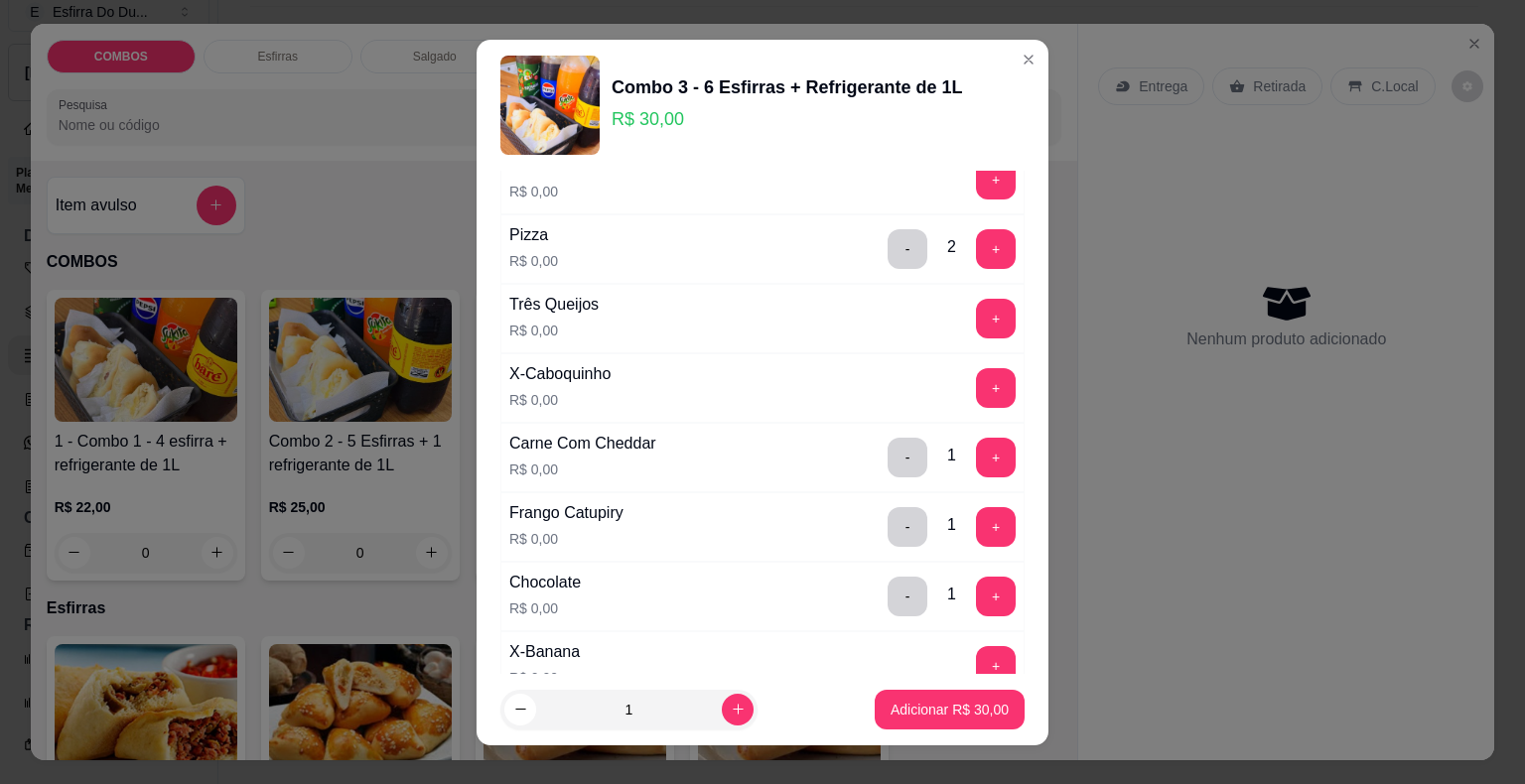 scroll, scrollTop: 397, scrollLeft: 0, axis: vertical 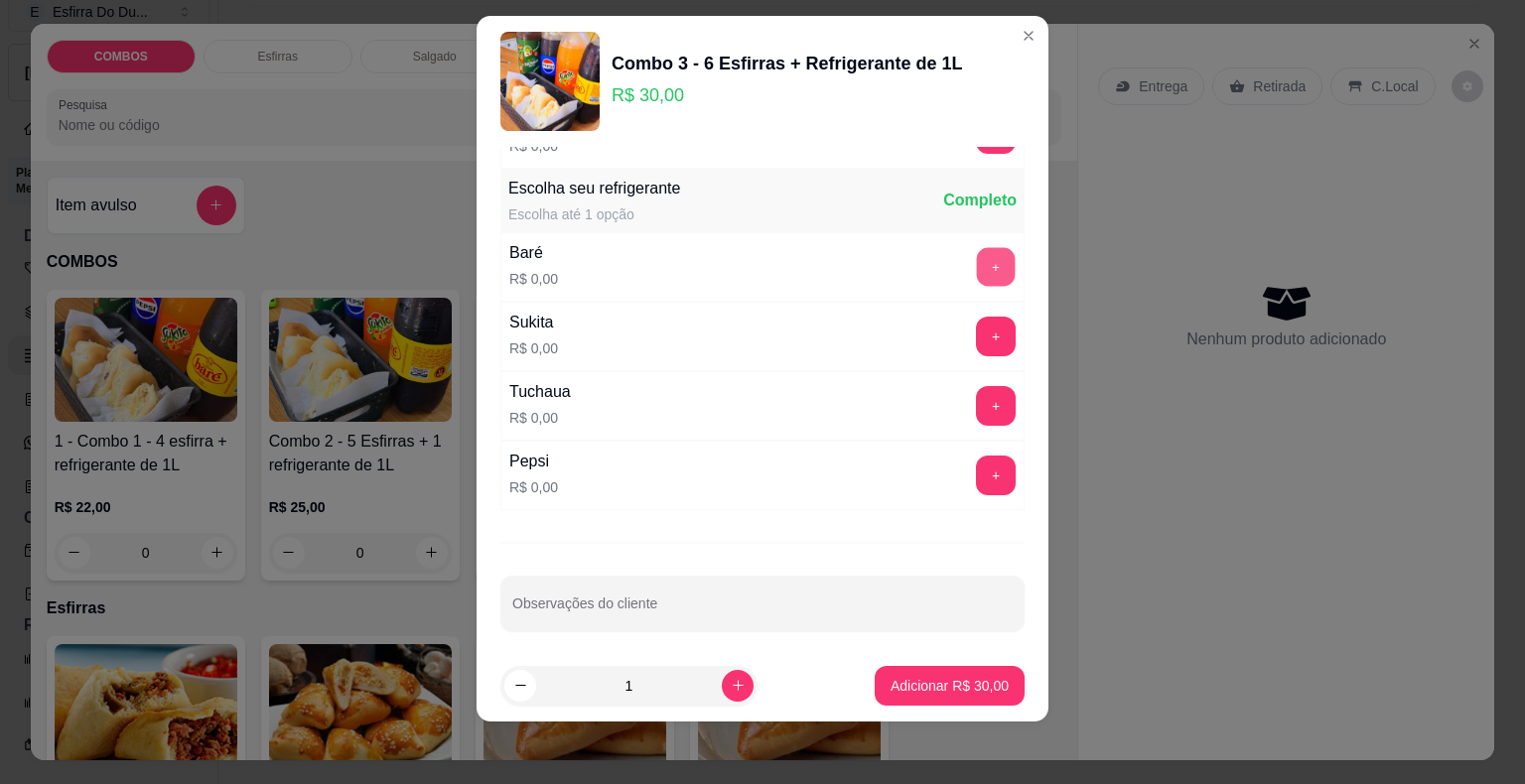 click on "+" at bounding box center (996, 266) 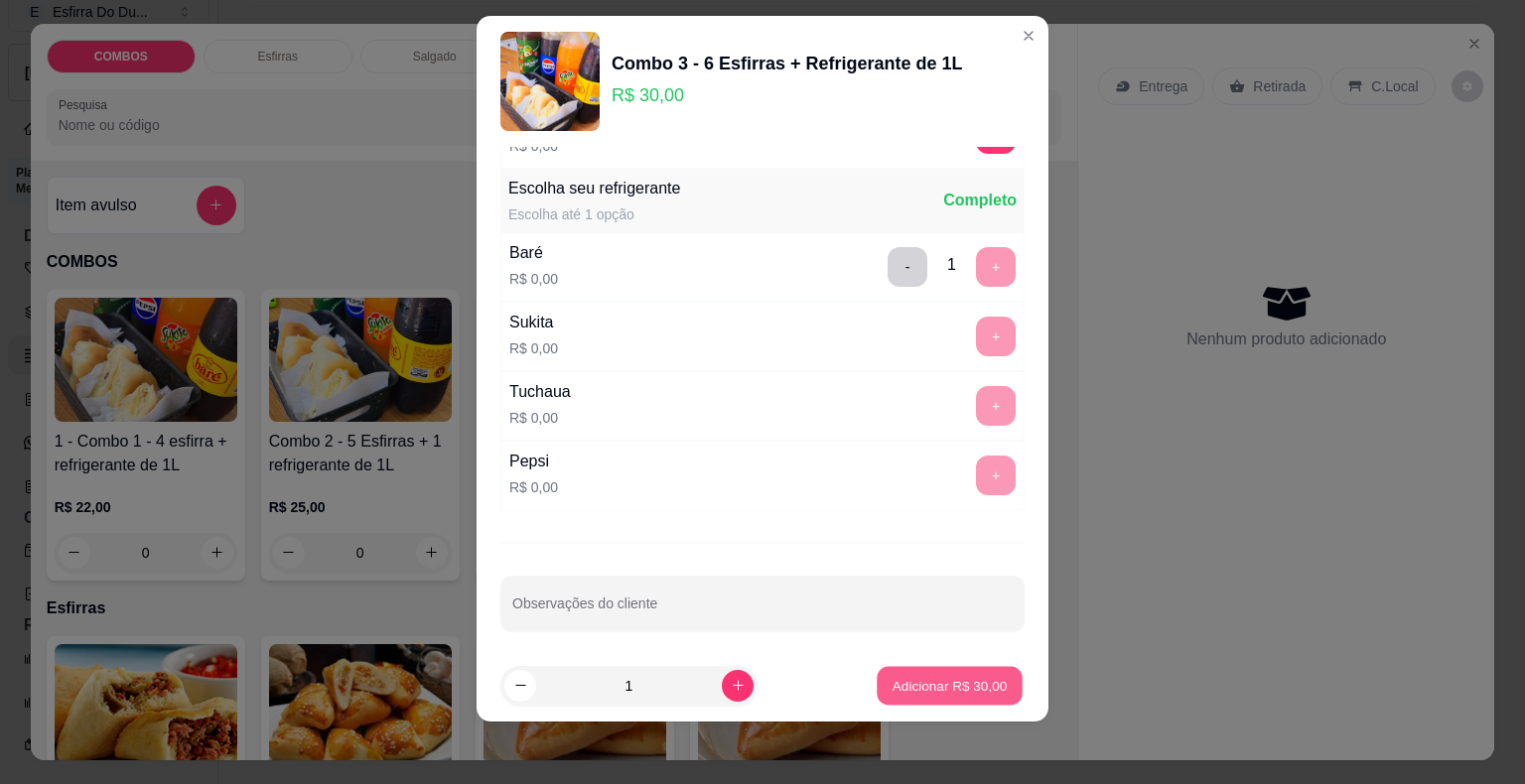 click on "Adicionar   R$ 30,00" at bounding box center [950, 685] 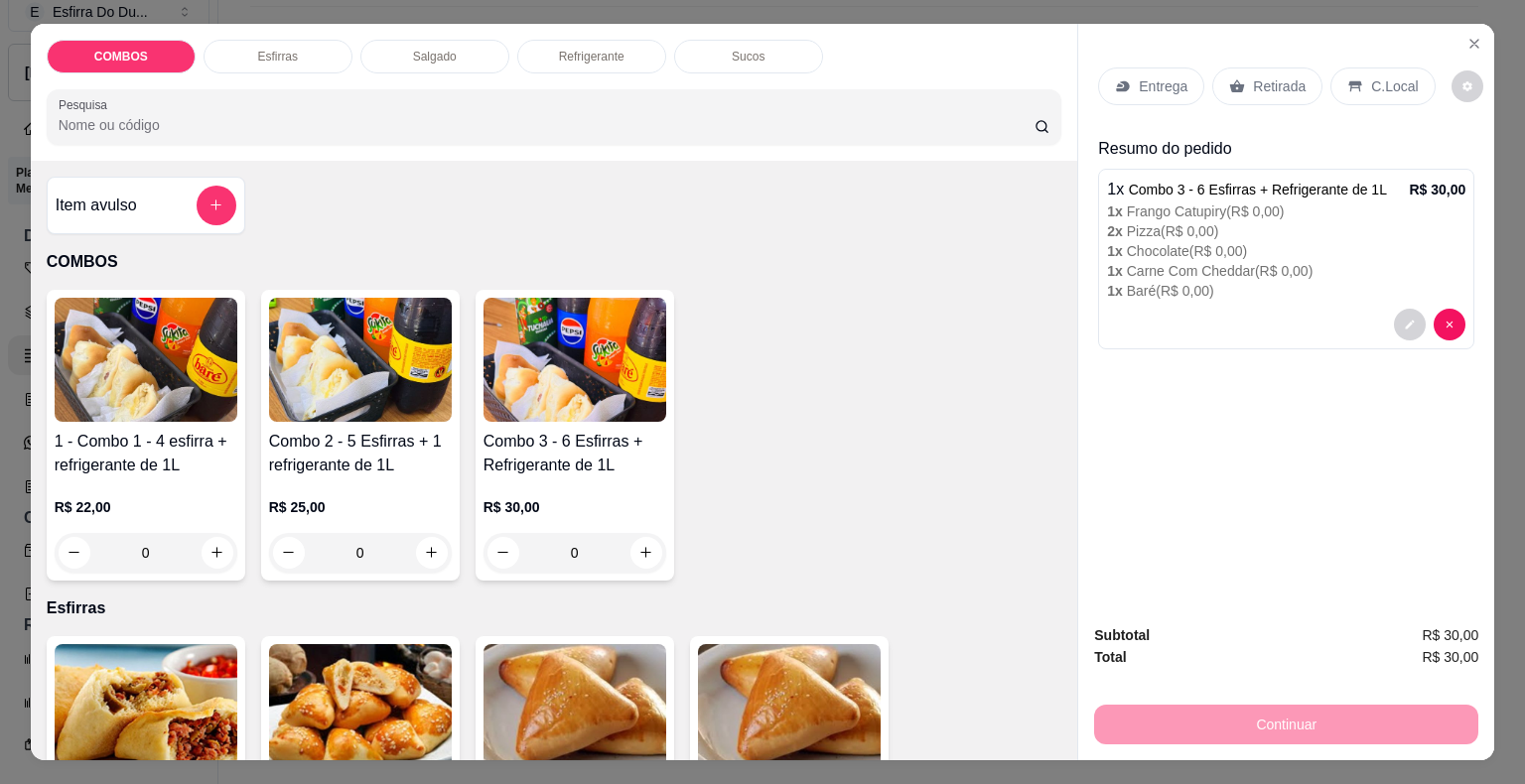 click on "Retirada" at bounding box center (1279, 86) 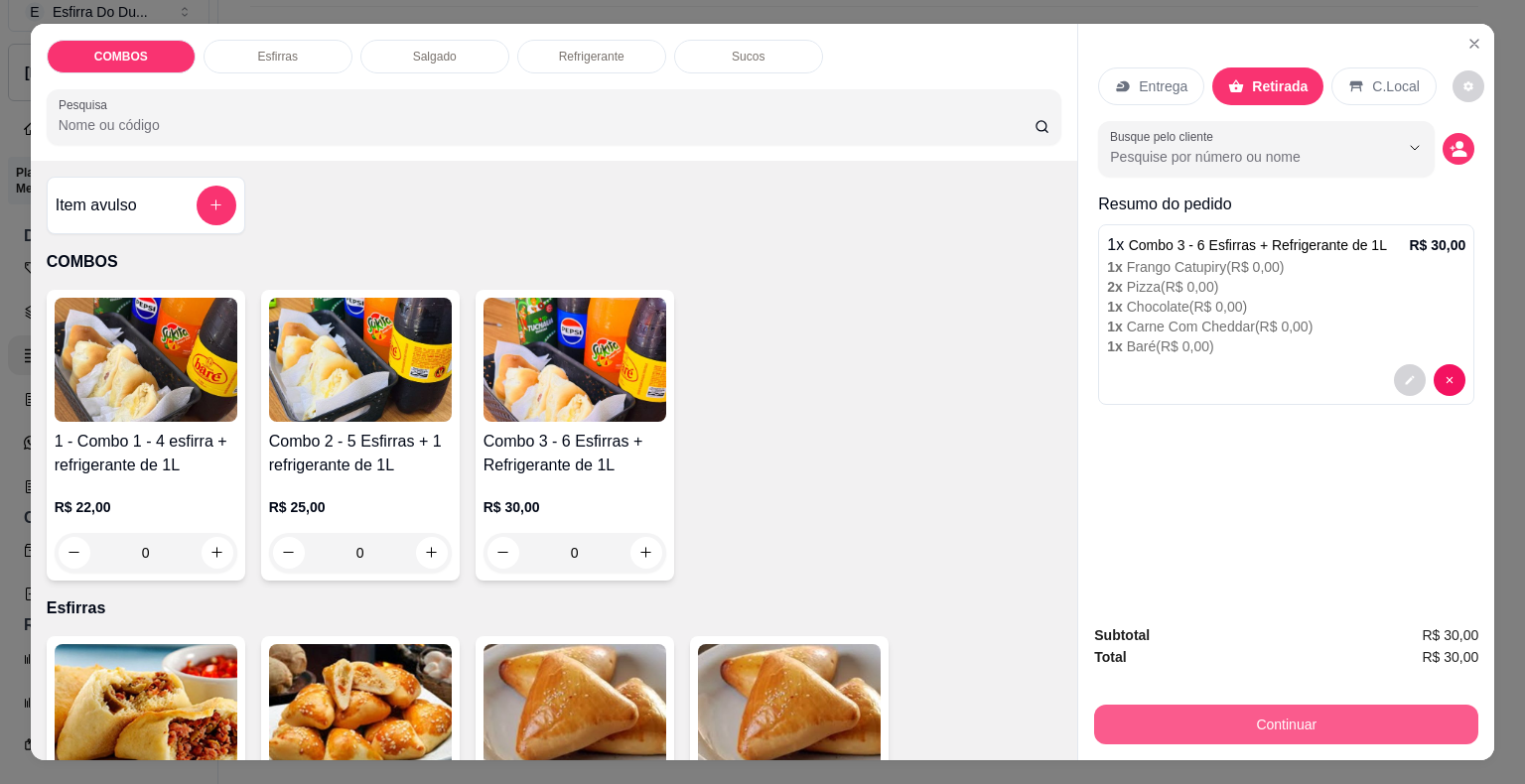 click on "Continuar" at bounding box center (1286, 724) 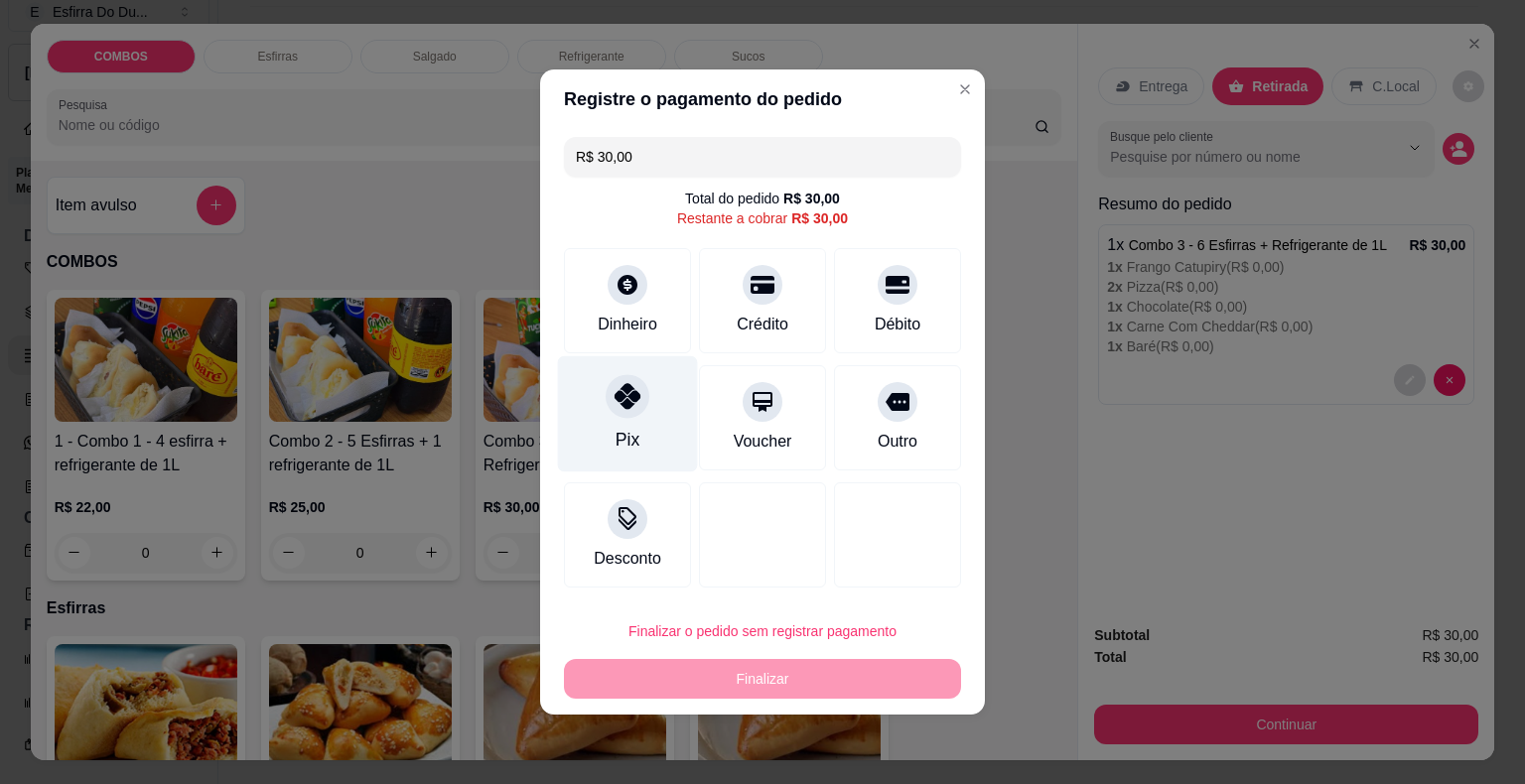 click 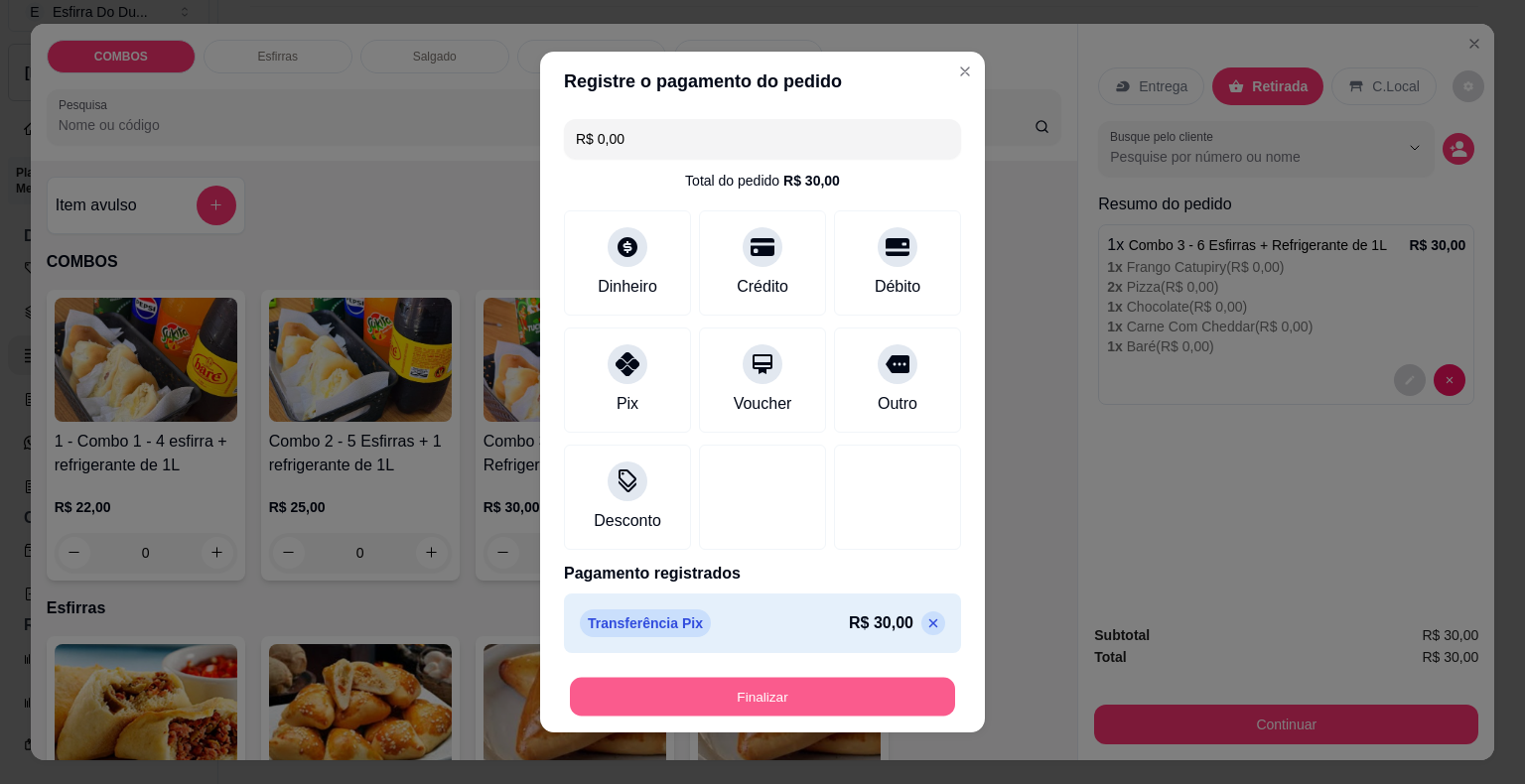 click on "Finalizar" at bounding box center (762, 697) 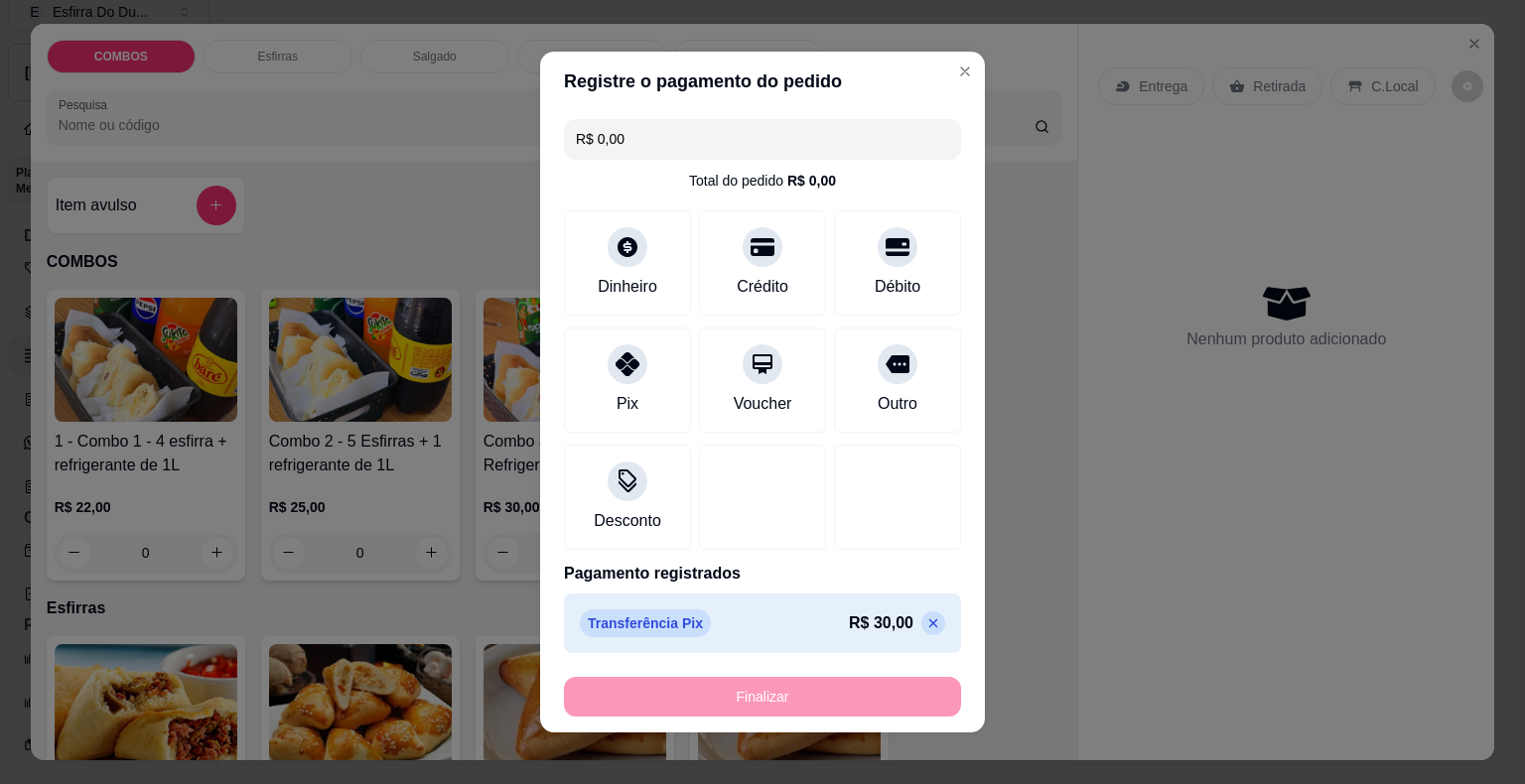 type on "-R$ 30,00" 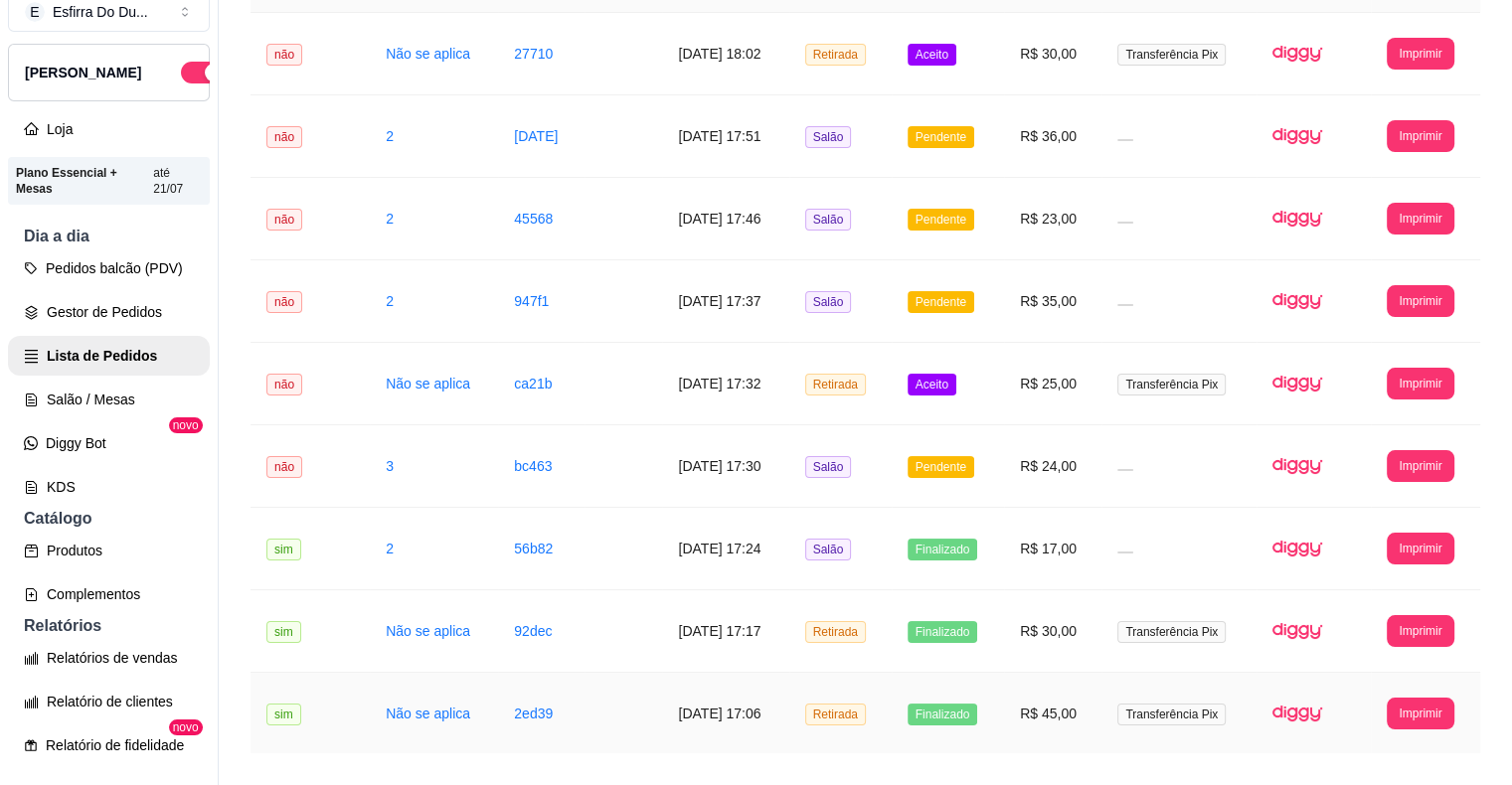 scroll, scrollTop: 0, scrollLeft: 0, axis: both 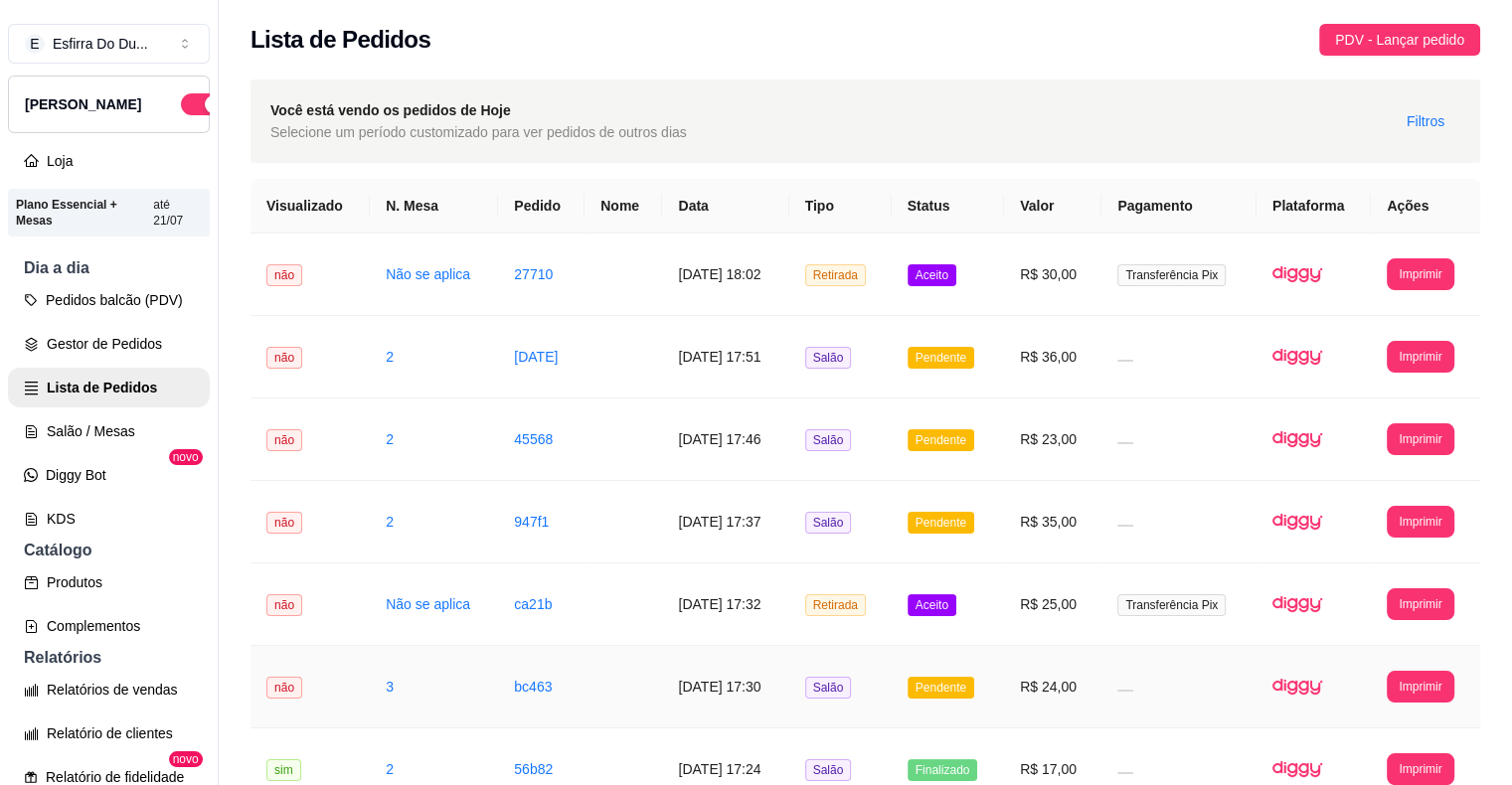 click on "Pendente" at bounding box center [940, 688] 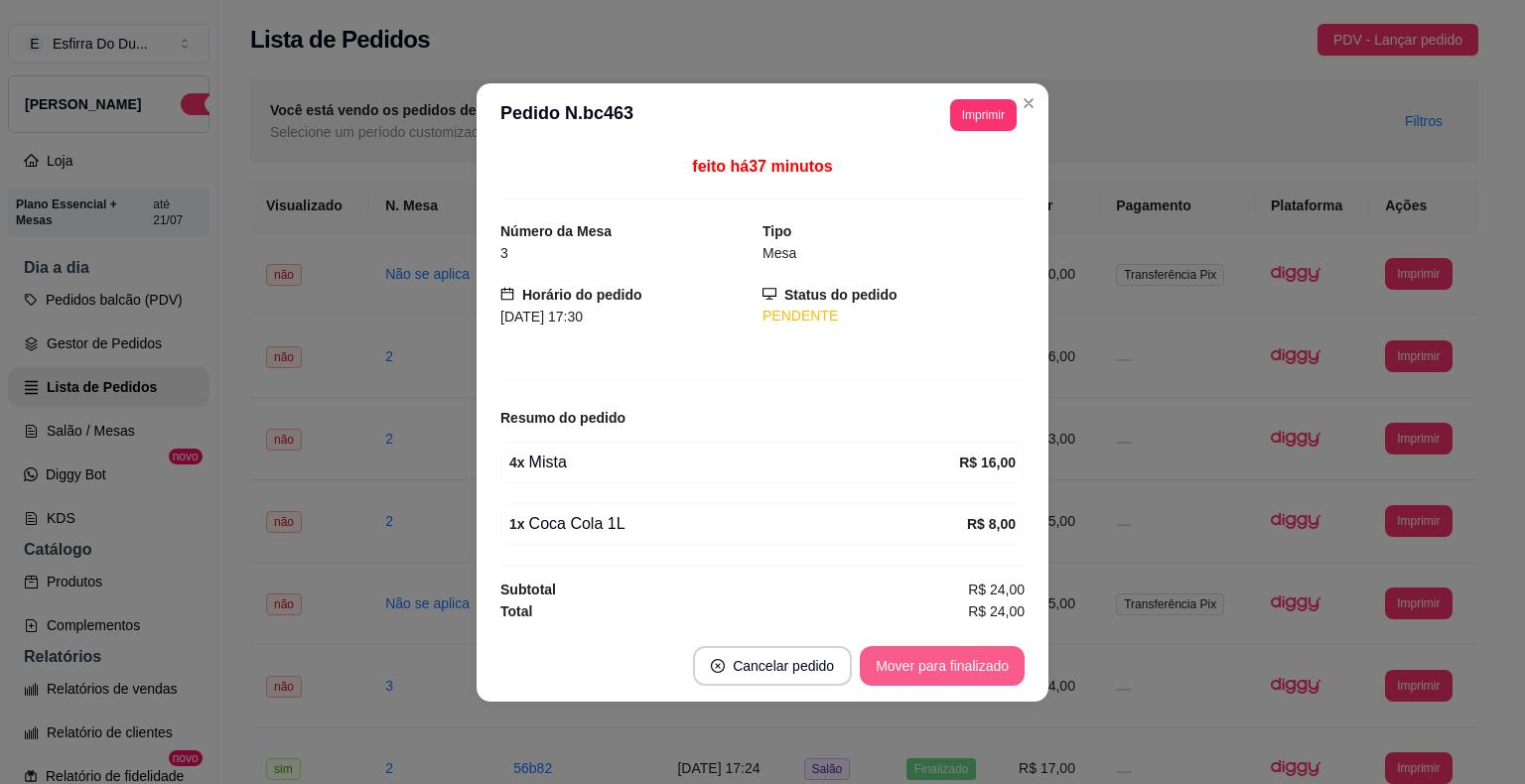 click on "Mover para finalizado" at bounding box center (942, 666) 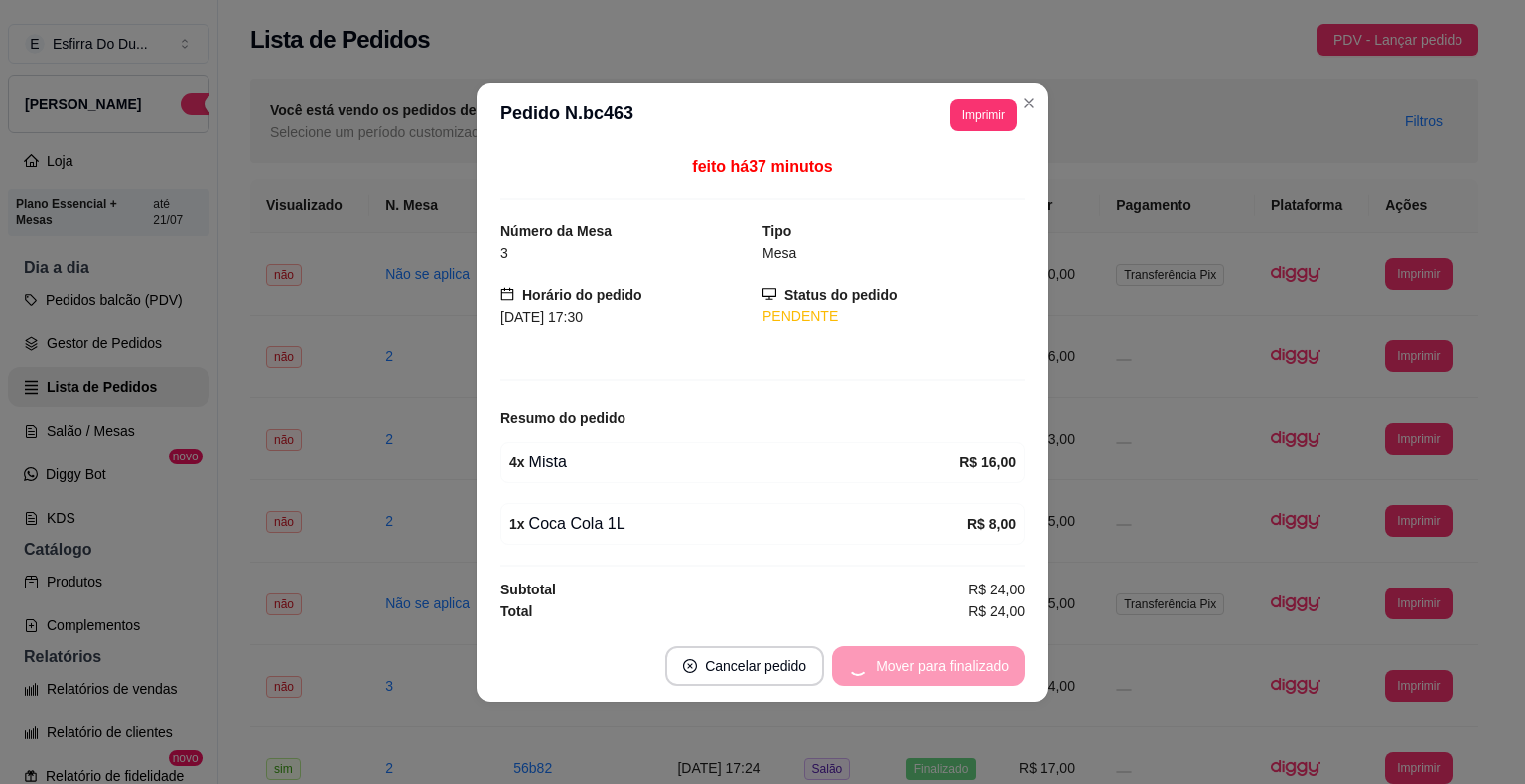 click on "Mover para finalizado" at bounding box center (928, 666) 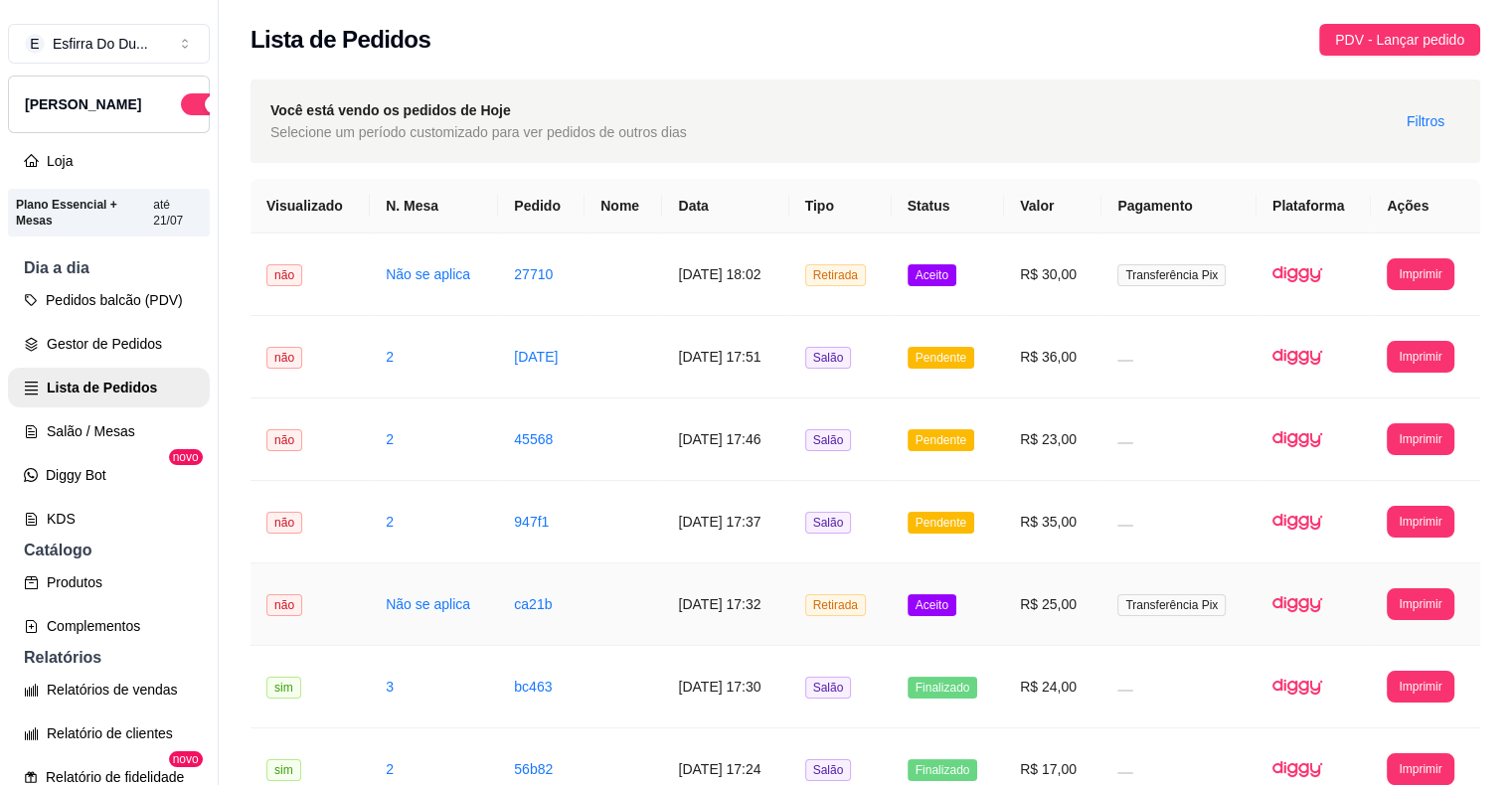 click on "Aceito" at bounding box center (931, 605) 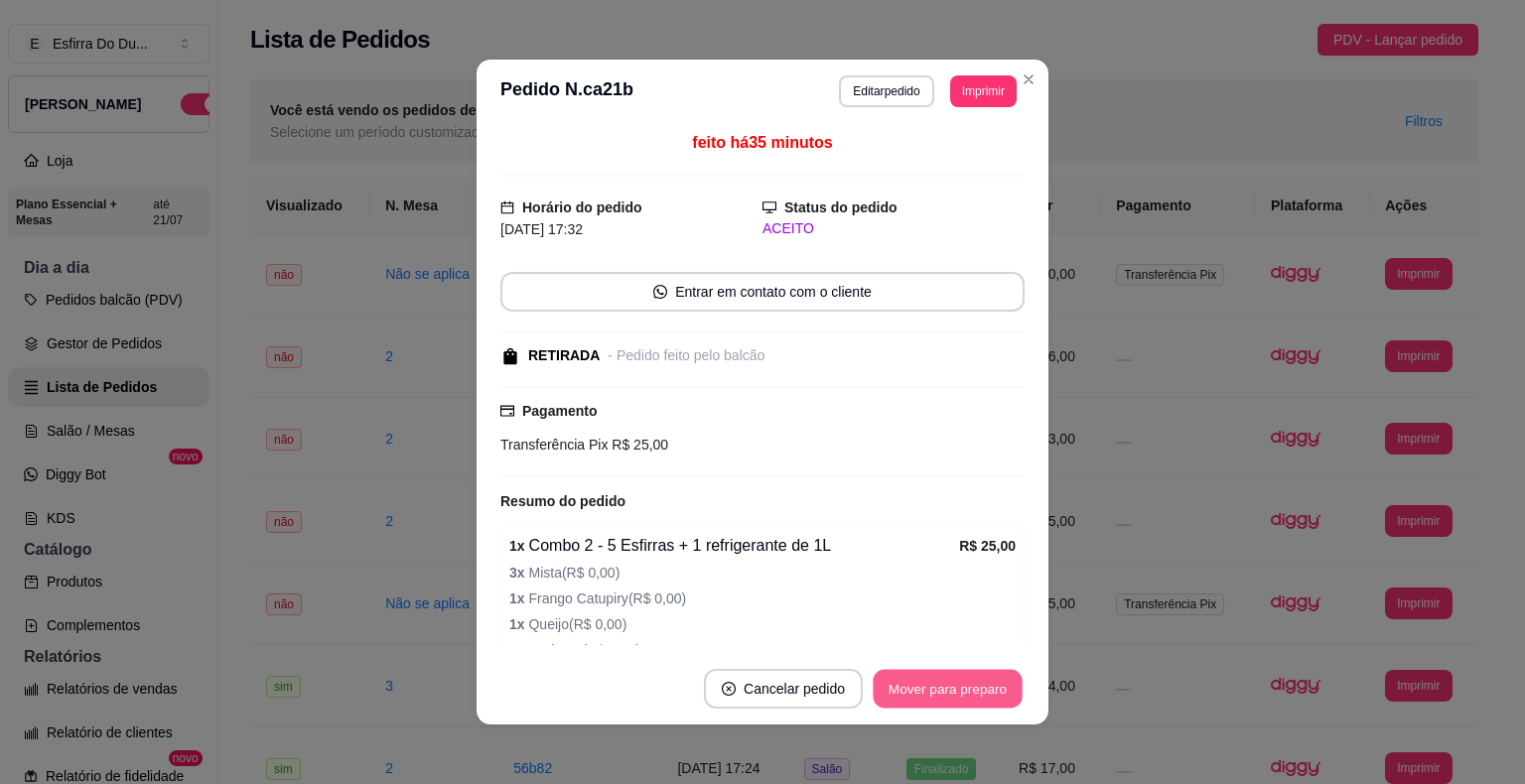 click on "Mover para preparo" at bounding box center [947, 689] 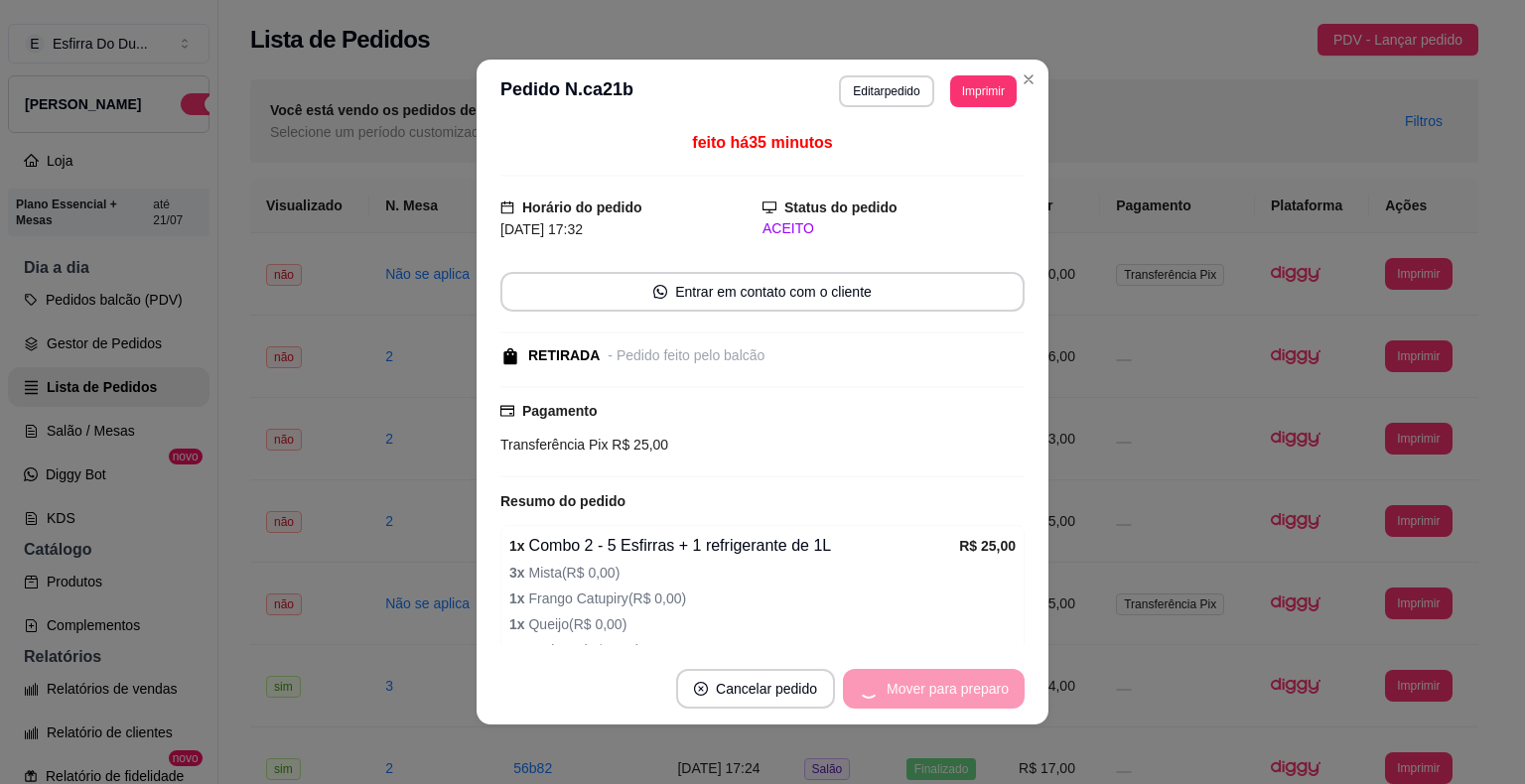click on "Mover para preparo" at bounding box center (933, 689) 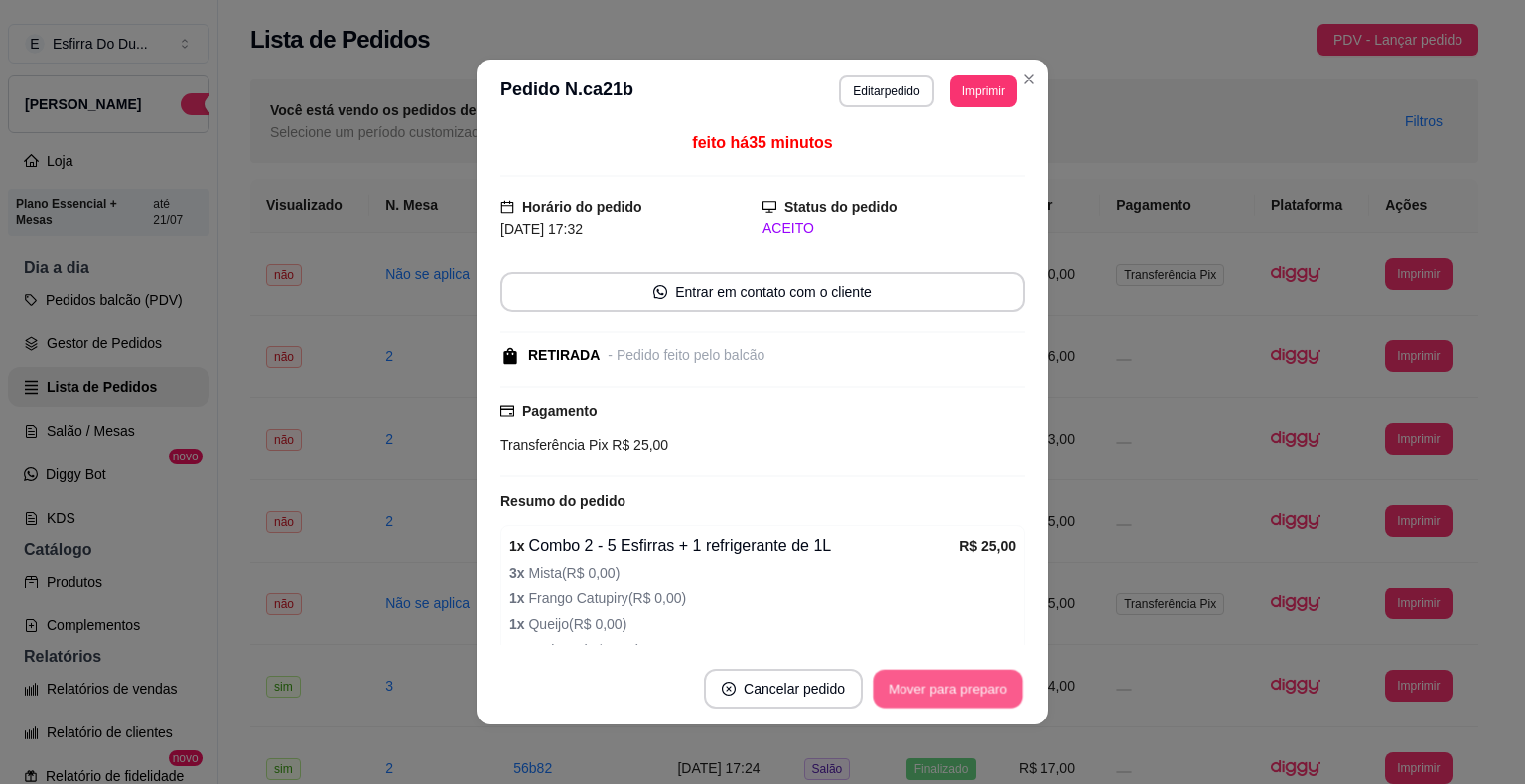 click on "Mover para preparo" at bounding box center (947, 689) 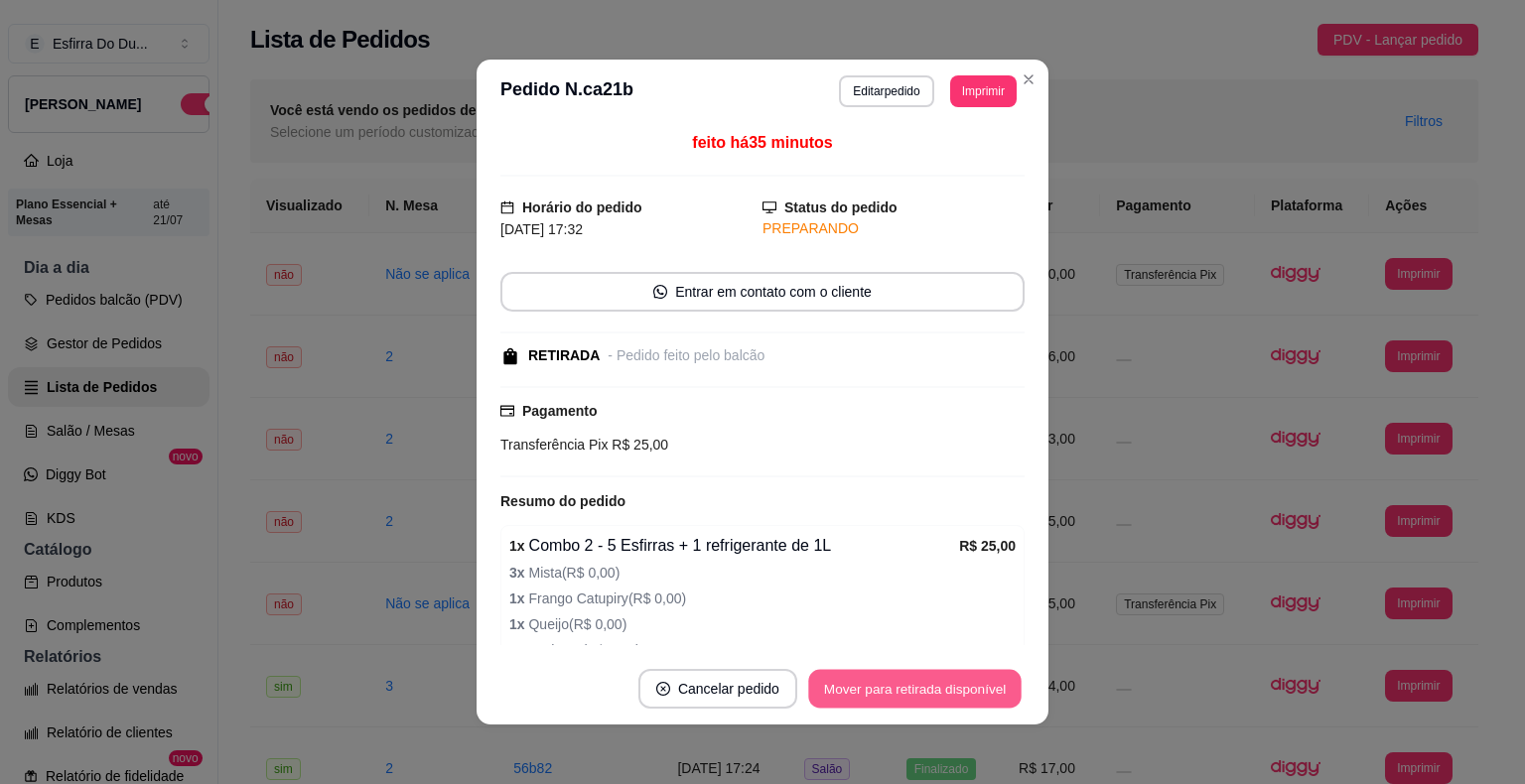 click on "Mover para retirada disponível" at bounding box center (914, 689) 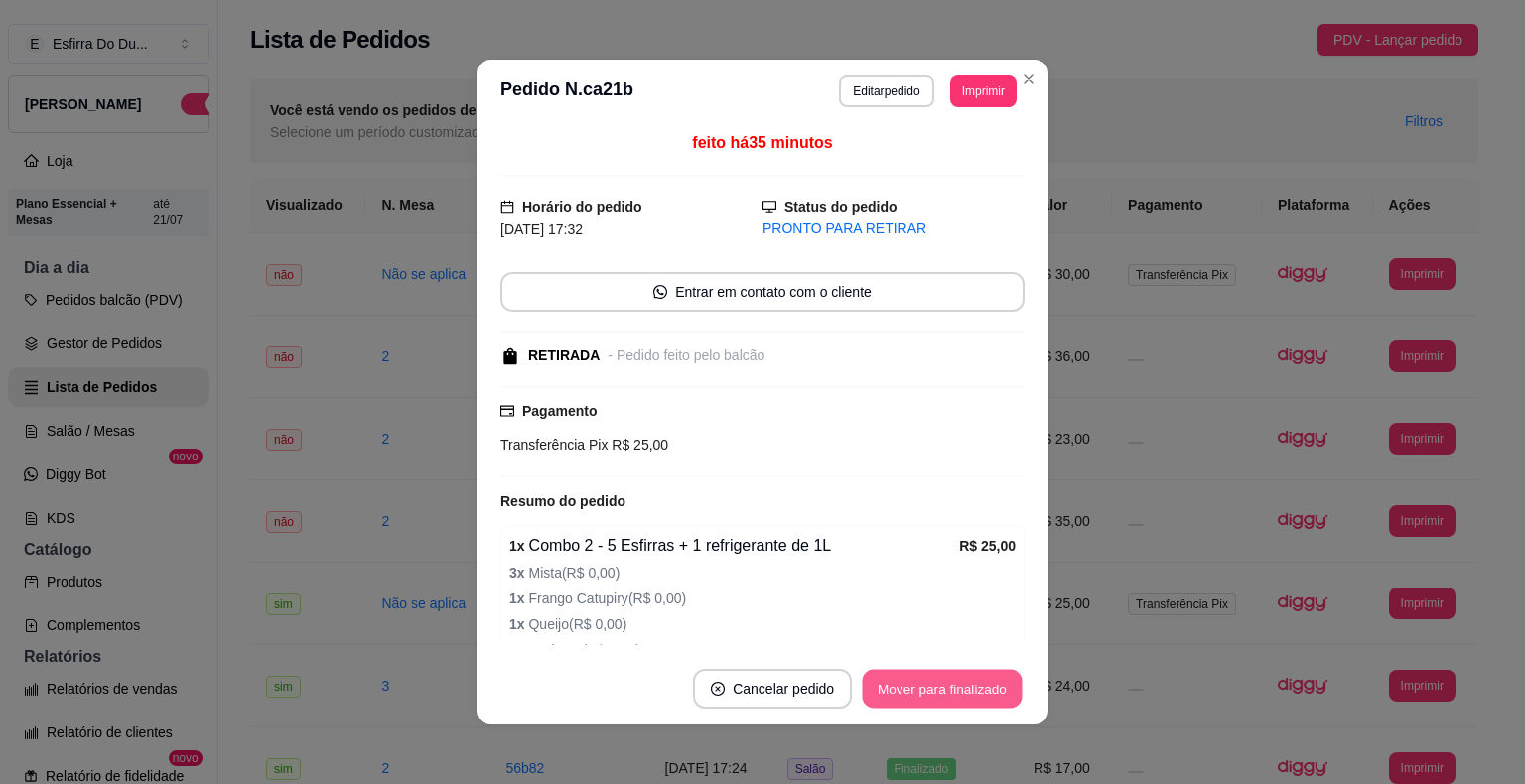 click on "Mover para finalizado" at bounding box center (942, 689) 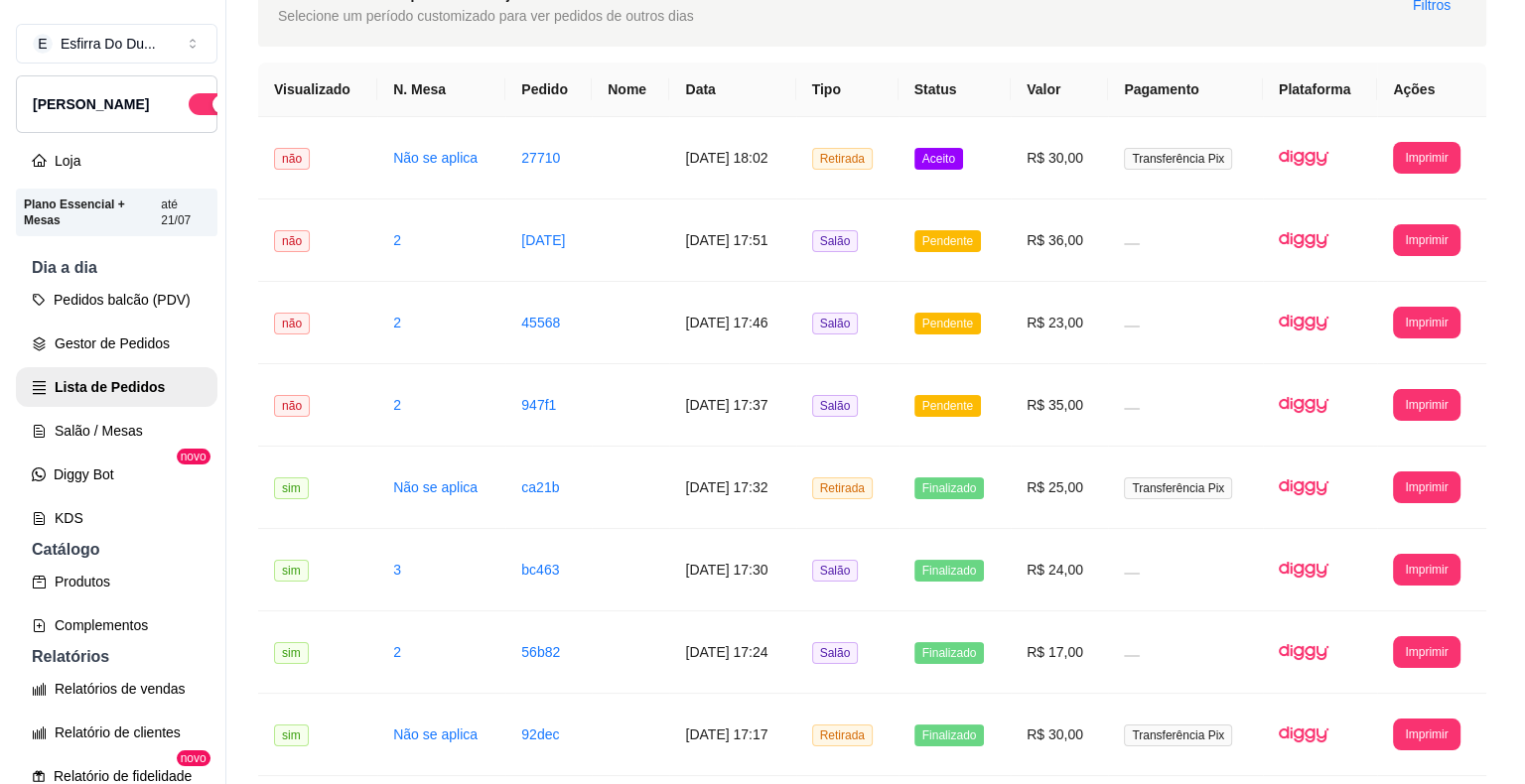 scroll, scrollTop: 107, scrollLeft: 0, axis: vertical 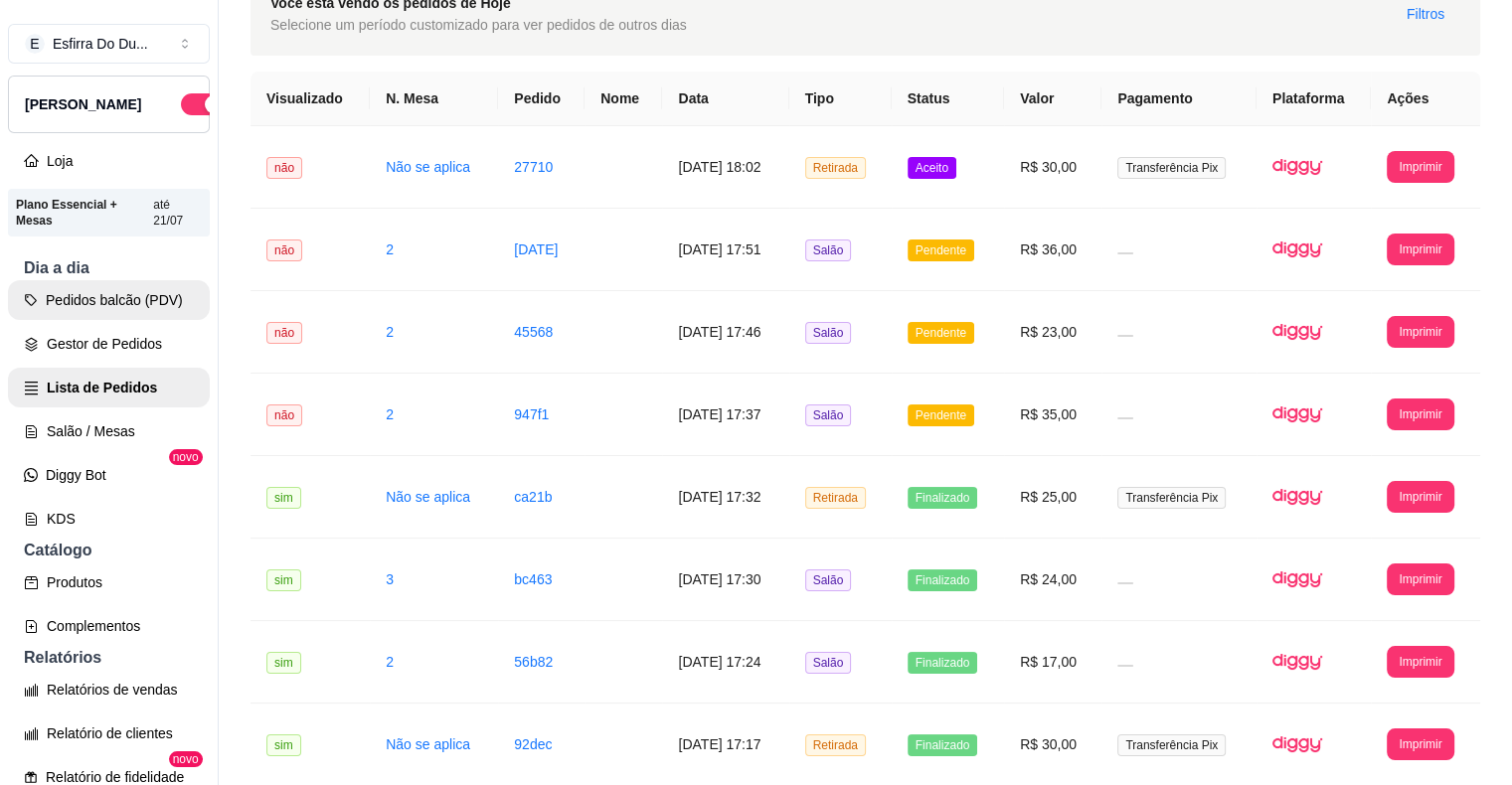 click on "Pedidos balcão (PDV)" at bounding box center (108, 300) 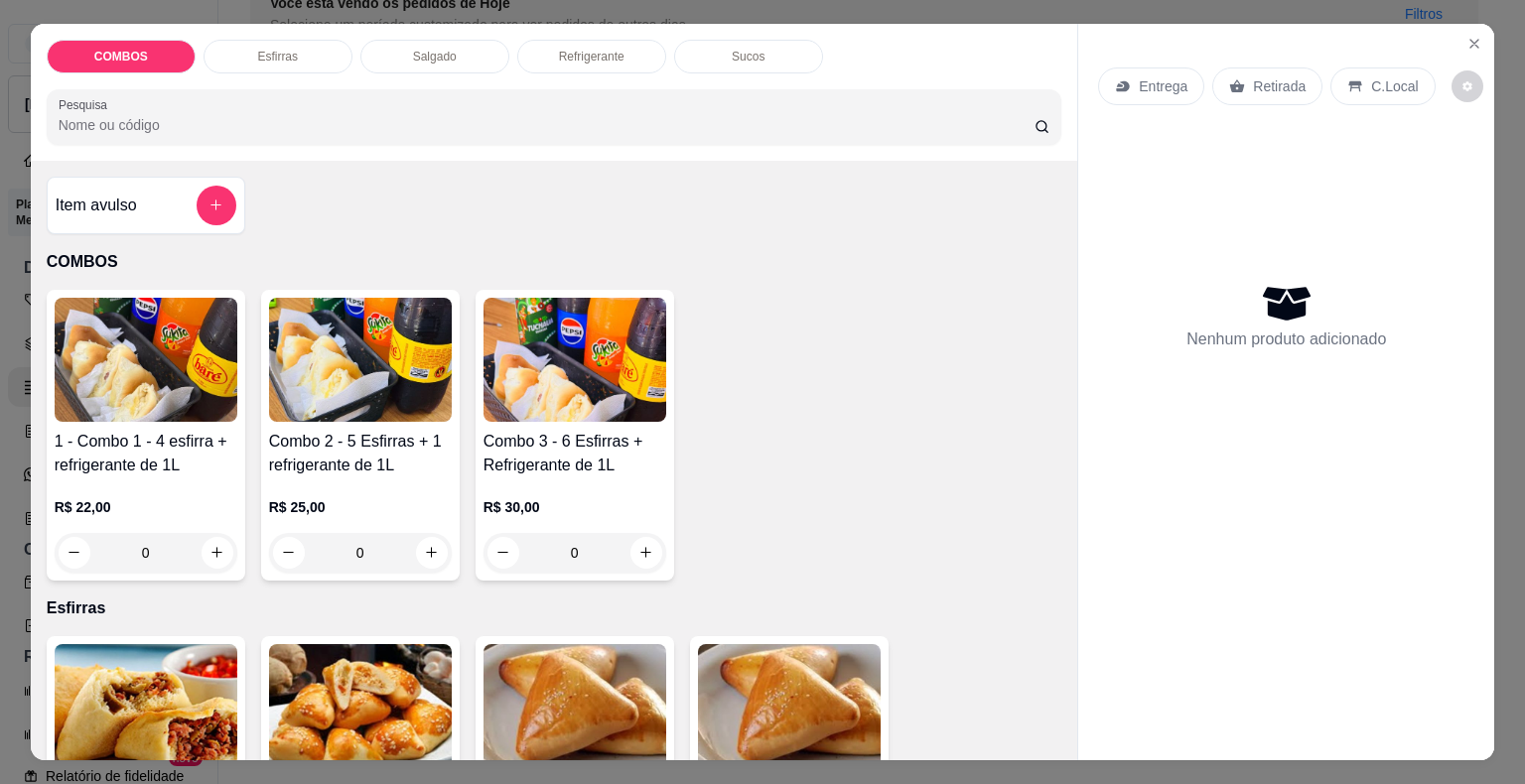 click at bounding box center (575, 359) 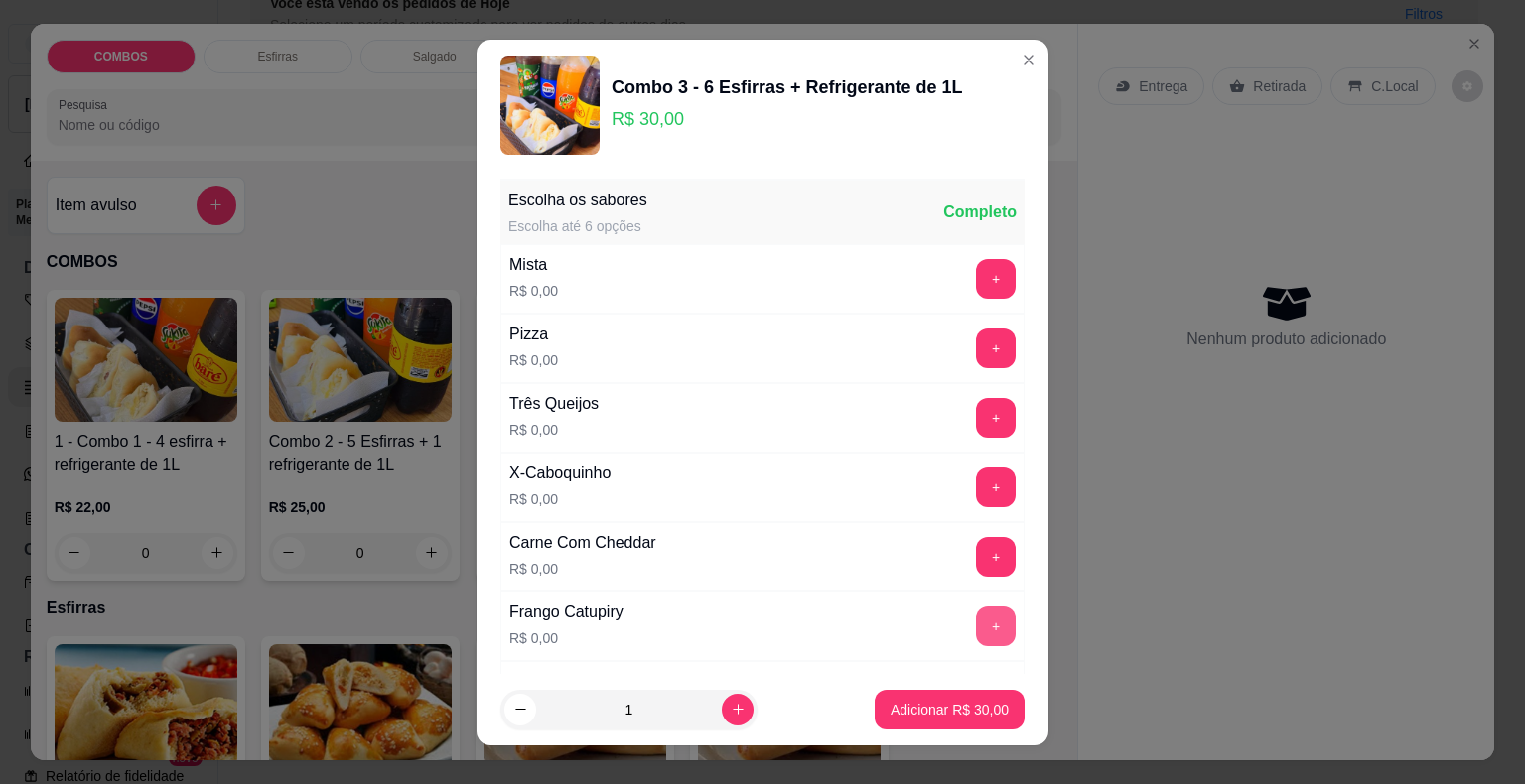 click on "+" at bounding box center [996, 626] 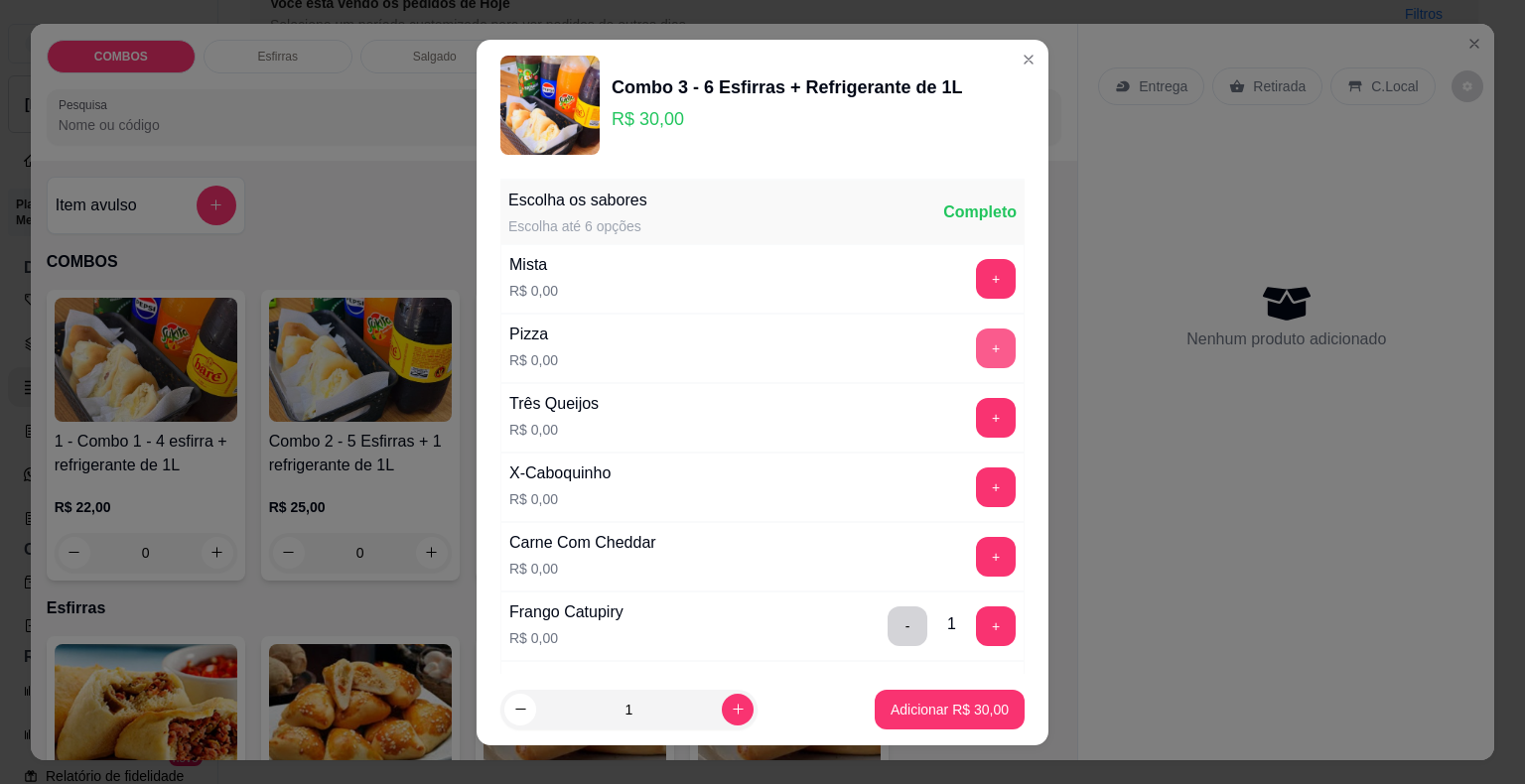click on "+" at bounding box center (996, 348) 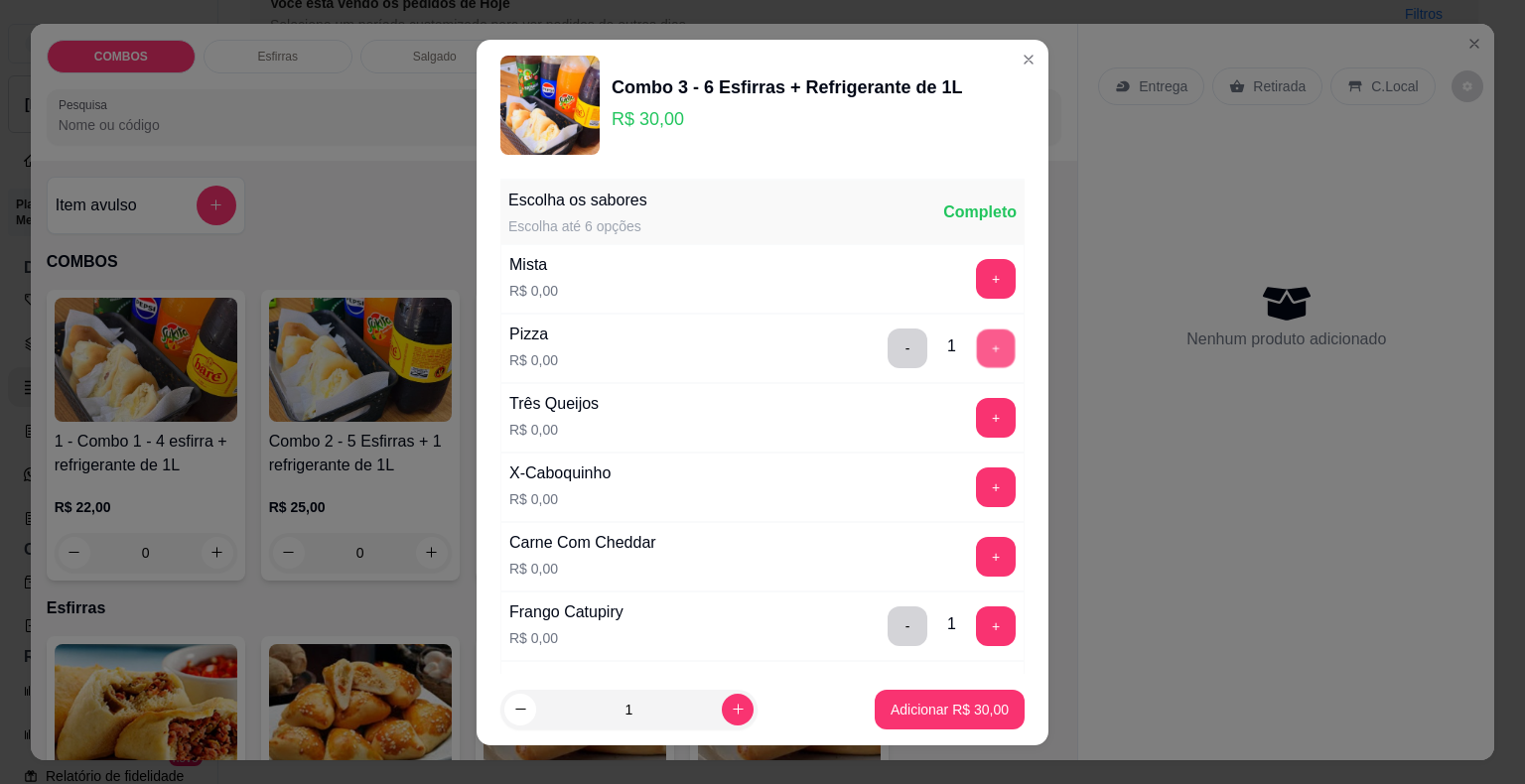 click on "+" at bounding box center [996, 347] 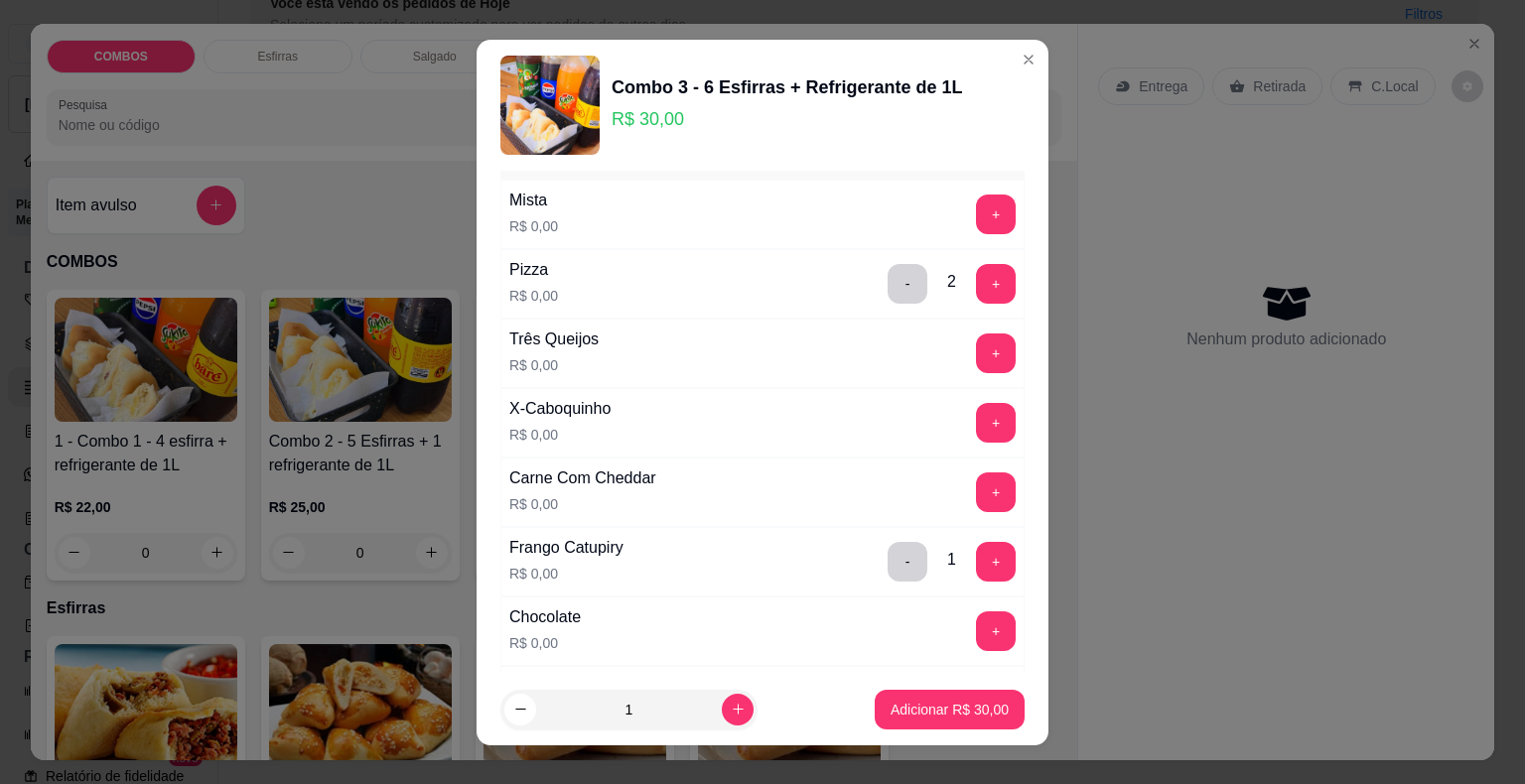 scroll, scrollTop: 99, scrollLeft: 0, axis: vertical 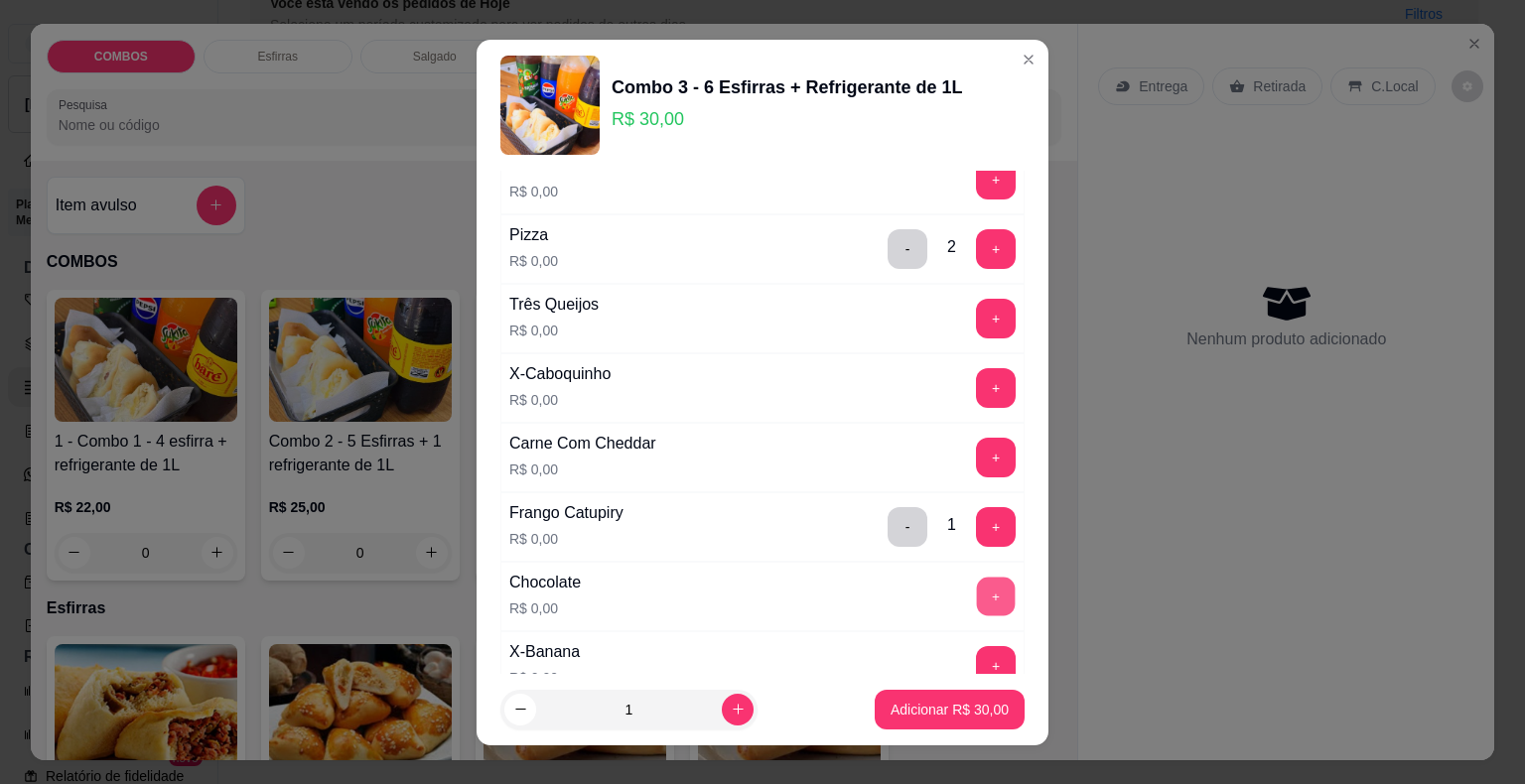click on "+" at bounding box center [996, 595] 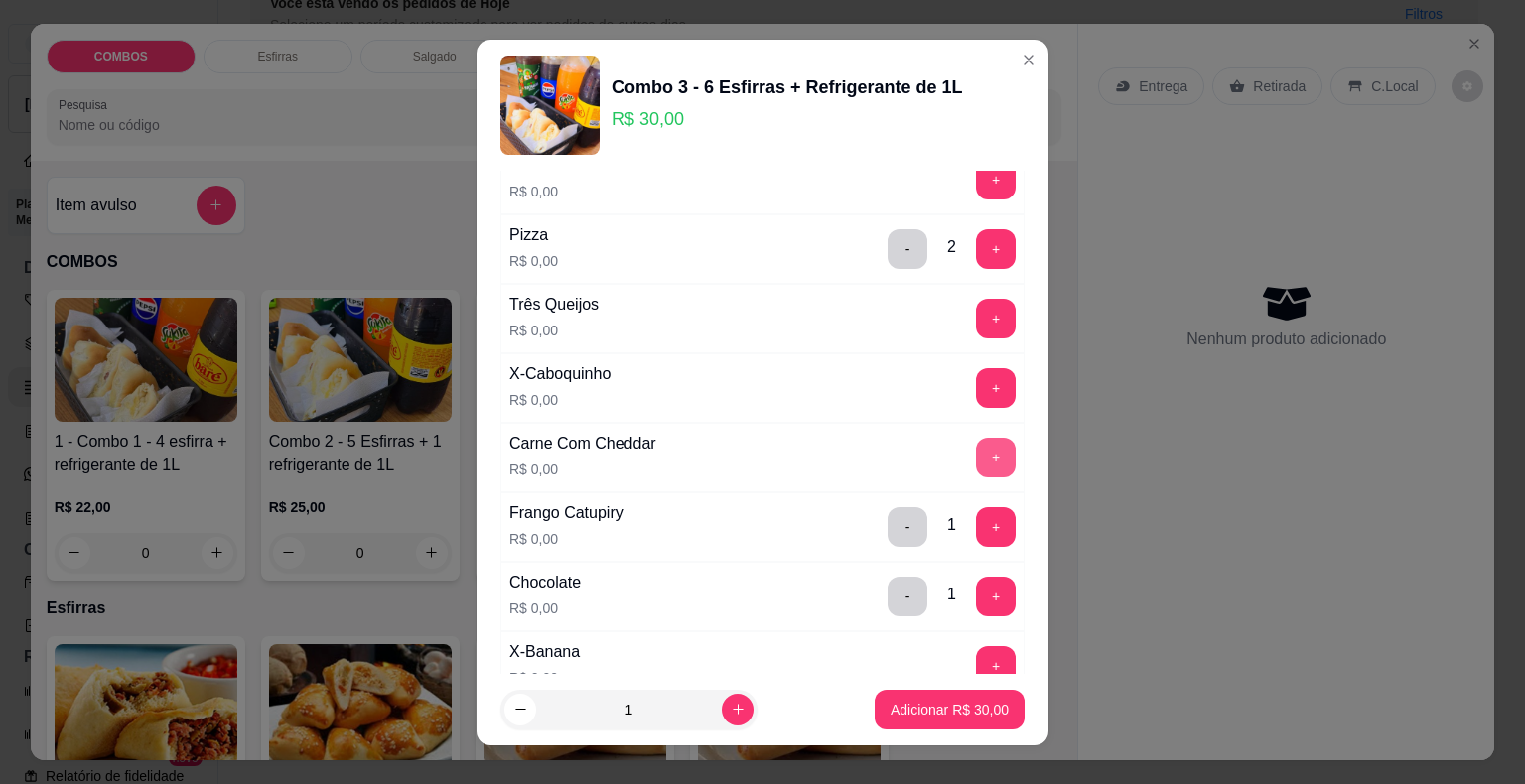click on "+" at bounding box center [996, 457] 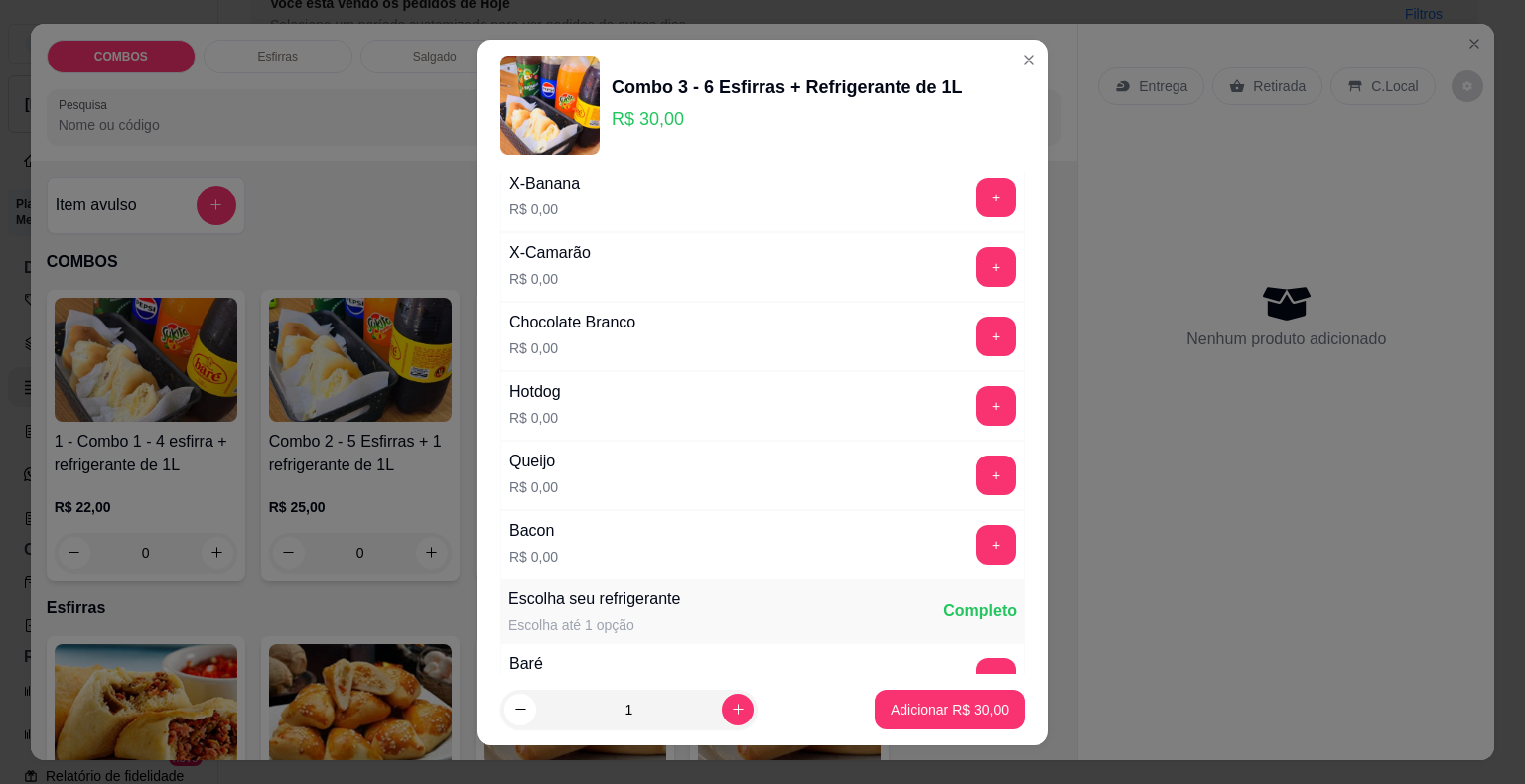 scroll, scrollTop: 595, scrollLeft: 0, axis: vertical 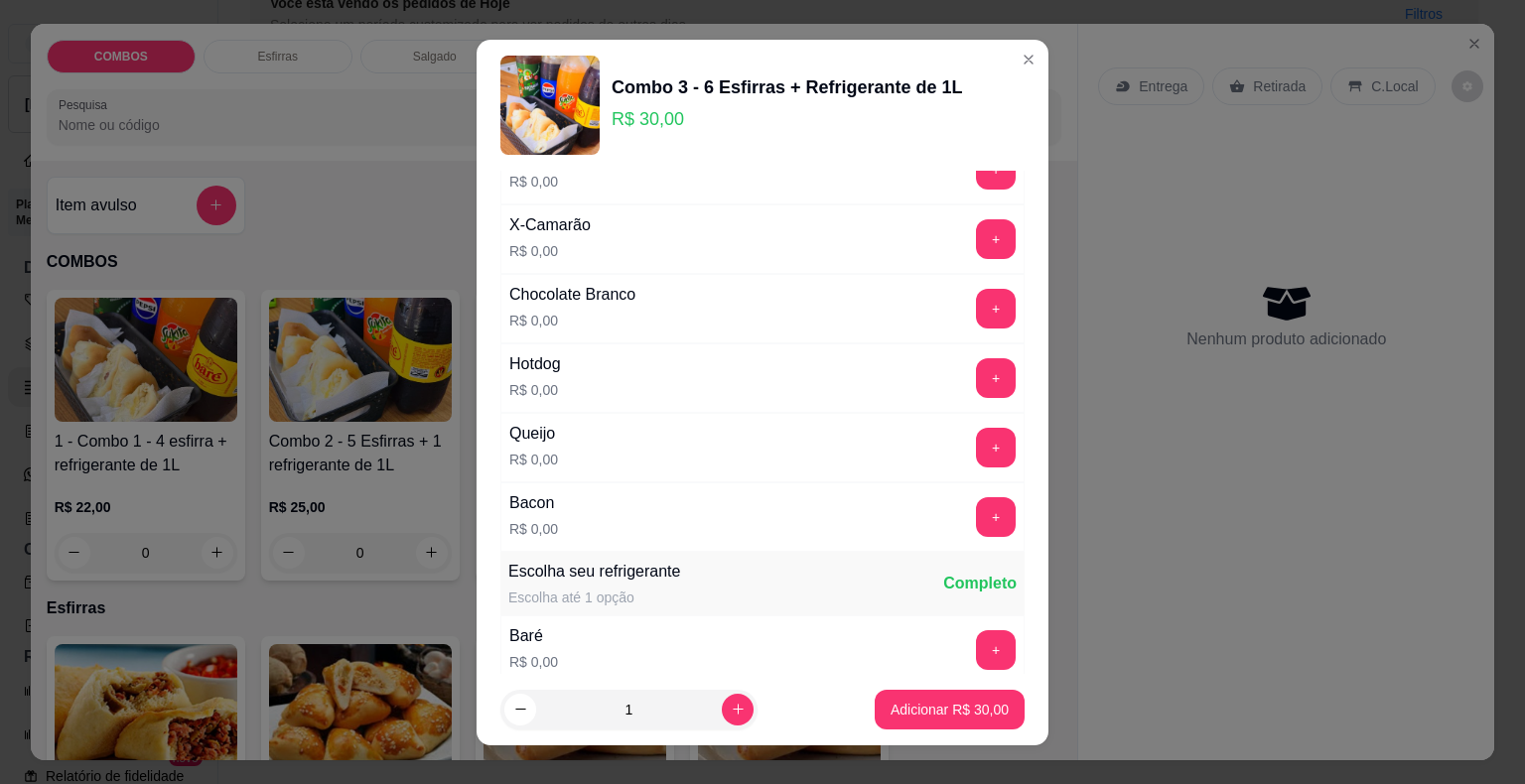 click on "+" at bounding box center (996, 378) 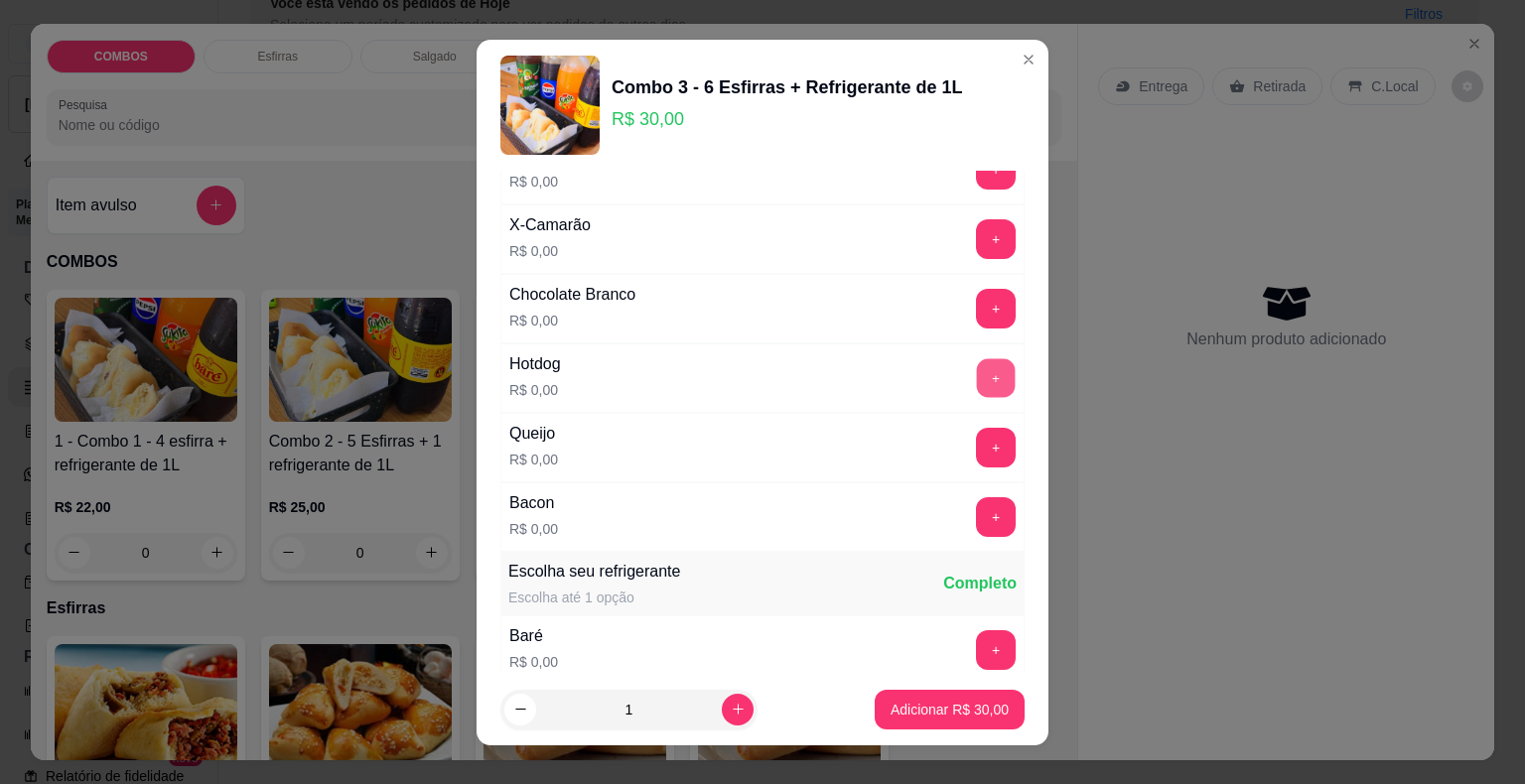 click on "+" at bounding box center (996, 377) 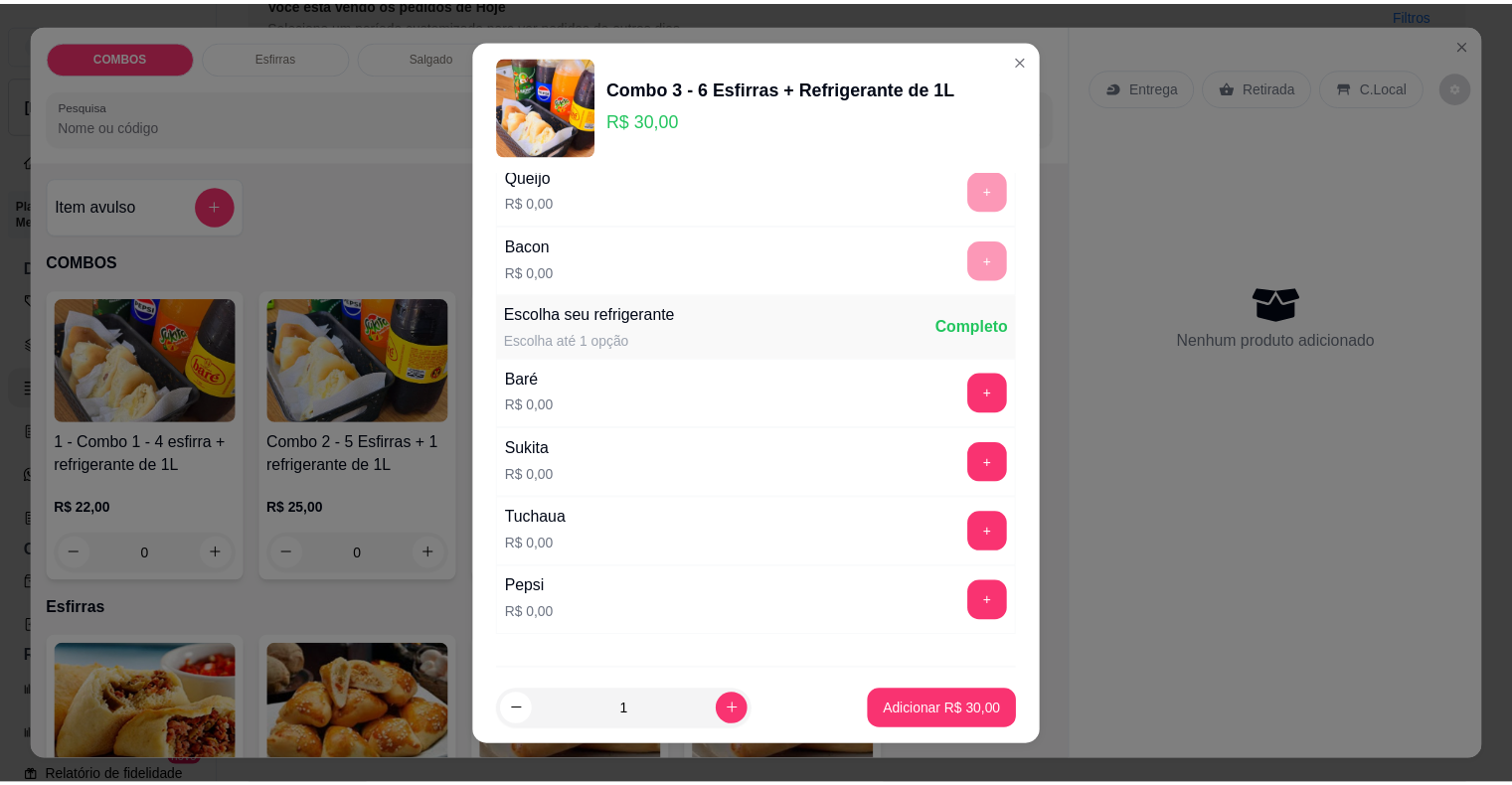 scroll, scrollTop: 956, scrollLeft: 0, axis: vertical 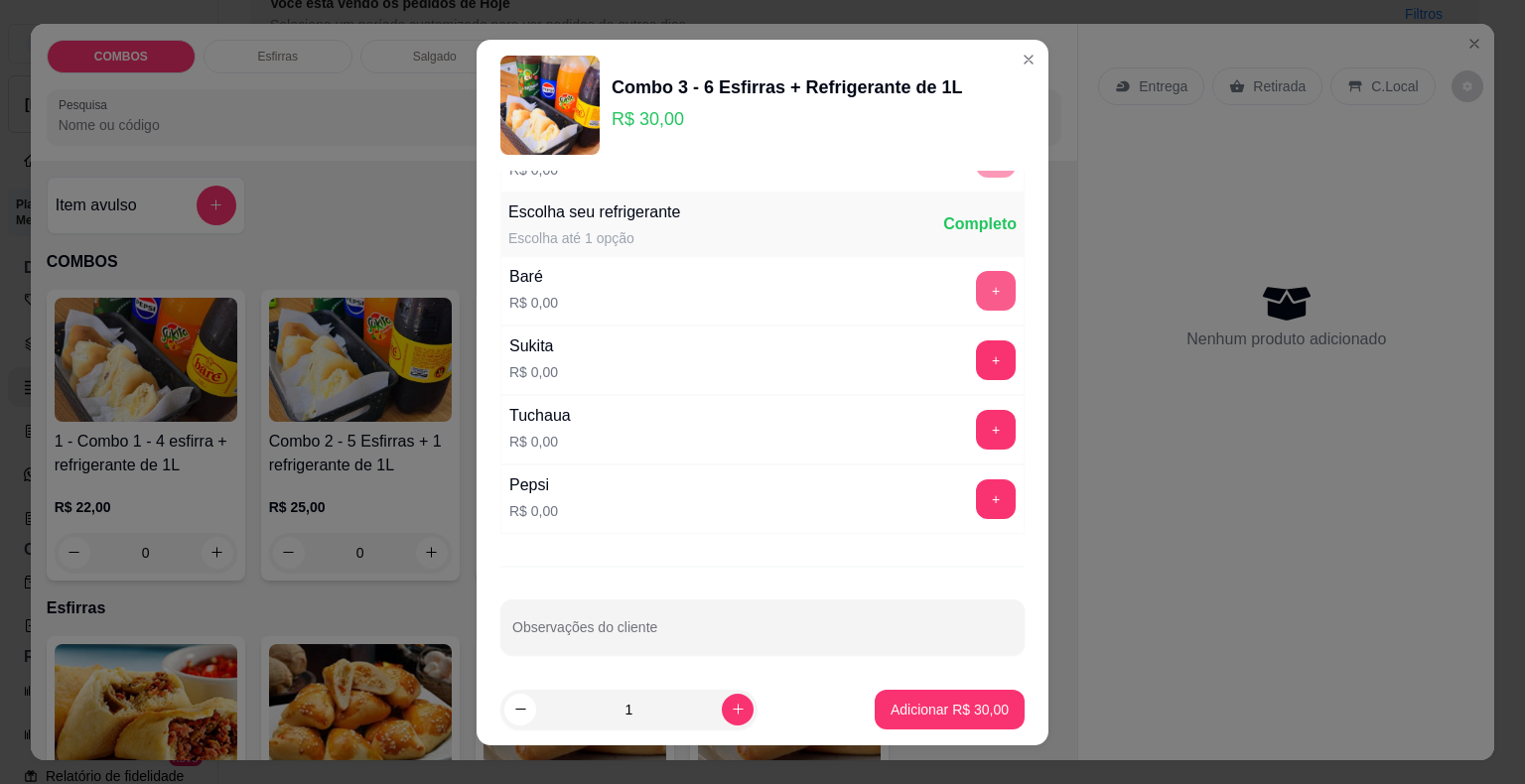 click on "+" at bounding box center (996, 291) 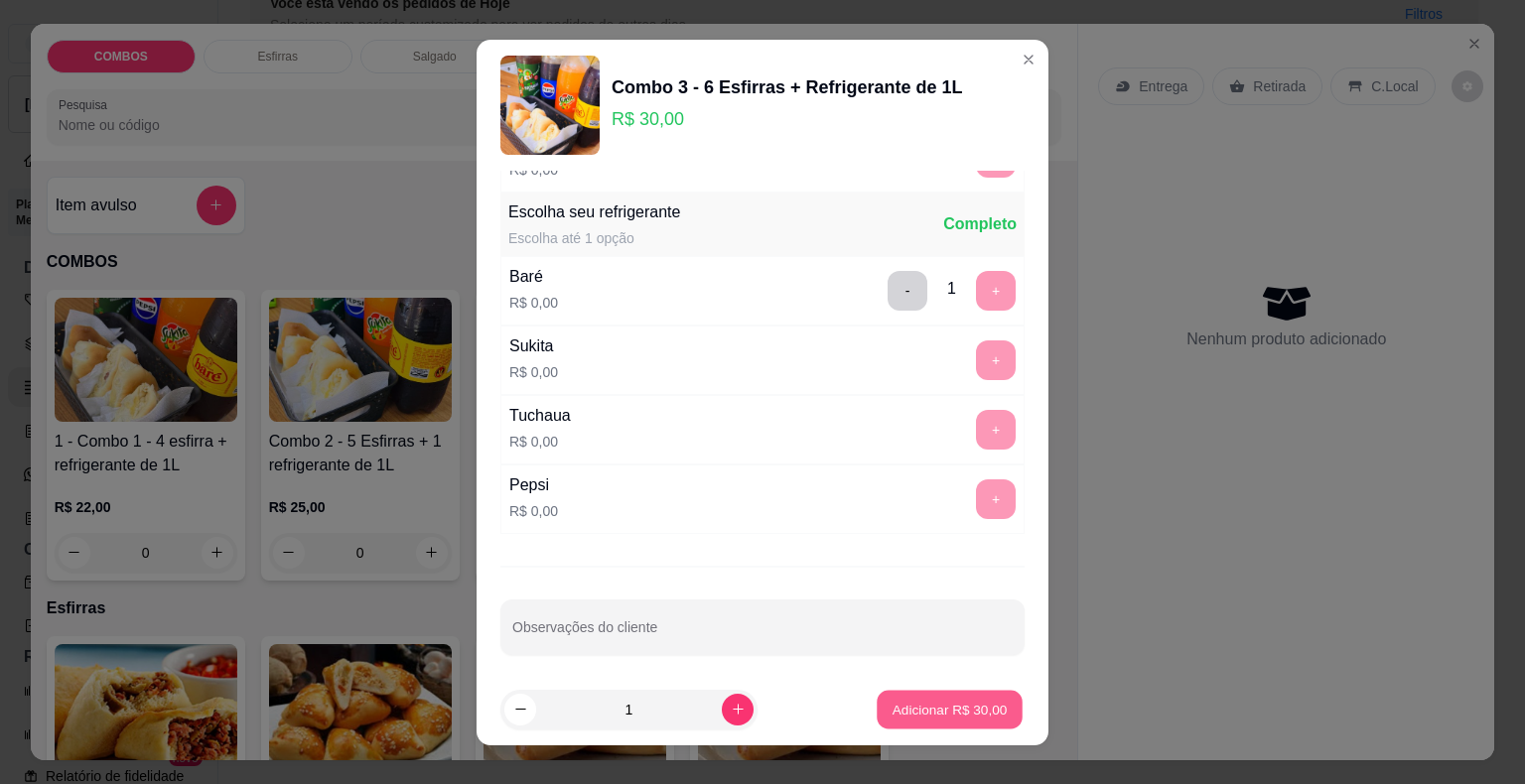 click on "Adicionar   R$ 30,00" at bounding box center [950, 709] 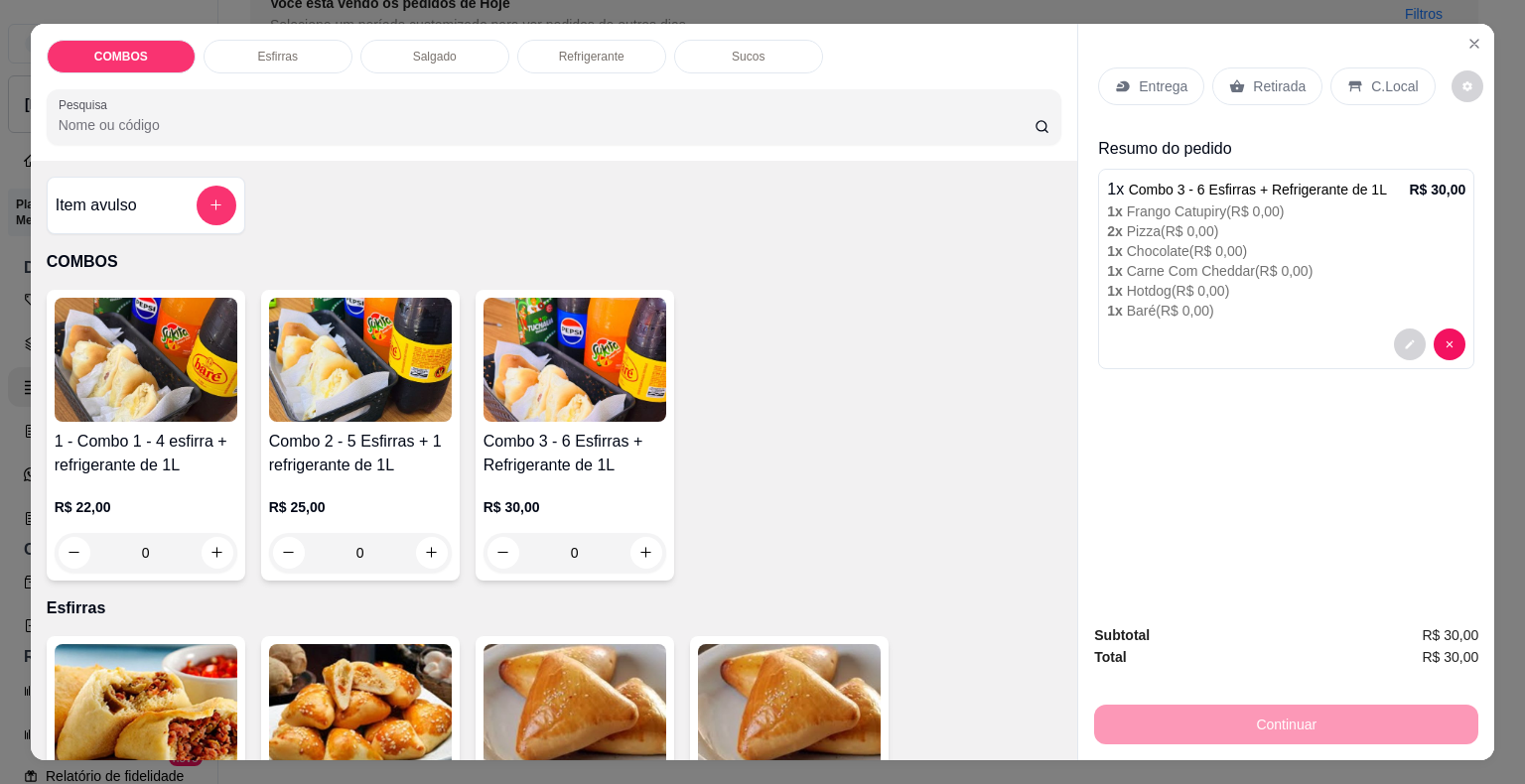 click on "Retirada" at bounding box center (1267, 86) 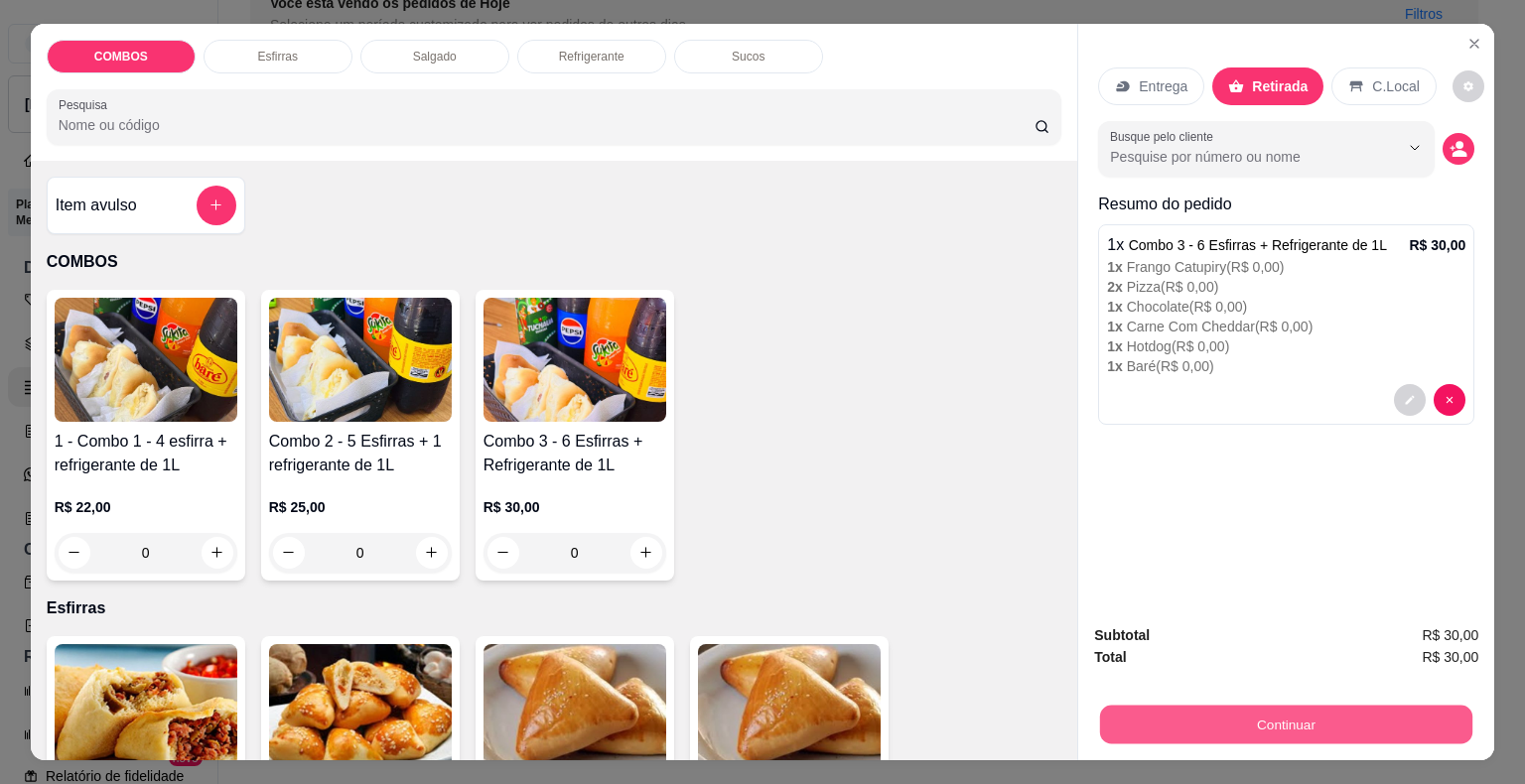 click on "Continuar" at bounding box center (1286, 724) 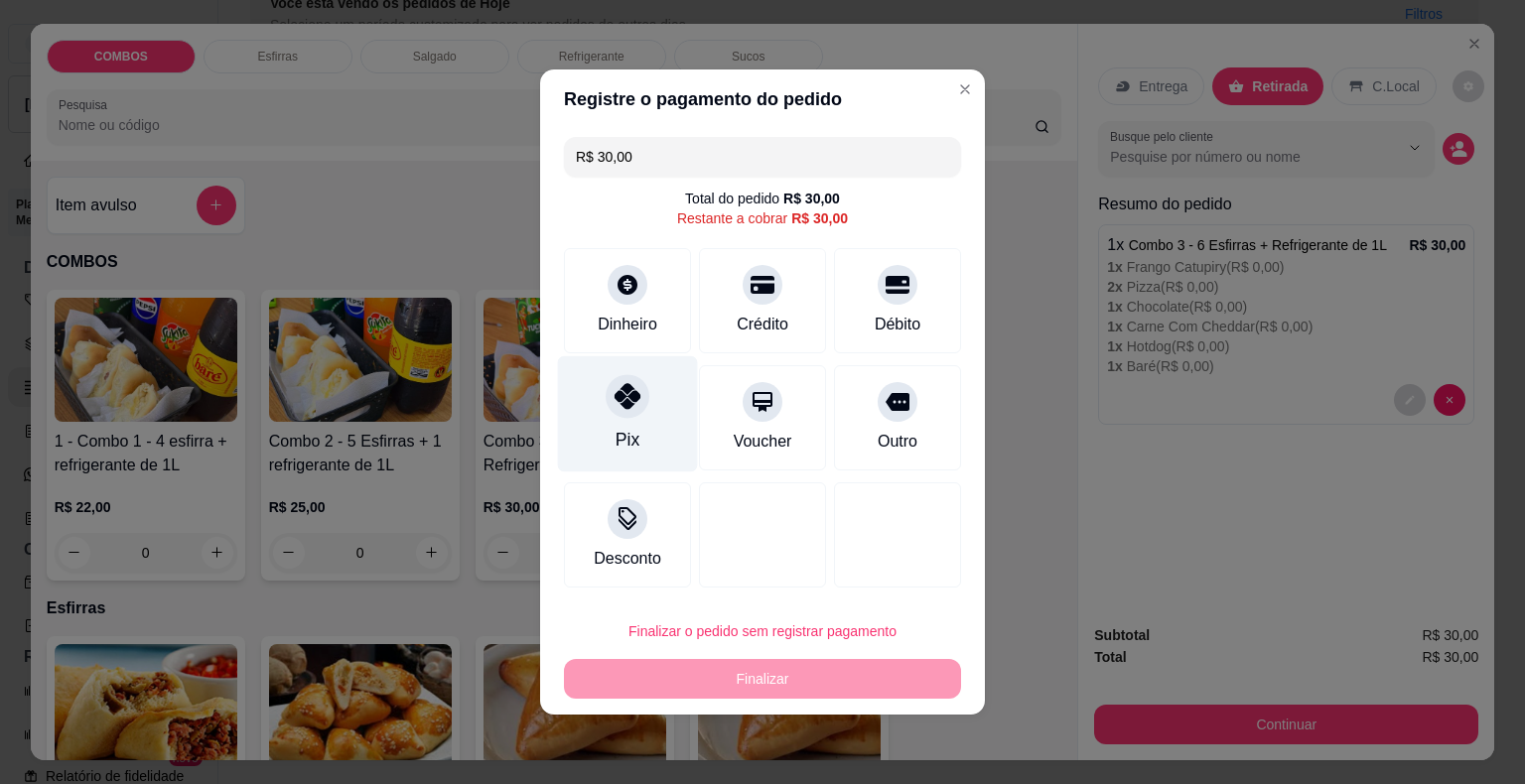 click at bounding box center [627, 396] 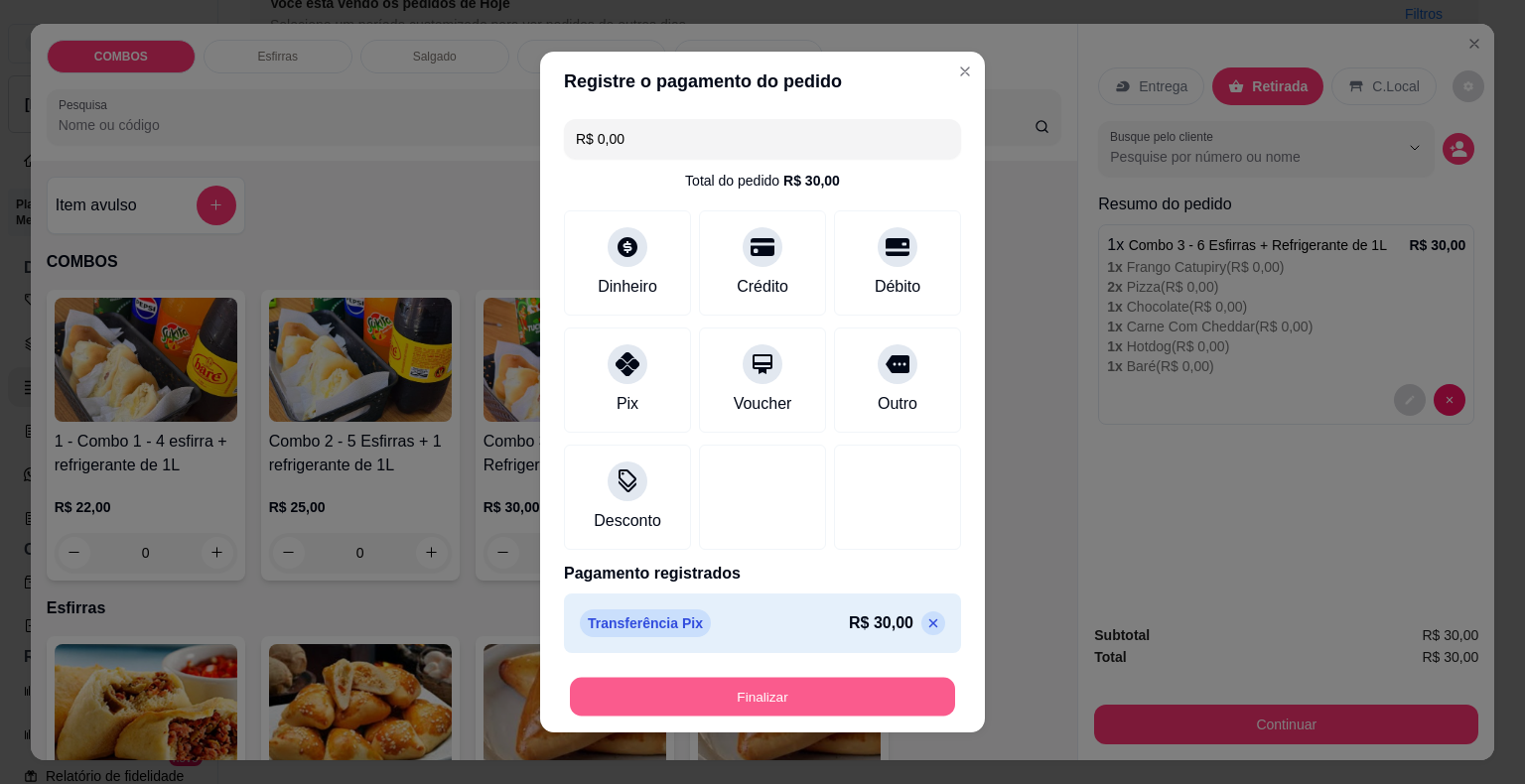 click on "Finalizar" at bounding box center [762, 697] 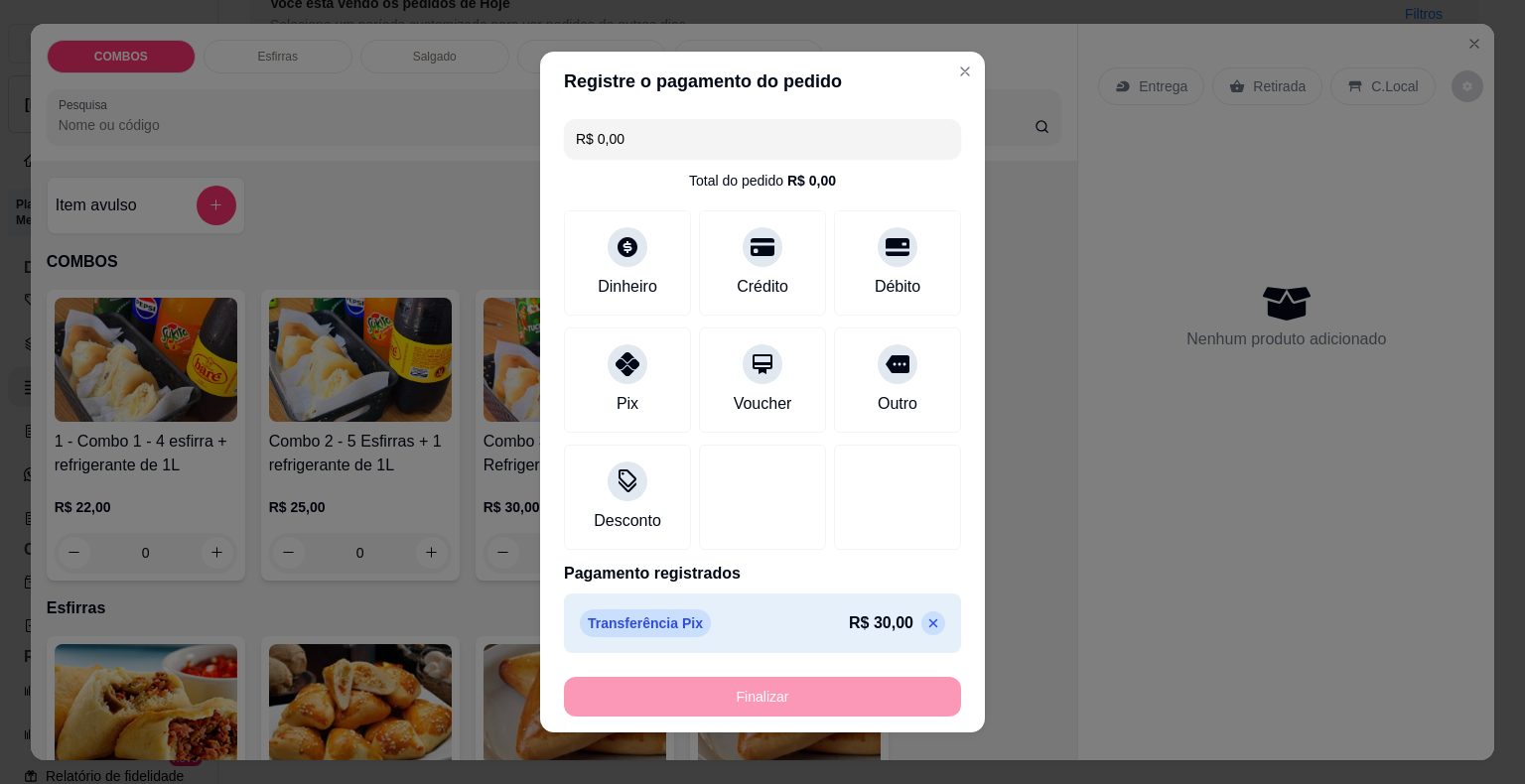 type on "-R$ 30,00" 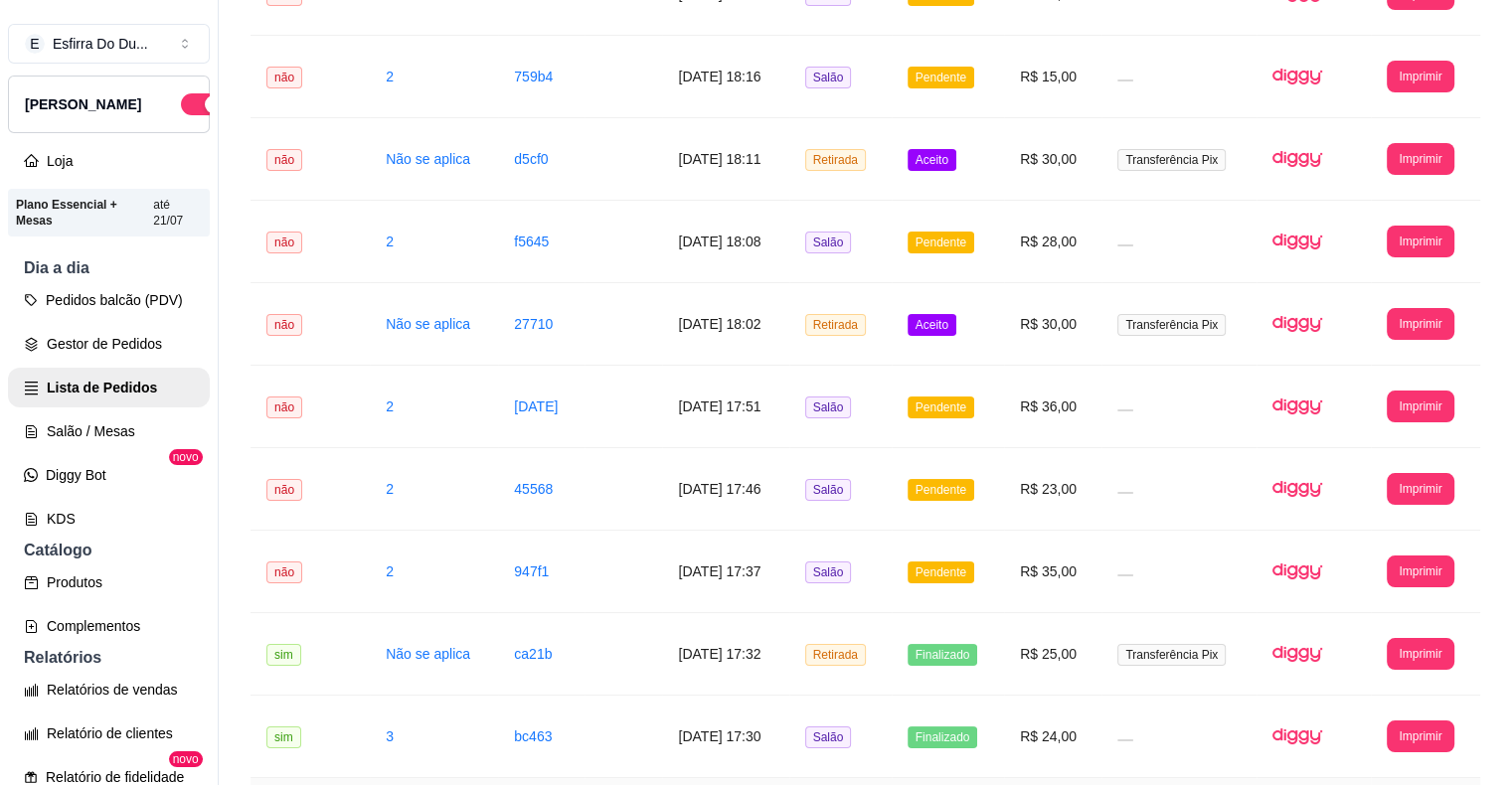 scroll, scrollTop: 505, scrollLeft: 0, axis: vertical 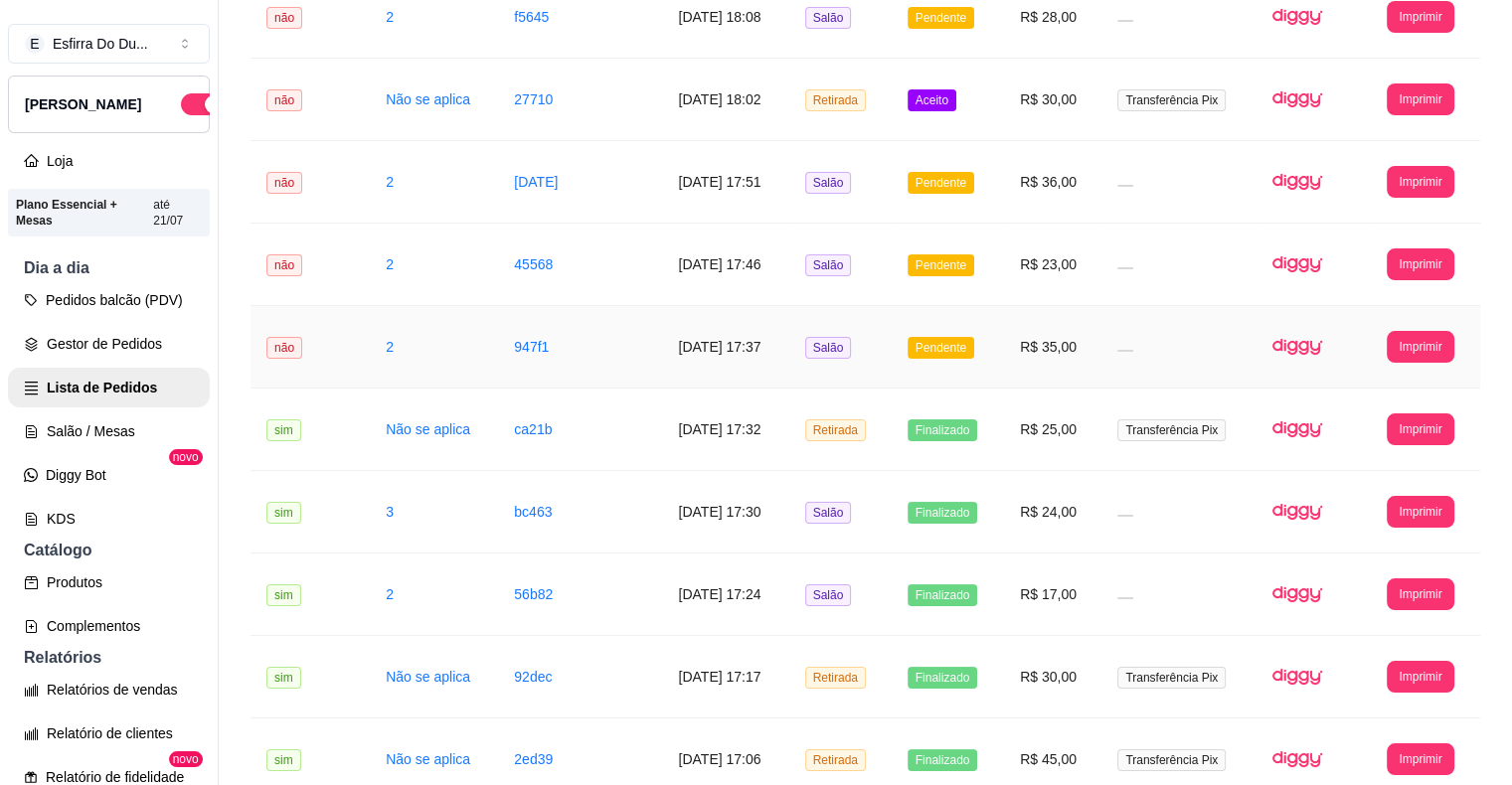click on "Pendente" at bounding box center [940, 348] 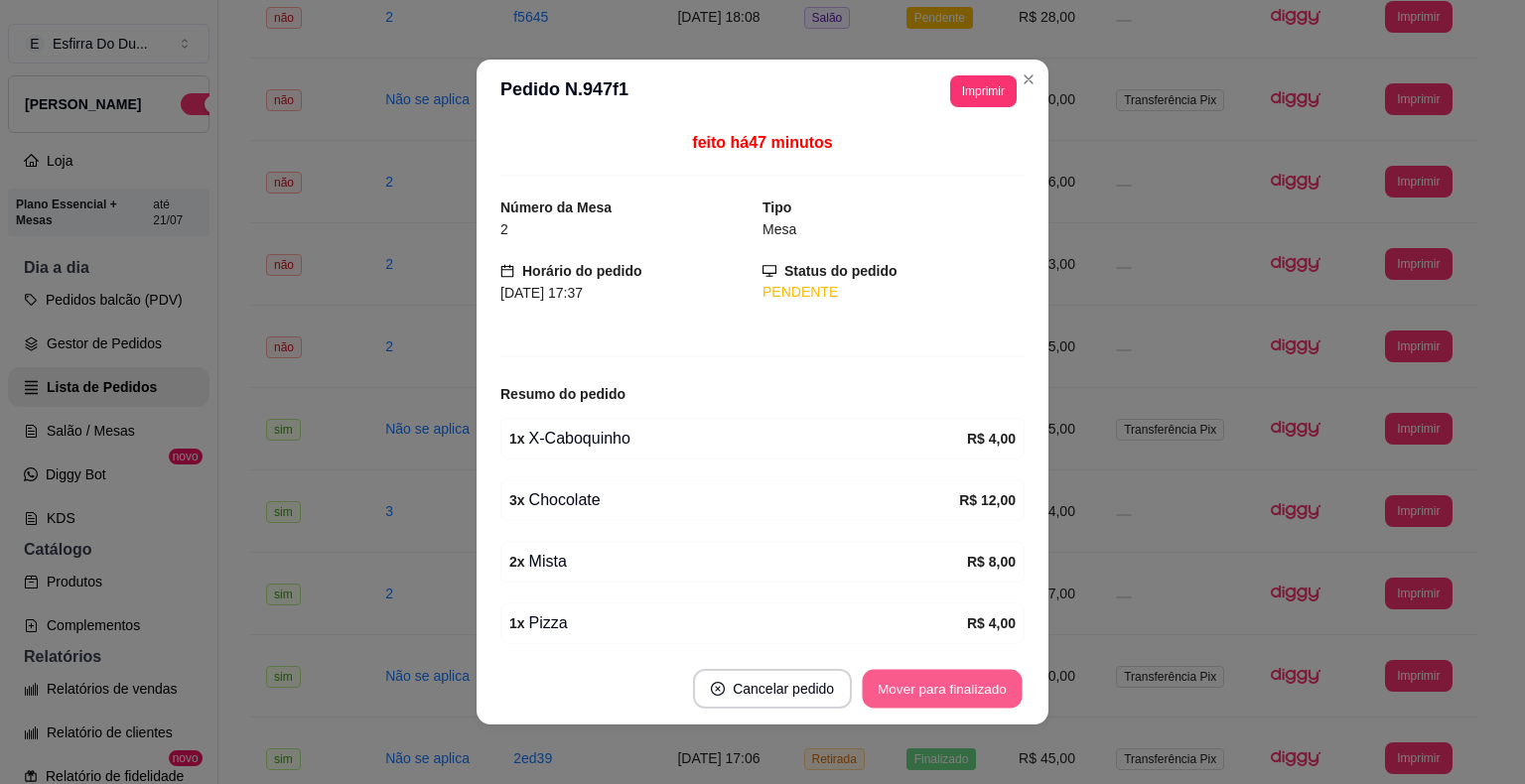 click on "Mover para finalizado" at bounding box center (942, 689) 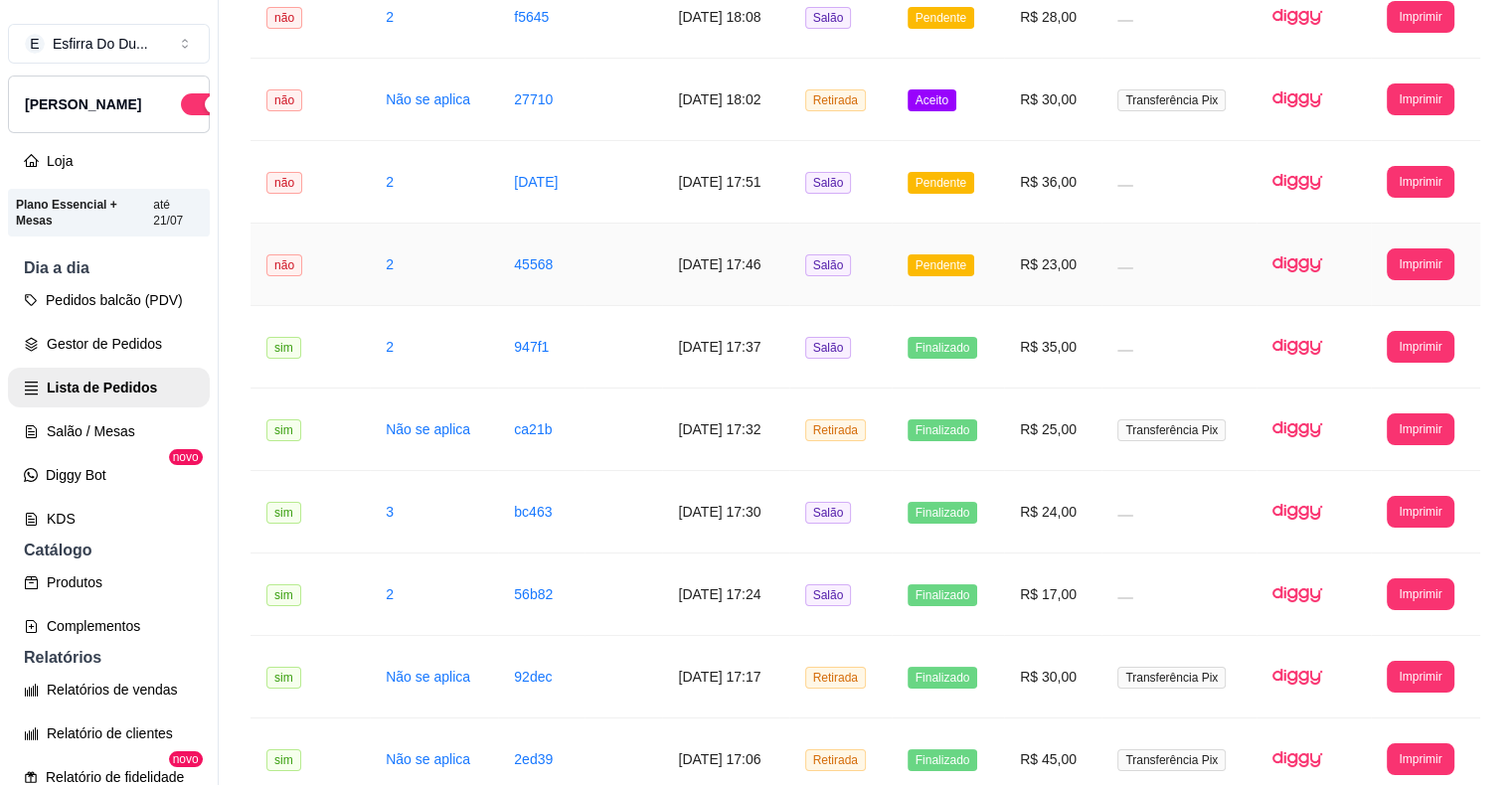 click on "Pendente" at bounding box center (940, 265) 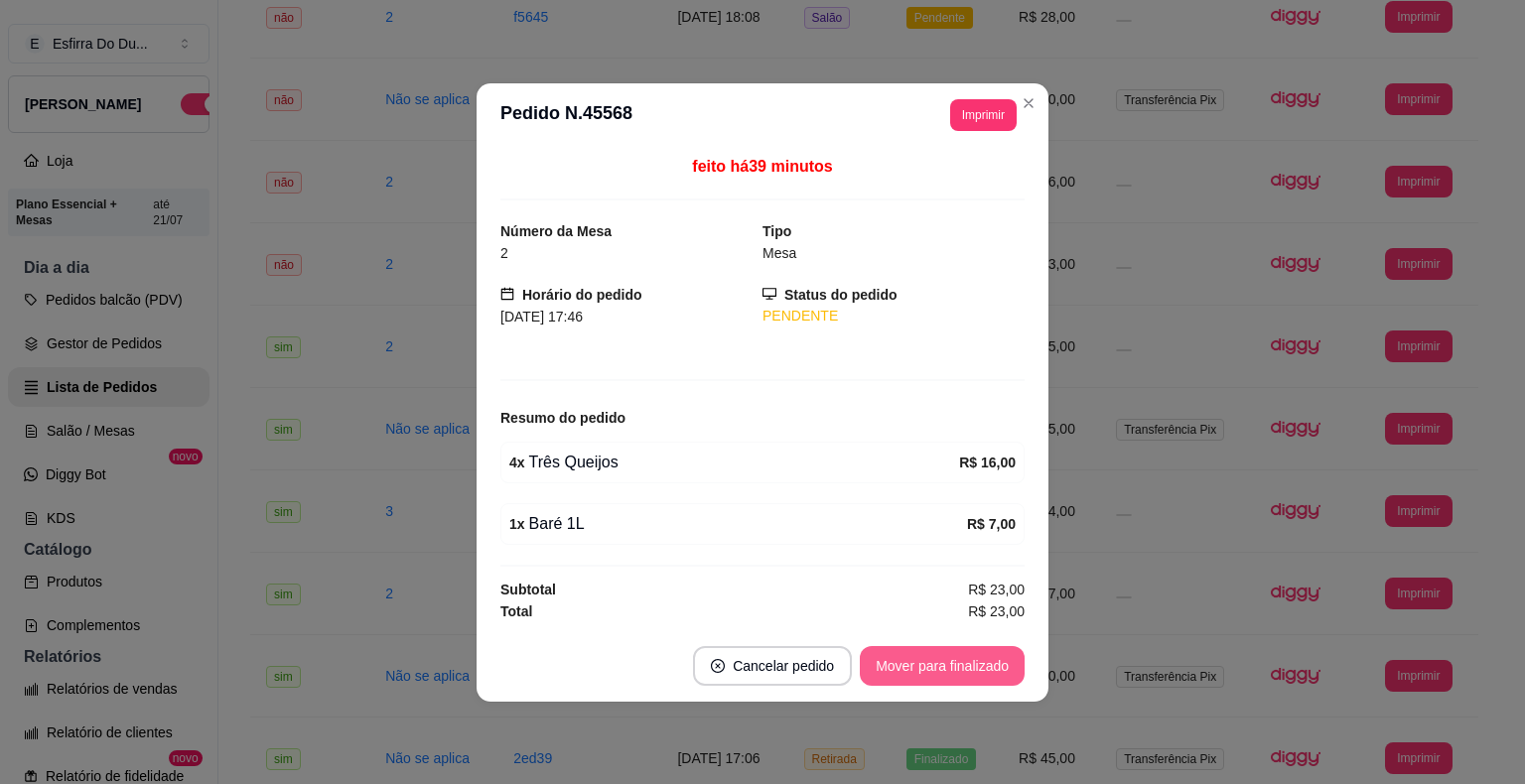 click on "Mover para finalizado" at bounding box center [942, 666] 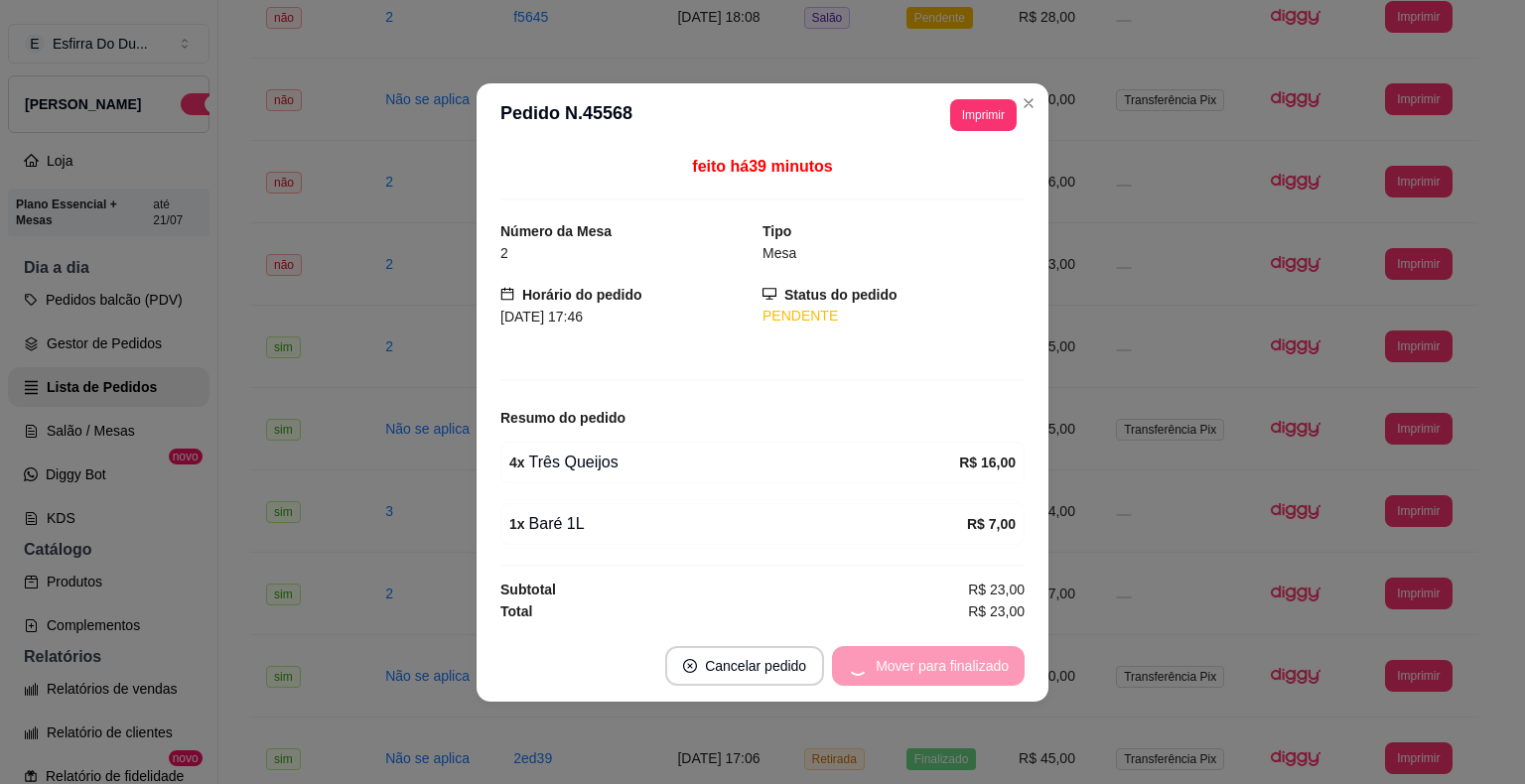 click on "Mover para finalizado" at bounding box center [928, 666] 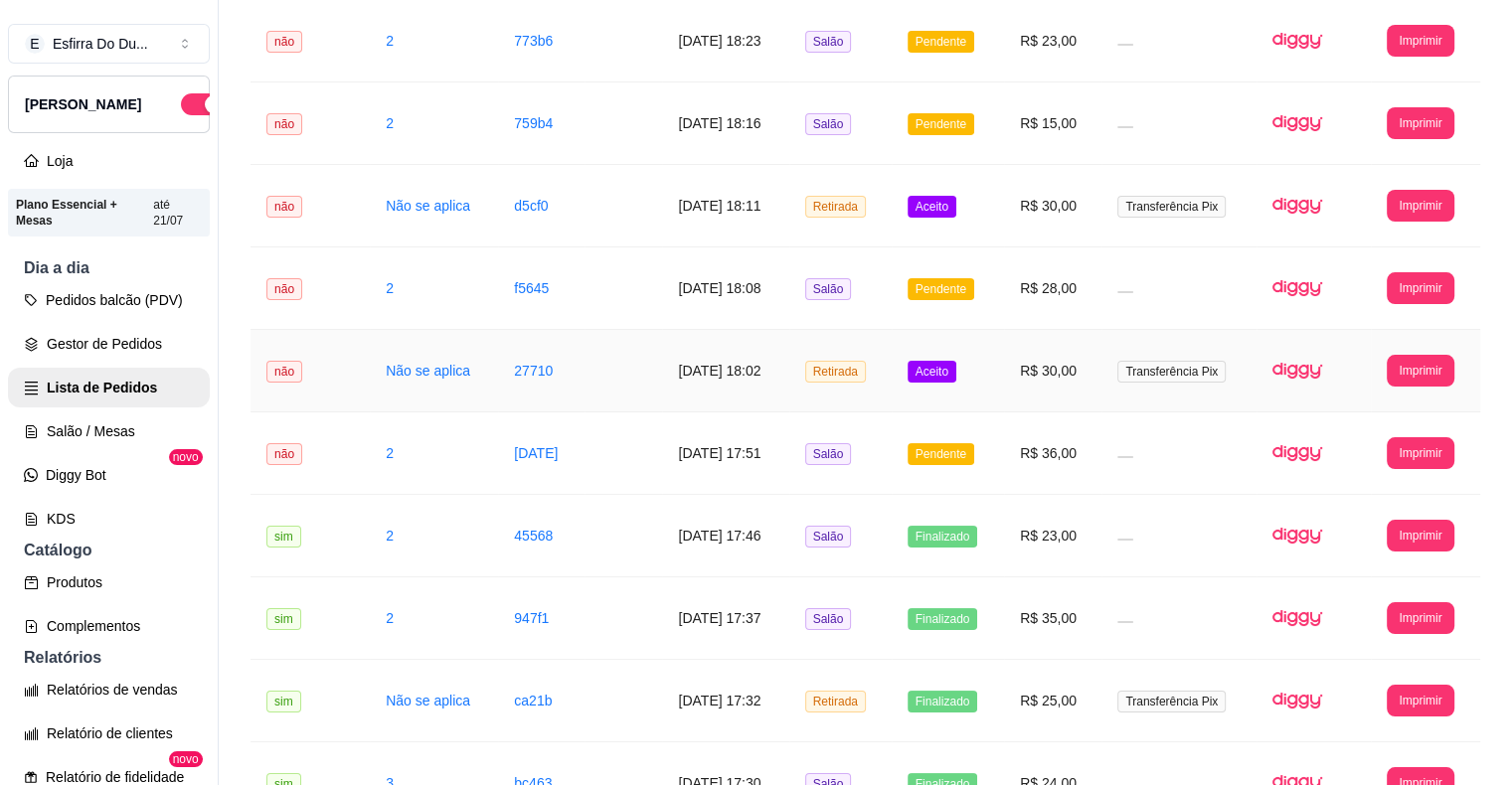 scroll, scrollTop: 207, scrollLeft: 0, axis: vertical 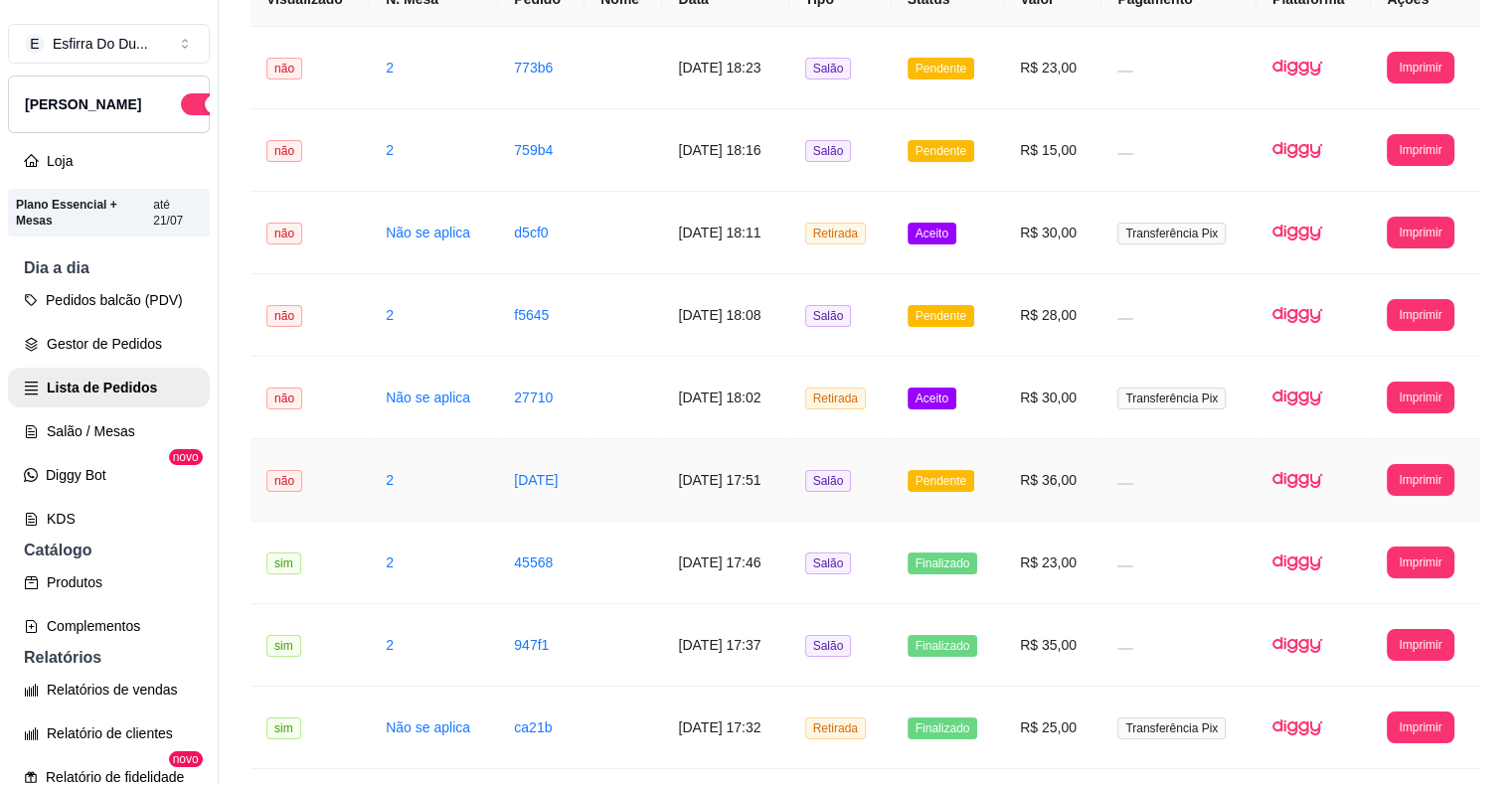 click on "Pendente" at bounding box center [940, 481] 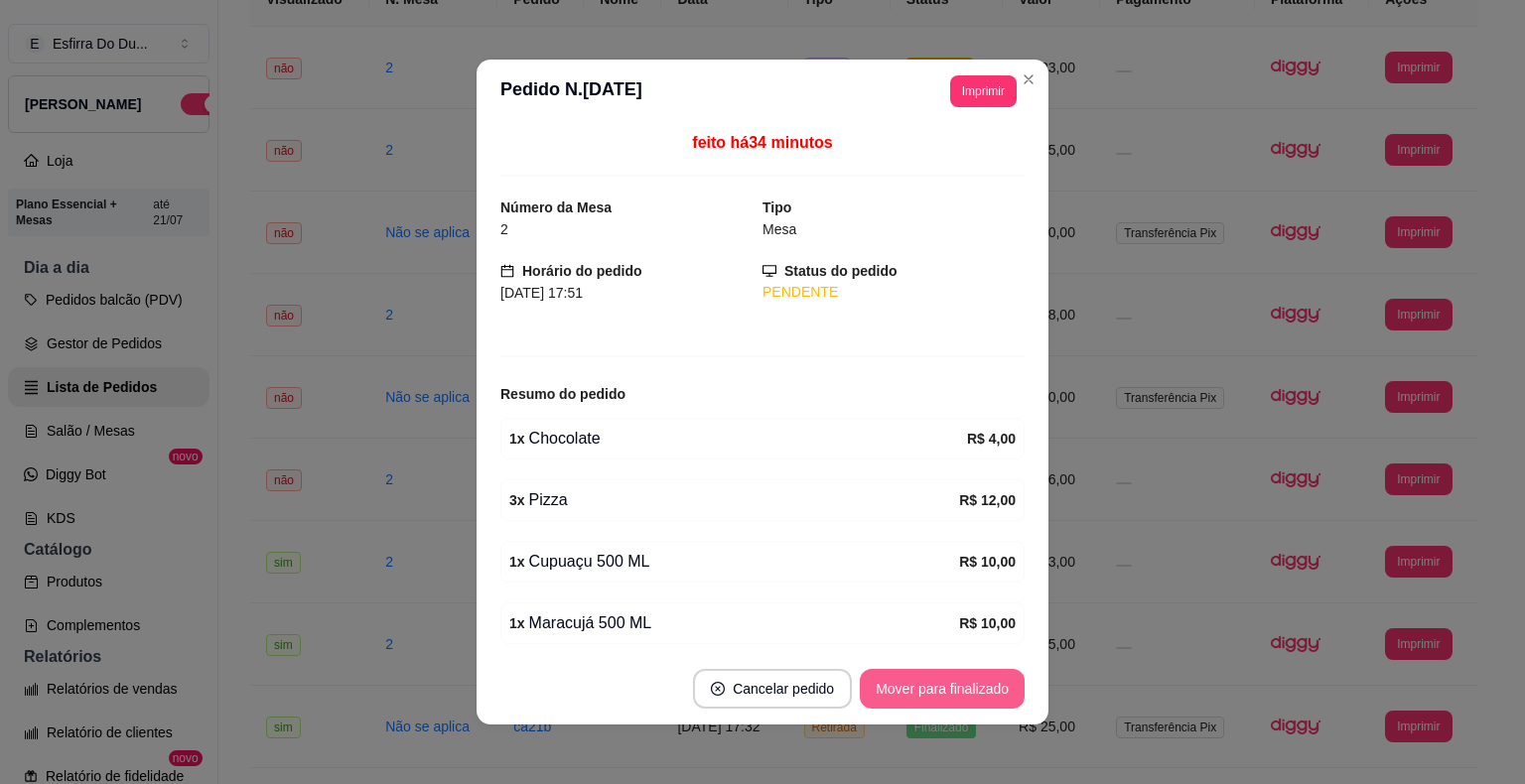 click on "Mover para finalizado" at bounding box center (942, 689) 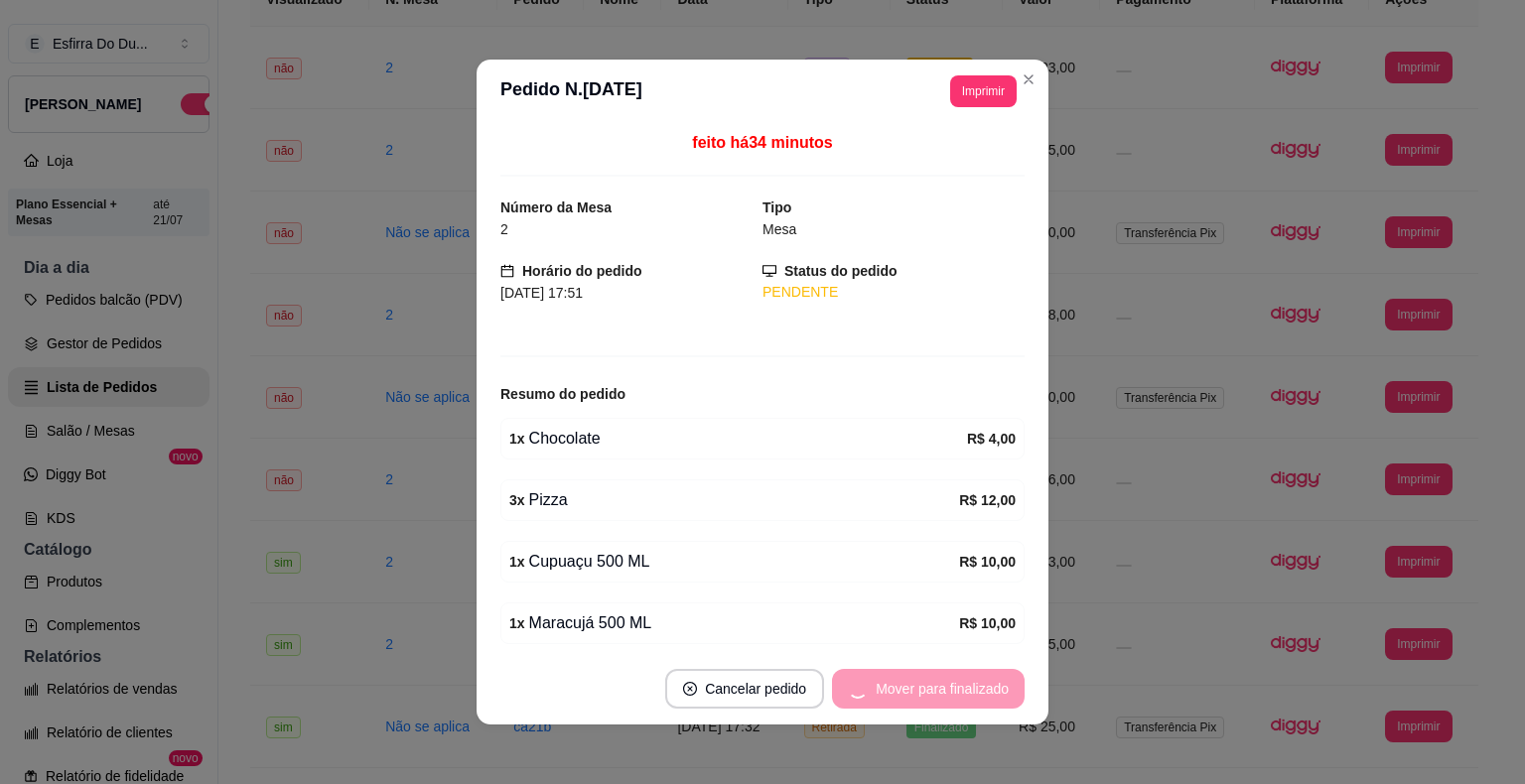 click on "Mover para finalizado" at bounding box center [928, 689] 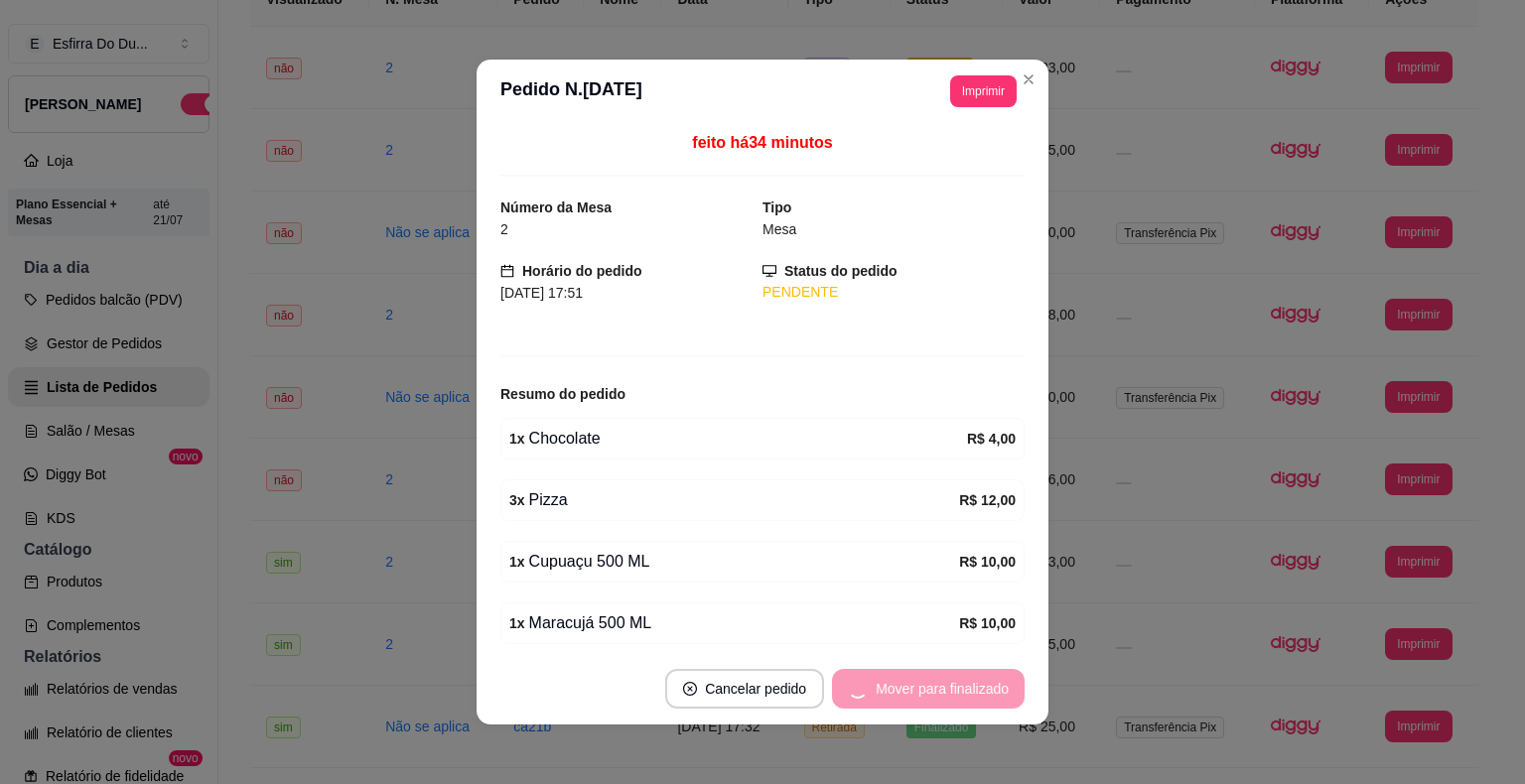 click on "Cancelar pedido" at bounding box center [745, 689] 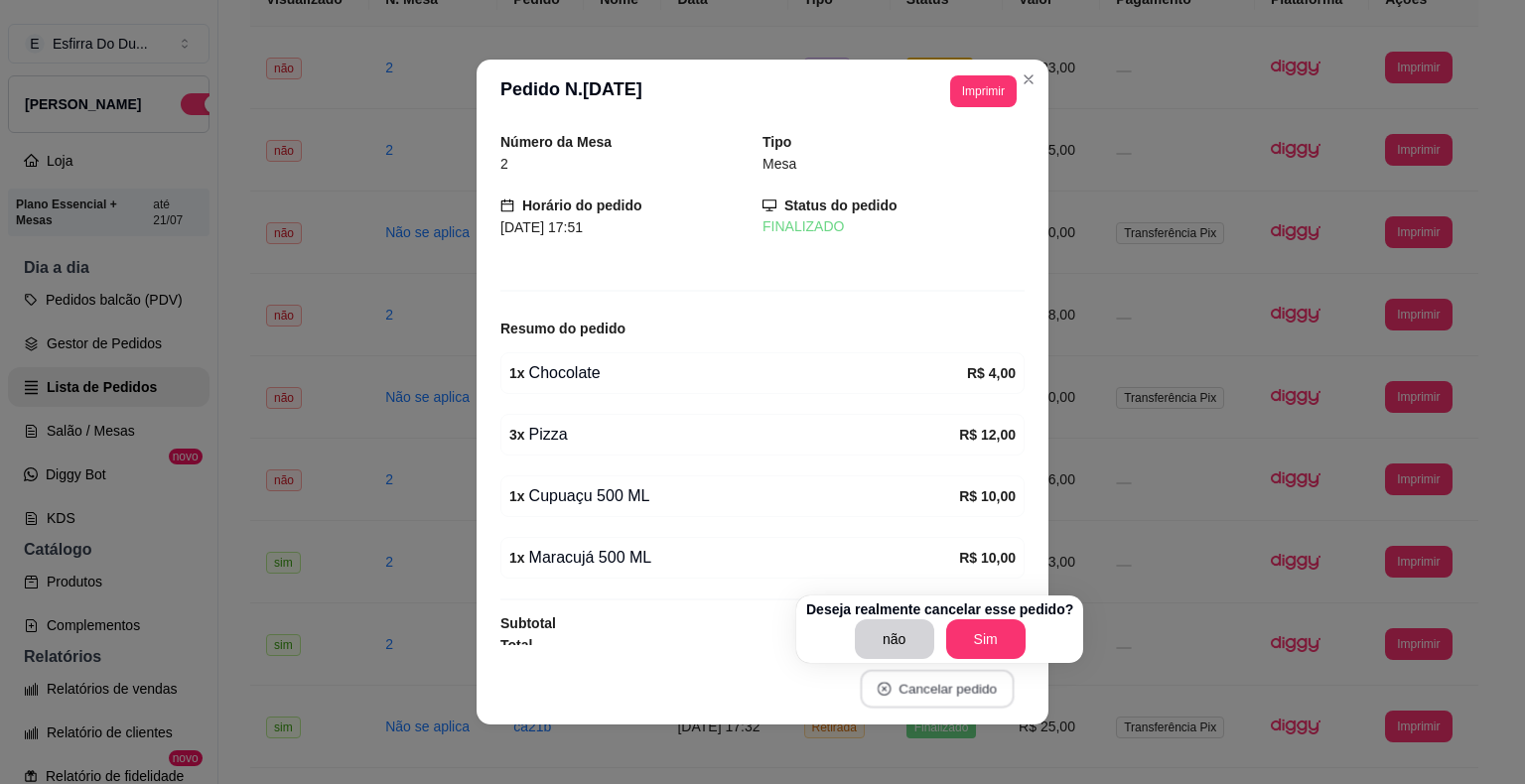 click on "Cancelar pedido" at bounding box center [936, 689] 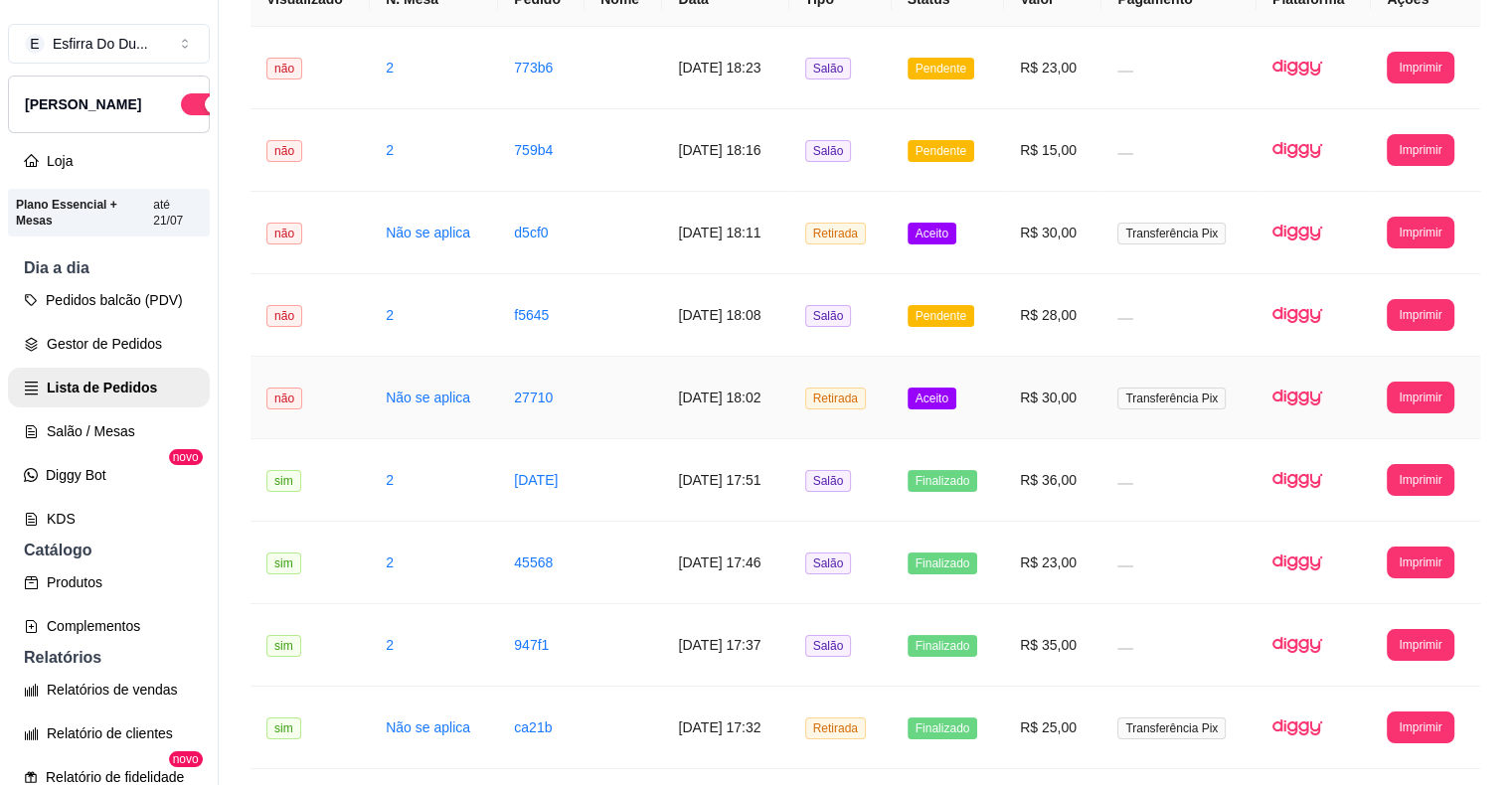 click on "Aceito" at bounding box center (931, 398) 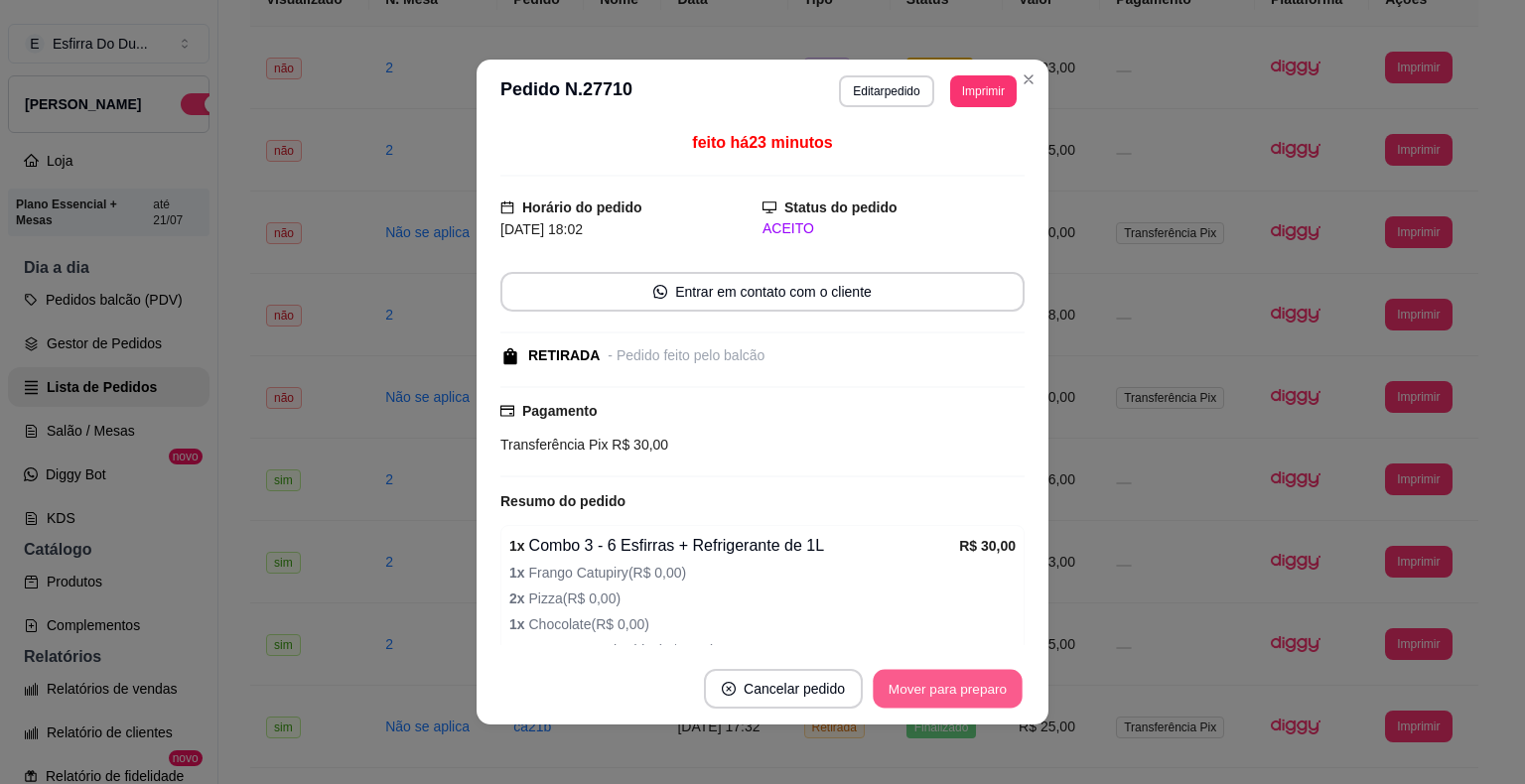 click on "Mover para preparo" at bounding box center (947, 689) 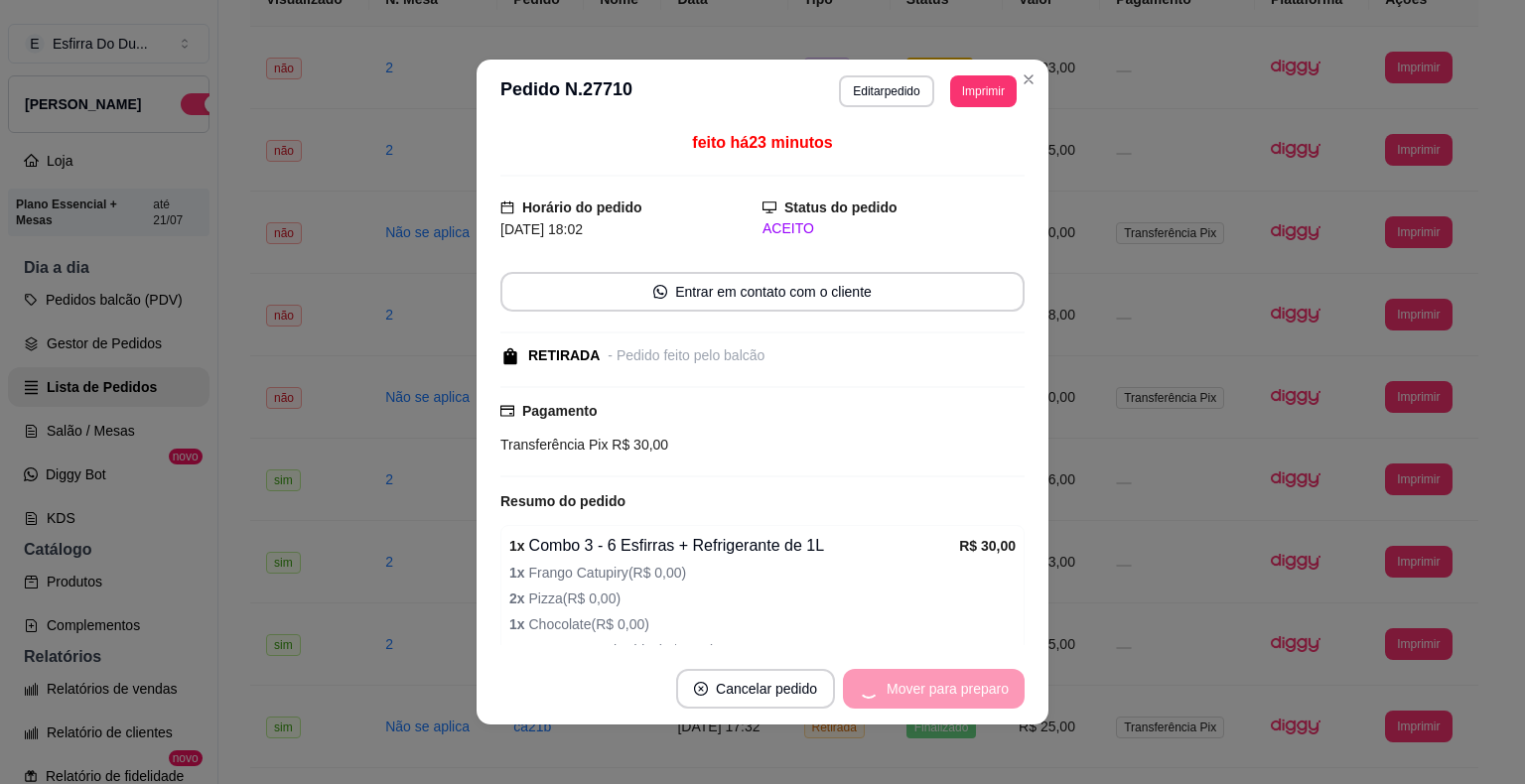 click on "Mover para preparo" at bounding box center [933, 689] 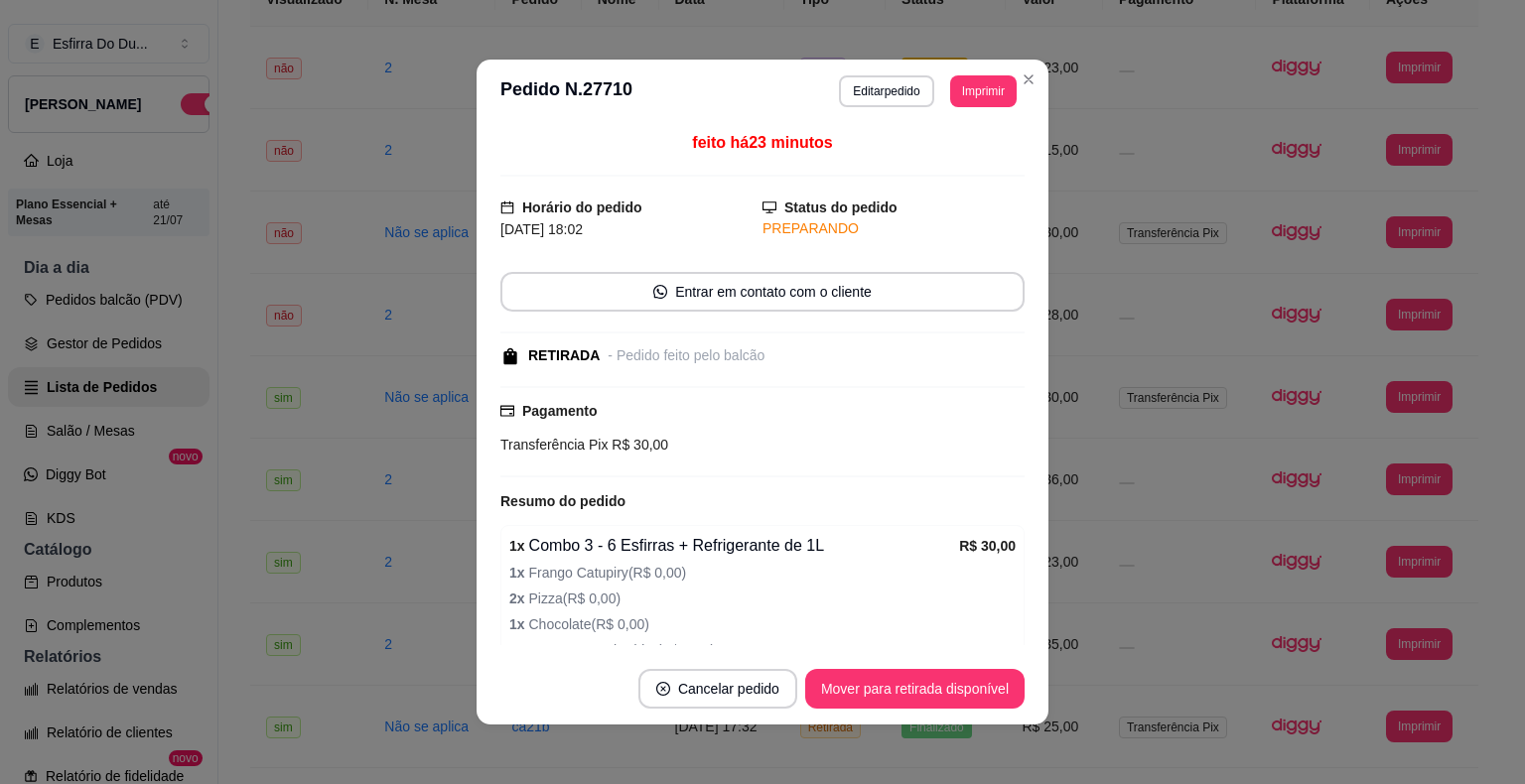 click on "Cancelar pedido Mover para retirada disponível" at bounding box center (762, 689) 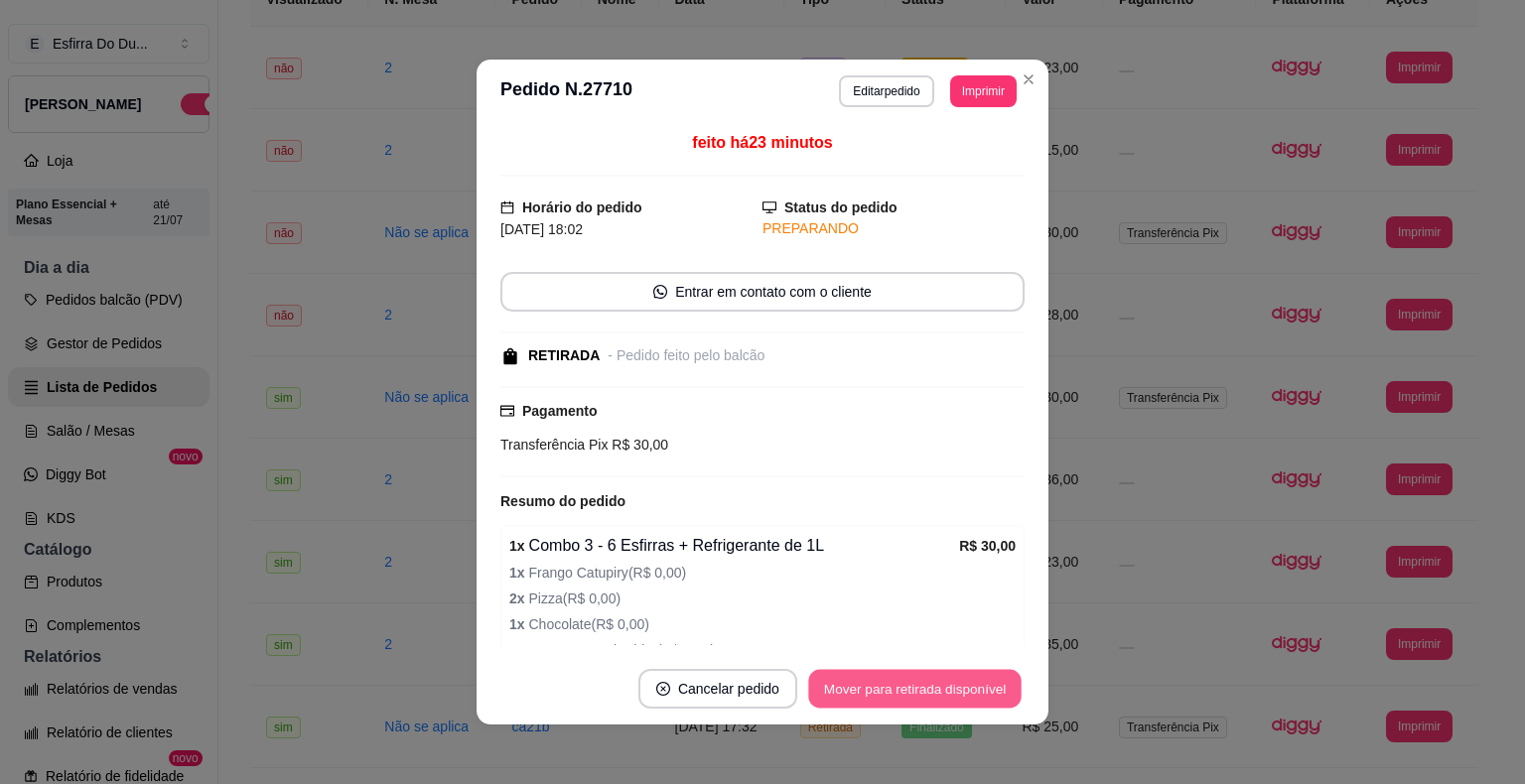 click on "Mover para retirada disponível" at bounding box center [914, 689] 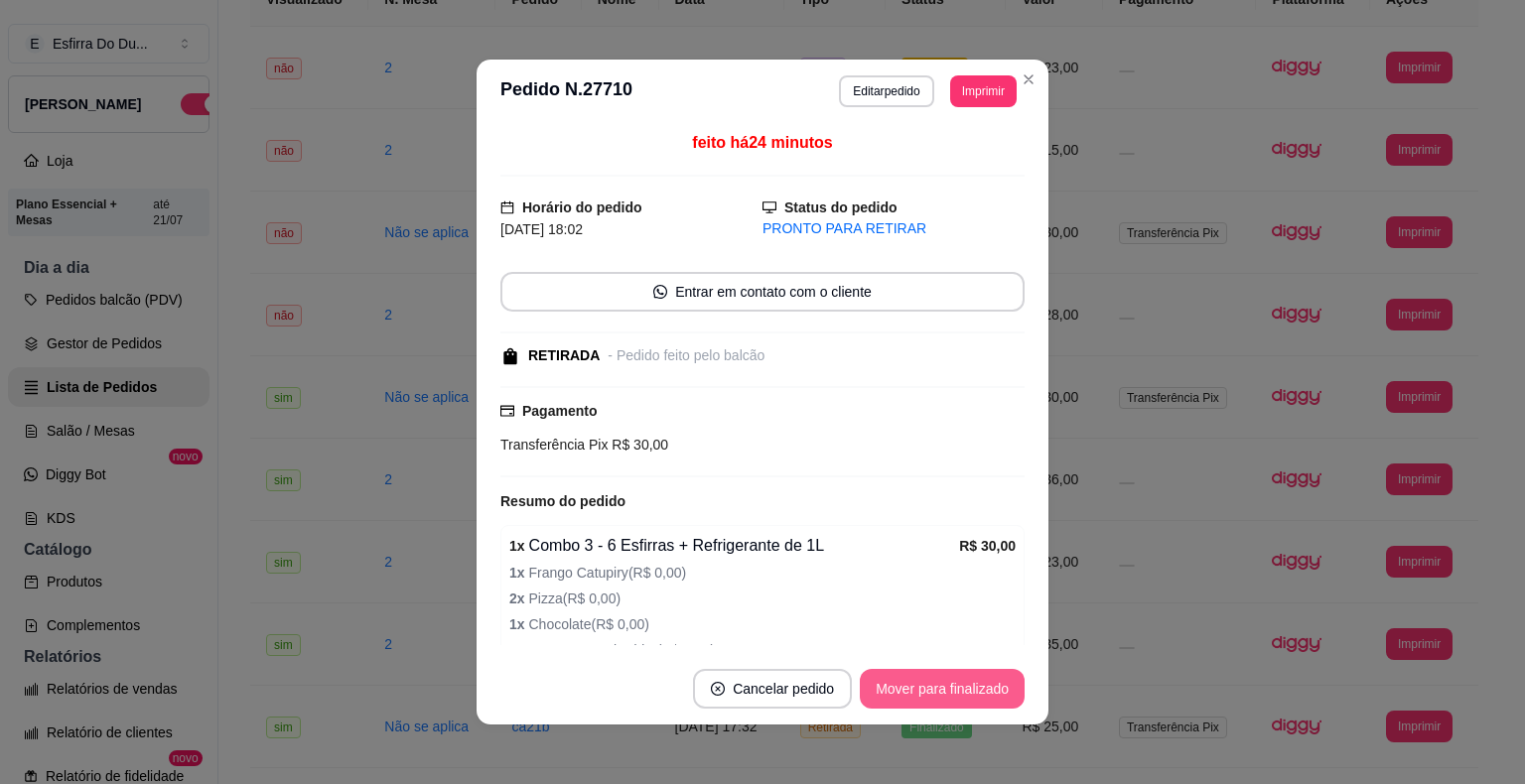 click on "Mover para finalizado" at bounding box center (942, 689) 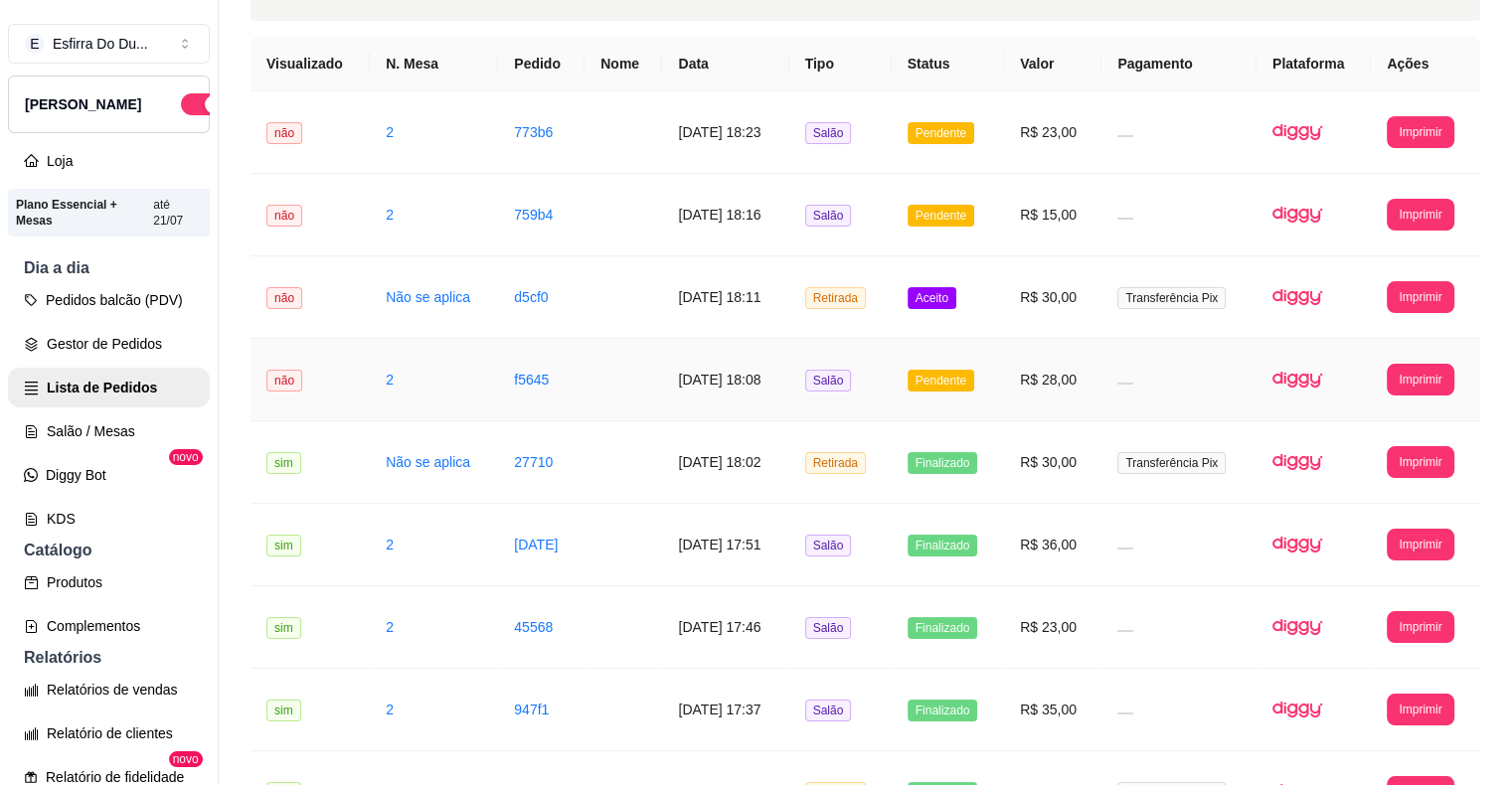scroll, scrollTop: 107, scrollLeft: 0, axis: vertical 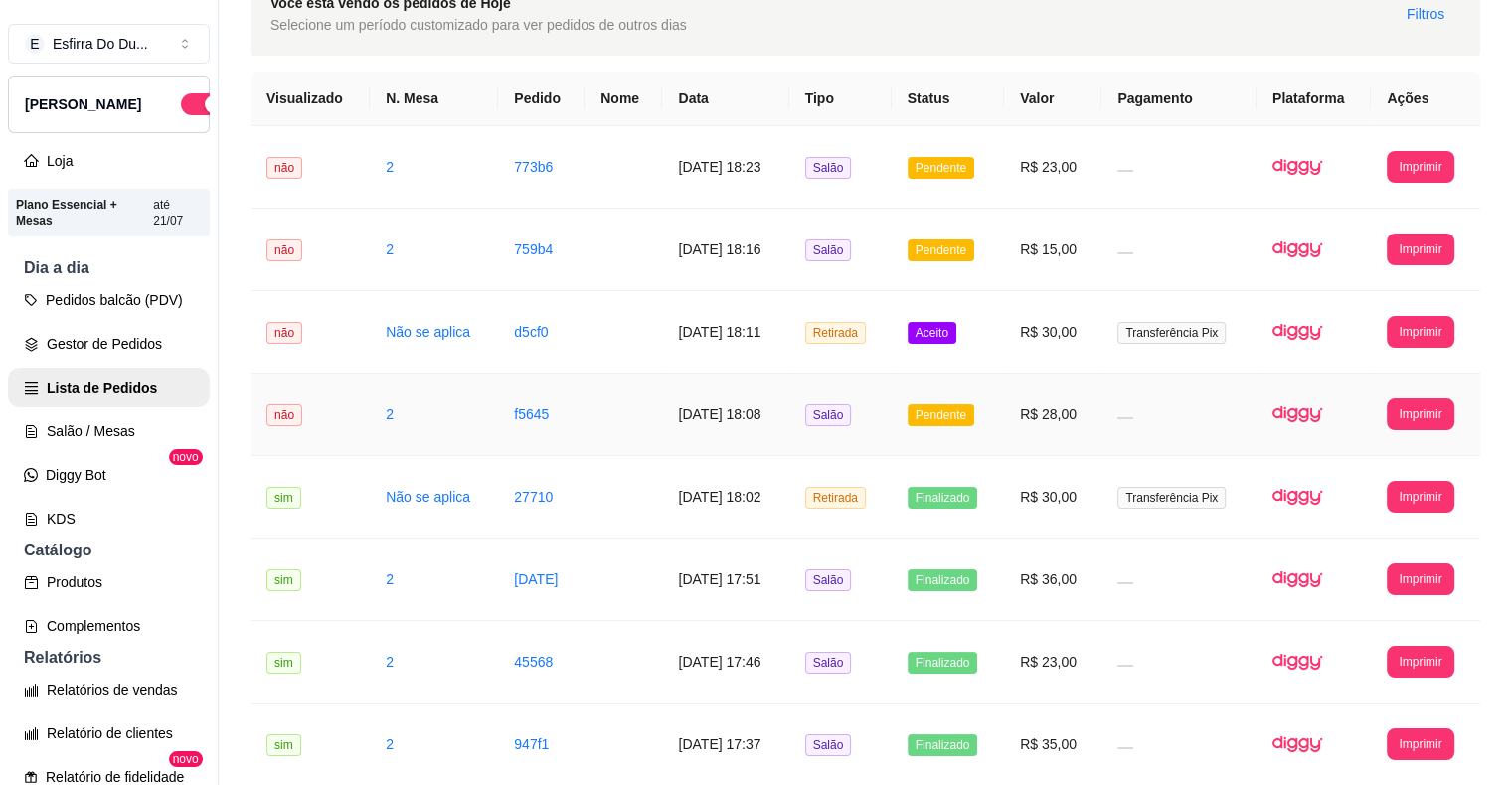 click on "Pendente" at bounding box center [940, 415] 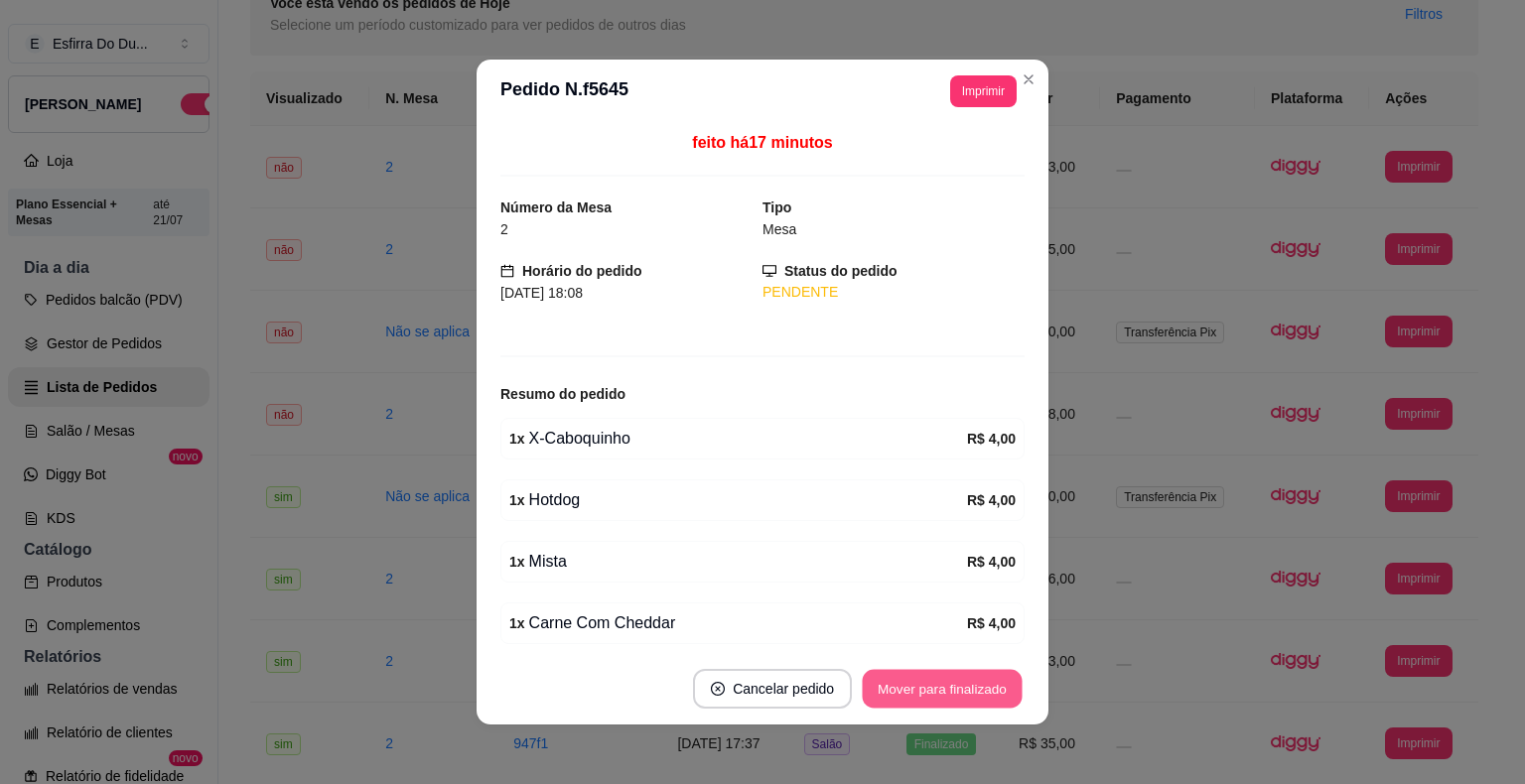 click on "Mover para finalizado" at bounding box center (942, 689) 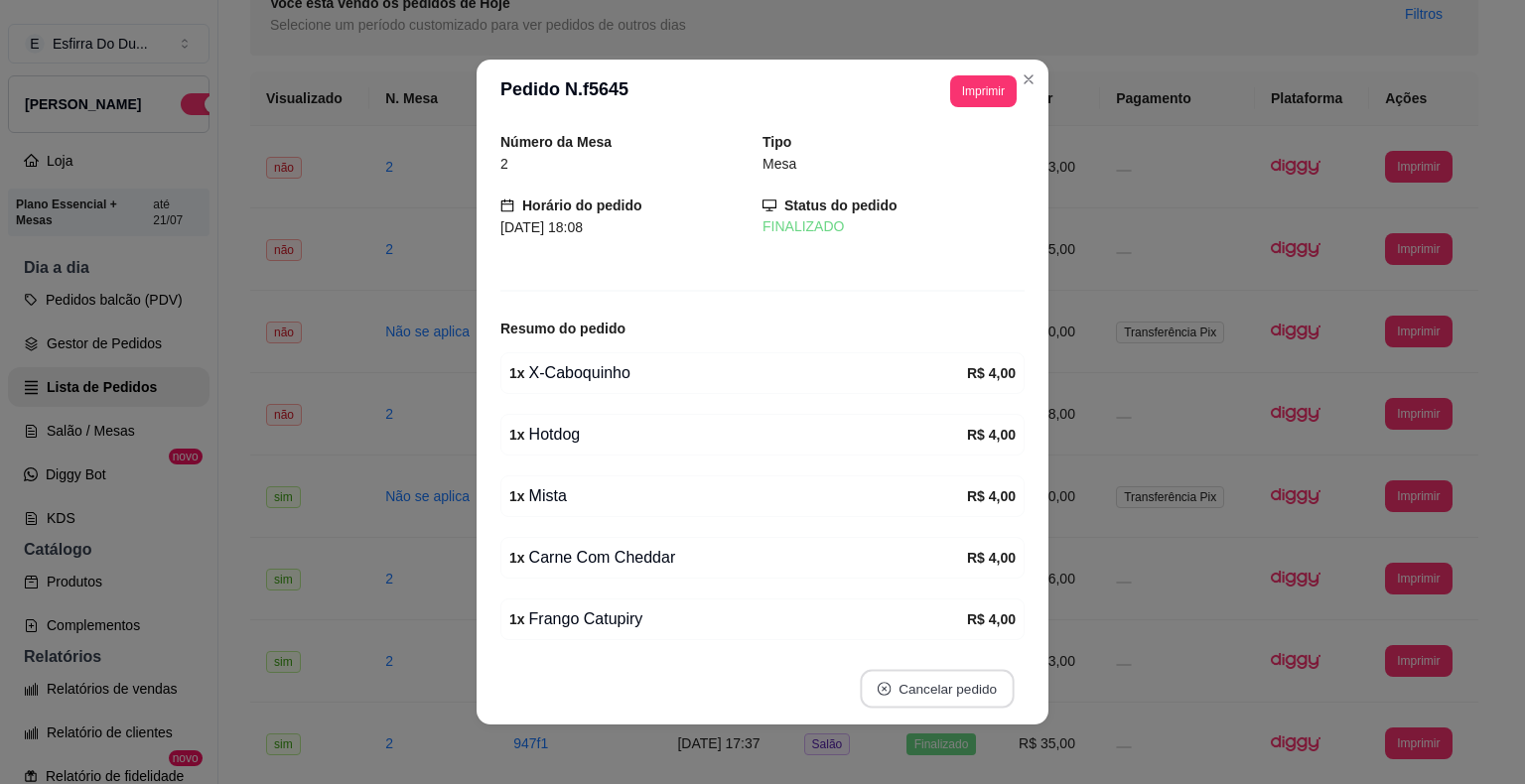 click on "Cancelar pedido" at bounding box center [936, 689] 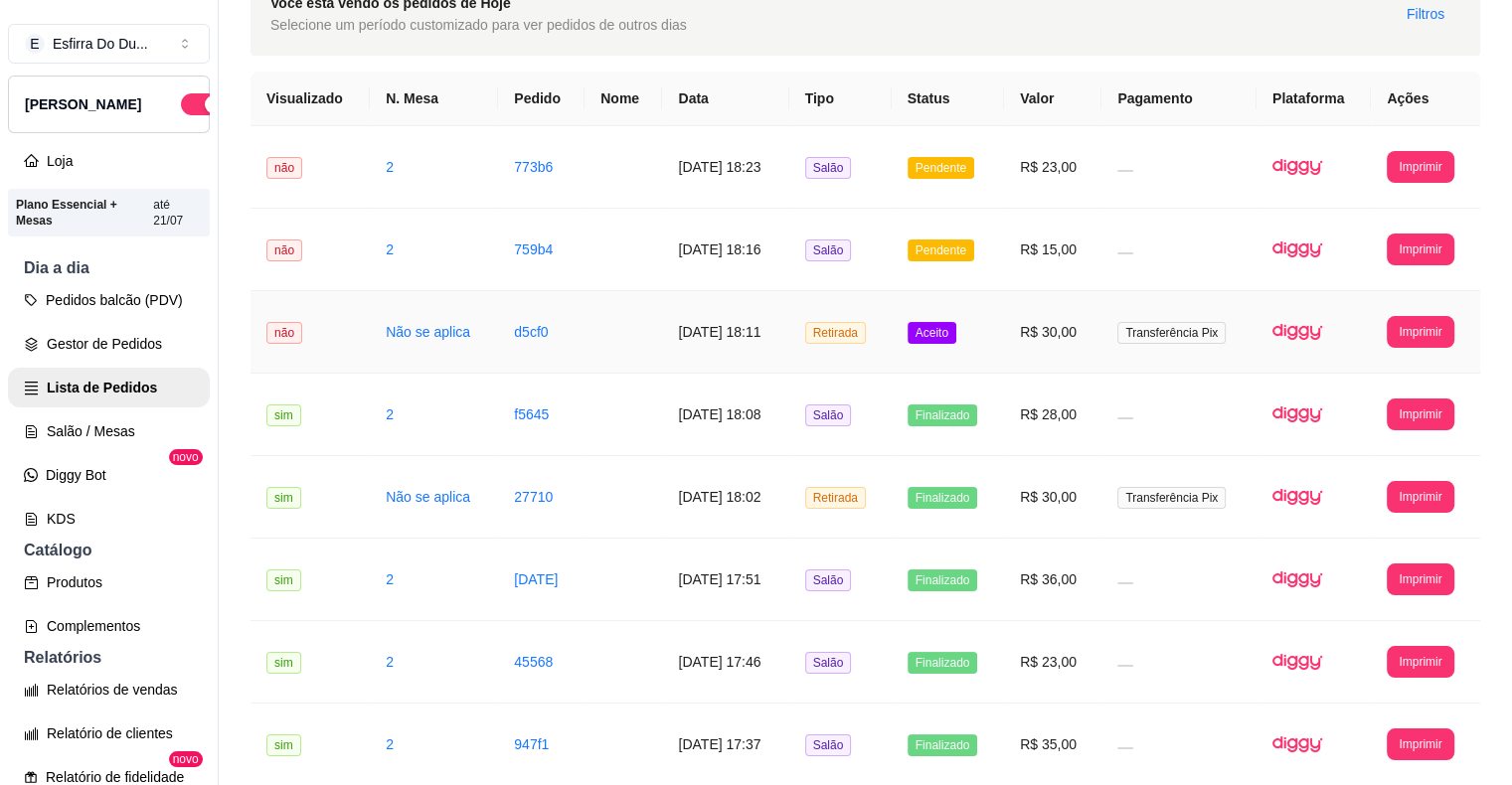 click on "Aceito" at bounding box center (931, 333) 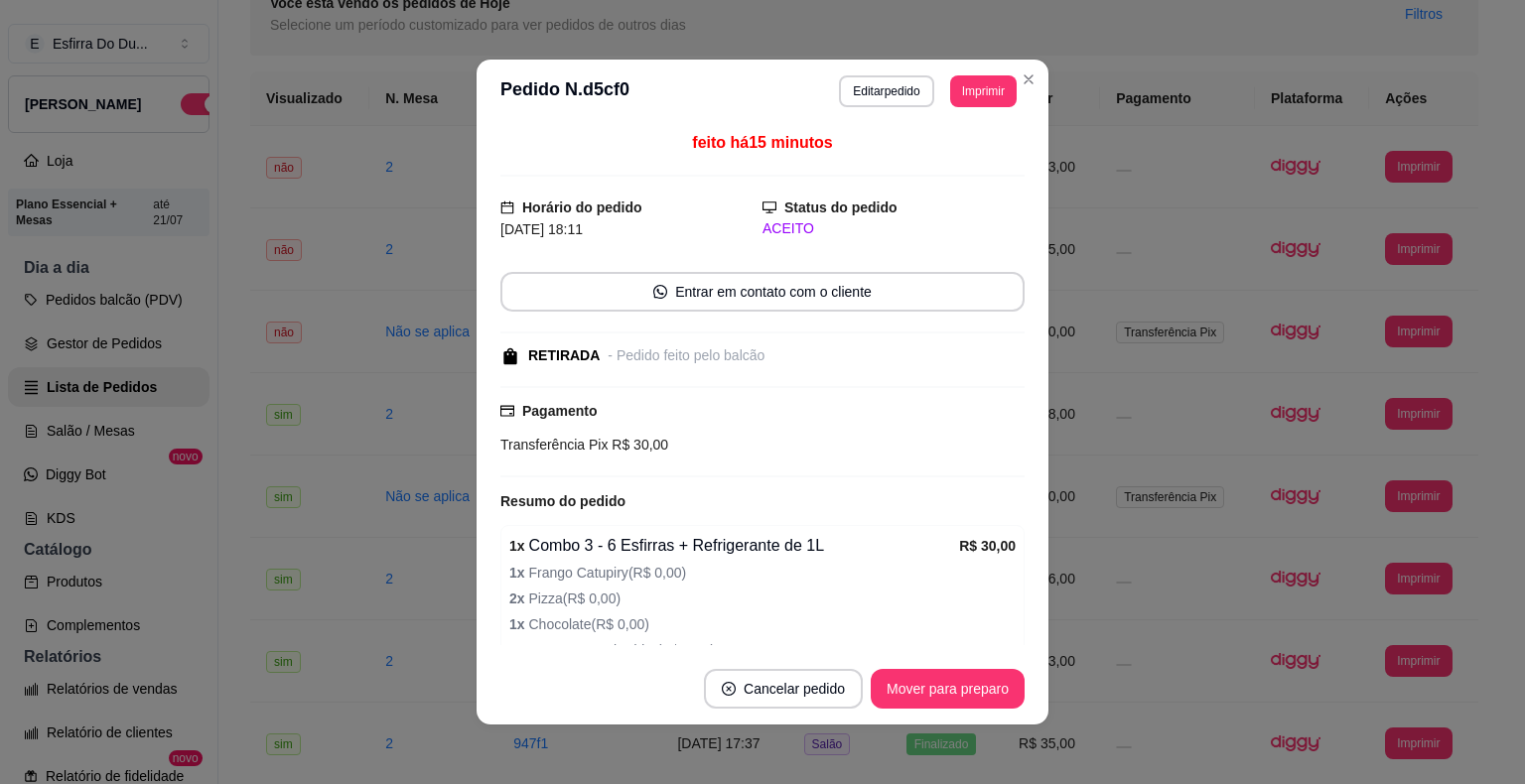 click on "Cancelar pedido Mover para preparo" at bounding box center [762, 689] 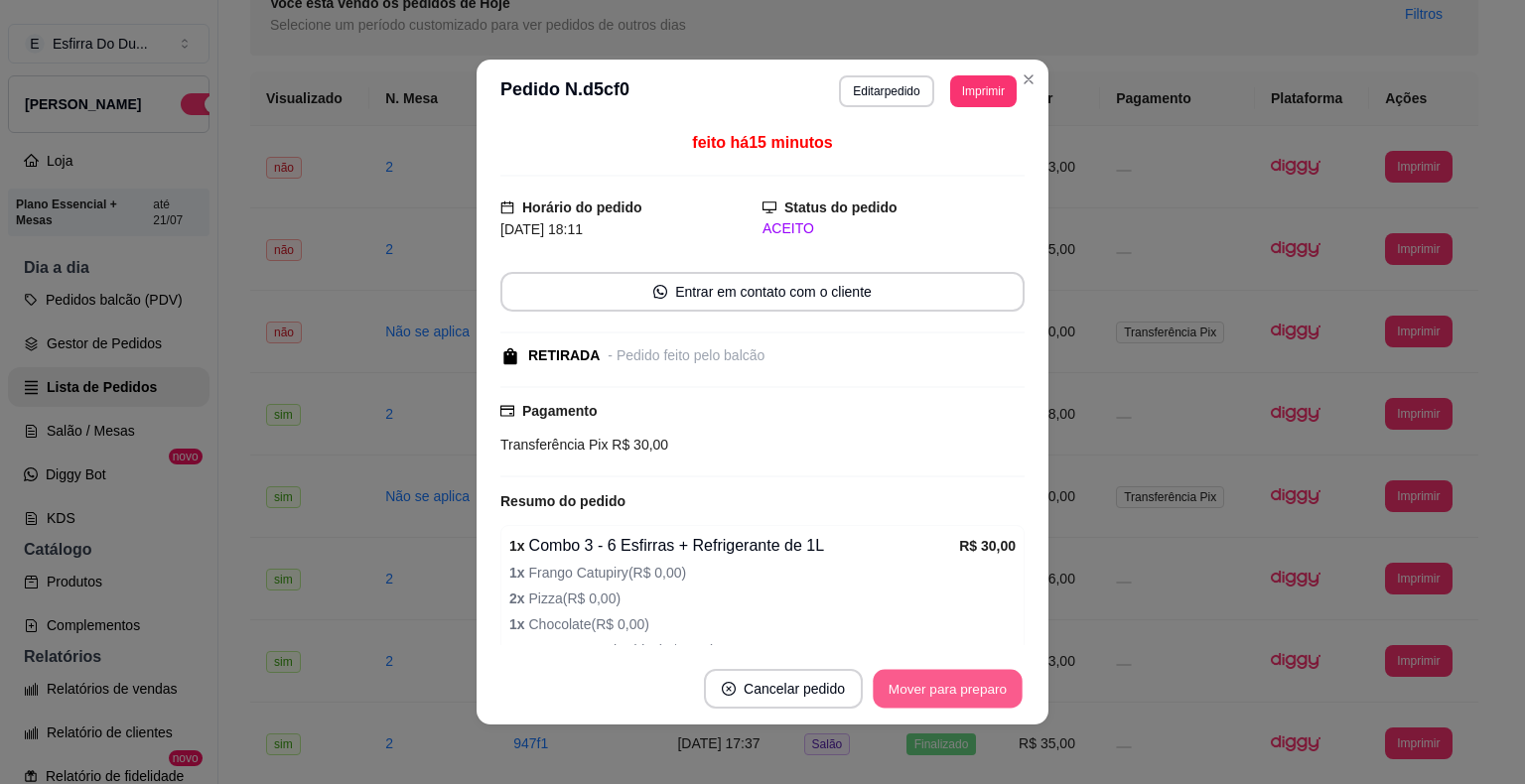 click on "Mover para preparo" at bounding box center [947, 689] 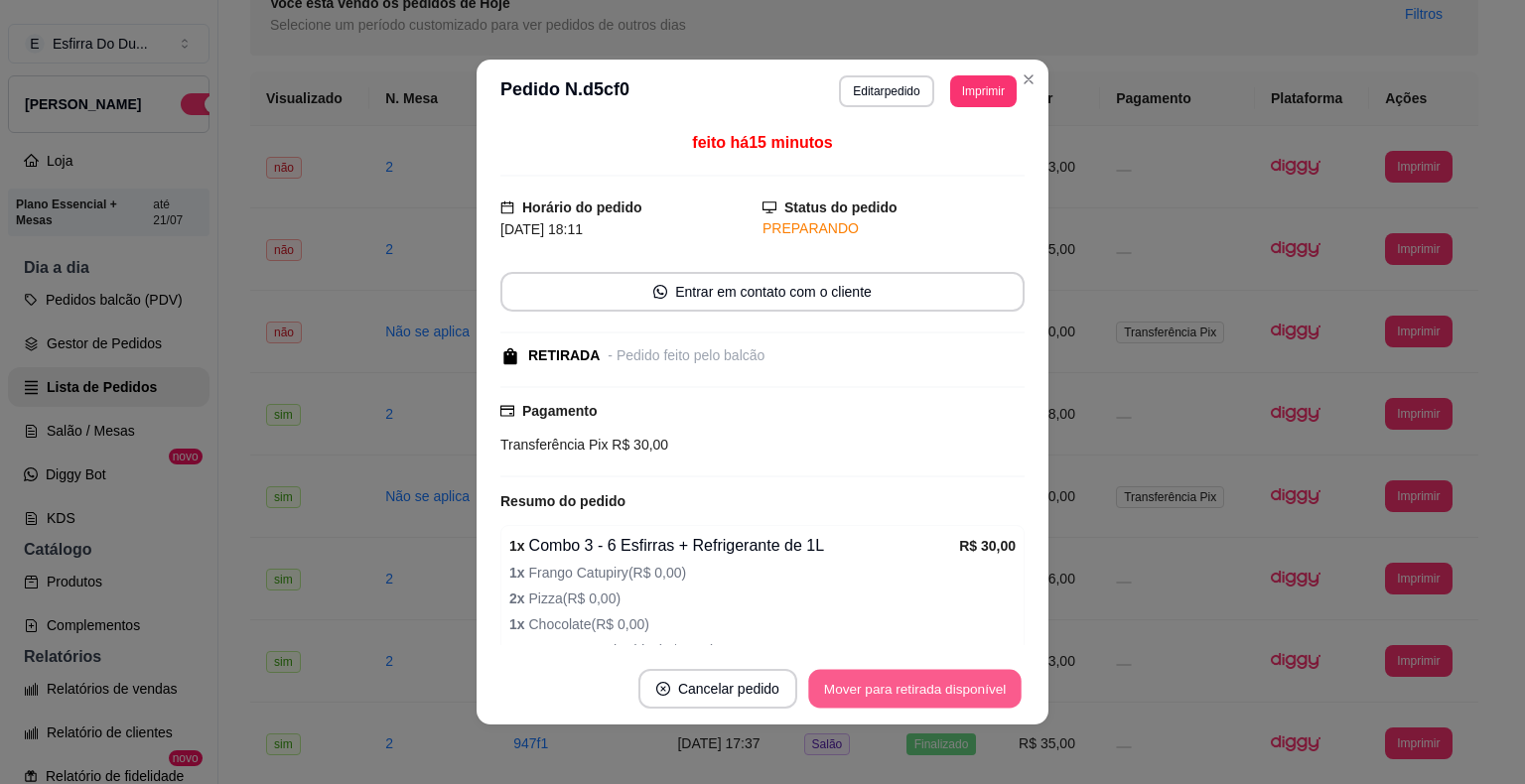 click on "Mover para retirada disponível" at bounding box center [914, 689] 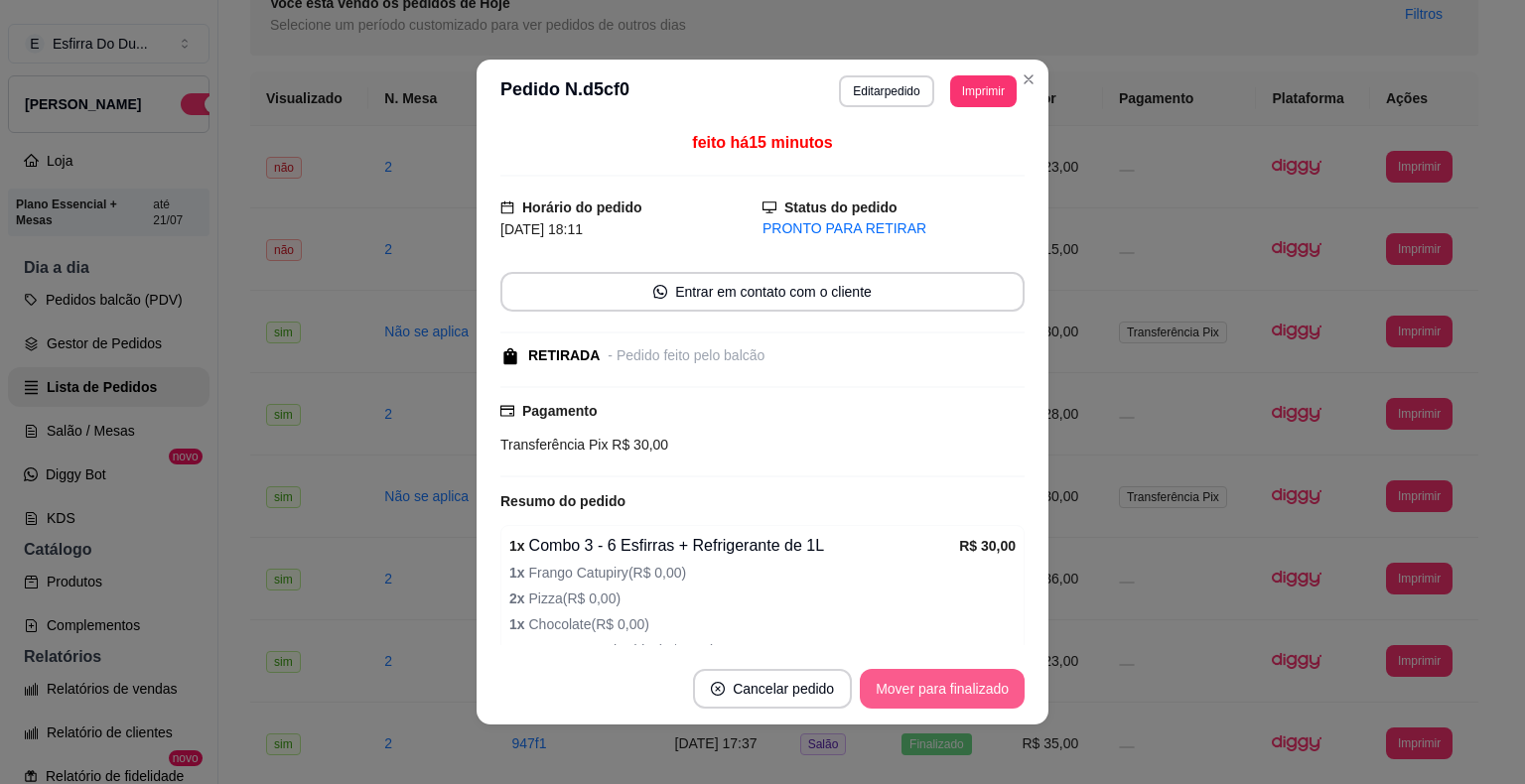 click on "Mover para finalizado" at bounding box center [942, 689] 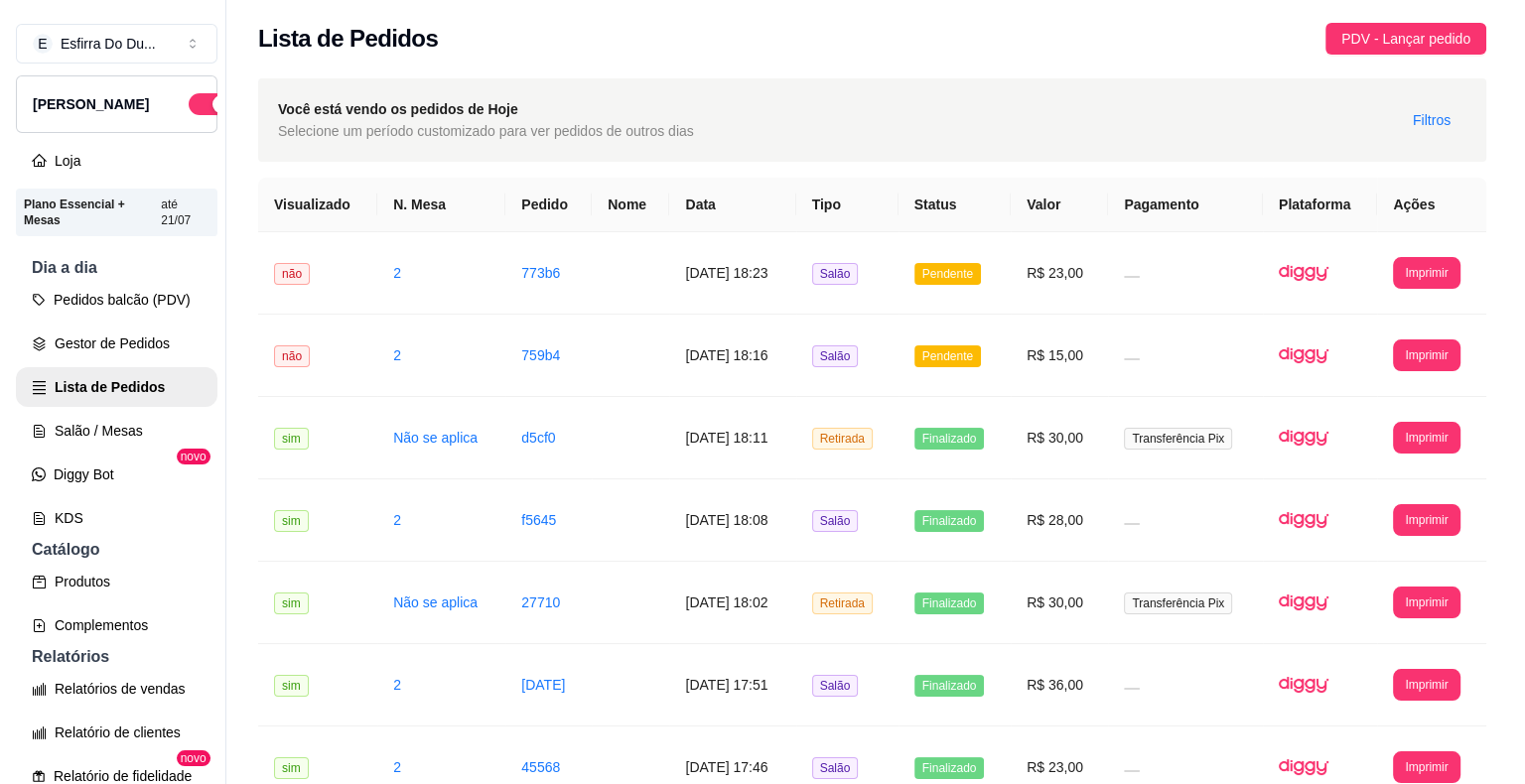 scroll, scrollTop: 0, scrollLeft: 0, axis: both 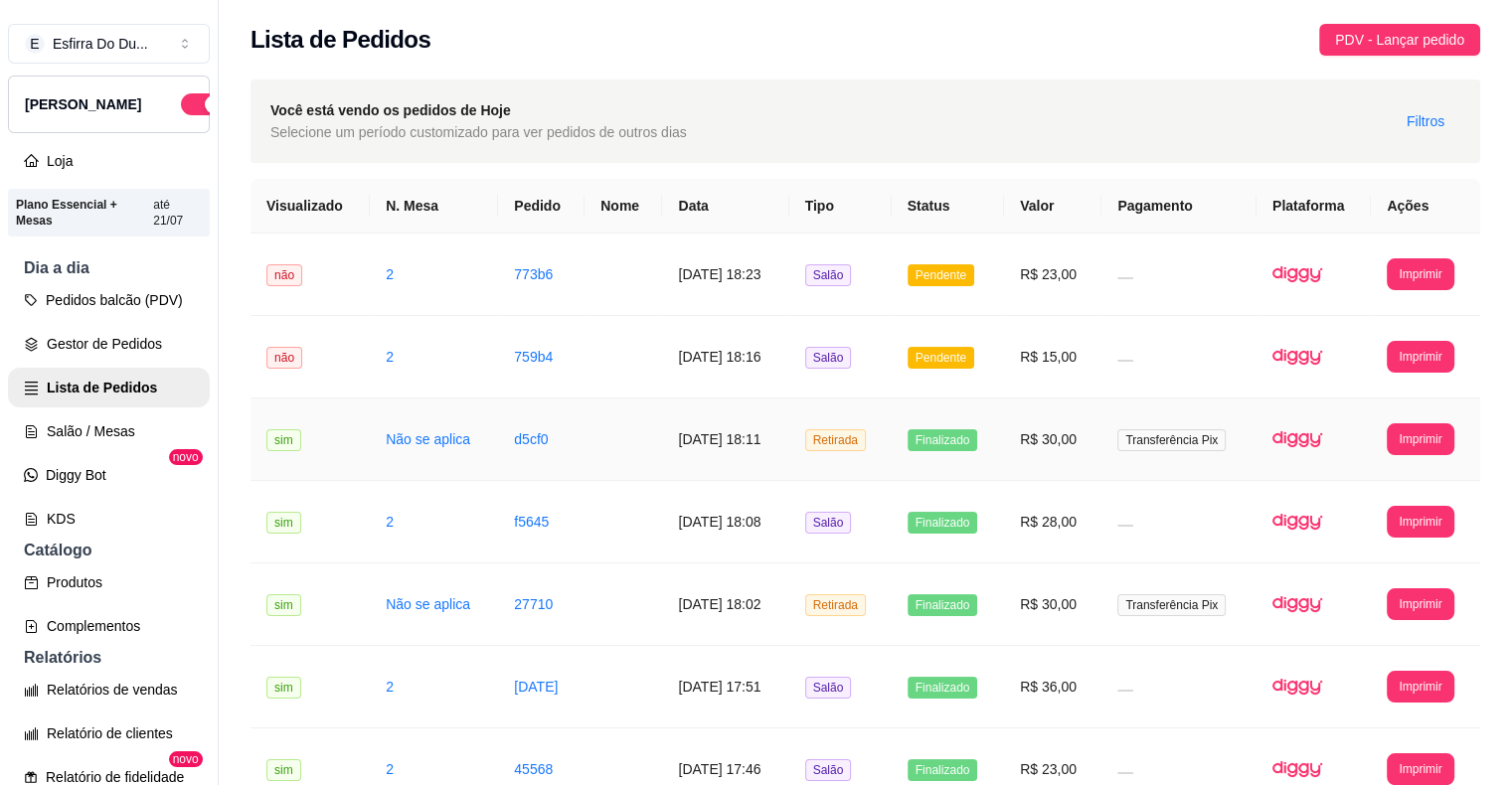 click on "Transferência Pix" at bounding box center (1179, 439) 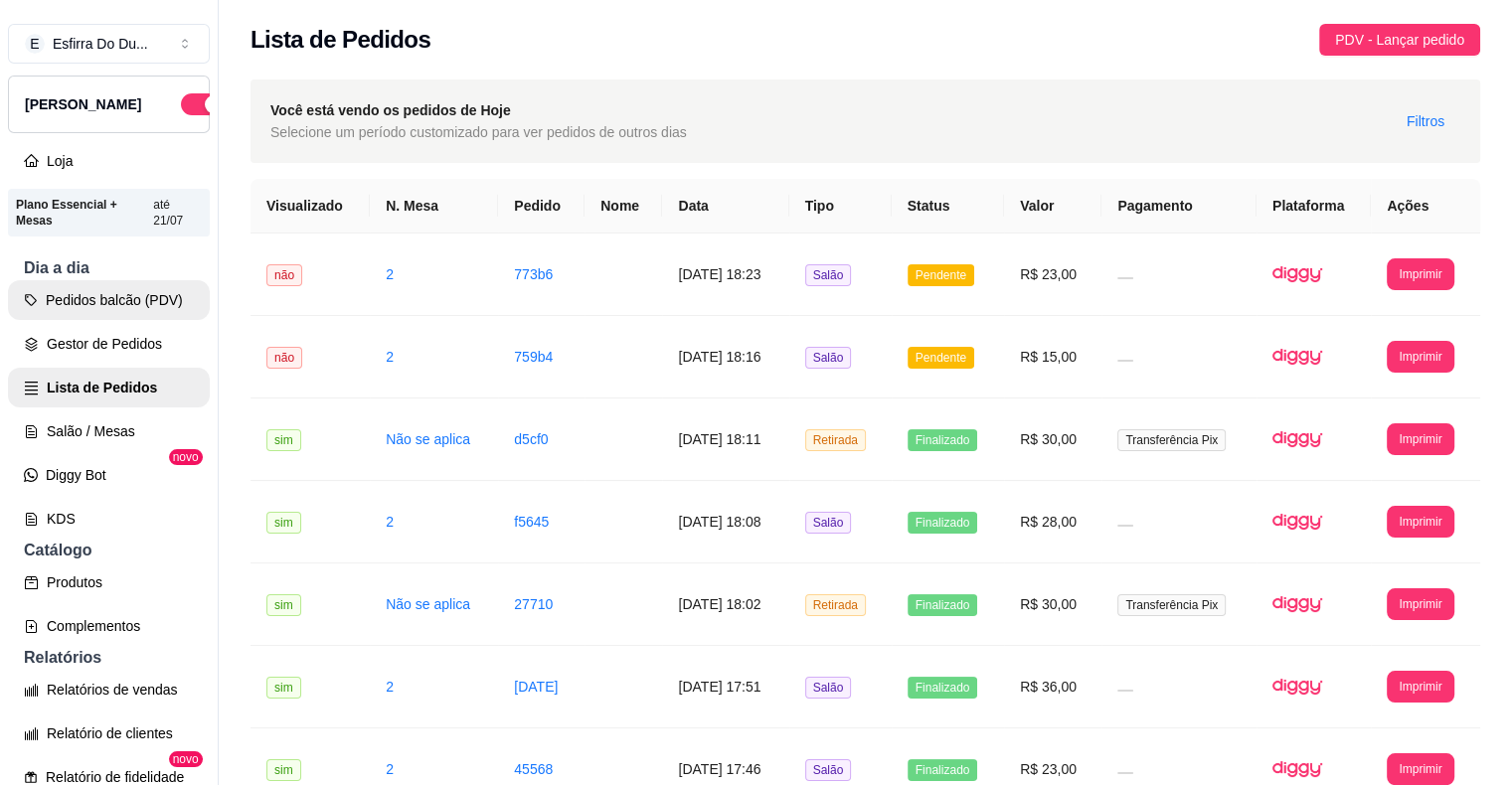 click on "Pedidos balcão (PDV)" at bounding box center (108, 300) 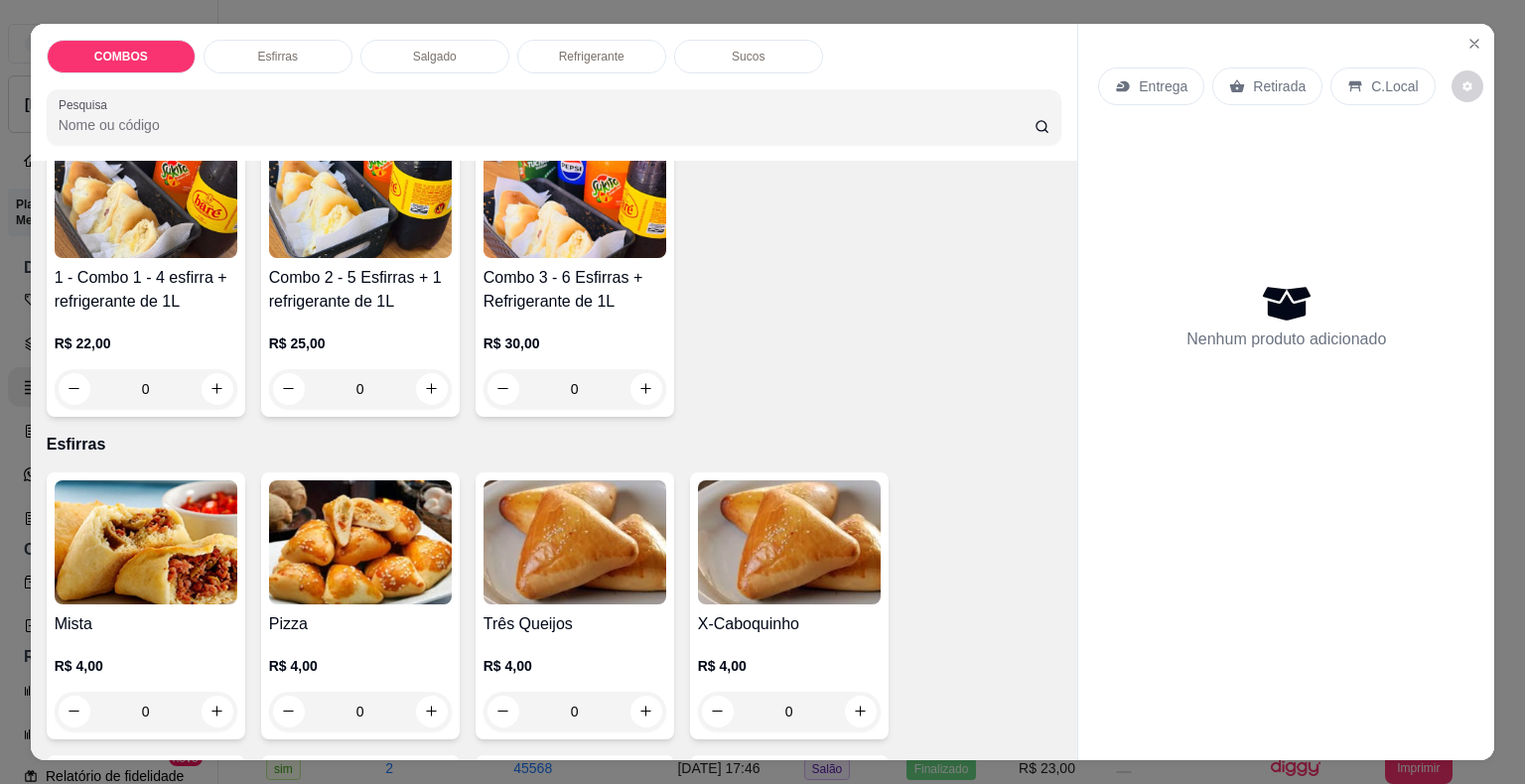 scroll, scrollTop: 198, scrollLeft: 0, axis: vertical 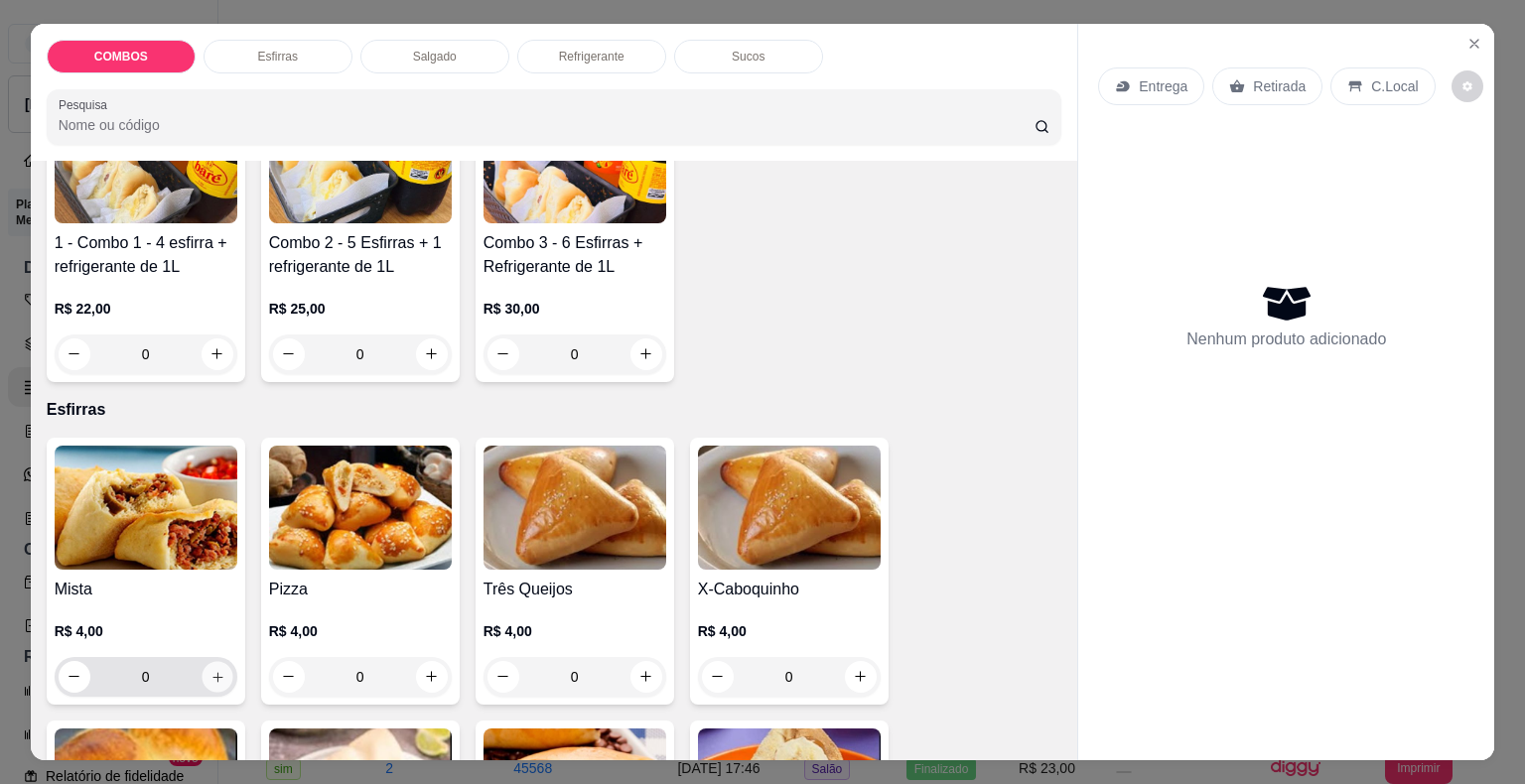 click 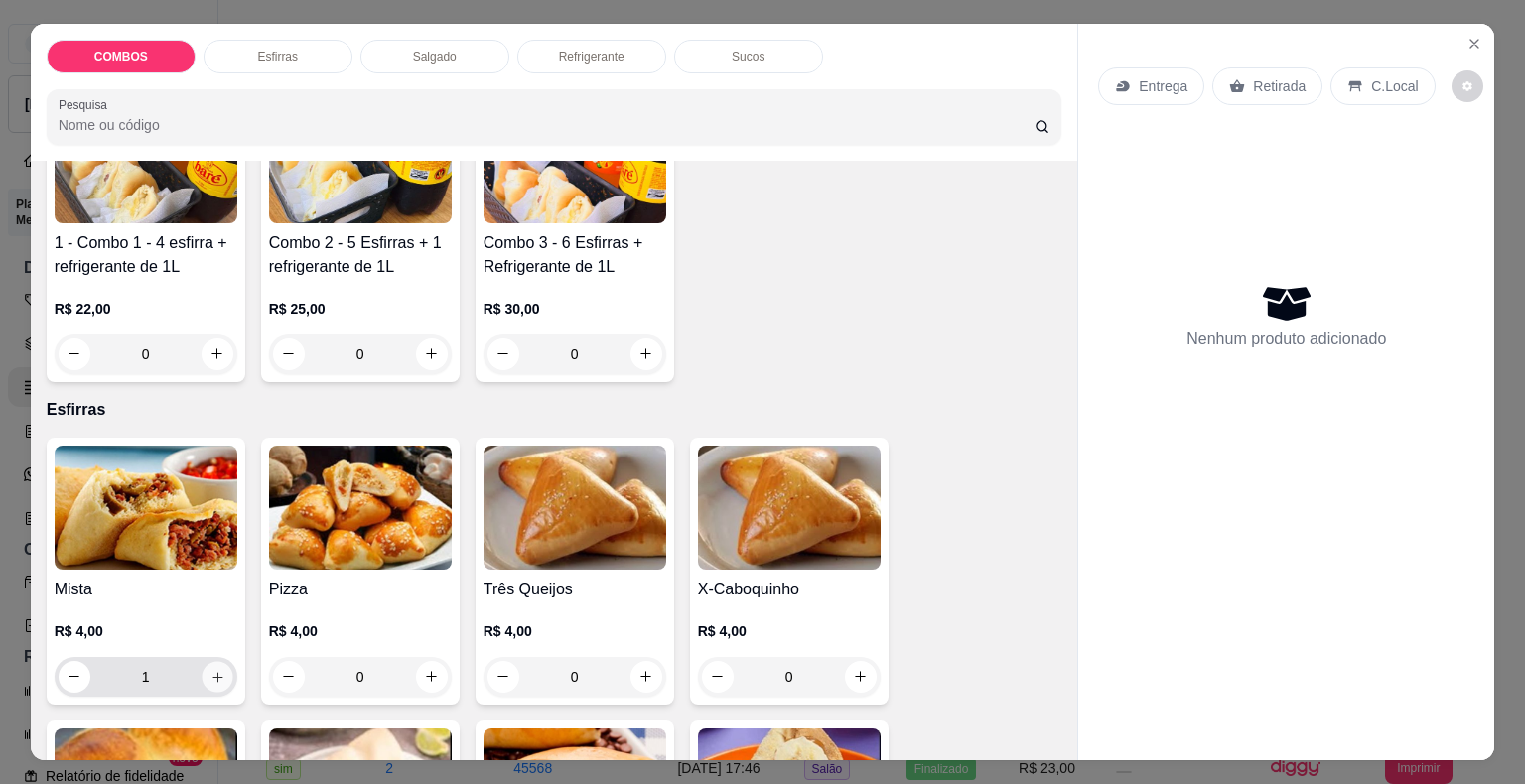 click at bounding box center [216, 676] 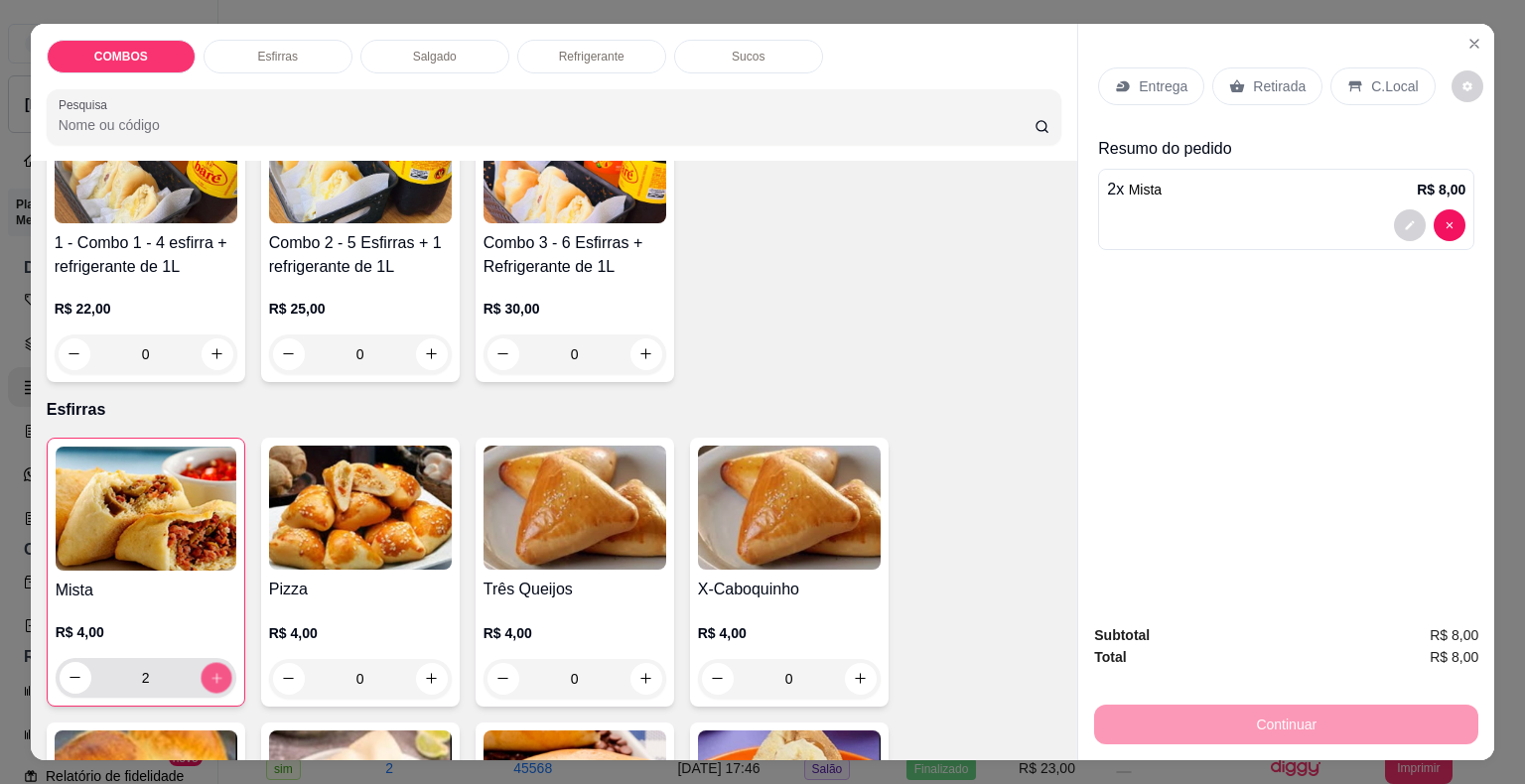click at bounding box center (215, 677) 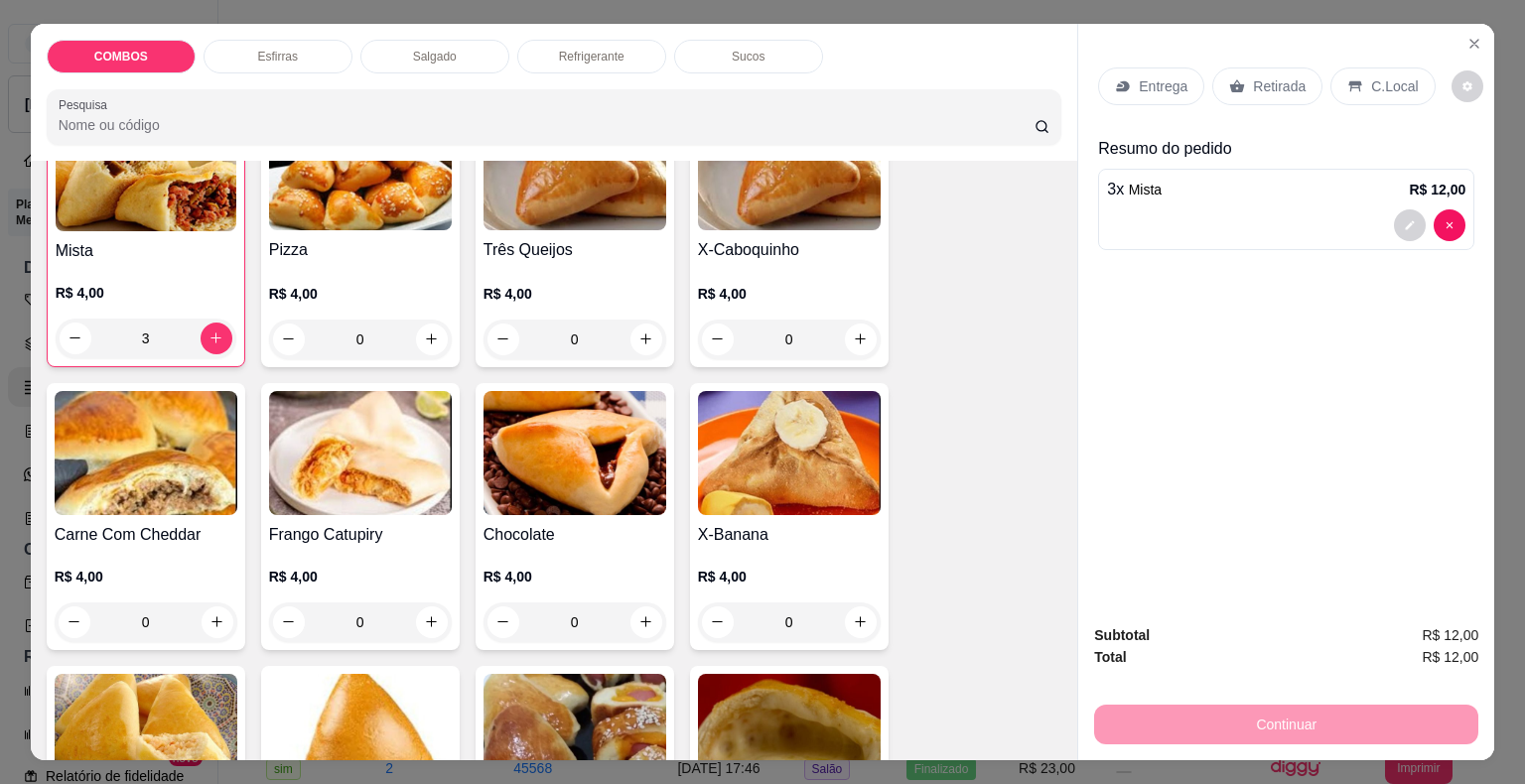 scroll, scrollTop: 496, scrollLeft: 0, axis: vertical 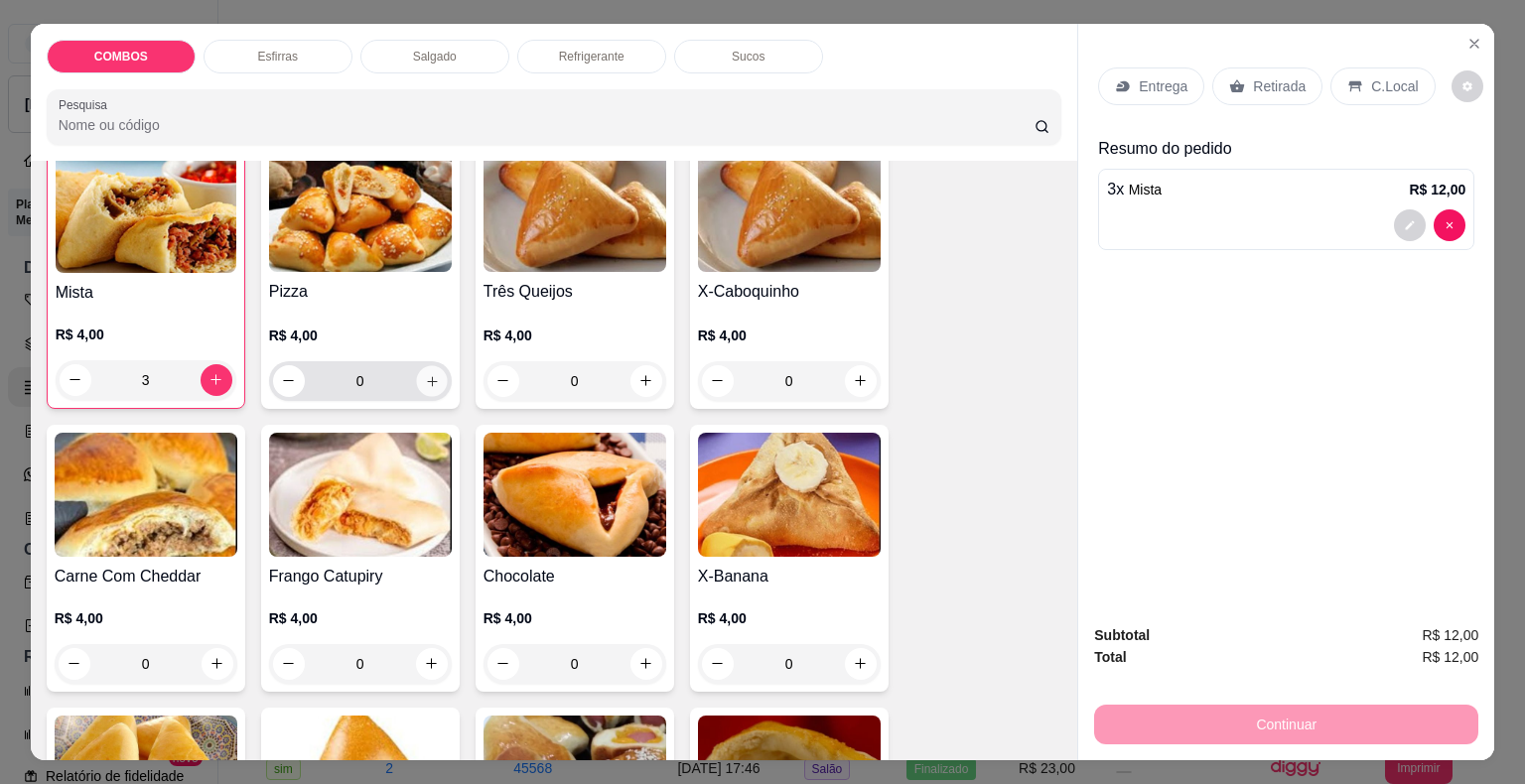 click at bounding box center (431, 380) 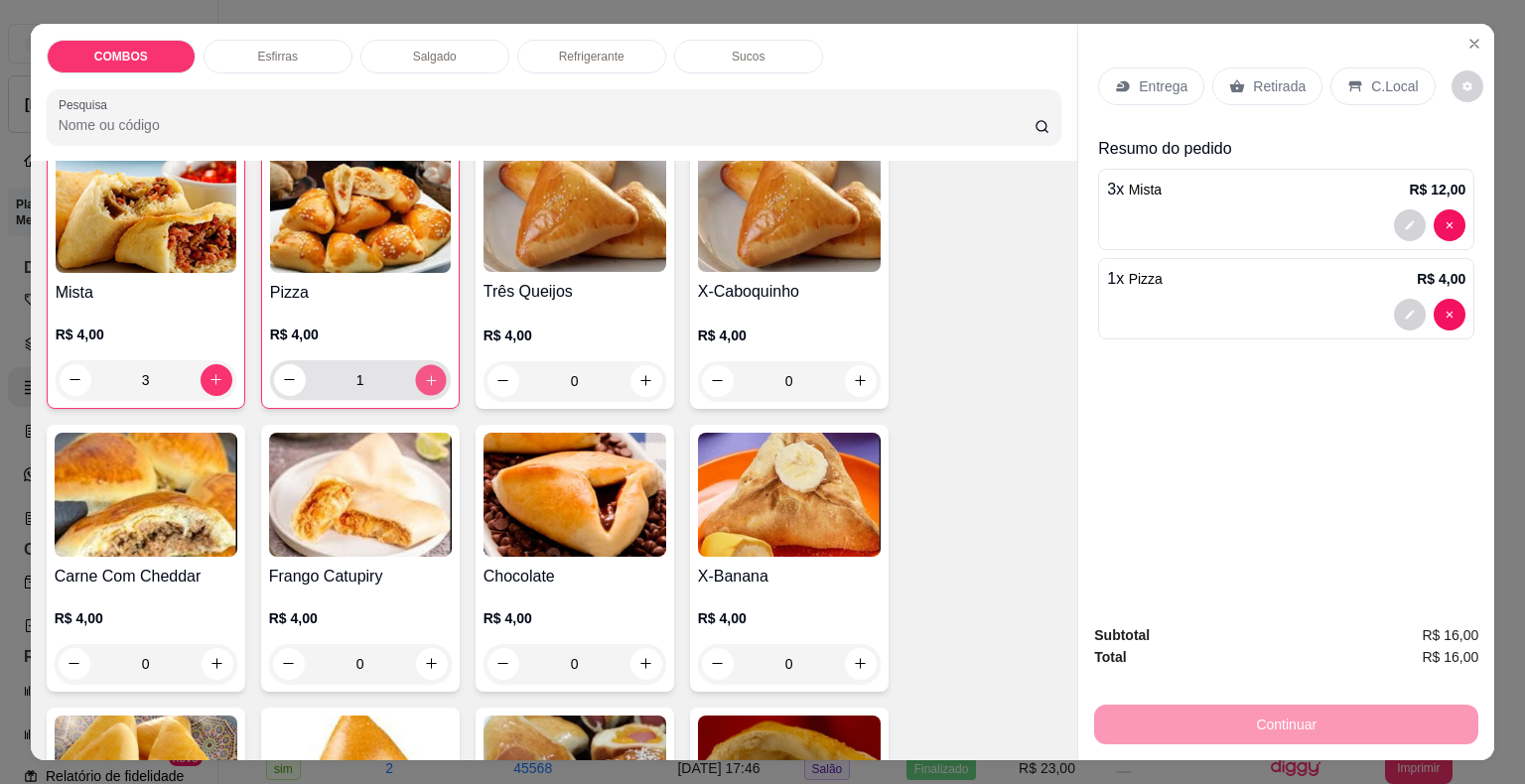 click 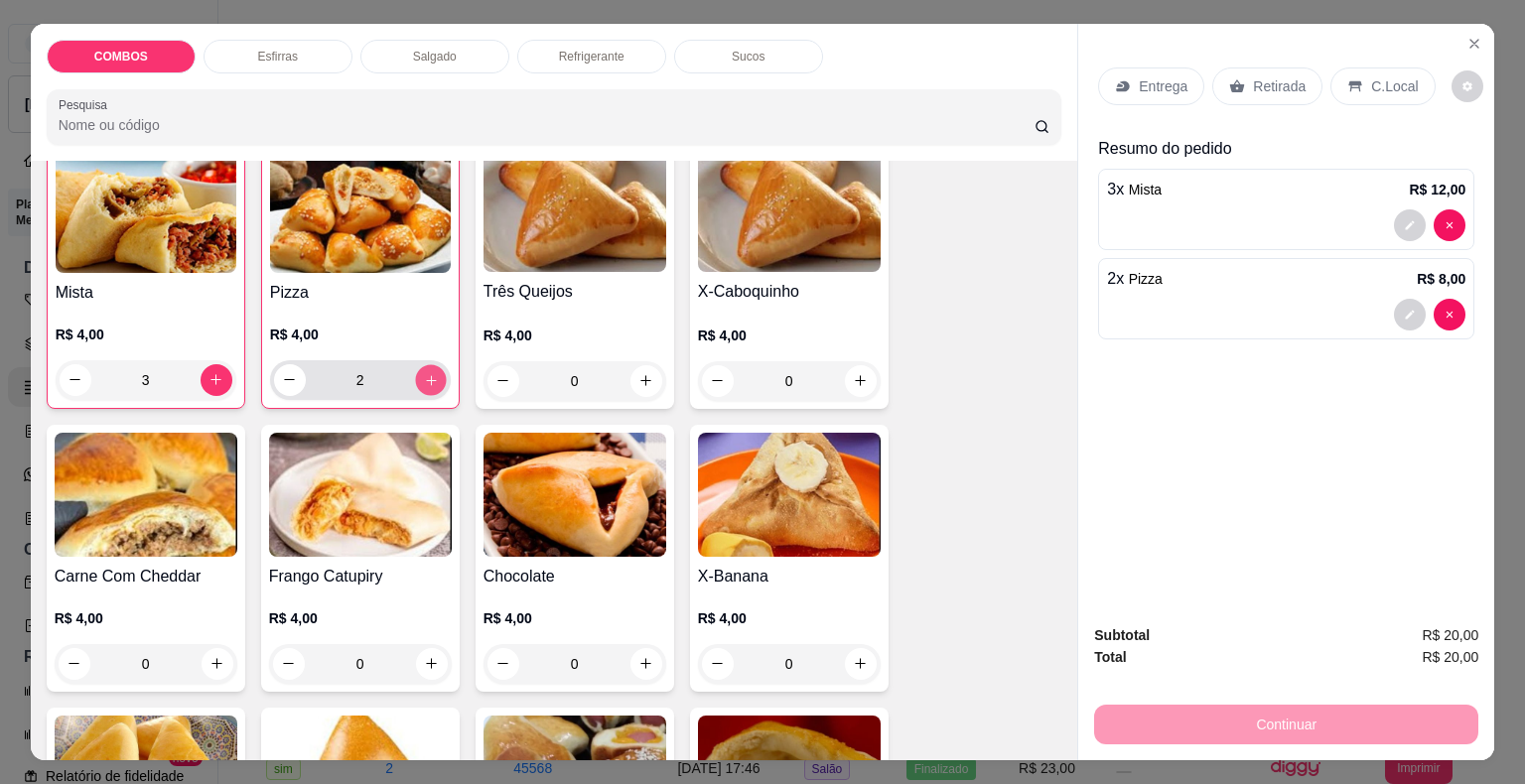 click 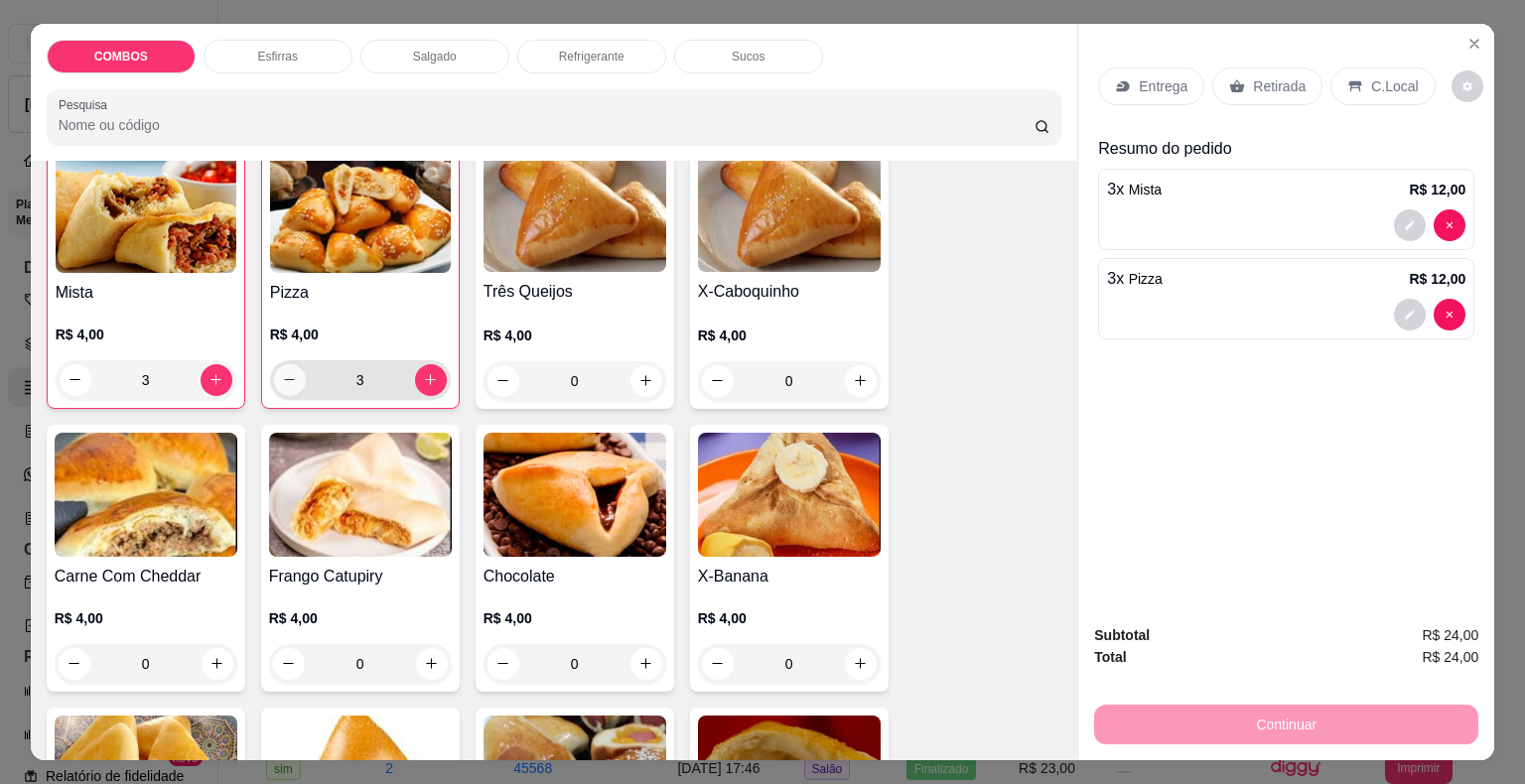 click 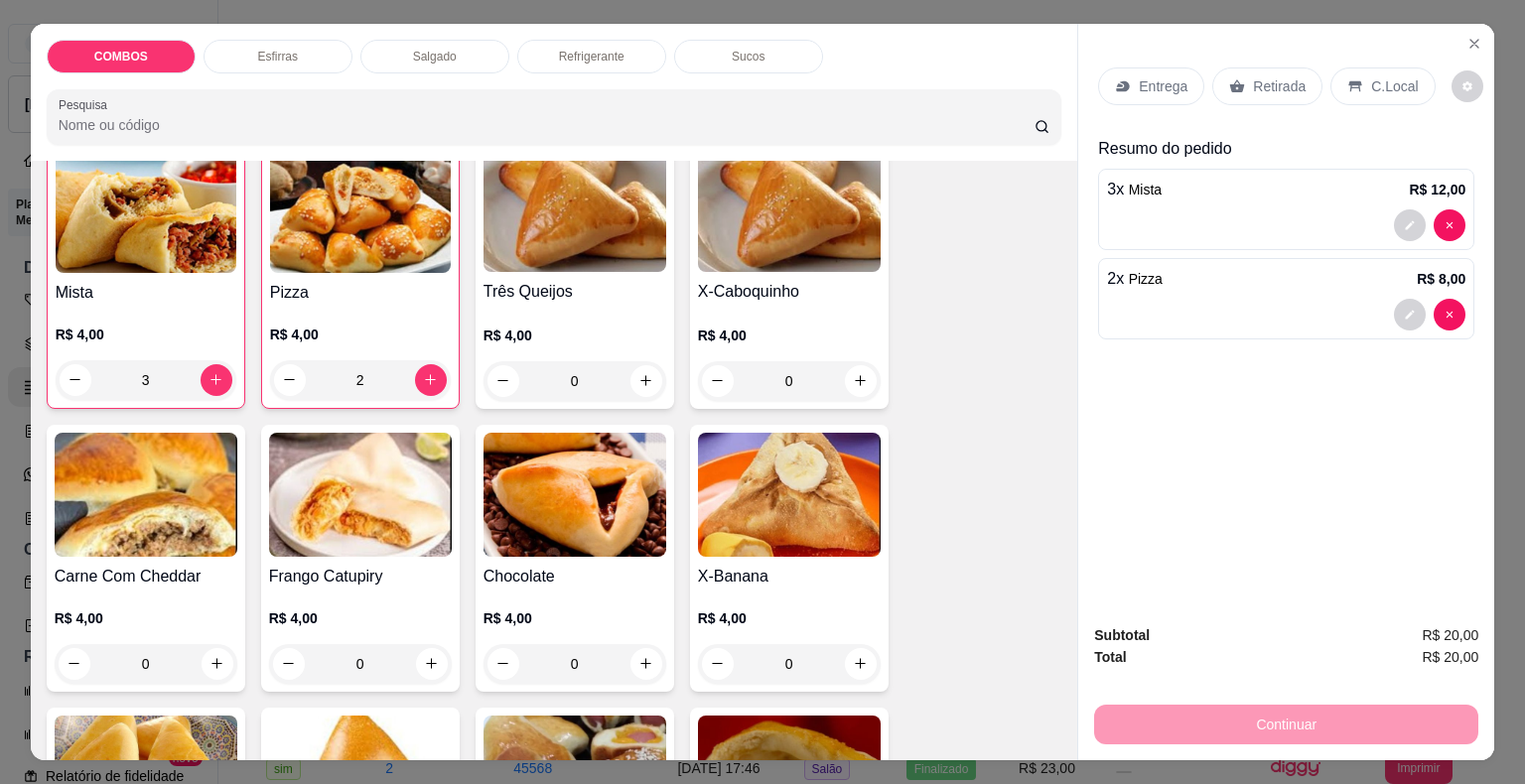 click on "Retirada" at bounding box center (1267, 86) 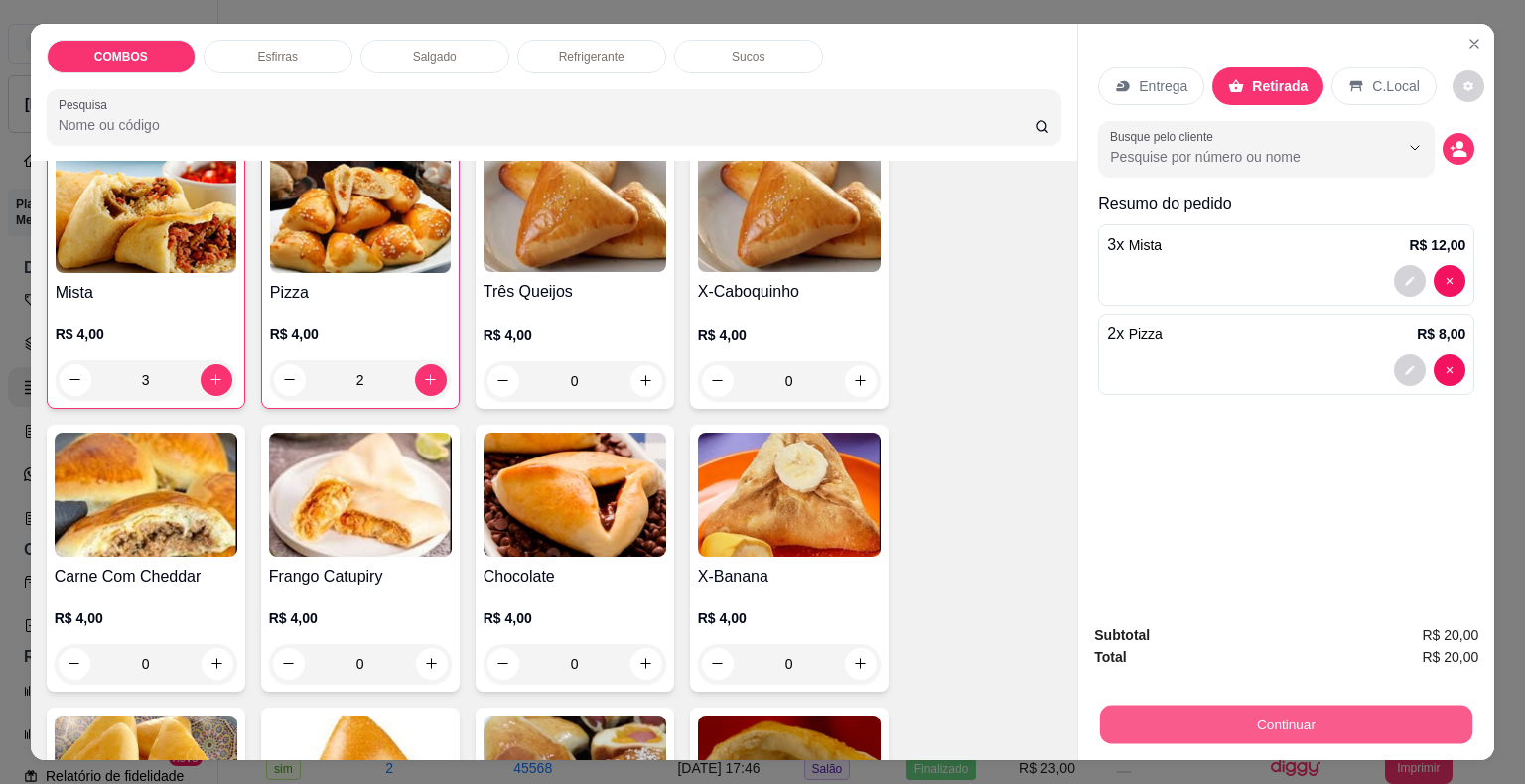 click on "Continuar" at bounding box center (1286, 724) 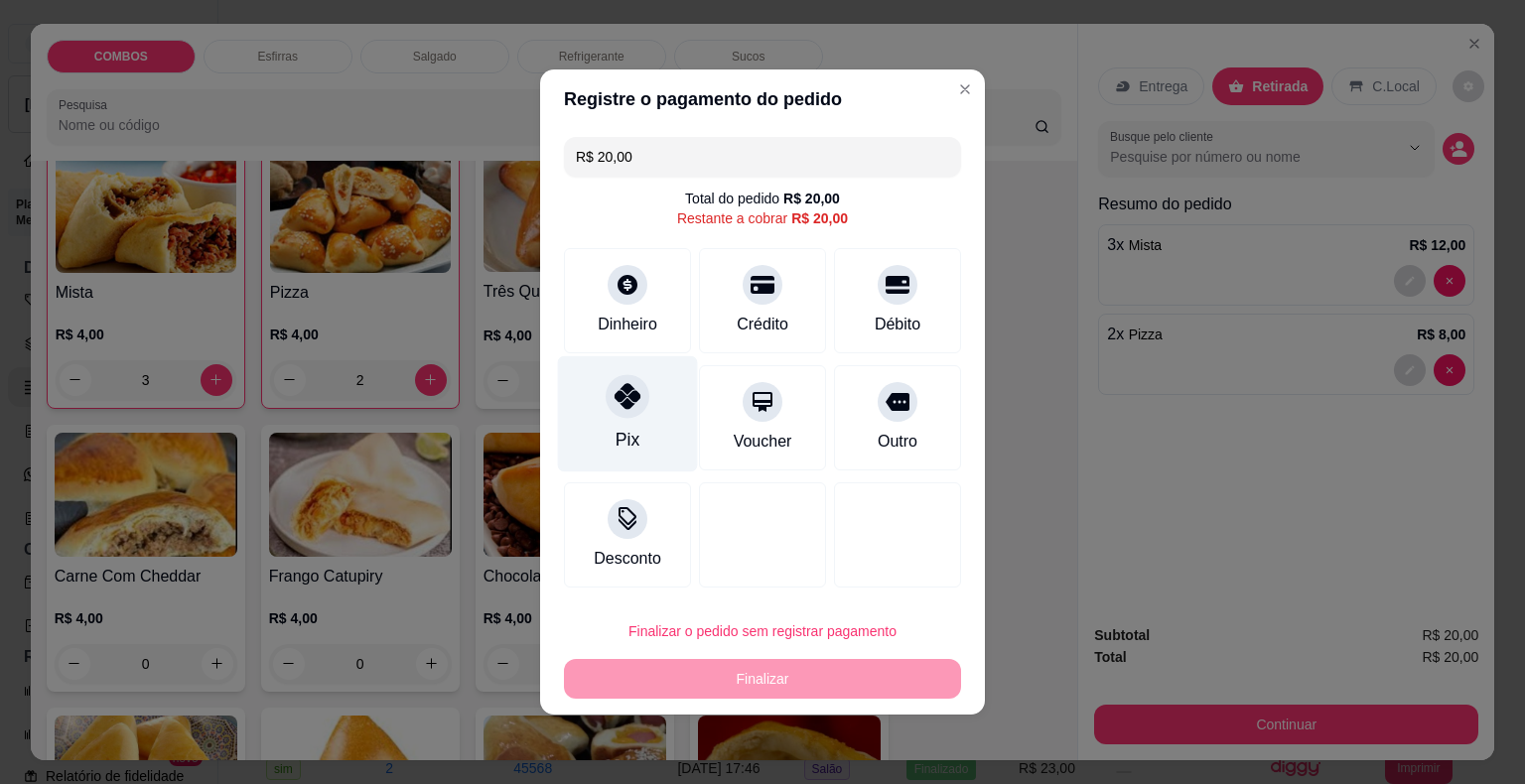 click on "Pix" at bounding box center [627, 440] 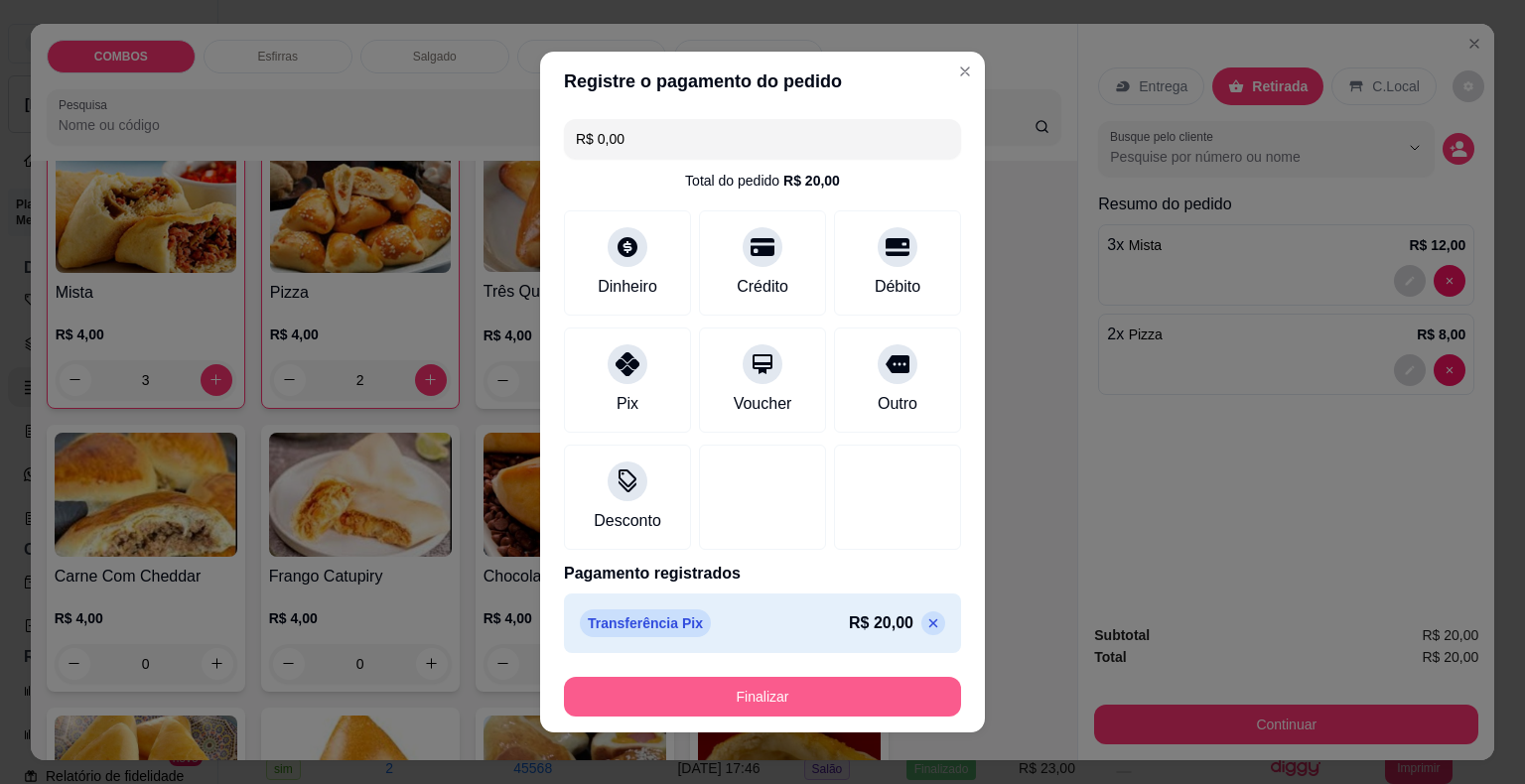 click on "Finalizar" at bounding box center [762, 697] 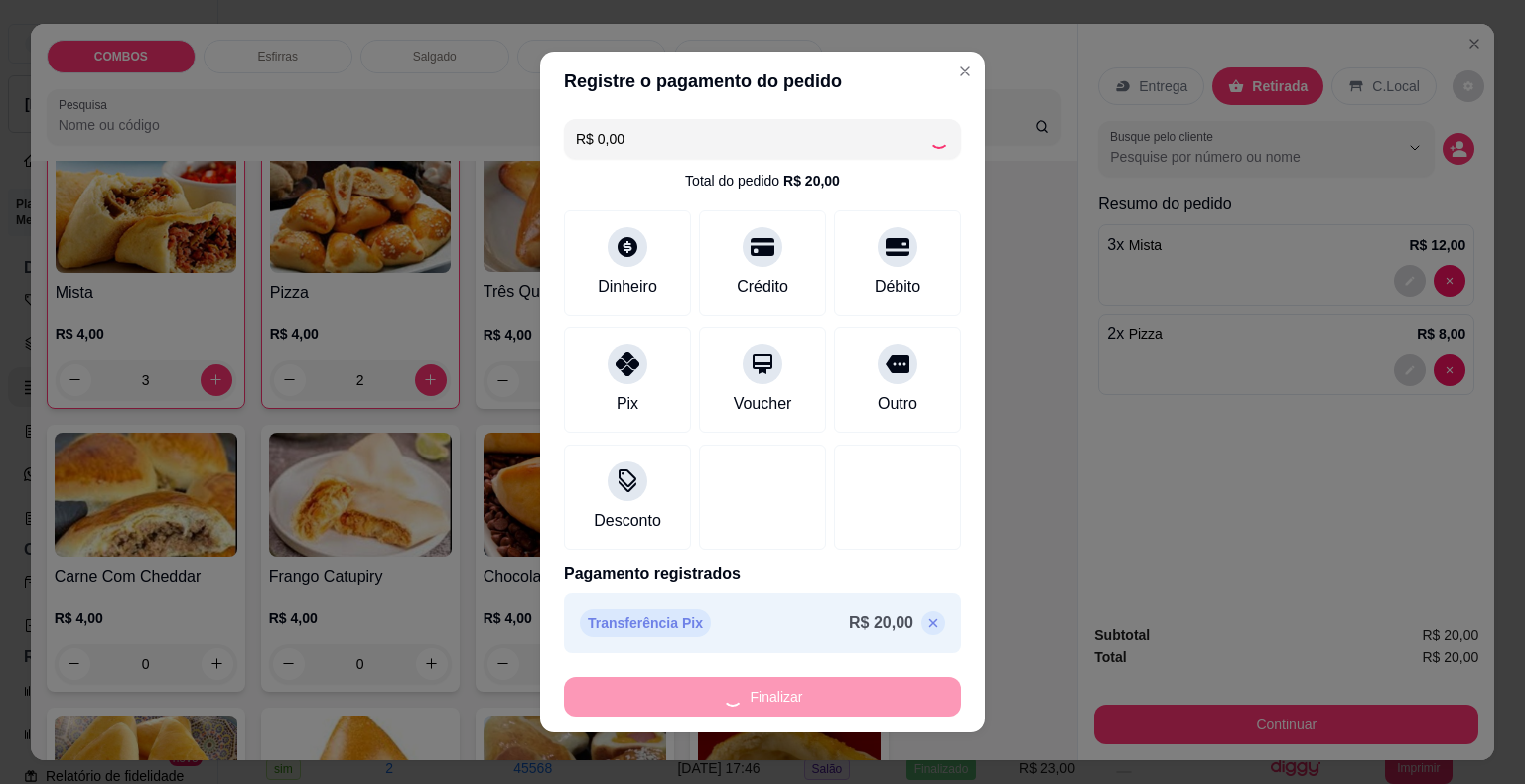 type on "0" 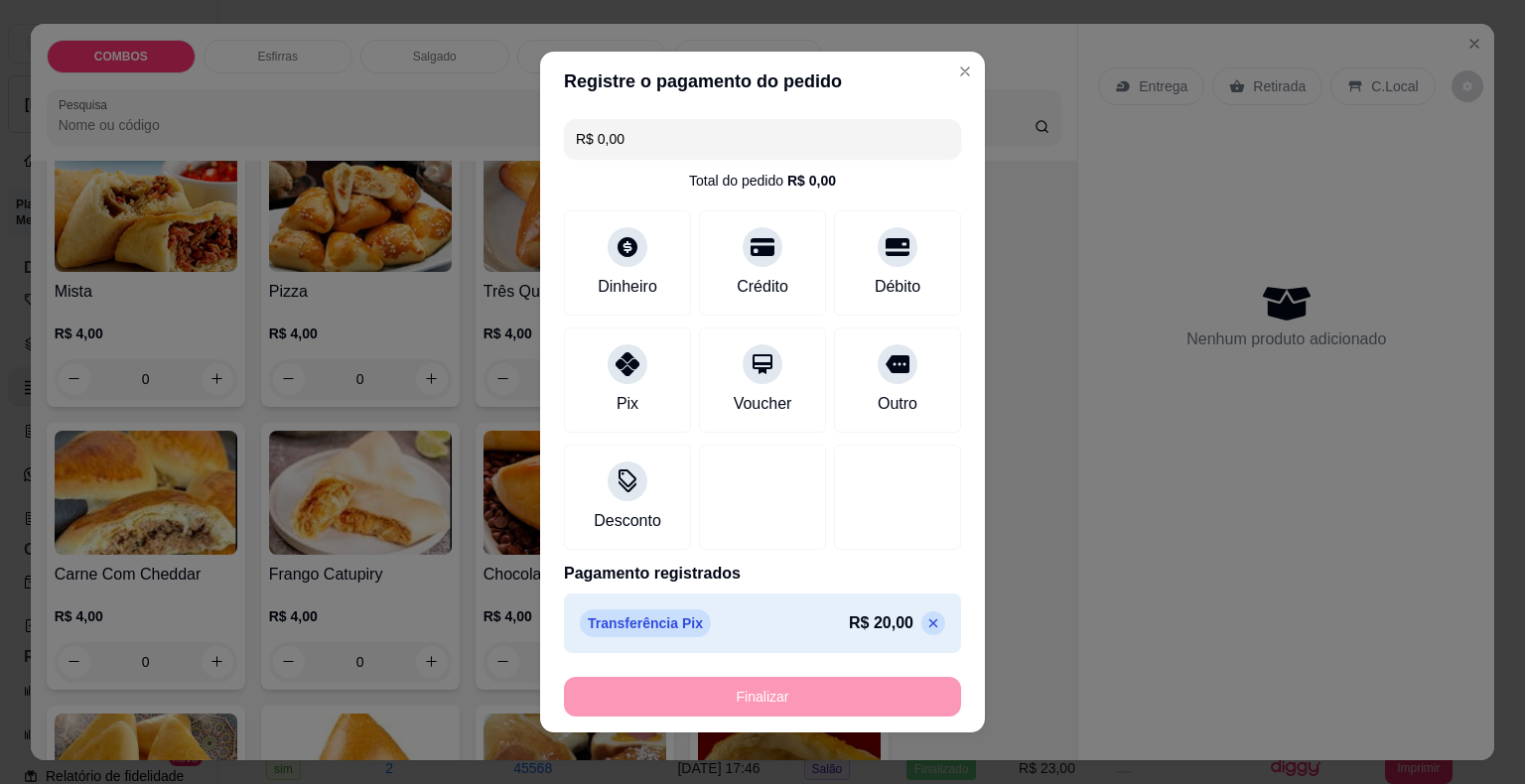 type on "-R$ 20,00" 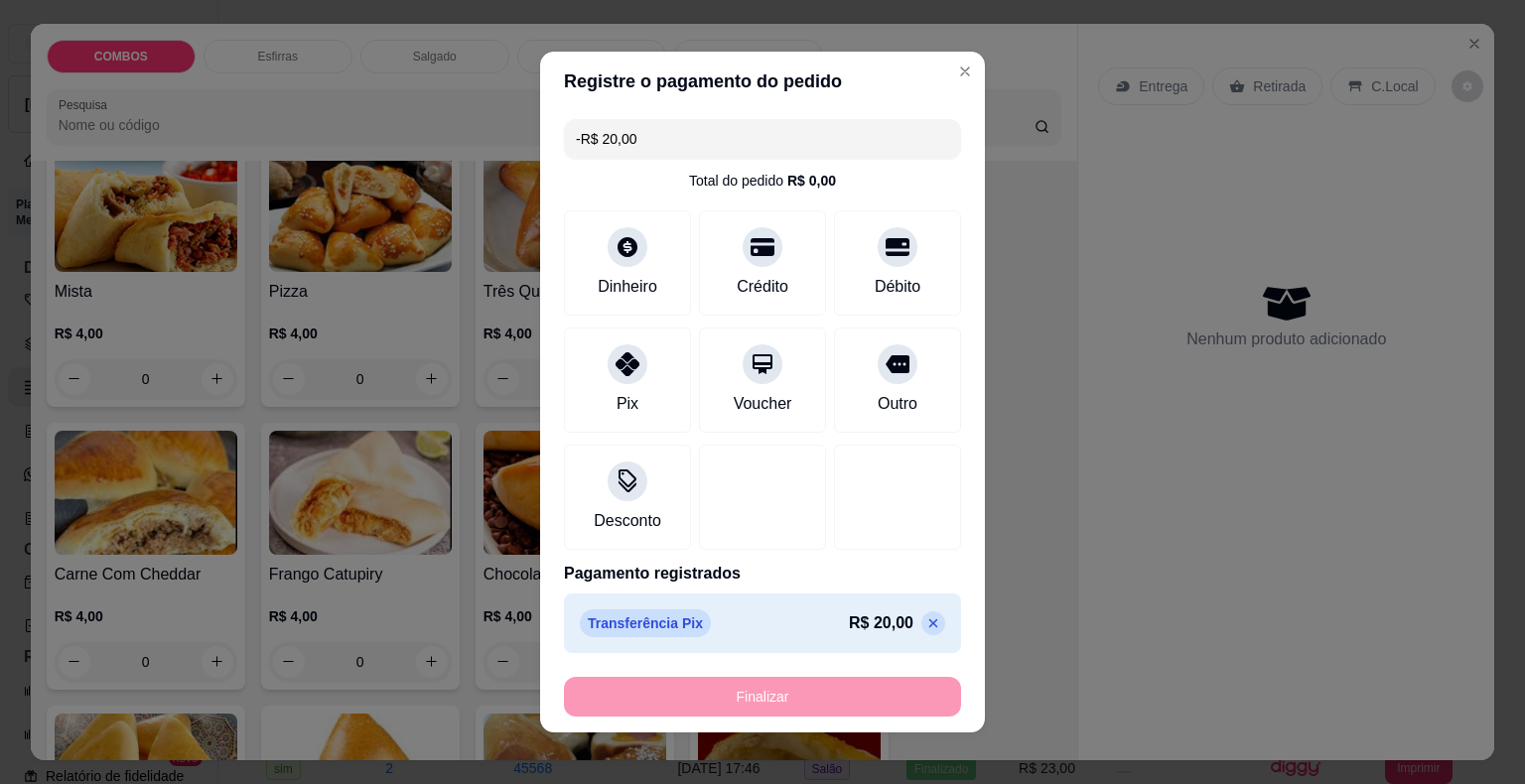 scroll, scrollTop: 495, scrollLeft: 0, axis: vertical 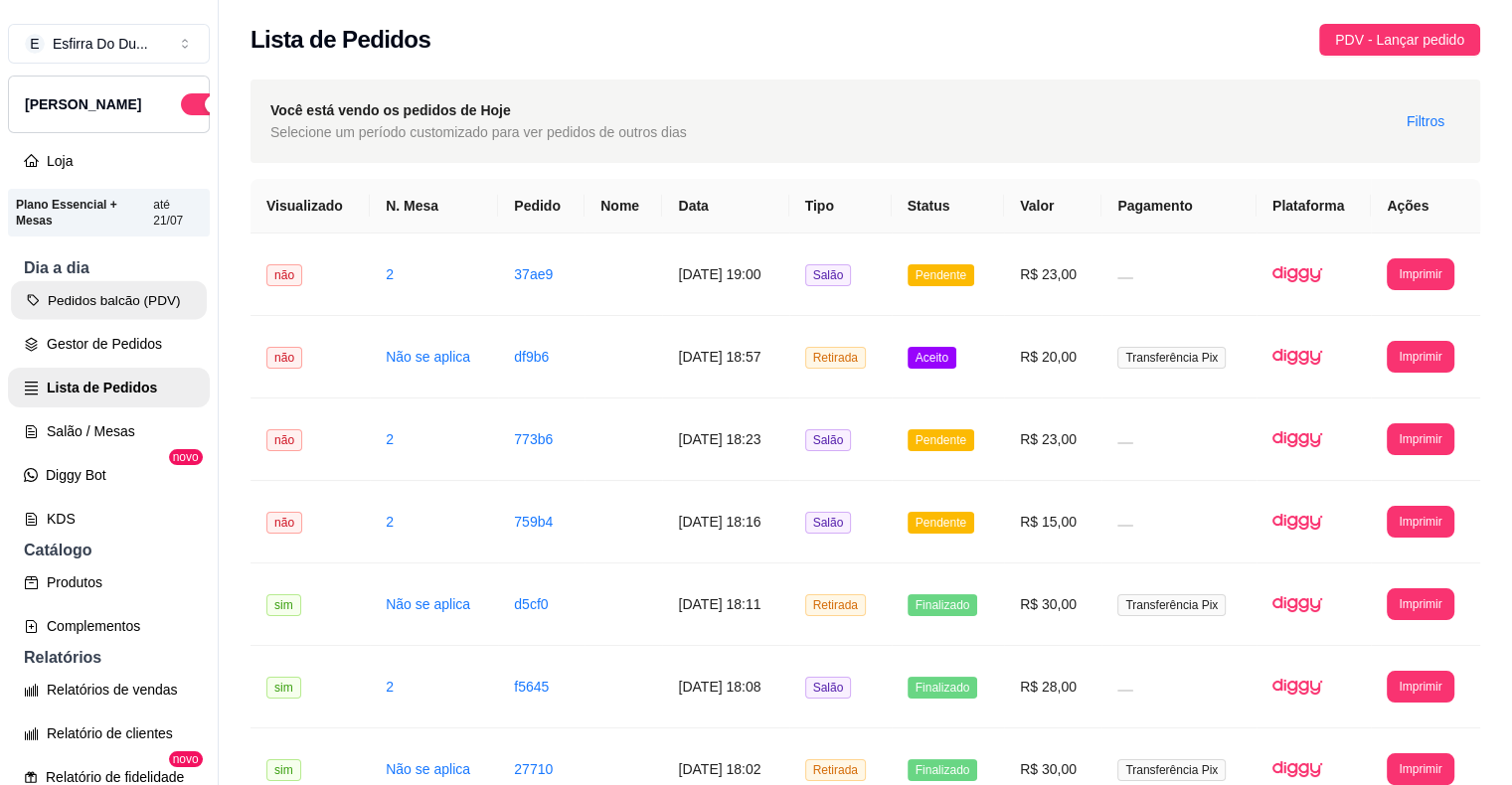 click on "Pedidos balcão (PDV)" at bounding box center (108, 300) 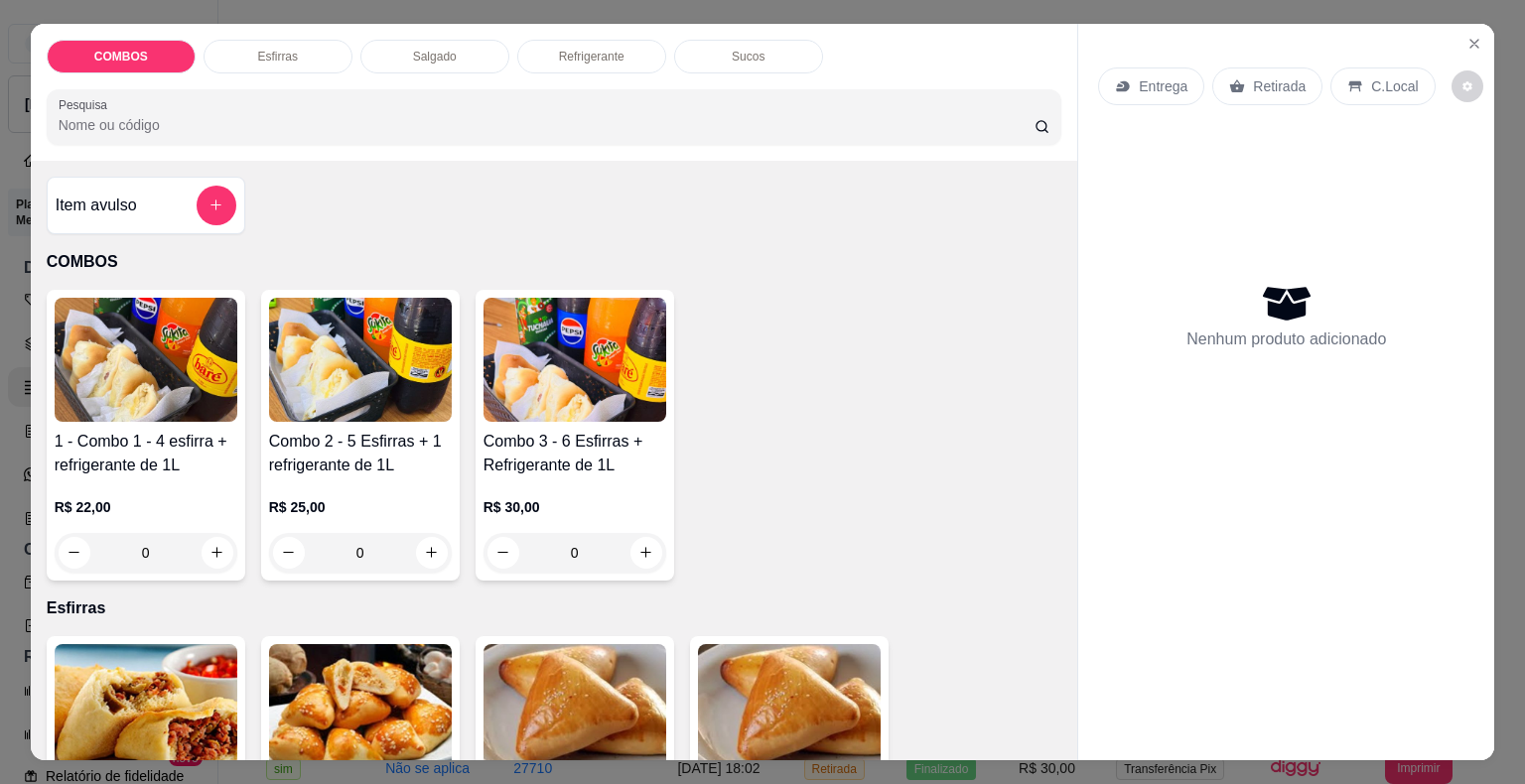 scroll, scrollTop: 298, scrollLeft: 0, axis: vertical 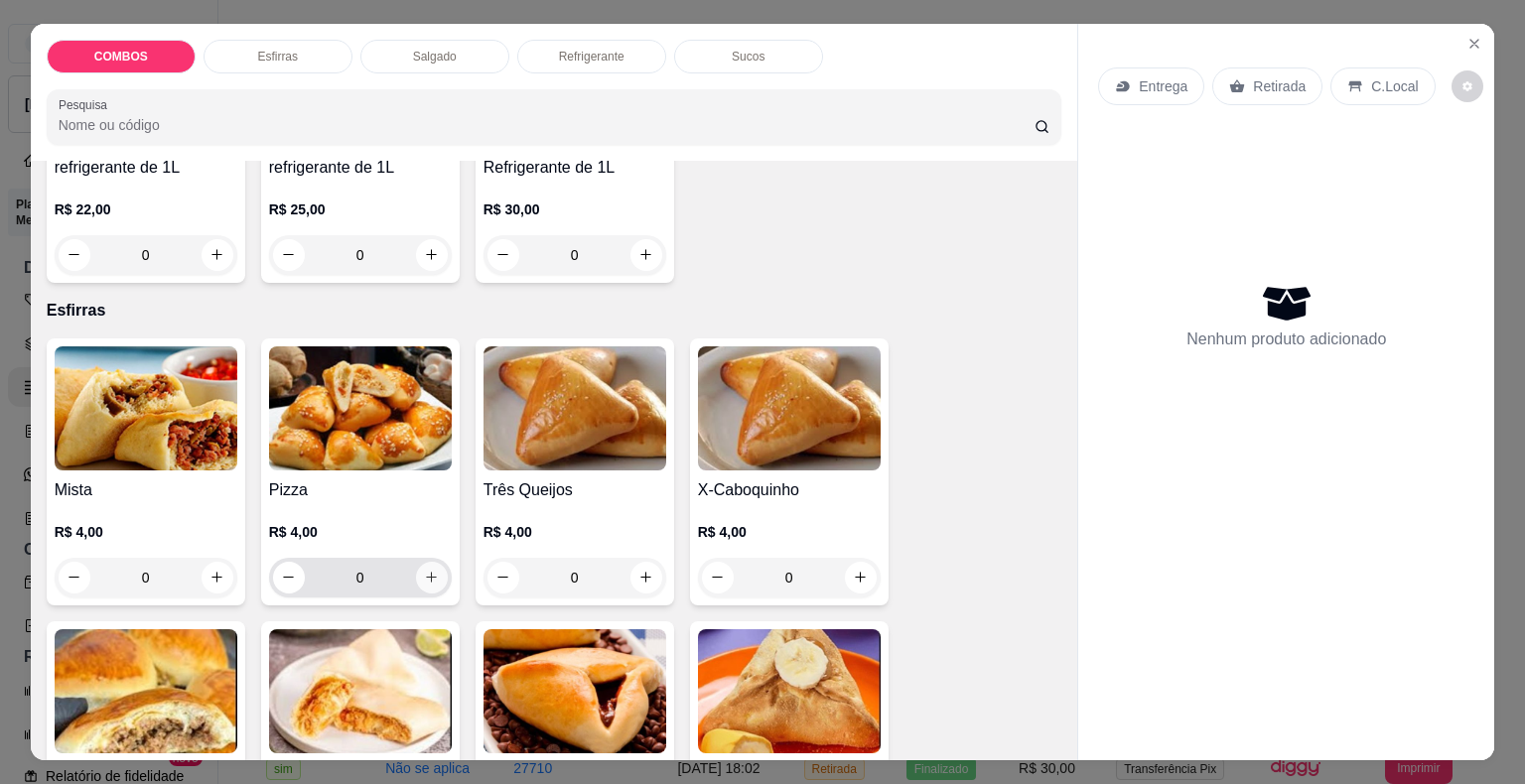 click 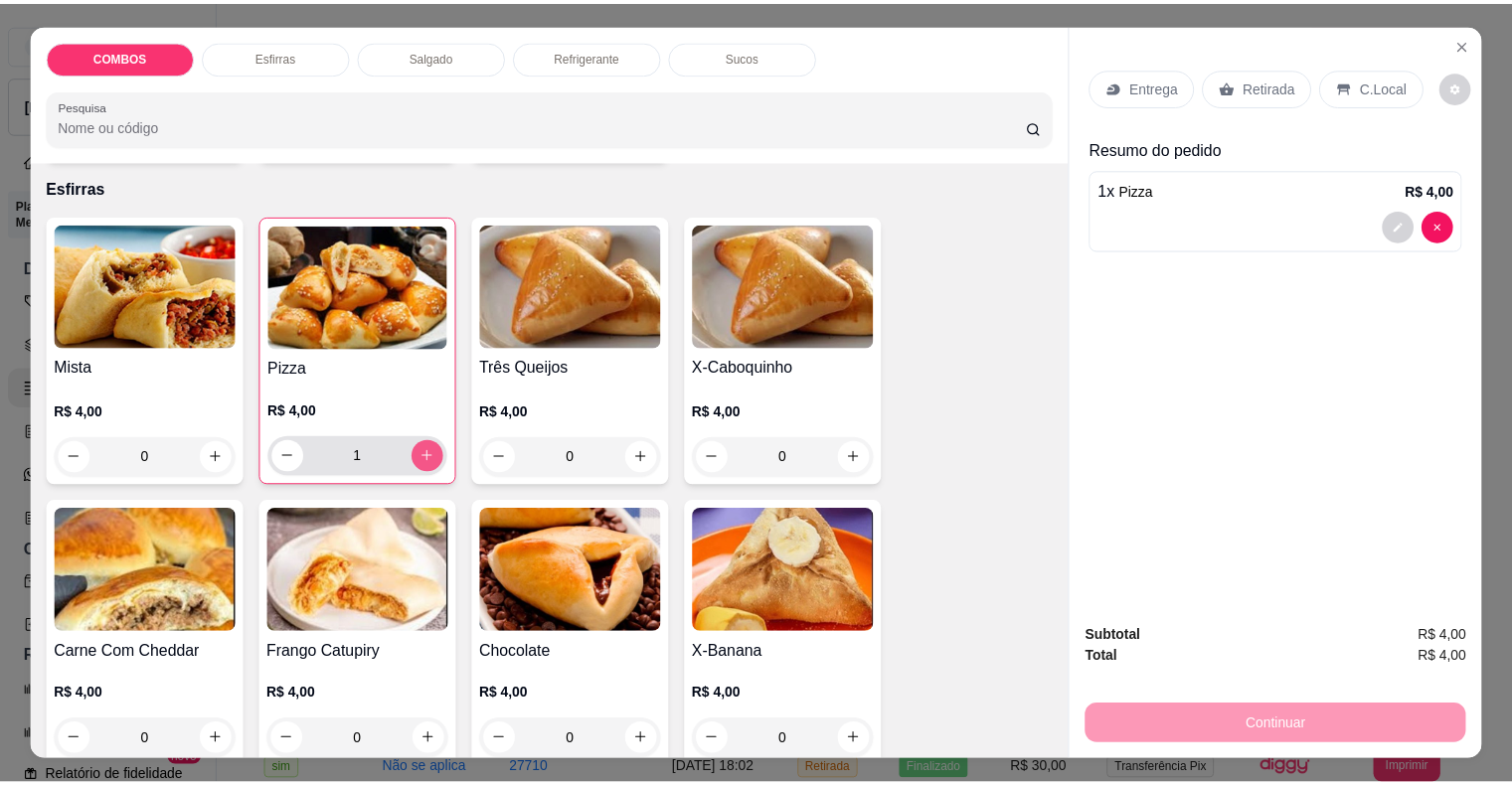scroll, scrollTop: 497, scrollLeft: 0, axis: vertical 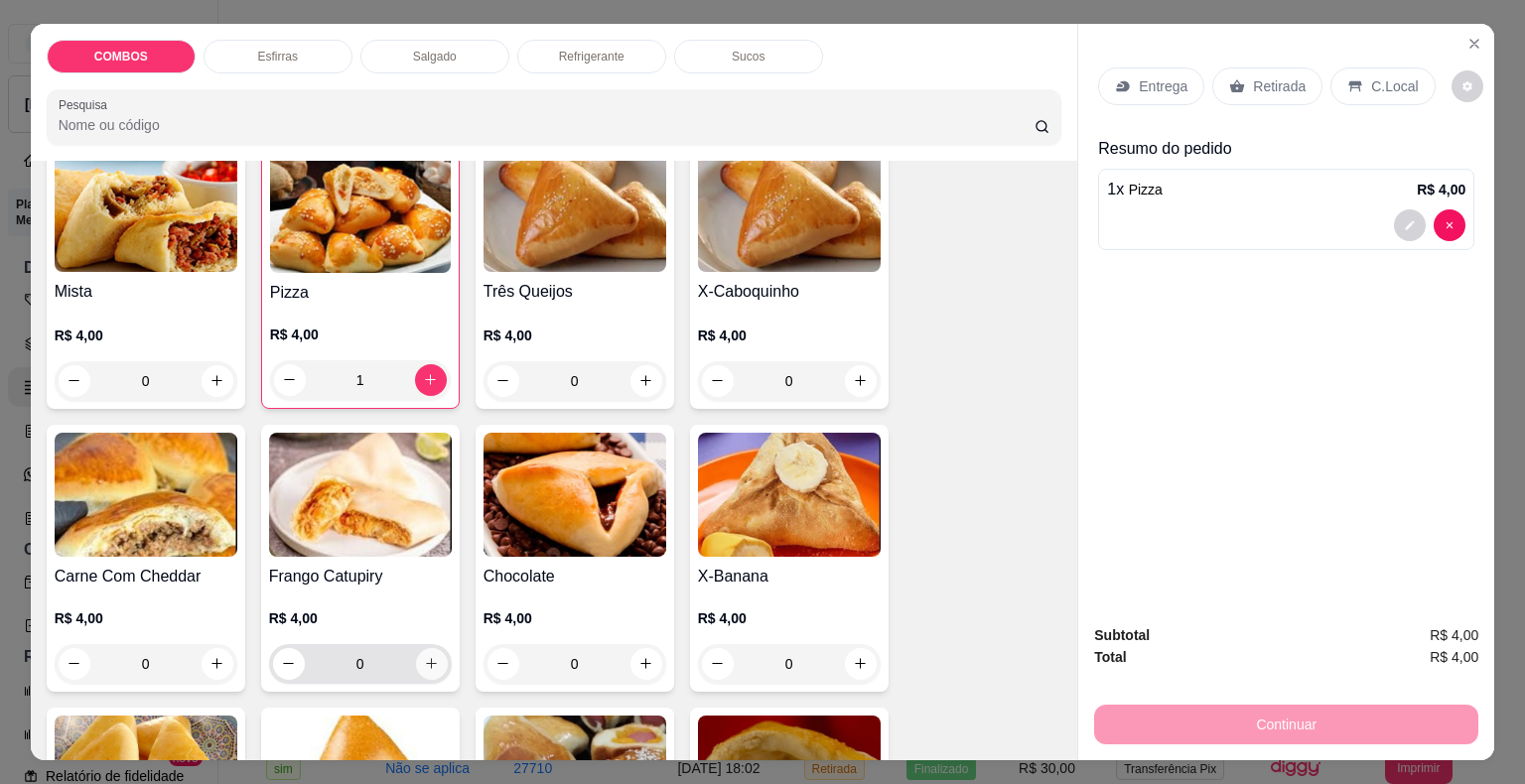 click at bounding box center [432, 664] 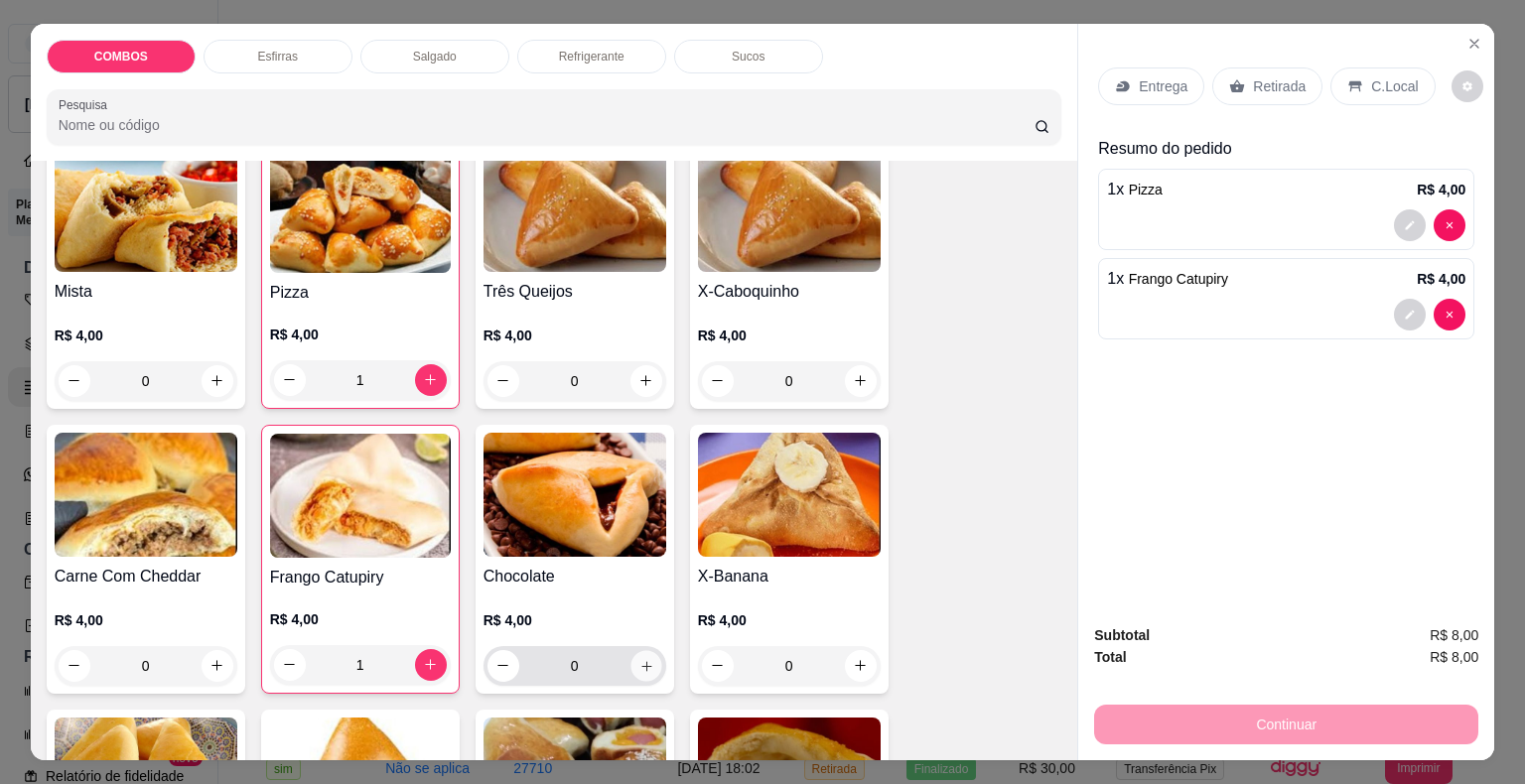 click 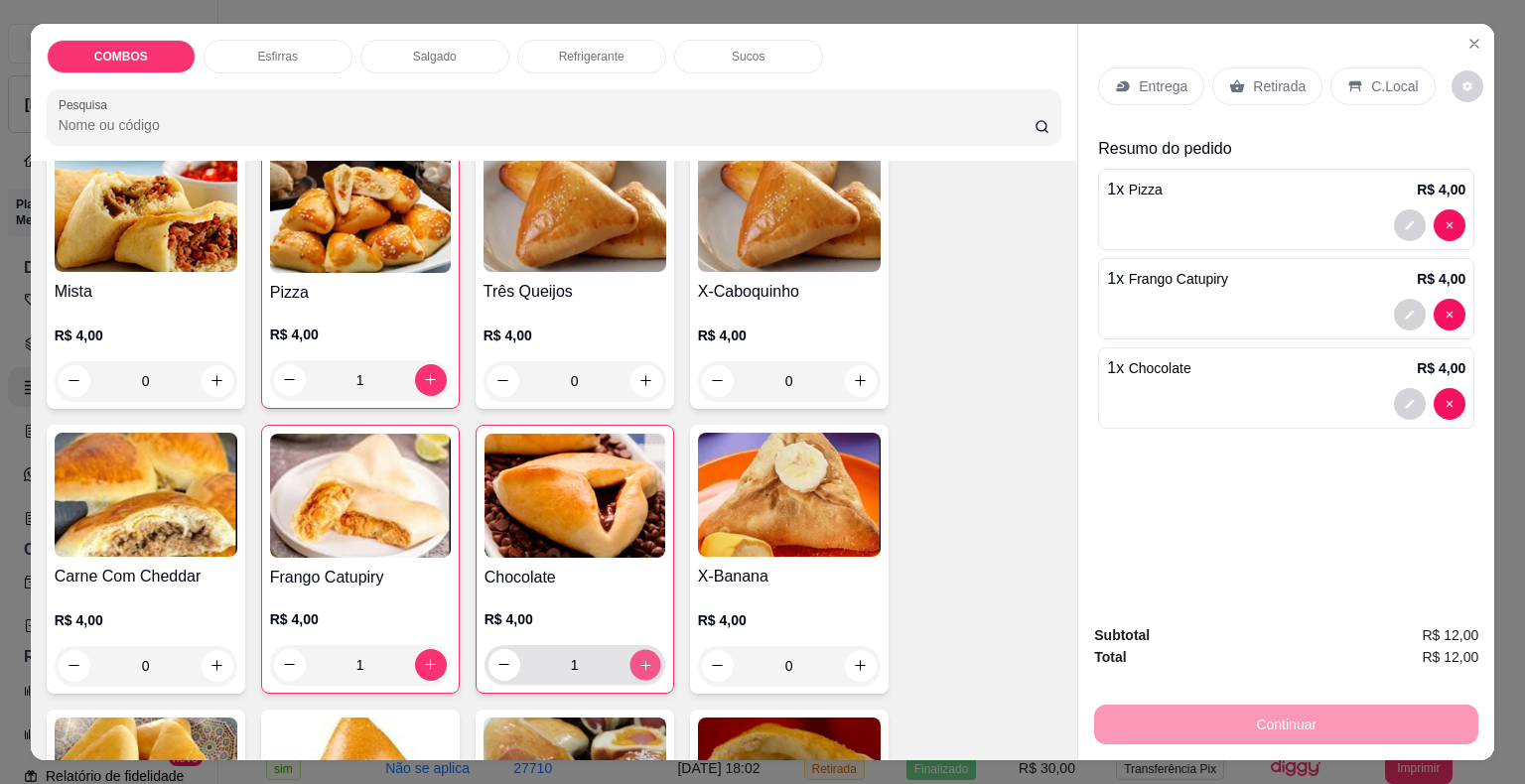click 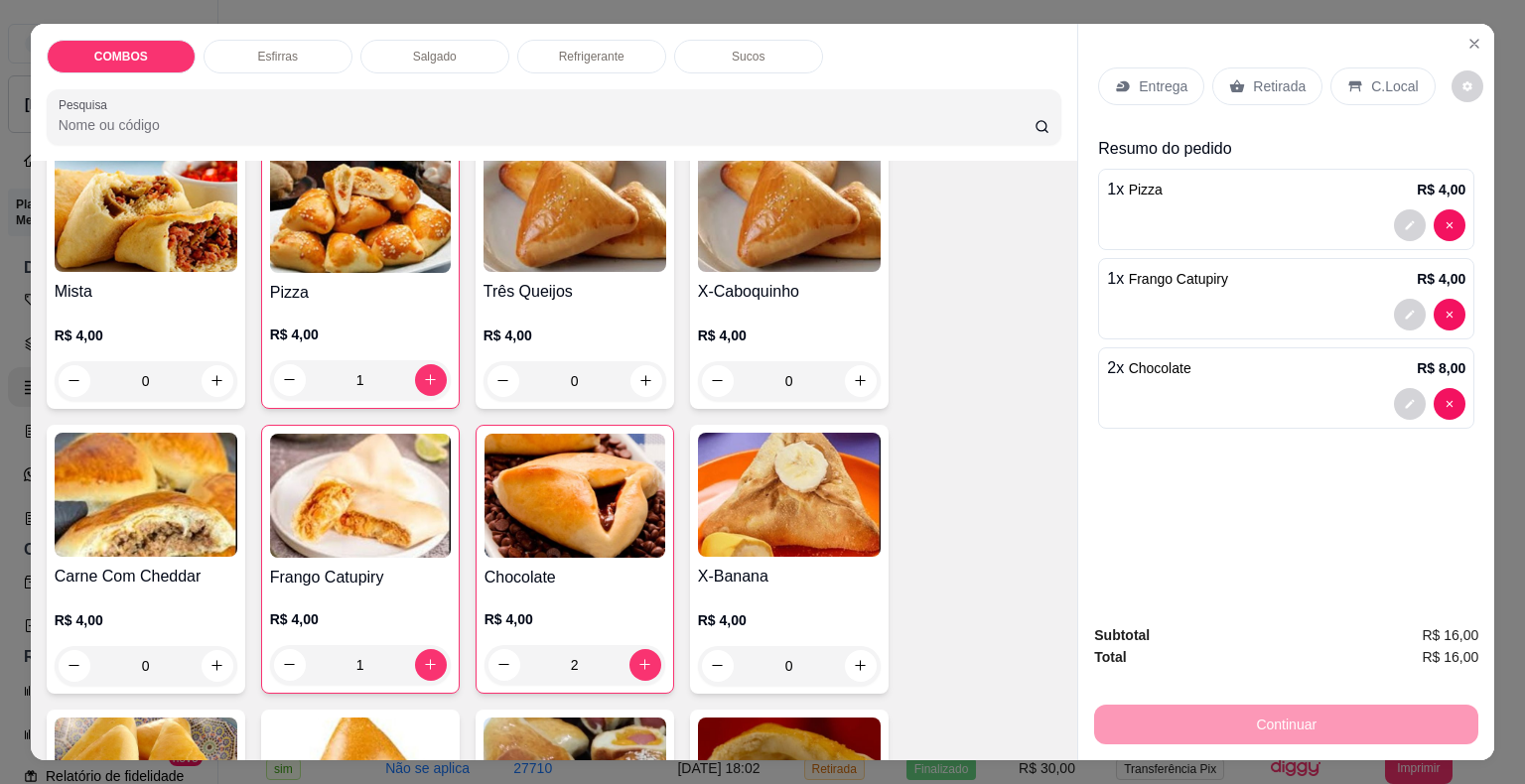 click on "Retirada" at bounding box center (1279, 86) 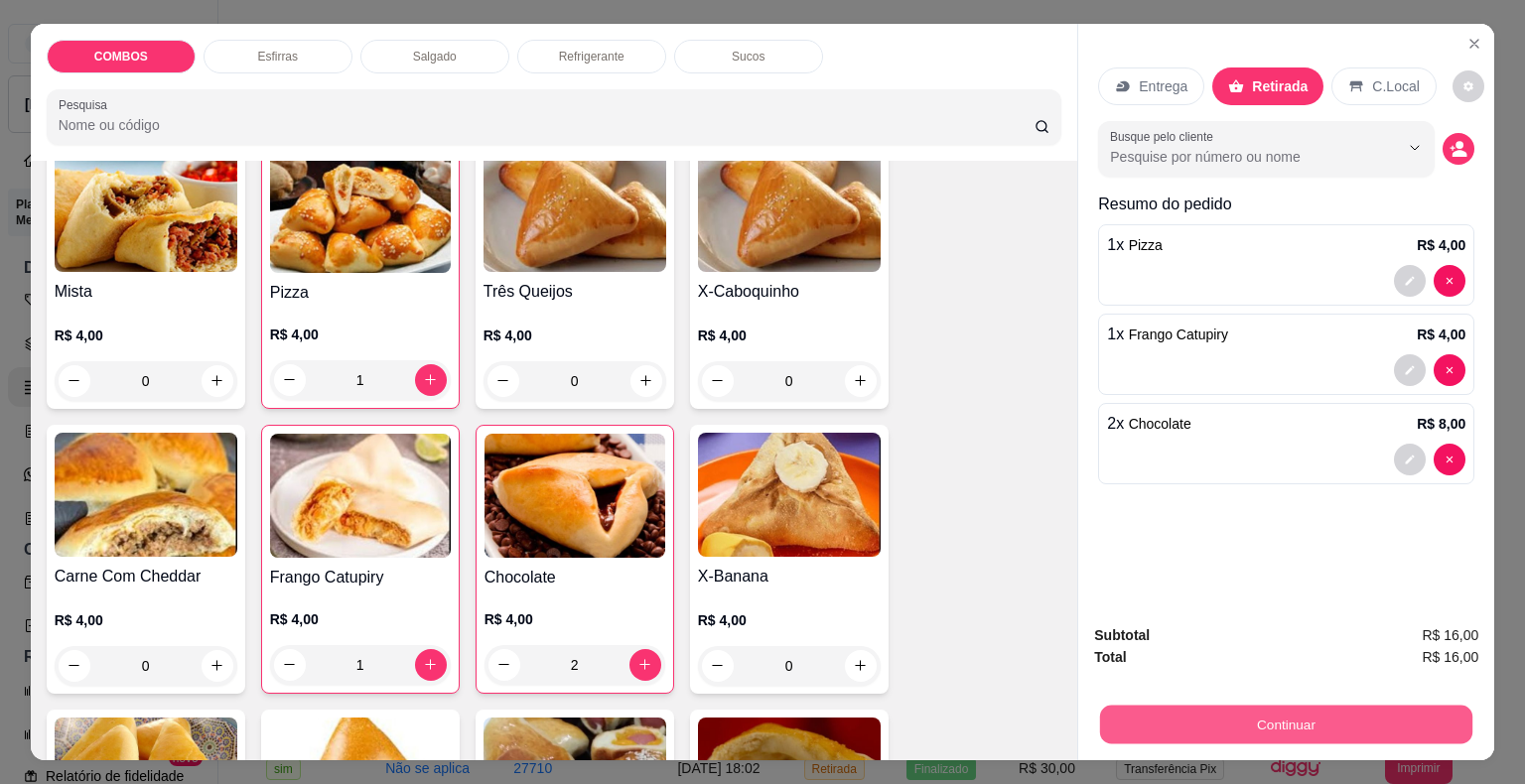 click on "Continuar" at bounding box center (1286, 724) 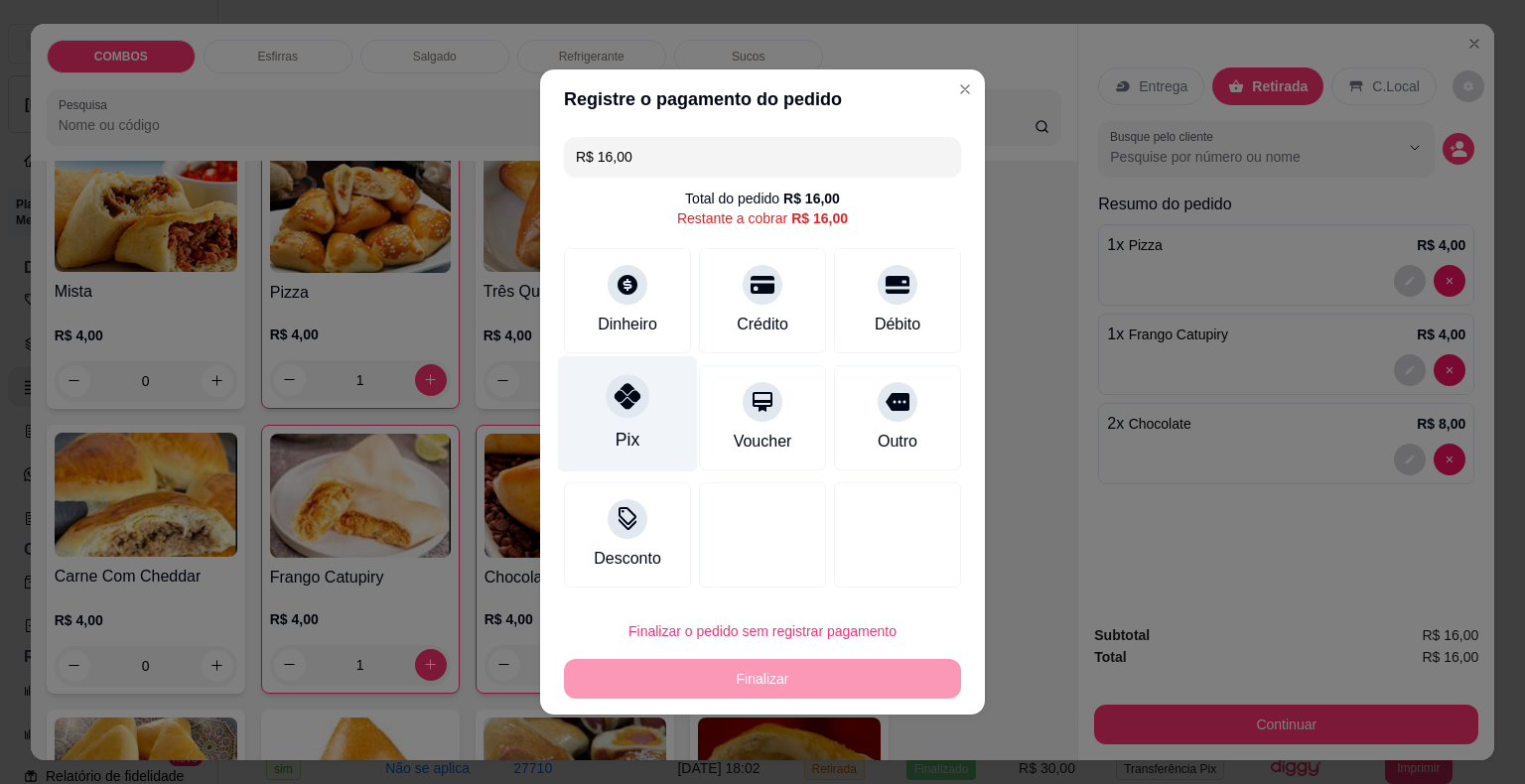 click at bounding box center (627, 396) 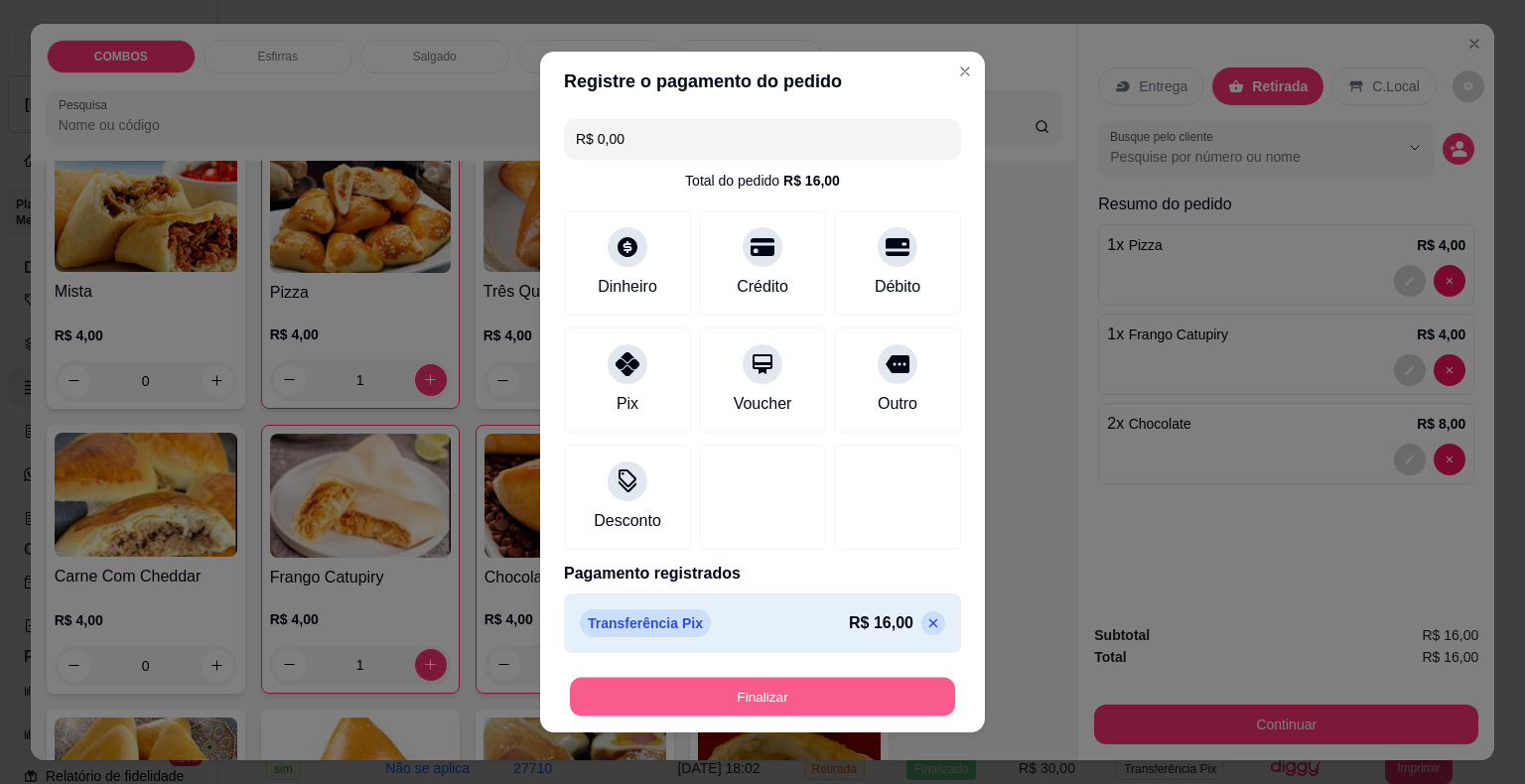 click on "Finalizar" at bounding box center [762, 697] 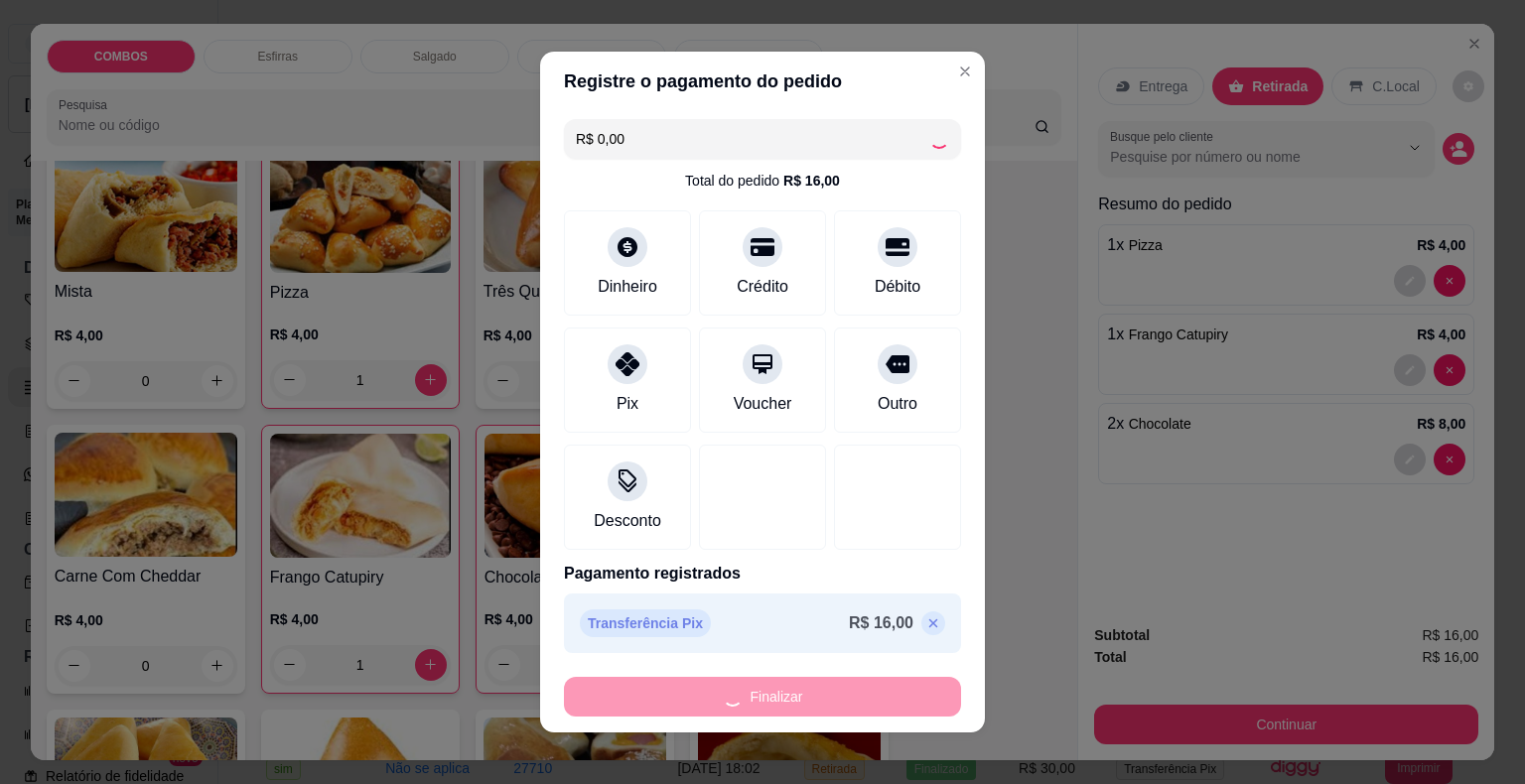 type on "0" 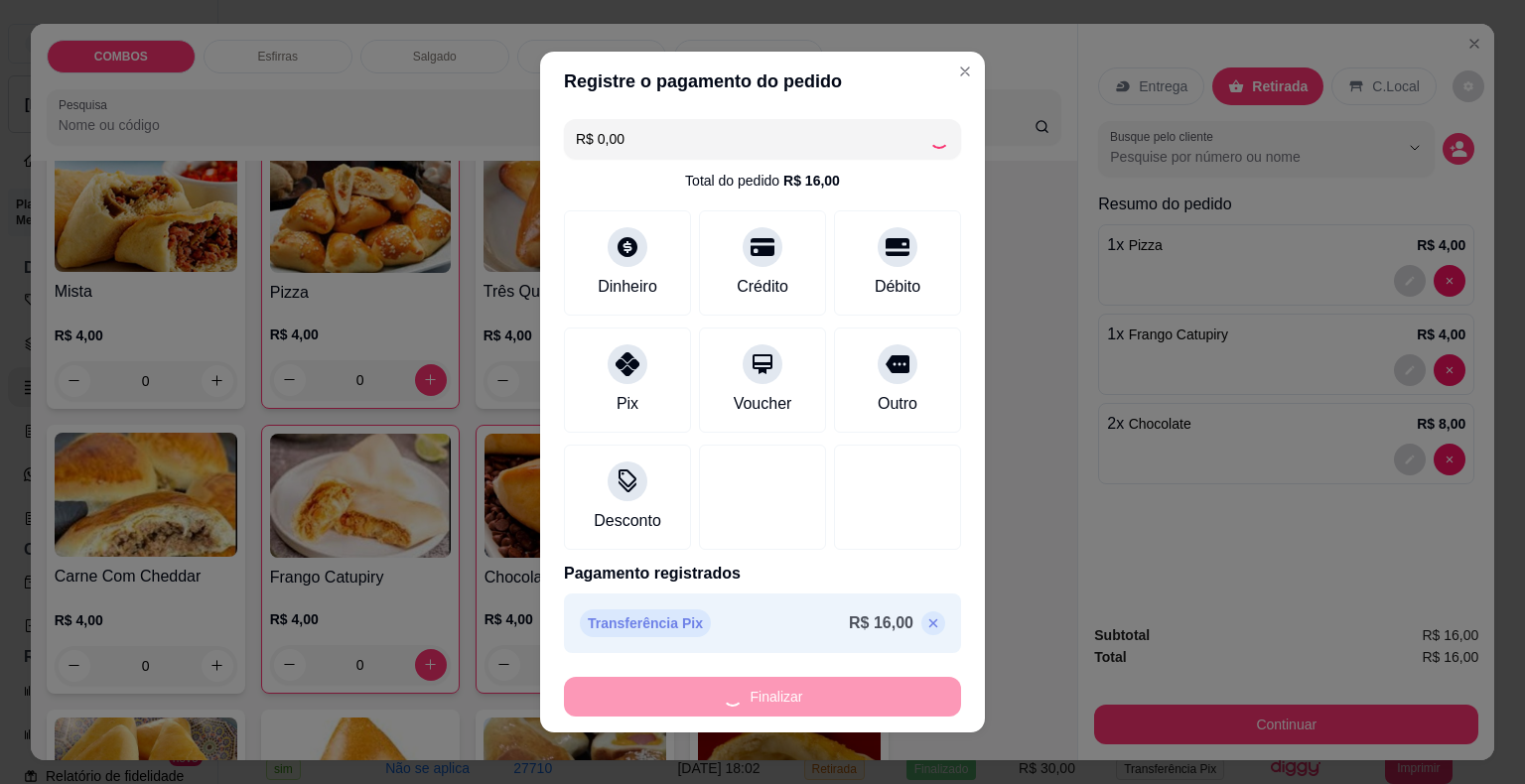 type on "-R$ 16,00" 